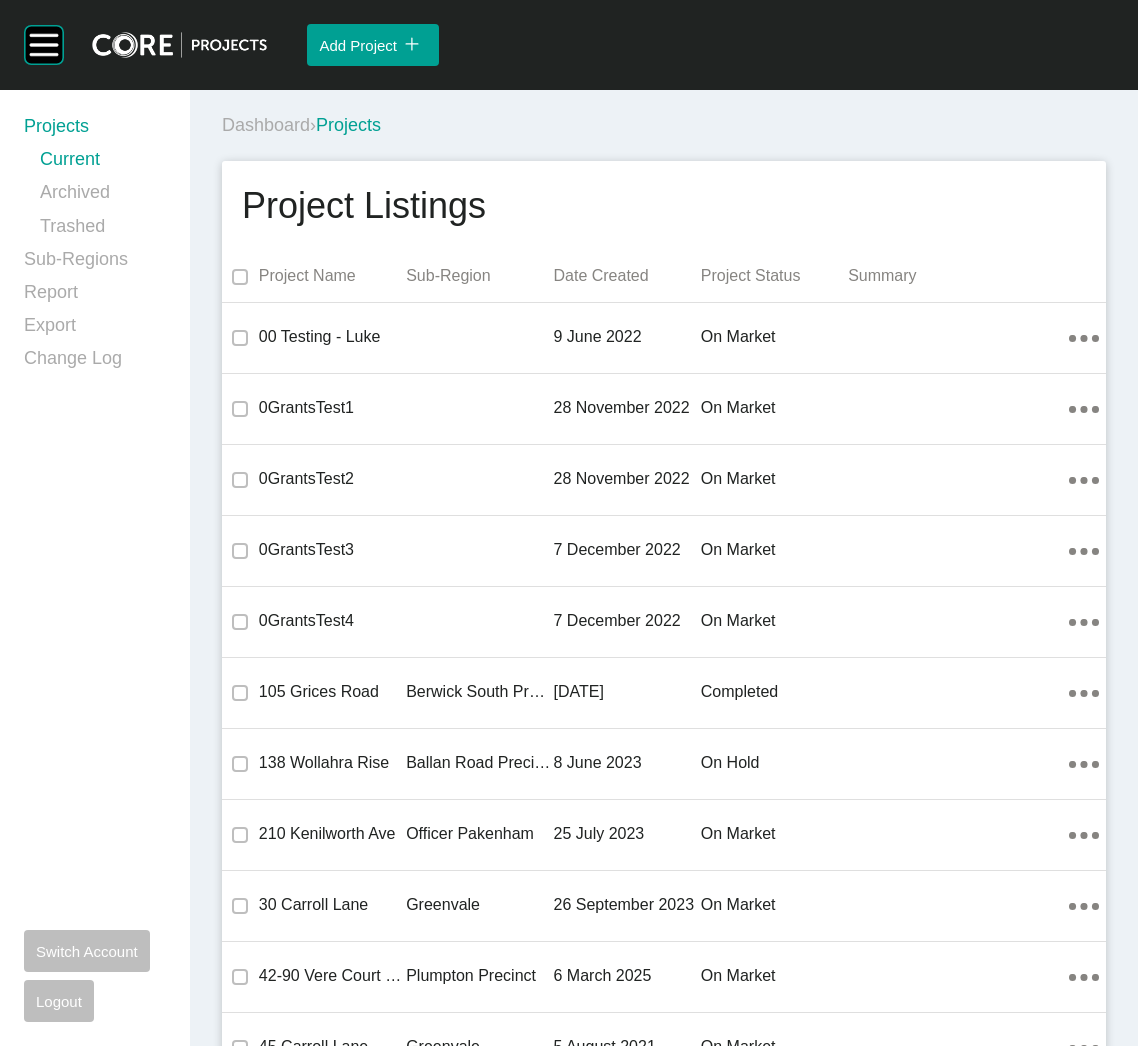 scroll, scrollTop: 0, scrollLeft: 0, axis: both 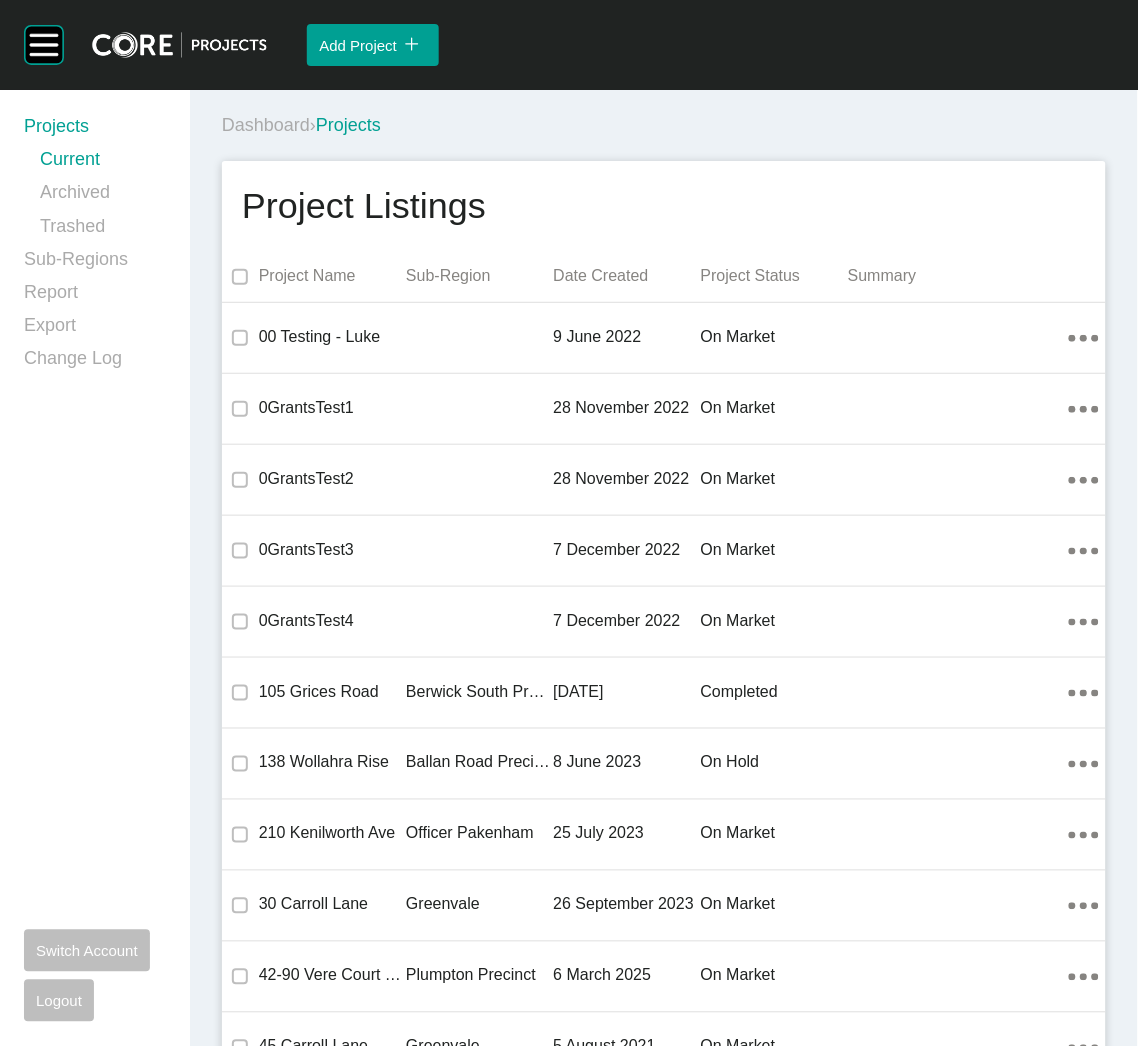 click on "Dashboard  ›  Projects" at bounding box center [668, 125] 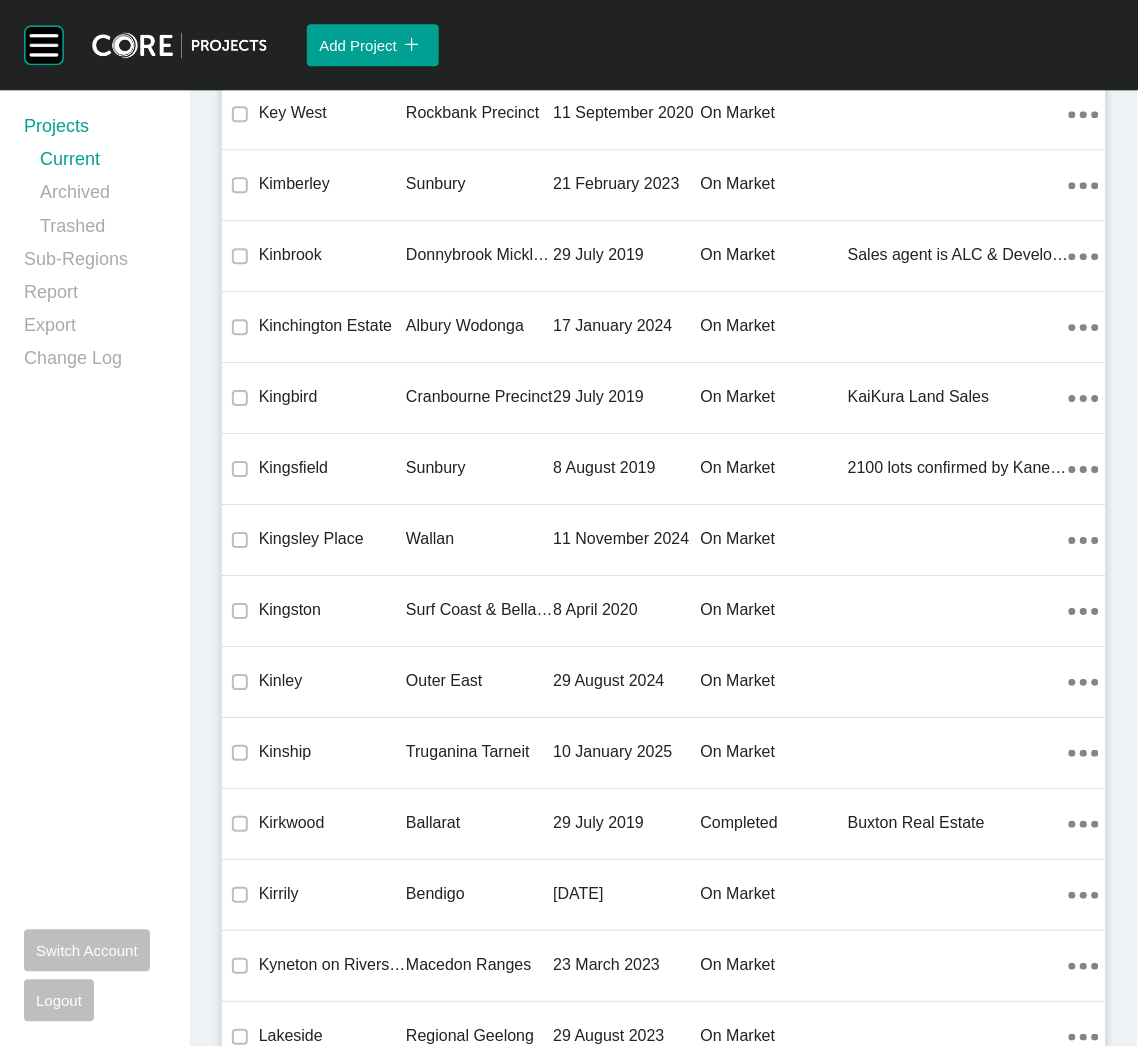scroll, scrollTop: 44228, scrollLeft: 0, axis: vertical 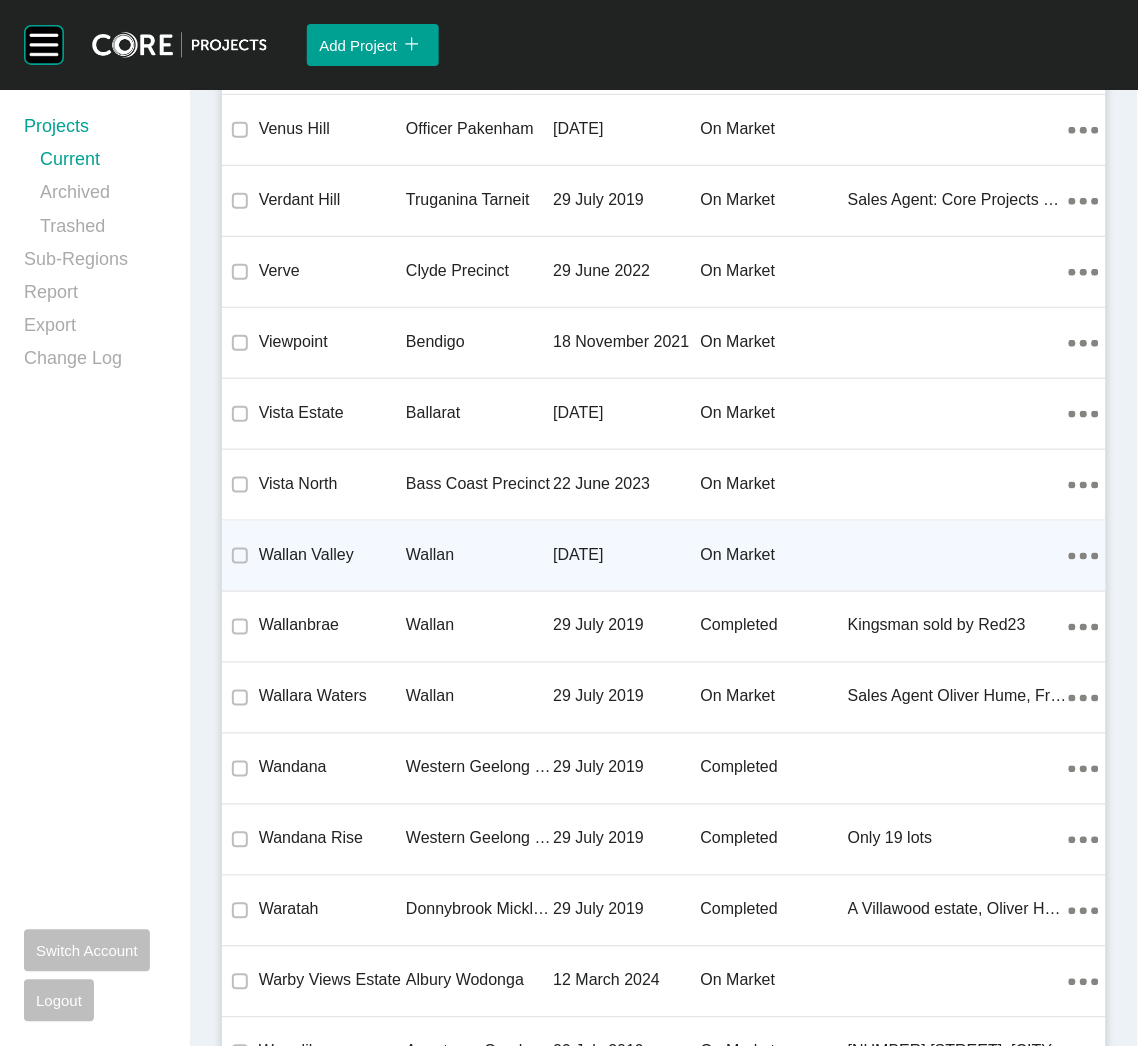 click on "[CITY] [CITY] [DATE] on market Action Menu Dots Copy 6 Created with Sketch." at bounding box center (664, 556) 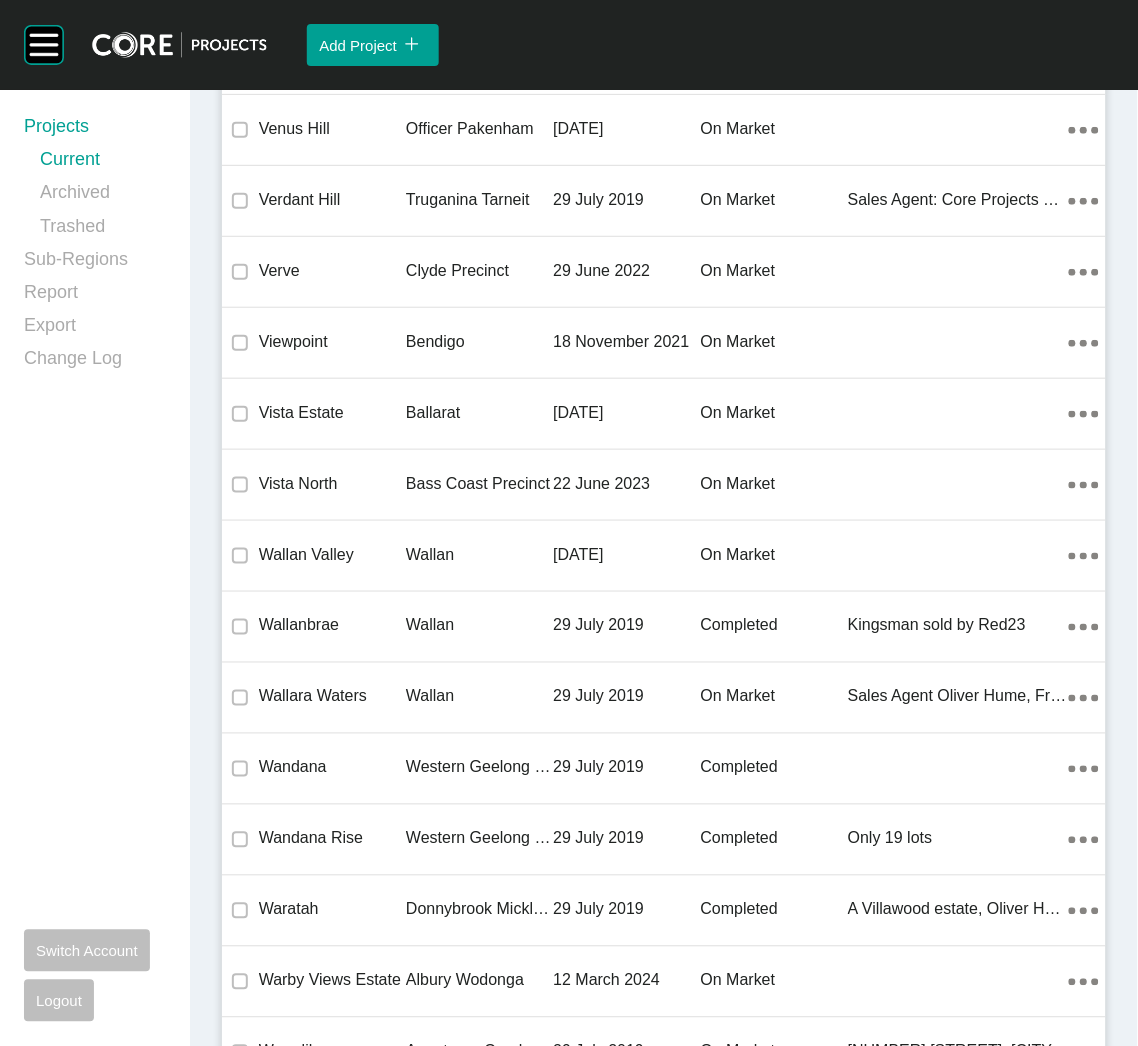 click on "Group 2 Created with Sketch. . Add Project icon/tick copy 11 Created with Sketch. Projects Current Archived Trashed Sub-Regions Report Export Change Log Switch Account Logout Dashboard >> Projects Project Listings Project Name Sub-Region Date Created Project Status Summary 00 Testing - [FIRST] 9 [MONTH] [YEAR] on market Action Menu Dots Copy 6 Created with Sketch. 0GrantsTest1 28 [MONTH] [YEAR] on market Action Menu Dots Copy 6 Created with Sketch. 0GrantsTest2 28 [MONTH] [YEAR] on market Action Menu Dots Copy 6 Created with Sketch. 0GrantsTest3 7 [MONTH] [YEAR] on market Action Menu Dots Copy 6 Created with Sketch. 0GrantsTest4 7 [MONTH] [YEAR] on market Action Menu Dots Copy 6 Created with Sketch. 105 Grices Road Berwick South Precinct 16 [MONTH] [YEAR] completed Action Menu Dots Copy 6 Created with Sketch. 138 Wollahra Rise Ballan Road Precinct 8 [MONTH] [YEAR] on hold Action Menu Dots Copy 6 Created with Sketch. 210 Kenilworth Ave Officer Pakenham 25 [MONTH] [YEAR] on market Action Menu Dots Copy 6 Created with Sketch. Aldo" at bounding box center (569, 523) 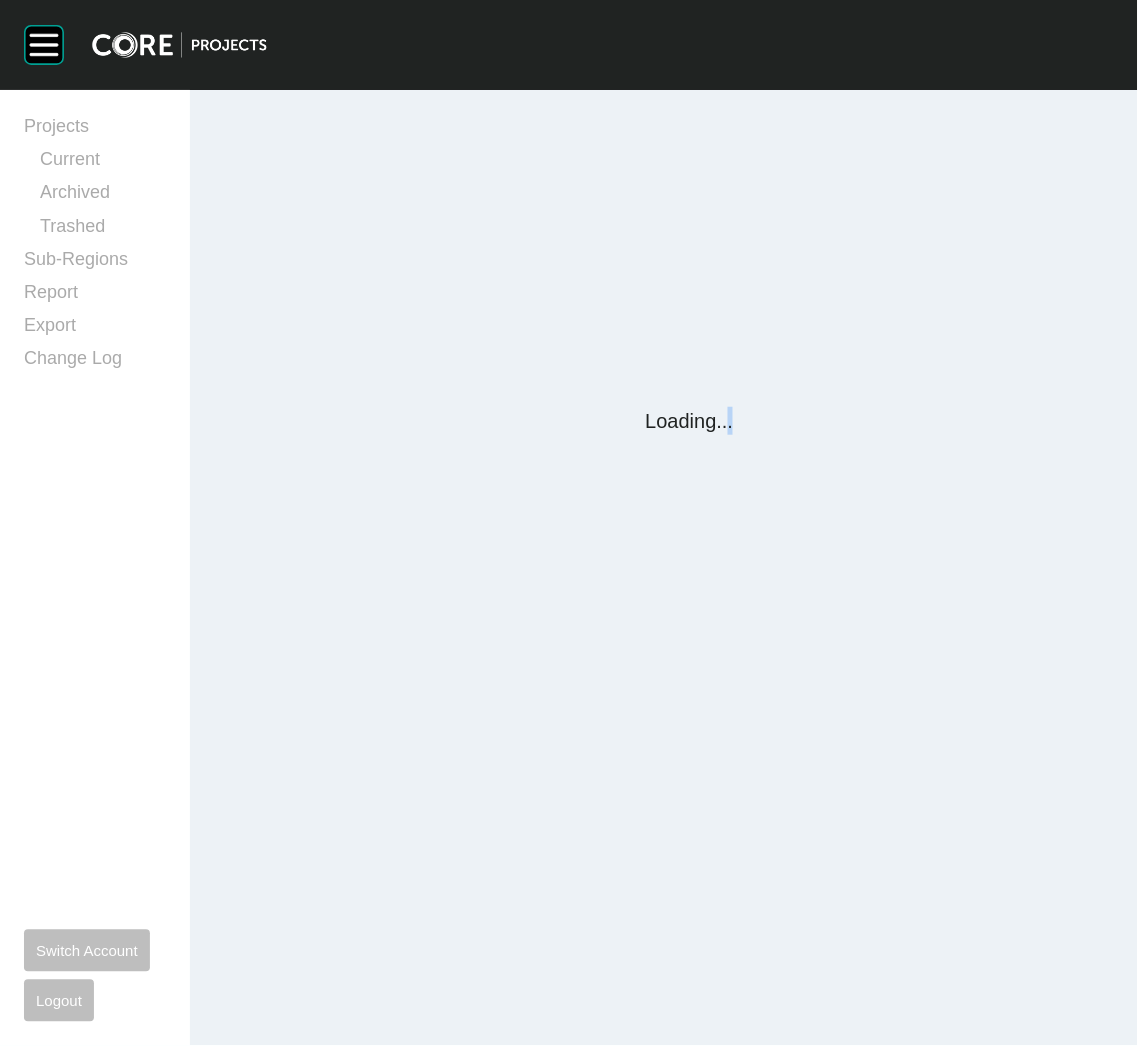 scroll, scrollTop: 0, scrollLeft: 0, axis: both 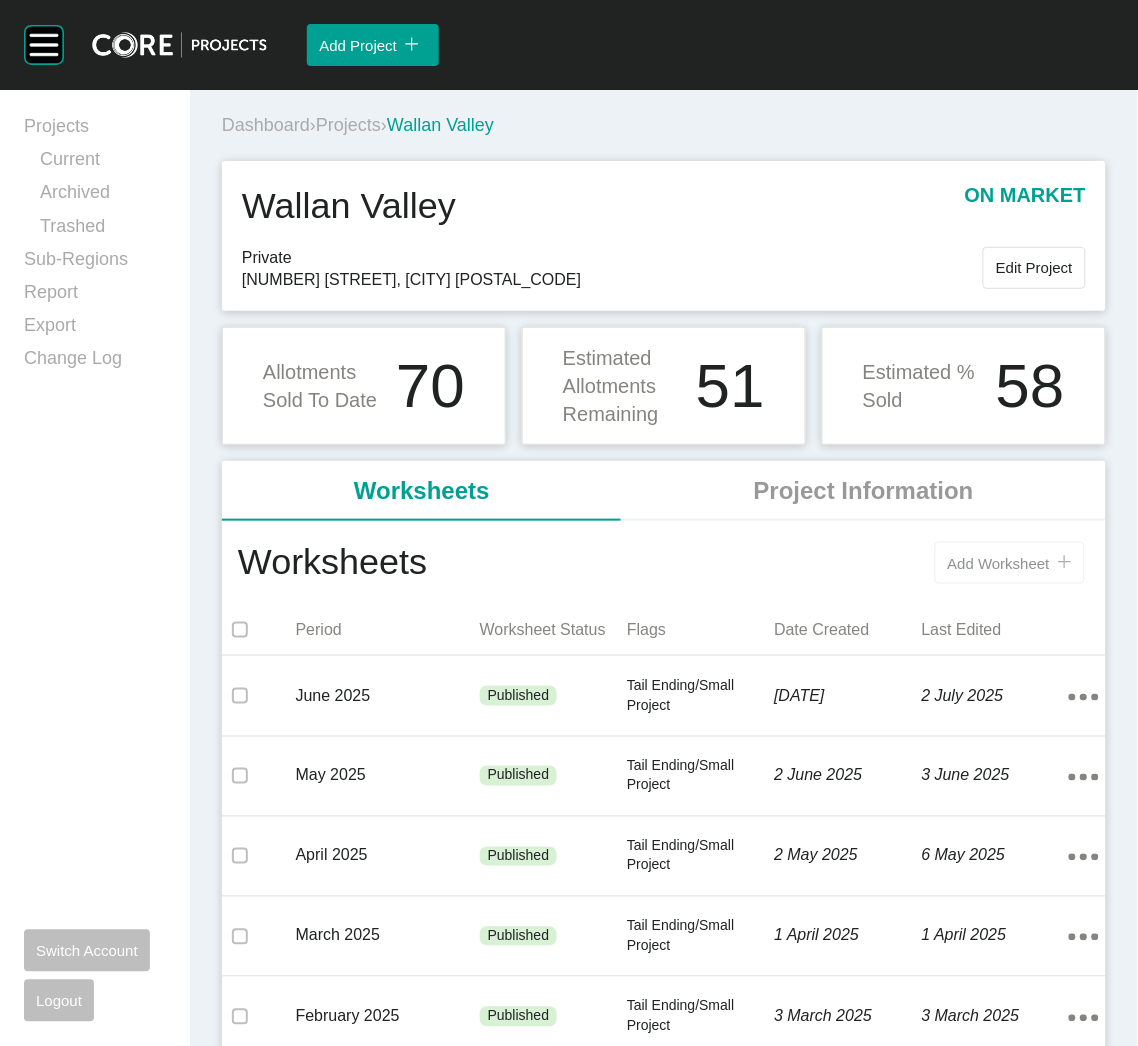 click on "Add Worksheet icon/tick copy 11 Created with Sketch." at bounding box center (1010, 563) 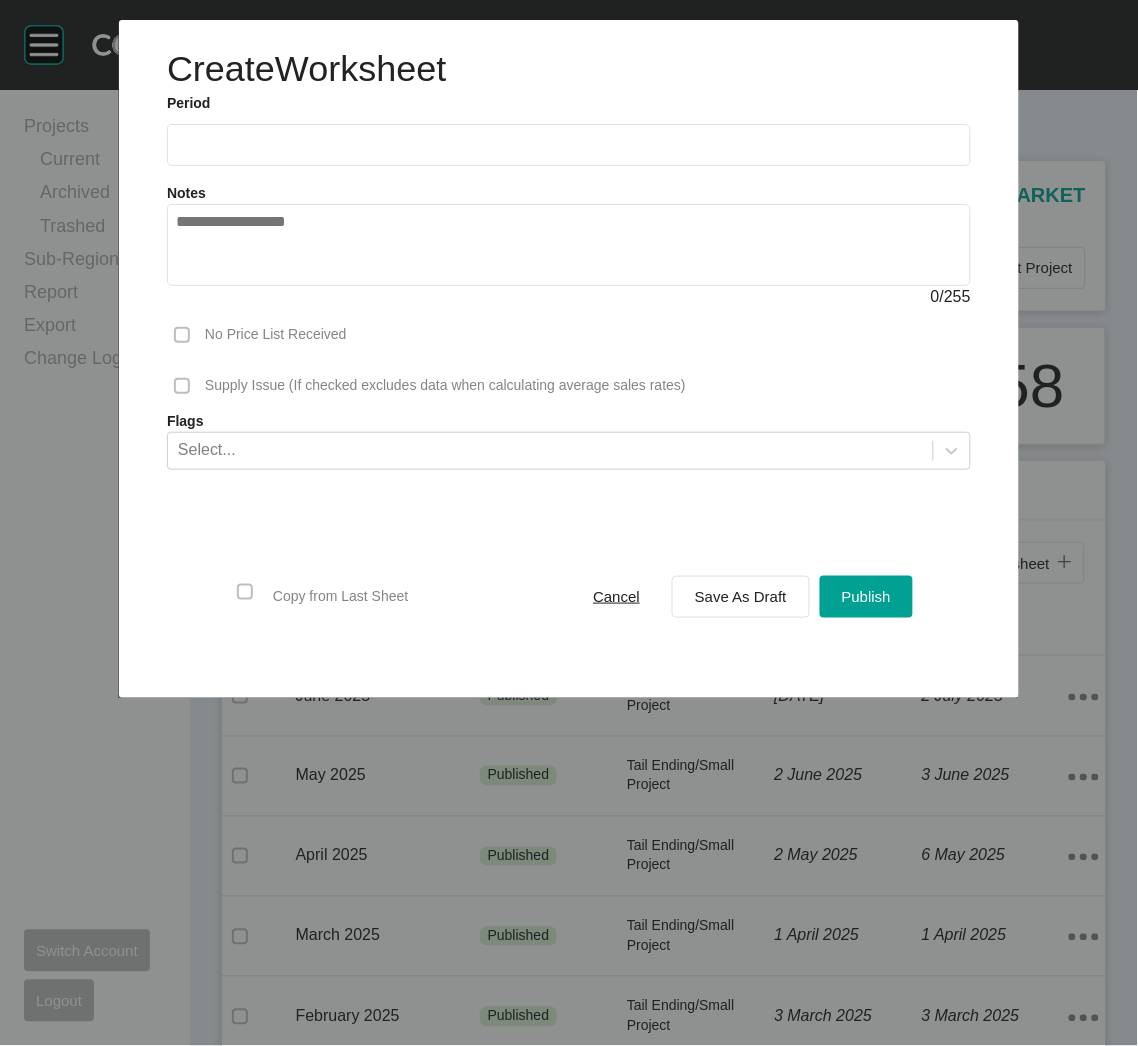 click at bounding box center [569, 144] 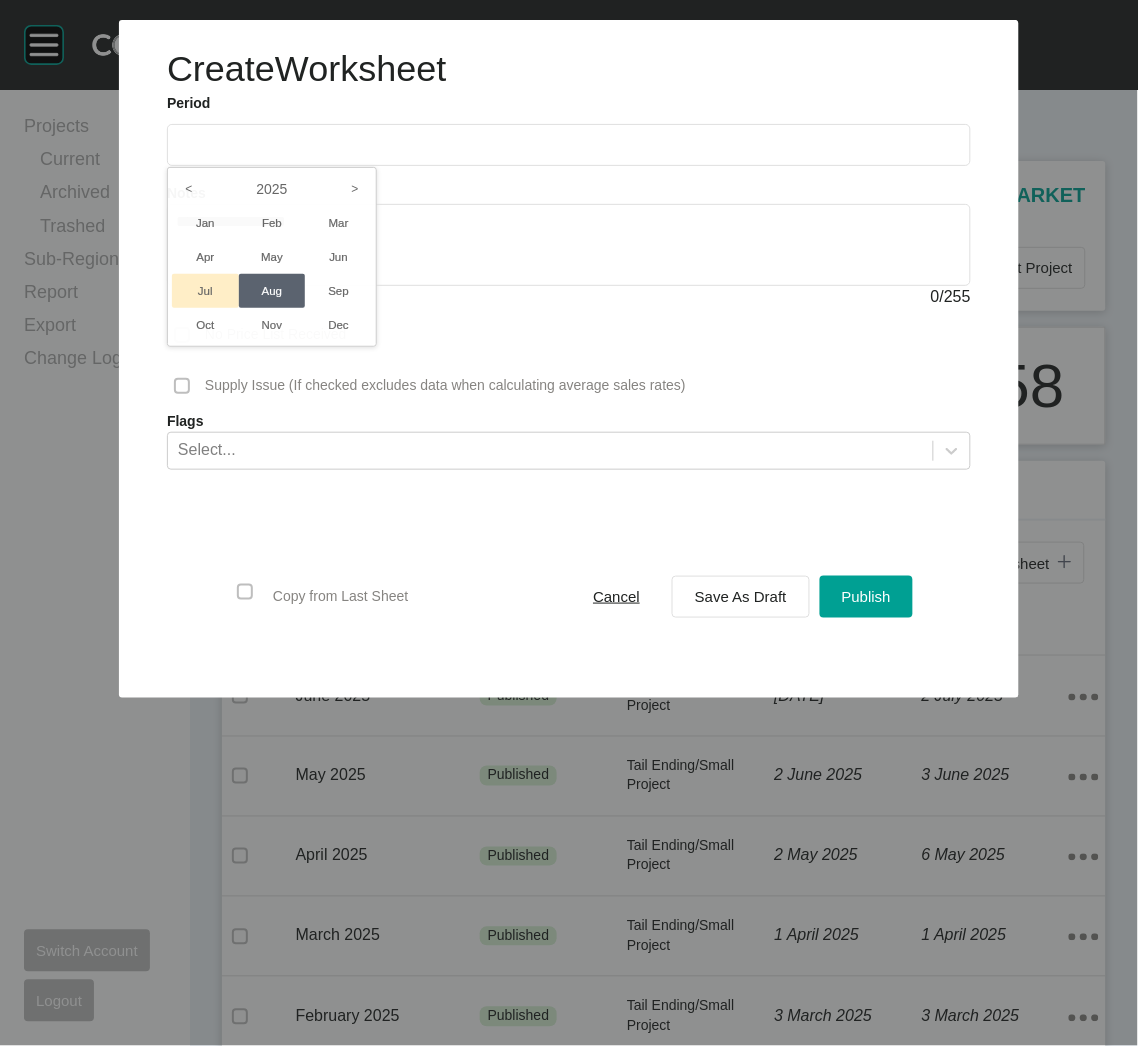 click on "Jul" at bounding box center [205, 291] 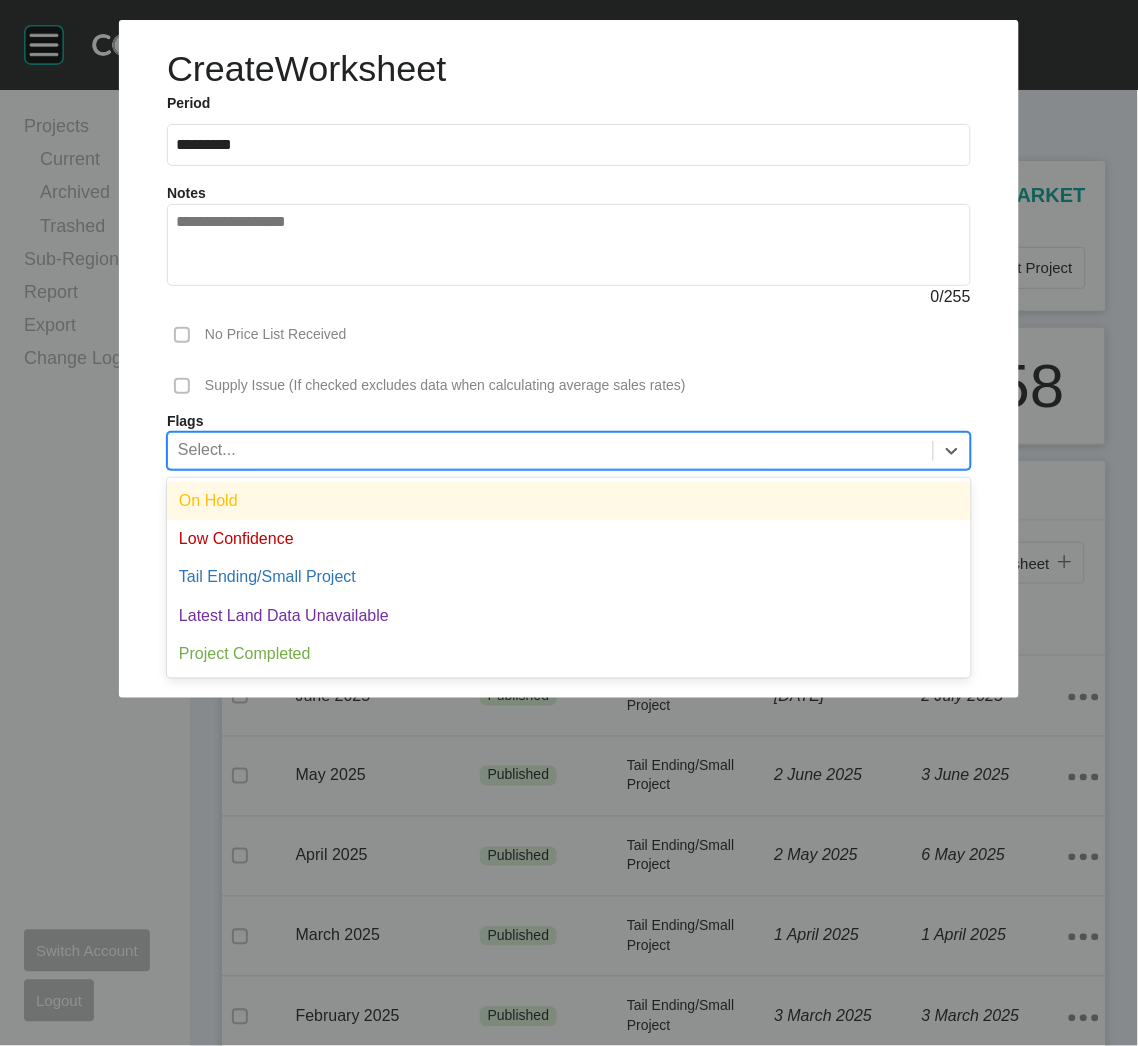 click on "Select..." at bounding box center [550, 450] 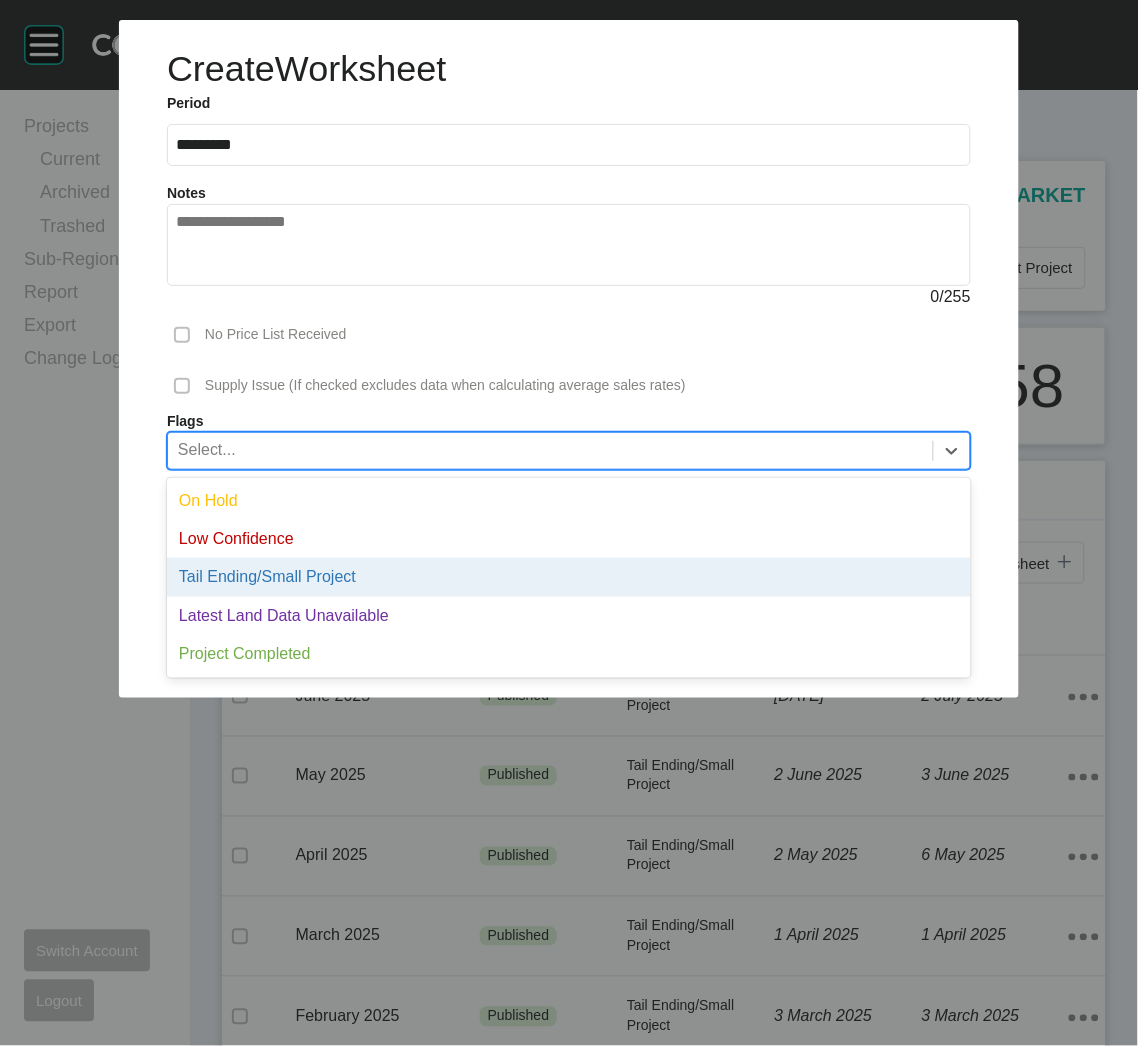 click on "Tail Ending/Small Project" at bounding box center [569, 577] 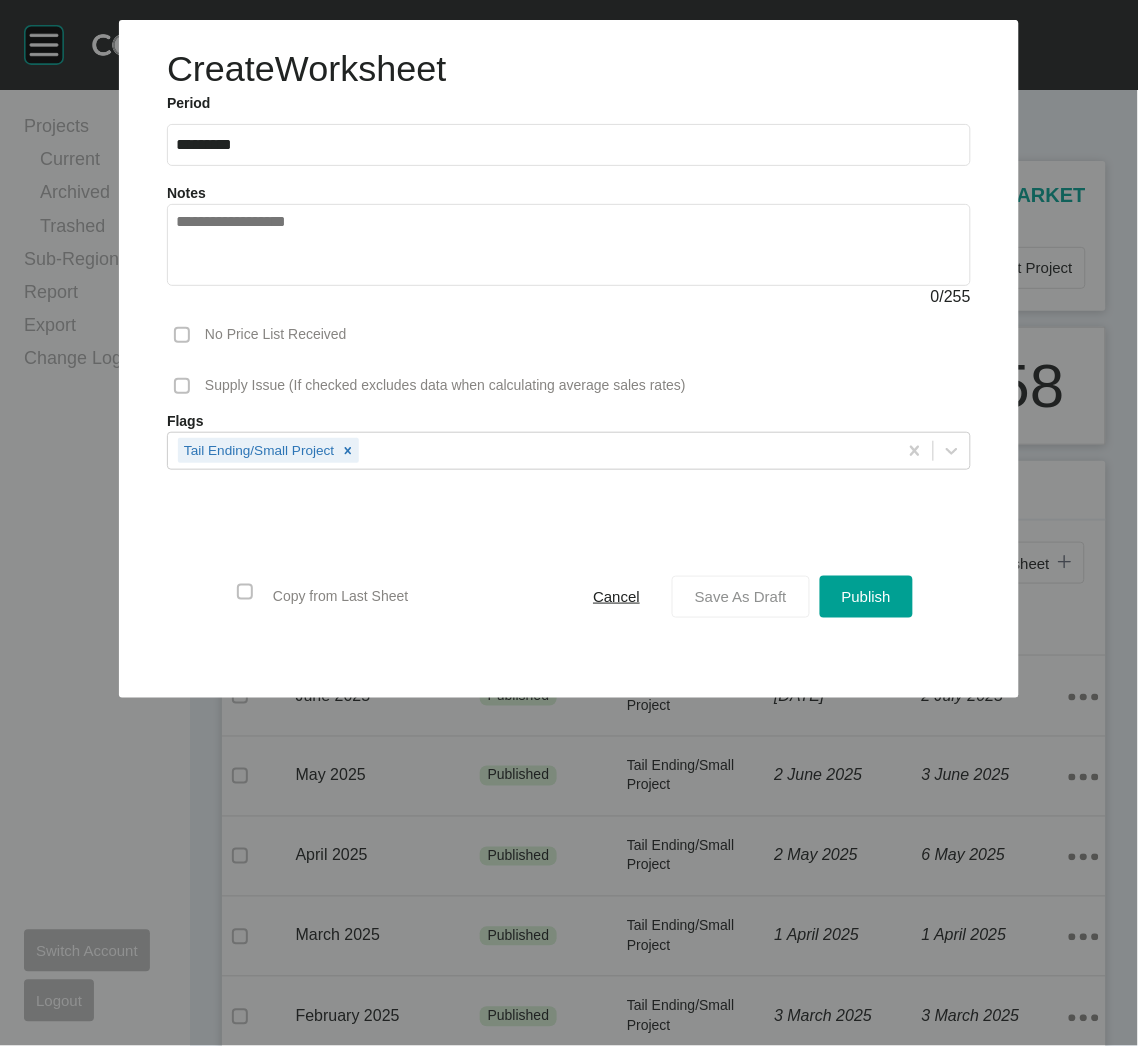 click on "Save As Draft" at bounding box center [741, 596] 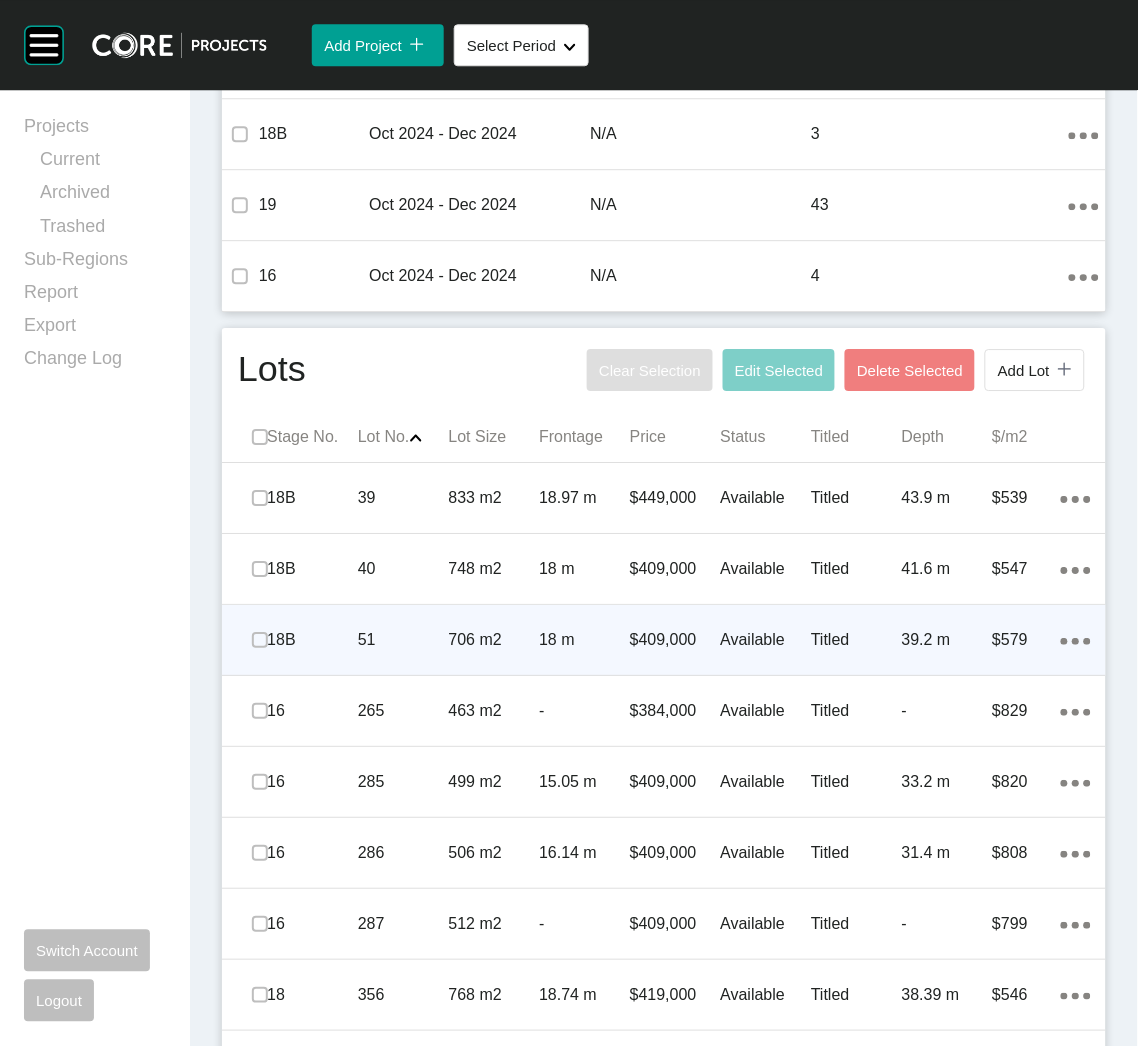scroll, scrollTop: 1050, scrollLeft: 0, axis: vertical 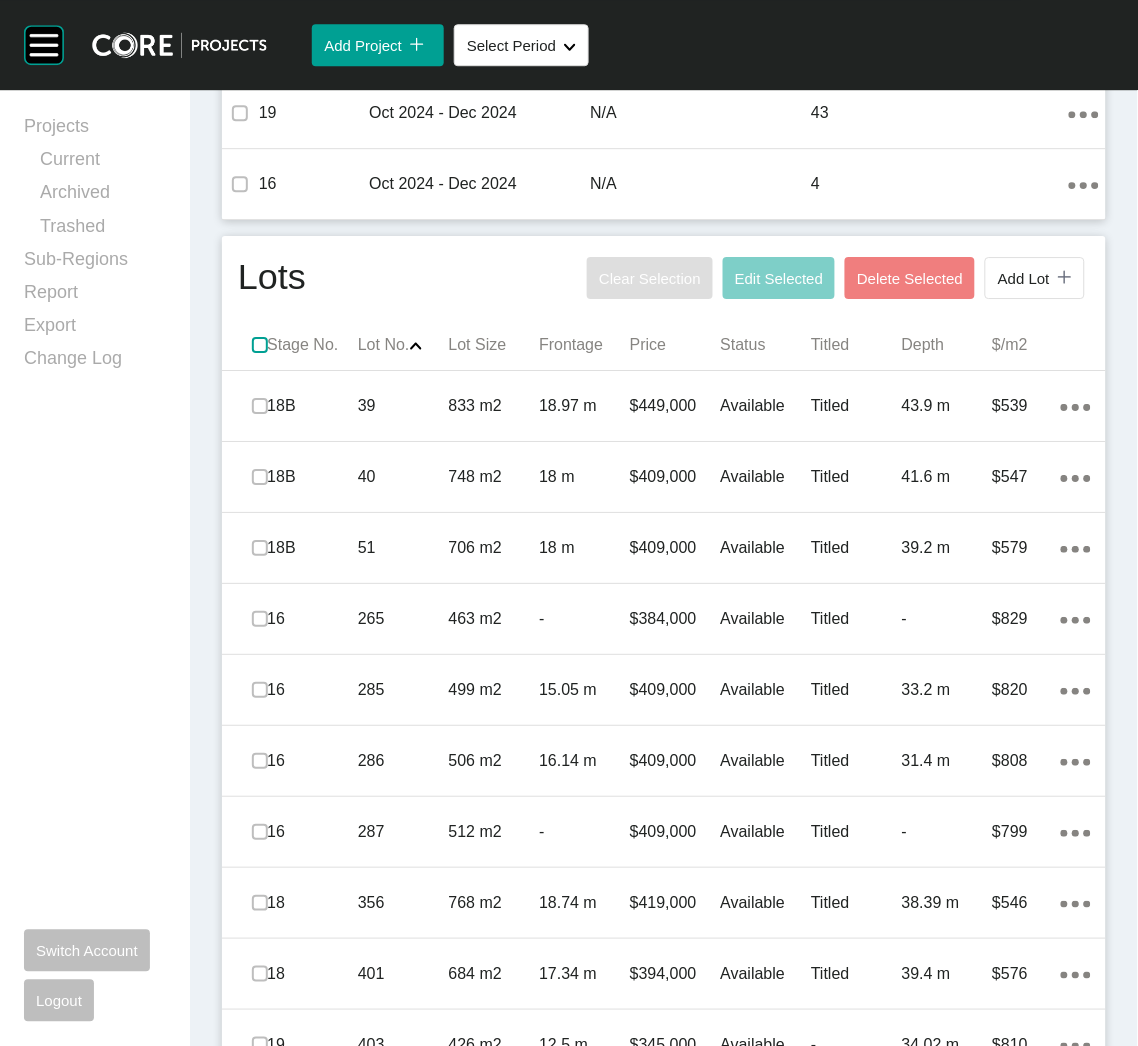 click at bounding box center (260, 345) 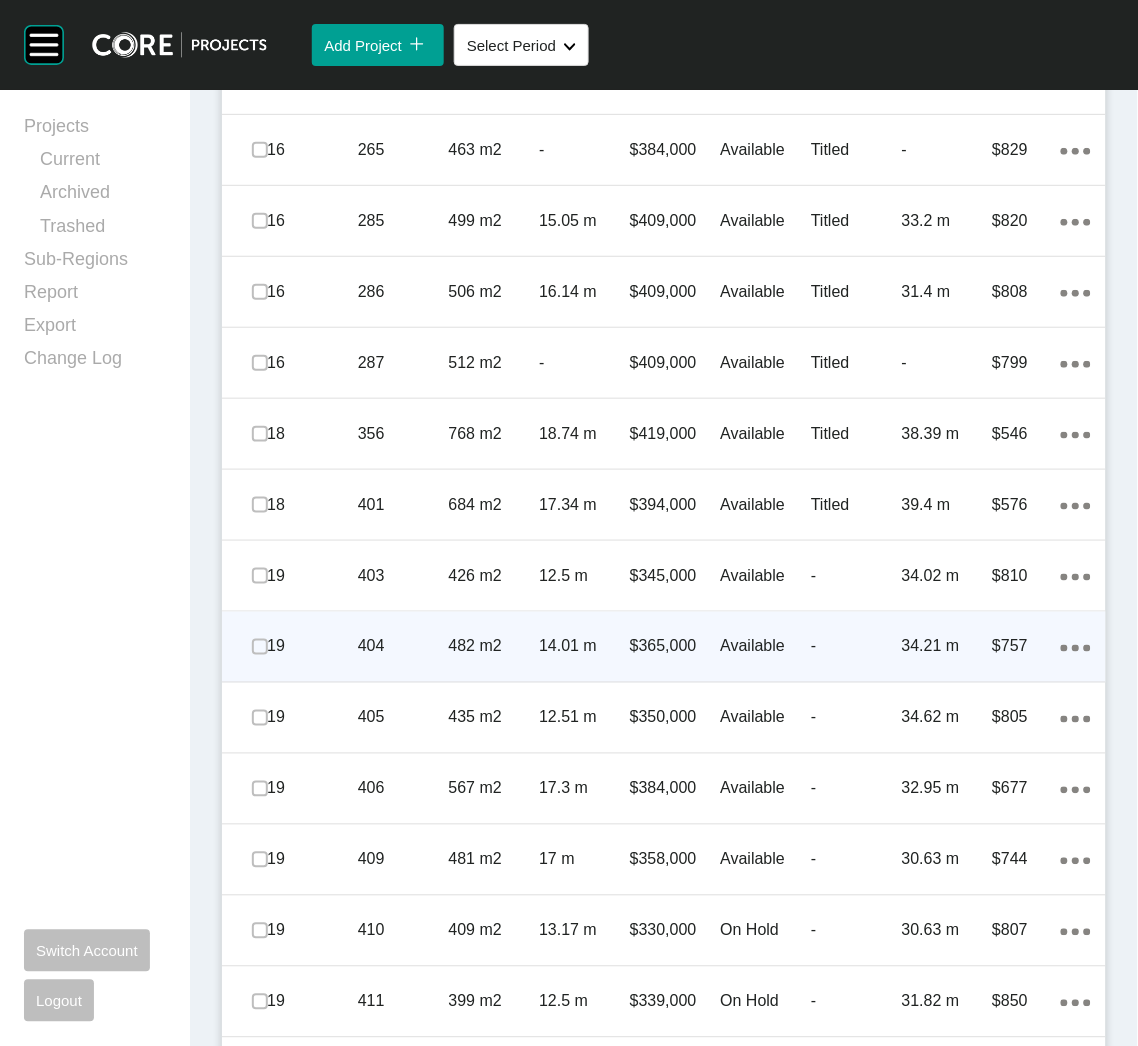 scroll, scrollTop: 1523, scrollLeft: 0, axis: vertical 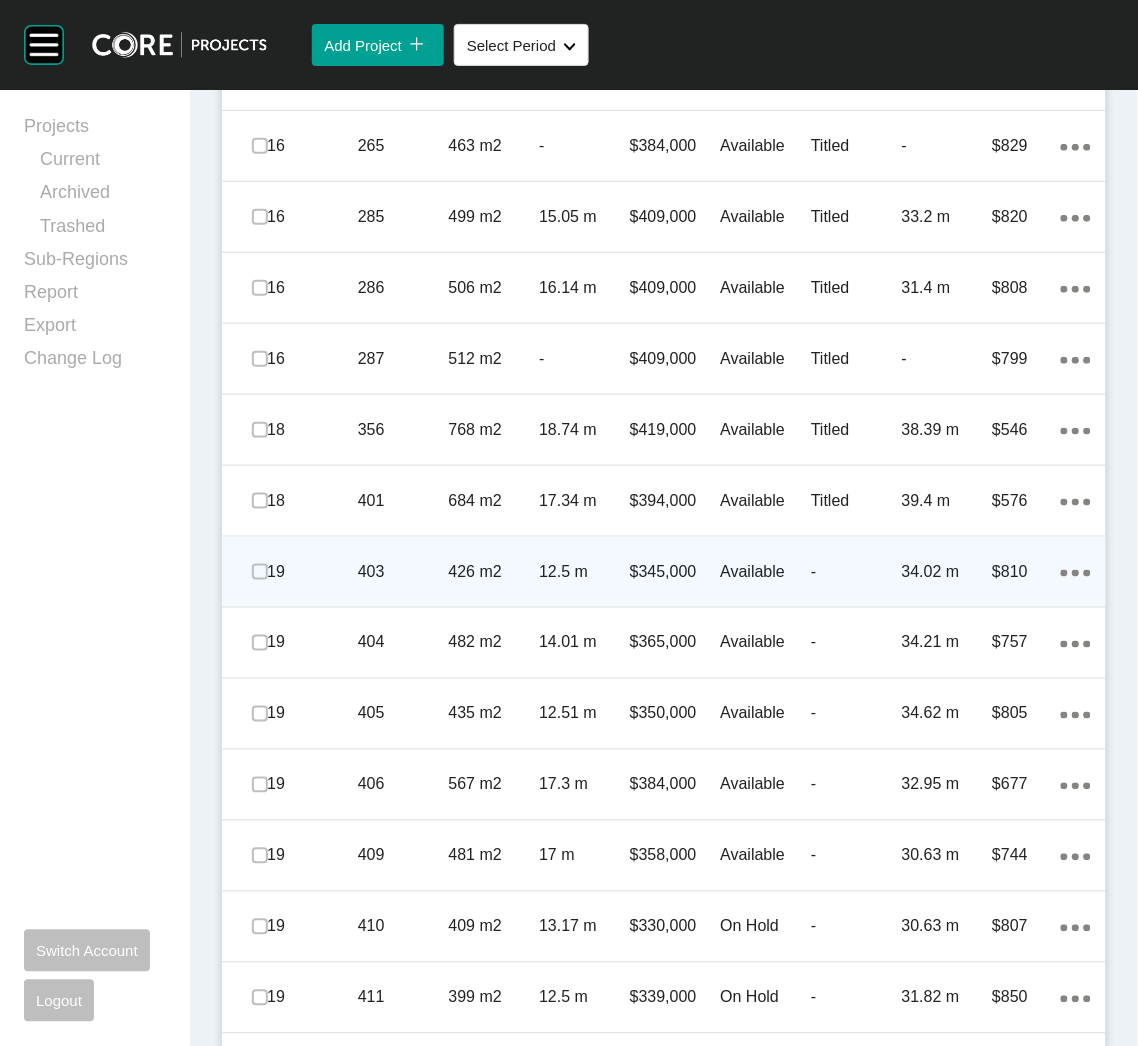click at bounding box center [233, 572] 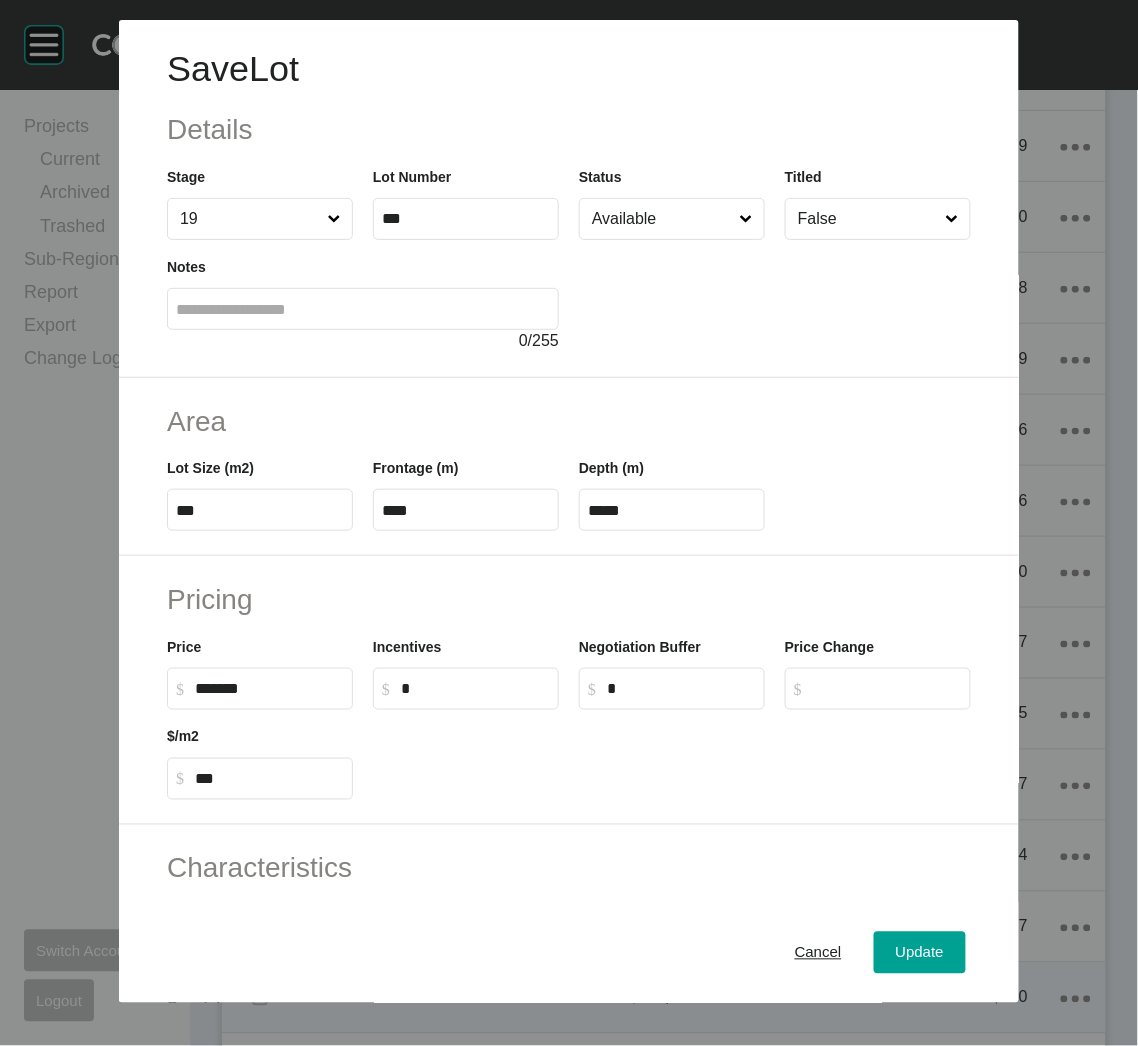 click on "Cancel" at bounding box center [818, 953] 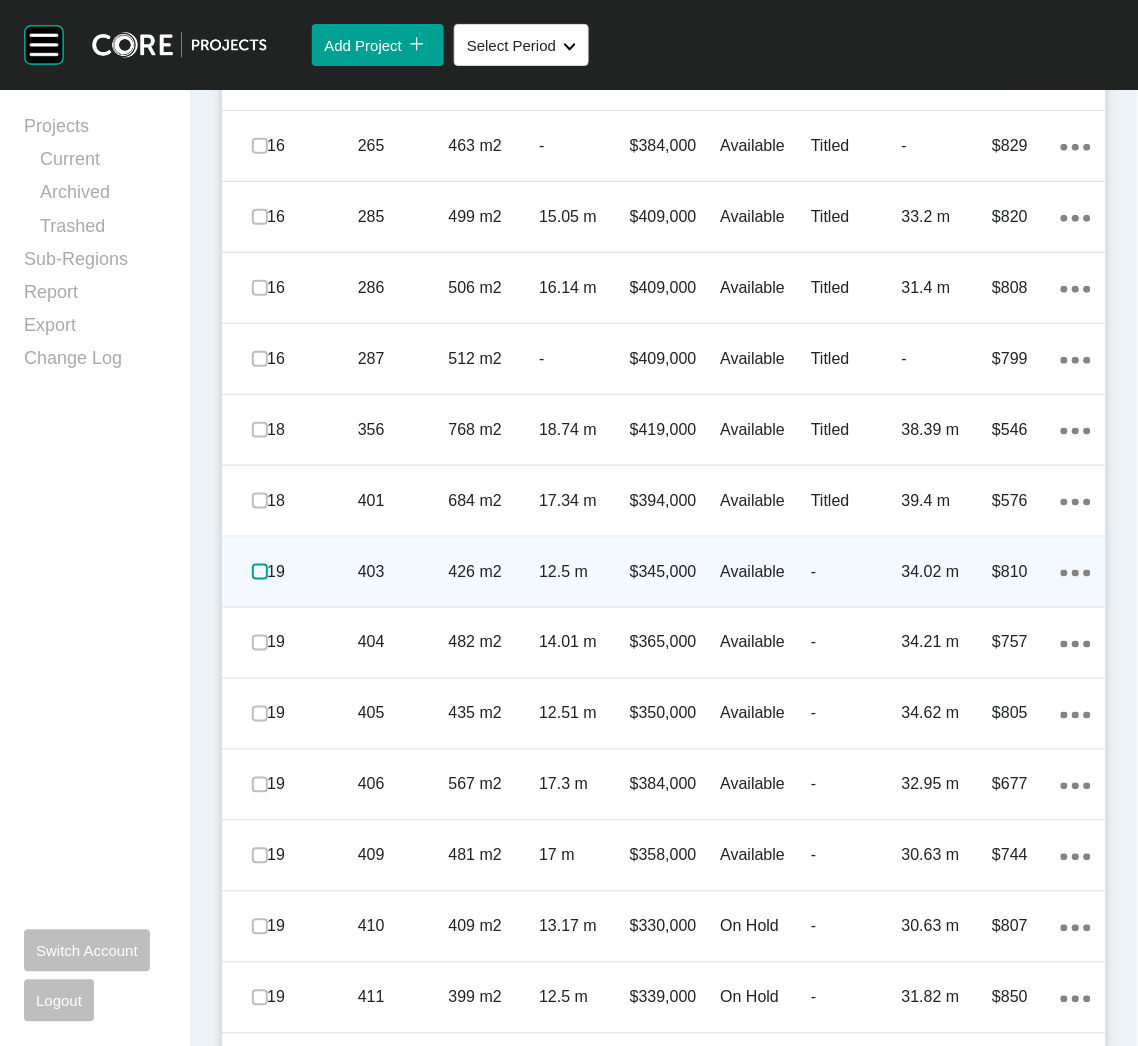 click at bounding box center (260, 572) 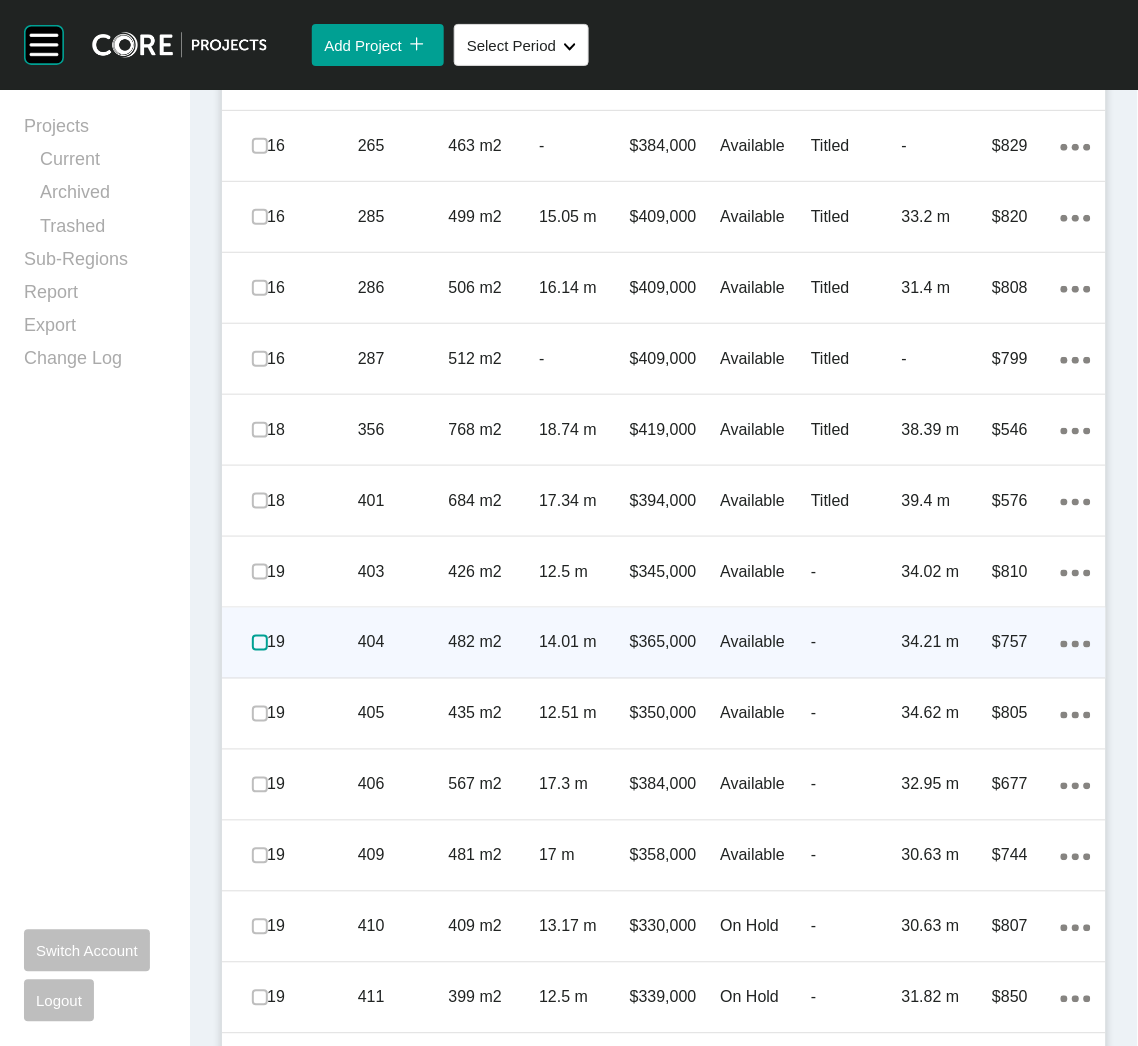 click at bounding box center (260, 643) 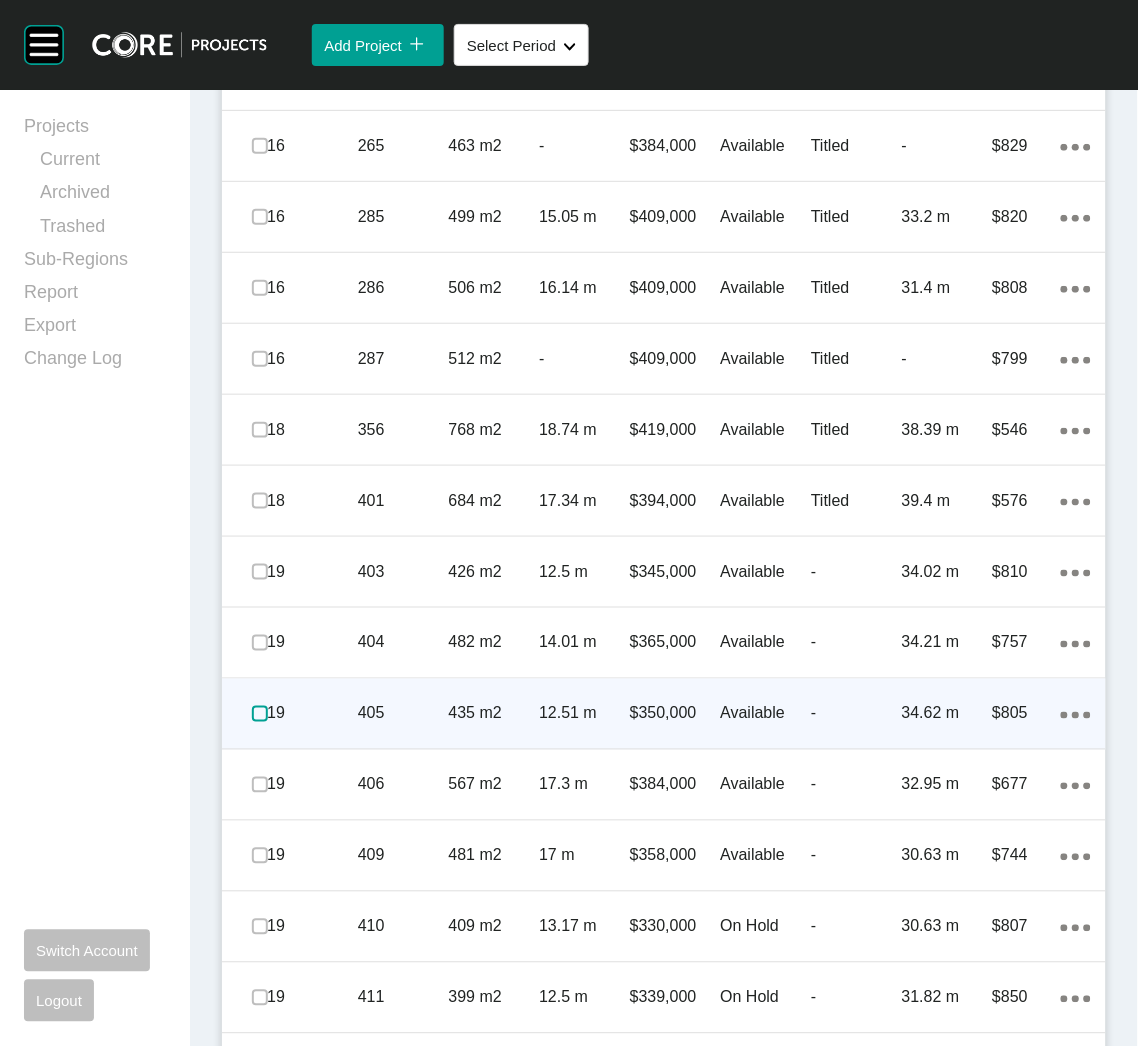 click at bounding box center [260, 714] 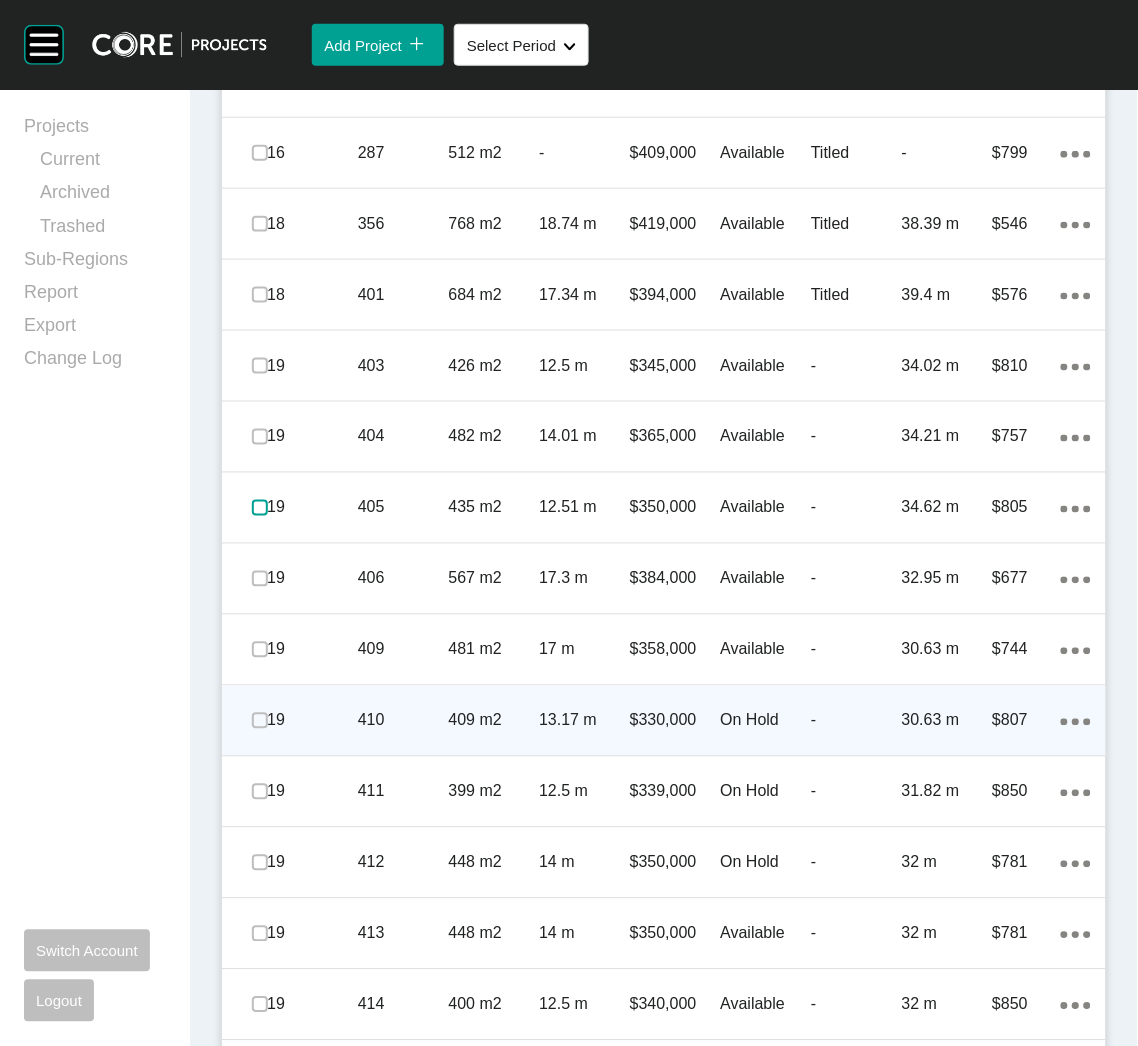 scroll, scrollTop: 1823, scrollLeft: 0, axis: vertical 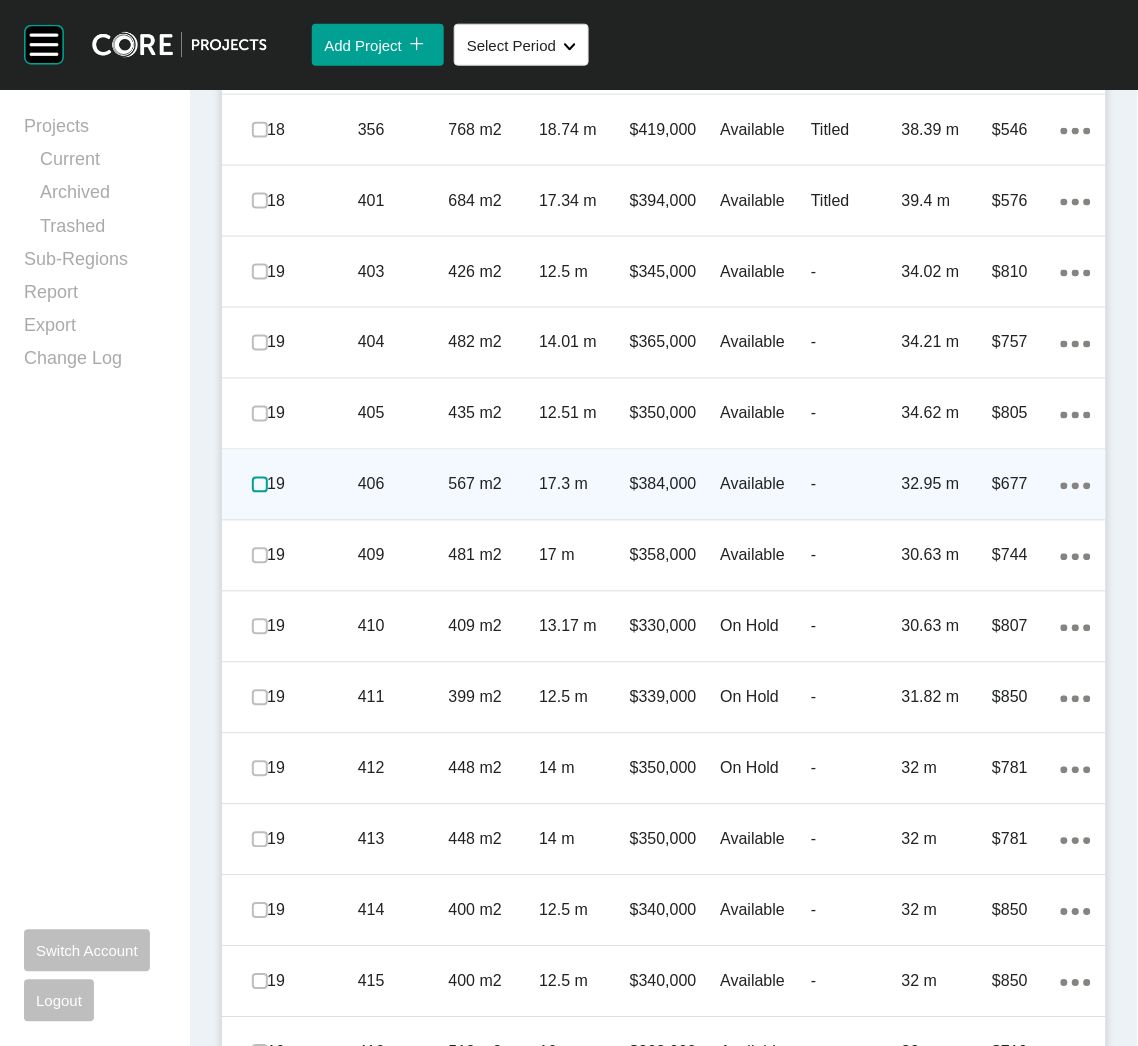 click at bounding box center (260, 485) 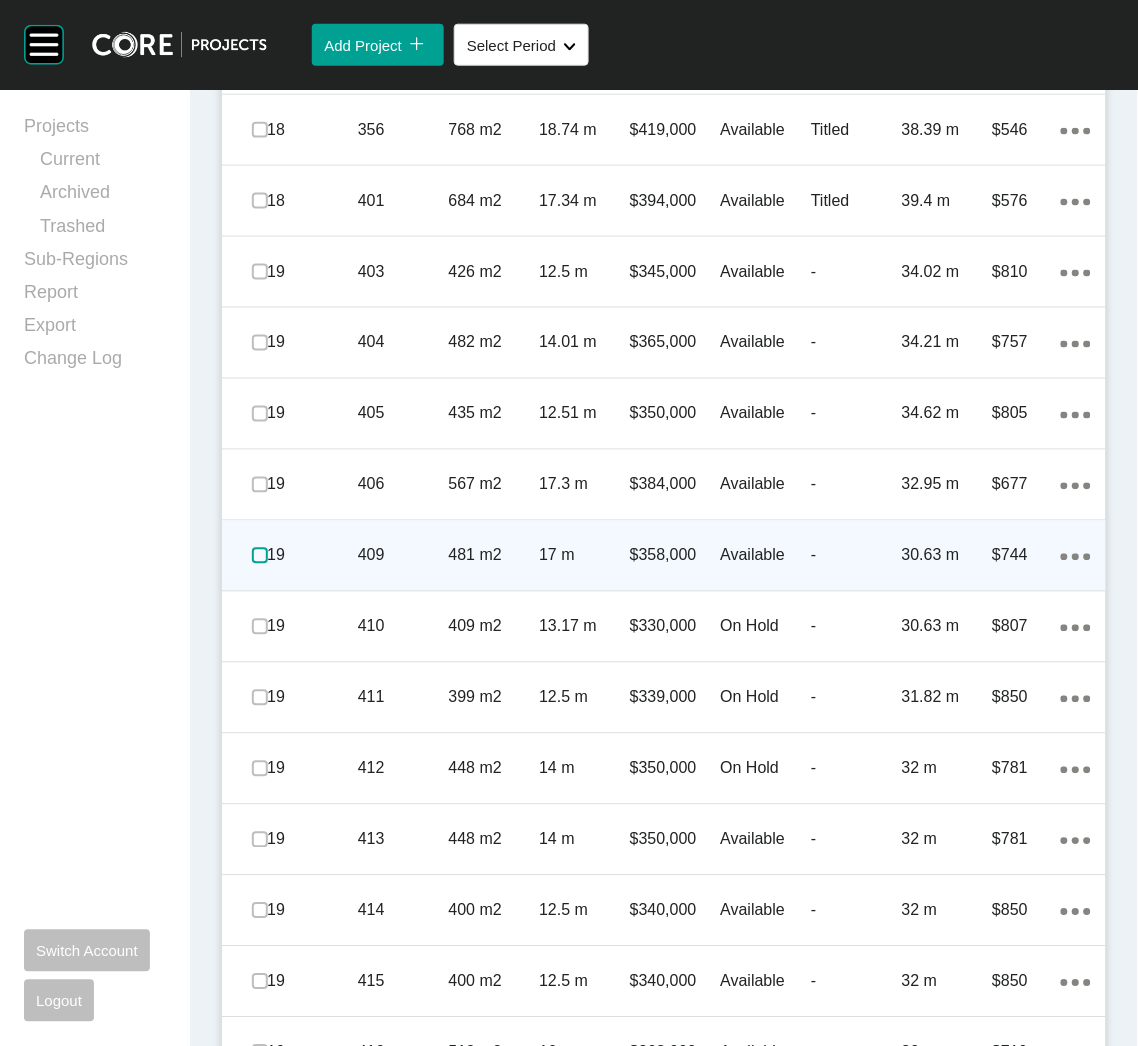 click at bounding box center (260, 556) 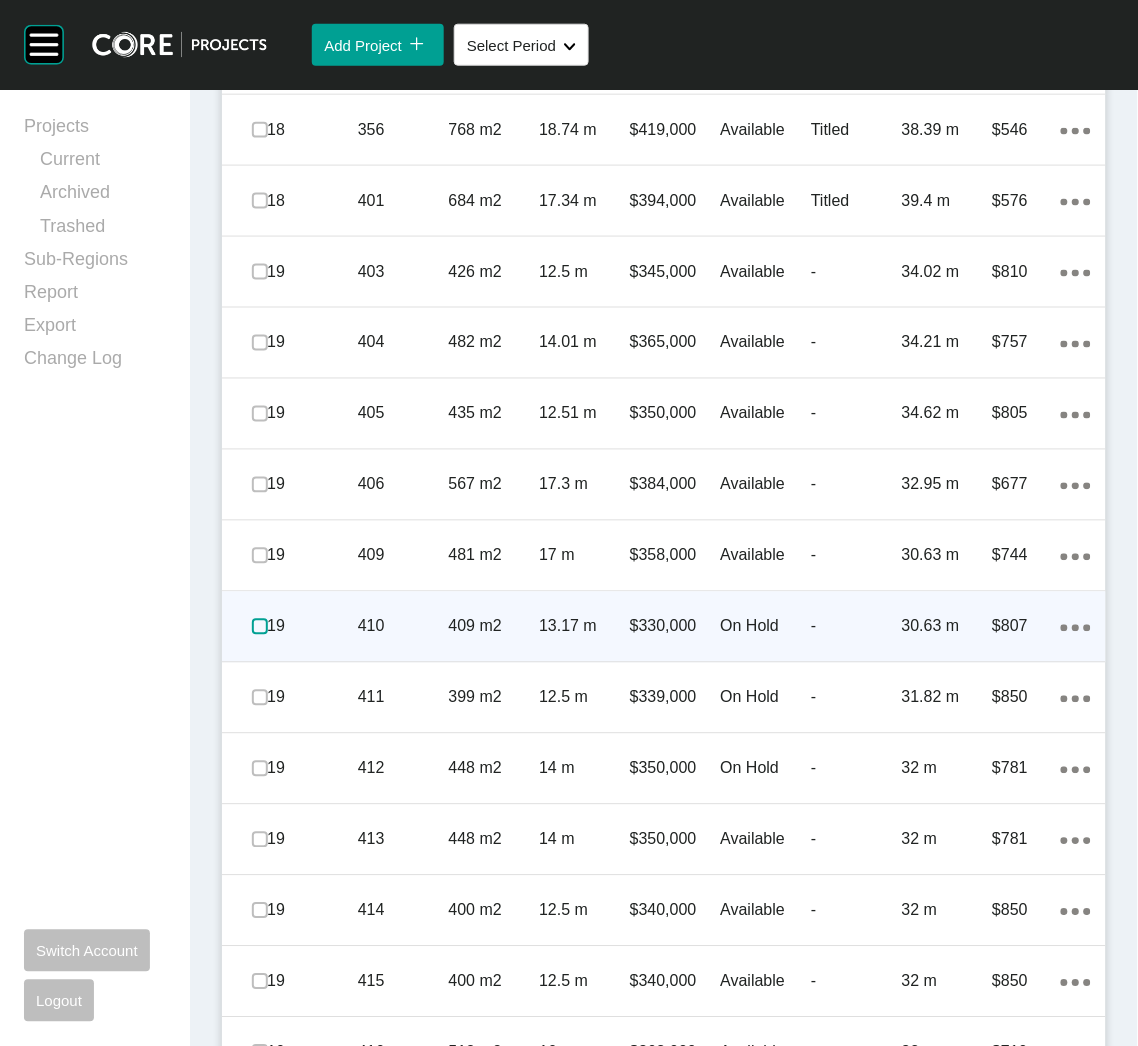 click at bounding box center [260, 627] 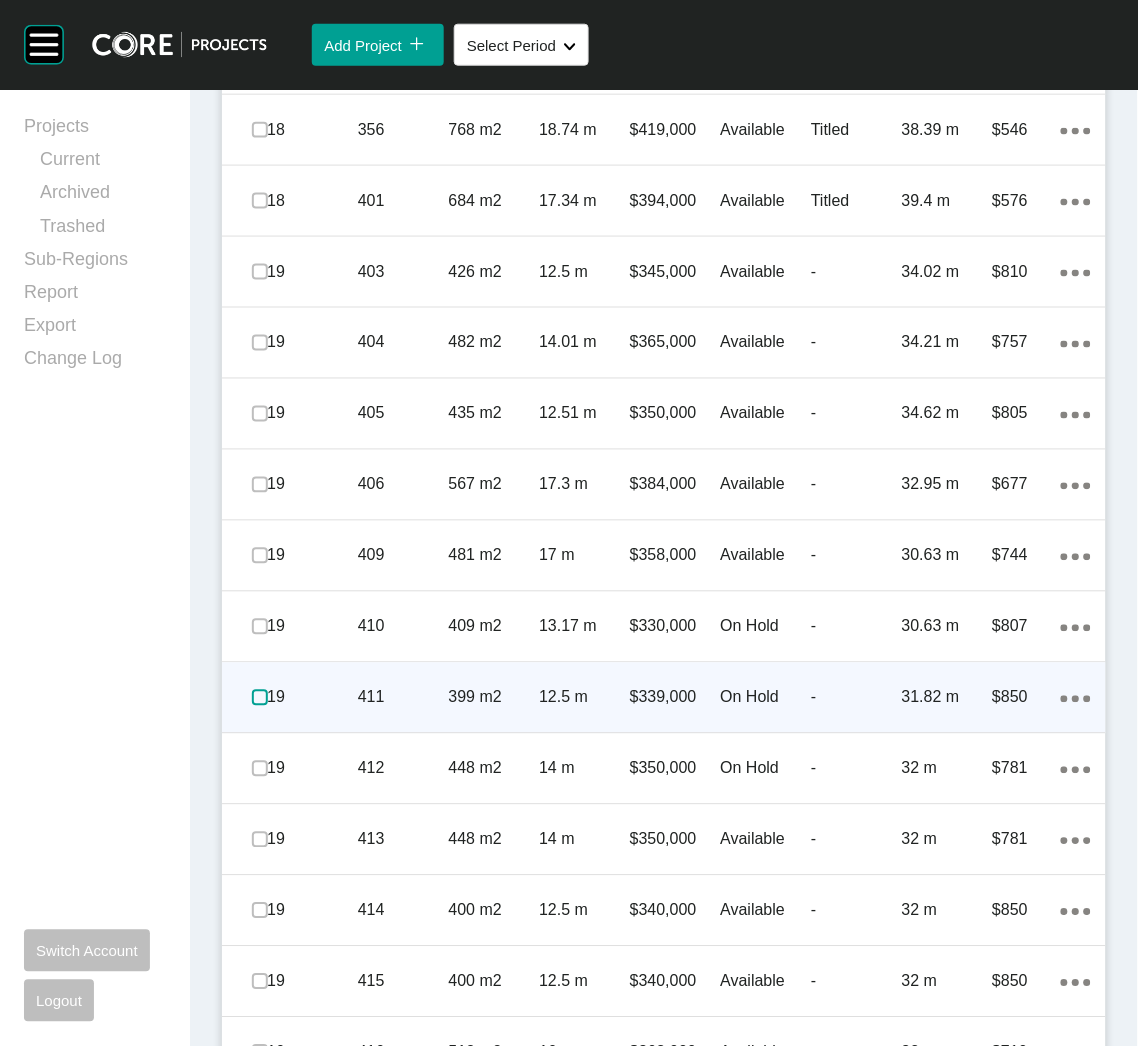 click at bounding box center [260, 698] 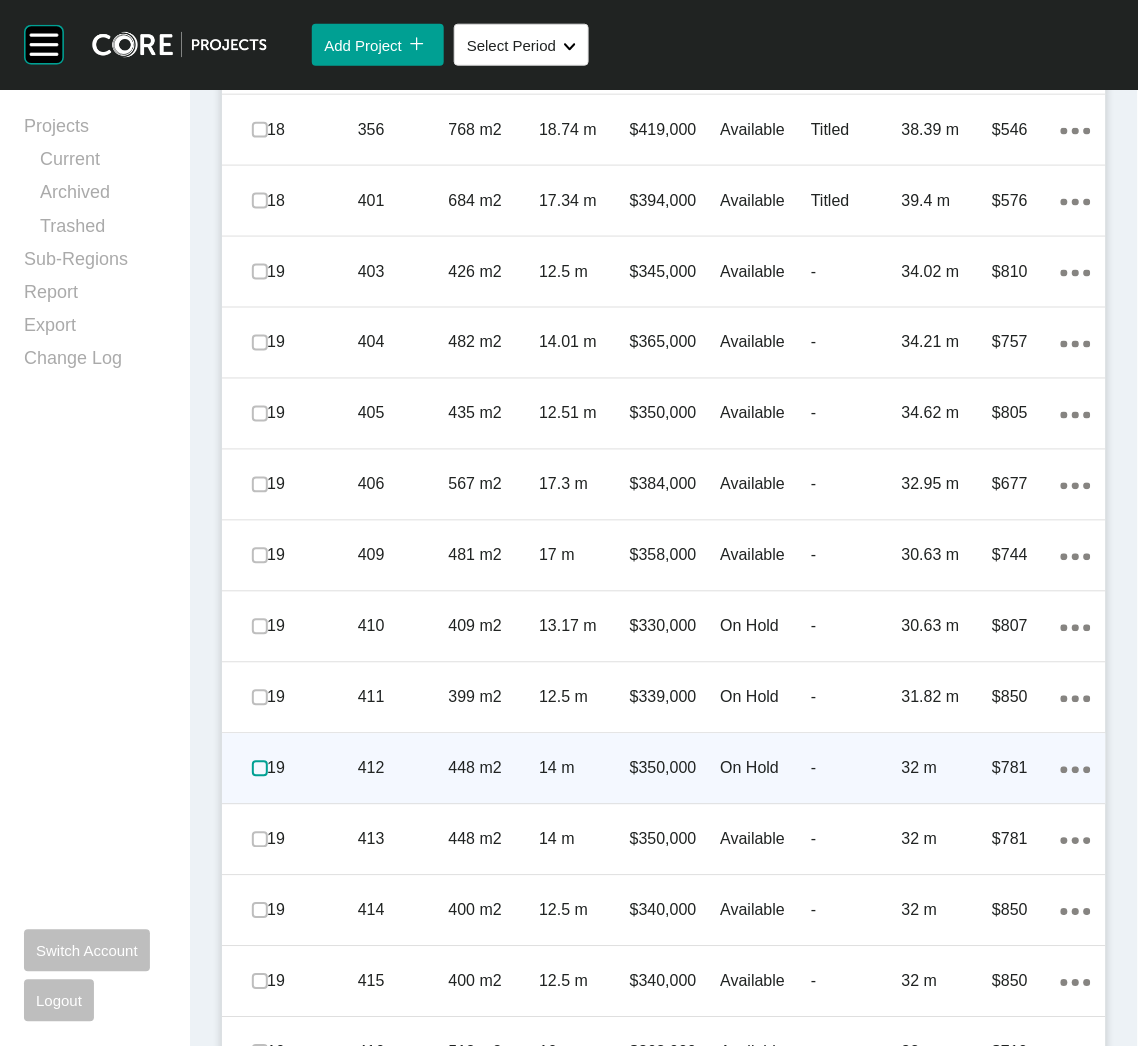 click at bounding box center (260, 769) 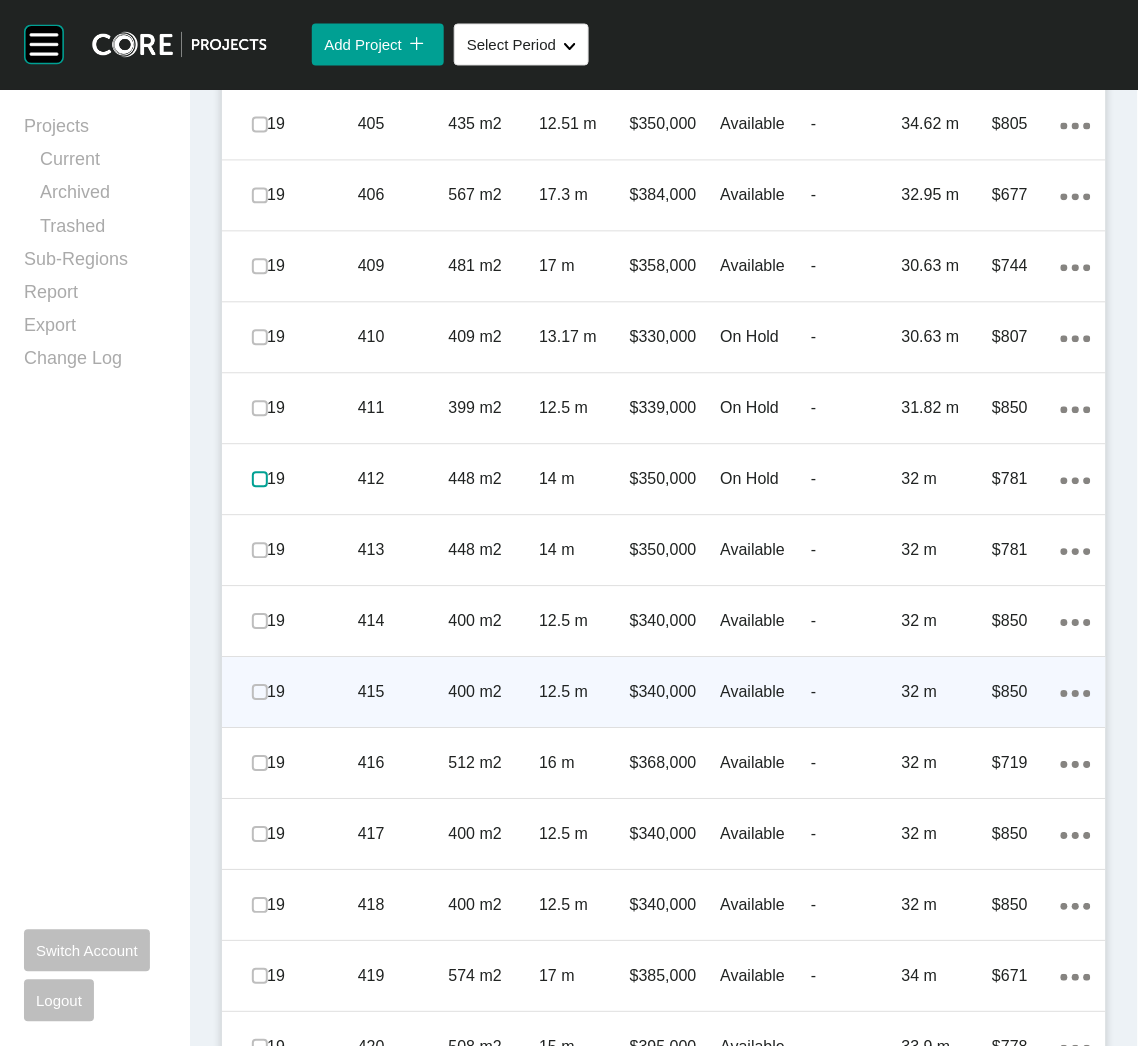 scroll, scrollTop: 2124, scrollLeft: 0, axis: vertical 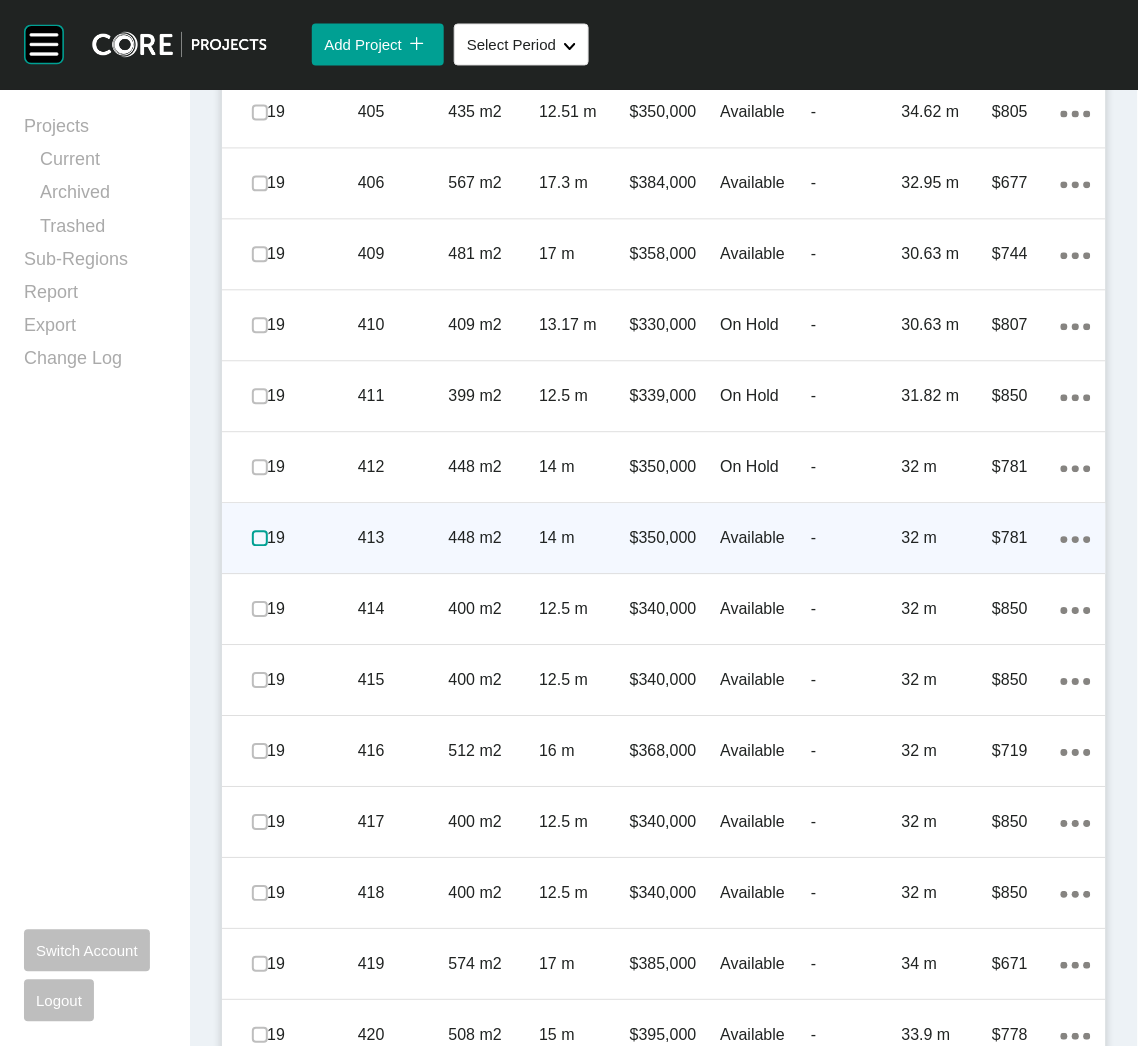 click at bounding box center [260, 539] 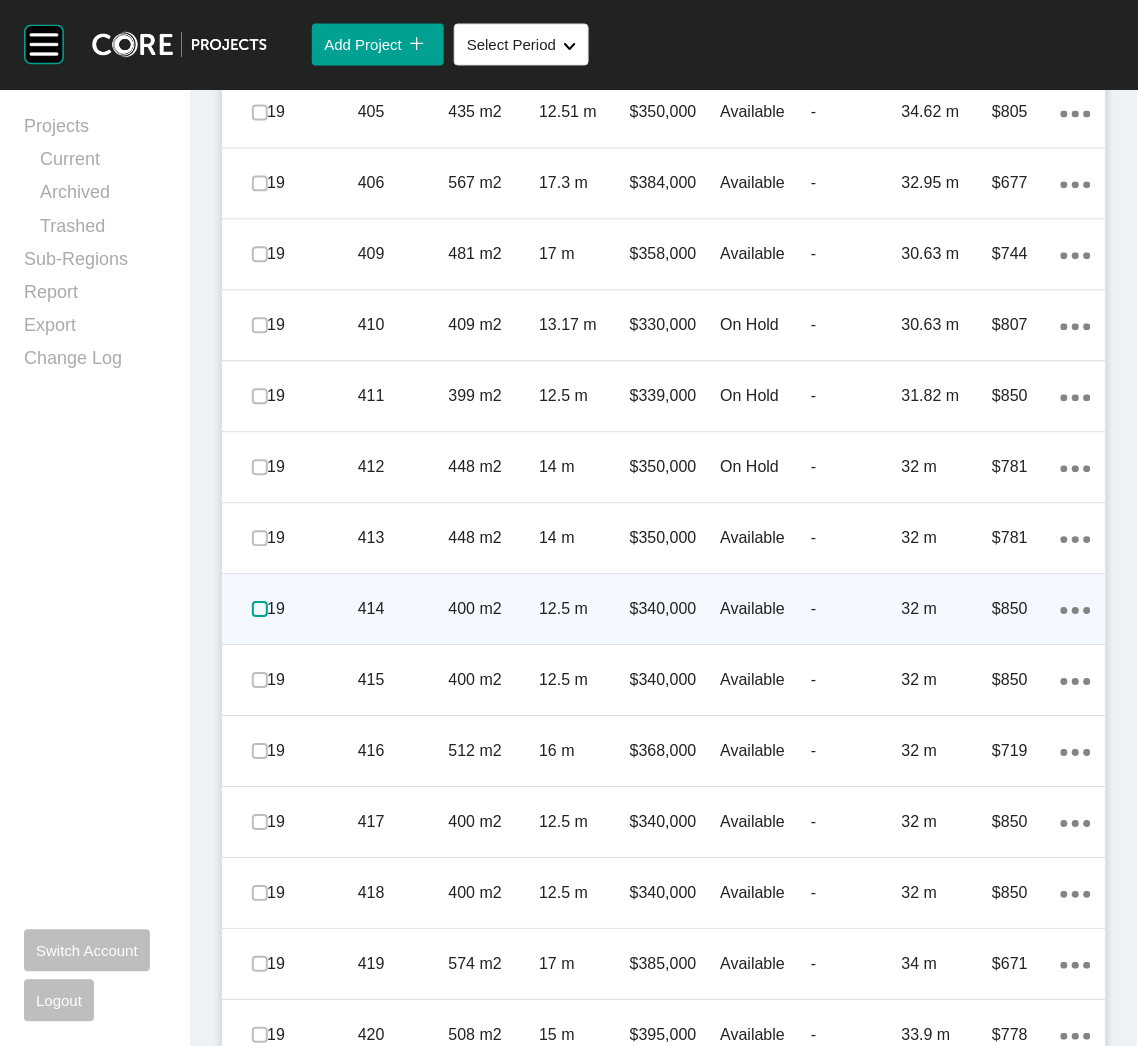 click at bounding box center [260, 610] 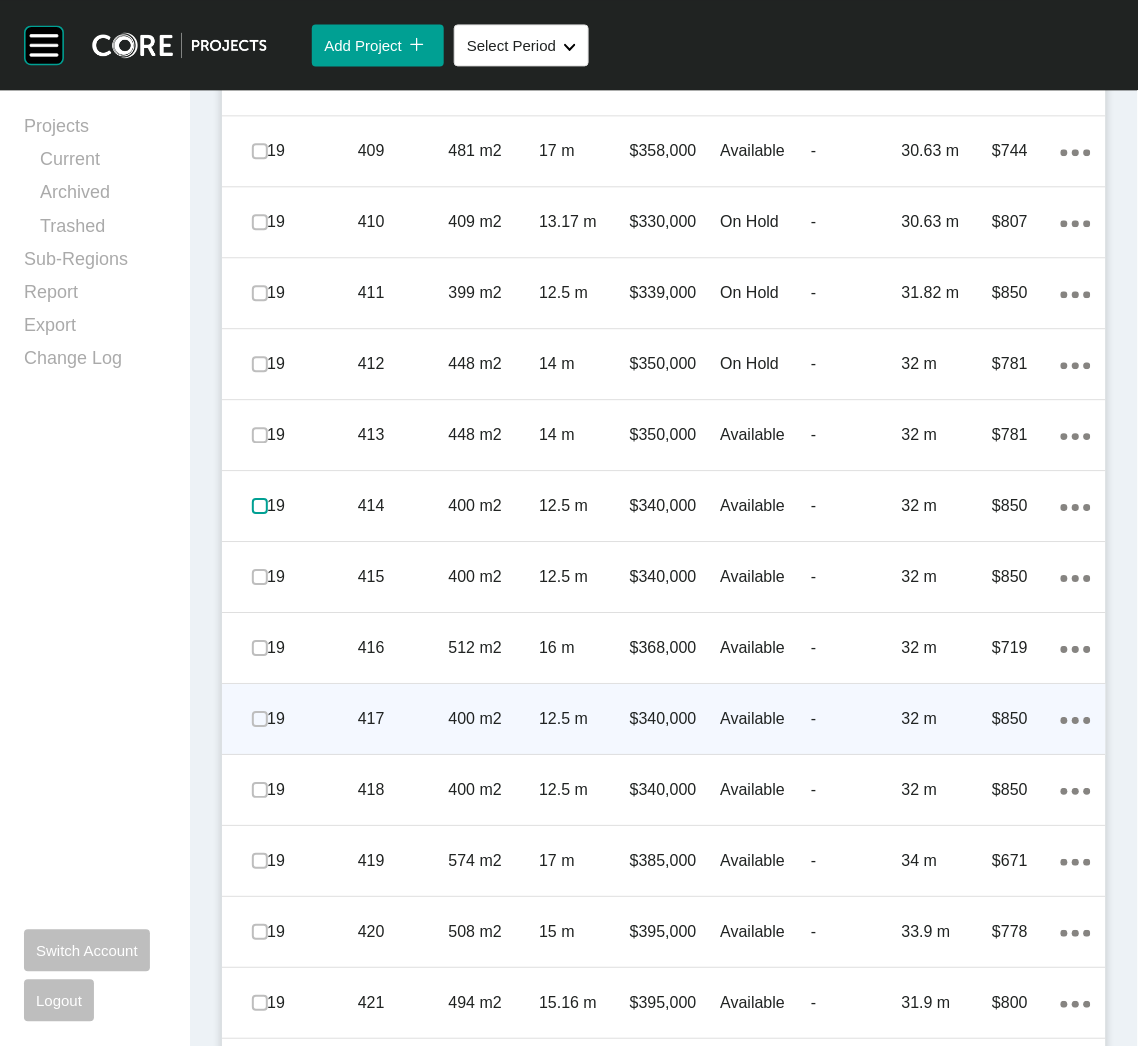 scroll, scrollTop: 2274, scrollLeft: 0, axis: vertical 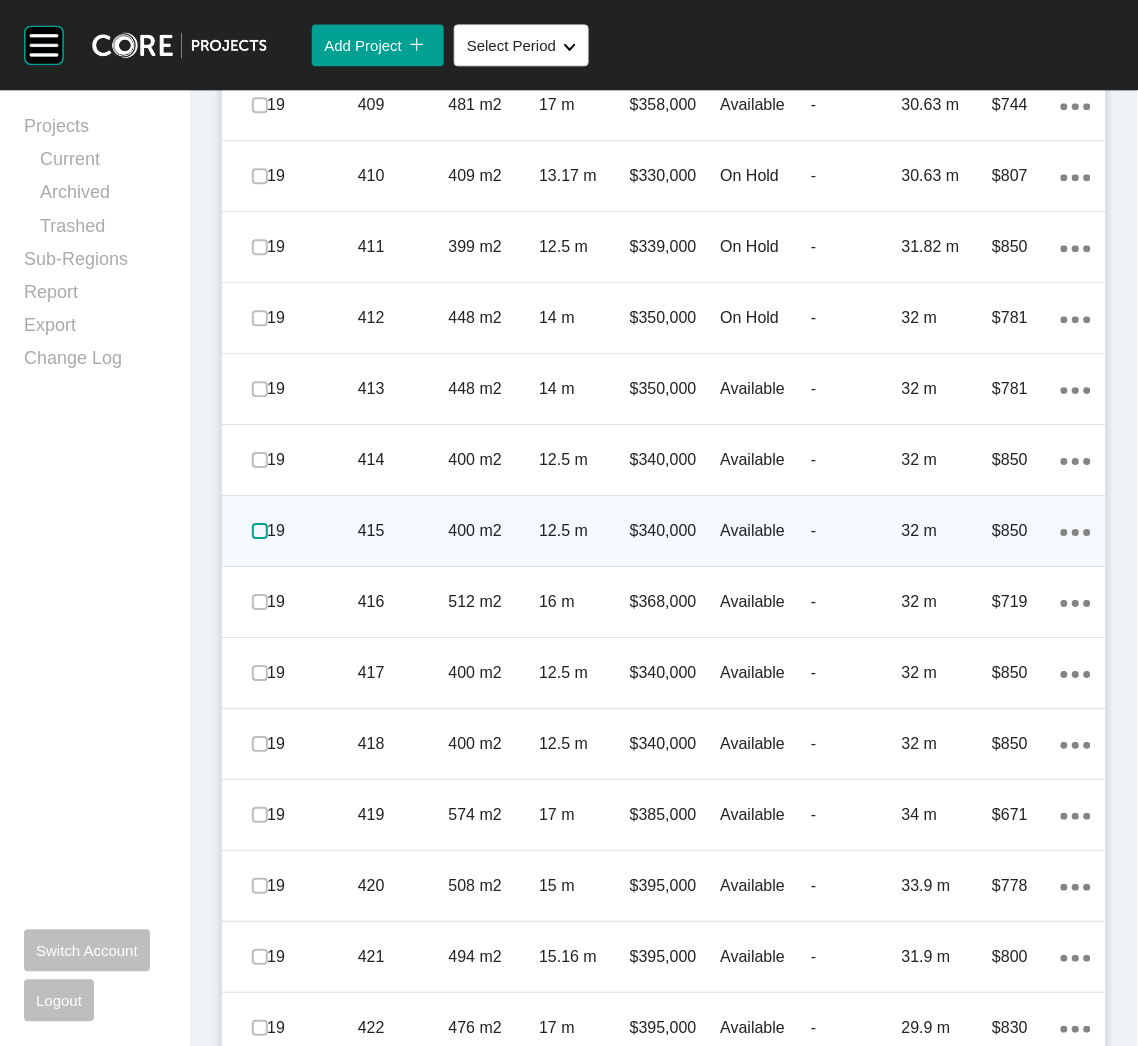 click at bounding box center [260, 531] 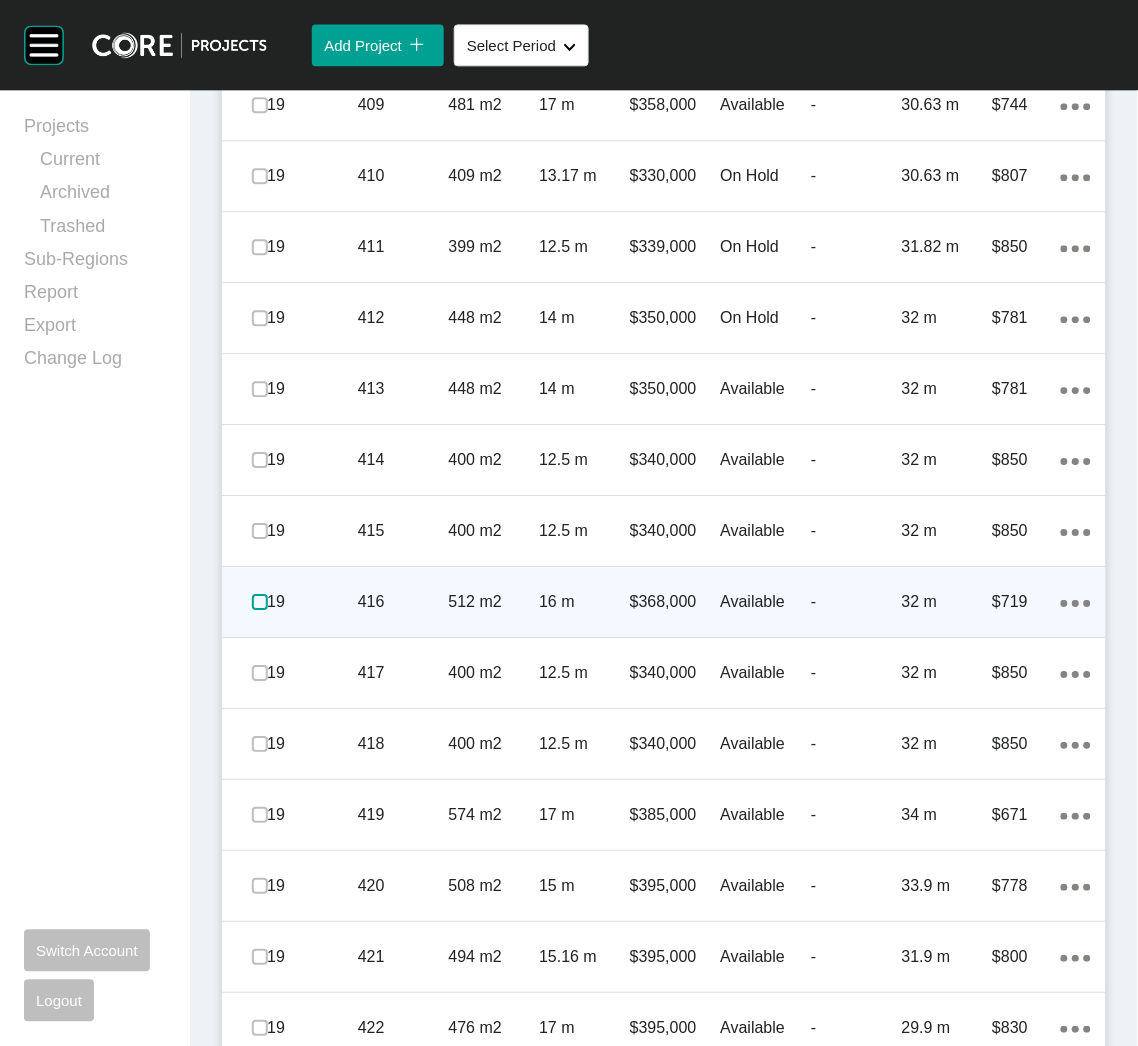 click at bounding box center [260, 602] 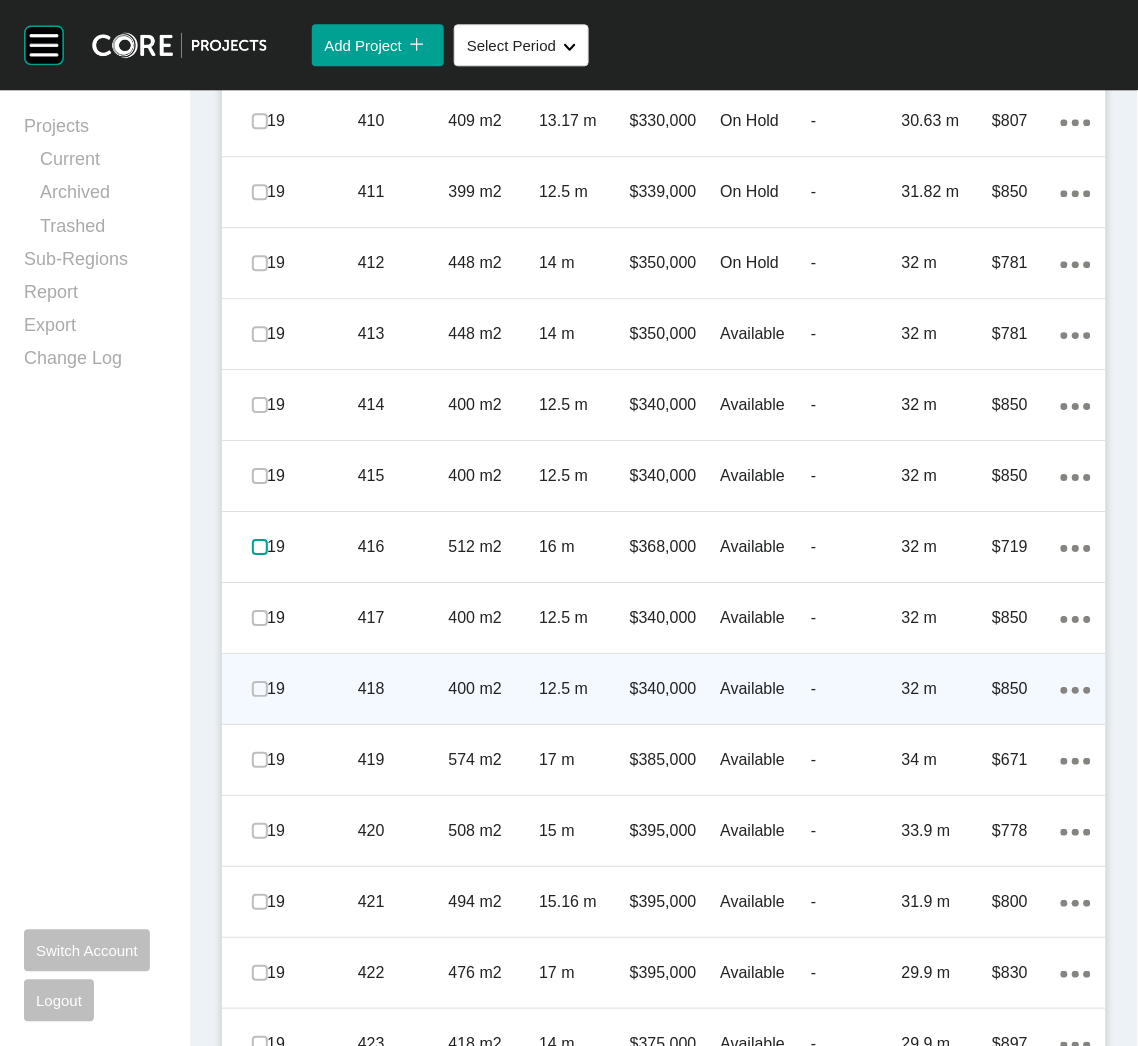 scroll, scrollTop: 2424, scrollLeft: 0, axis: vertical 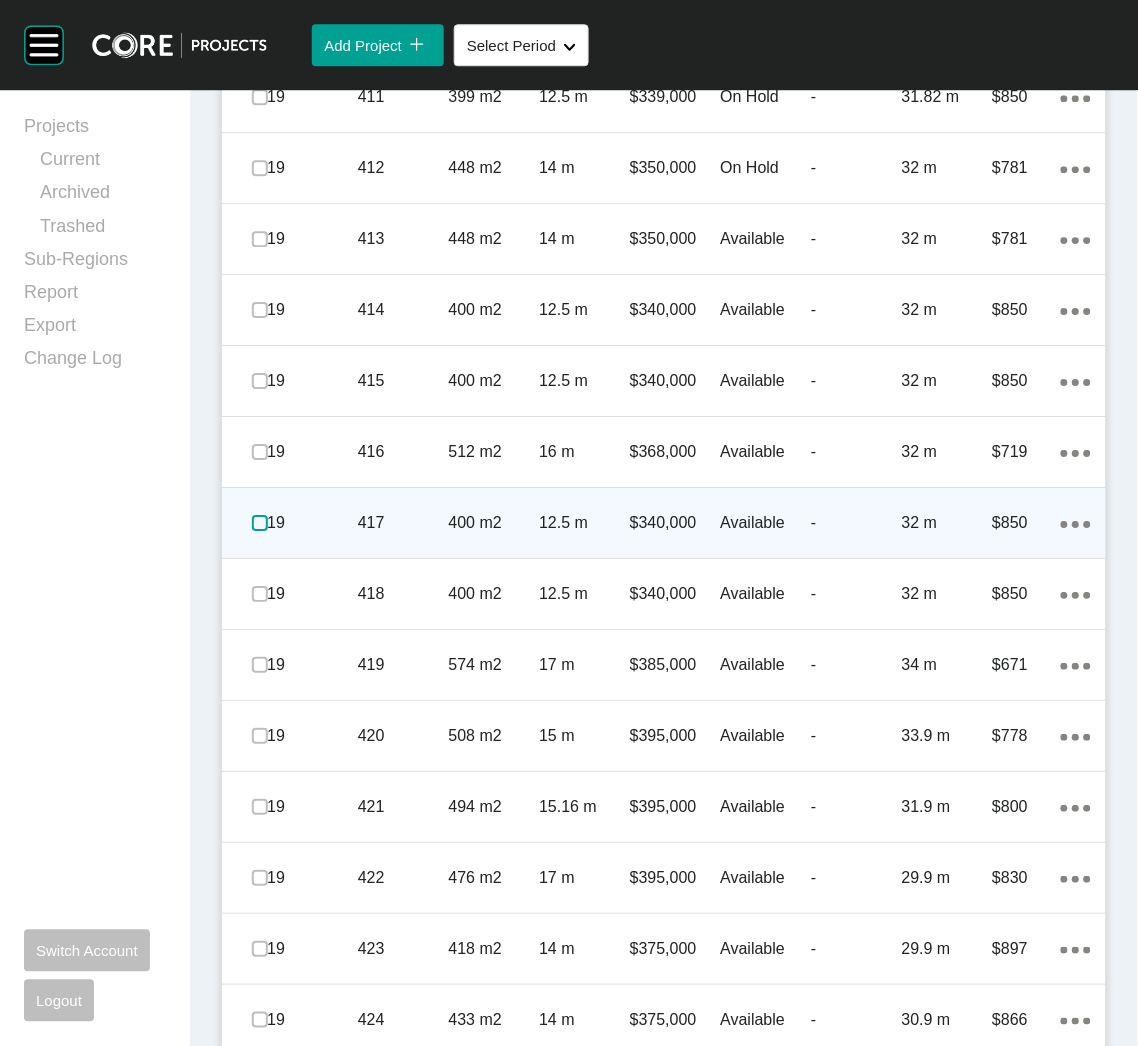 click at bounding box center [260, 523] 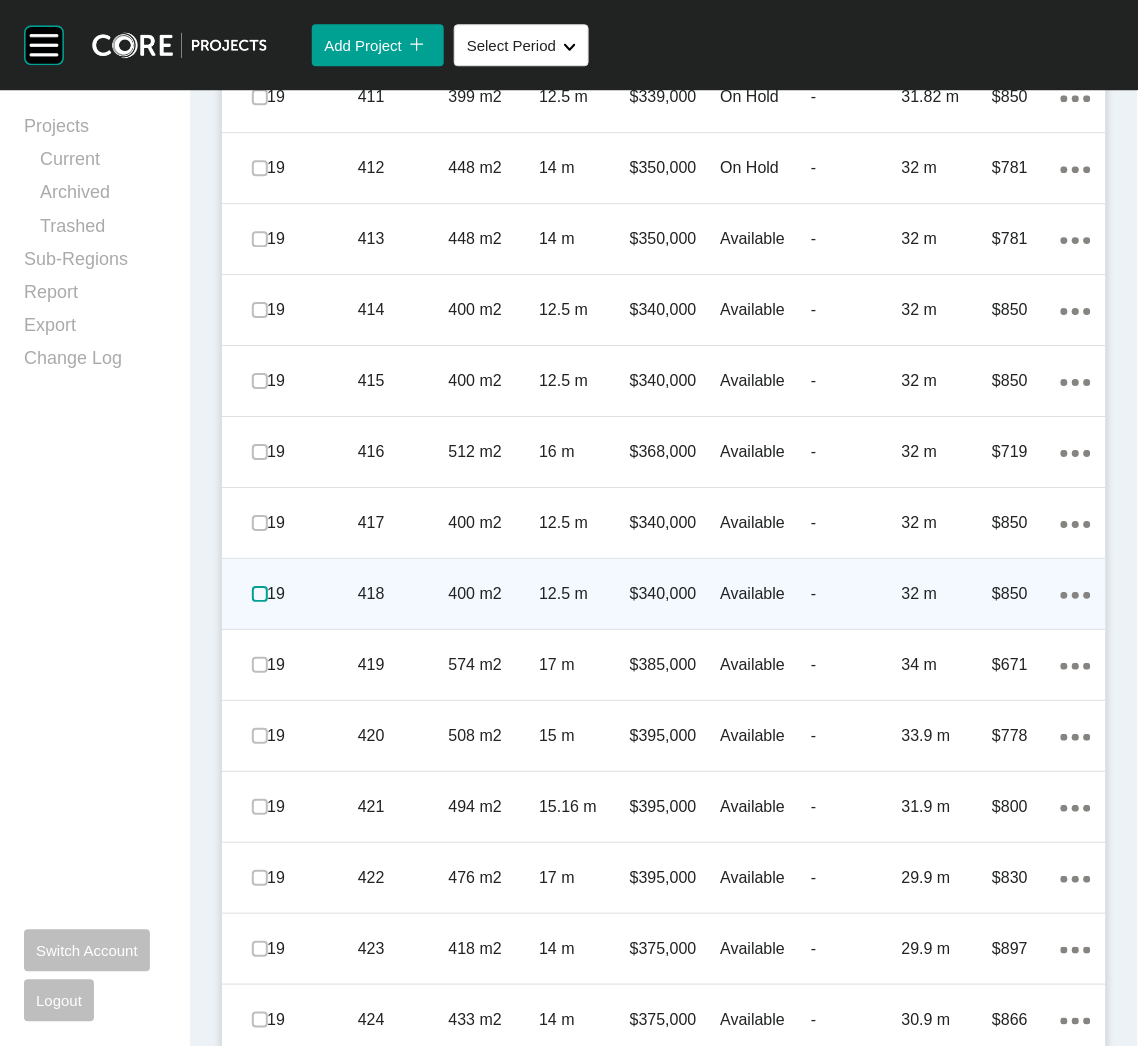 click at bounding box center (260, 594) 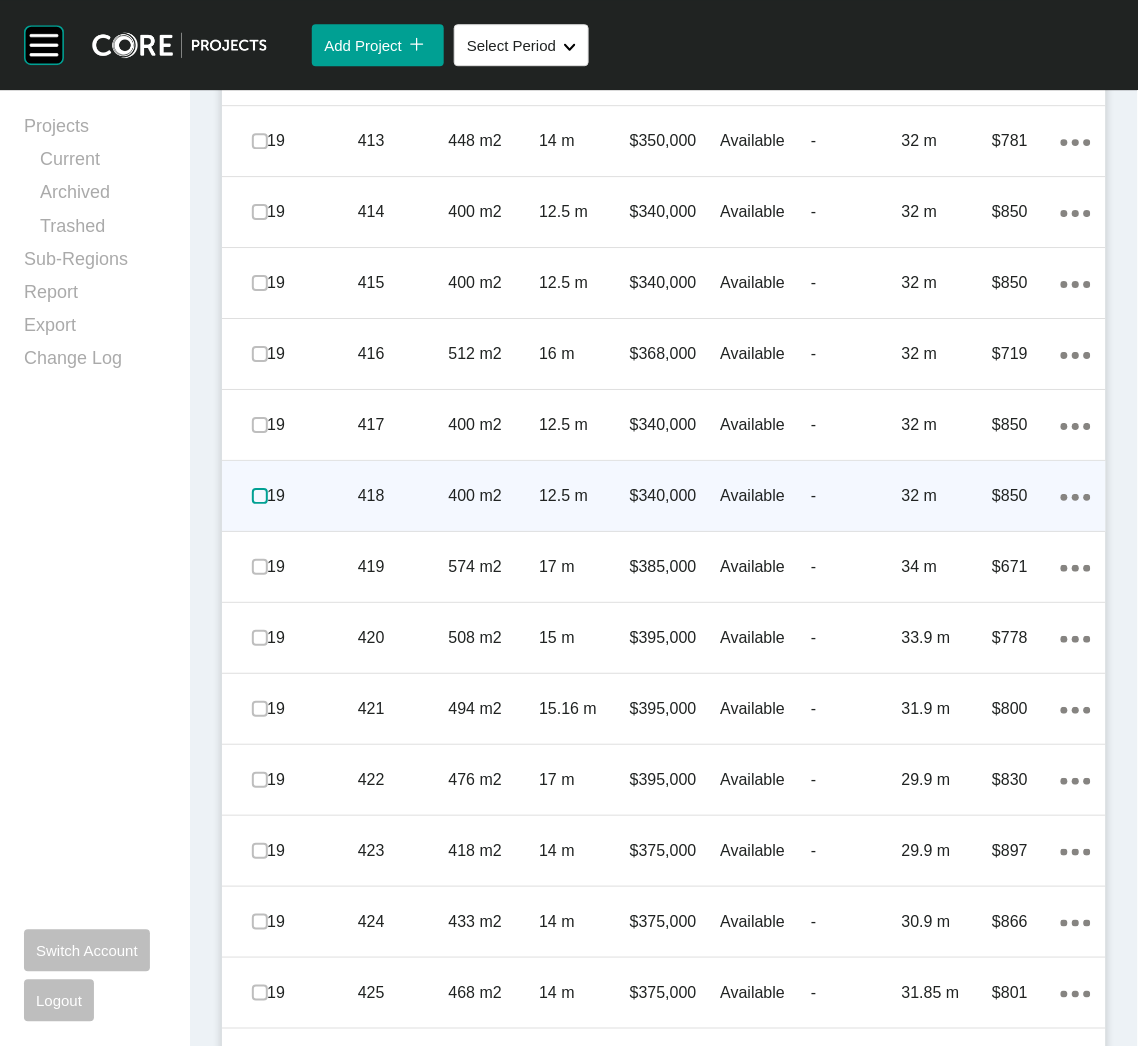 scroll, scrollTop: 2573, scrollLeft: 0, axis: vertical 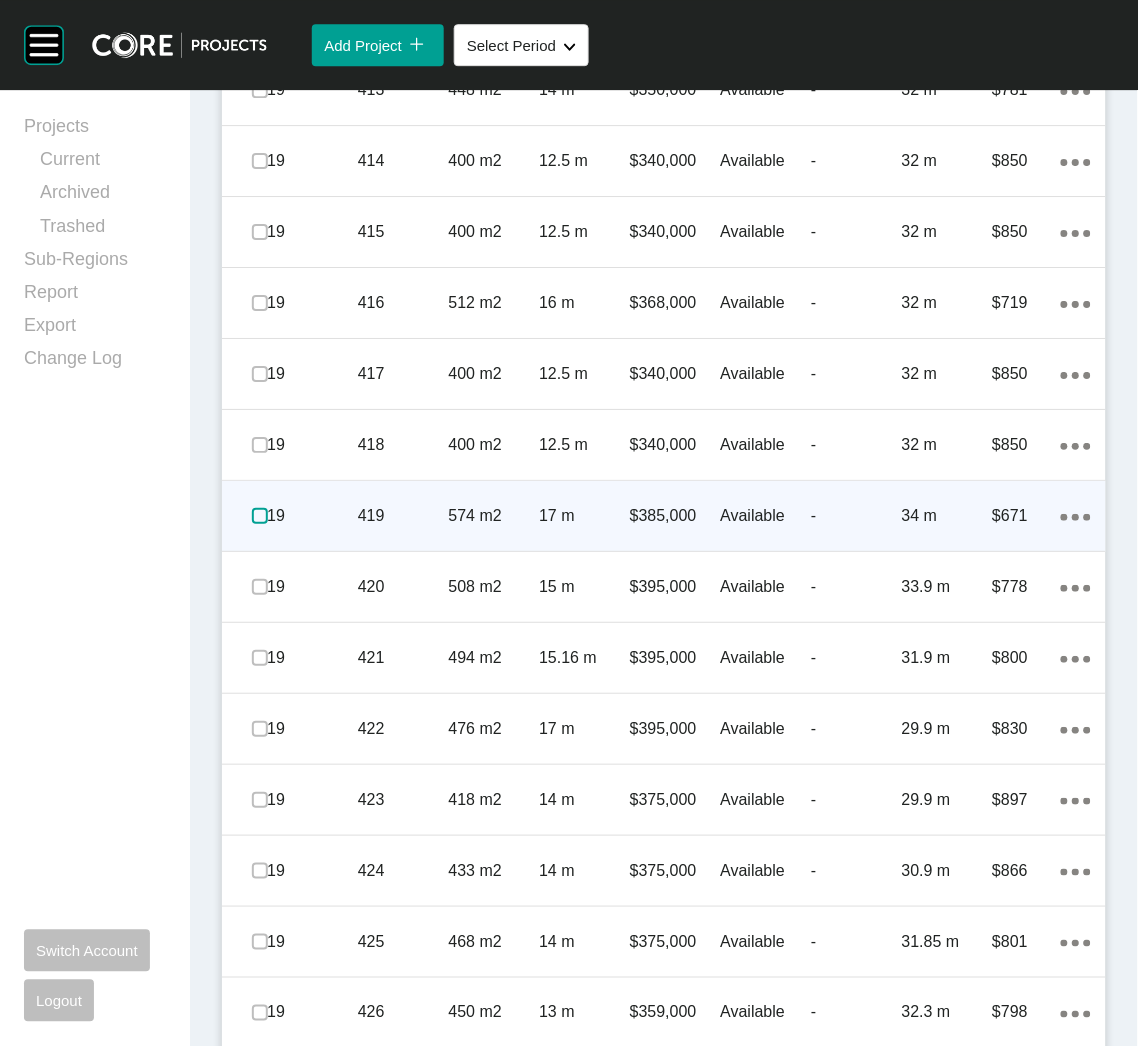 click at bounding box center (260, 516) 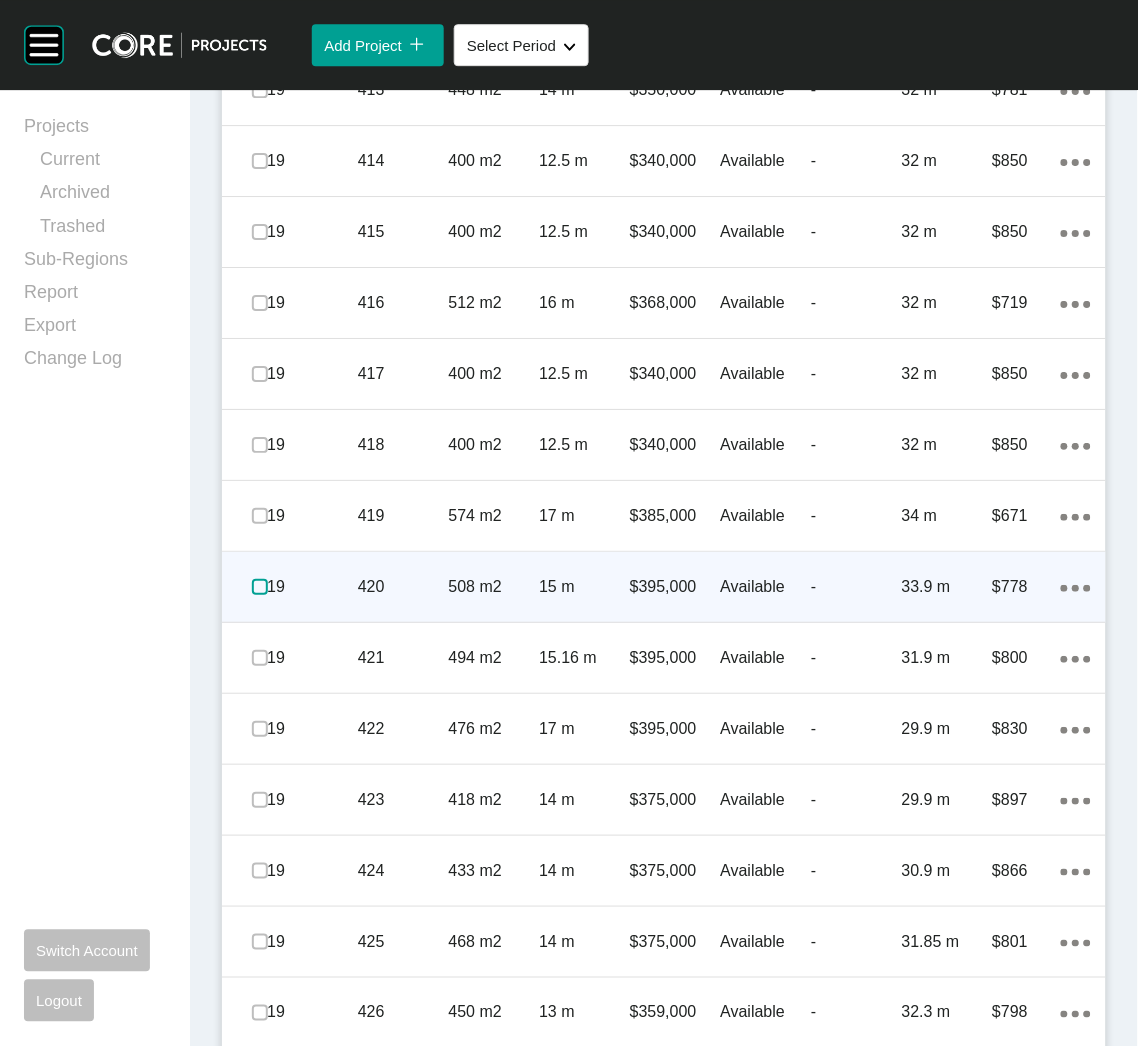 click at bounding box center [260, 587] 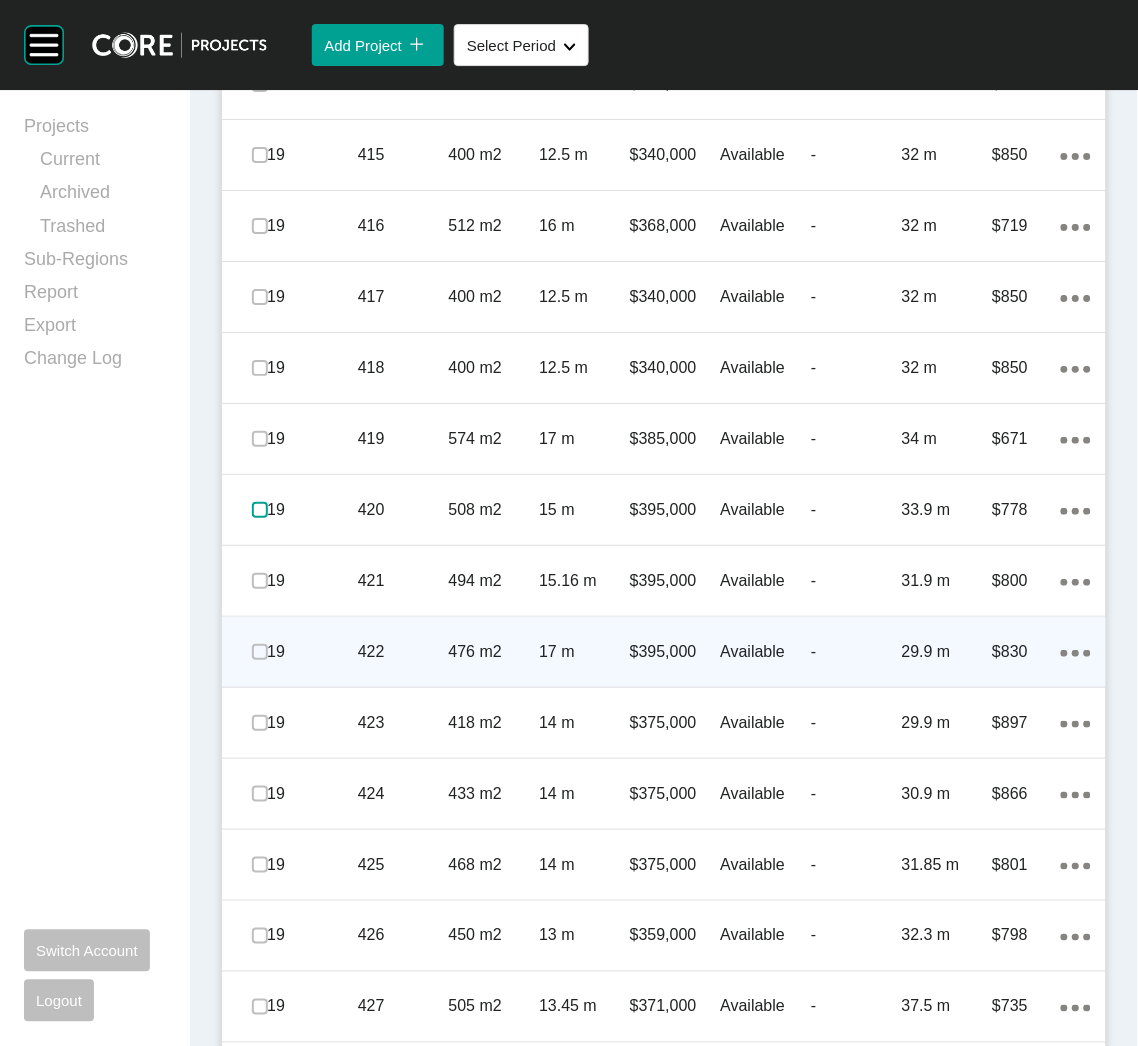 scroll, scrollTop: 2723, scrollLeft: 0, axis: vertical 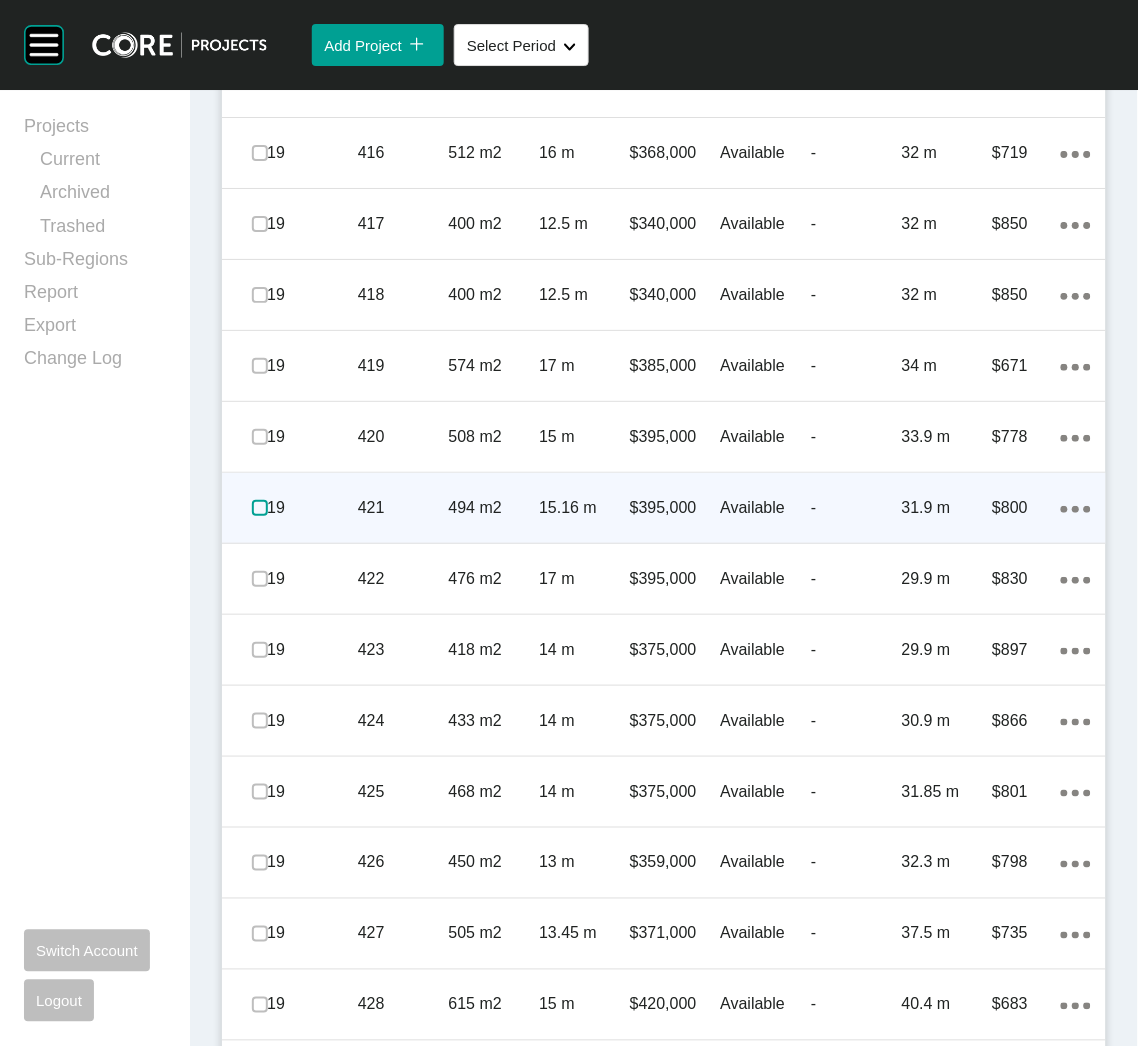 click at bounding box center (260, 508) 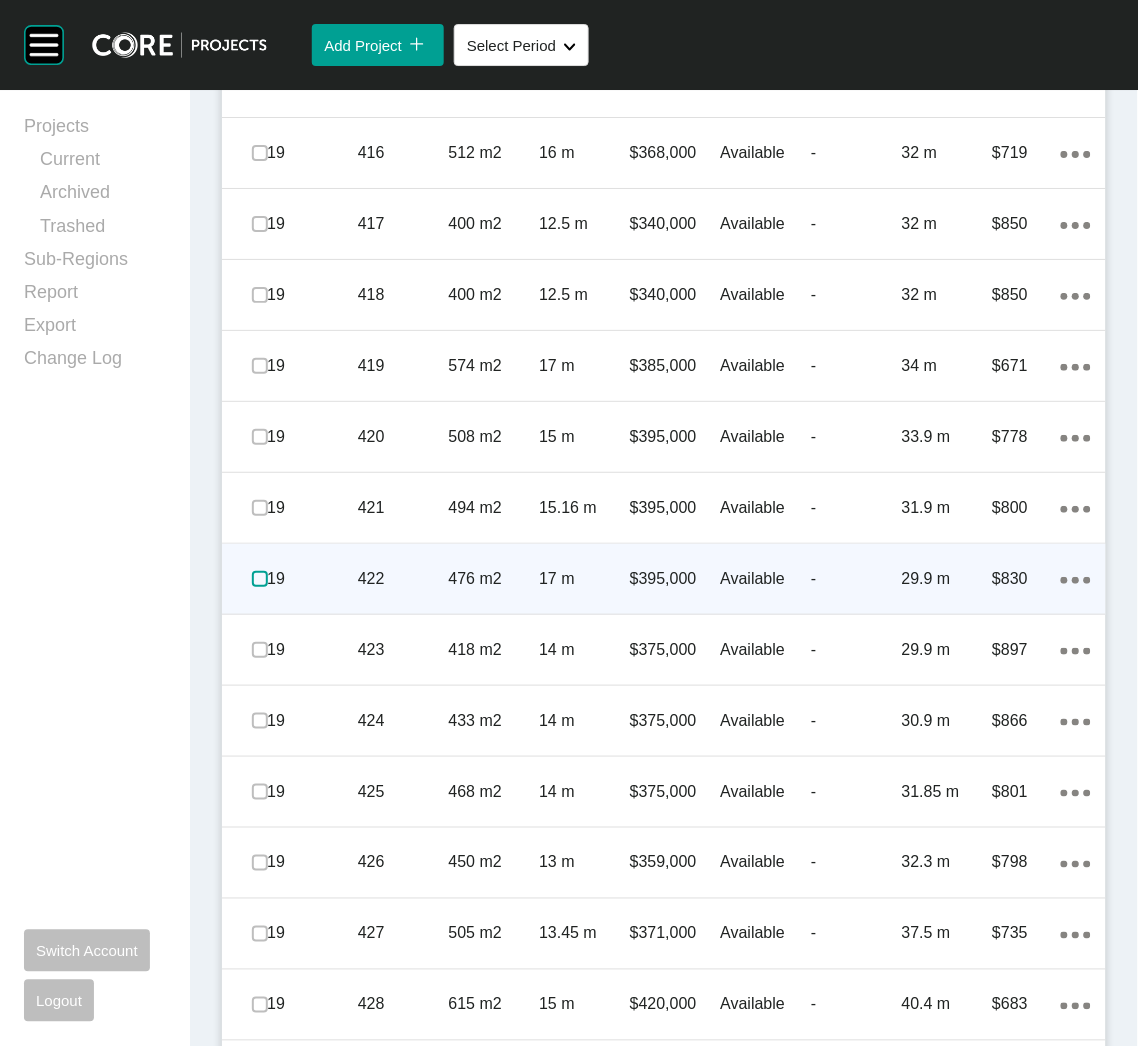 click at bounding box center (260, 579) 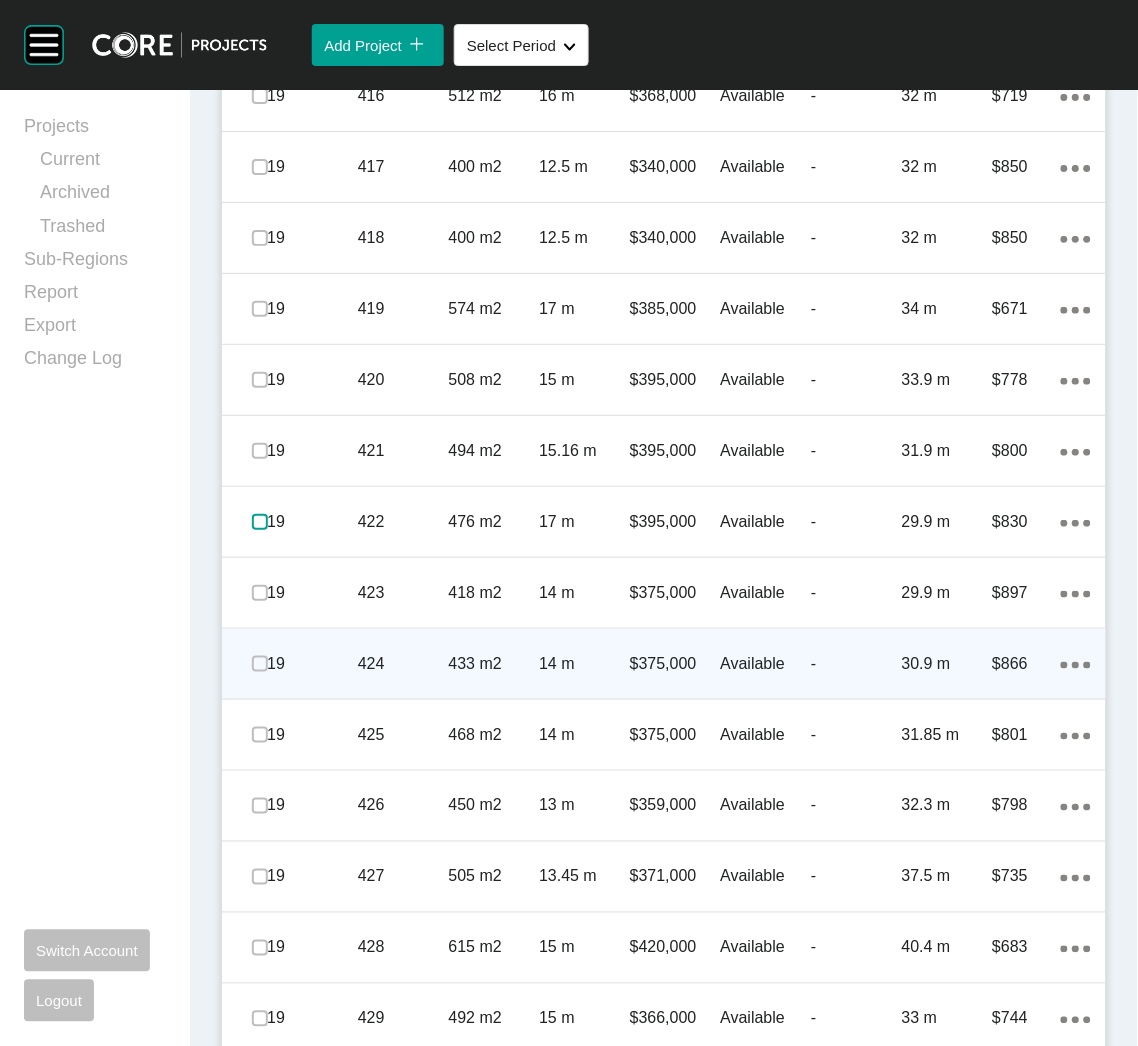 scroll, scrollTop: 2873, scrollLeft: 0, axis: vertical 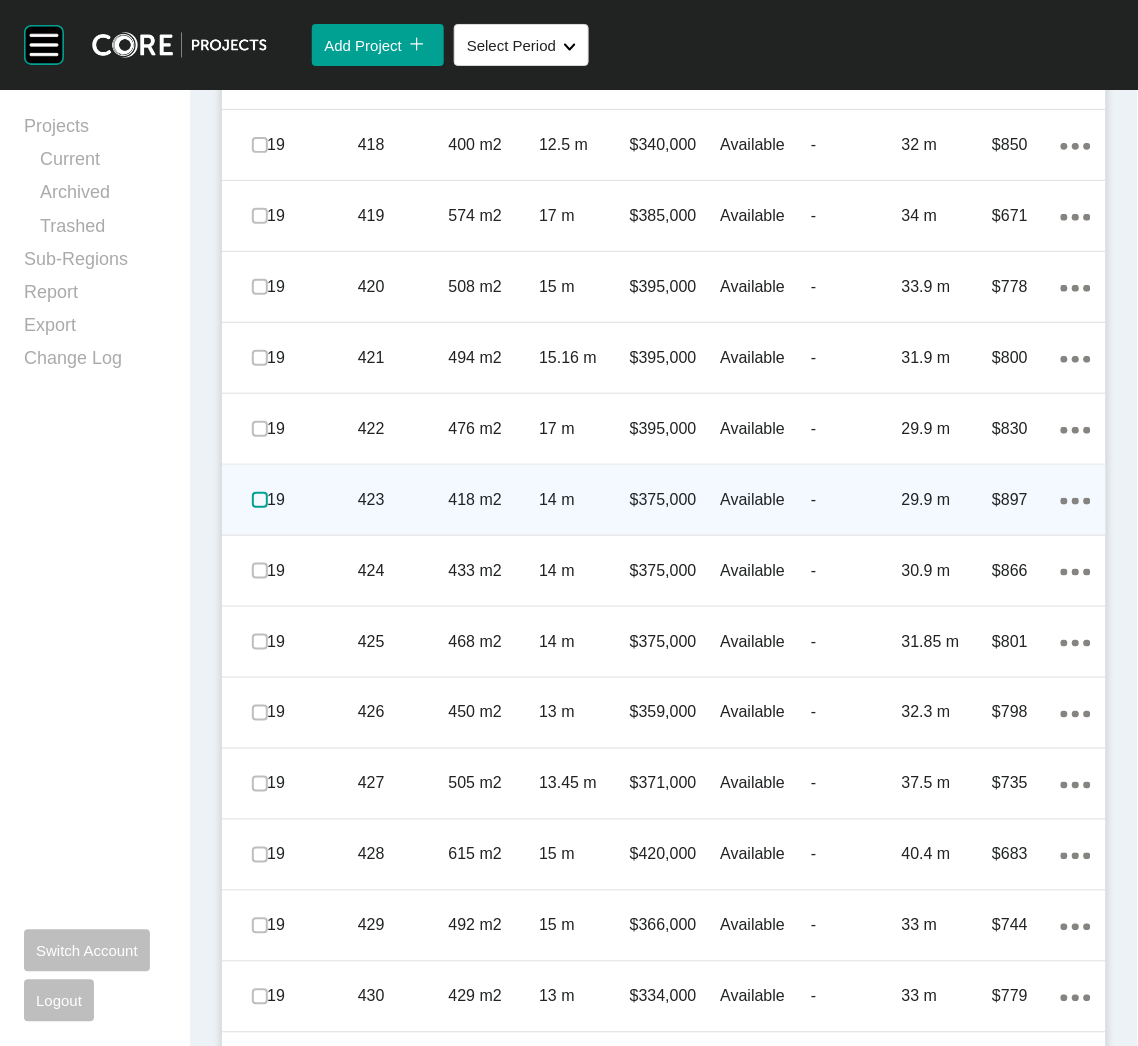 click at bounding box center [260, 500] 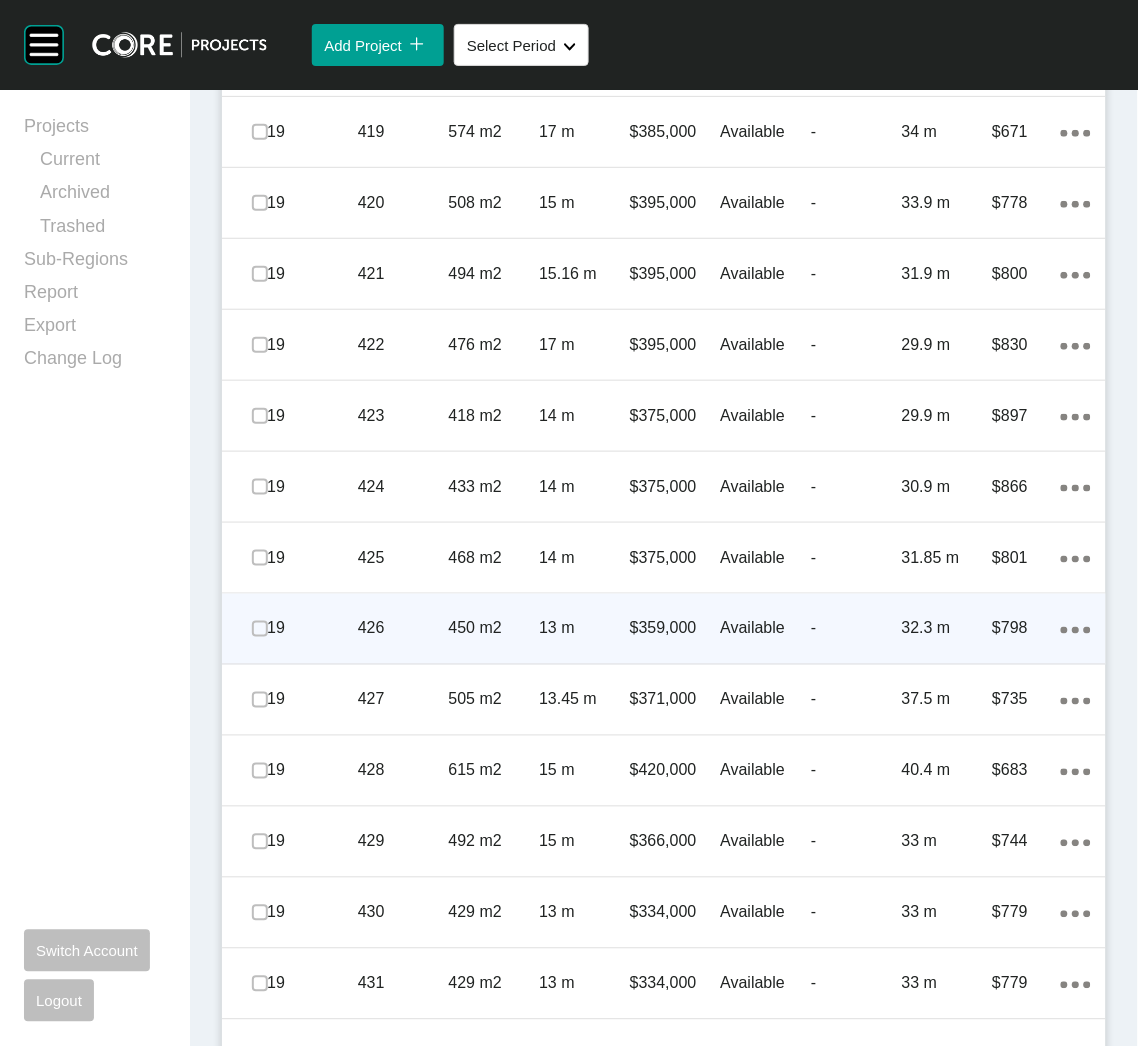 scroll, scrollTop: 3023, scrollLeft: 0, axis: vertical 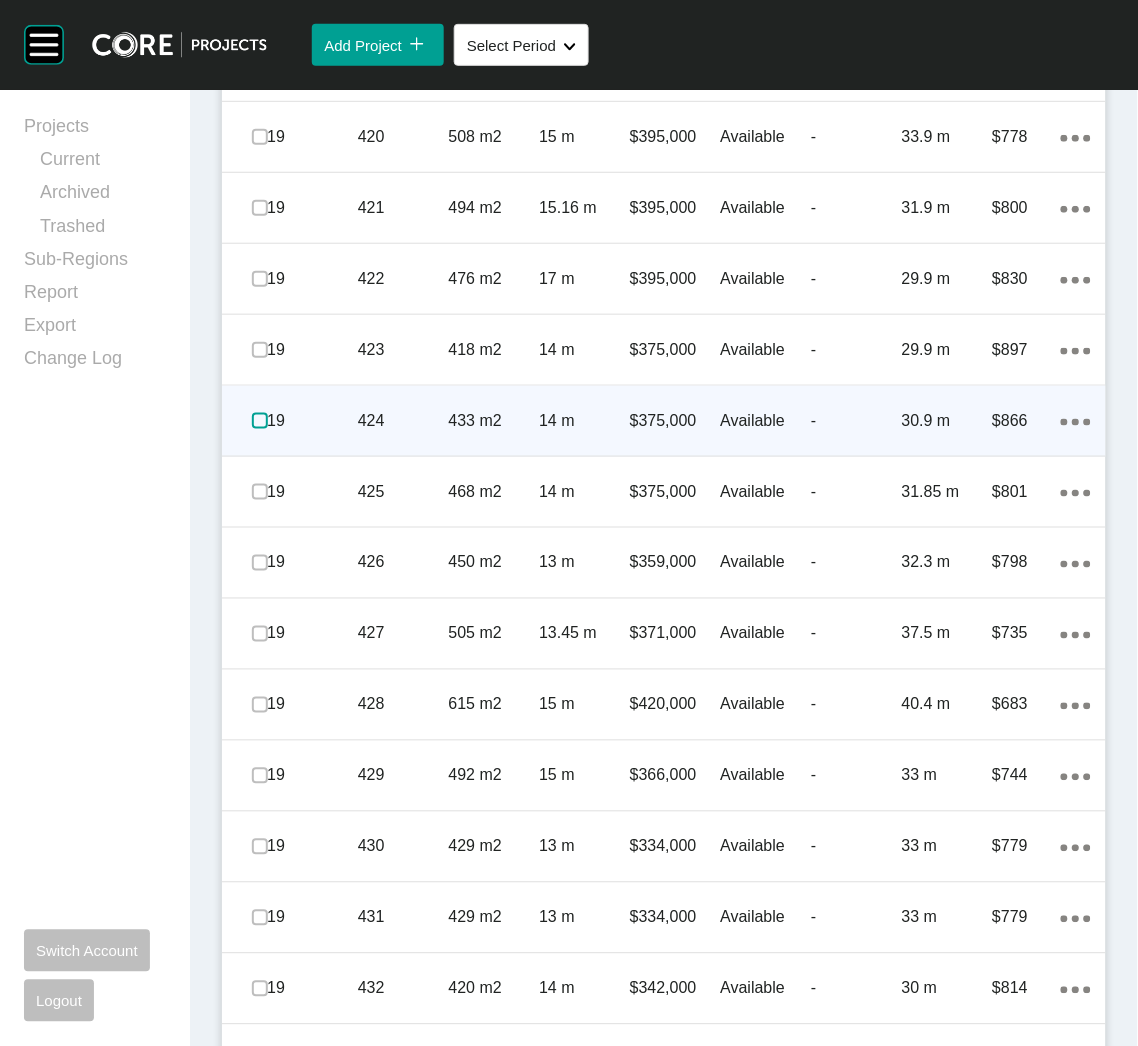 click at bounding box center [260, 421] 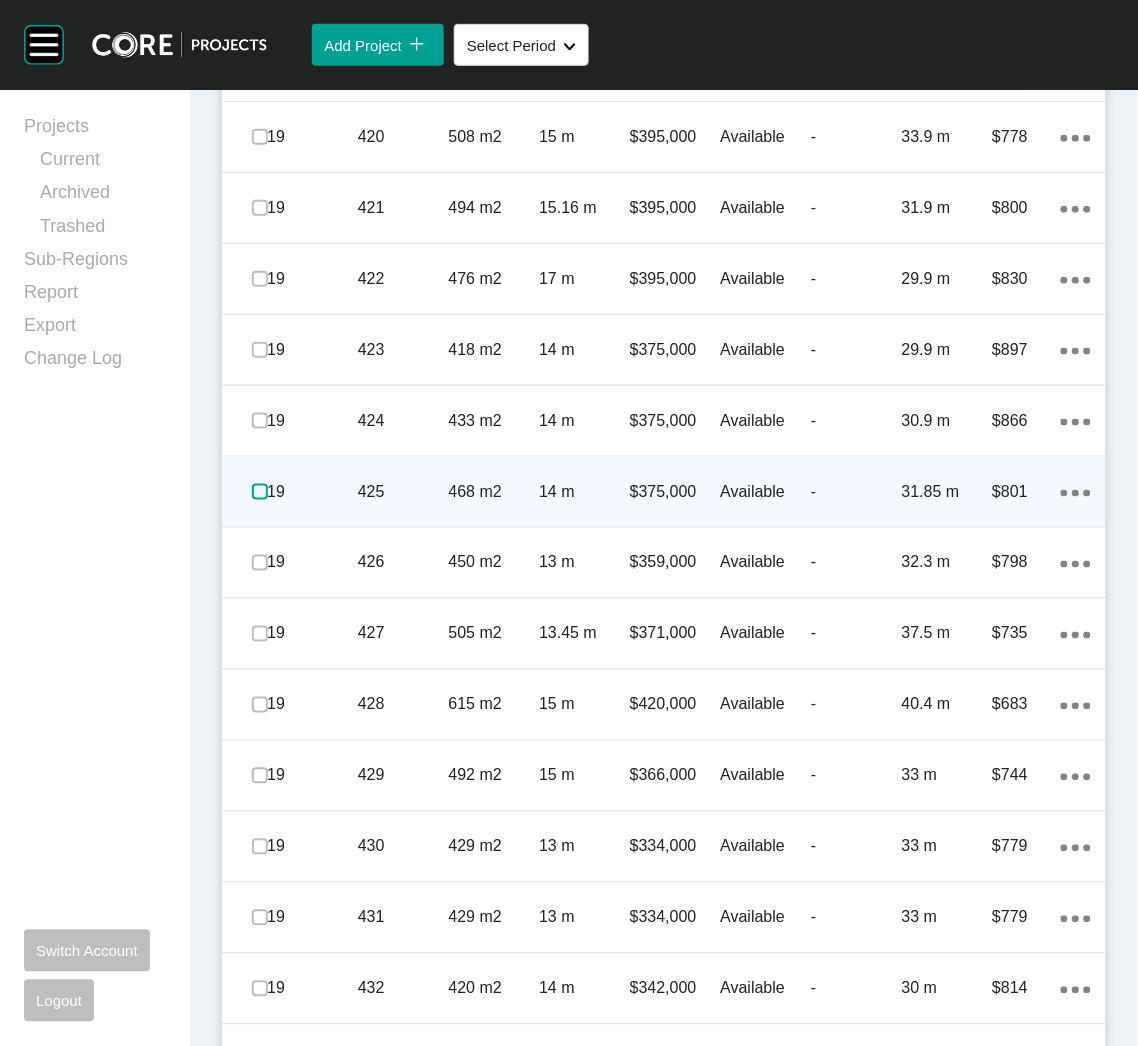 click at bounding box center [260, 492] 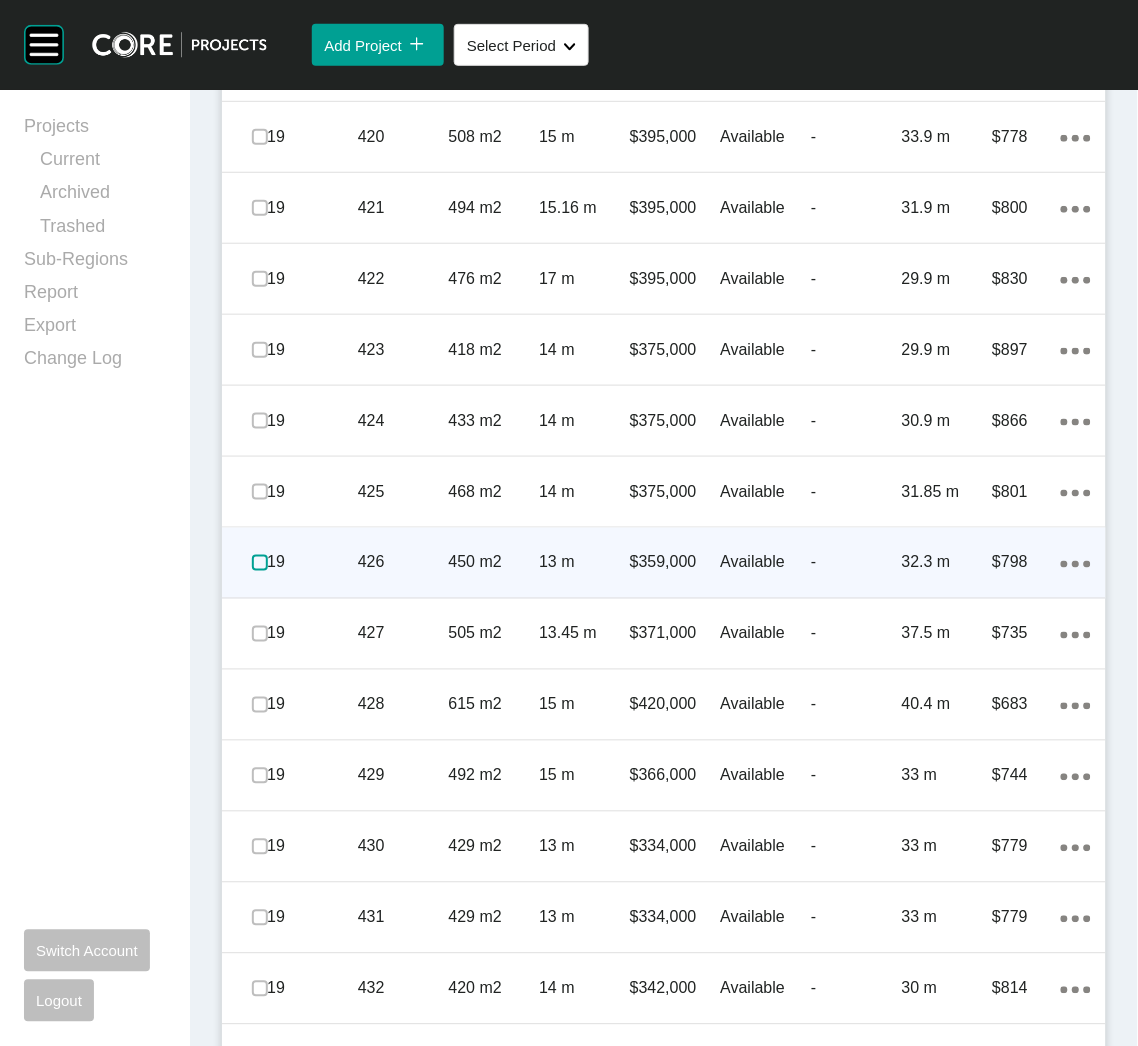 click at bounding box center (260, 563) 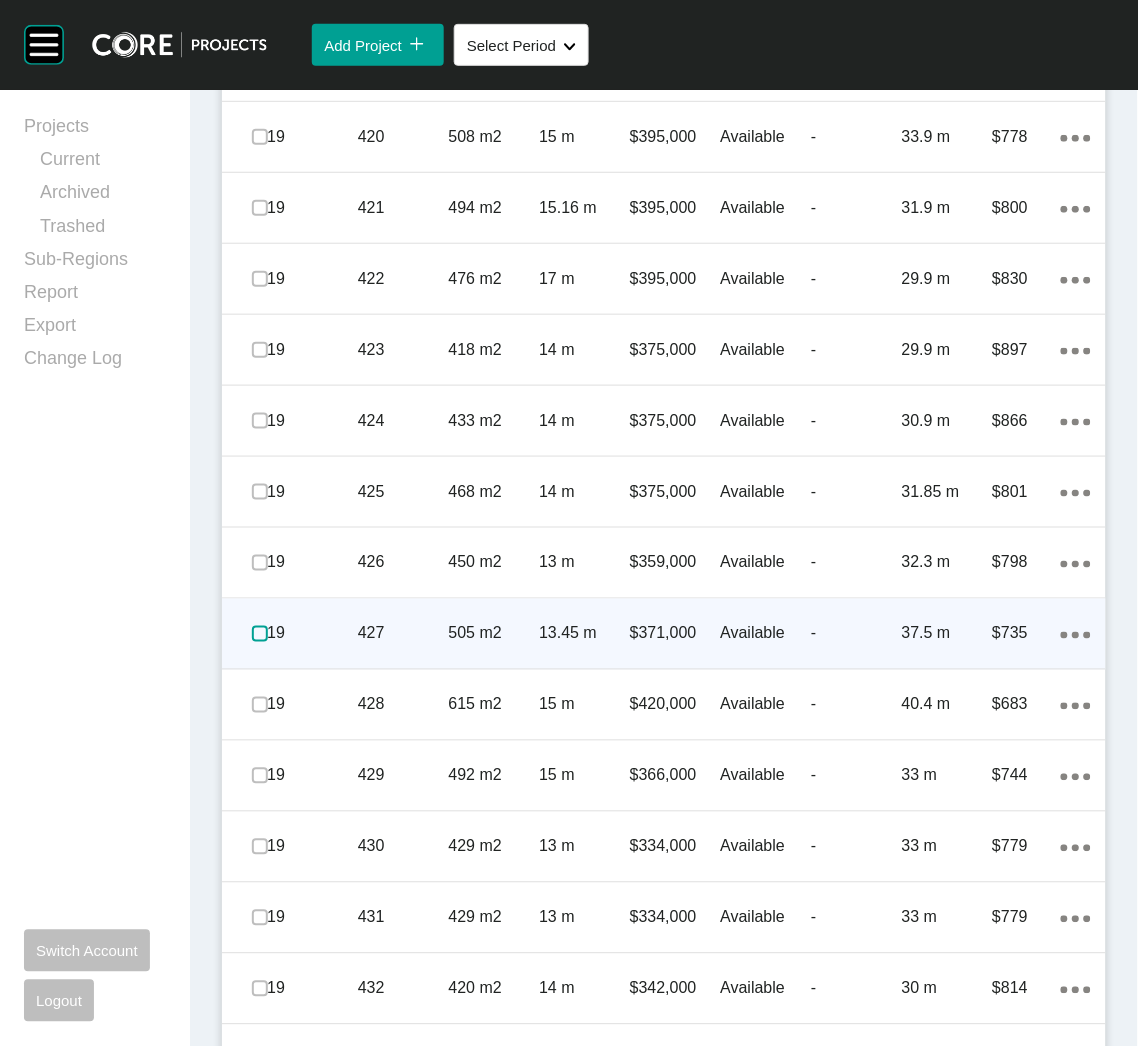 click at bounding box center [260, 634] 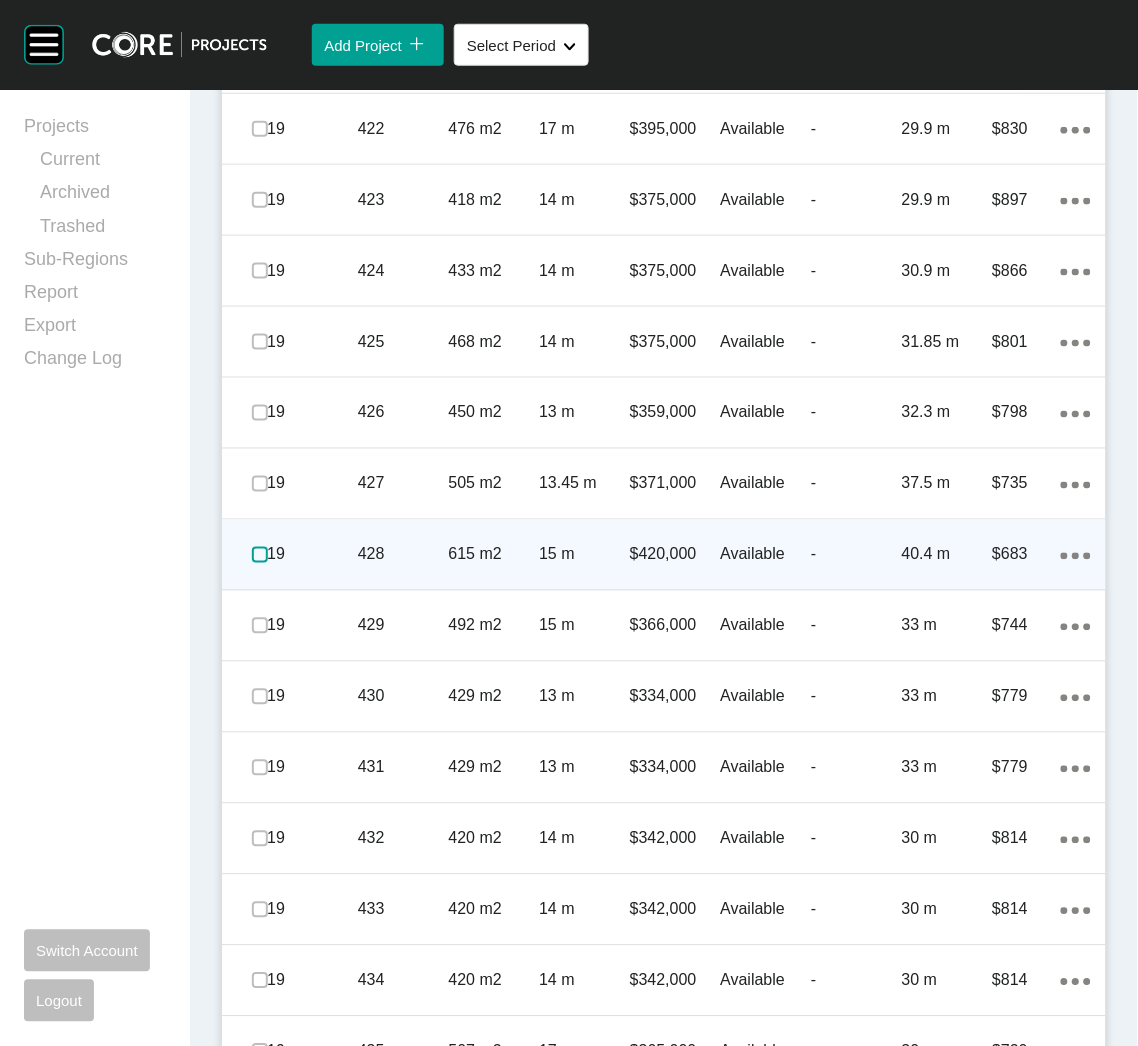 click at bounding box center [260, 555] 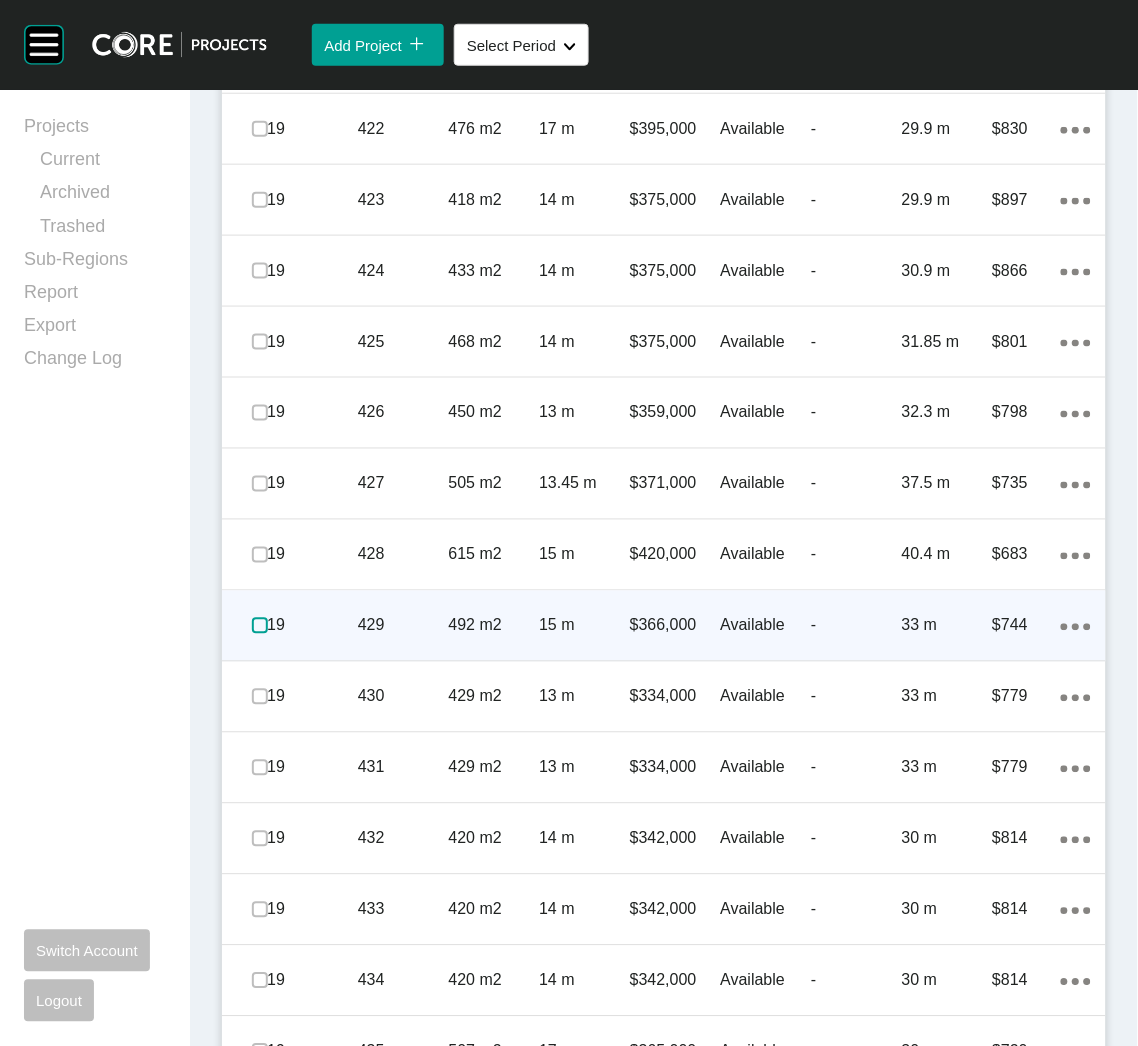 click at bounding box center [260, 626] 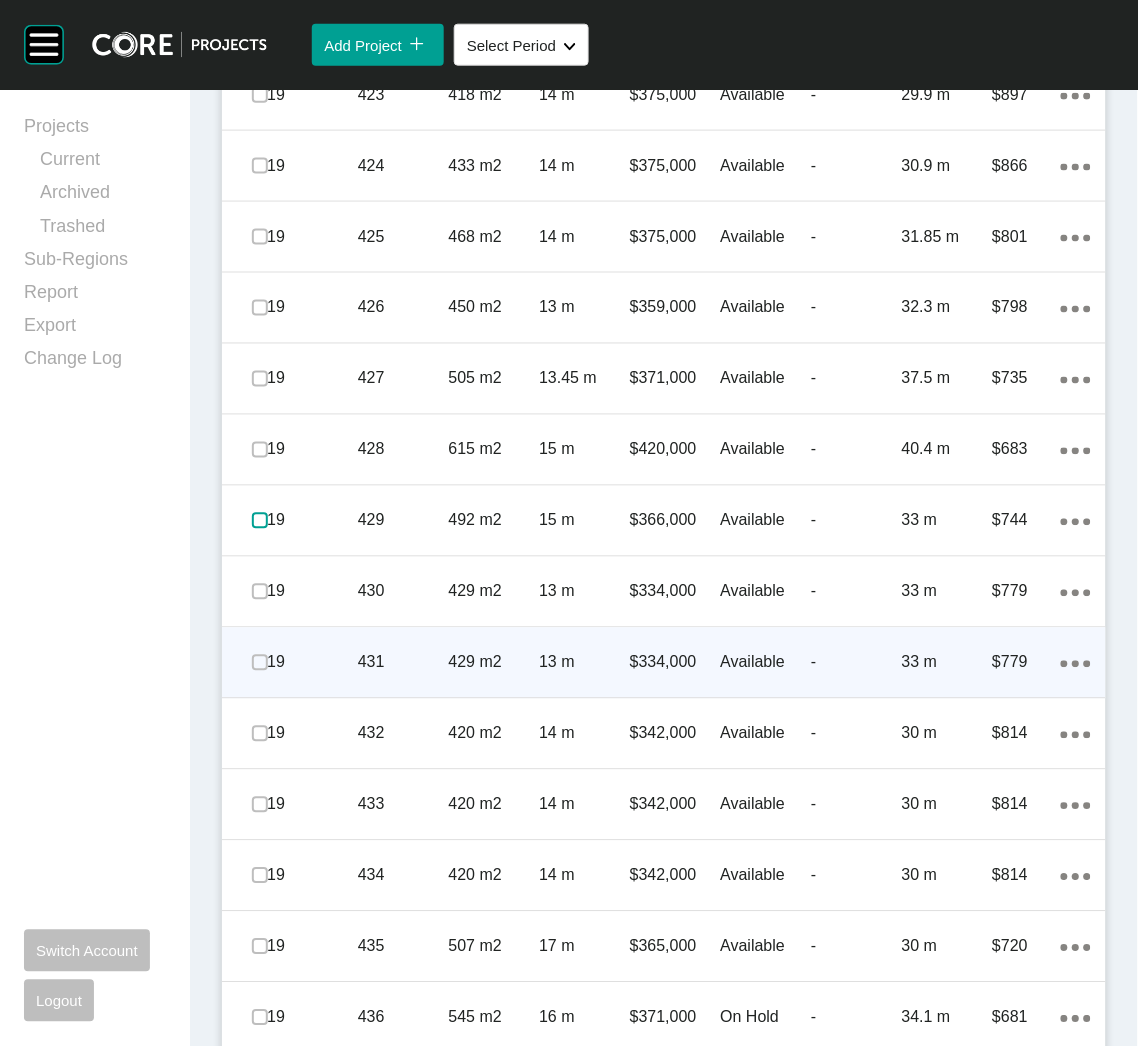 scroll, scrollTop: 3323, scrollLeft: 0, axis: vertical 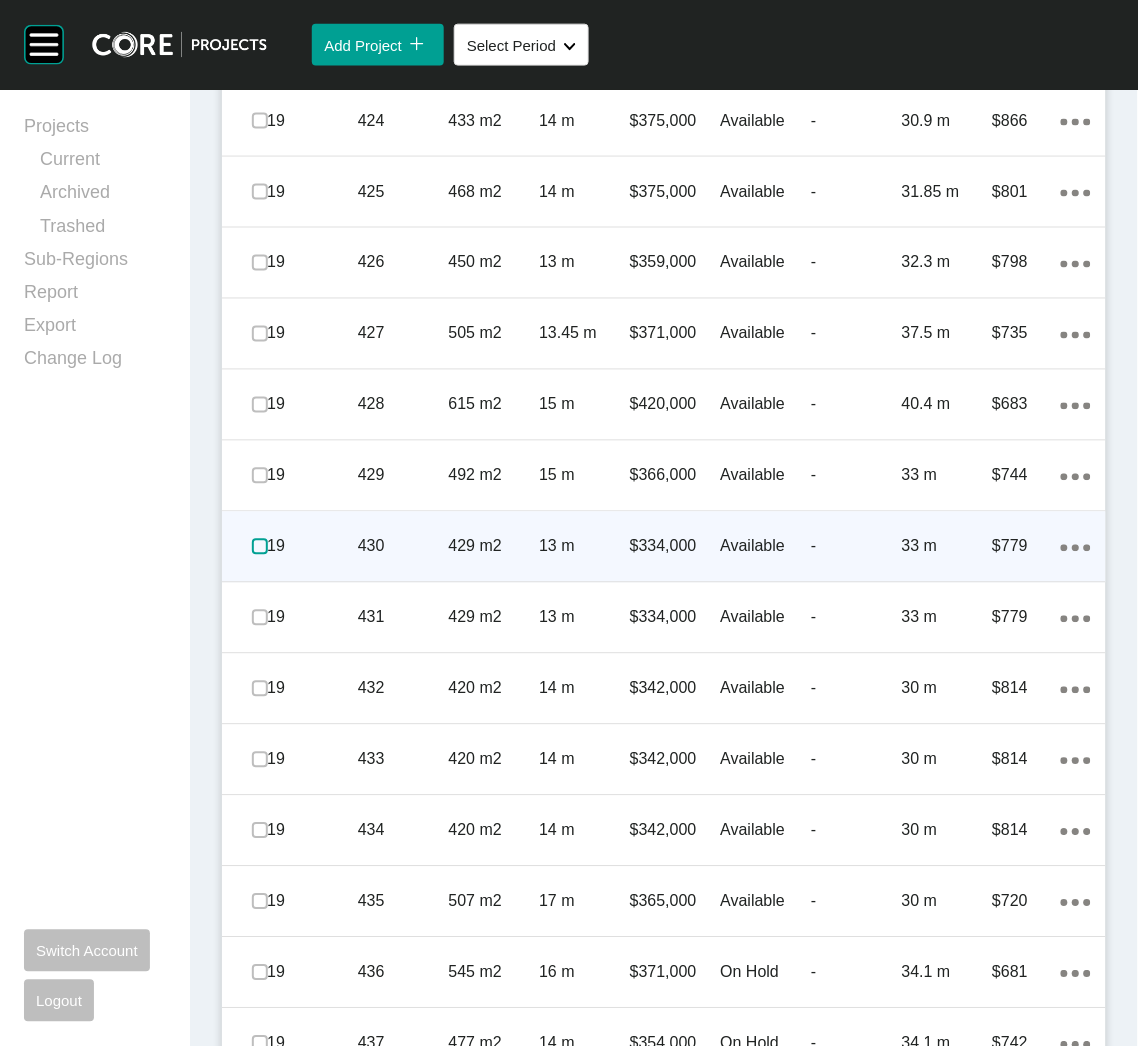 click at bounding box center (260, 547) 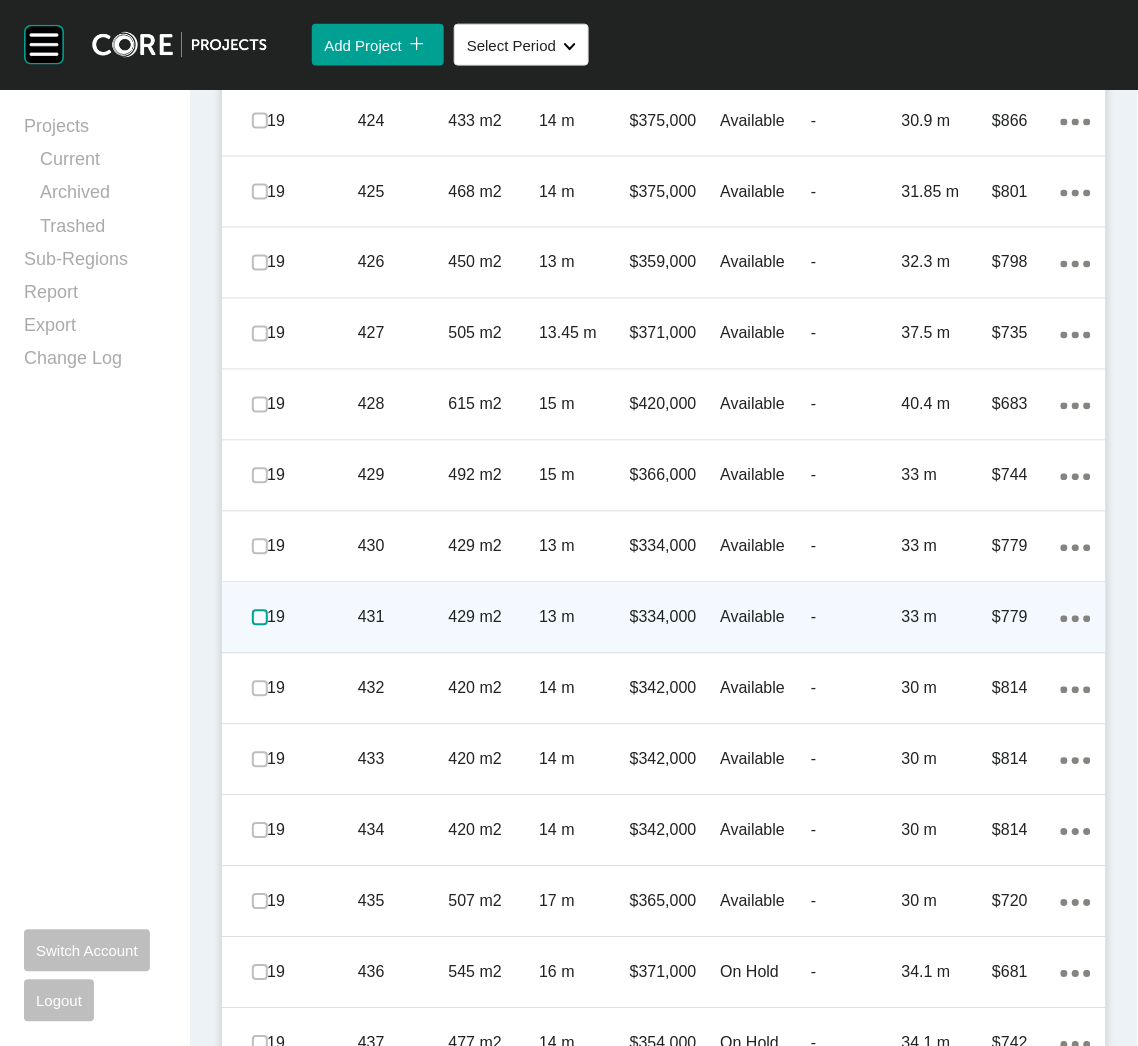 click at bounding box center [260, 618] 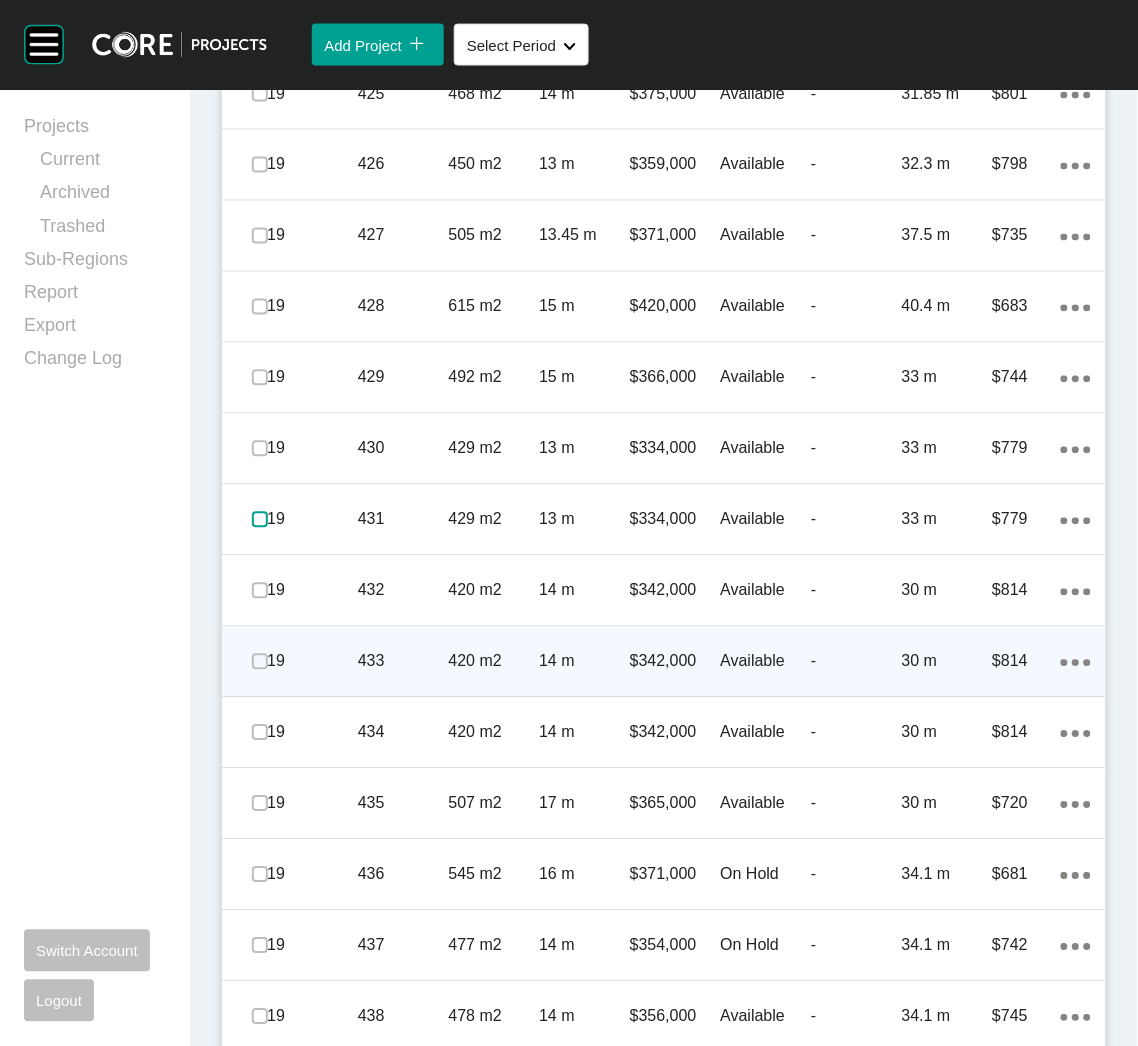 scroll, scrollTop: 3473, scrollLeft: 0, axis: vertical 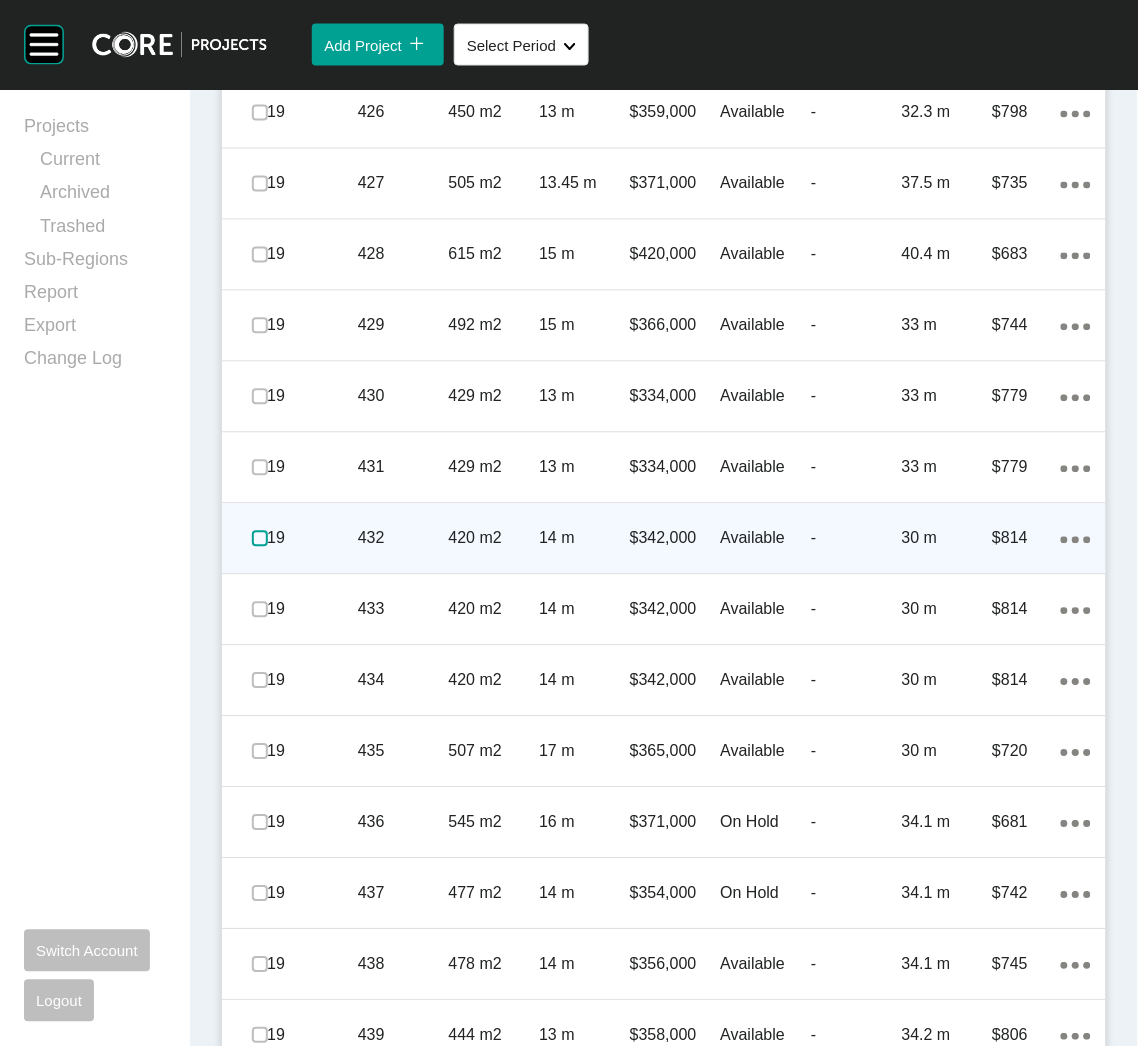click at bounding box center (260, 539) 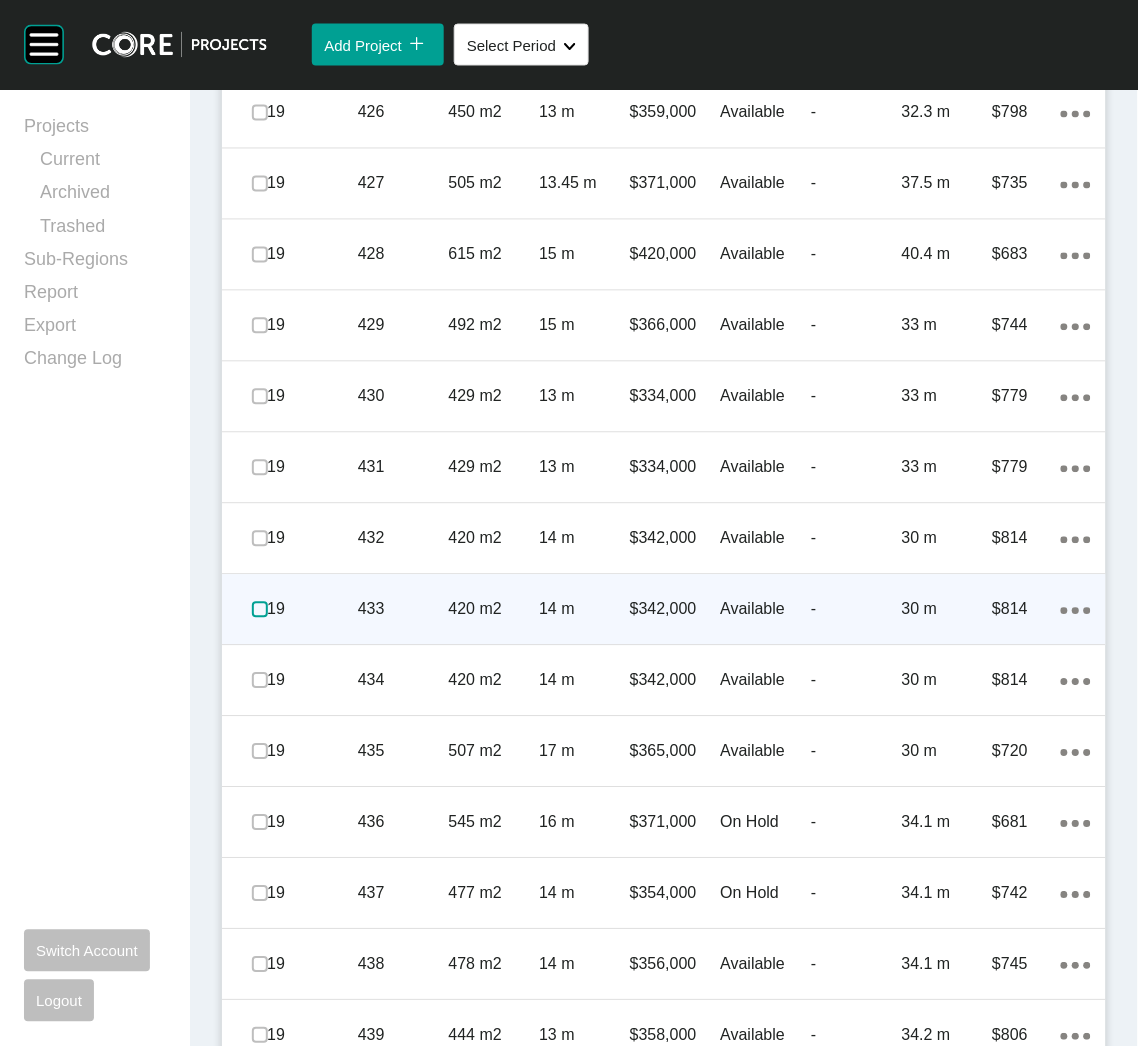 click at bounding box center [260, 610] 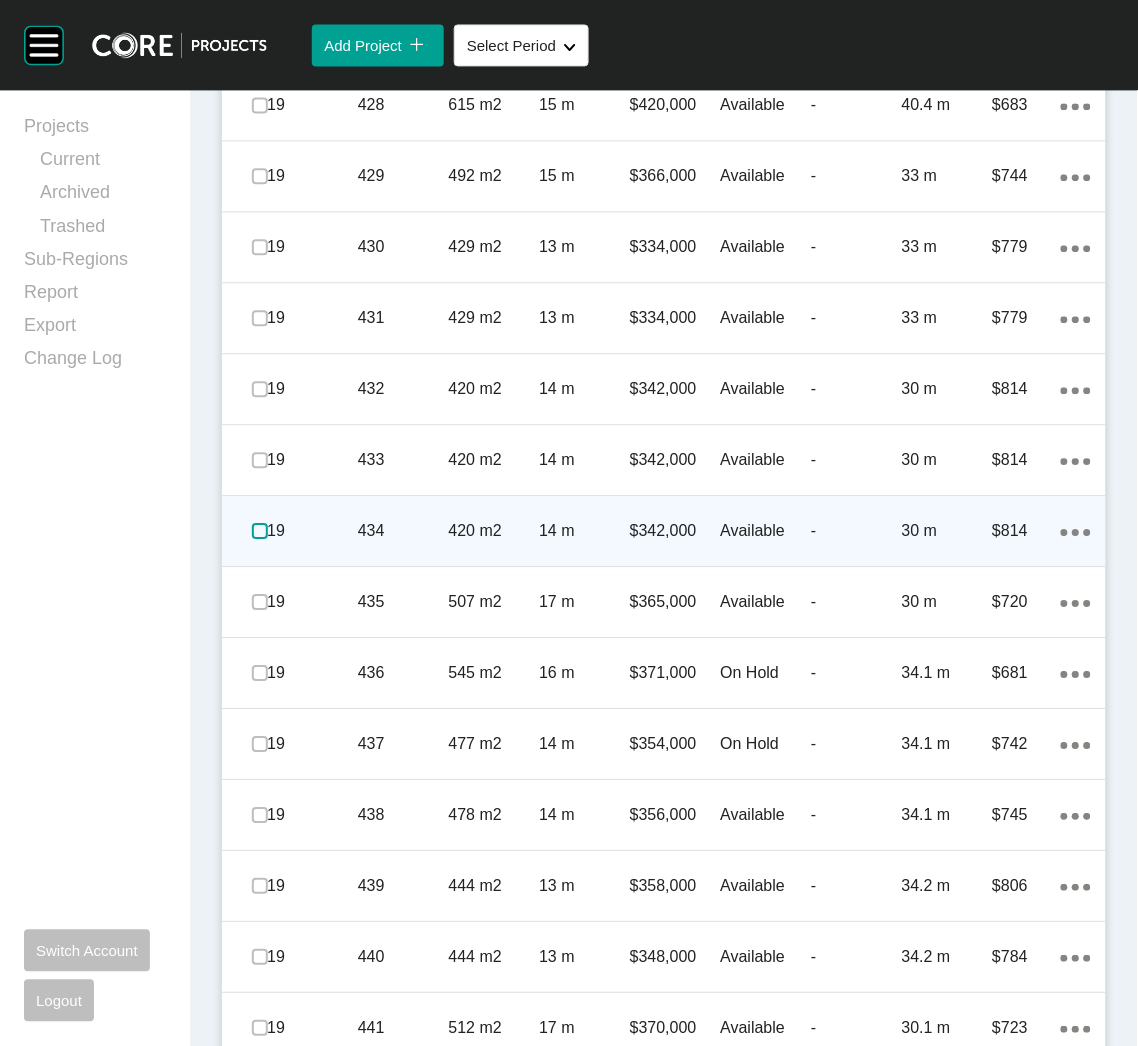 click at bounding box center [260, 531] 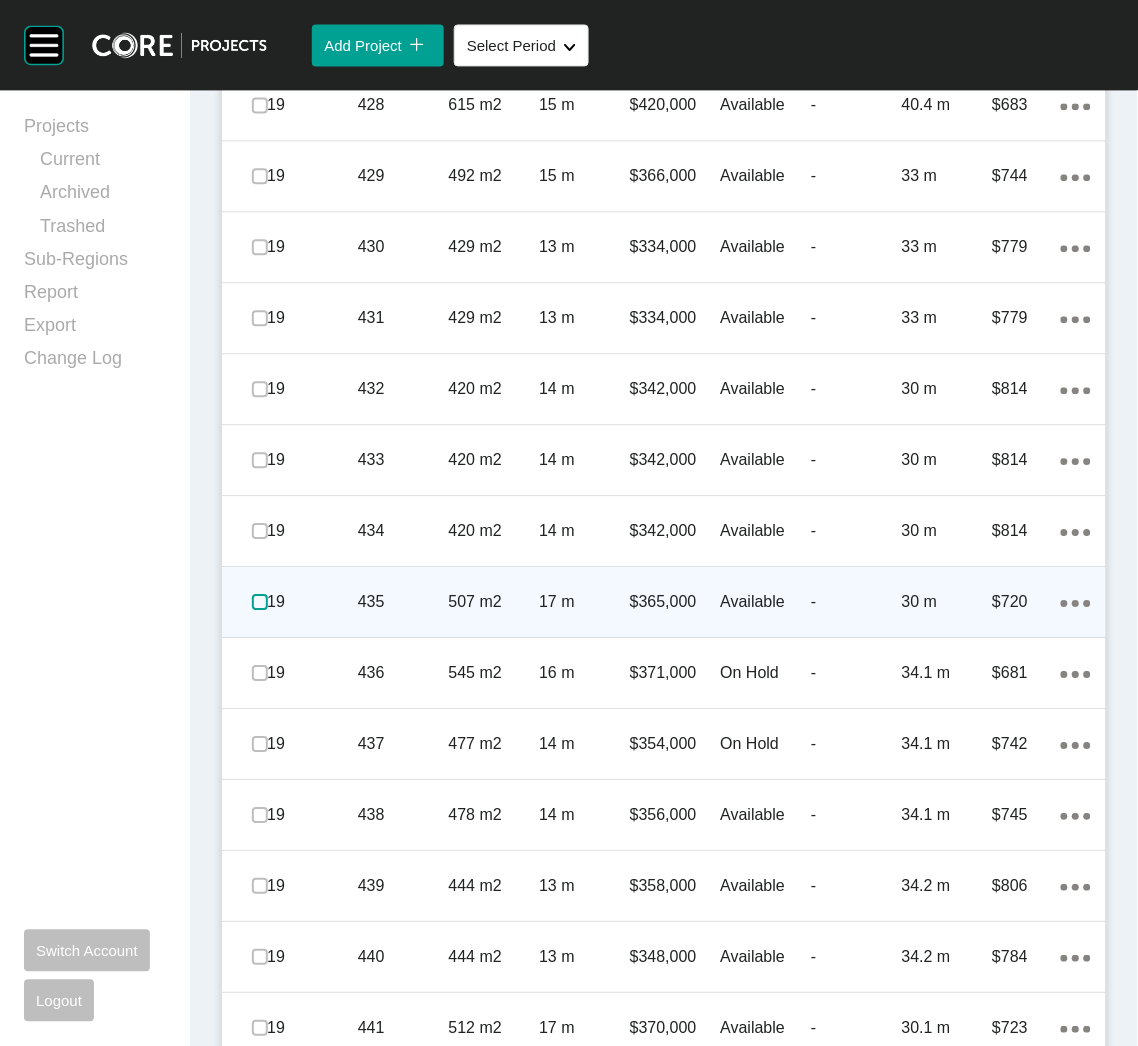 click at bounding box center [260, 602] 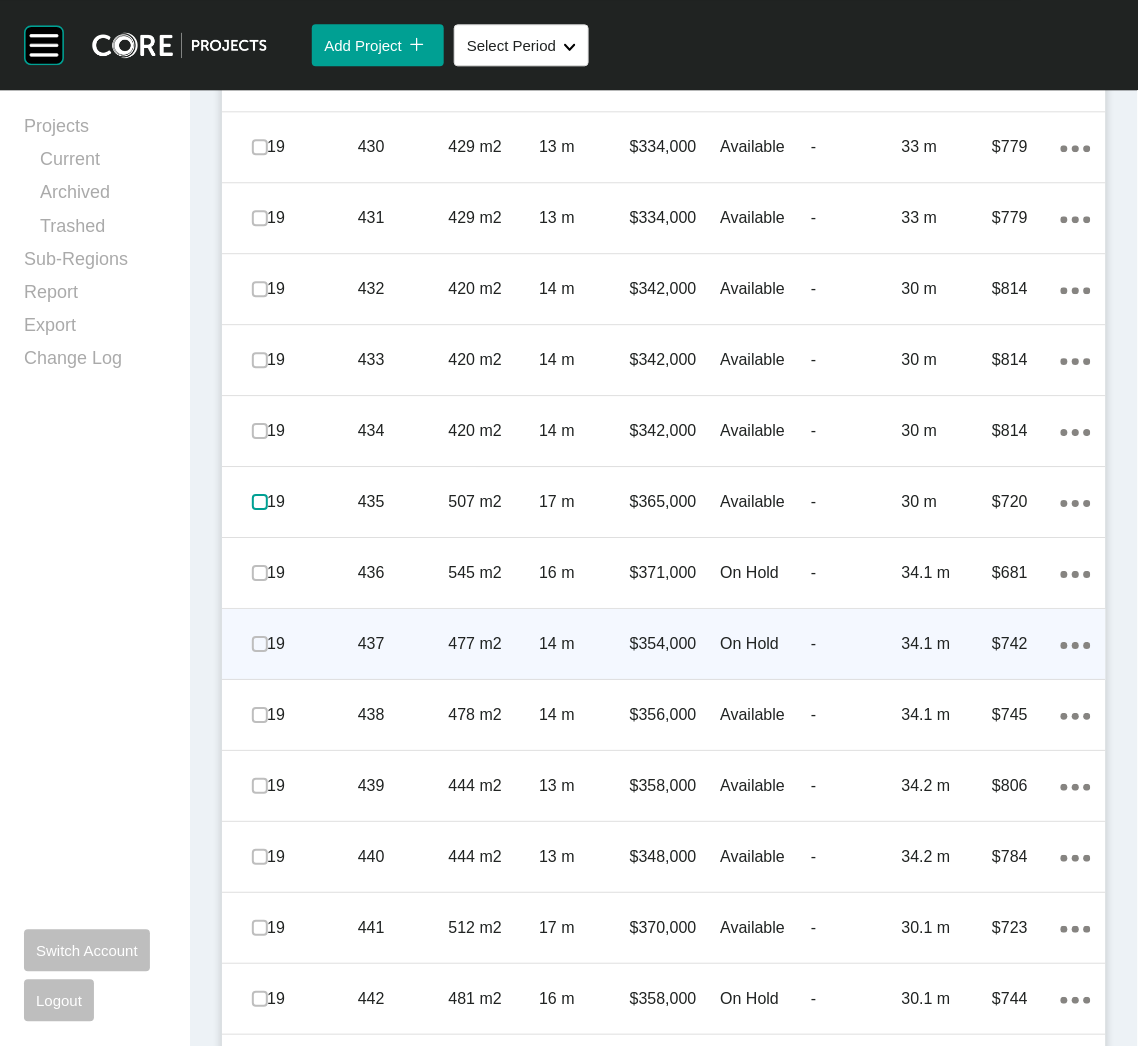 scroll, scrollTop: 3773, scrollLeft: 0, axis: vertical 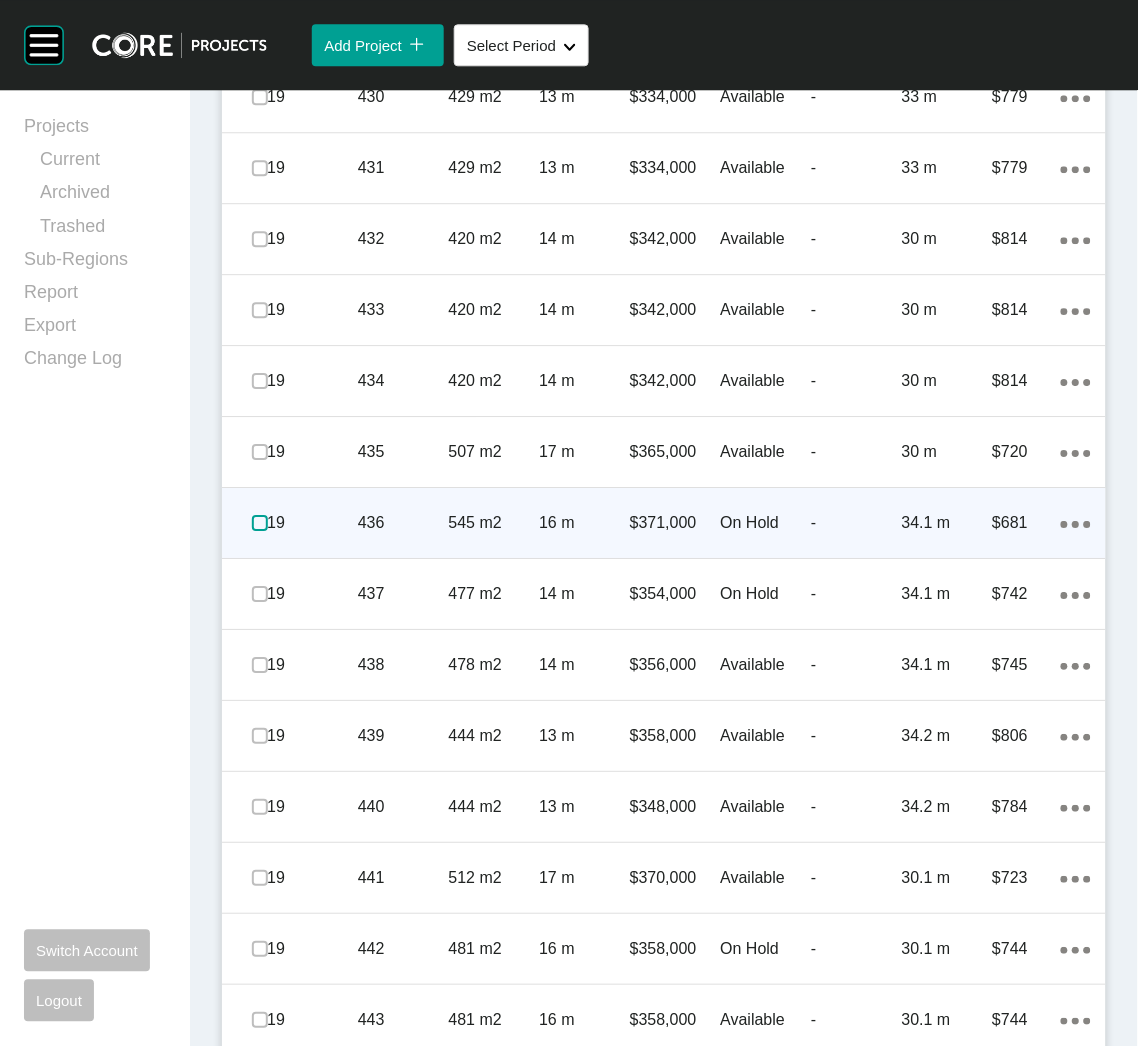 click at bounding box center [260, 523] 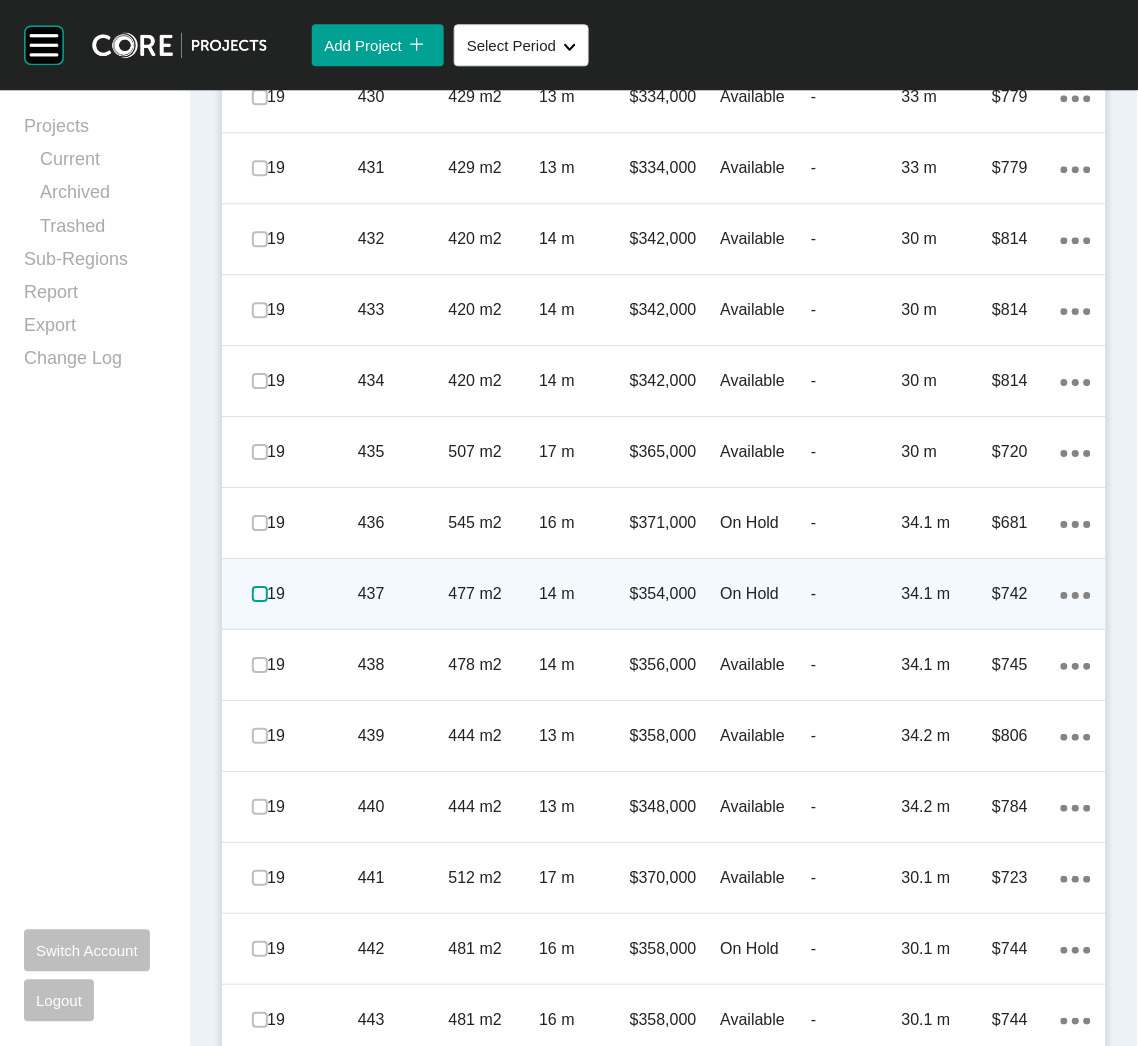 click at bounding box center (260, 594) 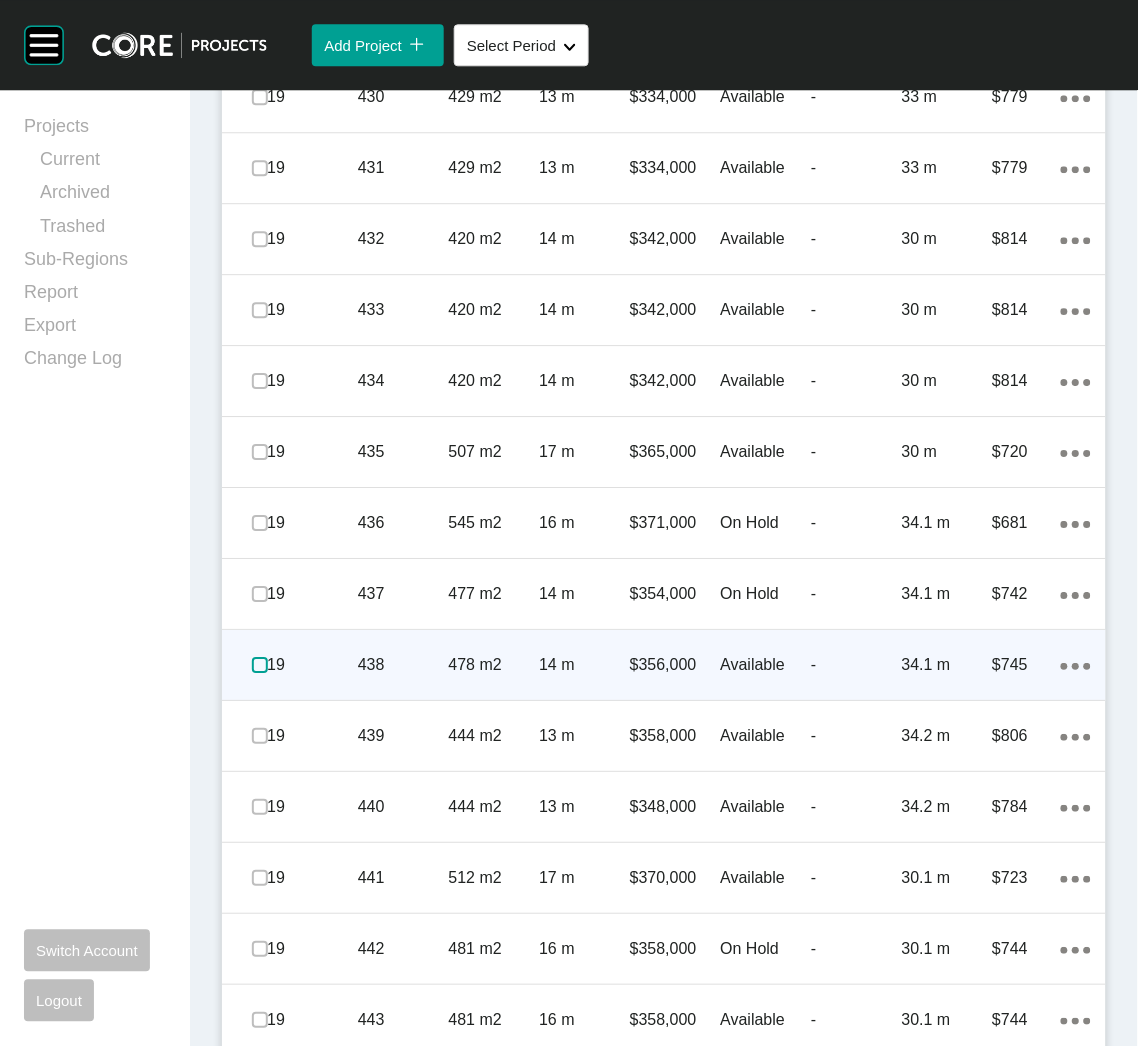 click at bounding box center [260, 665] 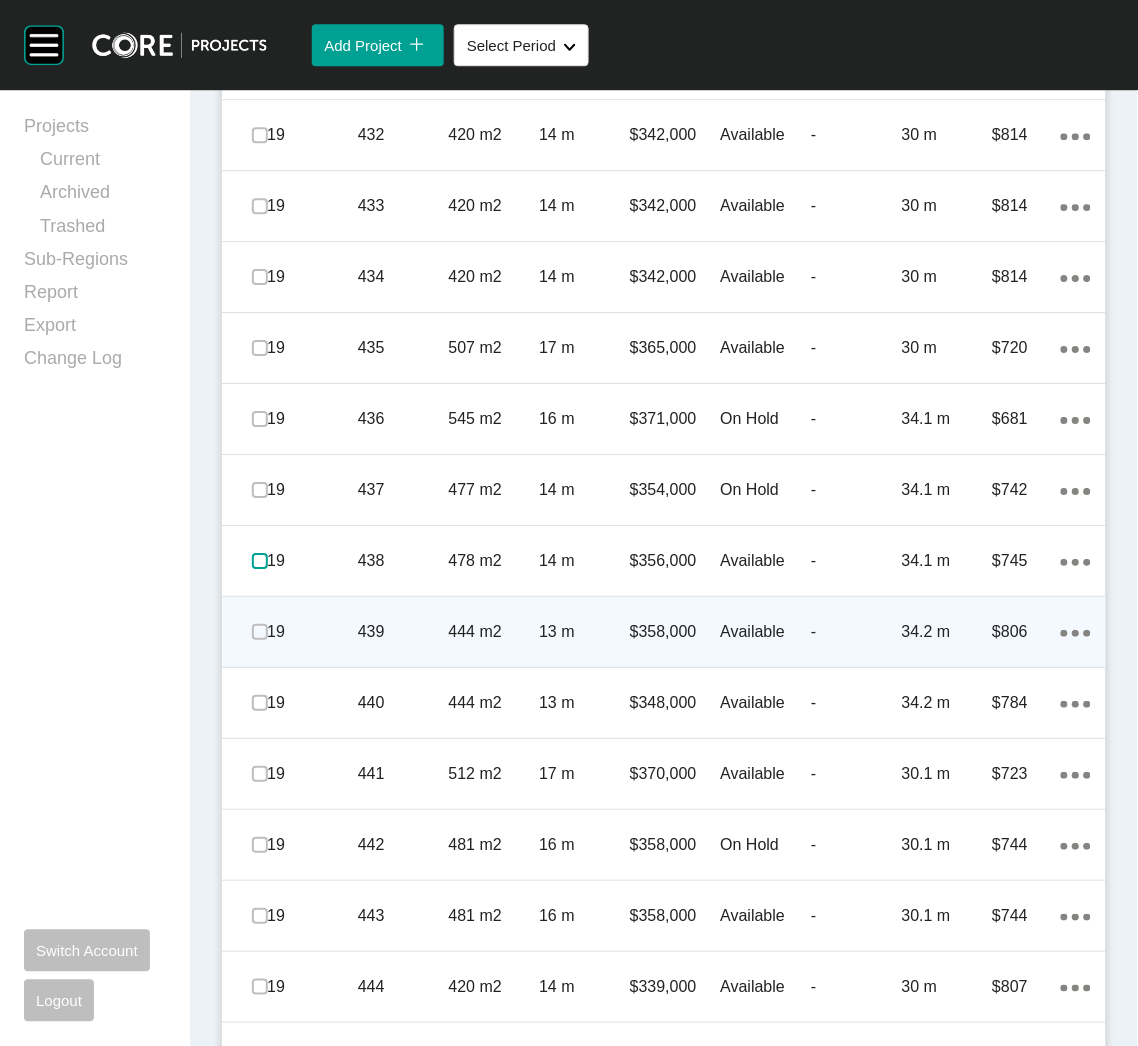 scroll, scrollTop: 3923, scrollLeft: 0, axis: vertical 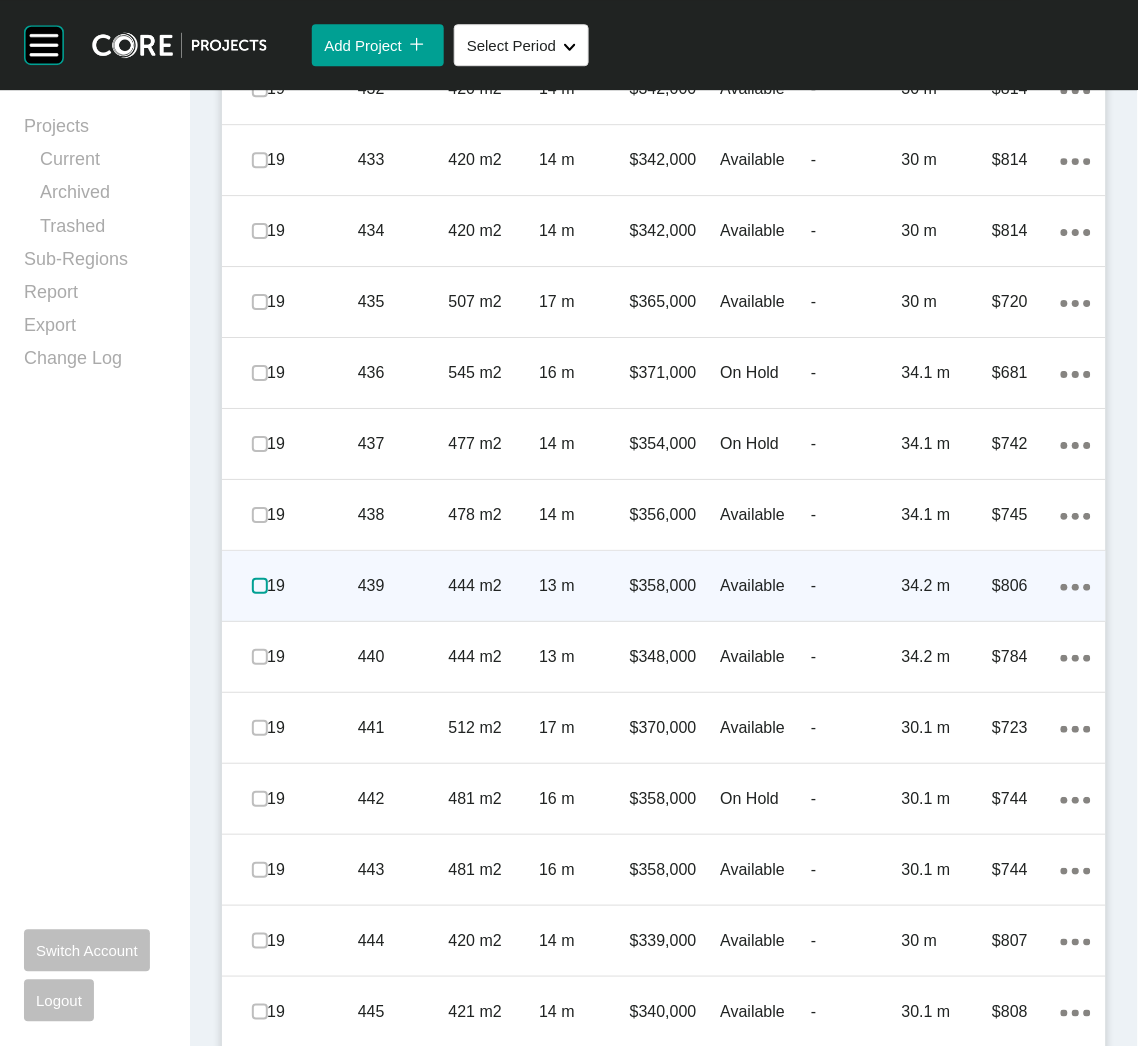click at bounding box center (260, 586) 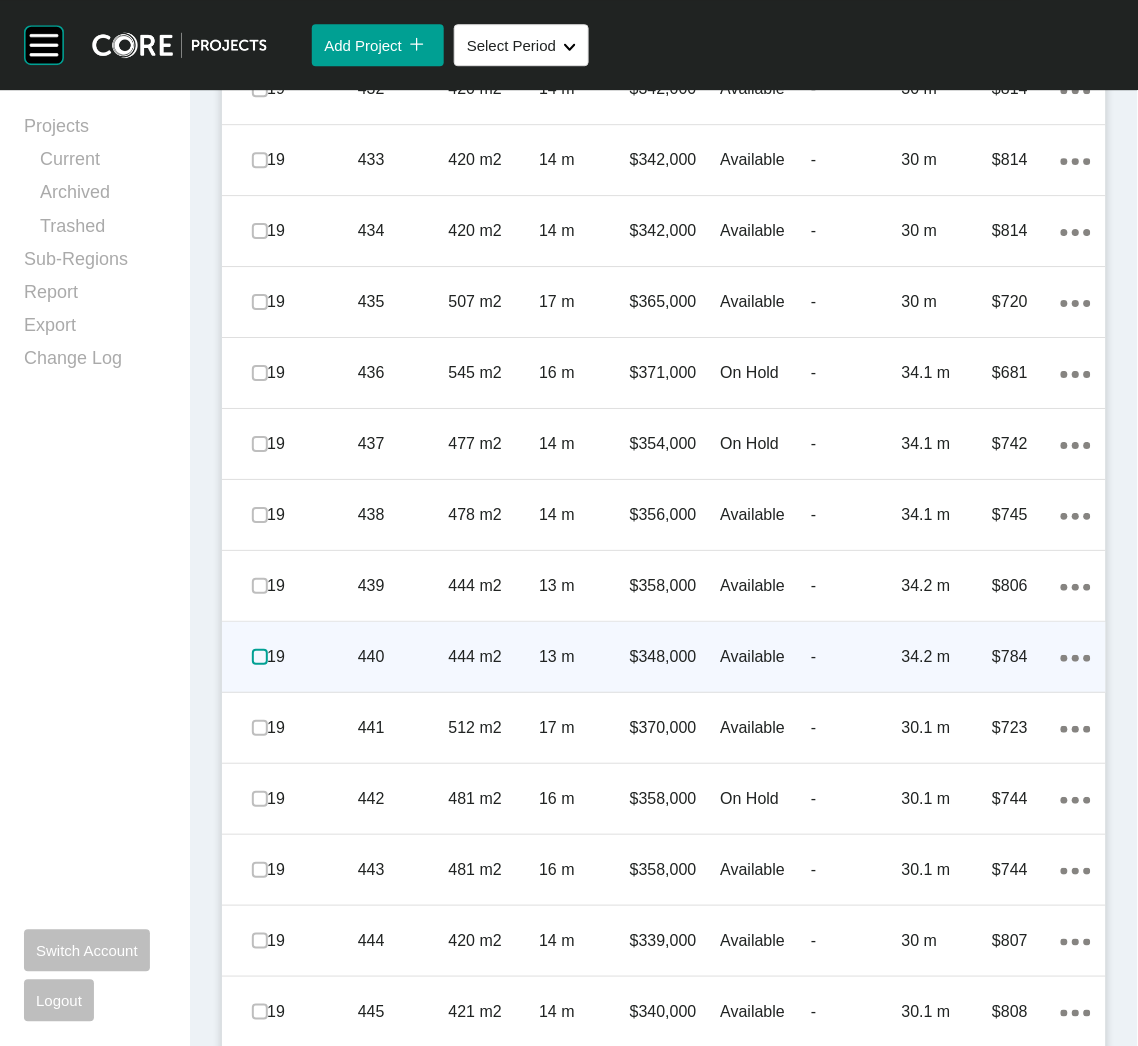 click at bounding box center (260, 657) 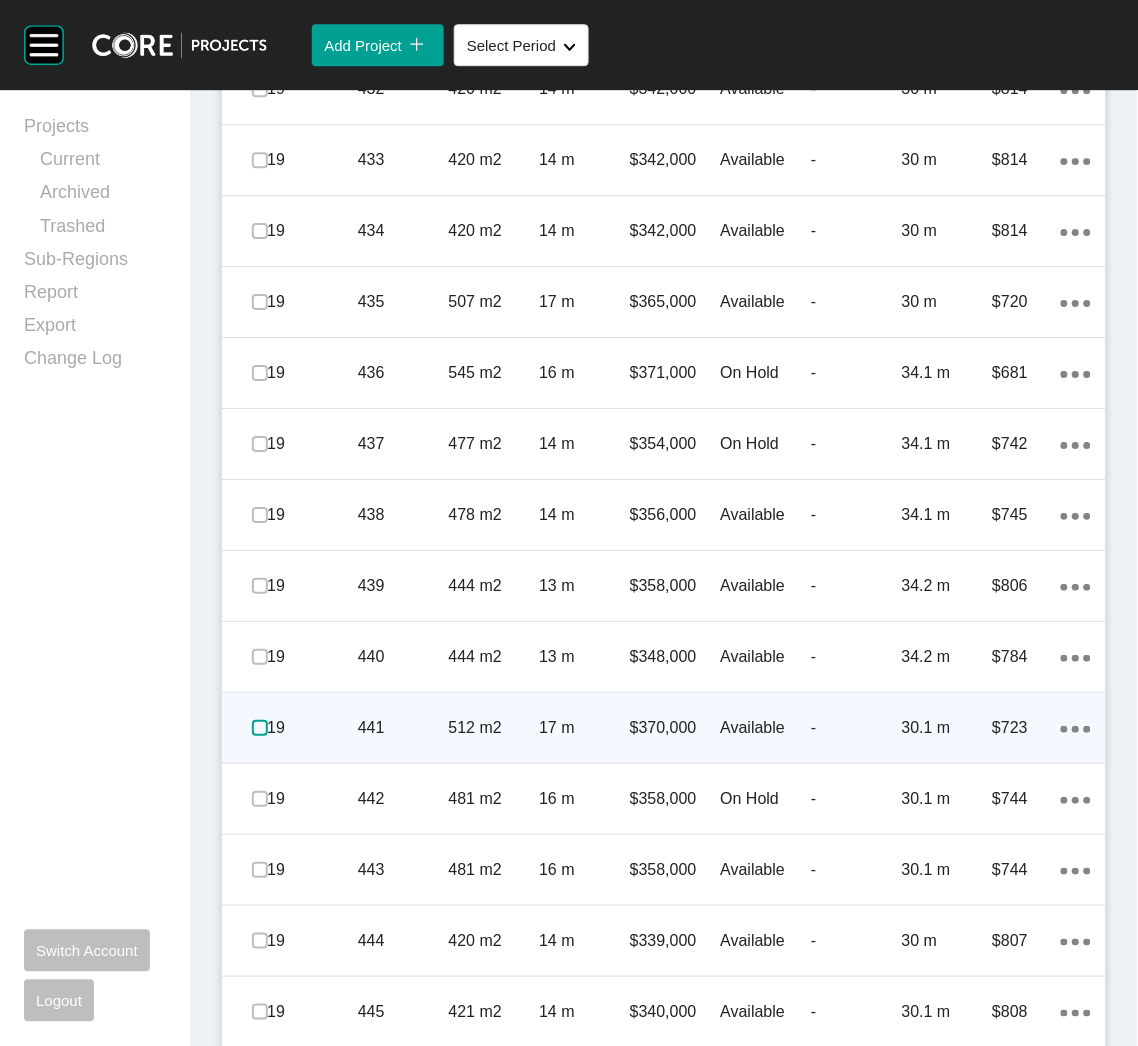 click at bounding box center (260, 728) 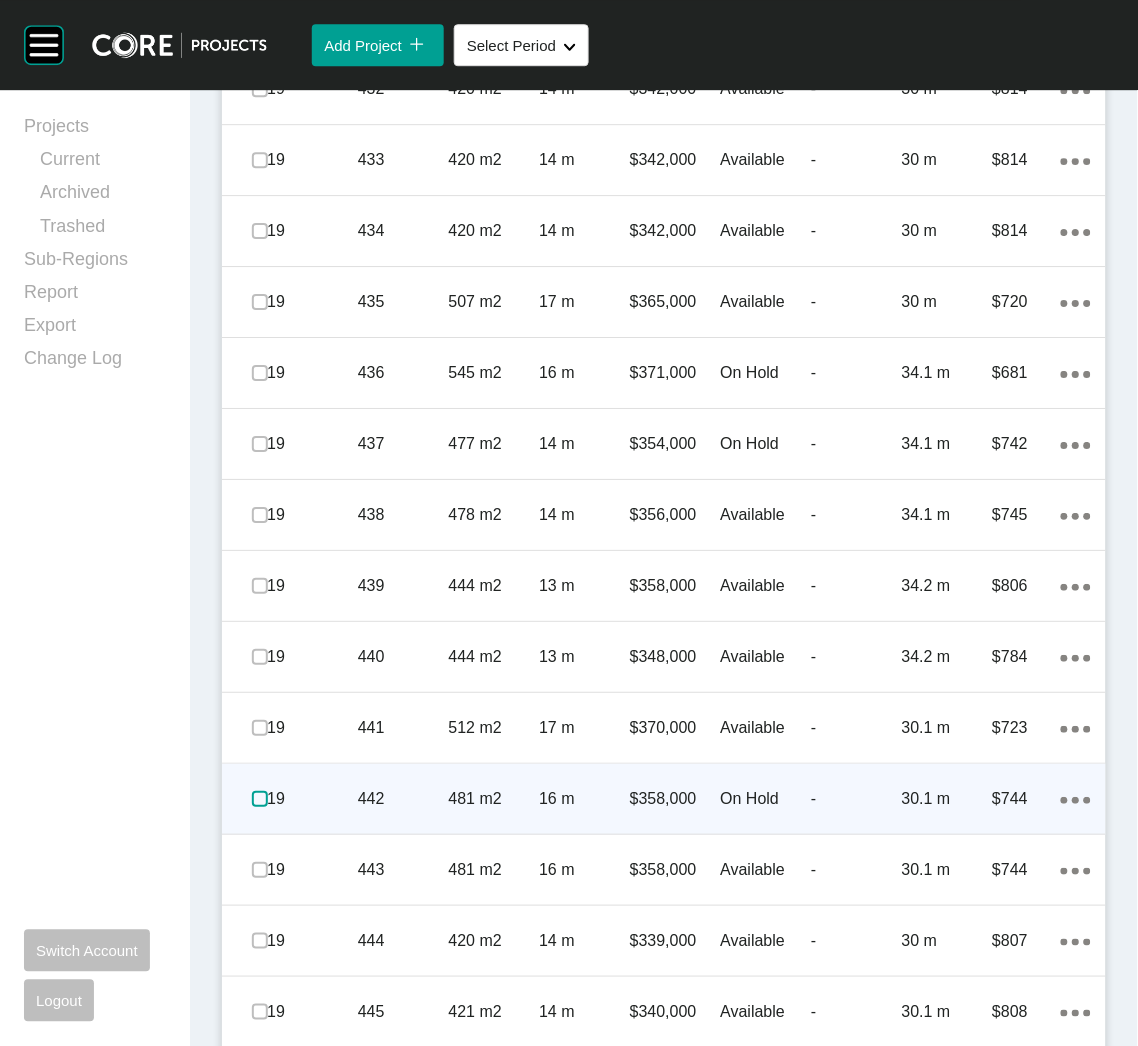 click at bounding box center (260, 799) 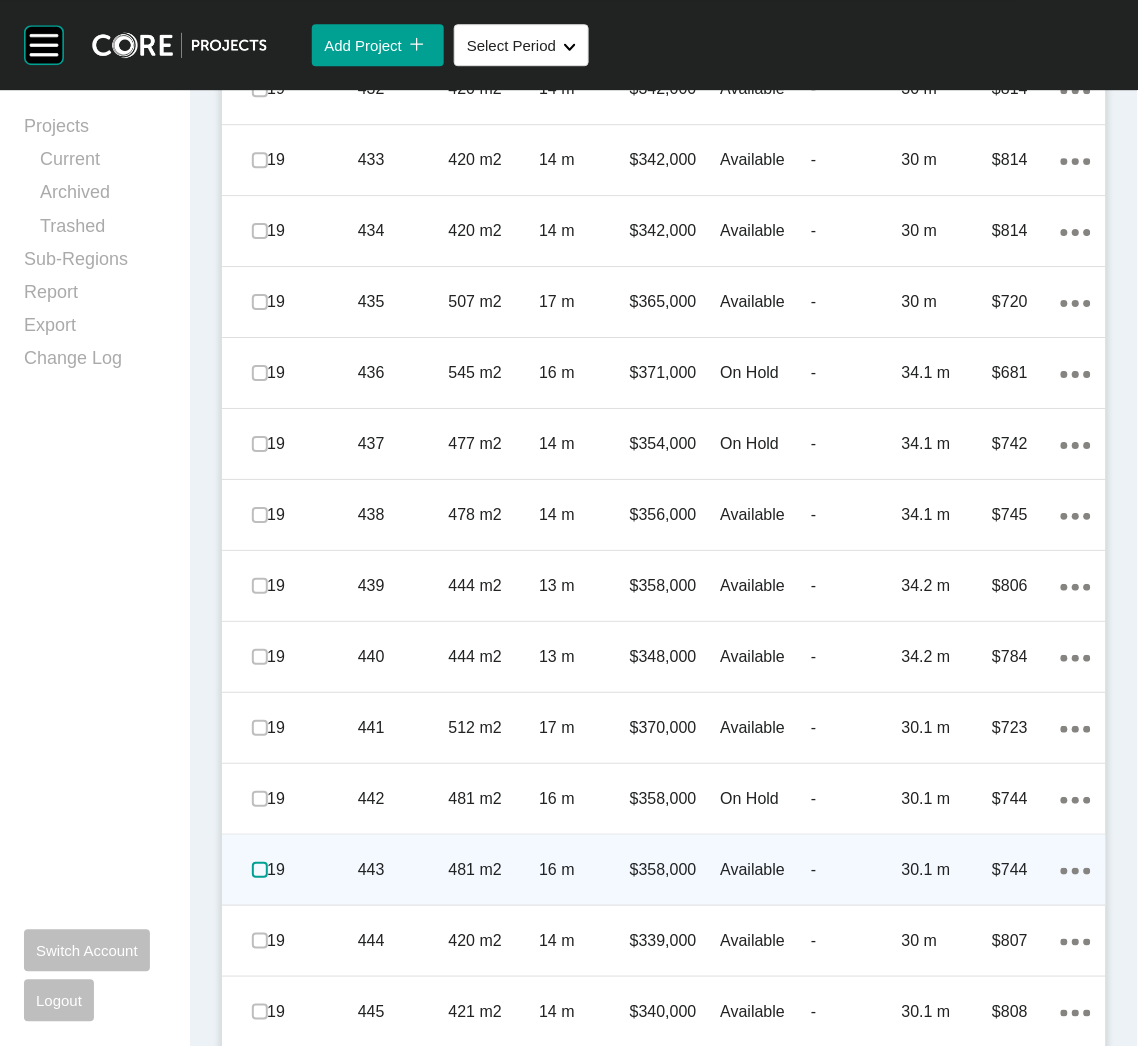 click at bounding box center (260, 870) 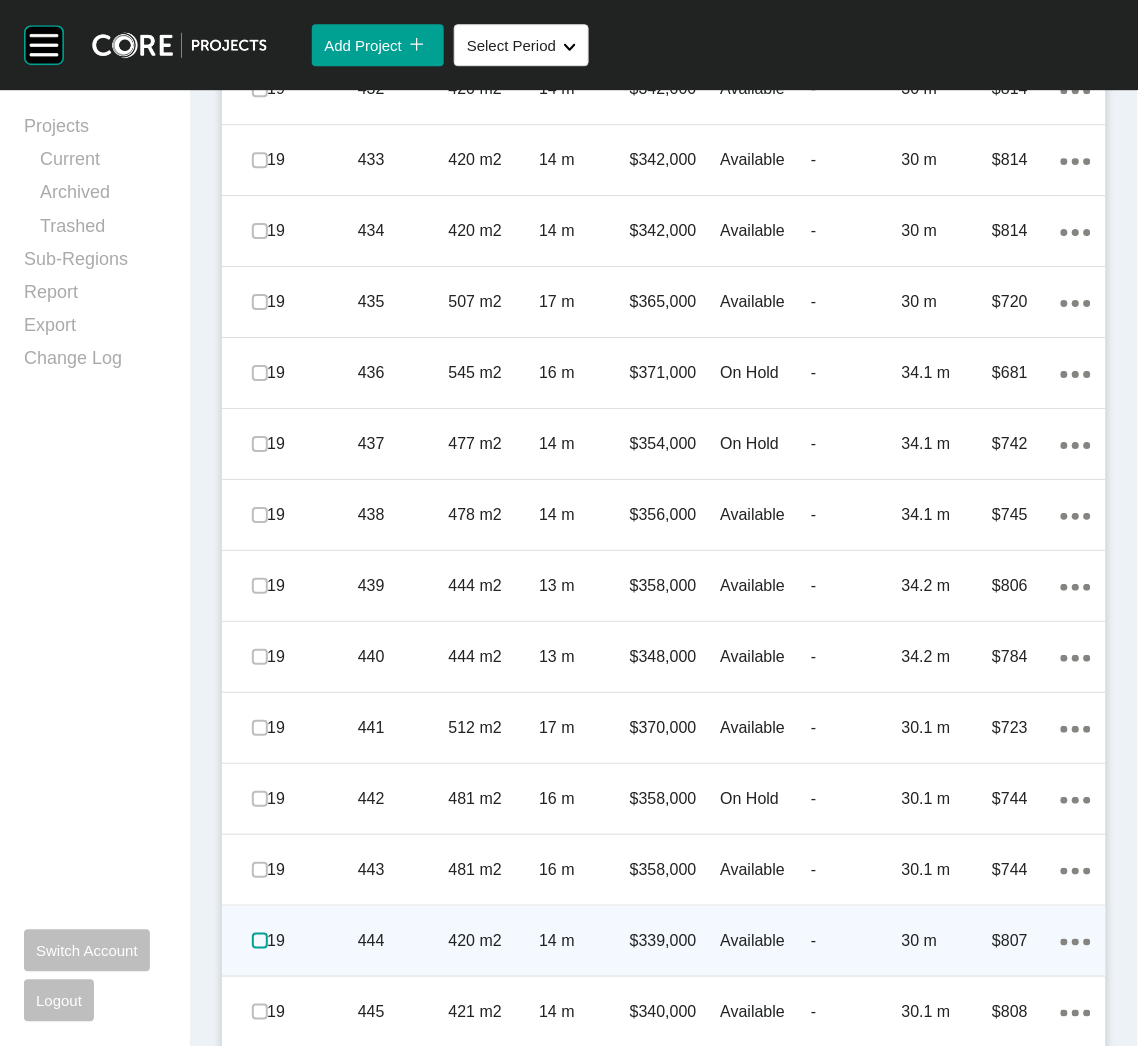 click at bounding box center (260, 941) 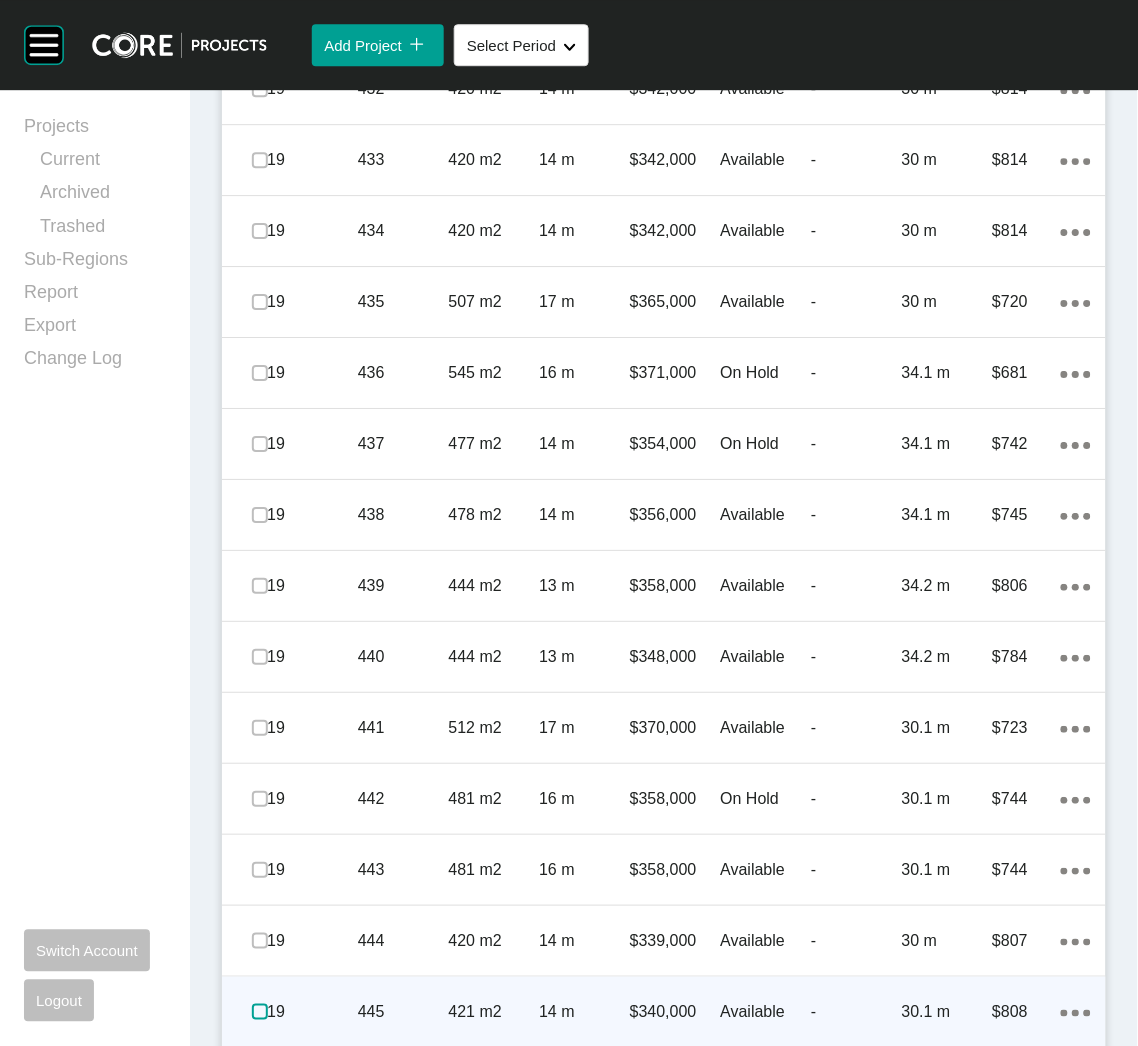 click at bounding box center [260, 1012] 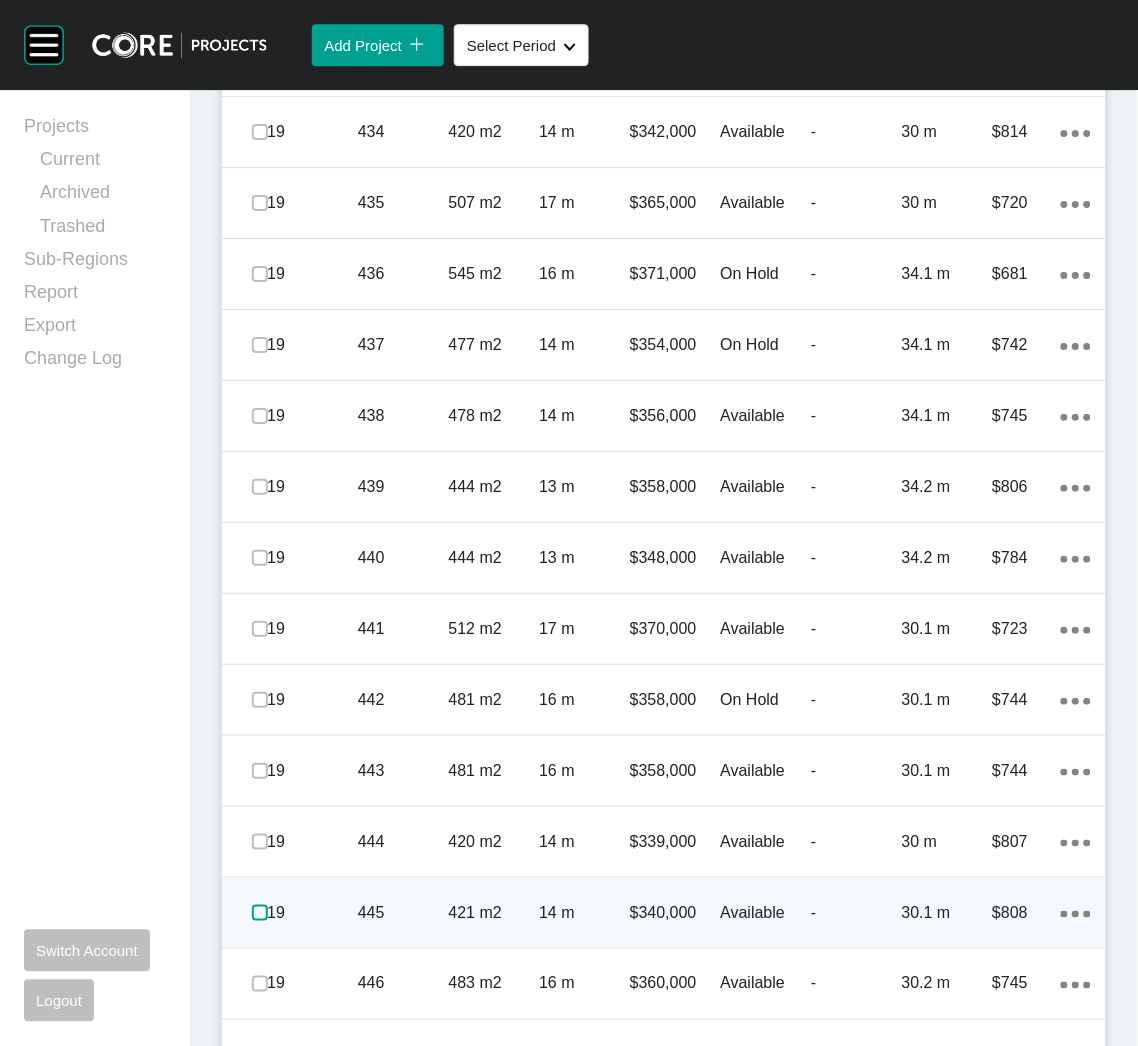 scroll, scrollTop: 4073, scrollLeft: 0, axis: vertical 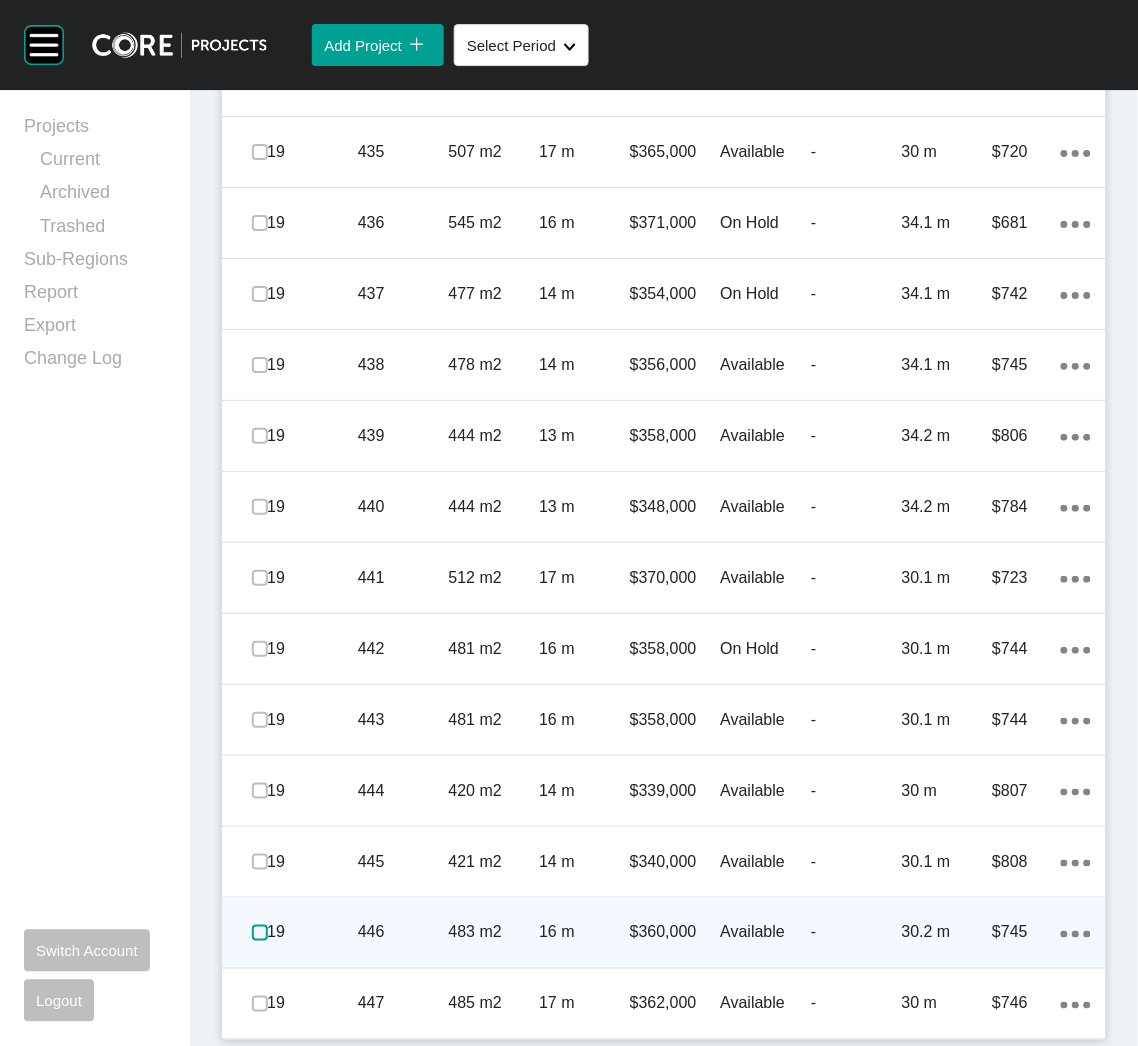 click at bounding box center (260, 933) 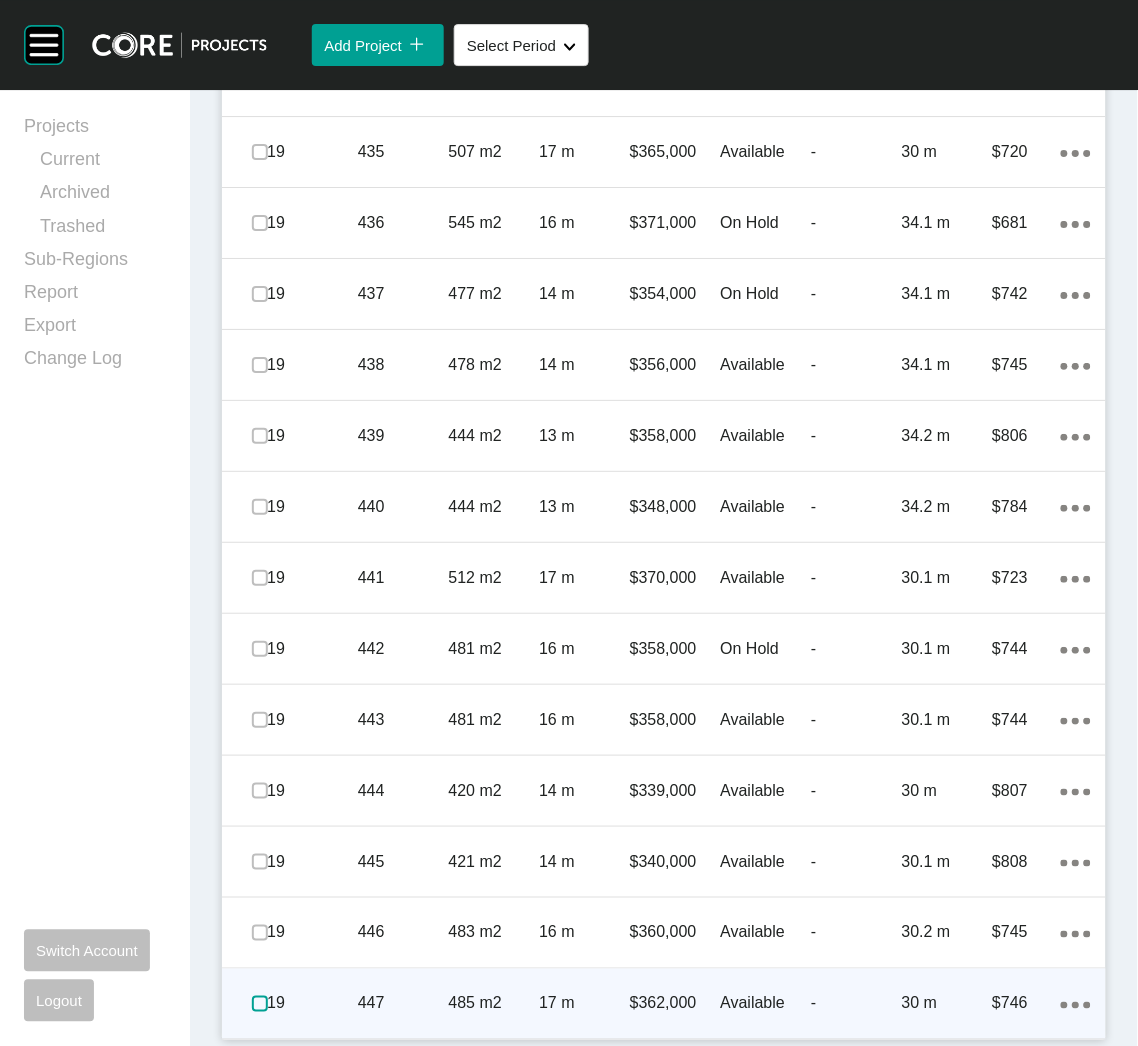 click at bounding box center (260, 1004) 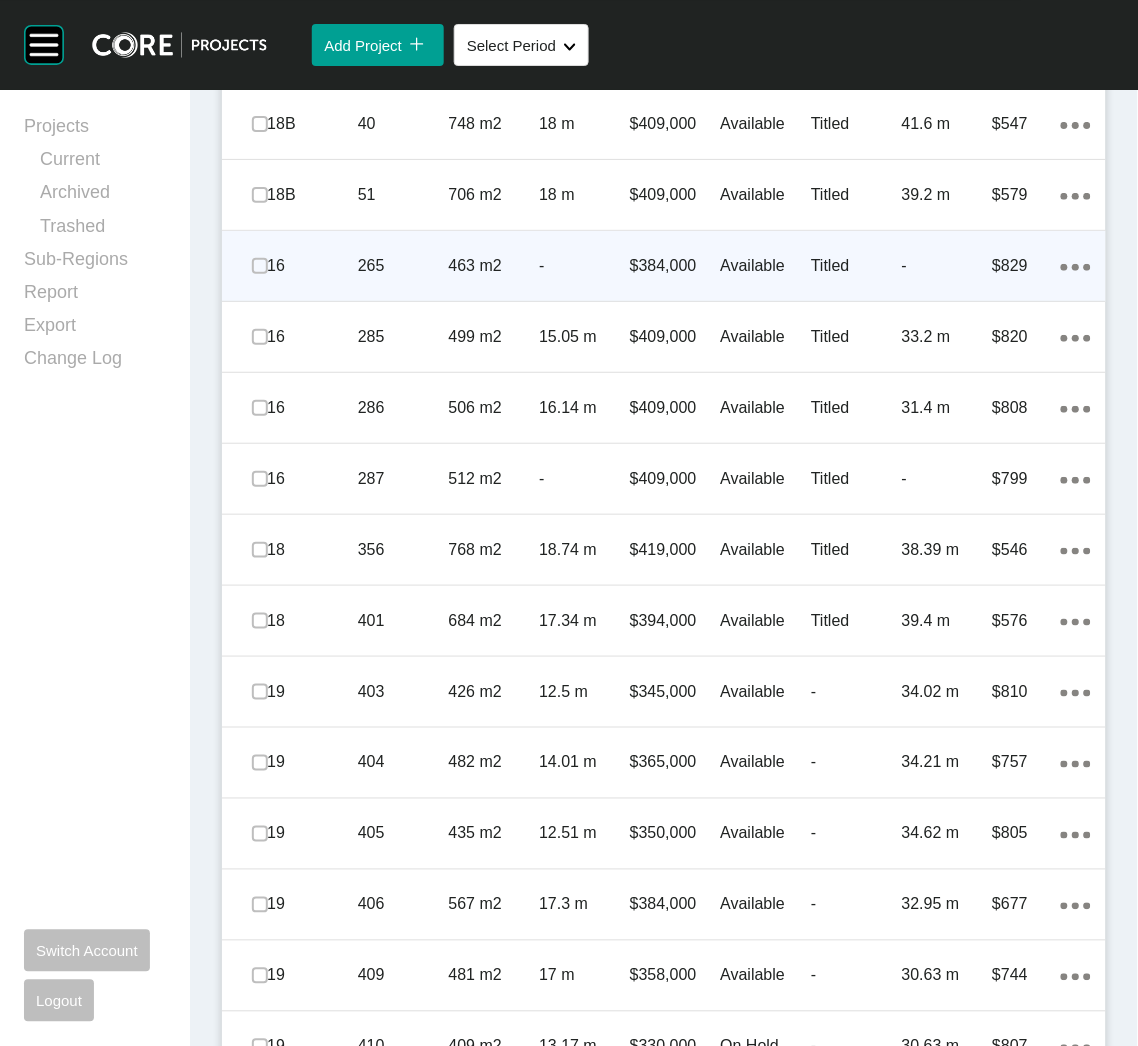 scroll, scrollTop: 1074, scrollLeft: 0, axis: vertical 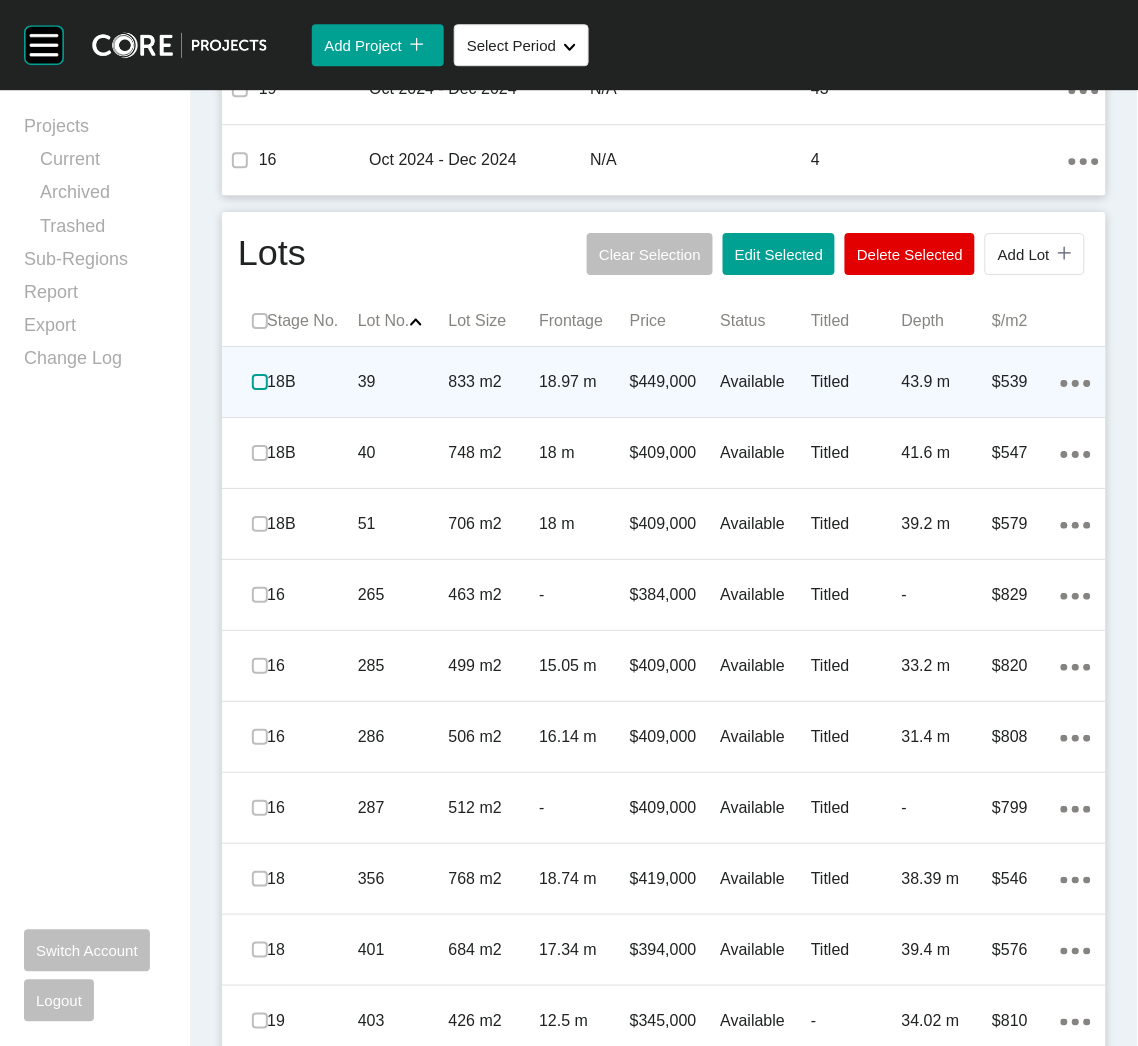 click at bounding box center [260, 382] 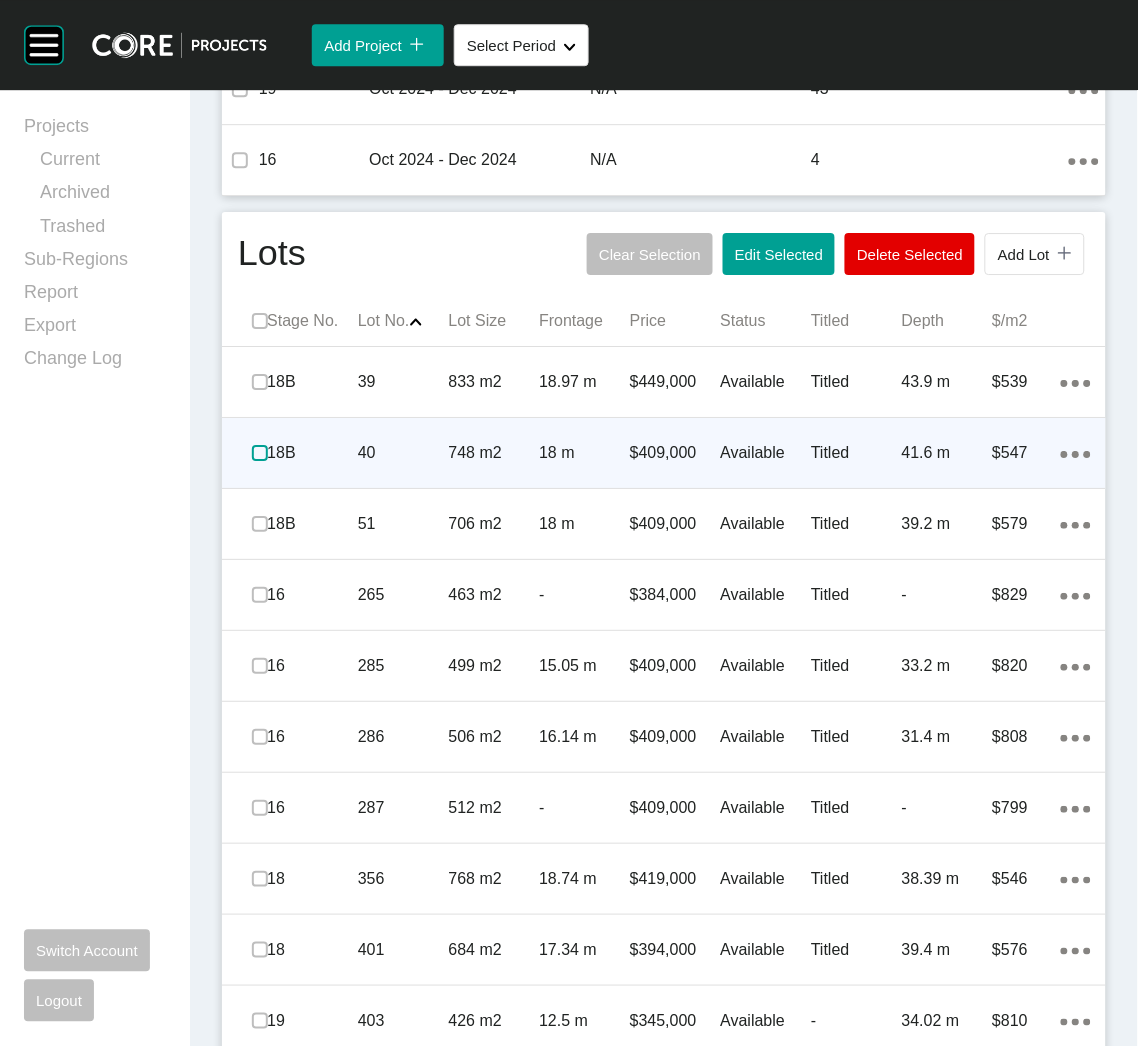 click at bounding box center [260, 453] 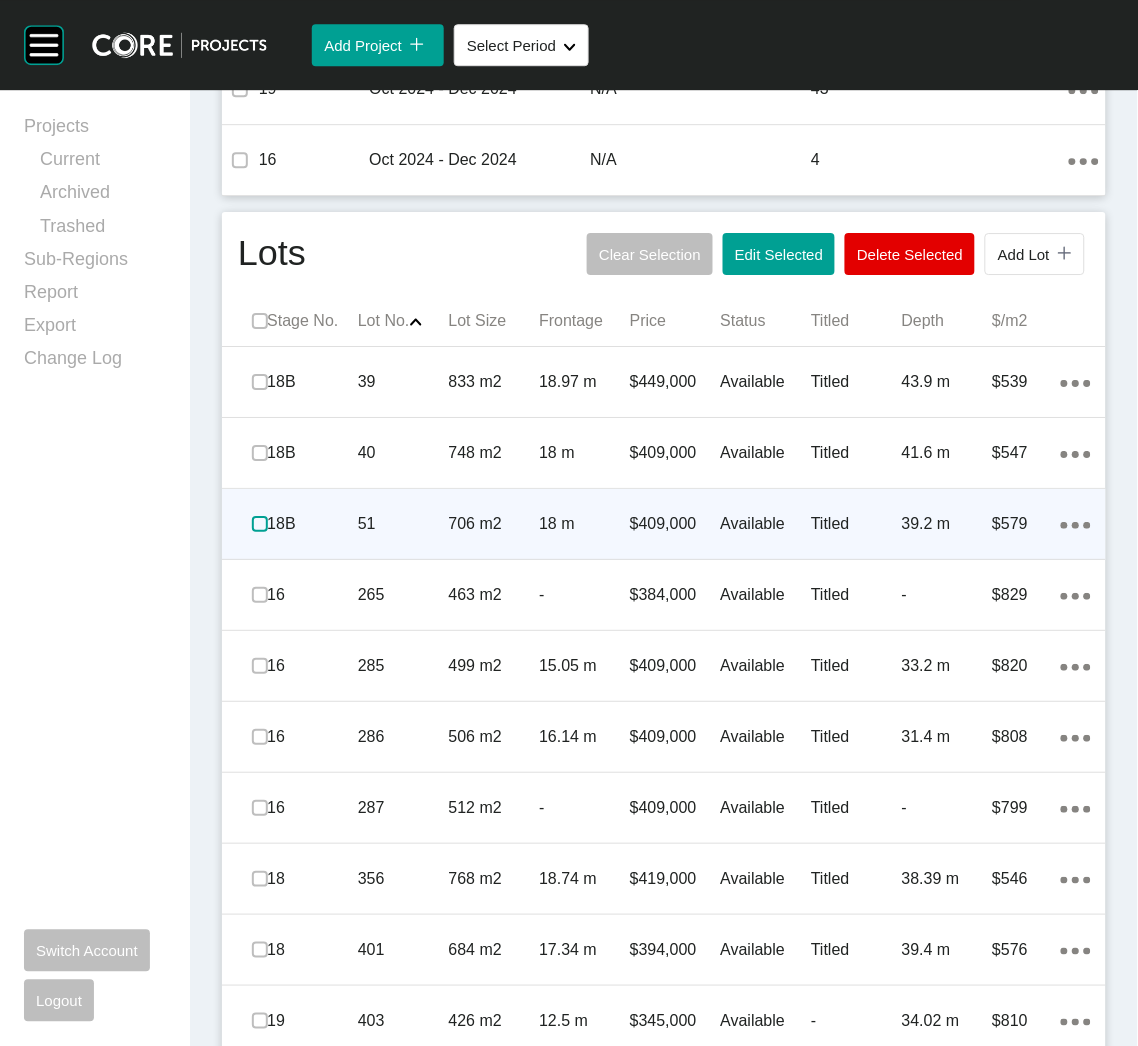 click at bounding box center (260, 524) 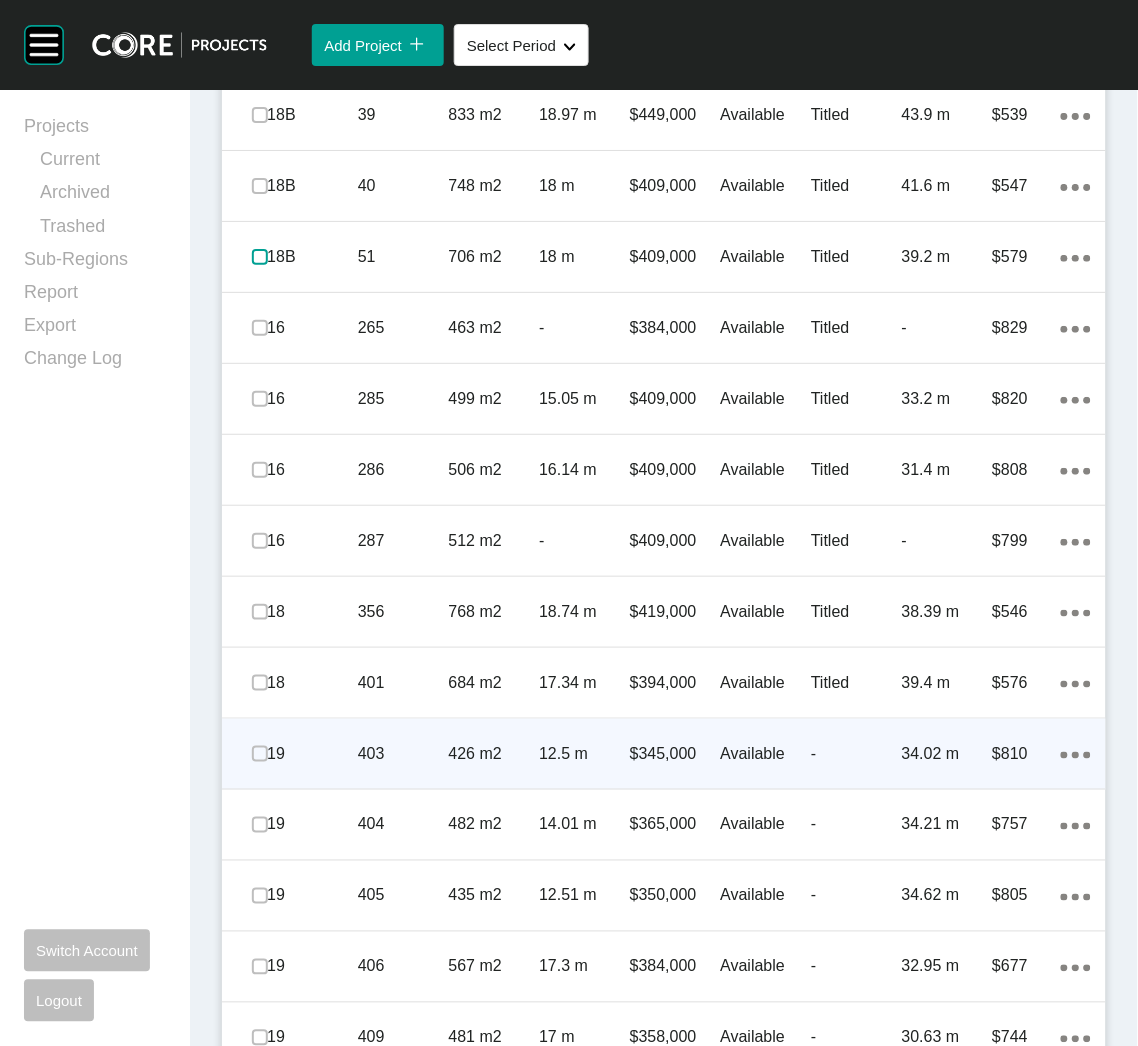 scroll, scrollTop: 1523, scrollLeft: 0, axis: vertical 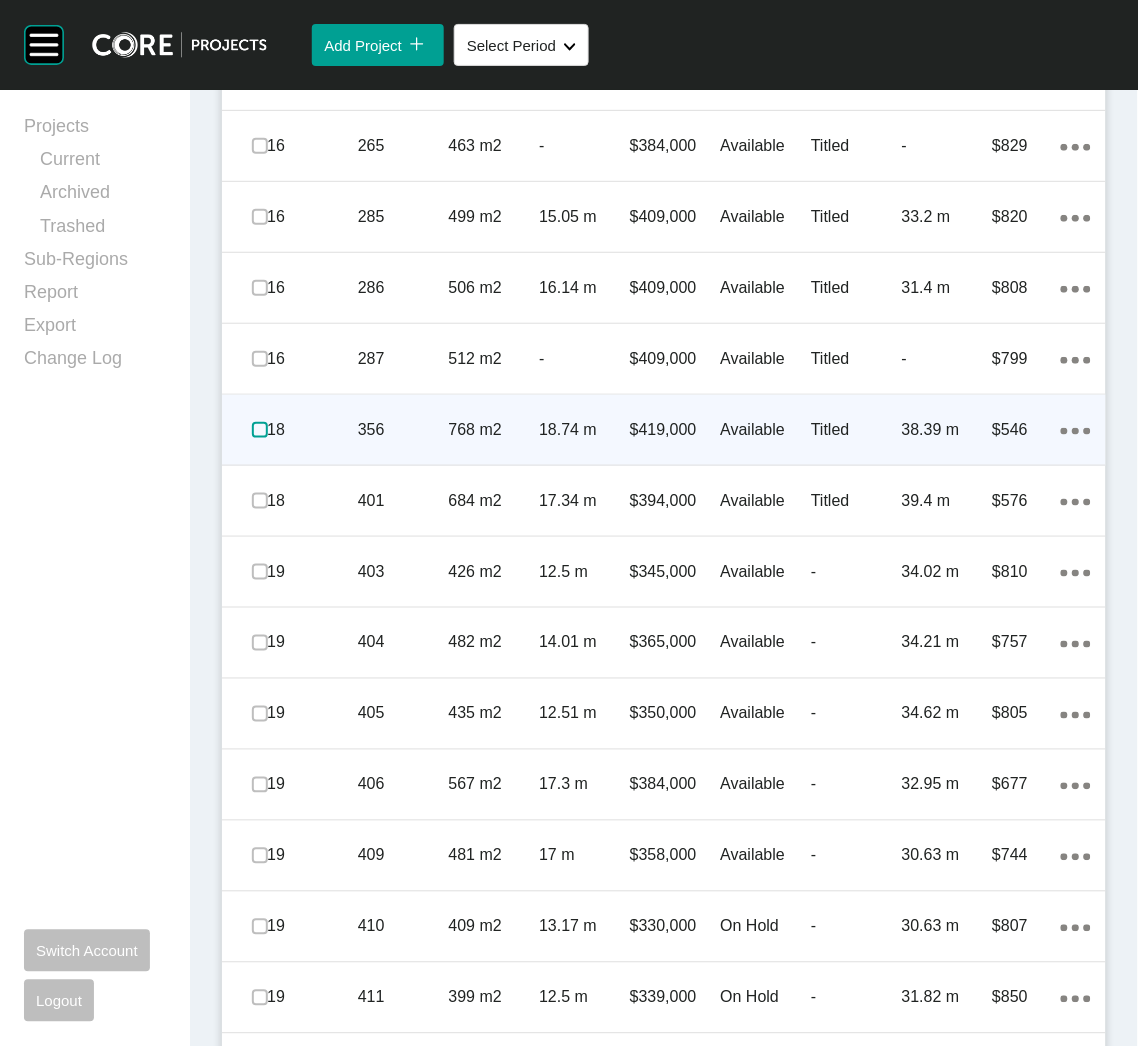 click at bounding box center [260, 430] 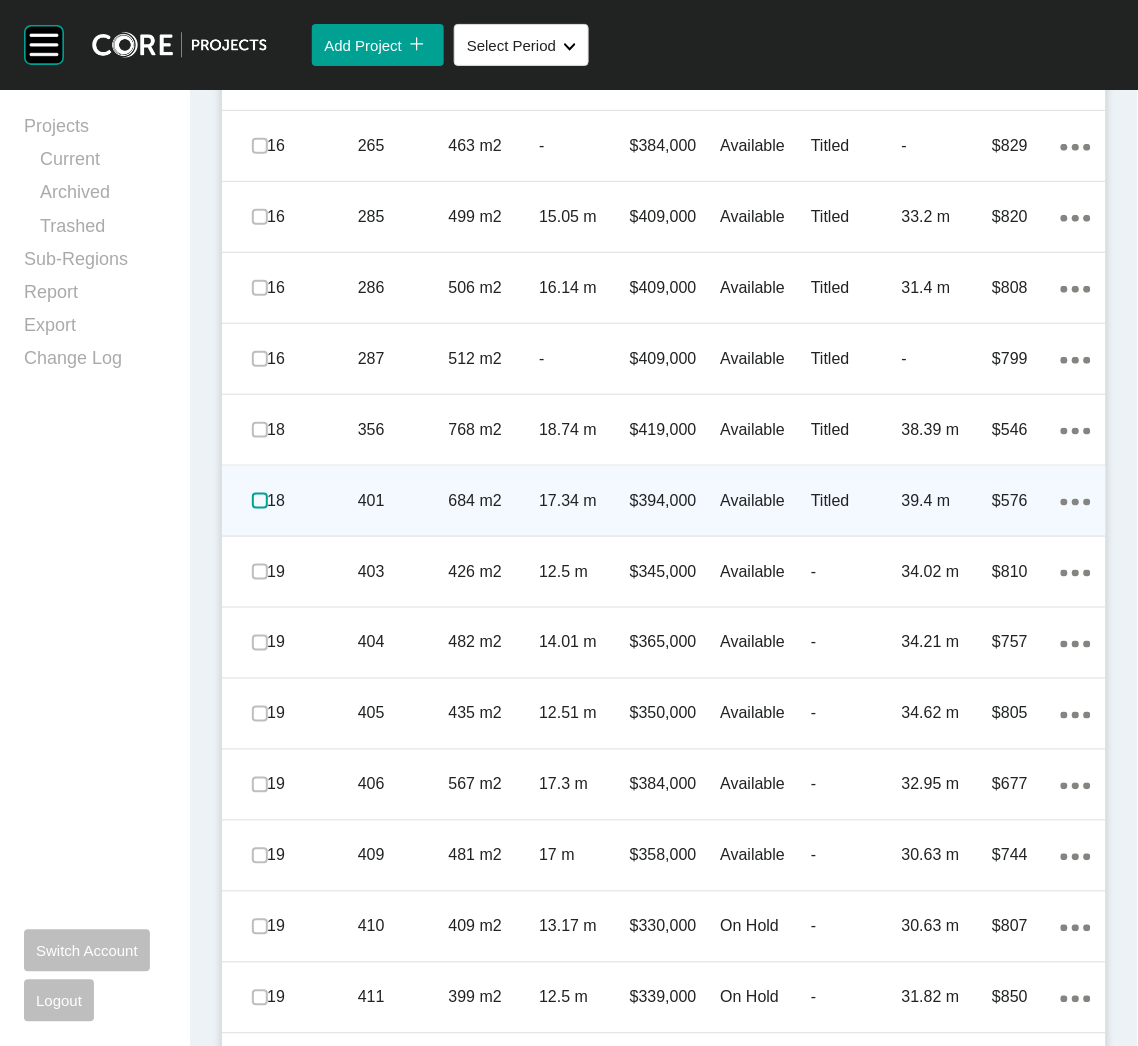 click at bounding box center [260, 501] 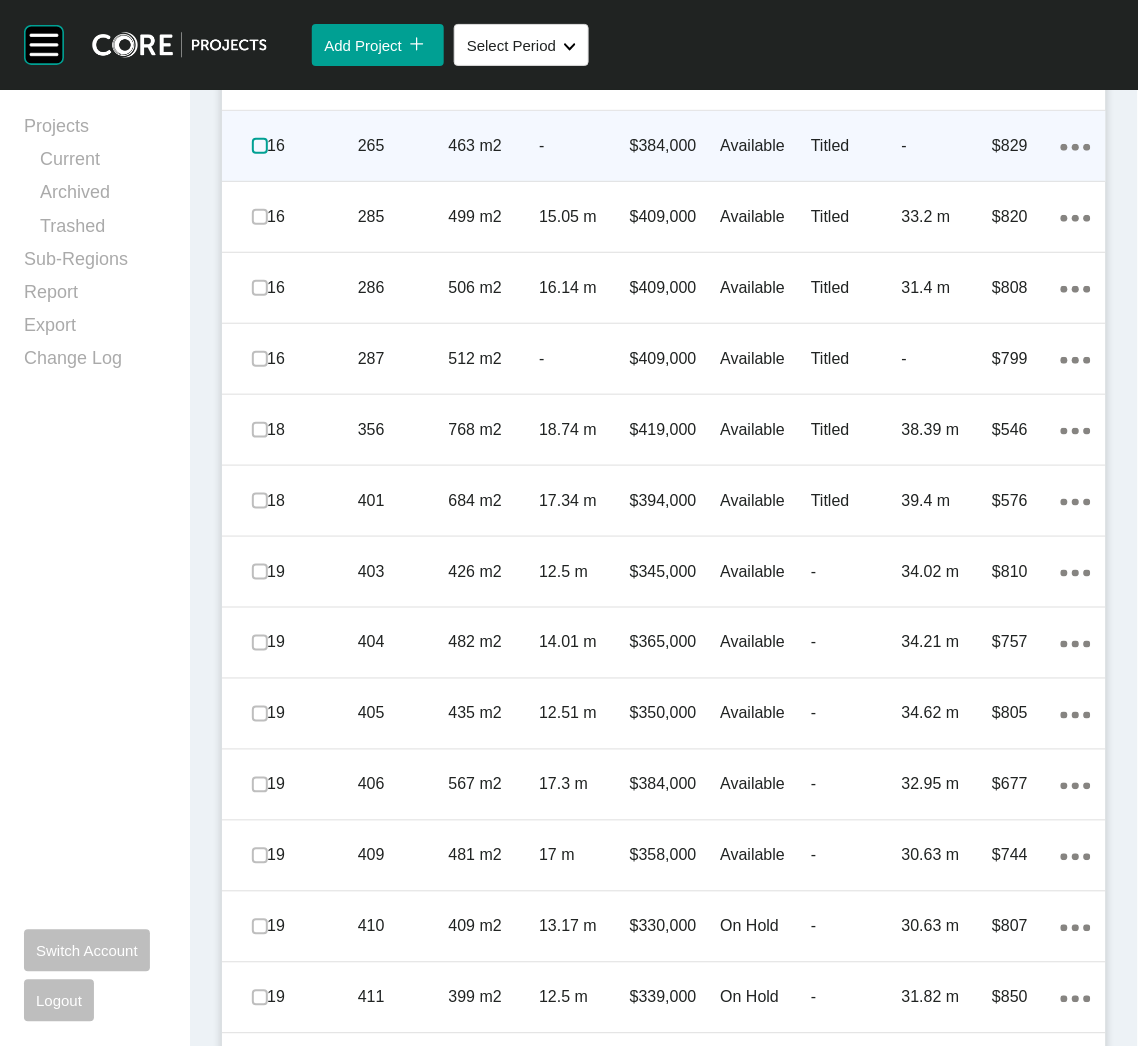 click at bounding box center (260, 146) 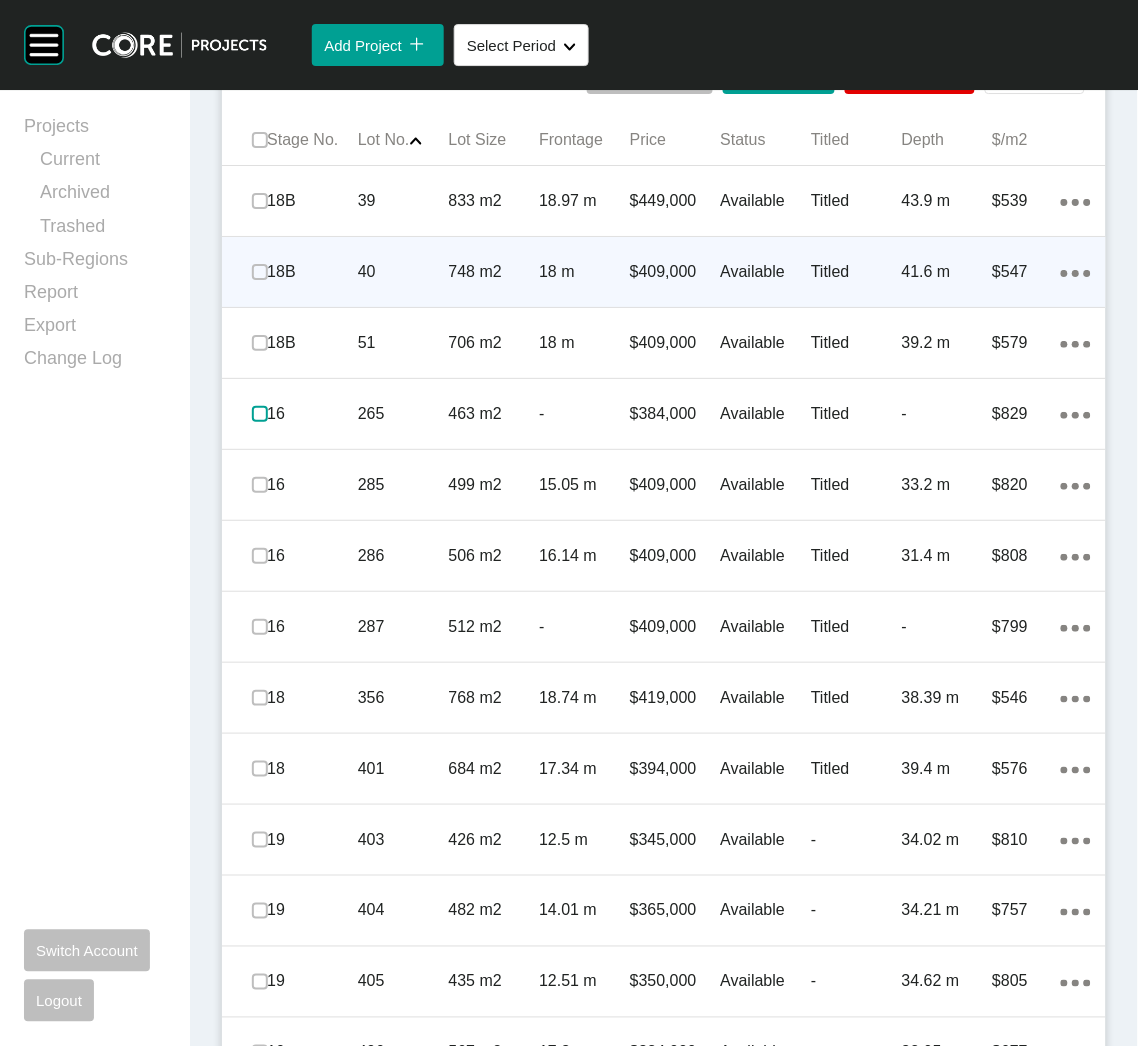scroll, scrollTop: 1224, scrollLeft: 0, axis: vertical 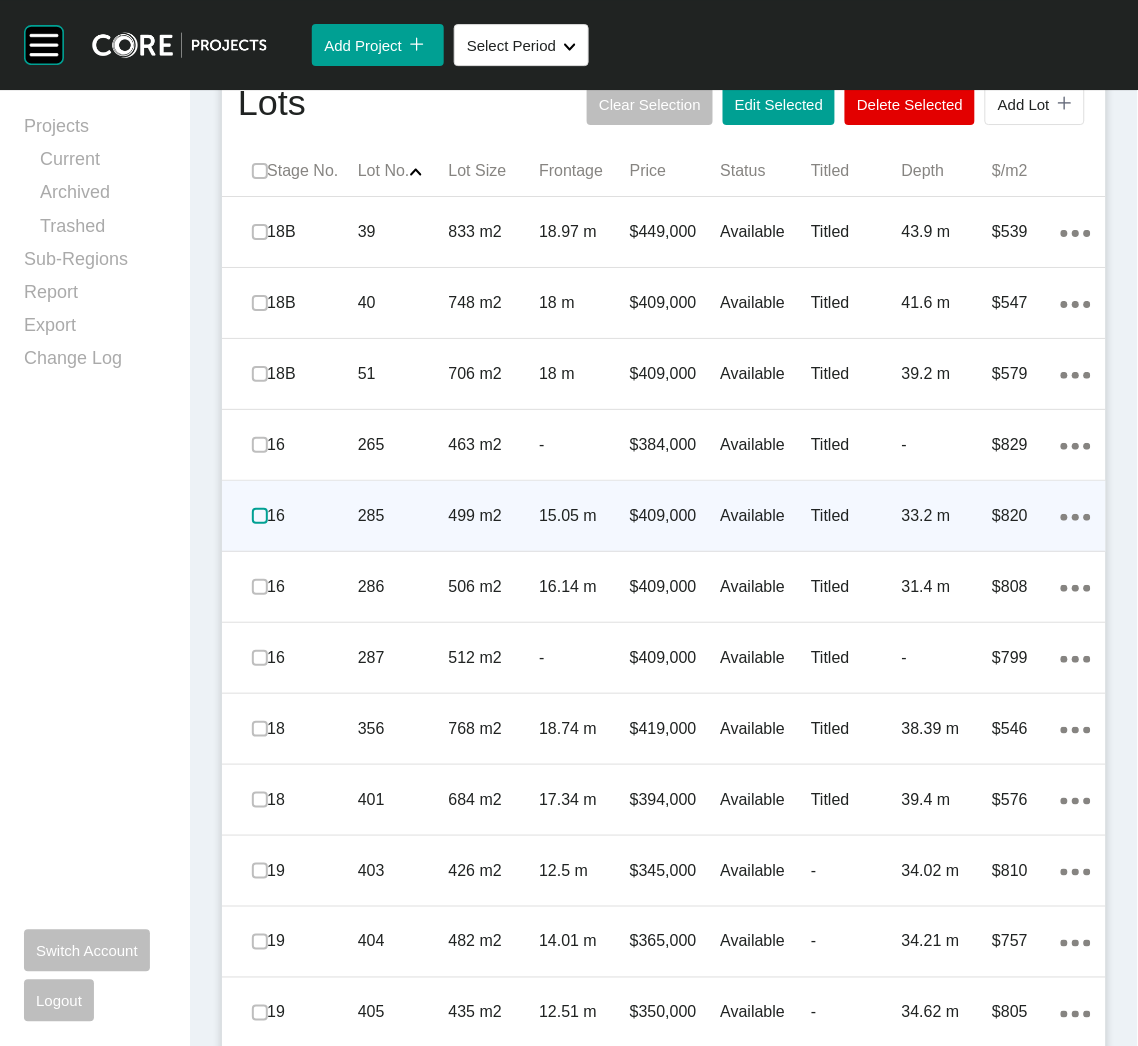 click at bounding box center [260, 516] 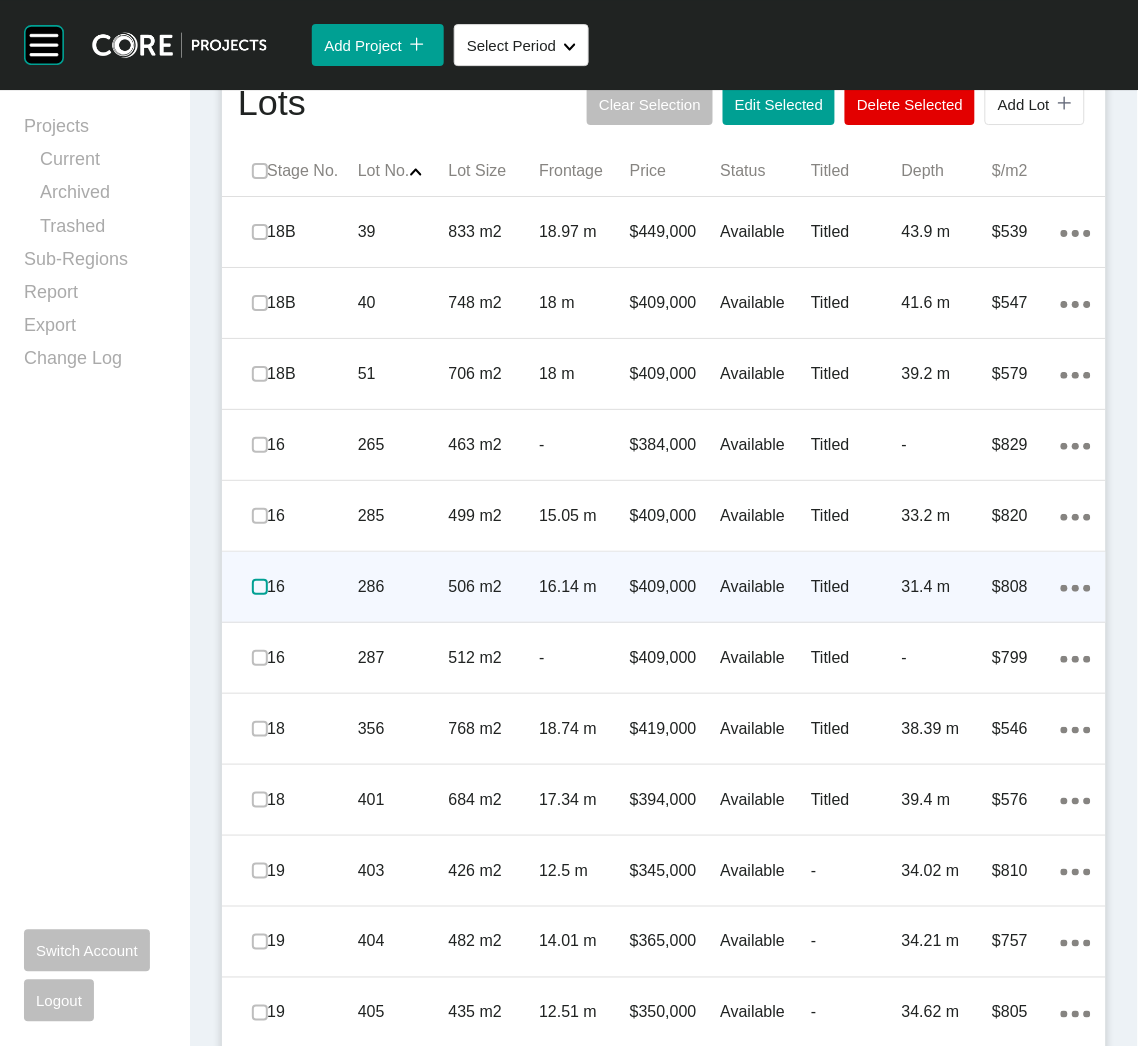 click at bounding box center [260, 587] 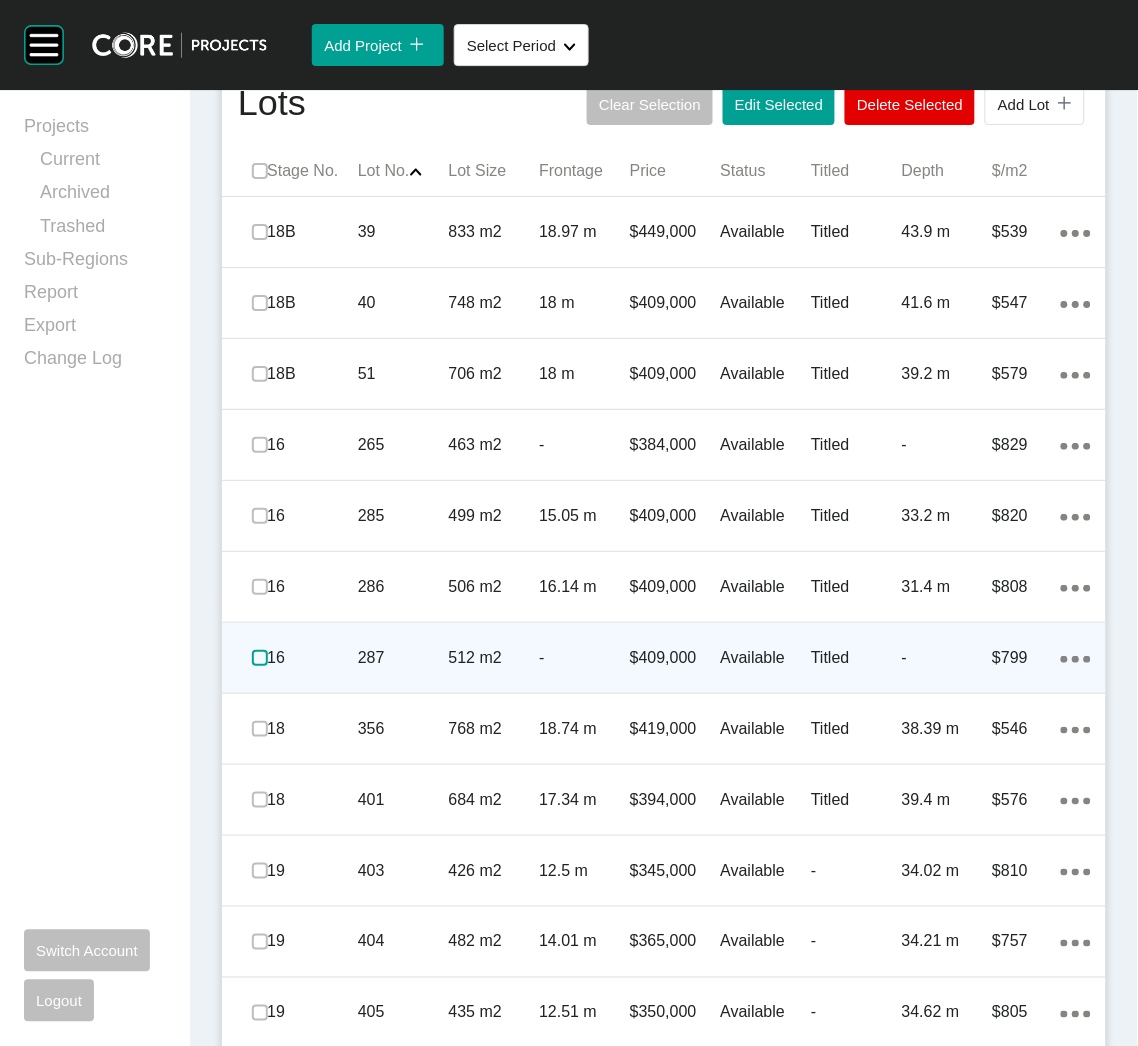 click at bounding box center (260, 658) 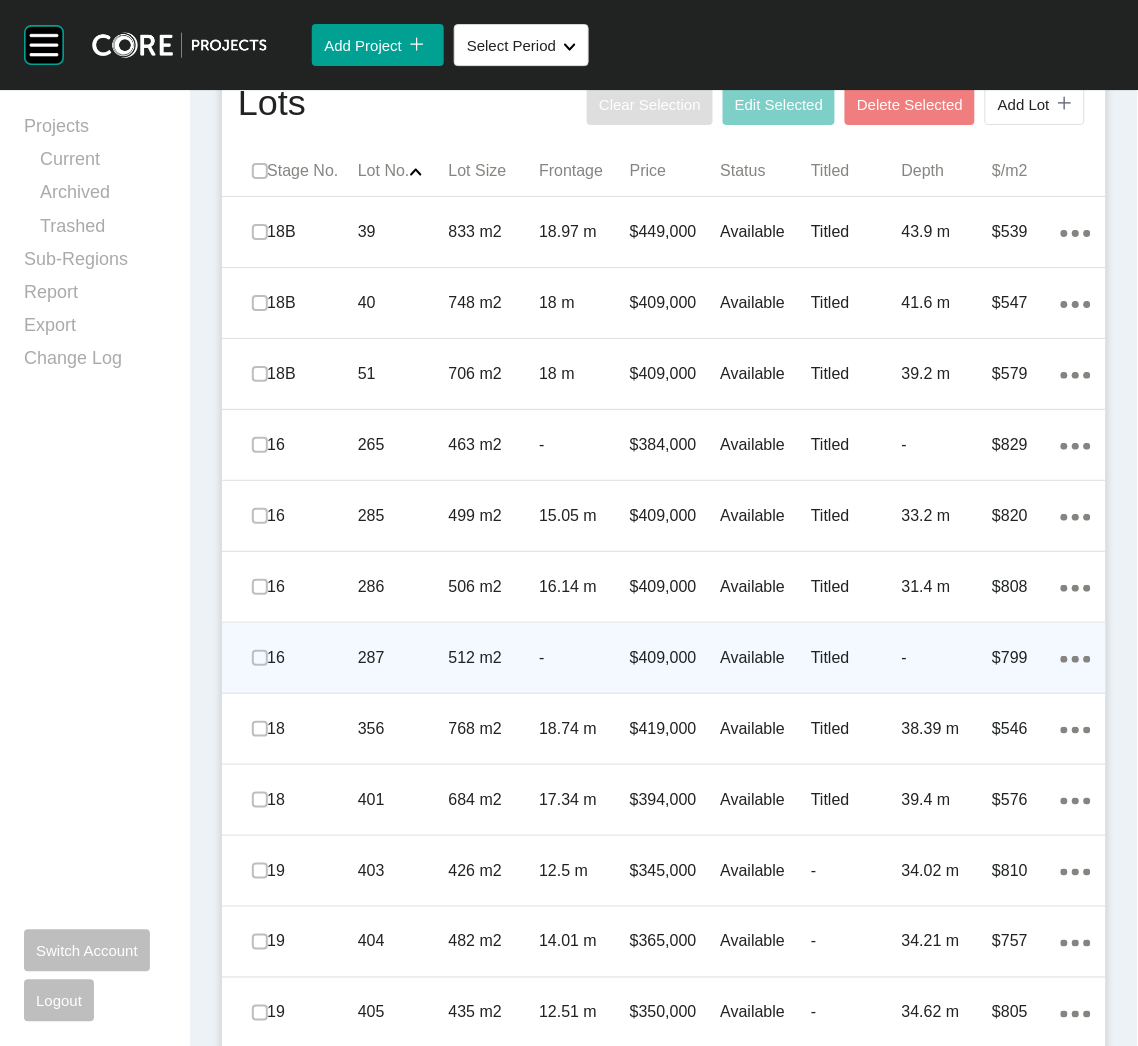 click on "512 m2" at bounding box center [494, 658] 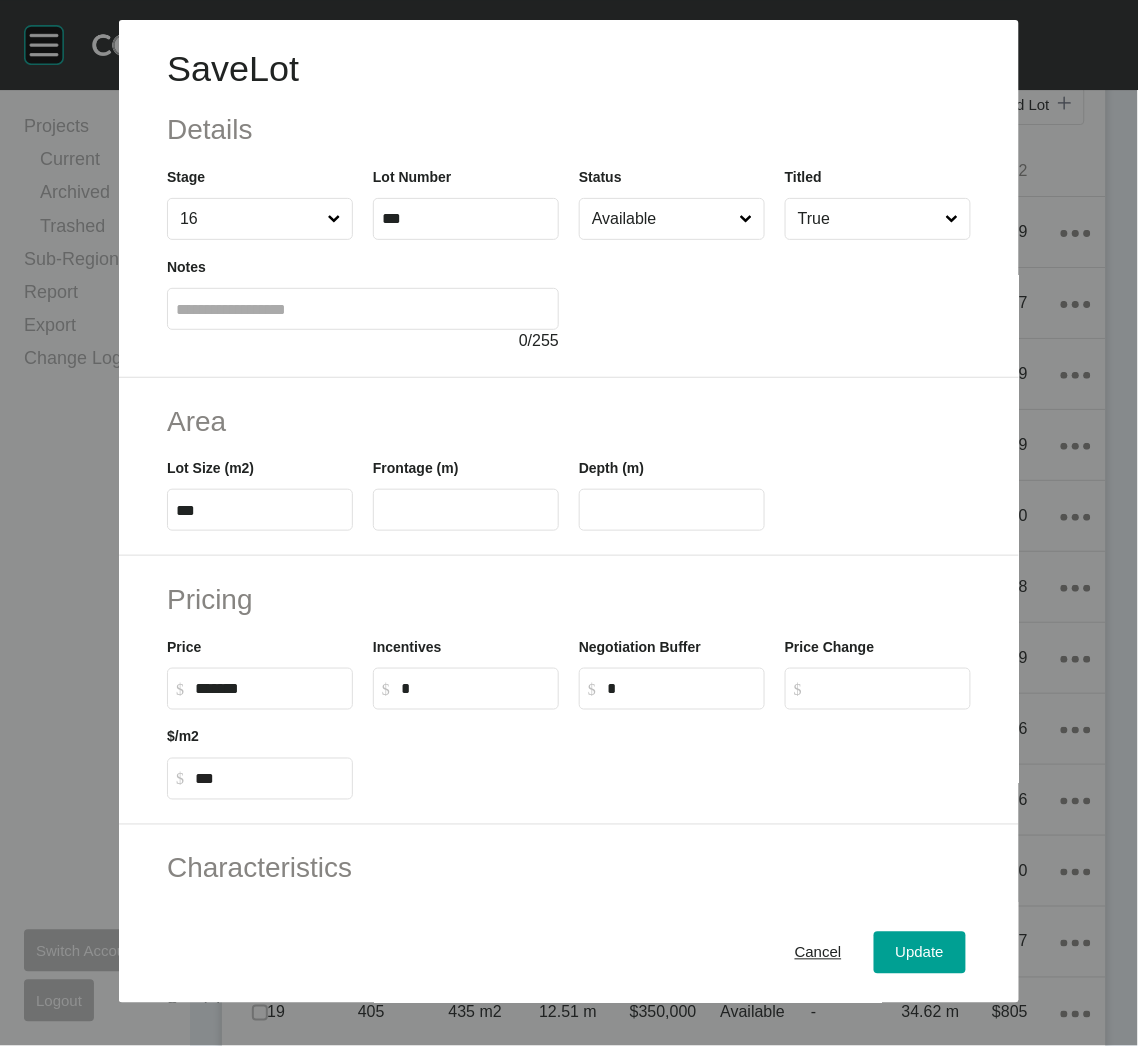 scroll, scrollTop: 191, scrollLeft: 0, axis: vertical 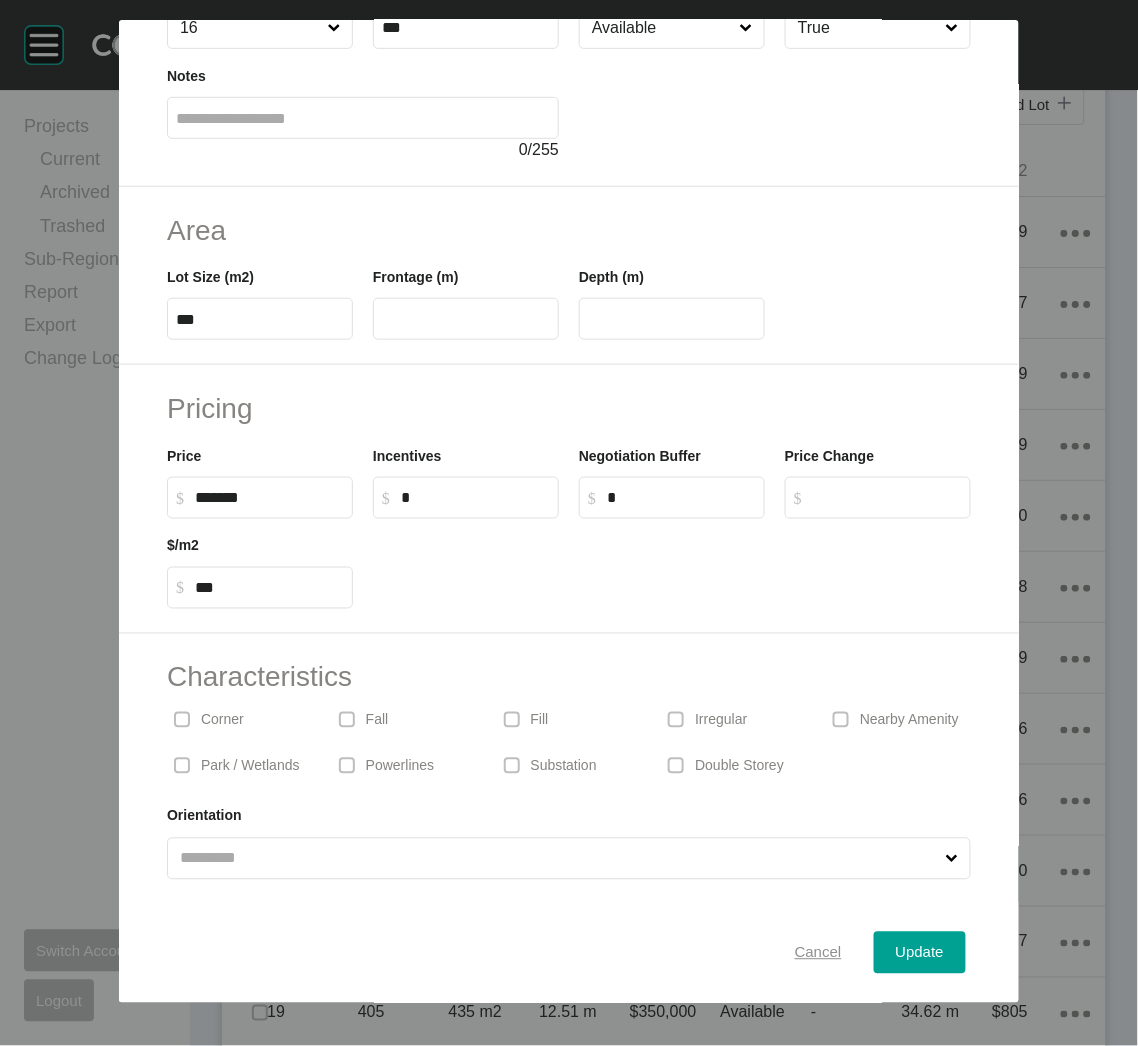 click on "Cancel" at bounding box center (818, 953) 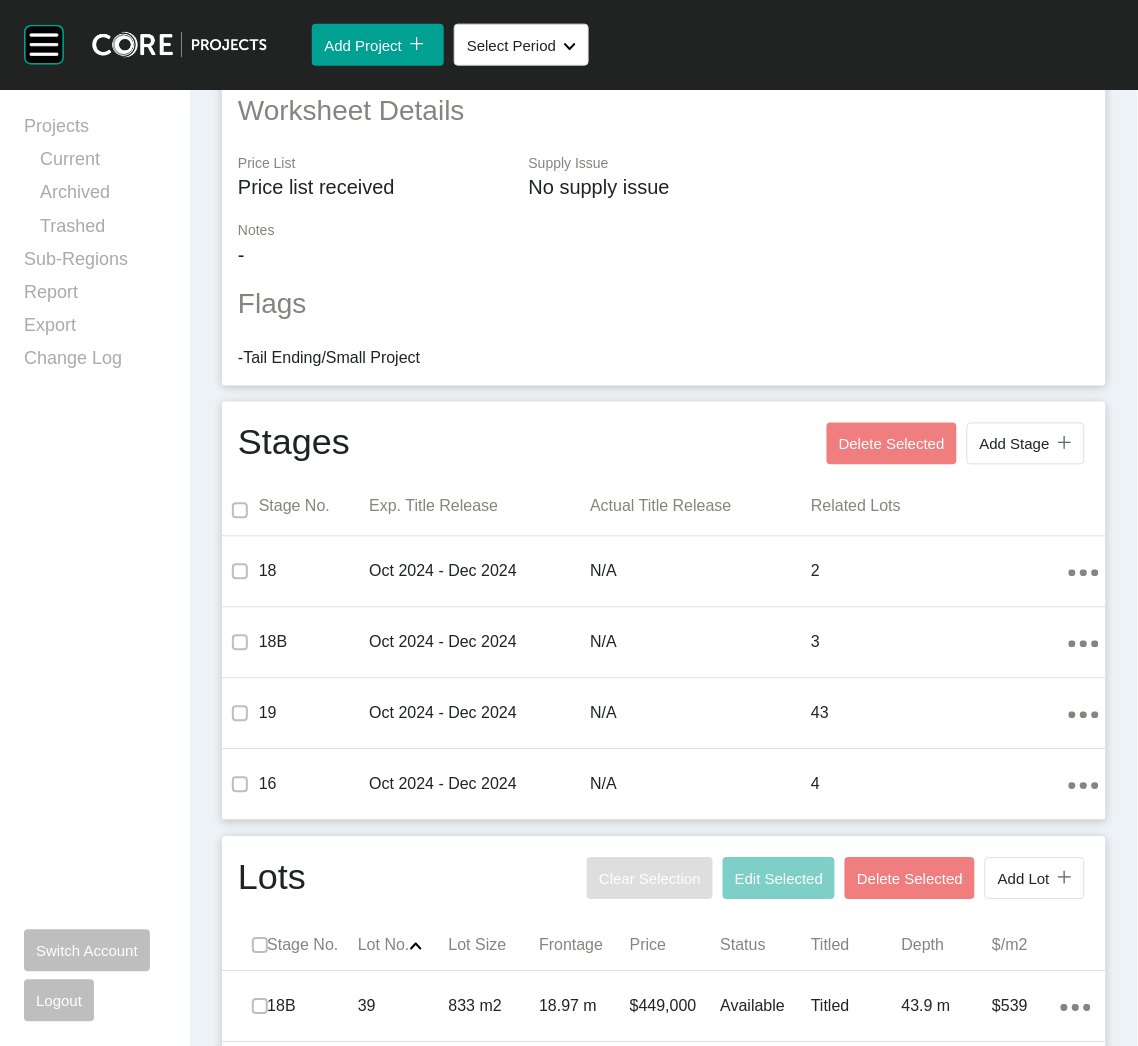 scroll, scrollTop: 0, scrollLeft: 0, axis: both 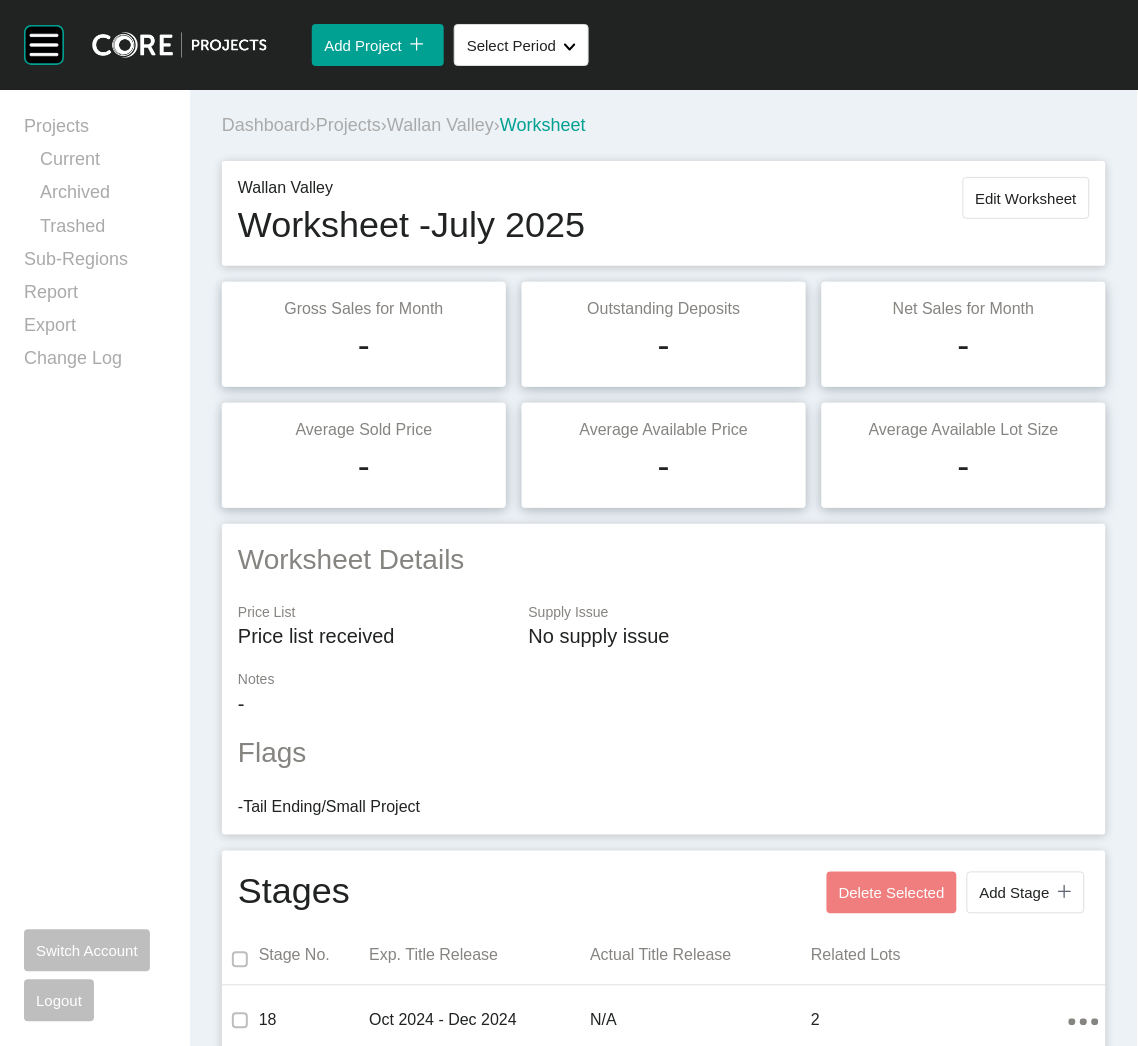click on "Projects" at bounding box center (348, 125) 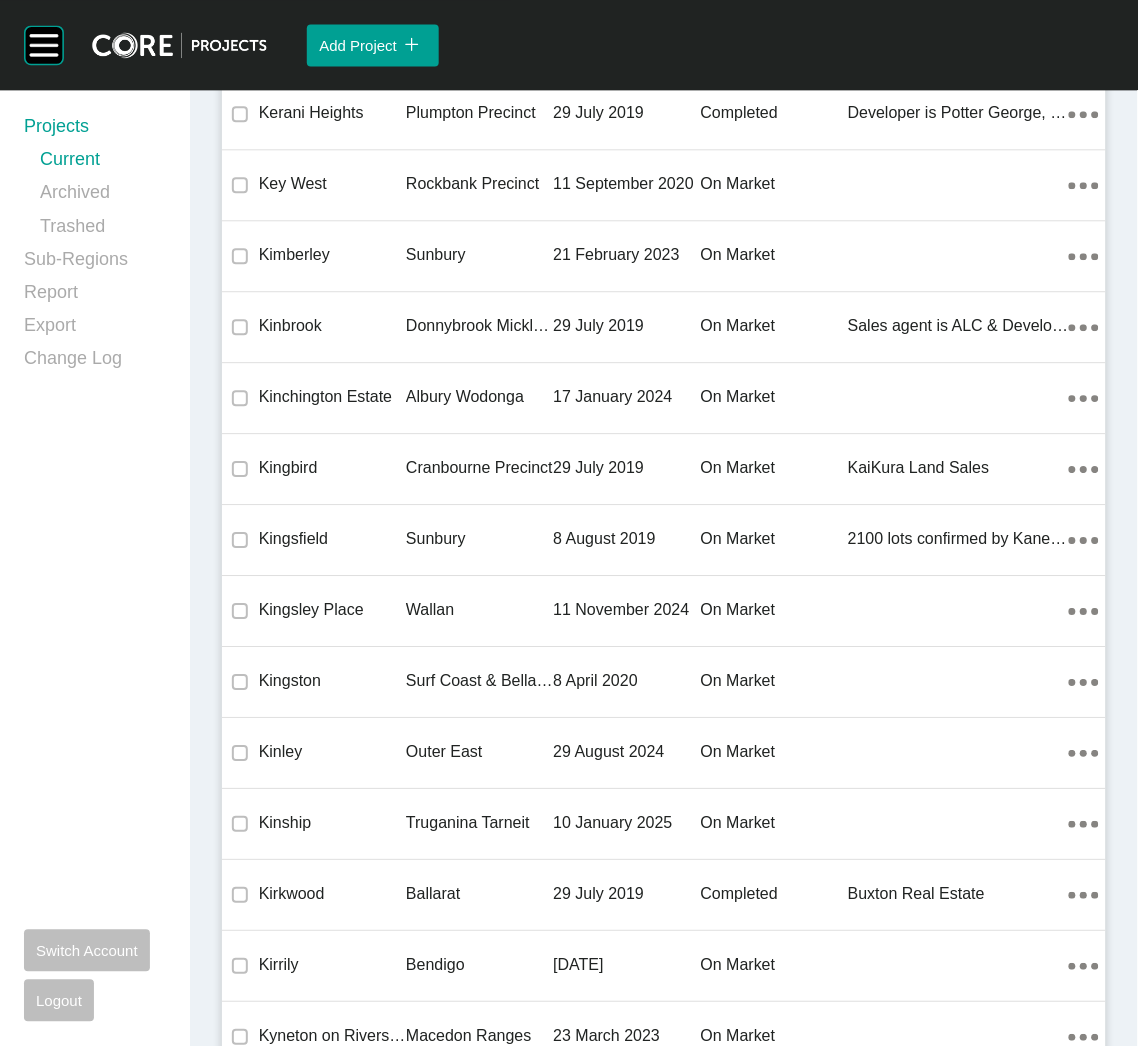 scroll, scrollTop: 22163, scrollLeft: 0, axis: vertical 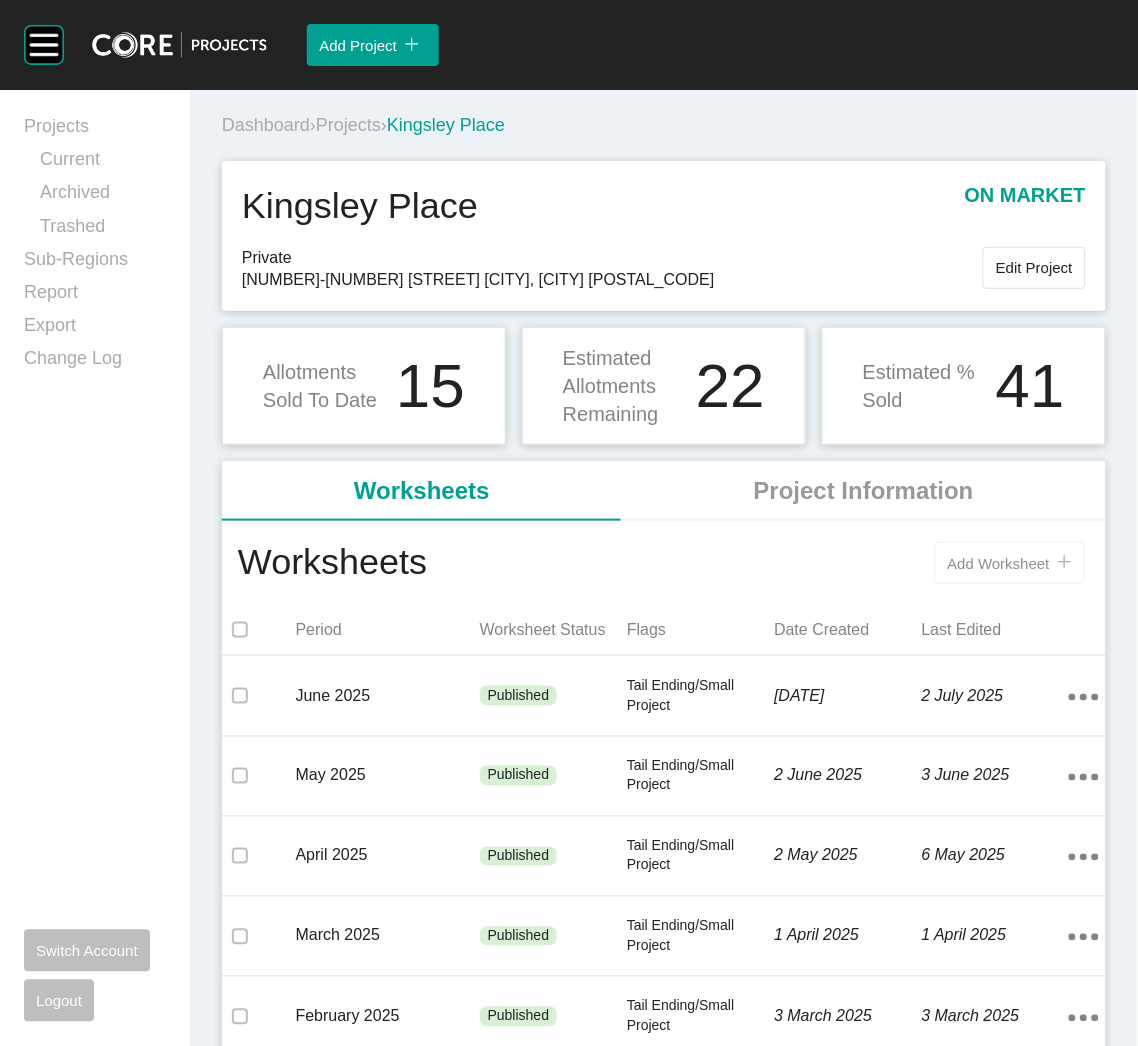 click on "Add Worksheet" at bounding box center [999, 563] 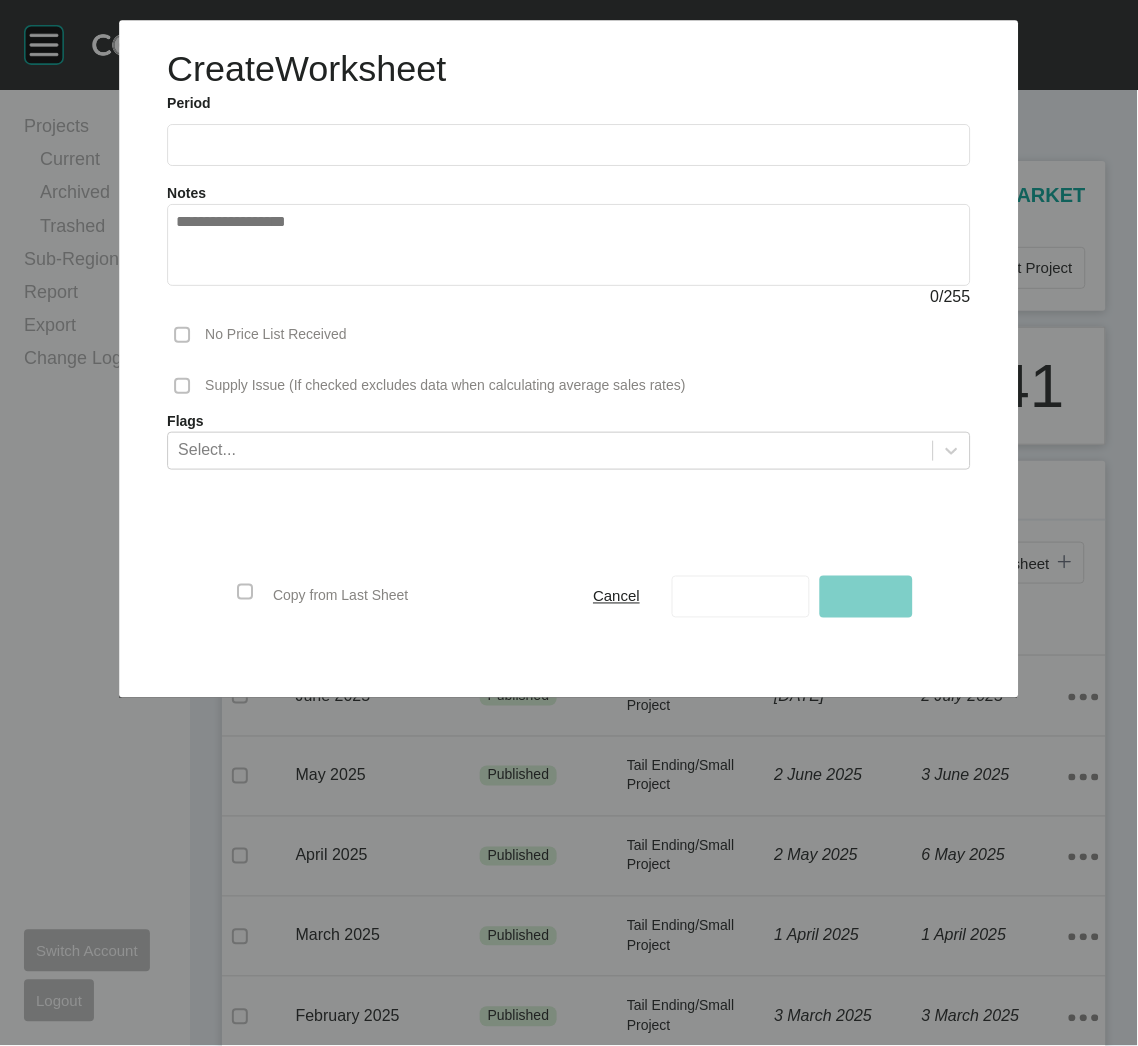 click at bounding box center [569, 145] 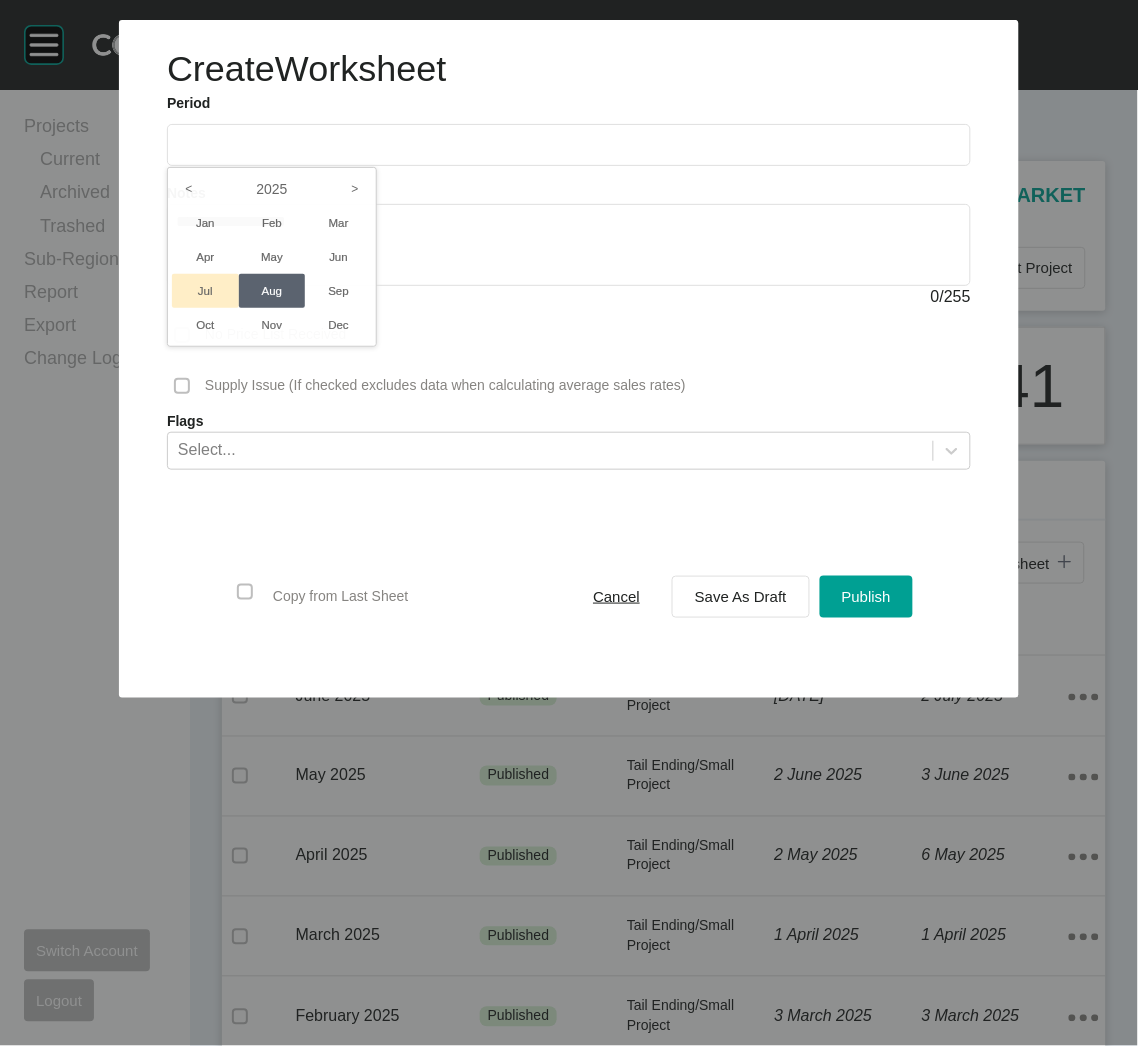 click on "Jul" at bounding box center (205, 291) 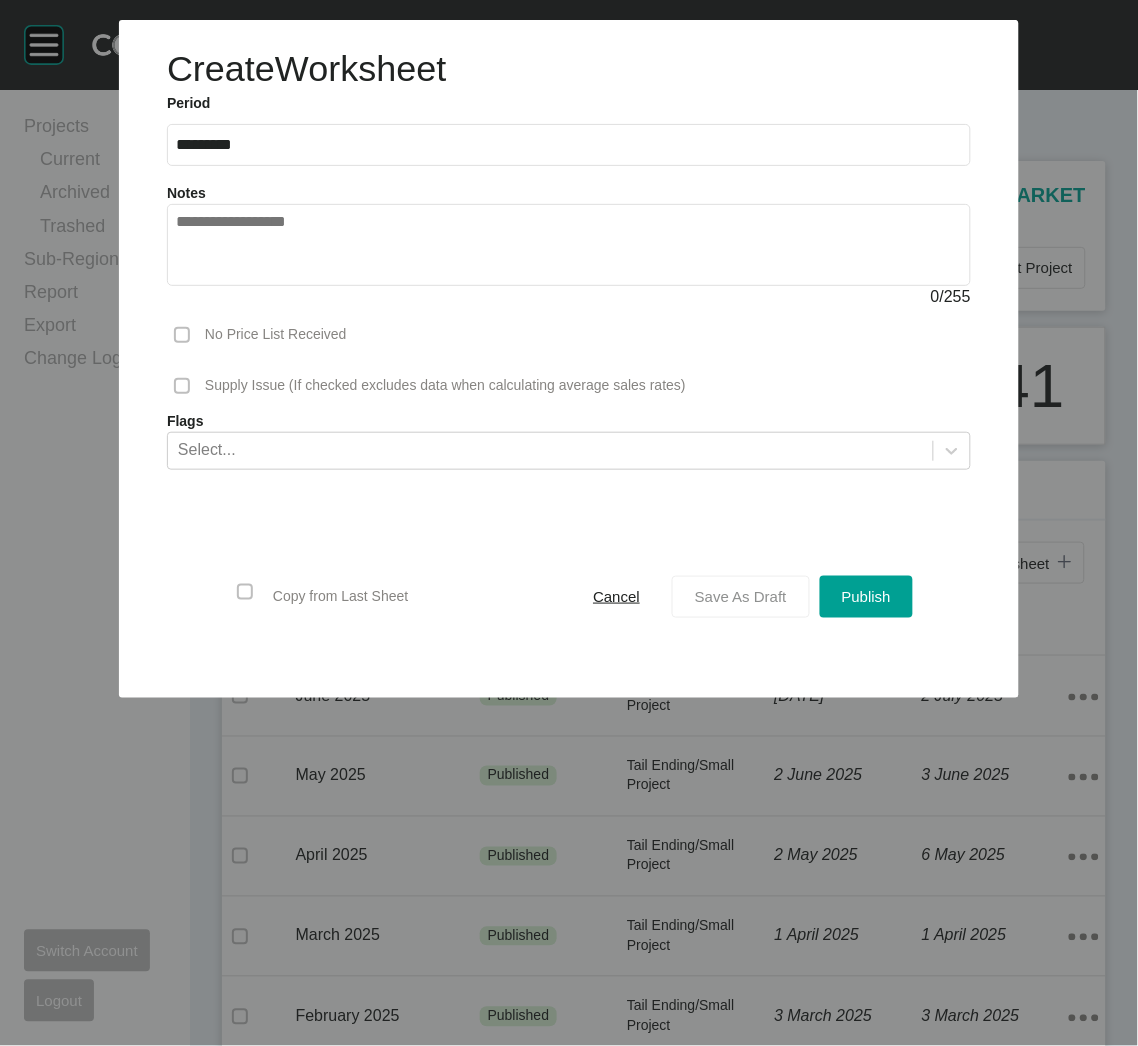 click on "Save As Draft" at bounding box center (741, 596) 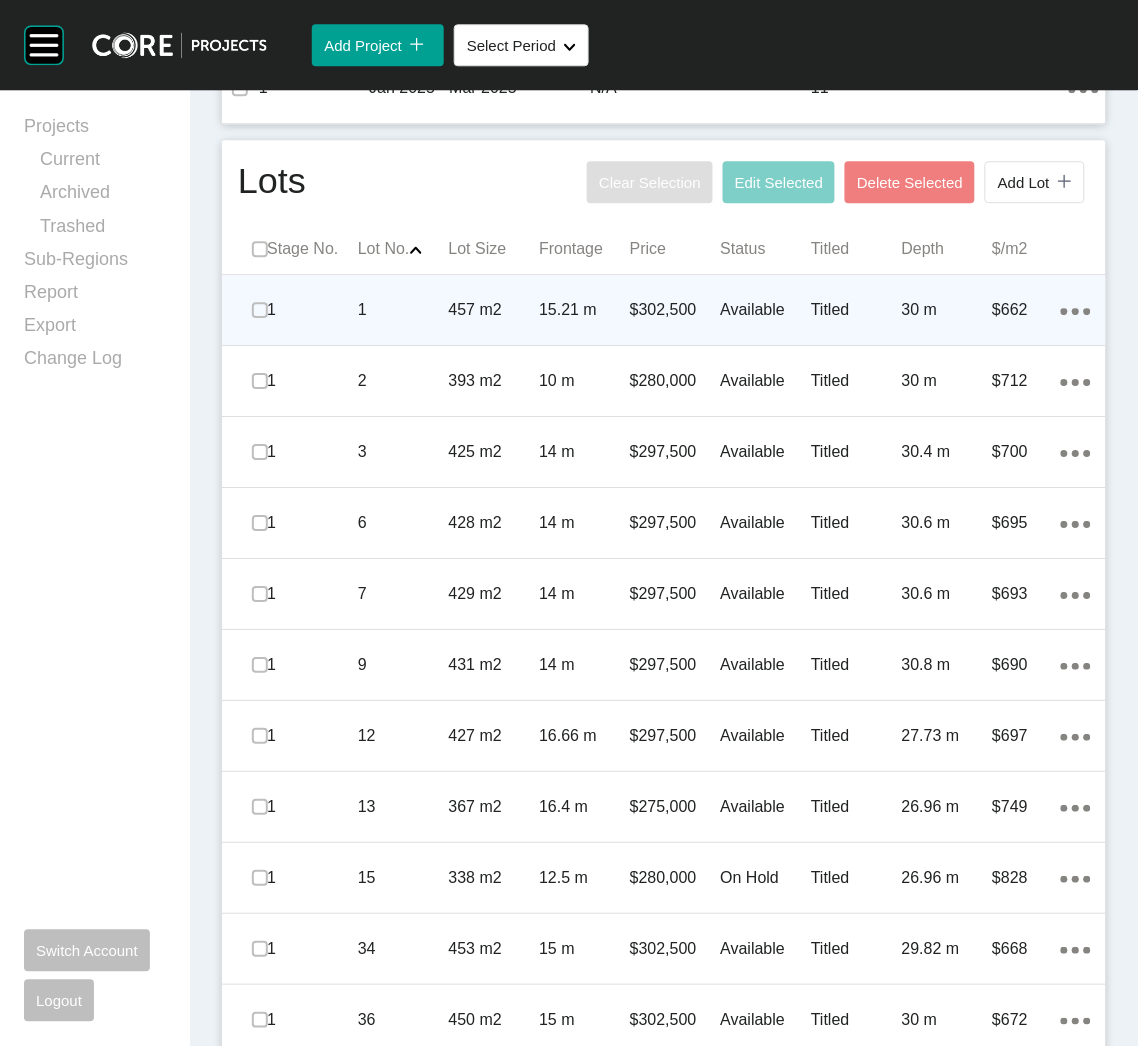 scroll, scrollTop: 951, scrollLeft: 0, axis: vertical 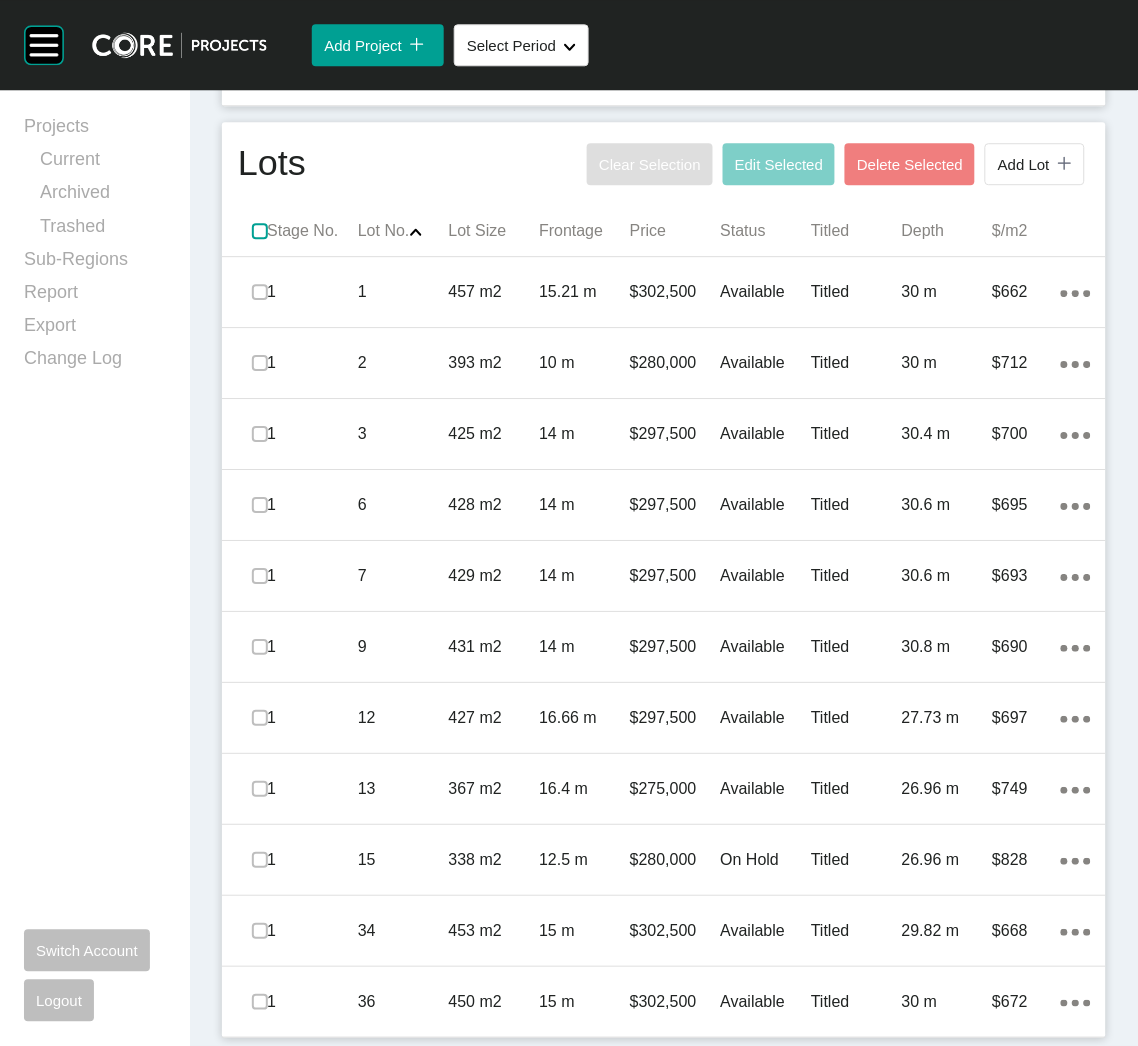 click at bounding box center [260, 231] 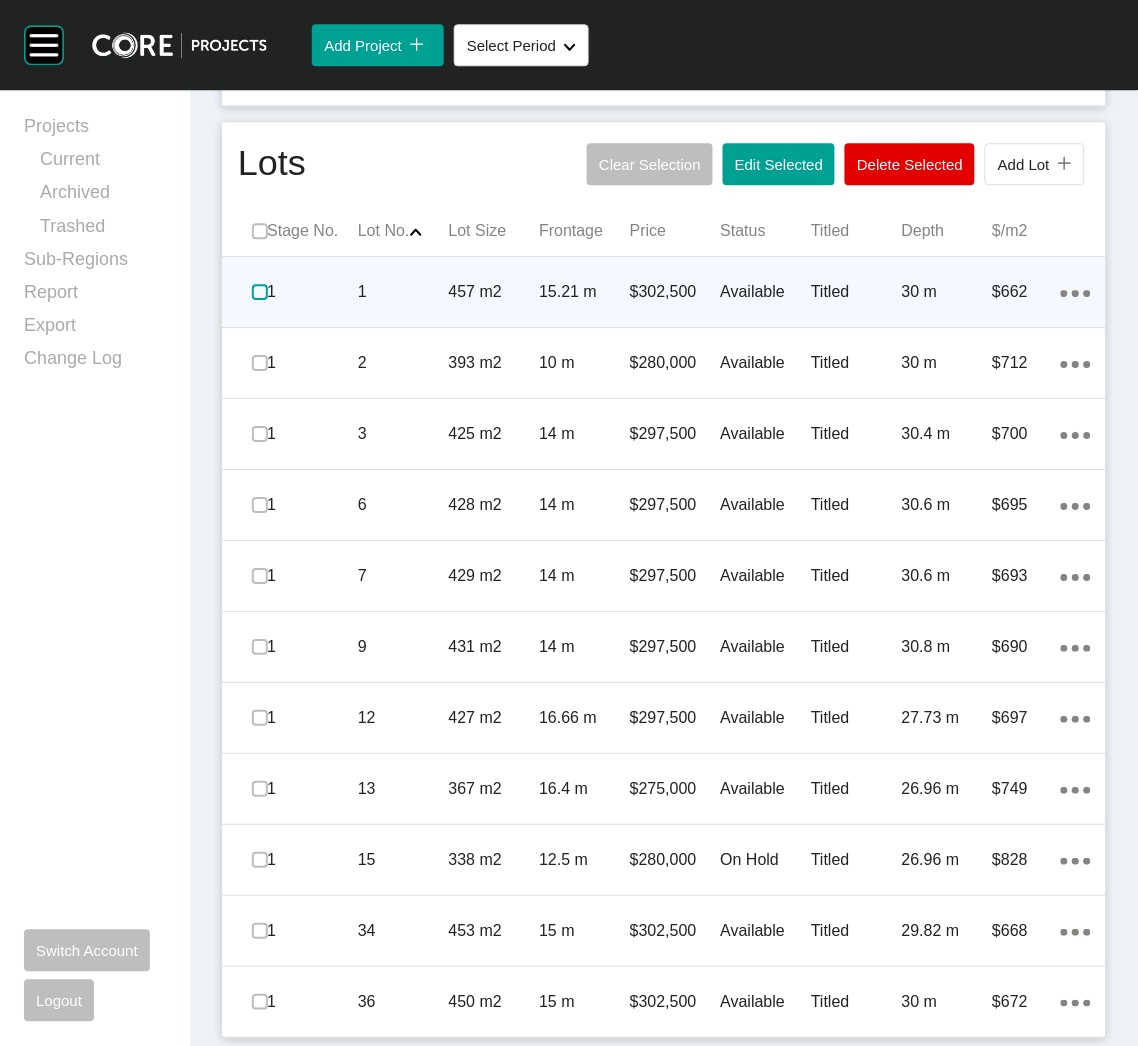 click at bounding box center [260, 292] 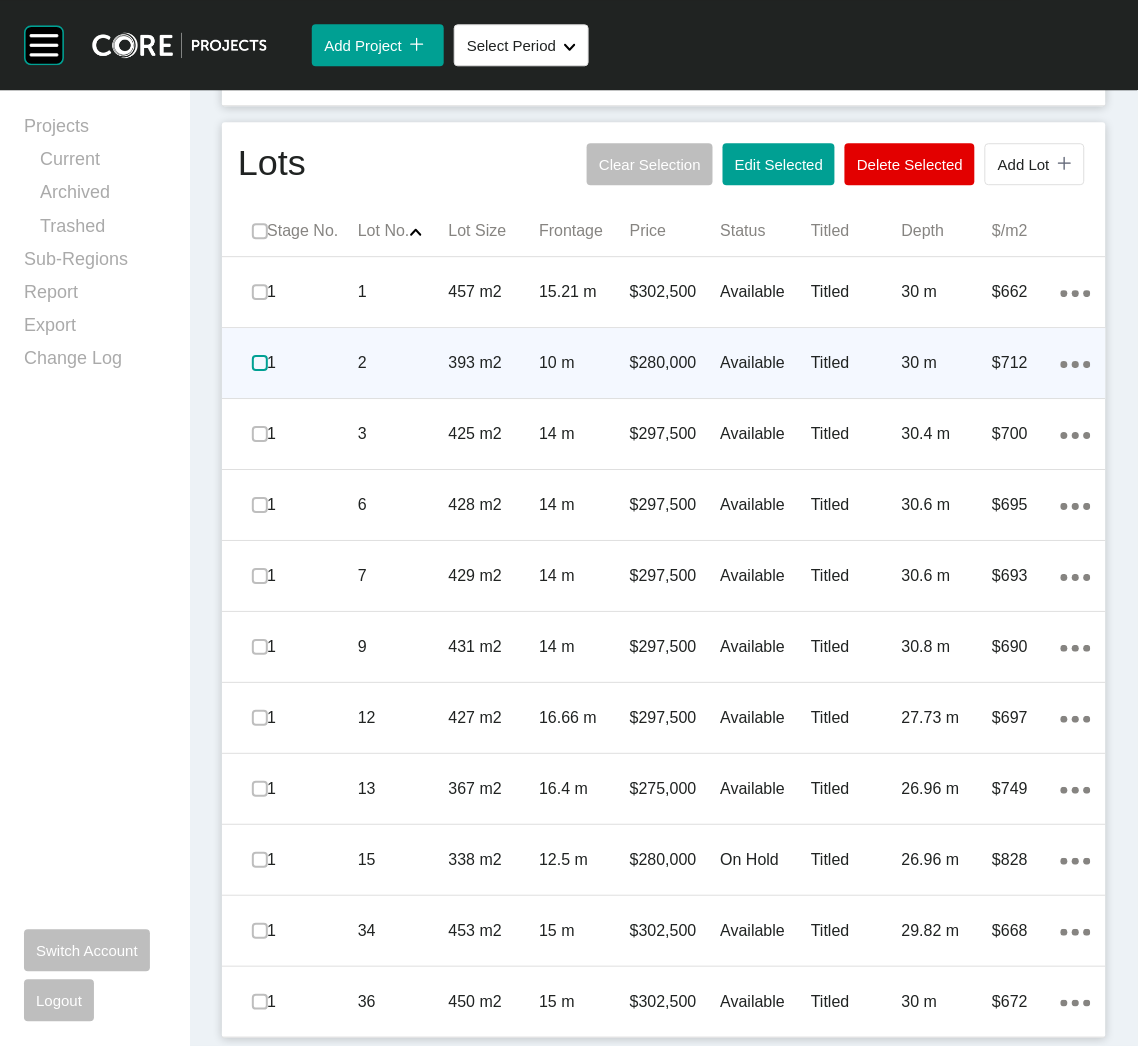 click at bounding box center (260, 363) 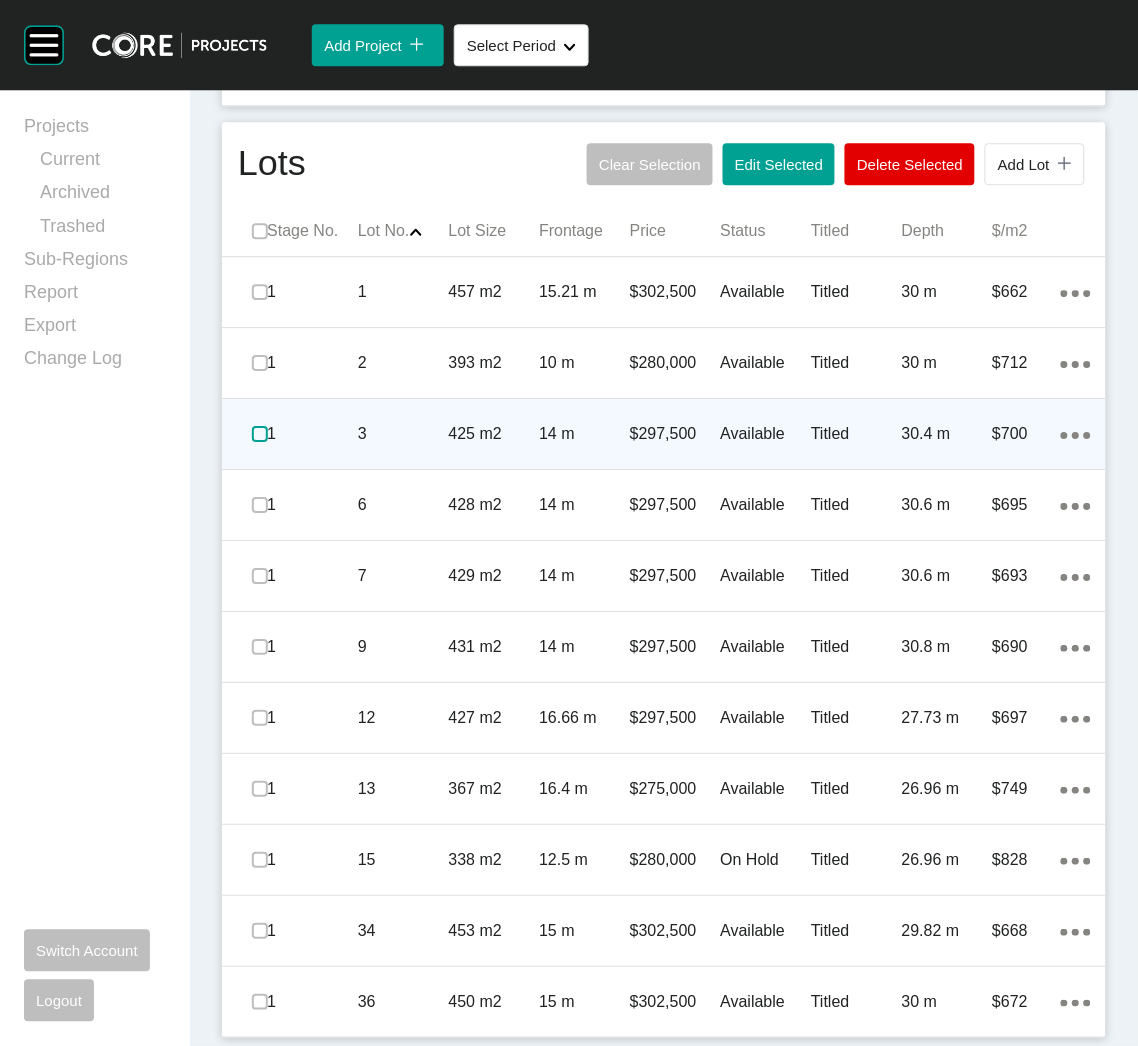 click at bounding box center [260, 434] 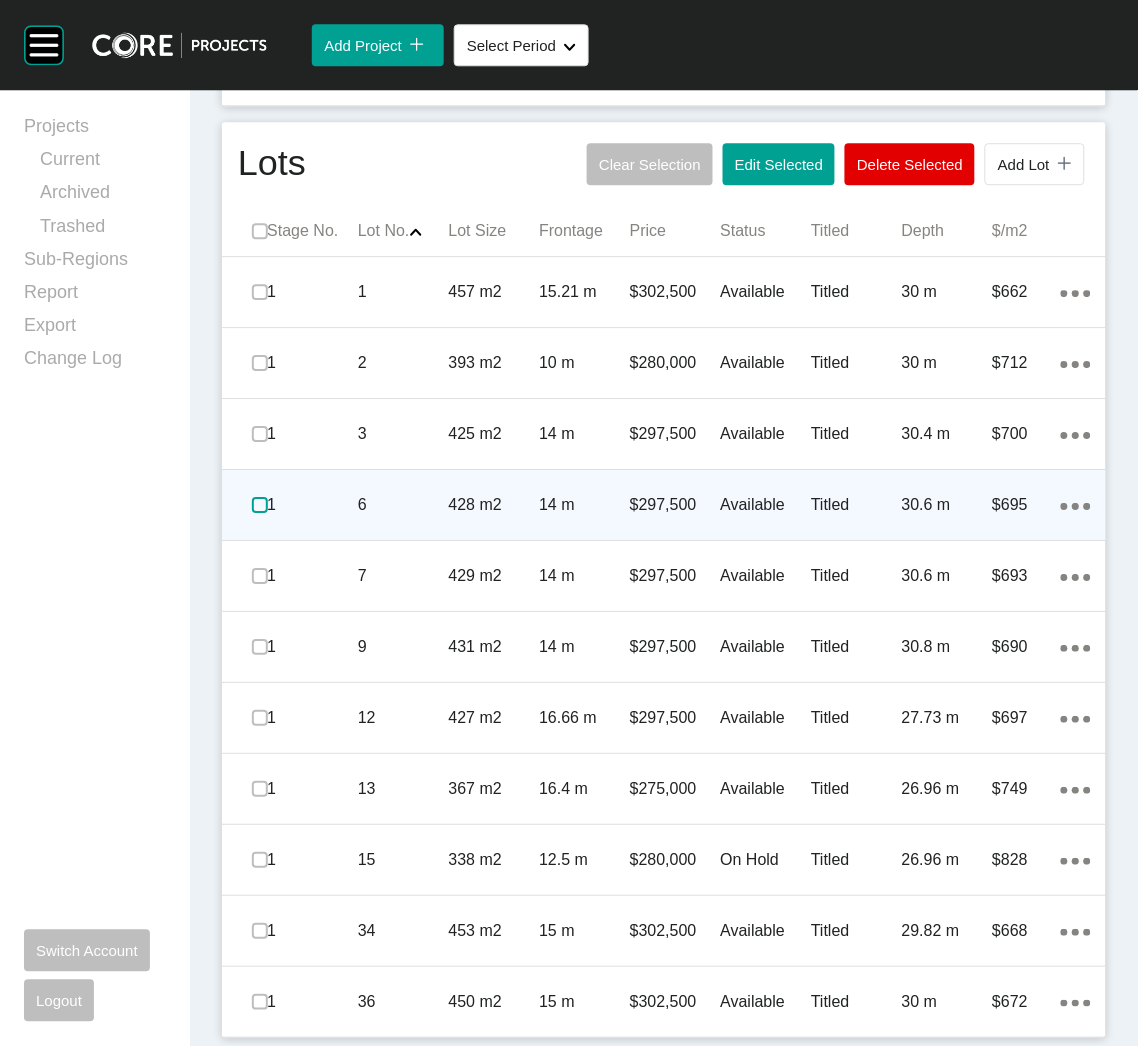 click at bounding box center (260, 505) 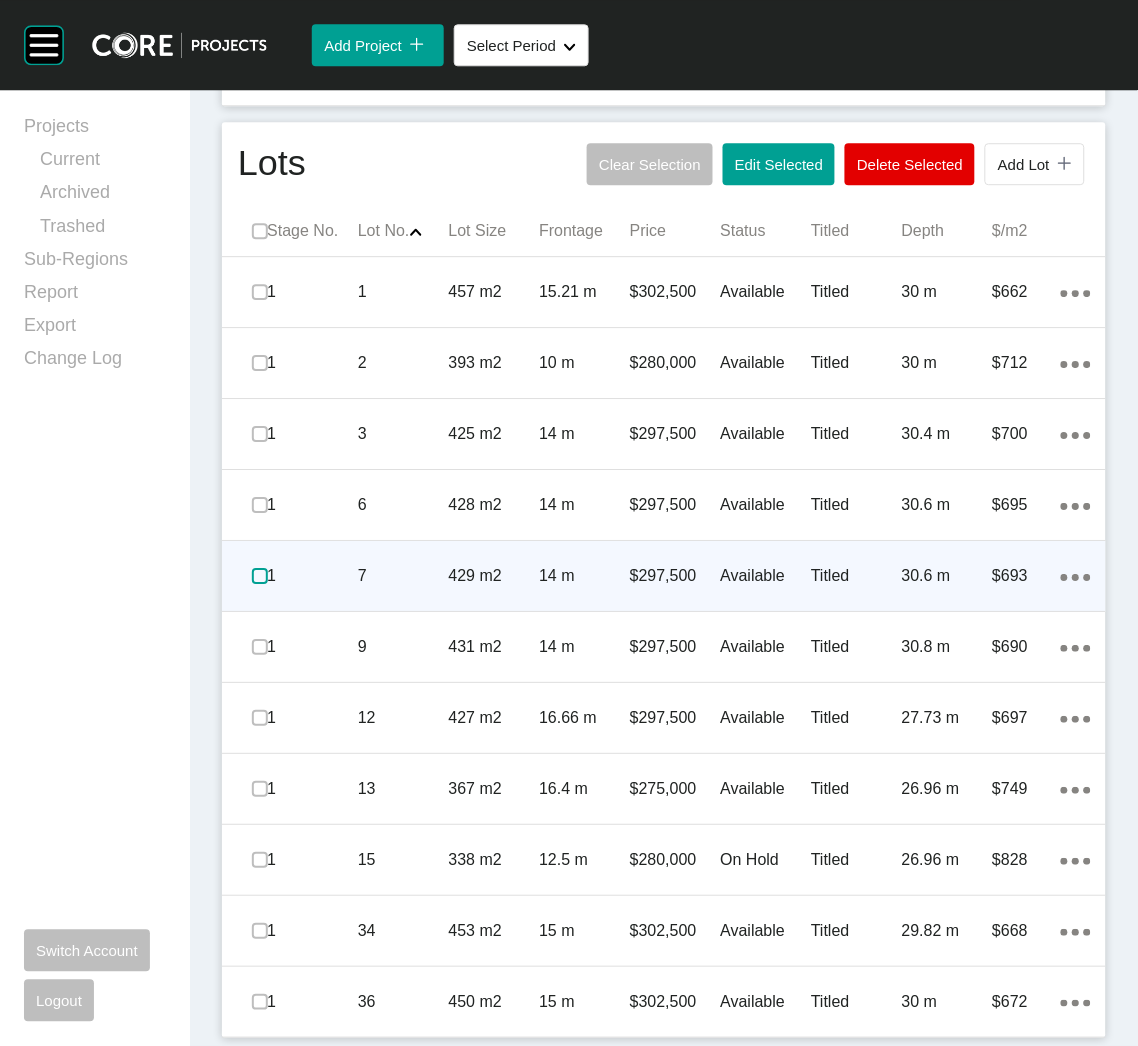 click at bounding box center (260, 576) 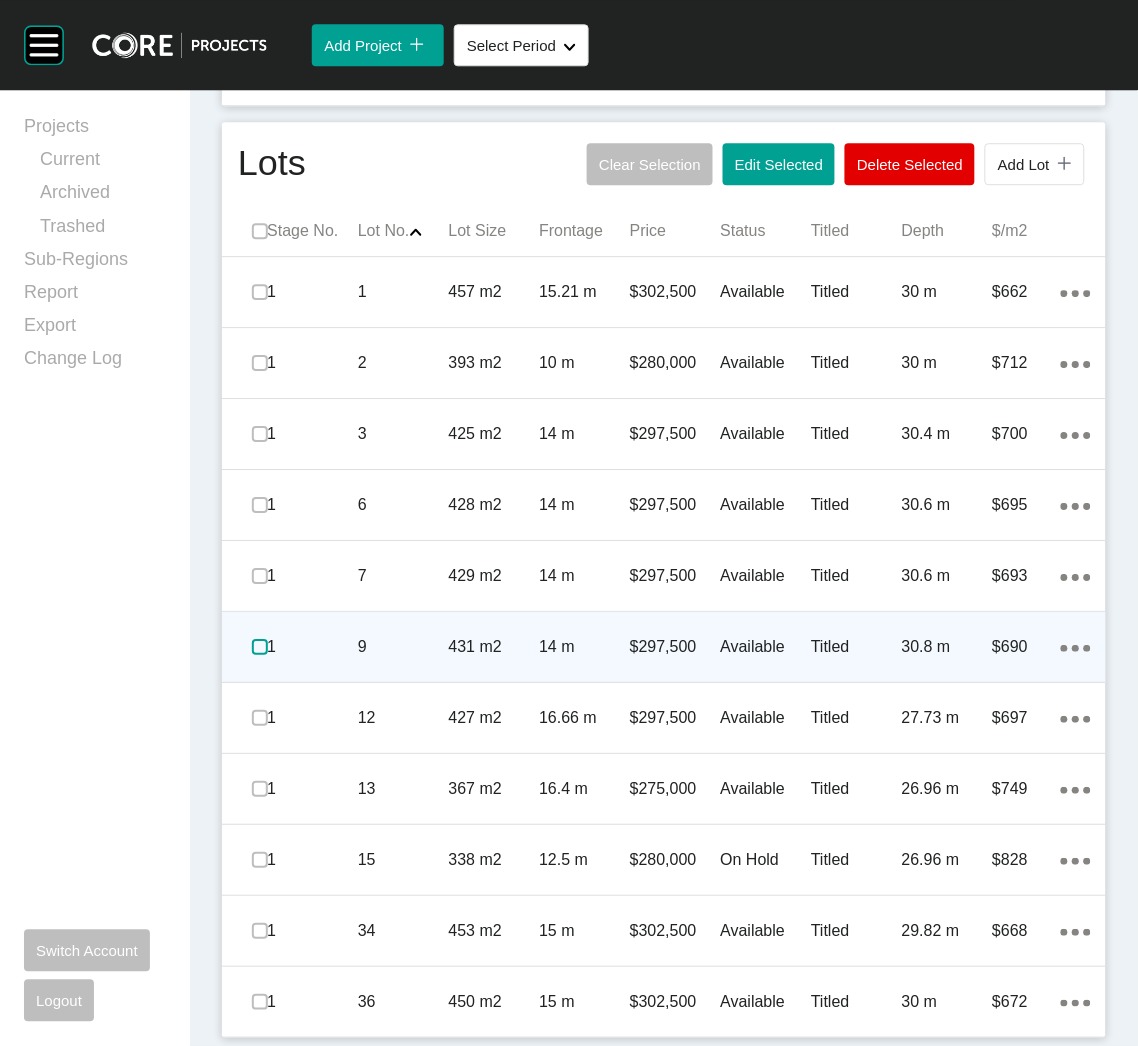 click at bounding box center [260, 647] 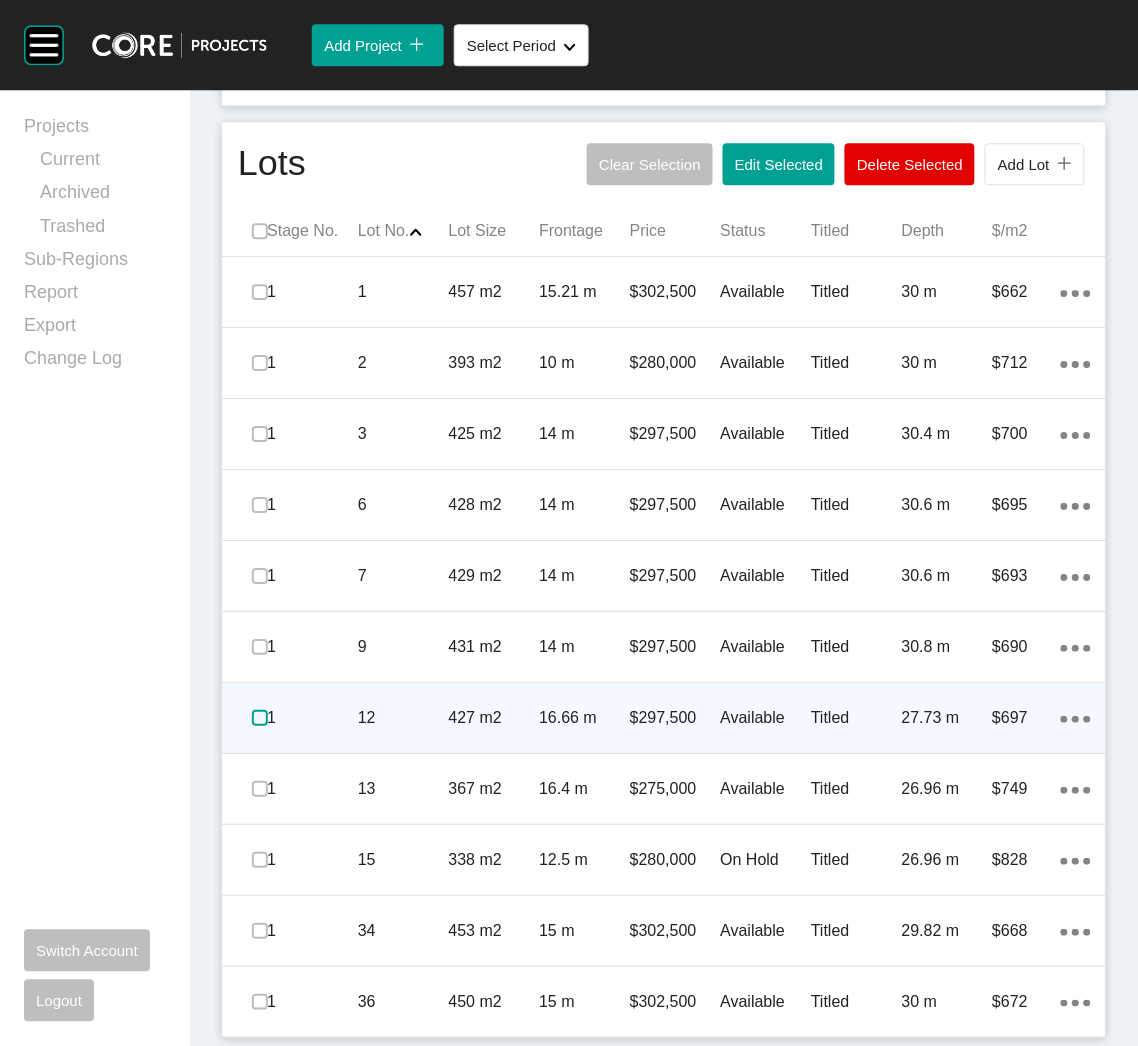 click at bounding box center (260, 718) 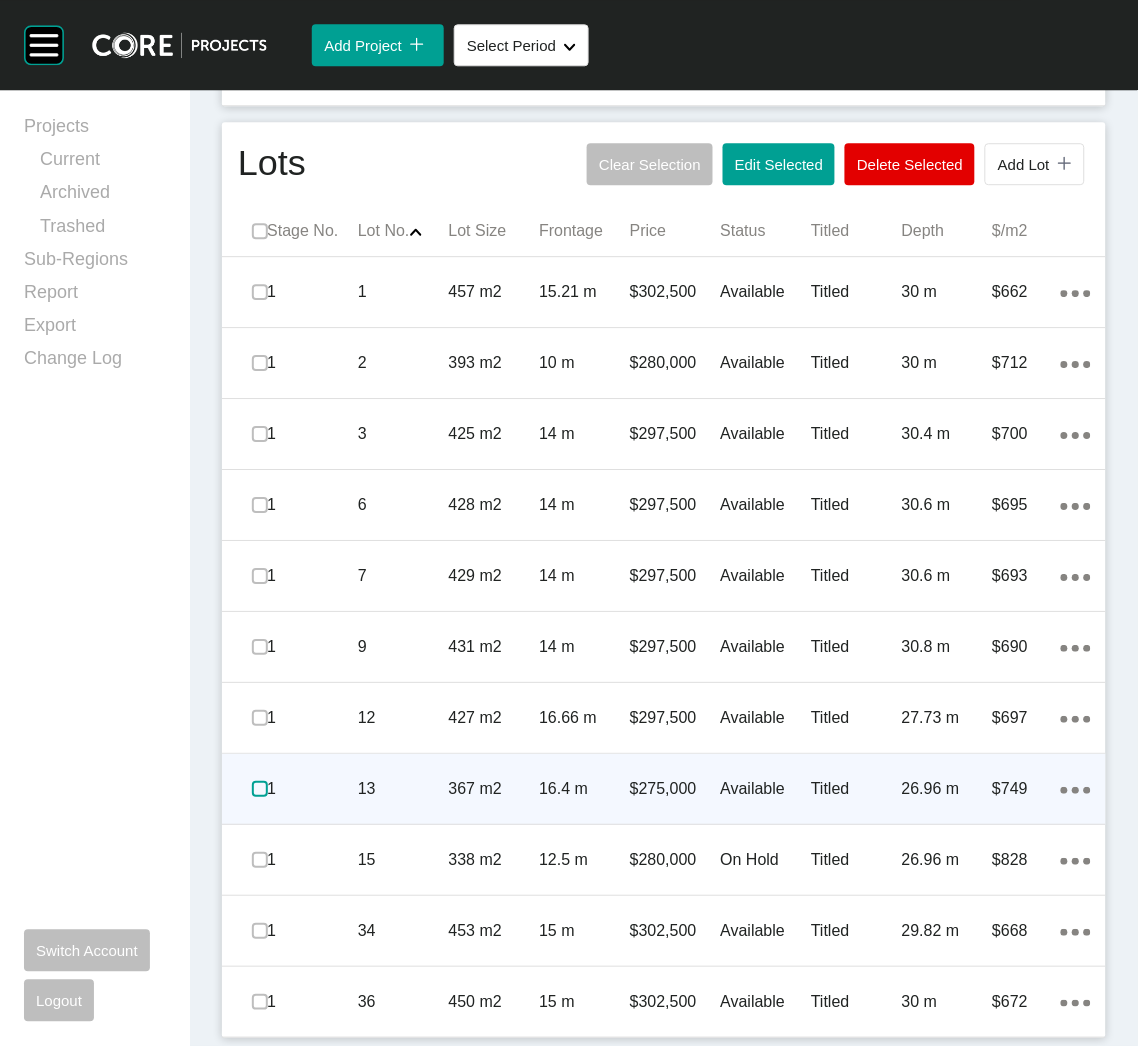 click at bounding box center [260, 789] 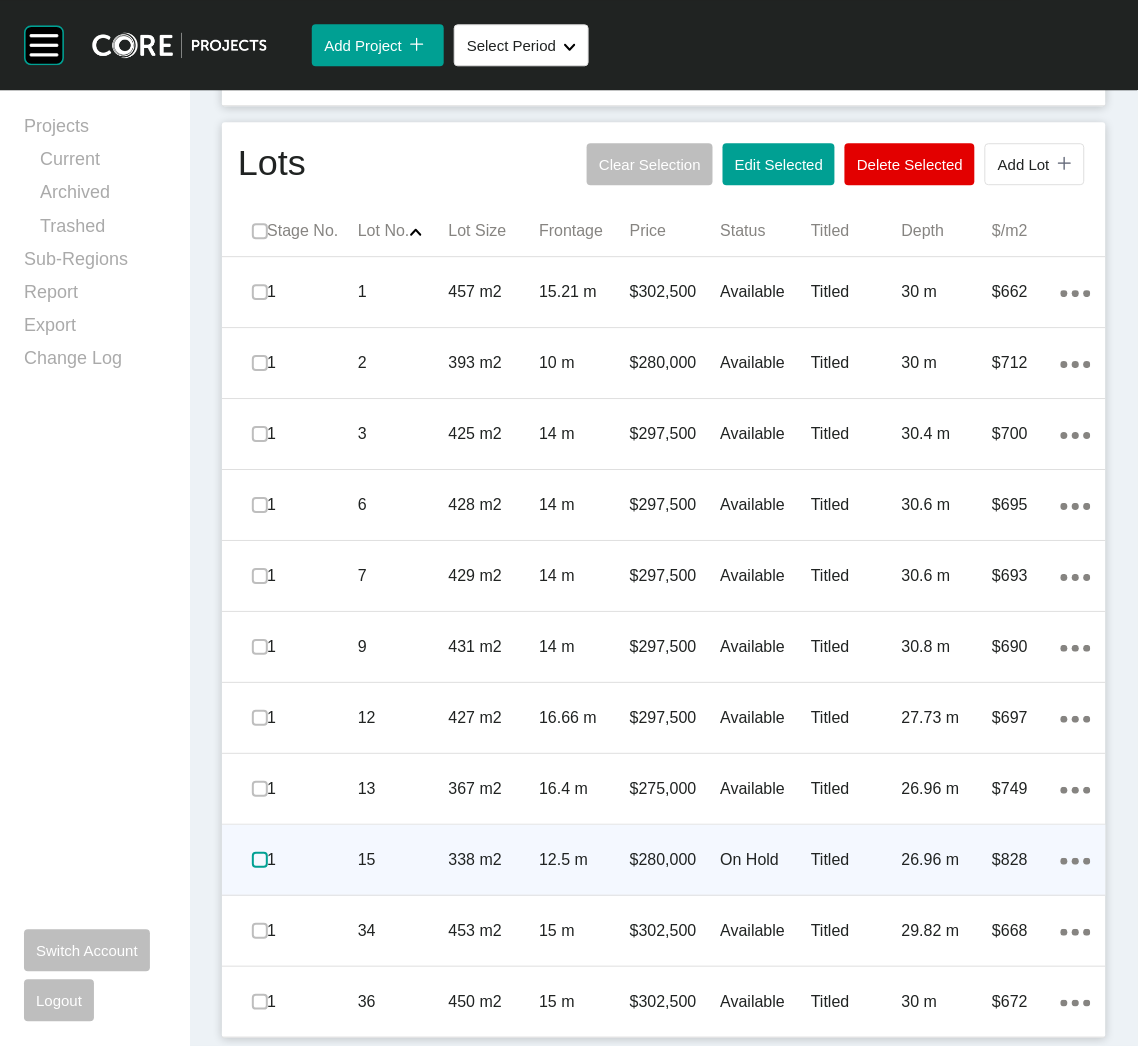 click at bounding box center [260, 860] 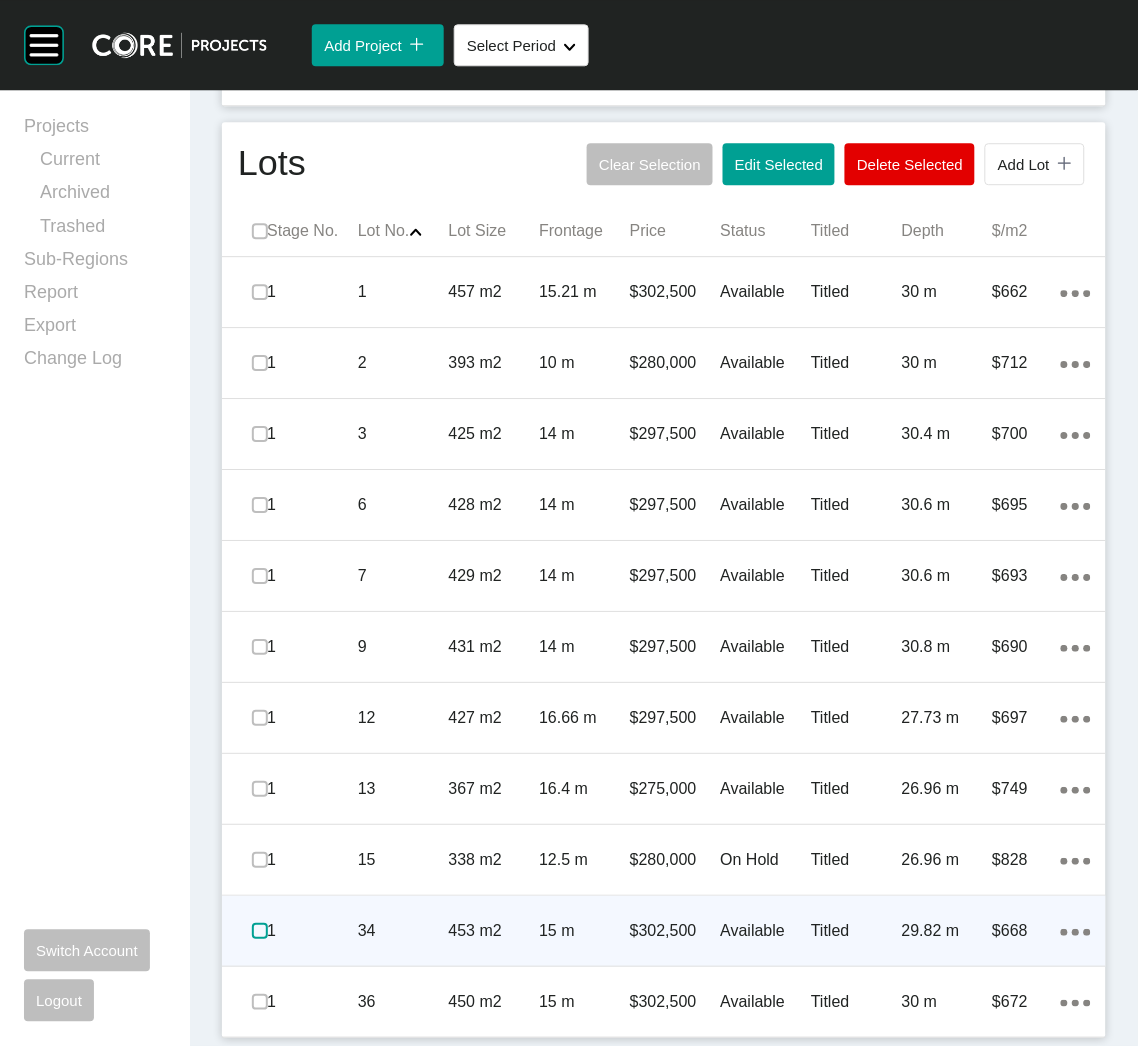 click at bounding box center (260, 931) 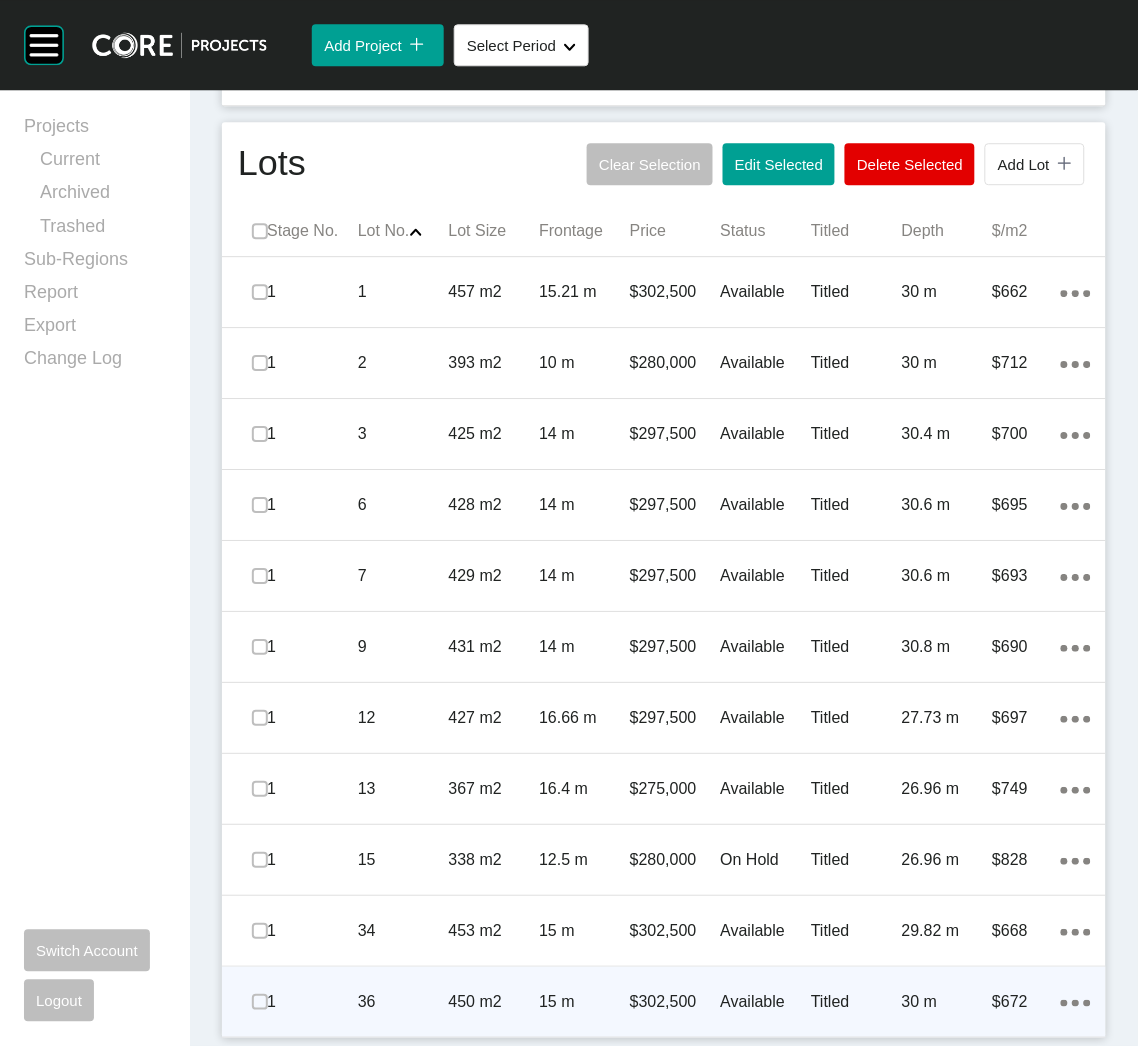 click at bounding box center [260, 1002] 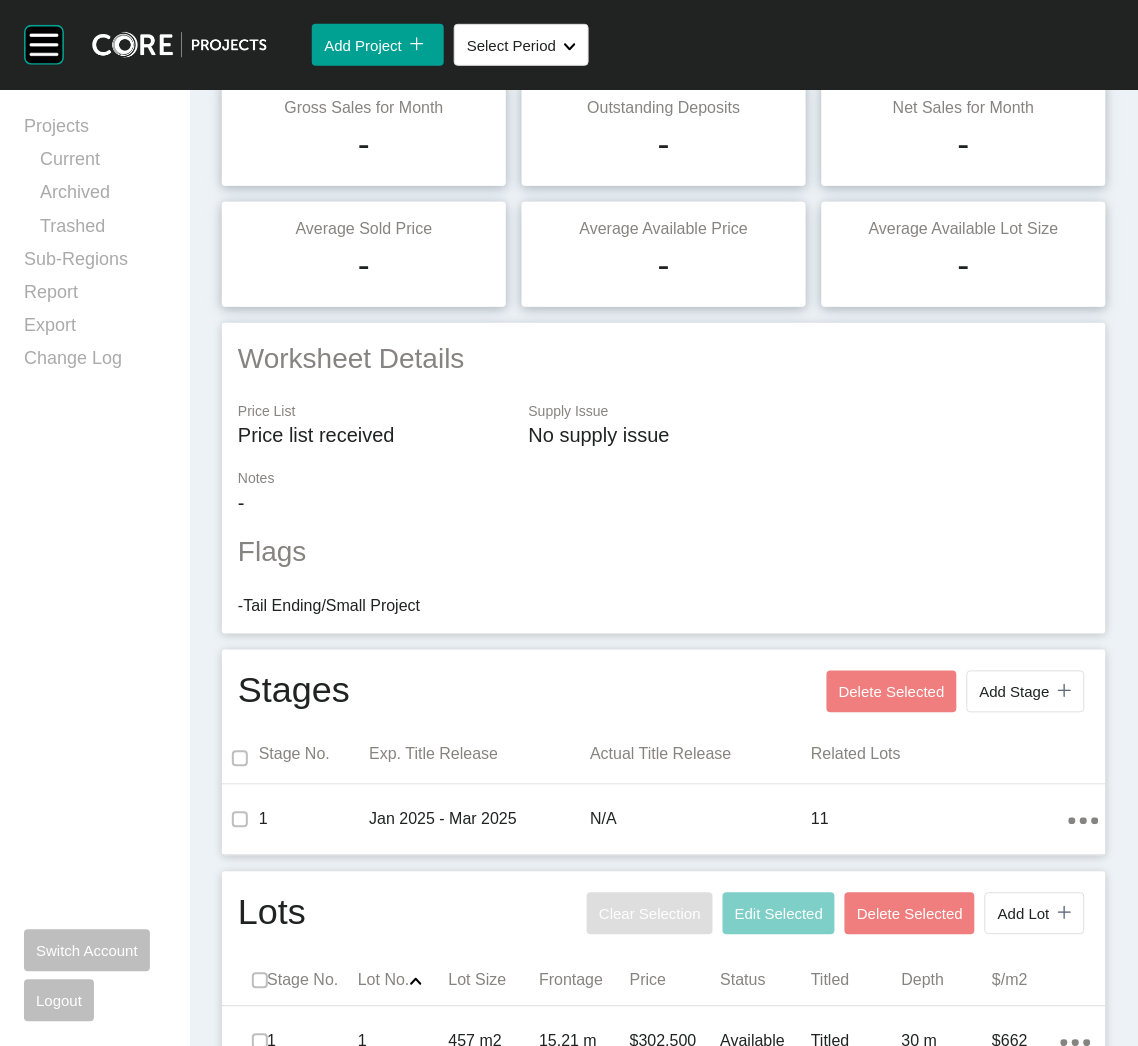 scroll, scrollTop: 0, scrollLeft: 0, axis: both 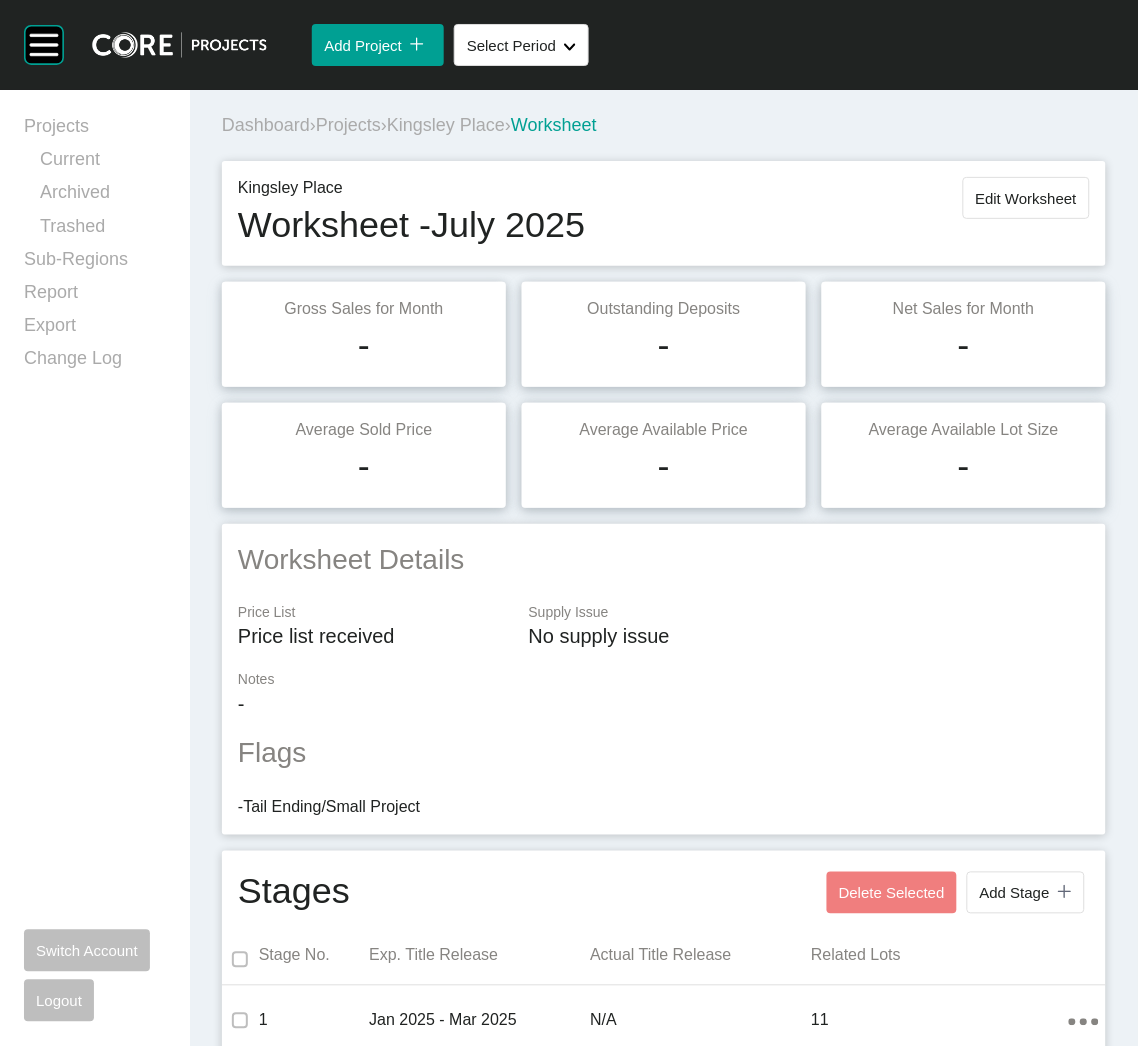 click on "Projects" at bounding box center (348, 125) 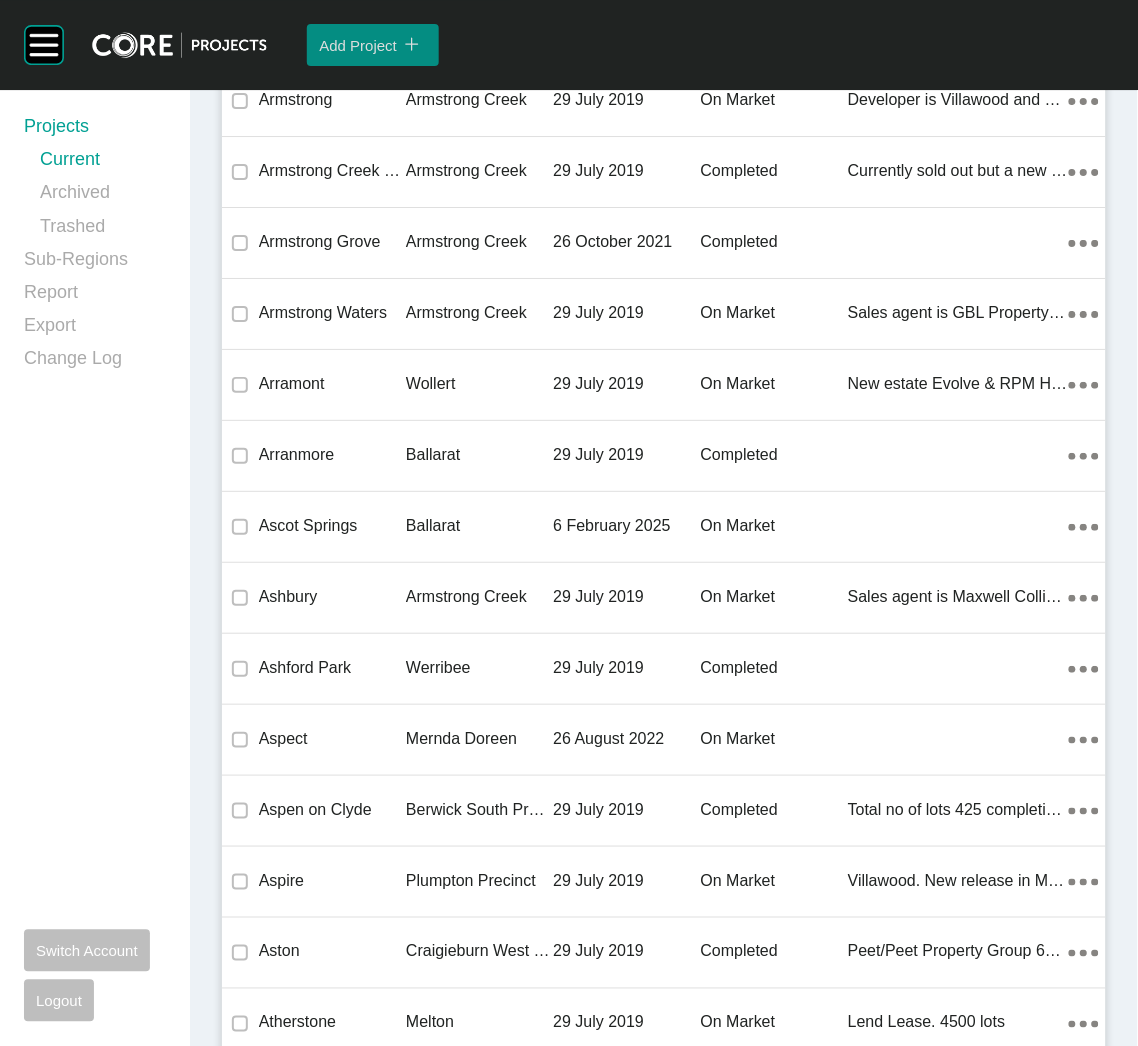 scroll, scrollTop: 37701, scrollLeft: 0, axis: vertical 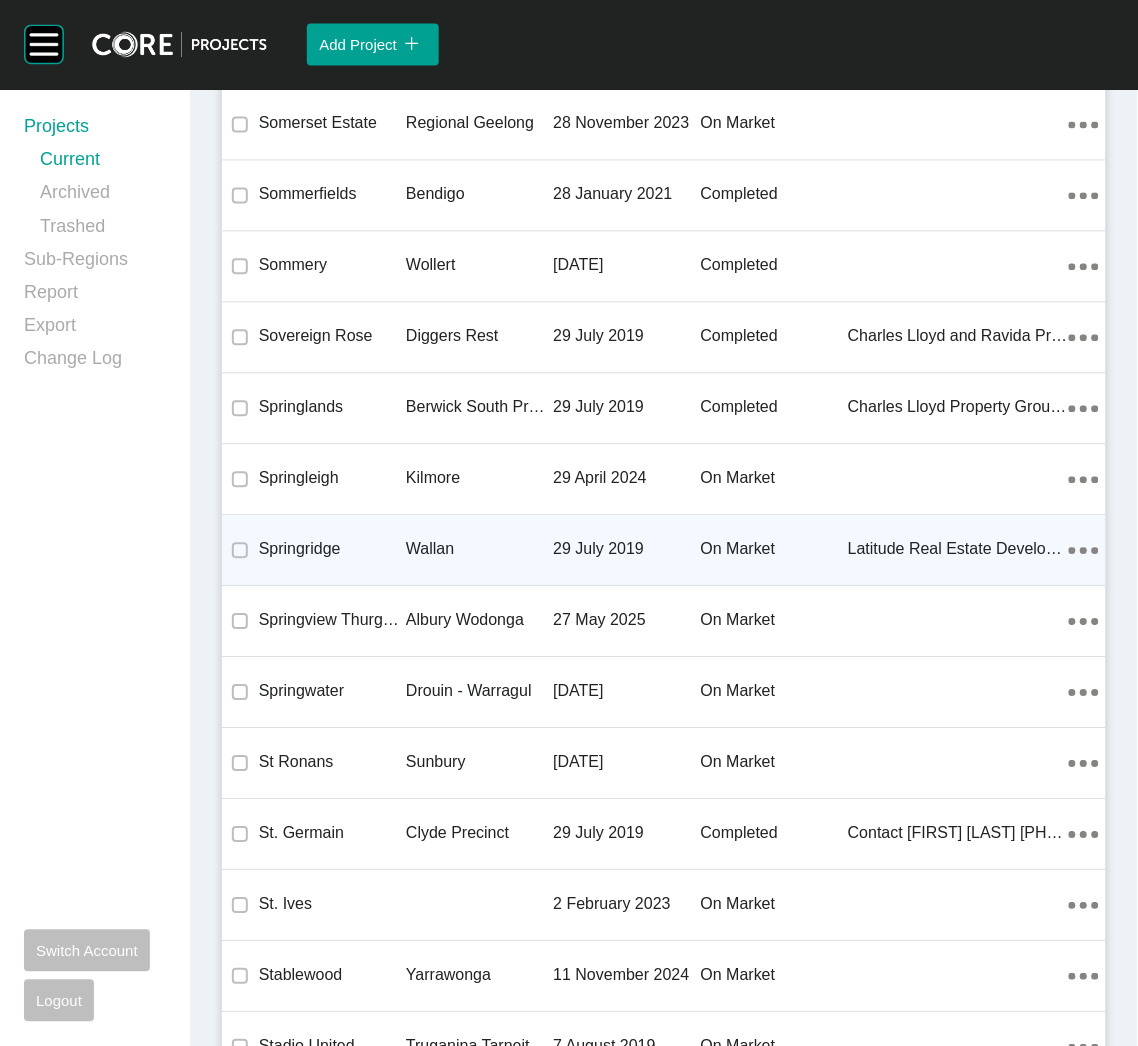 click on "Wallan" at bounding box center (479, 550) 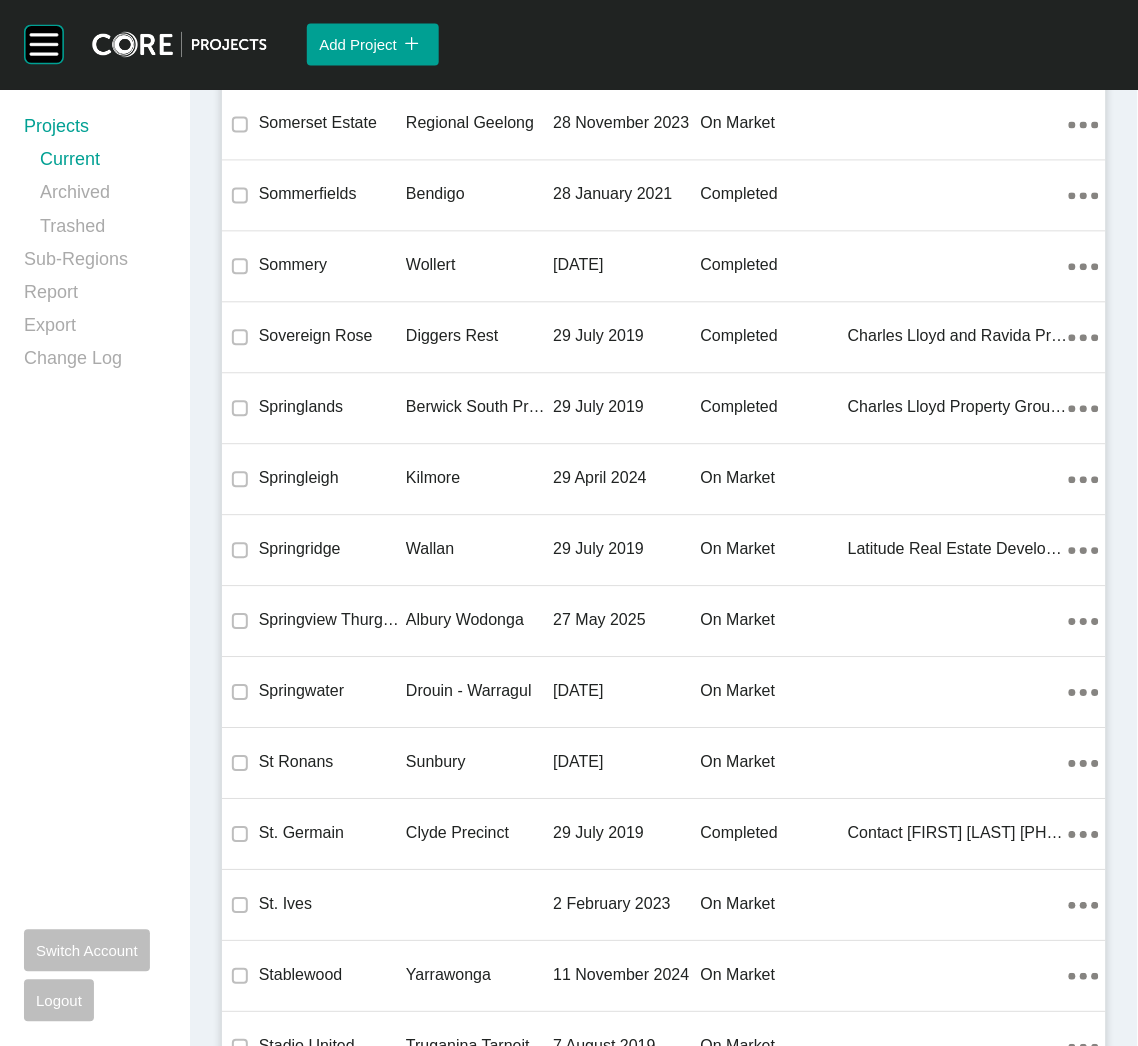 click on "Group 2 Created with Sketch. . Add Project icon/tick copy 11 Created with Sketch. Projects Current Archived Trashed Sub-Regions Report Export Change Log Switch Account Logout Dashboard >> Projects Project Listings Project Name Sub-Region Date Created Project Status Summary 00 Testing - [FIRST] 9 [MONTH] [YEAR] on market Action Menu Dots Copy 6 Created with Sketch. 0GrantsTest1 28 [MONTH] [YEAR] on market Action Menu Dots Copy 6 Created with Sketch. 0GrantsTest2 28 [MONTH] [YEAR] on market Action Menu Dots Copy 6 Created with Sketch. 0GrantsTest3 7 [MONTH] [YEAR] on market Action Menu Dots Copy 6 Created with Sketch. 0GrantsTest4 7 [MONTH] [YEAR] on market Action Menu Dots Copy 6 Created with Sketch. 105 Grices Road Berwick South Precinct 16 [MONTH] [YEAR] completed Action Menu Dots Copy 6 Created with Sketch. 138 Wollahra Rise Ballan Road Precinct 8 [MONTH] [YEAR] on hold Action Menu Dots Copy 6 Created with Sketch. 210 Kenilworth Ave Officer Pakenham 25 [MONTH] [YEAR] on market Action Menu Dots Copy 6 Created with Sketch. Aldo" at bounding box center (569, 523) 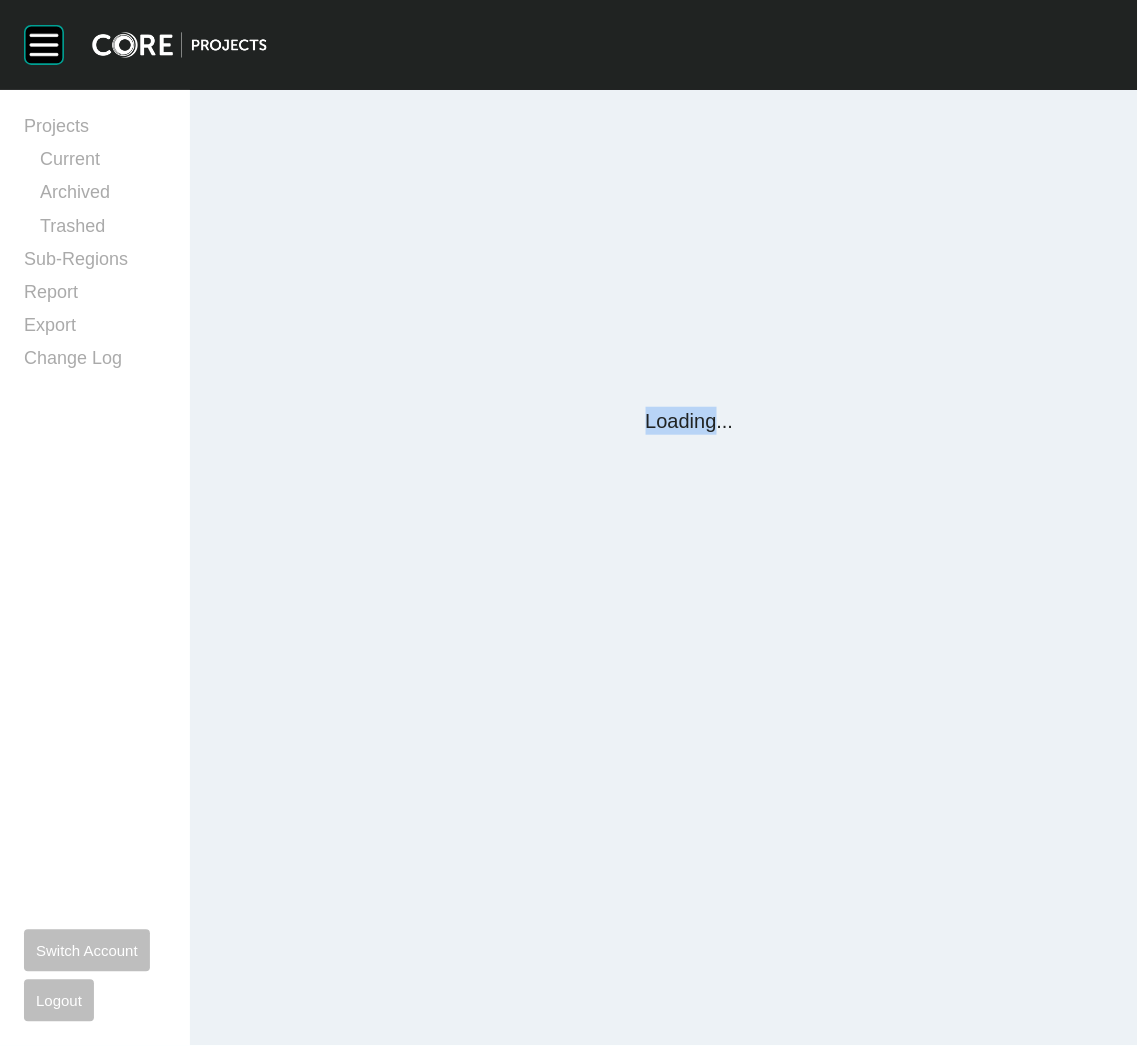 scroll, scrollTop: 0, scrollLeft: 0, axis: both 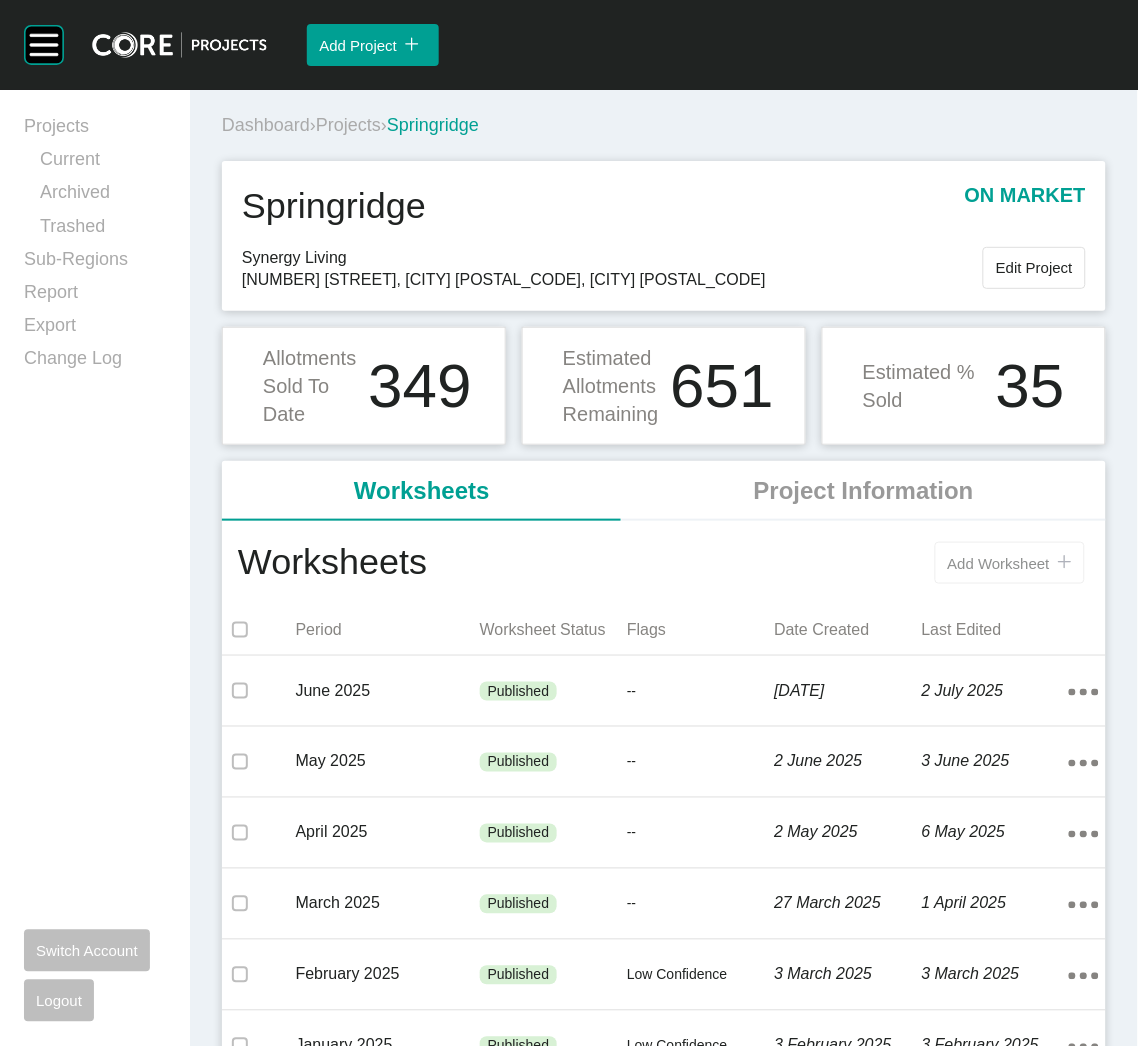 click on "Add Worksheet icon/tick copy 11 Created with Sketch." at bounding box center (1010, 563) 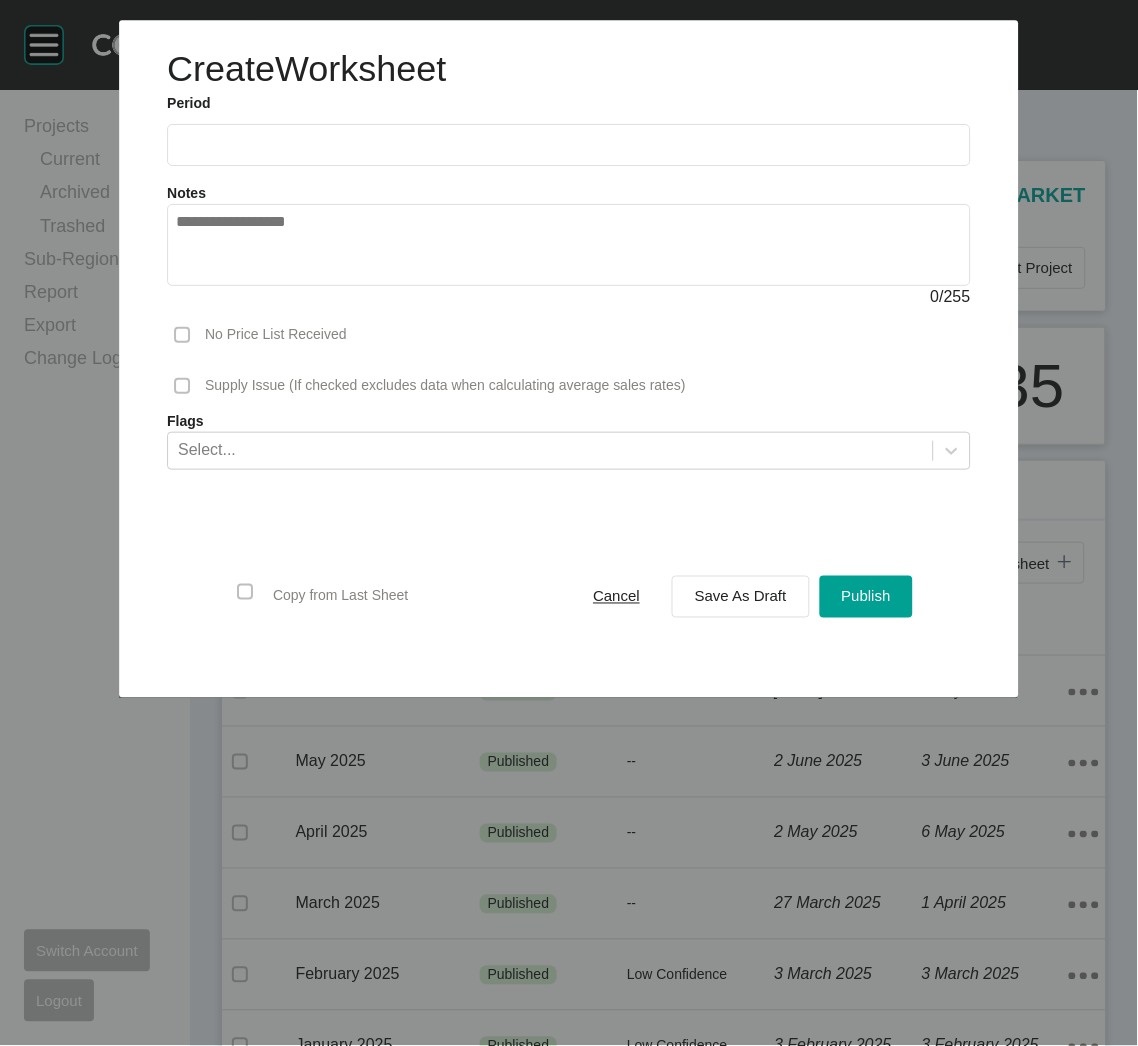click at bounding box center [569, 145] 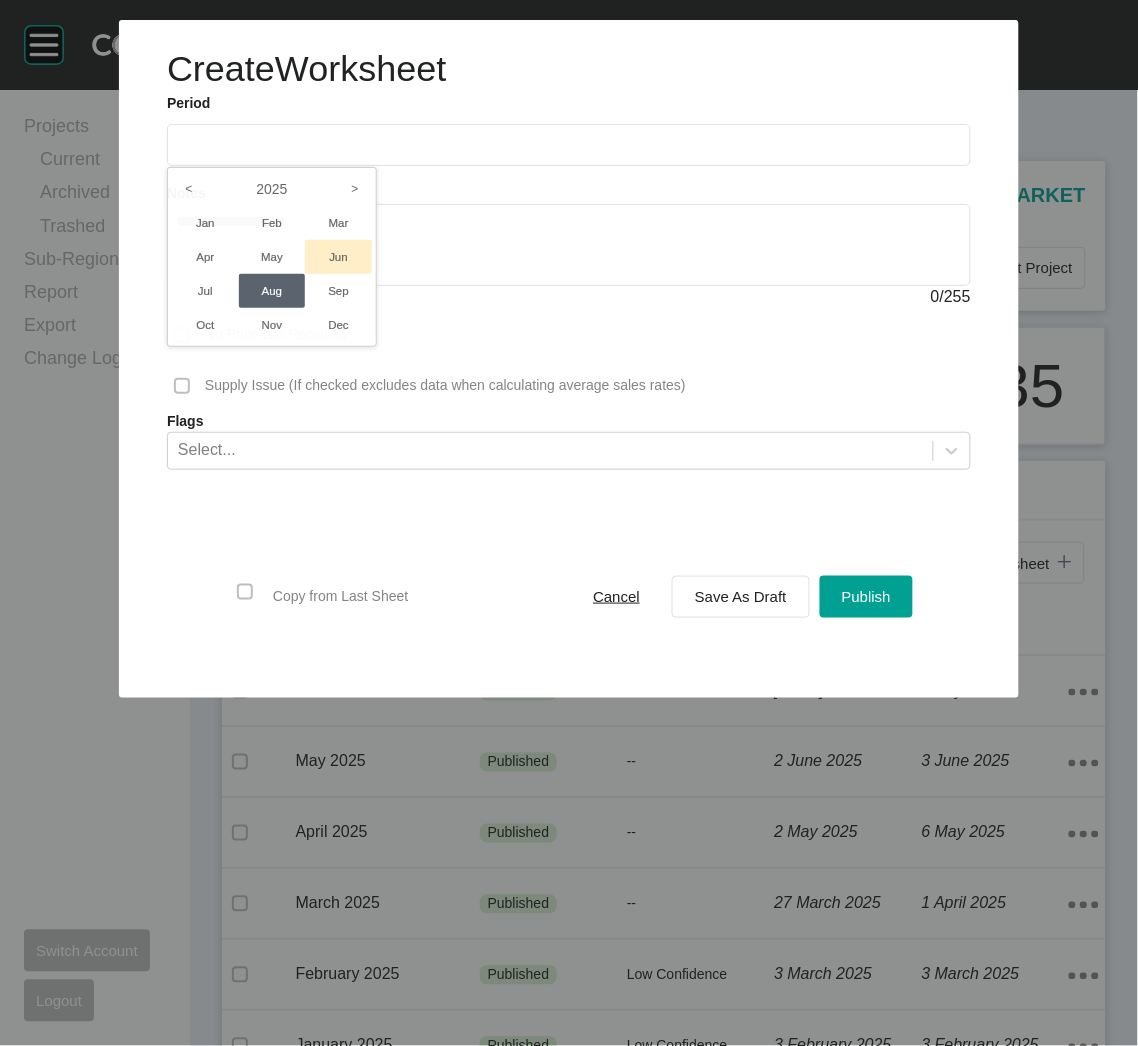 click on "Jun" at bounding box center [338, 257] 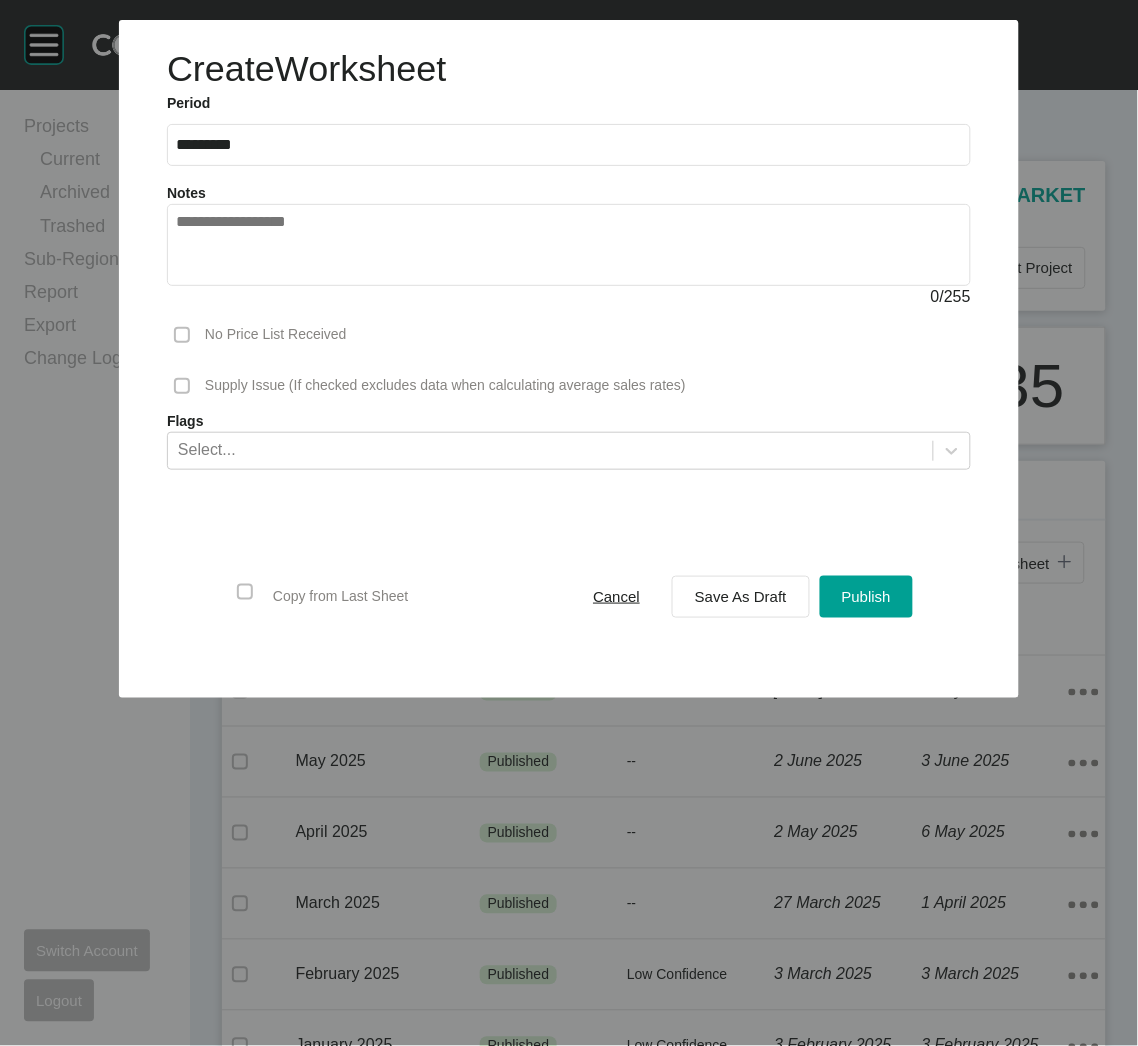 click on "*********" at bounding box center [569, 144] 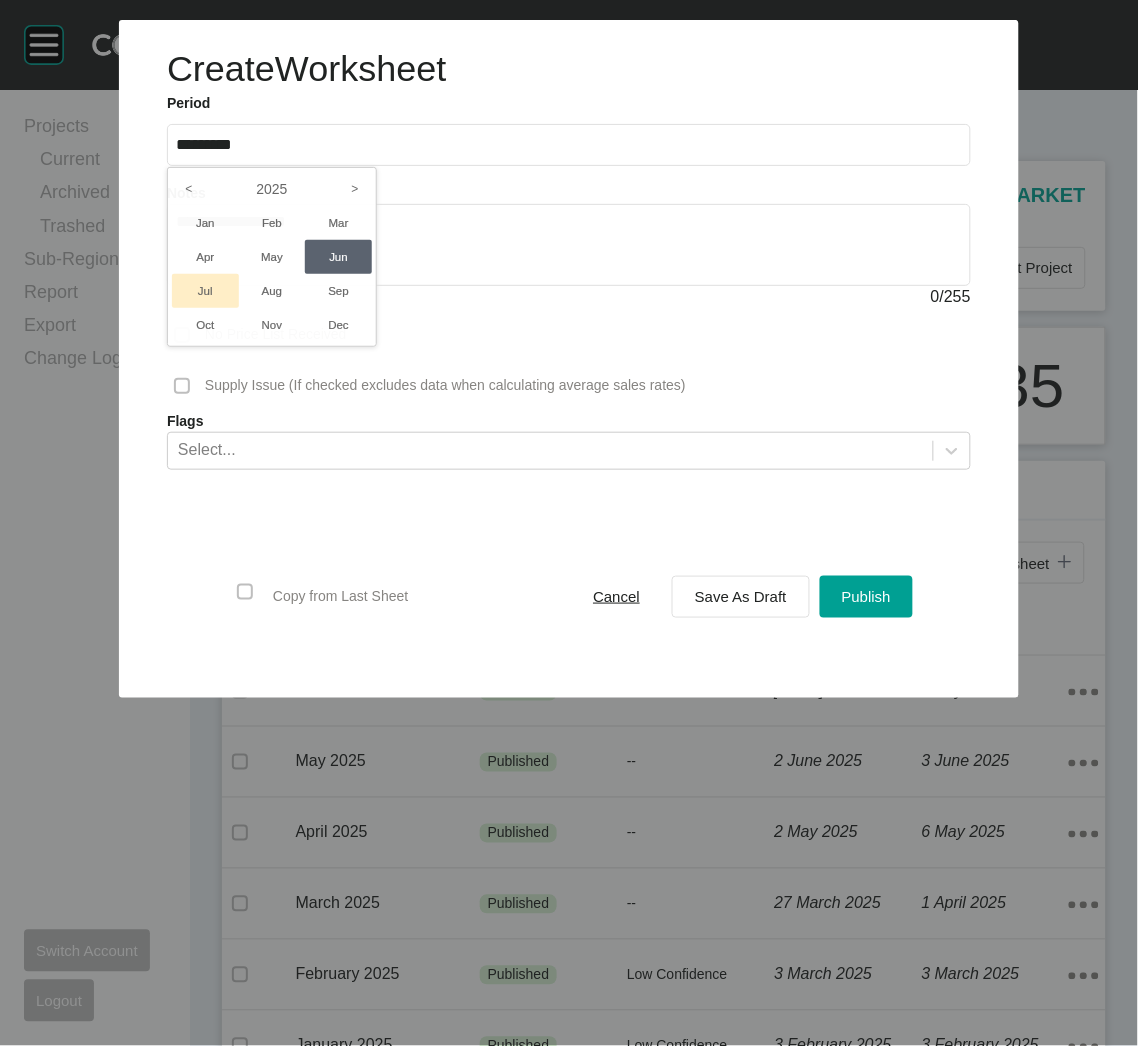 click on "Jul" at bounding box center [205, 291] 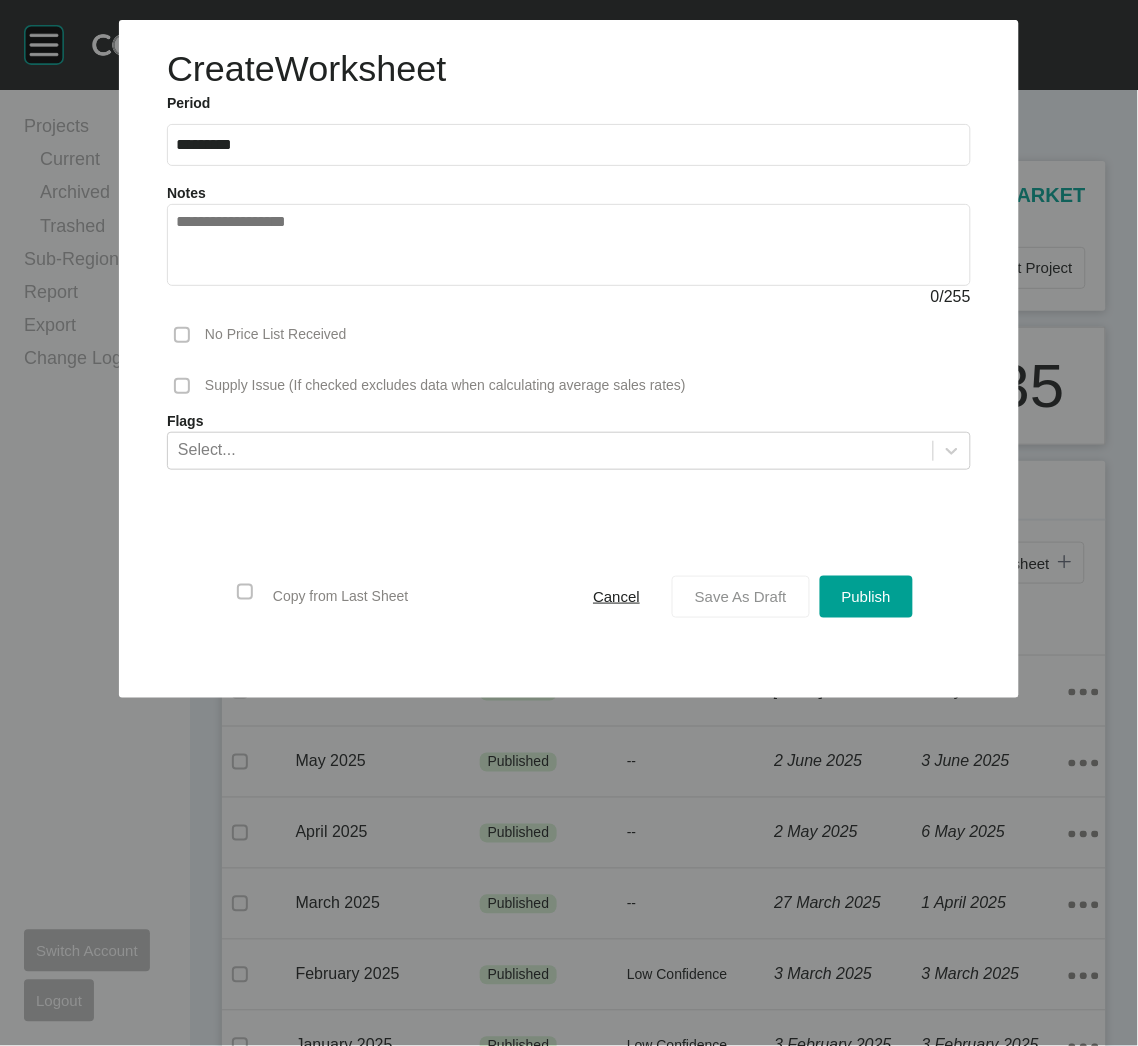 click on "Save As Draft" at bounding box center (741, 596) 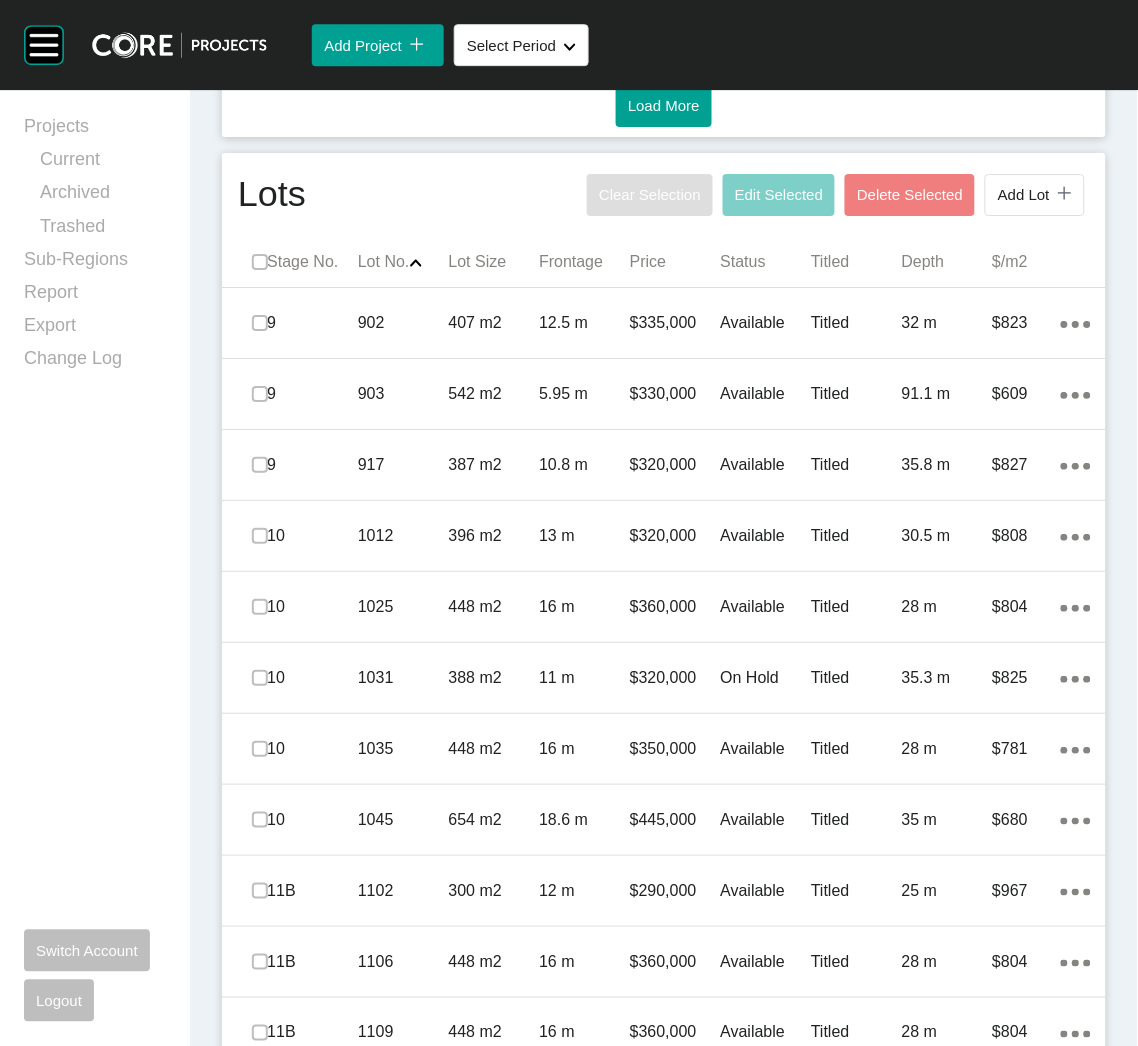 scroll, scrollTop: 1200, scrollLeft: 0, axis: vertical 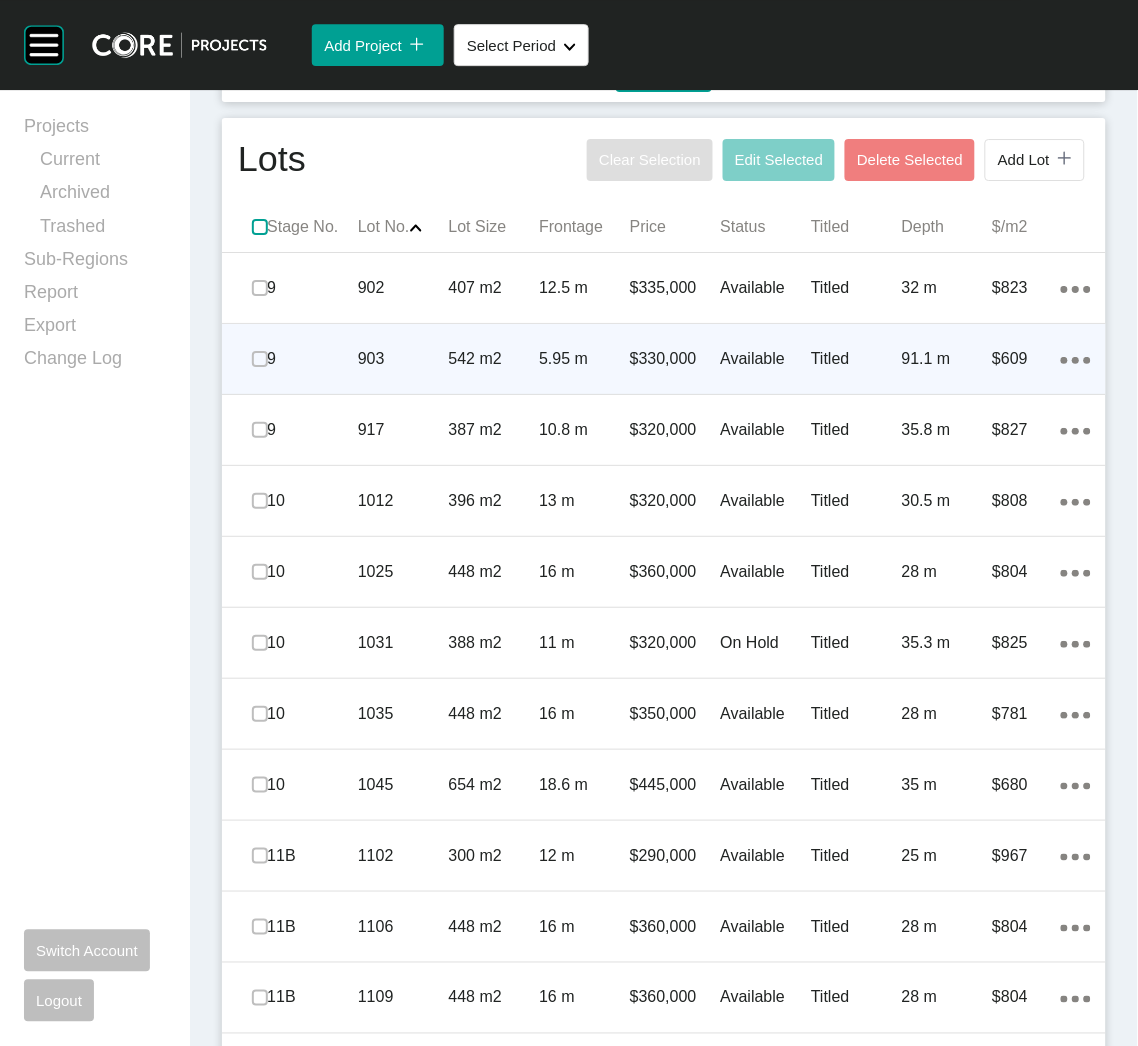 drag, startPoint x: 255, startPoint y: 231, endPoint x: 381, endPoint y: 335, distance: 163.37686 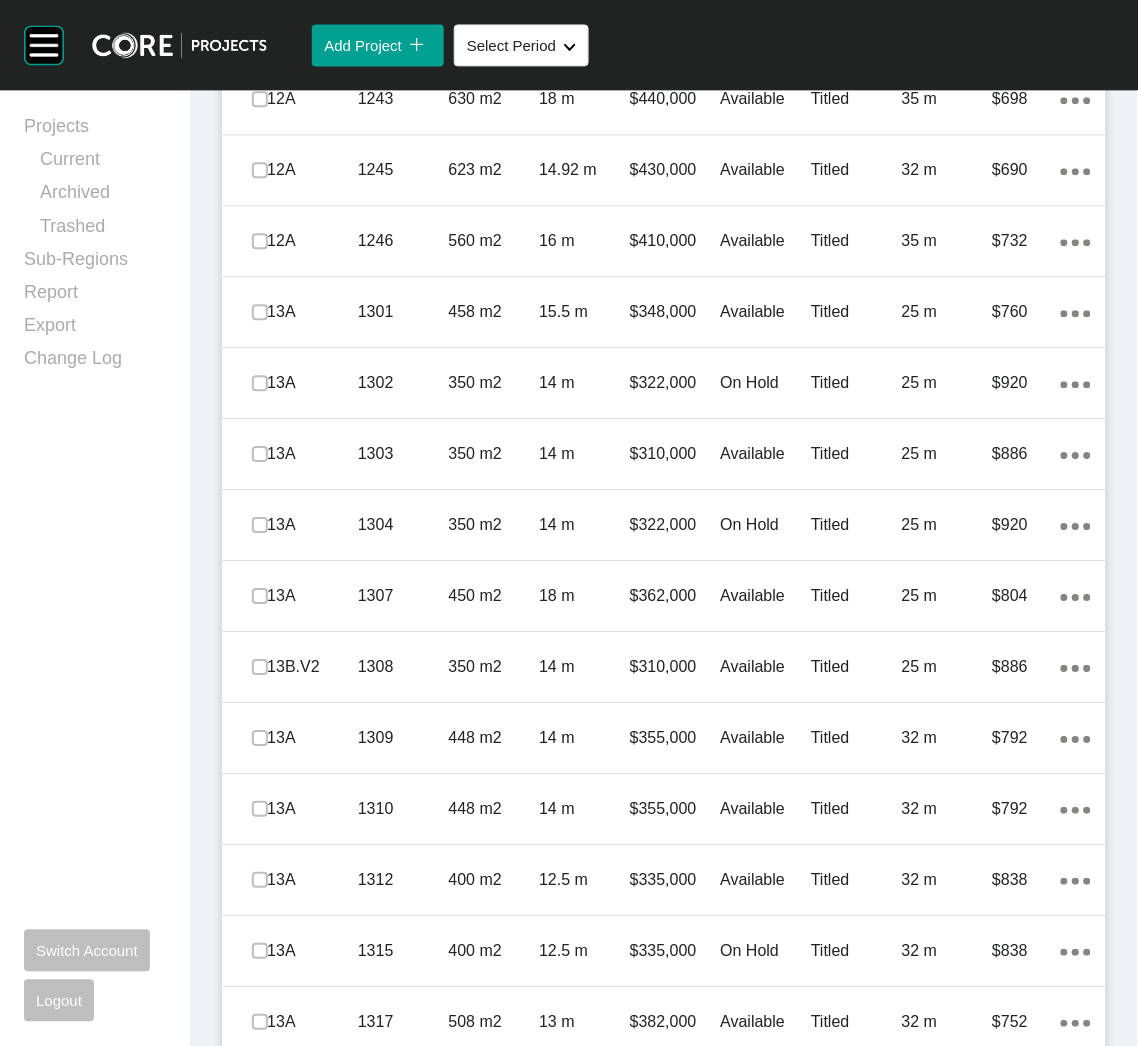 scroll, scrollTop: 3899, scrollLeft: 0, axis: vertical 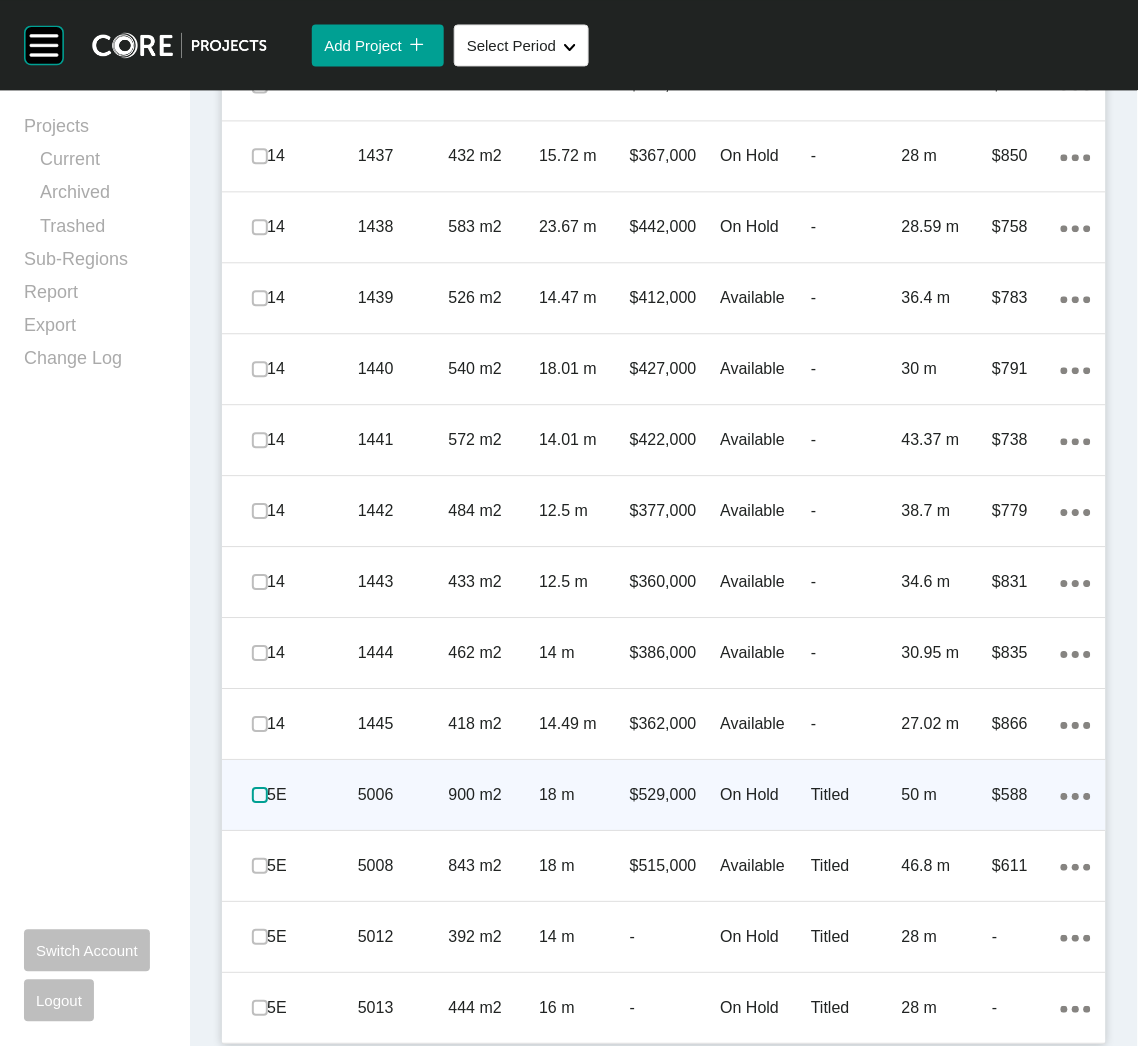 click at bounding box center (260, 795) 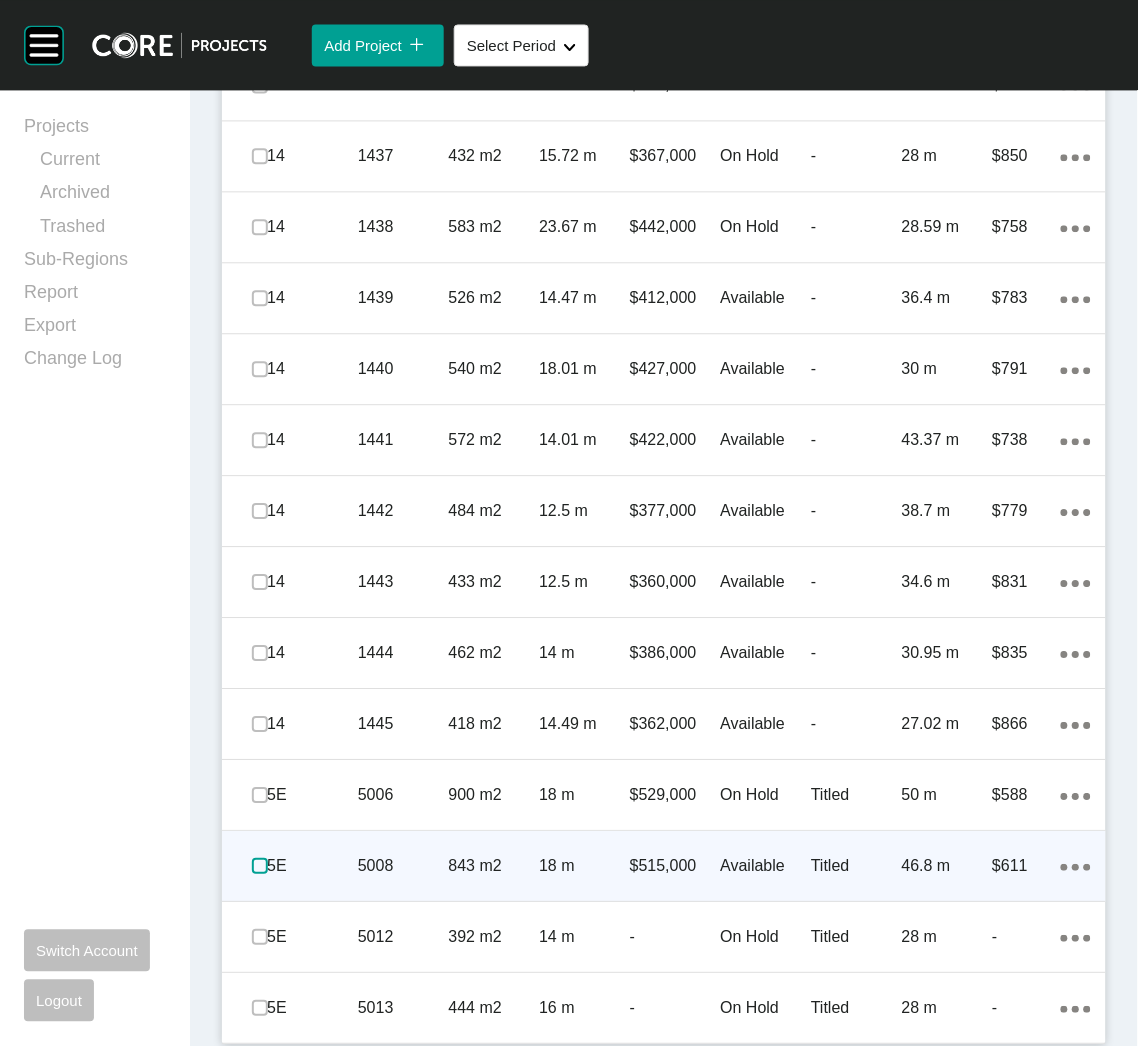 click at bounding box center (260, 866) 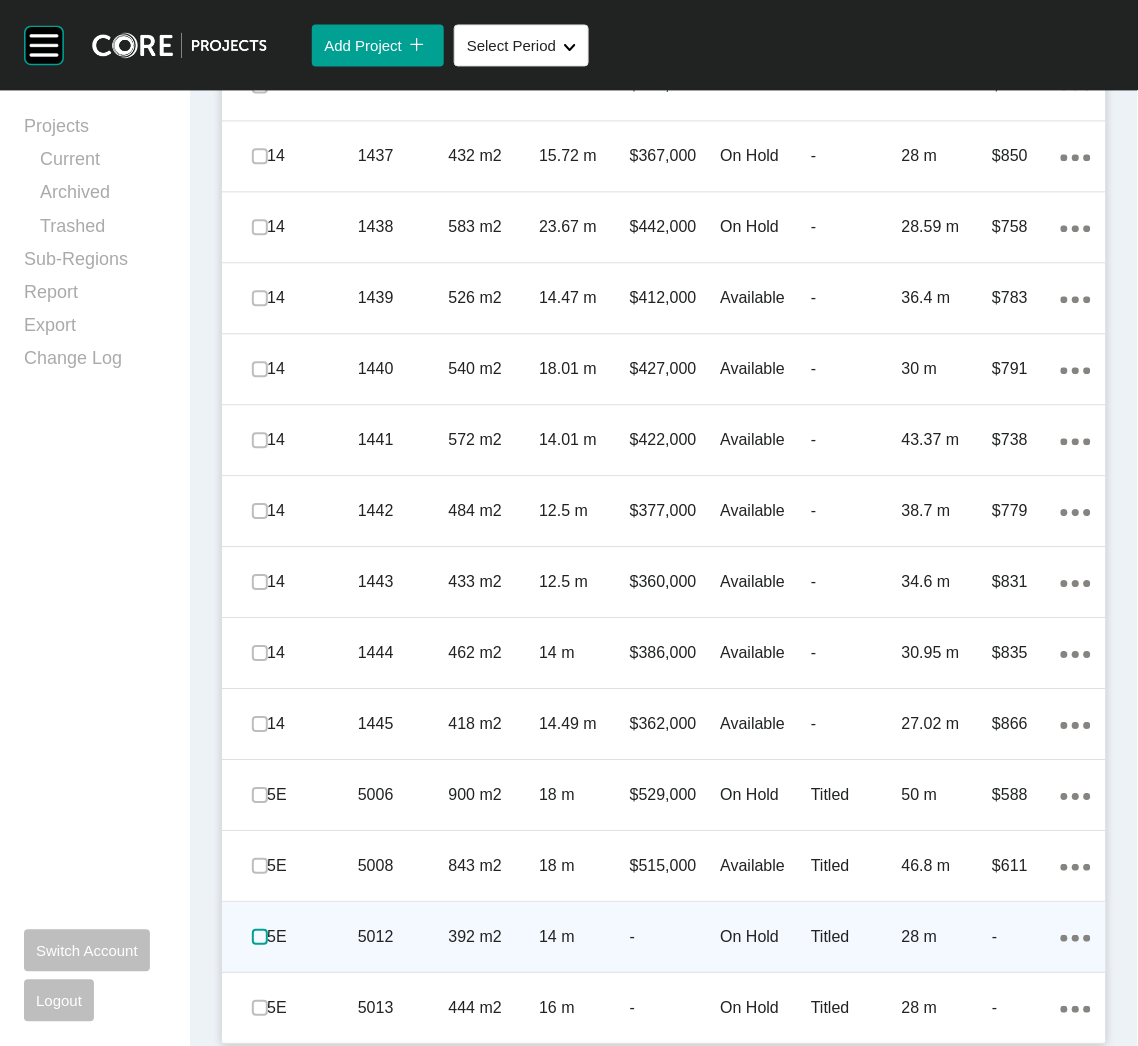 click at bounding box center [260, 937] 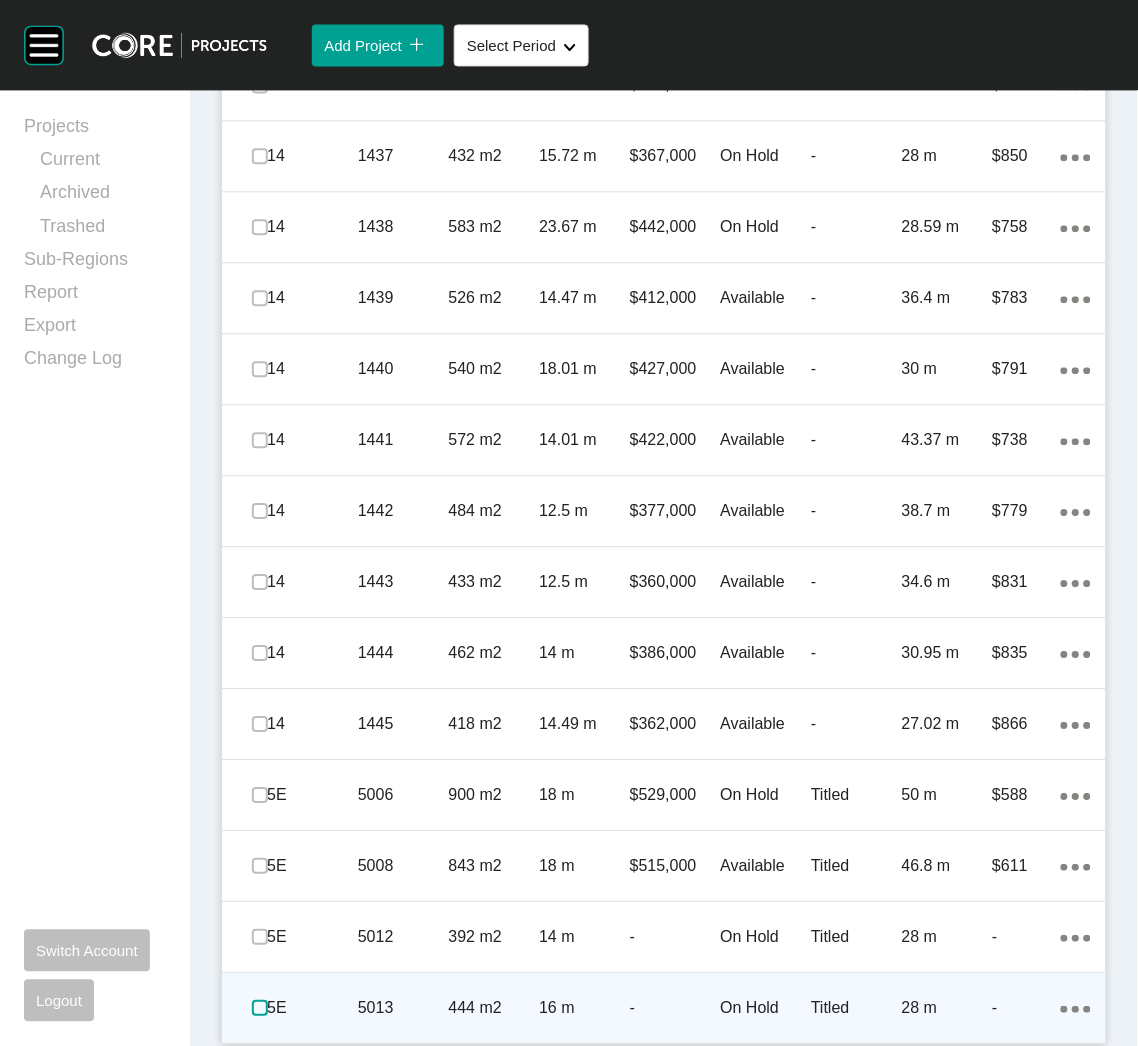 click at bounding box center (260, 1008) 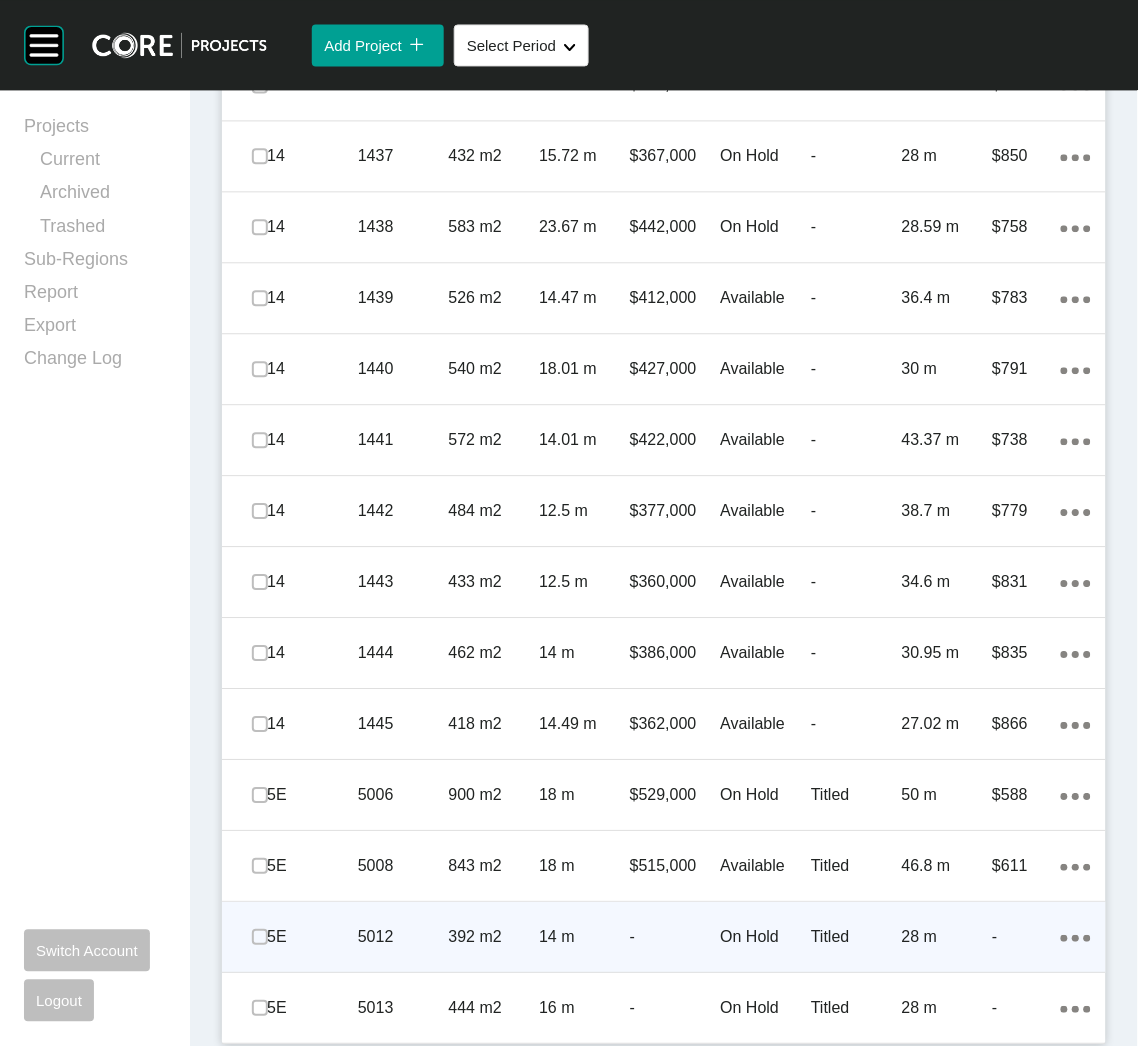 click on "On Hold" at bounding box center (766, 937) 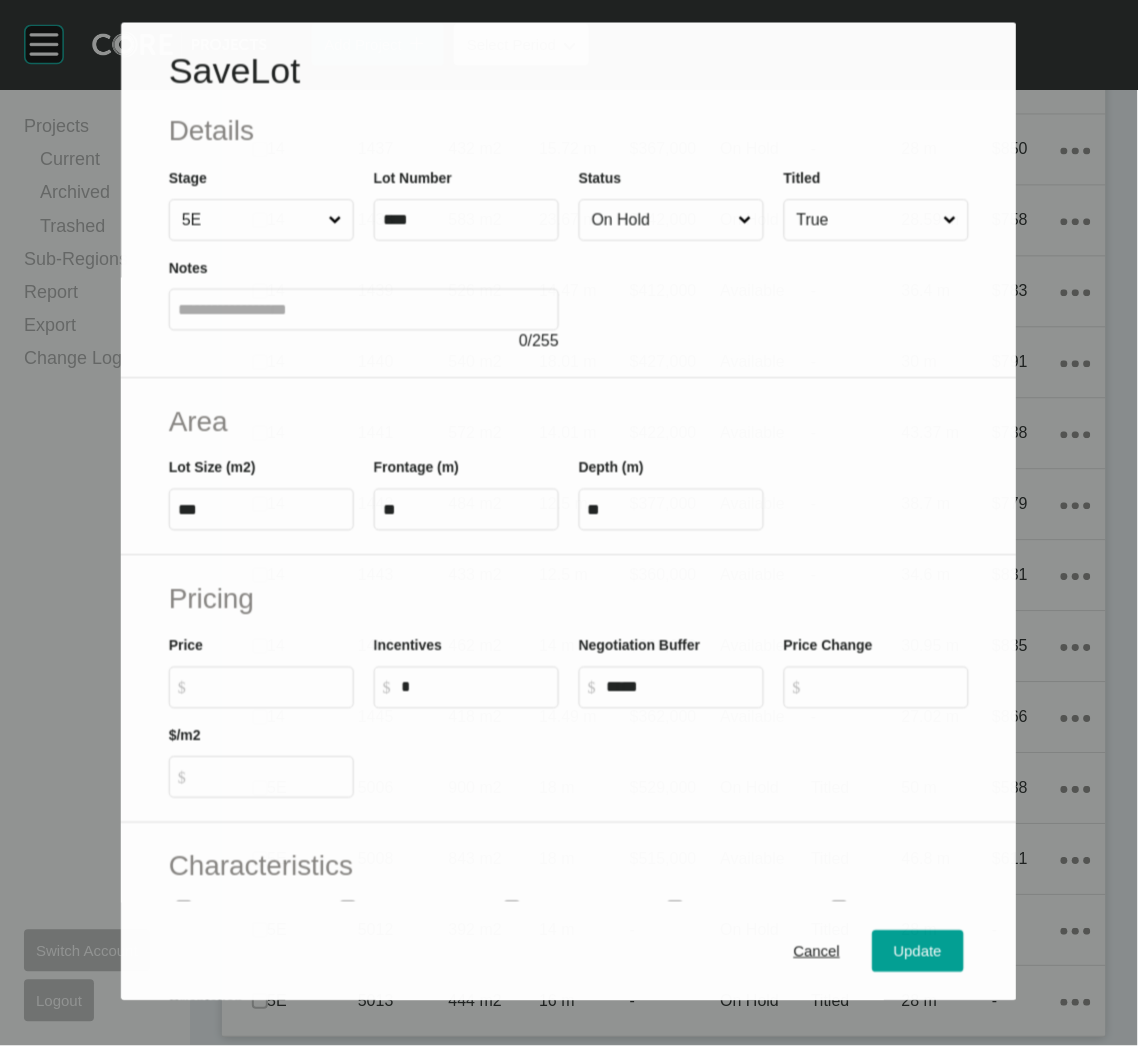 scroll, scrollTop: 7803, scrollLeft: 0, axis: vertical 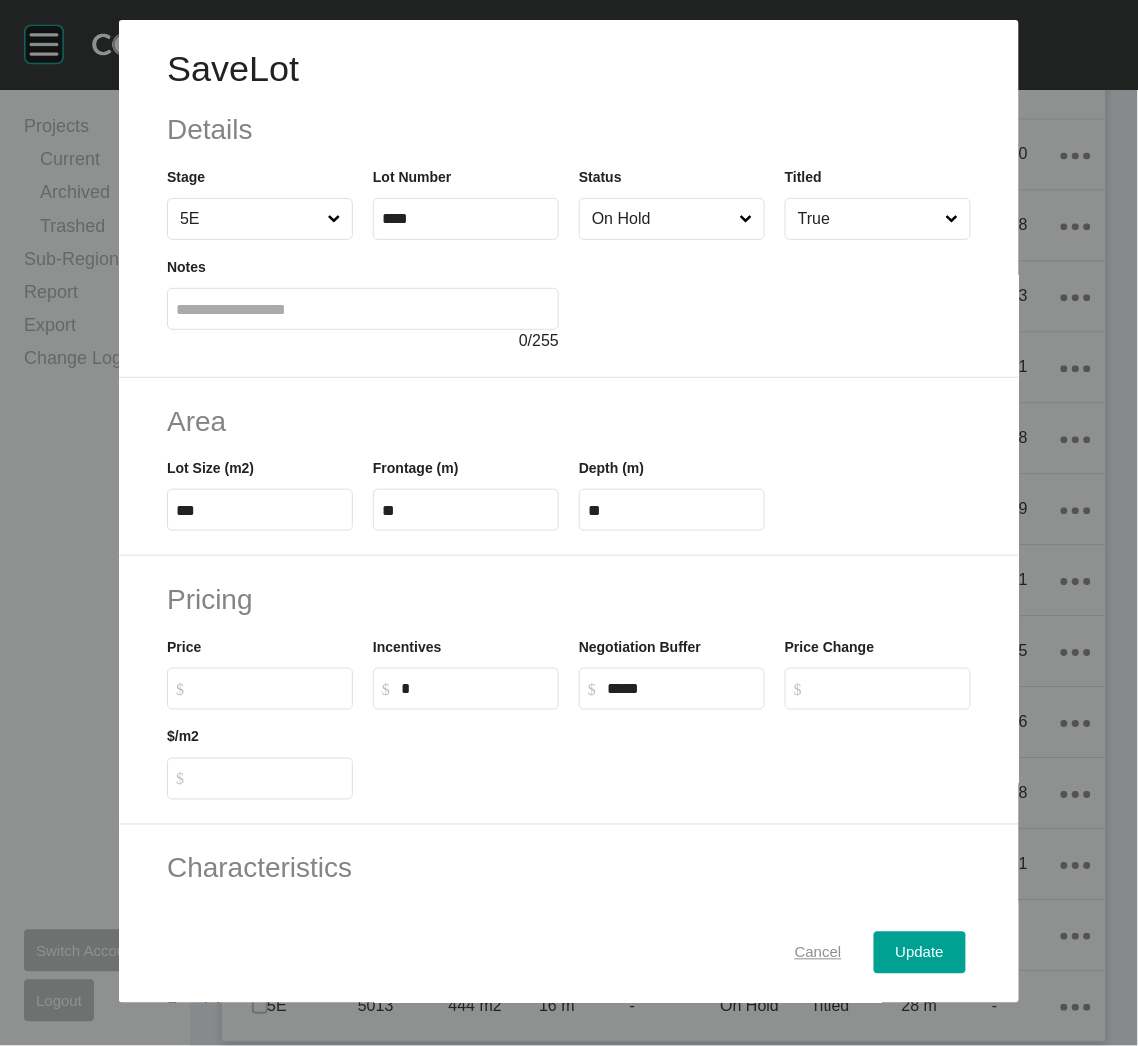 click on "Cancel" at bounding box center (818, 953) 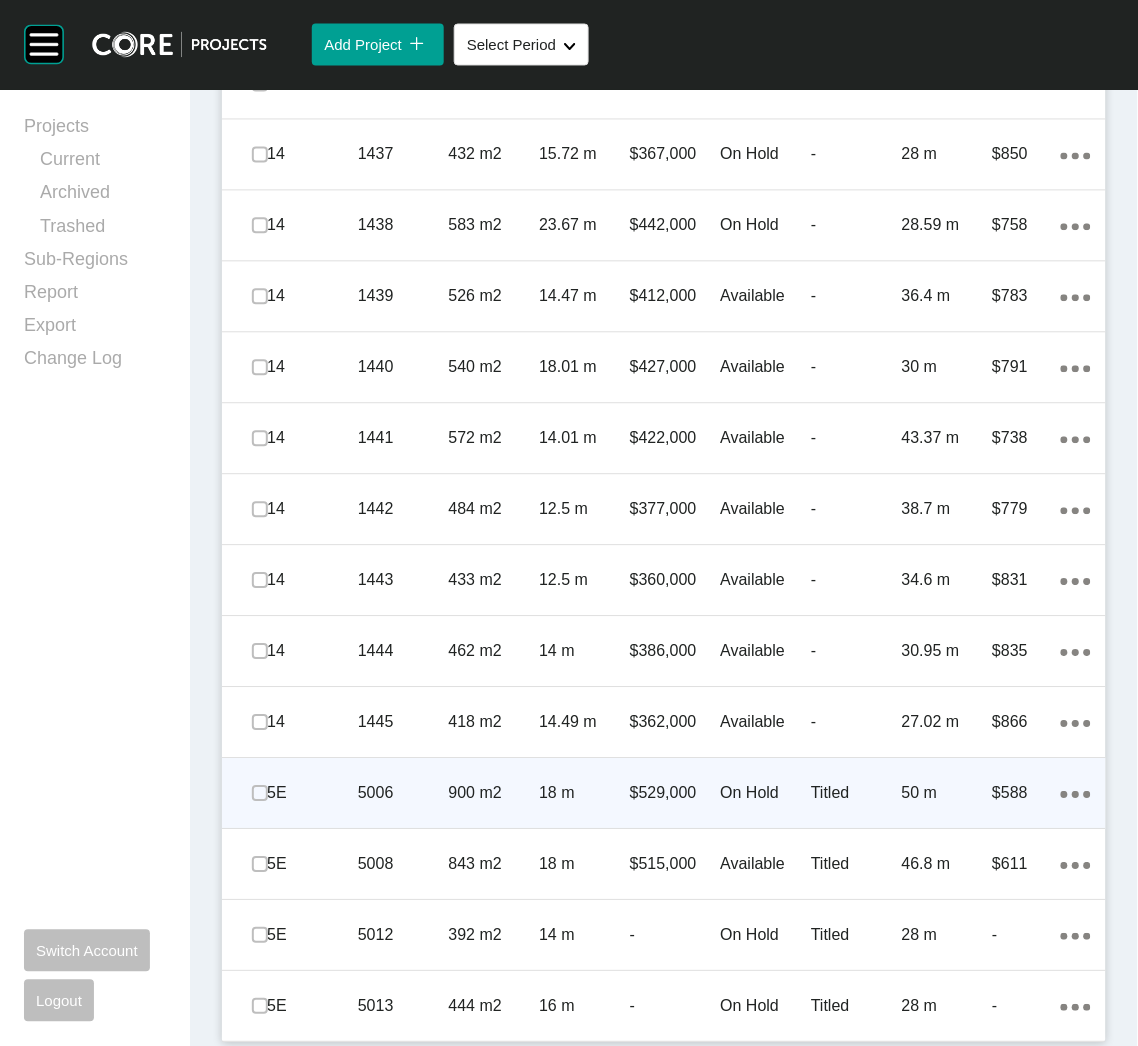 click on "$529,000" at bounding box center (675, 794) 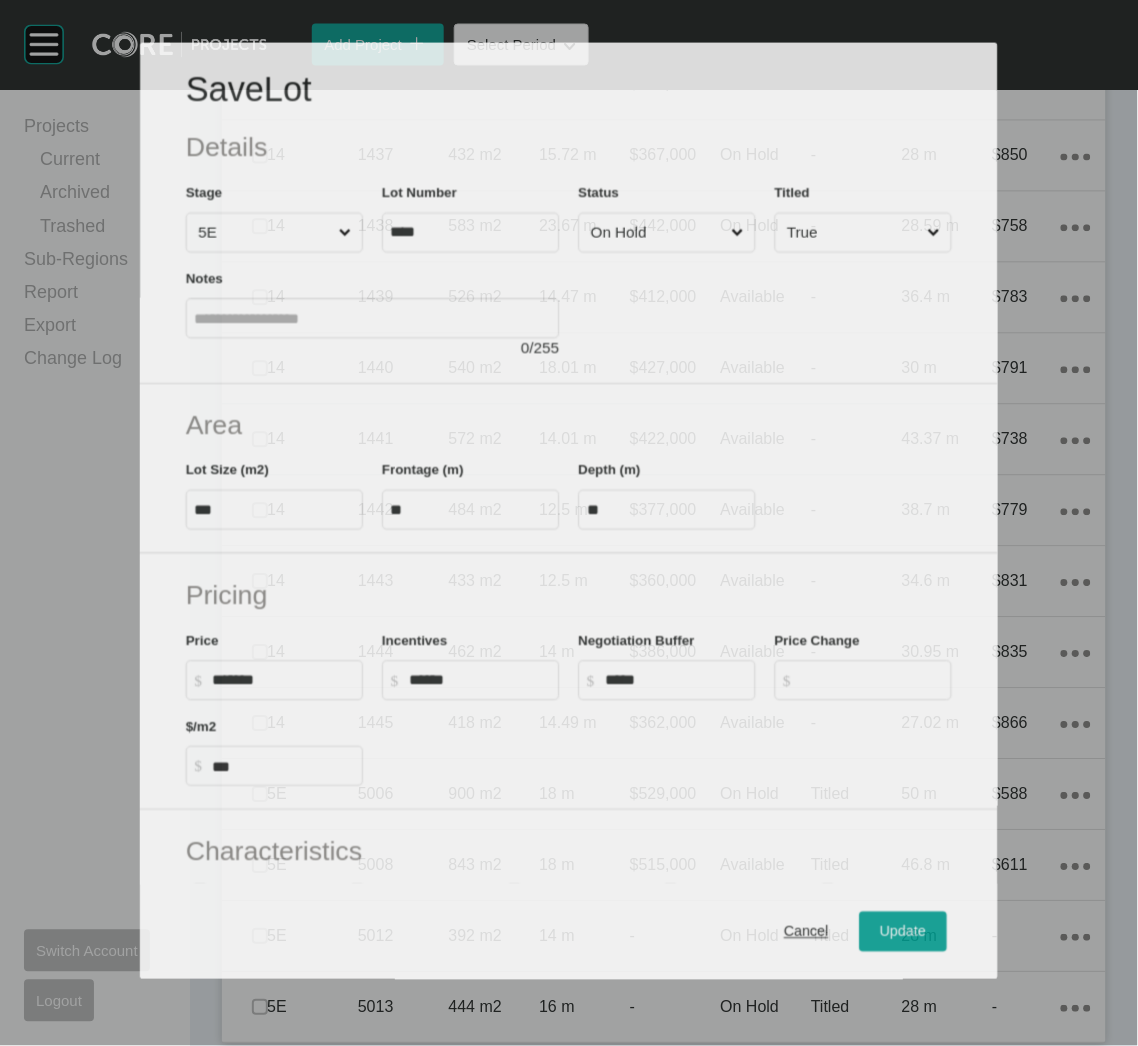 scroll, scrollTop: 7803, scrollLeft: 0, axis: vertical 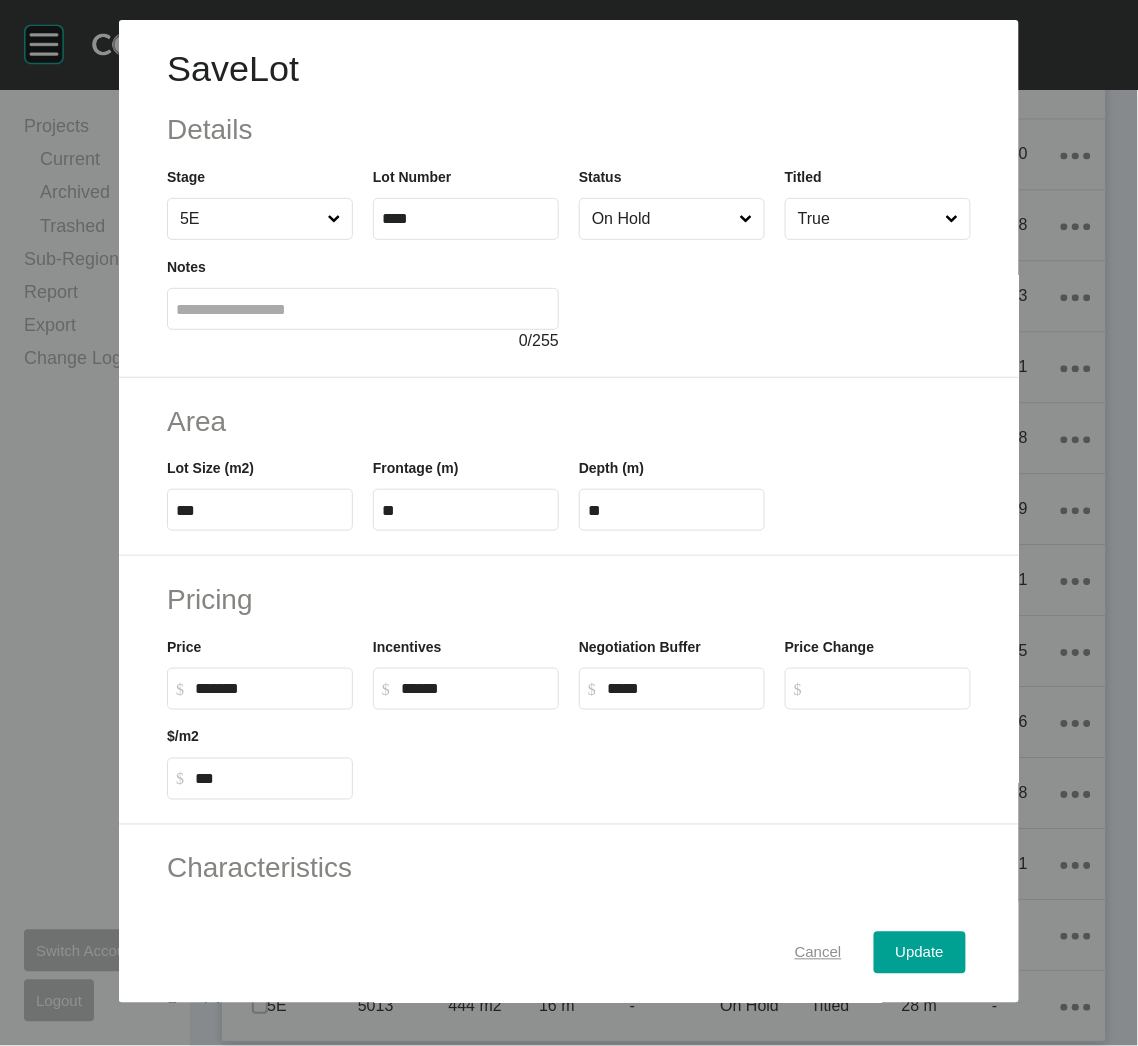 click on "Cancel" at bounding box center (818, 953) 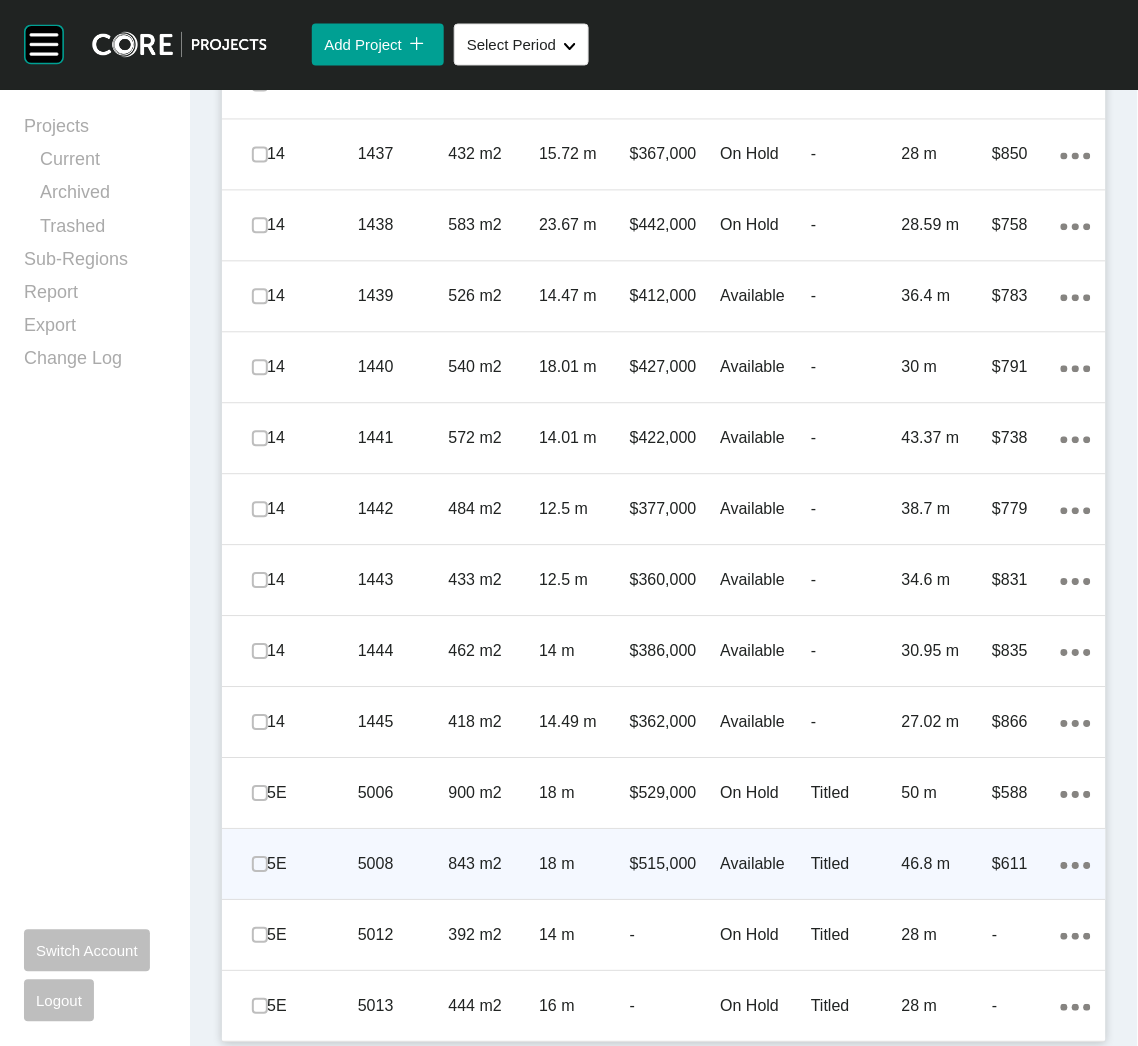 click on "$515,000" at bounding box center [675, 865] 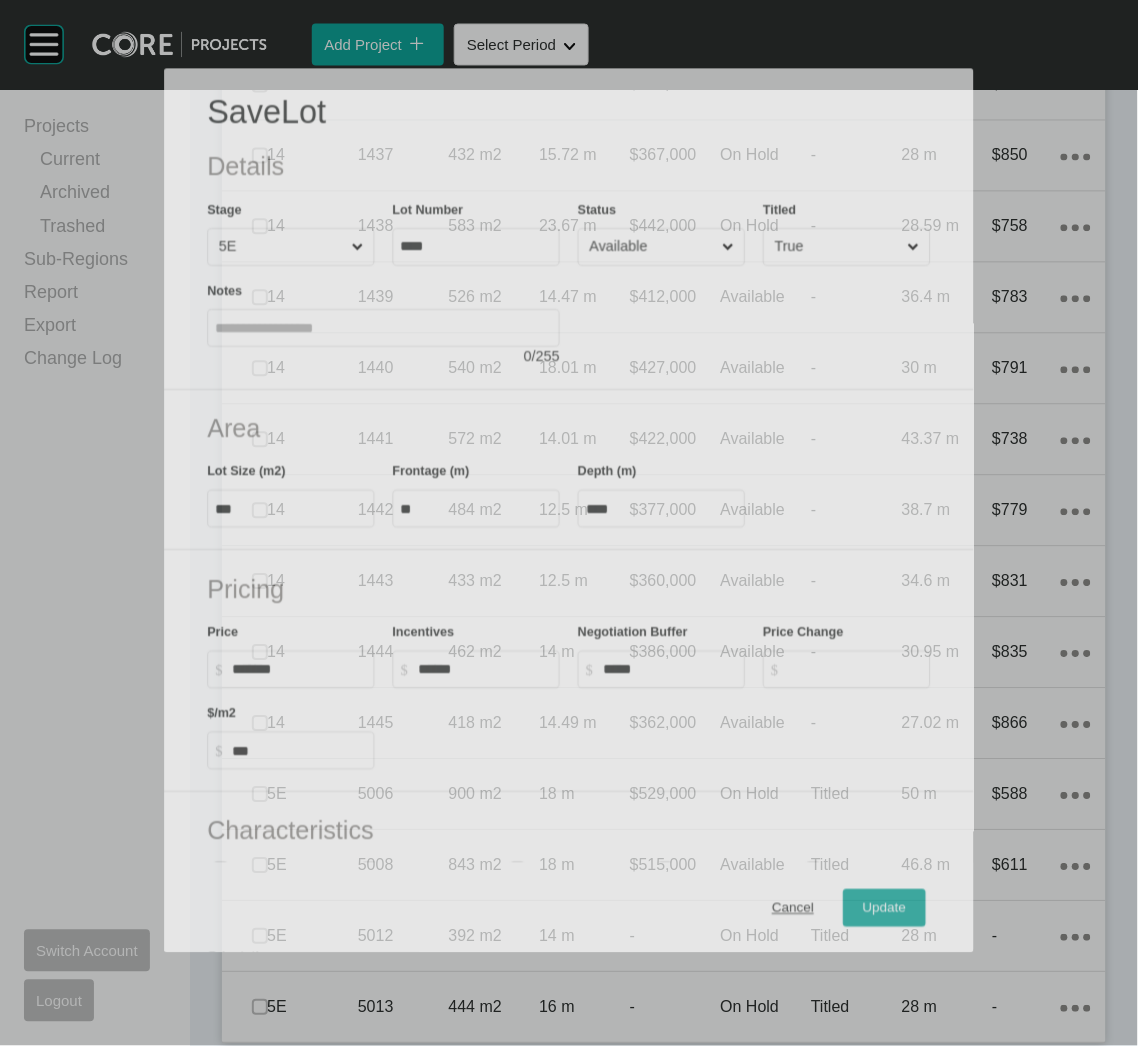 scroll, scrollTop: 7803, scrollLeft: 0, axis: vertical 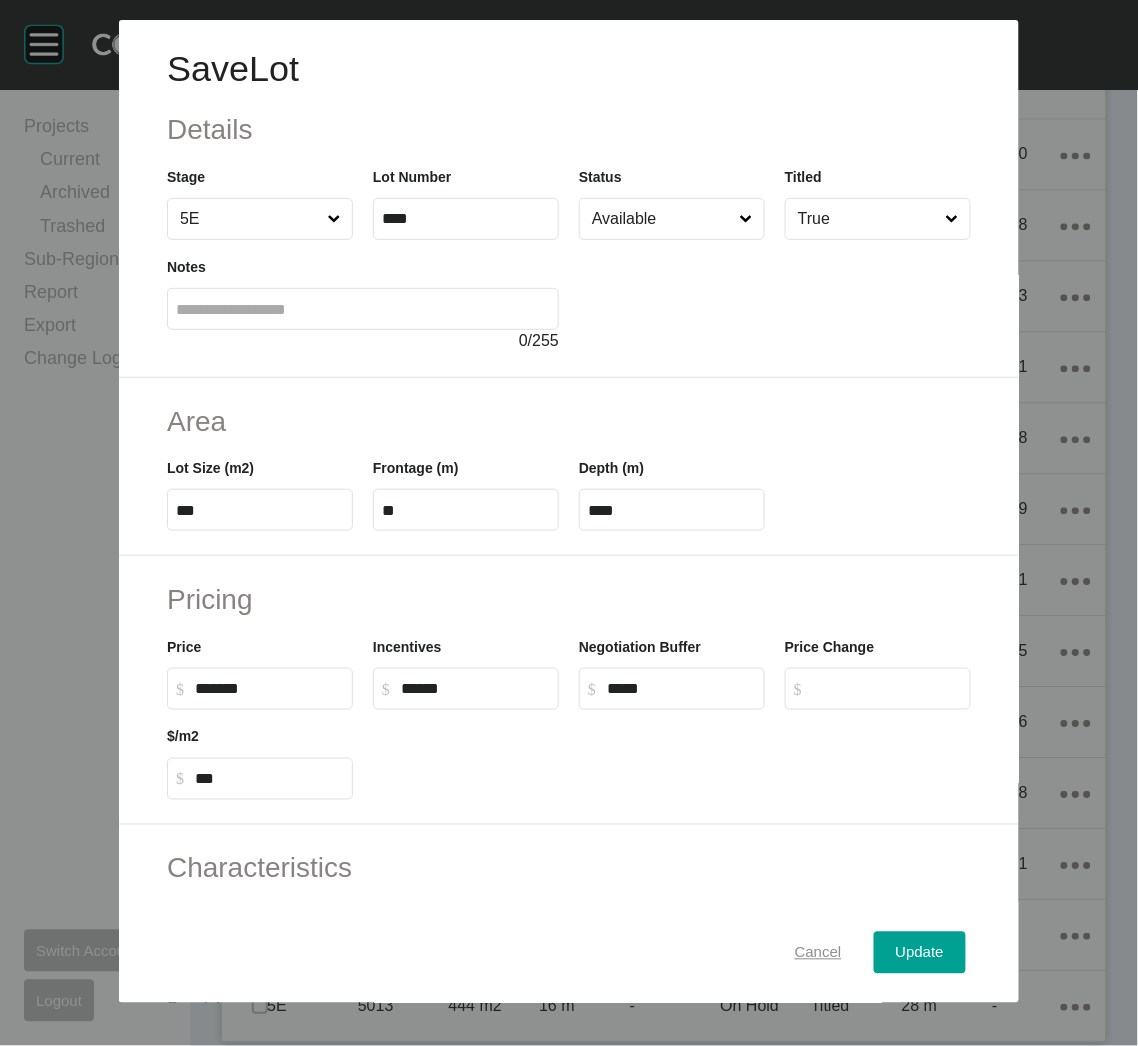 click on "Cancel" at bounding box center (818, 953) 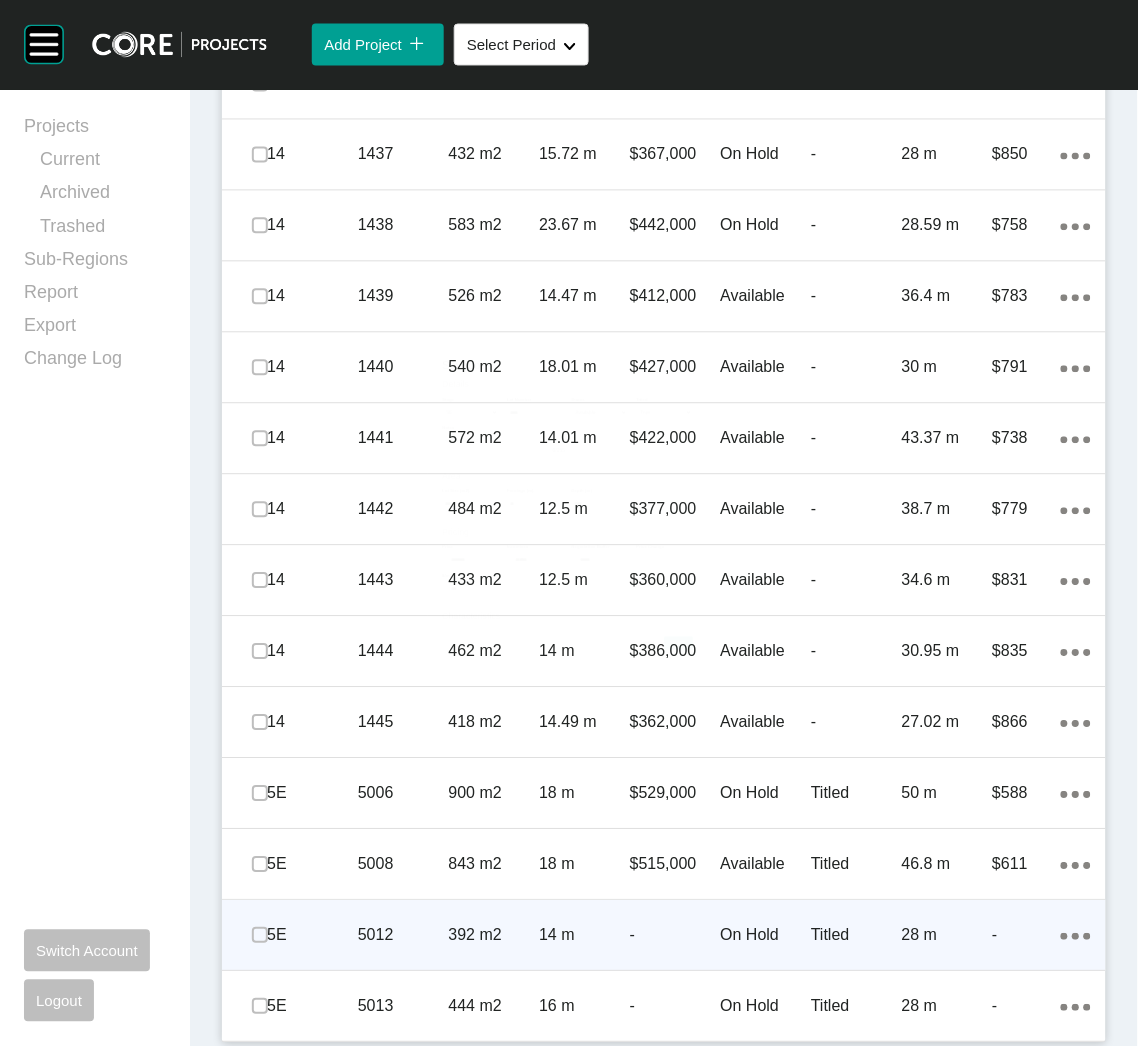 click on "-" at bounding box center (675, 936) 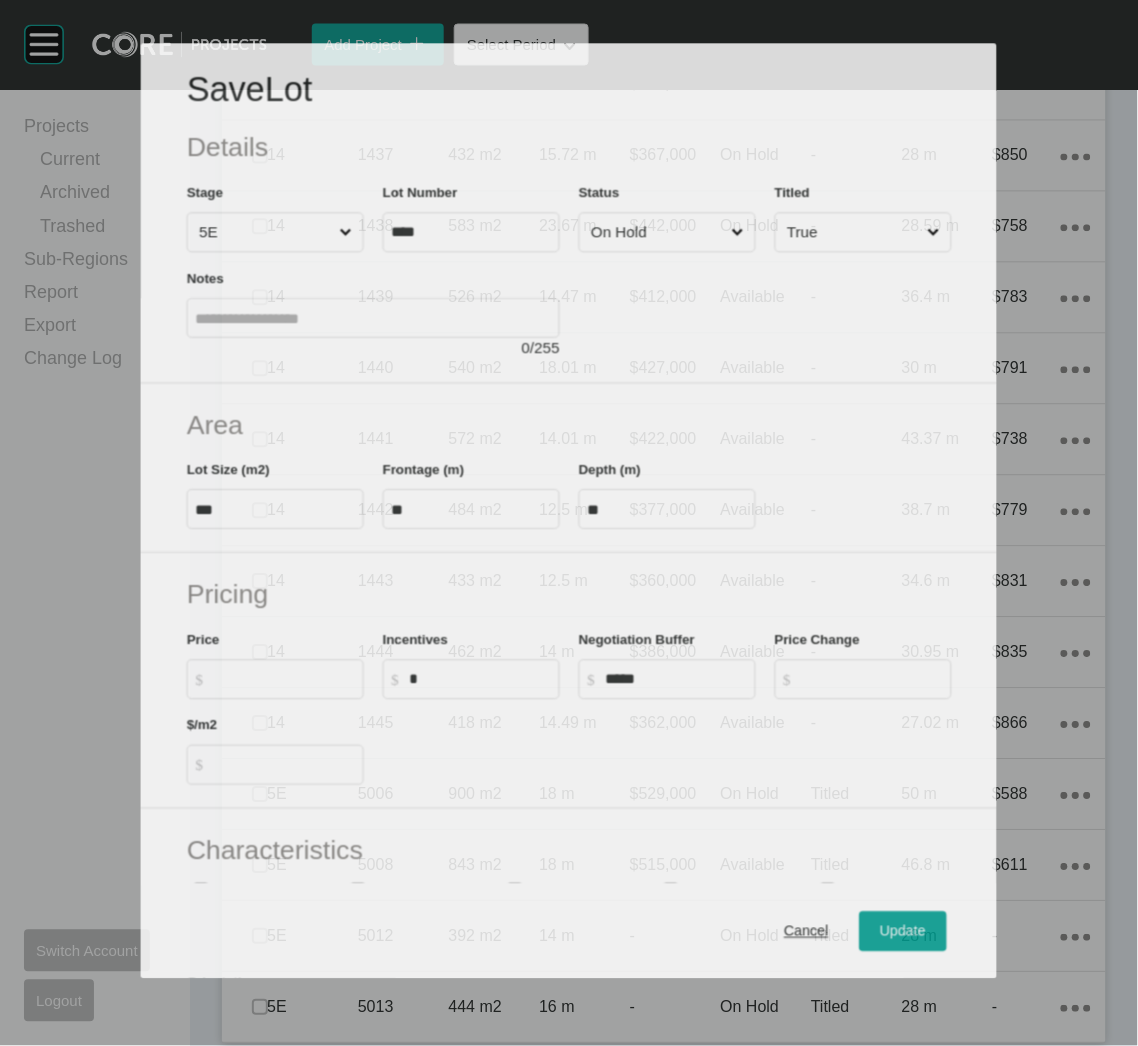 scroll, scrollTop: 7803, scrollLeft: 0, axis: vertical 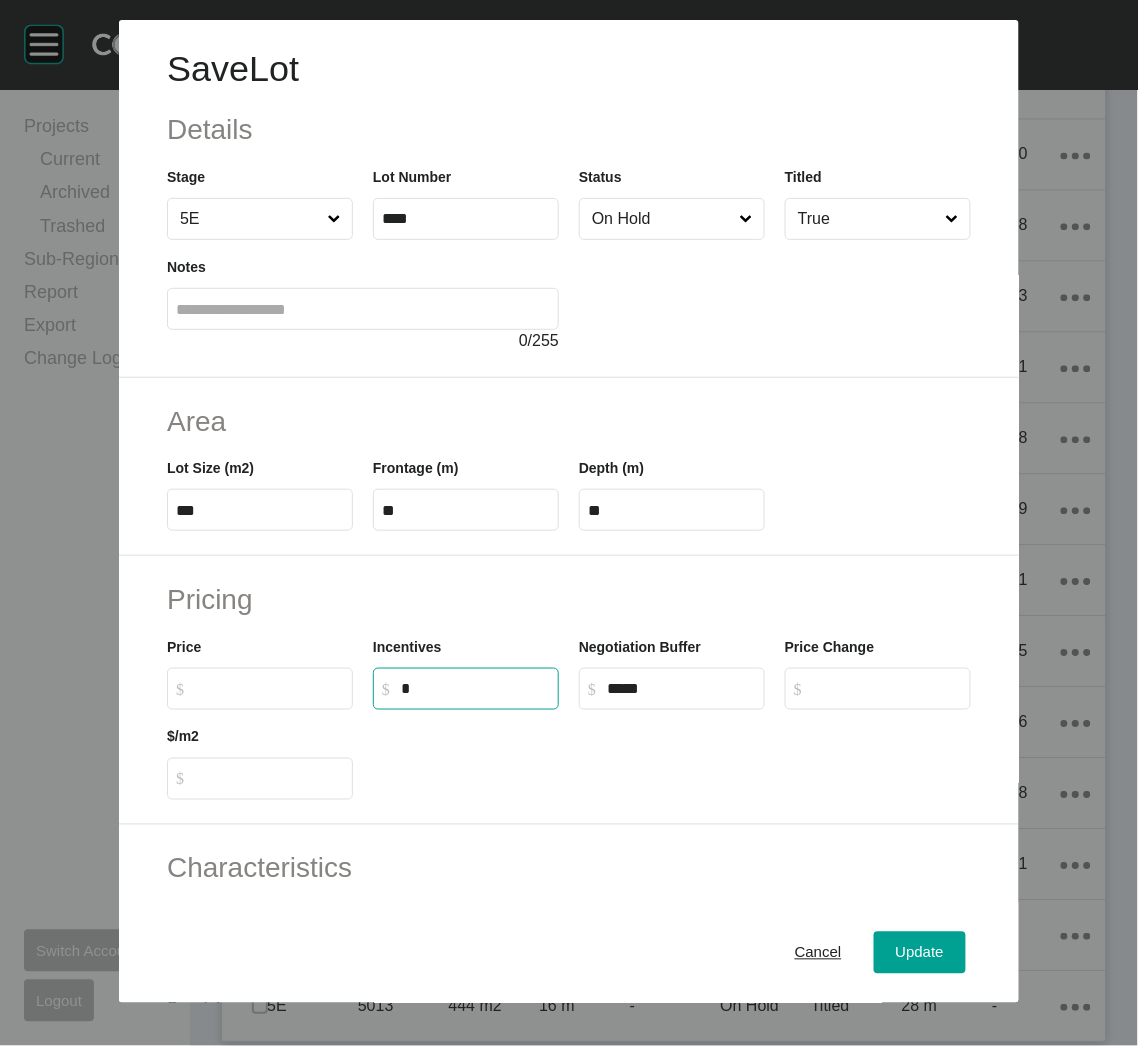drag, startPoint x: 449, startPoint y: 696, endPoint x: 382, endPoint y: 678, distance: 69.375786 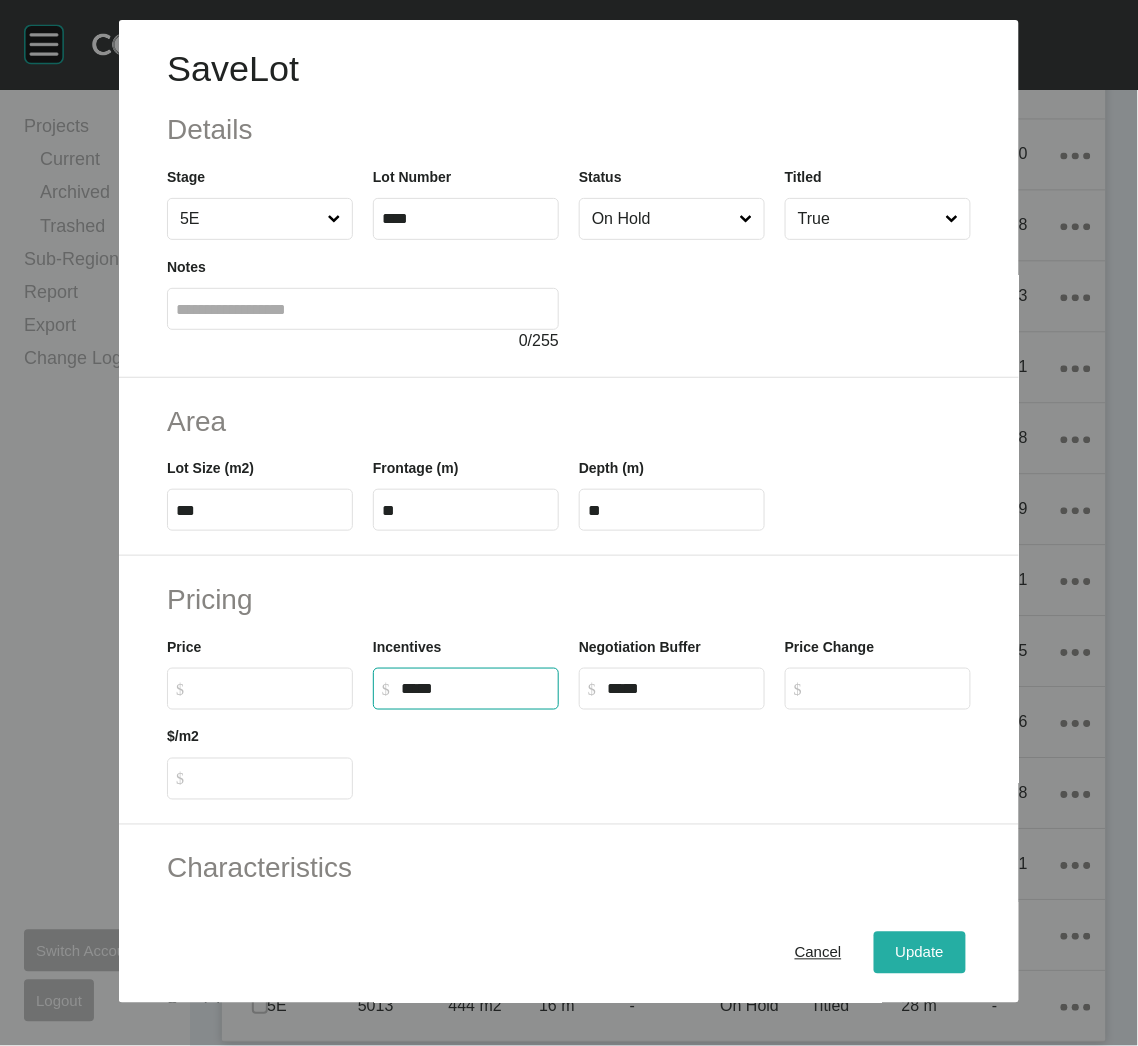 type on "******" 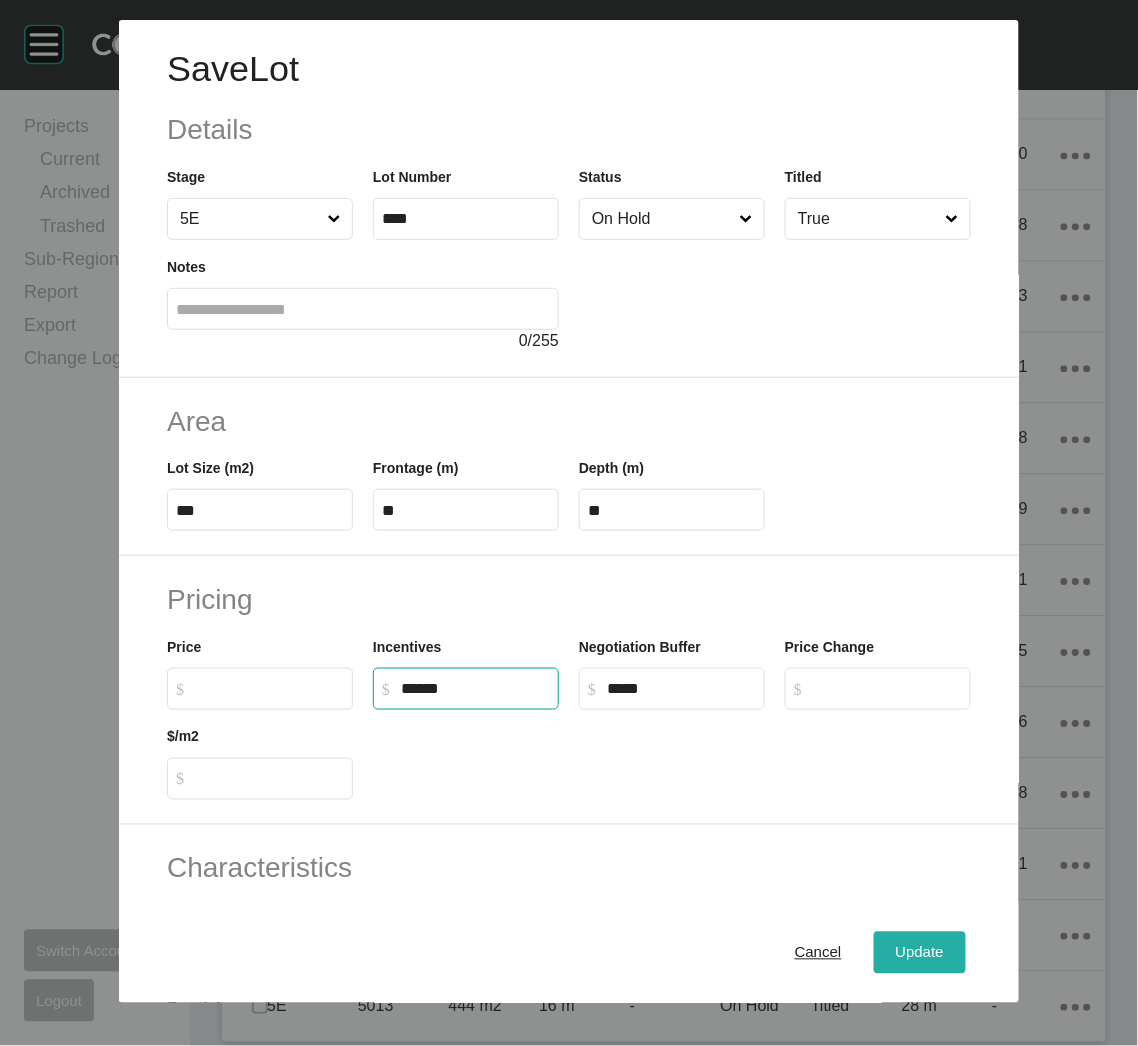 click on "Update" at bounding box center (920, 953) 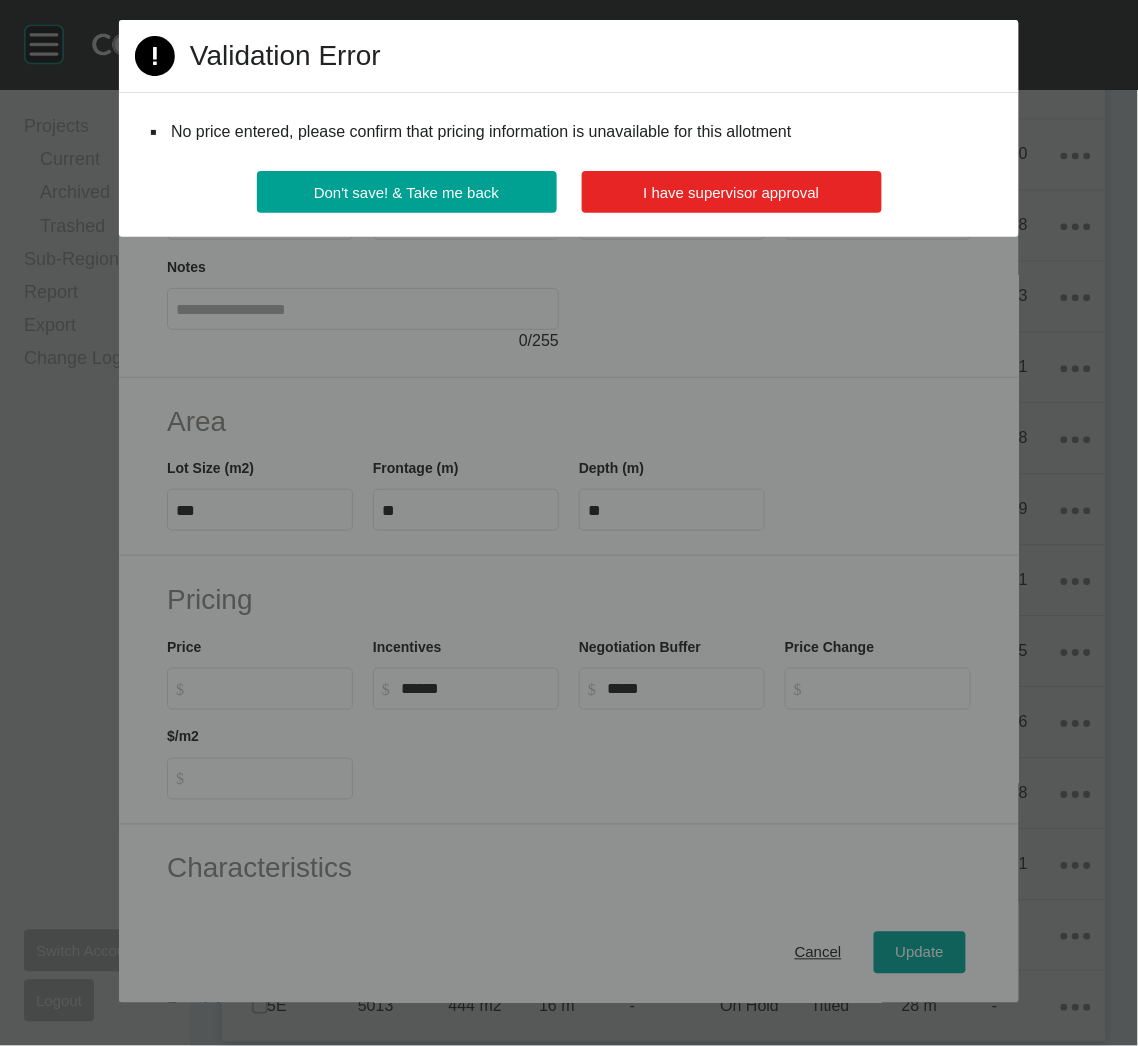 click on "I have supervisor approval" at bounding box center [732, 192] 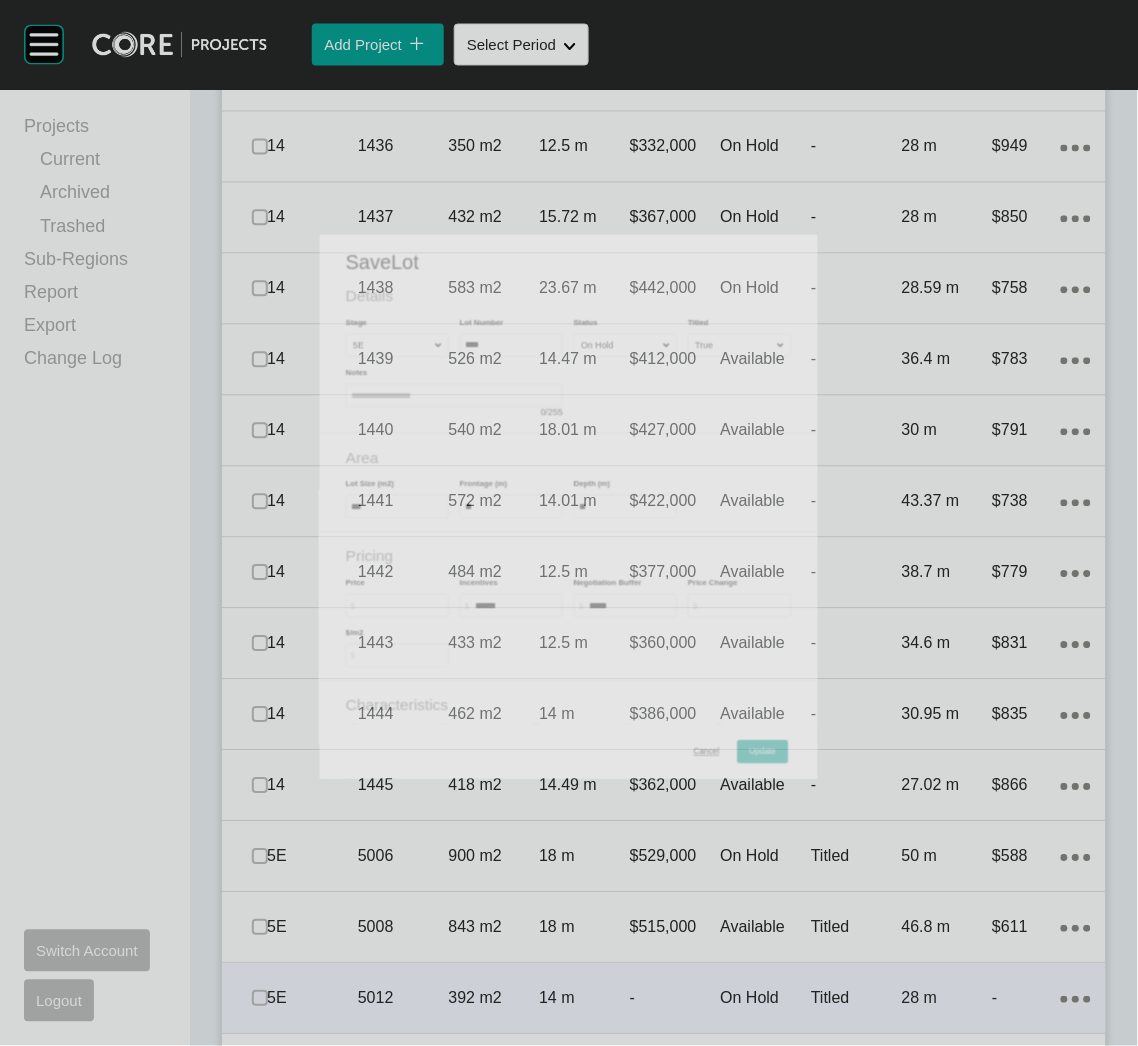 scroll, scrollTop: 7864, scrollLeft: 0, axis: vertical 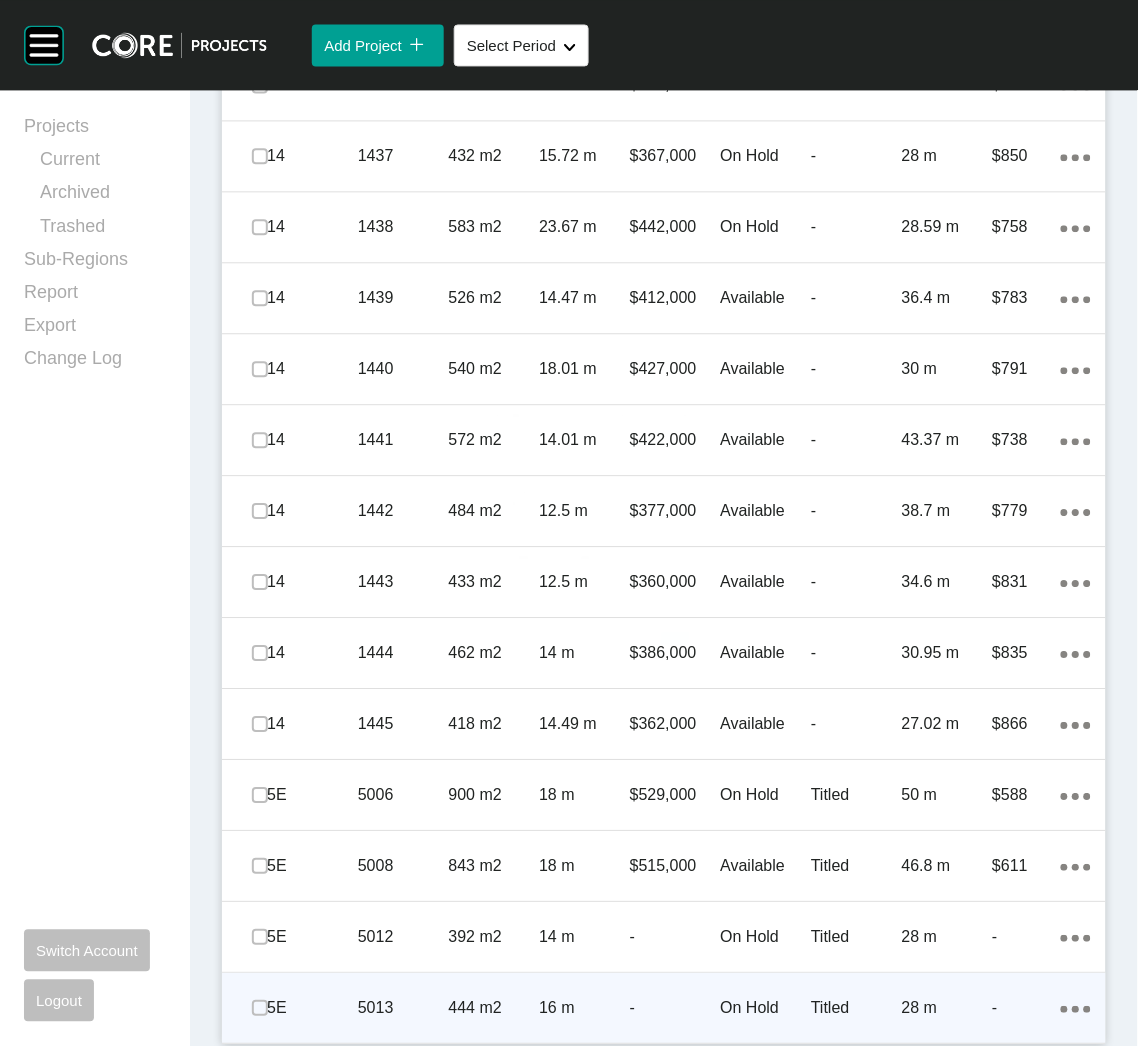 click on "16 m" at bounding box center [584, 1008] 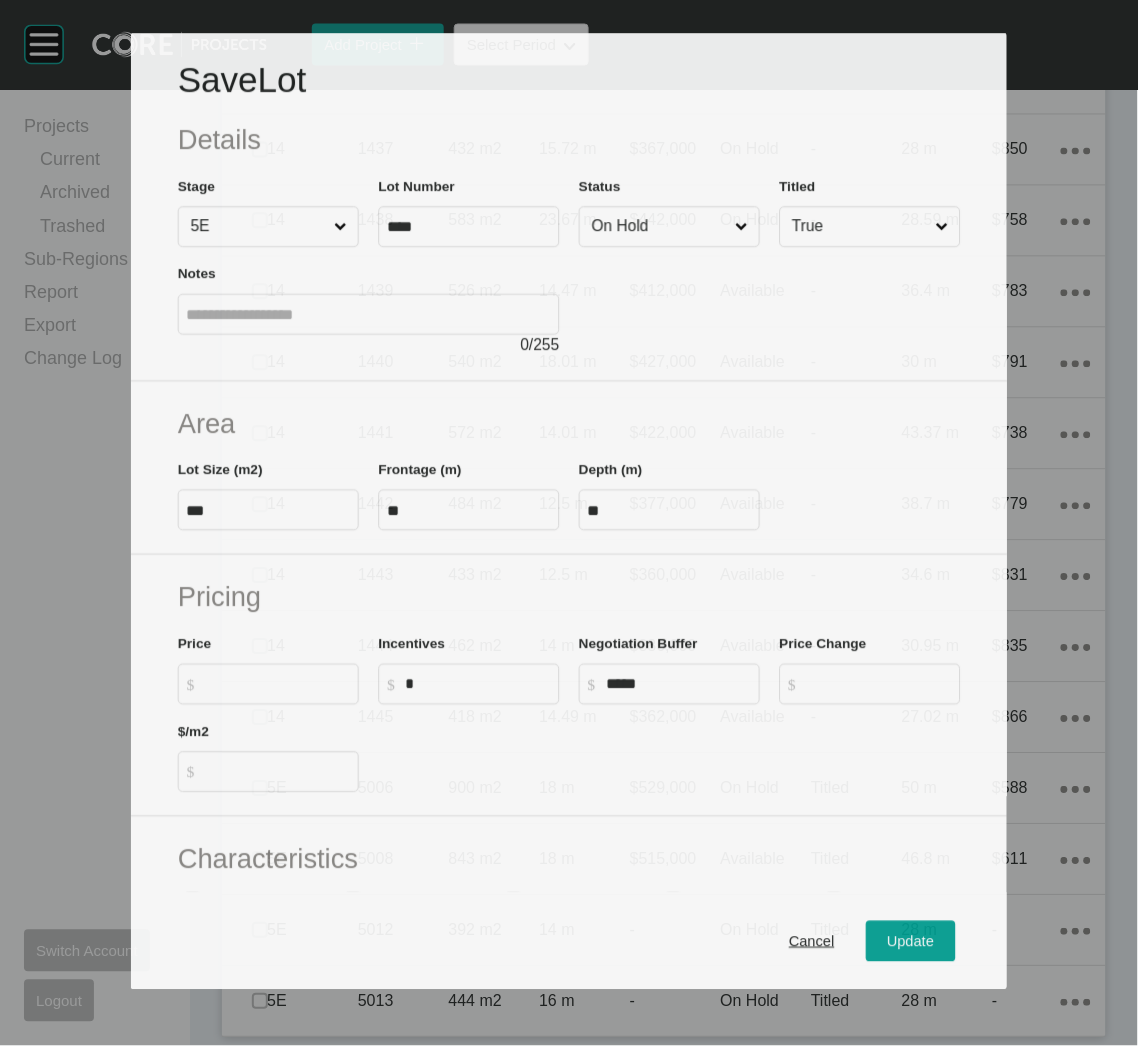 scroll, scrollTop: 7803, scrollLeft: 0, axis: vertical 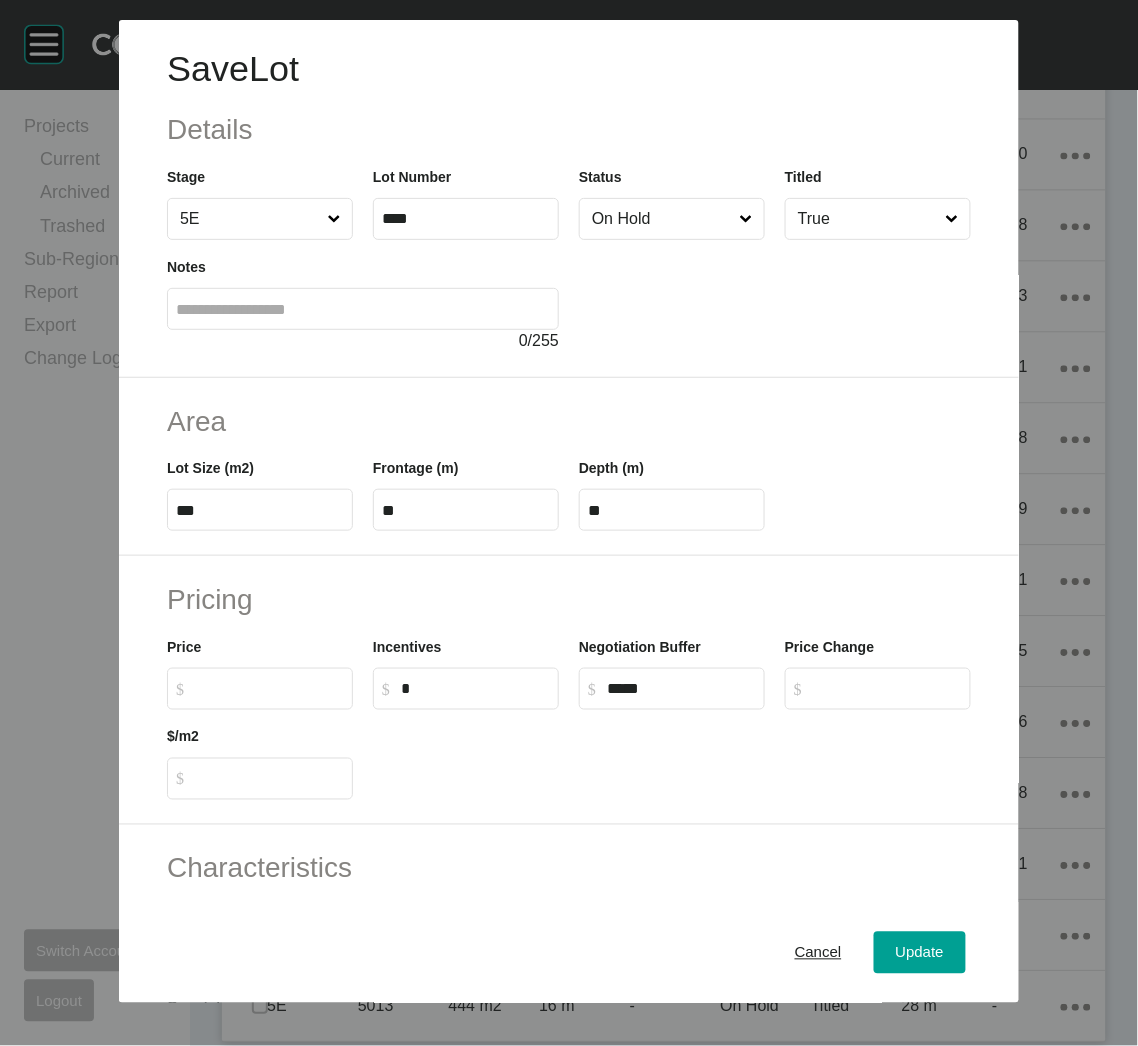 drag, startPoint x: 470, startPoint y: 678, endPoint x: 397, endPoint y: 673, distance: 73.171036 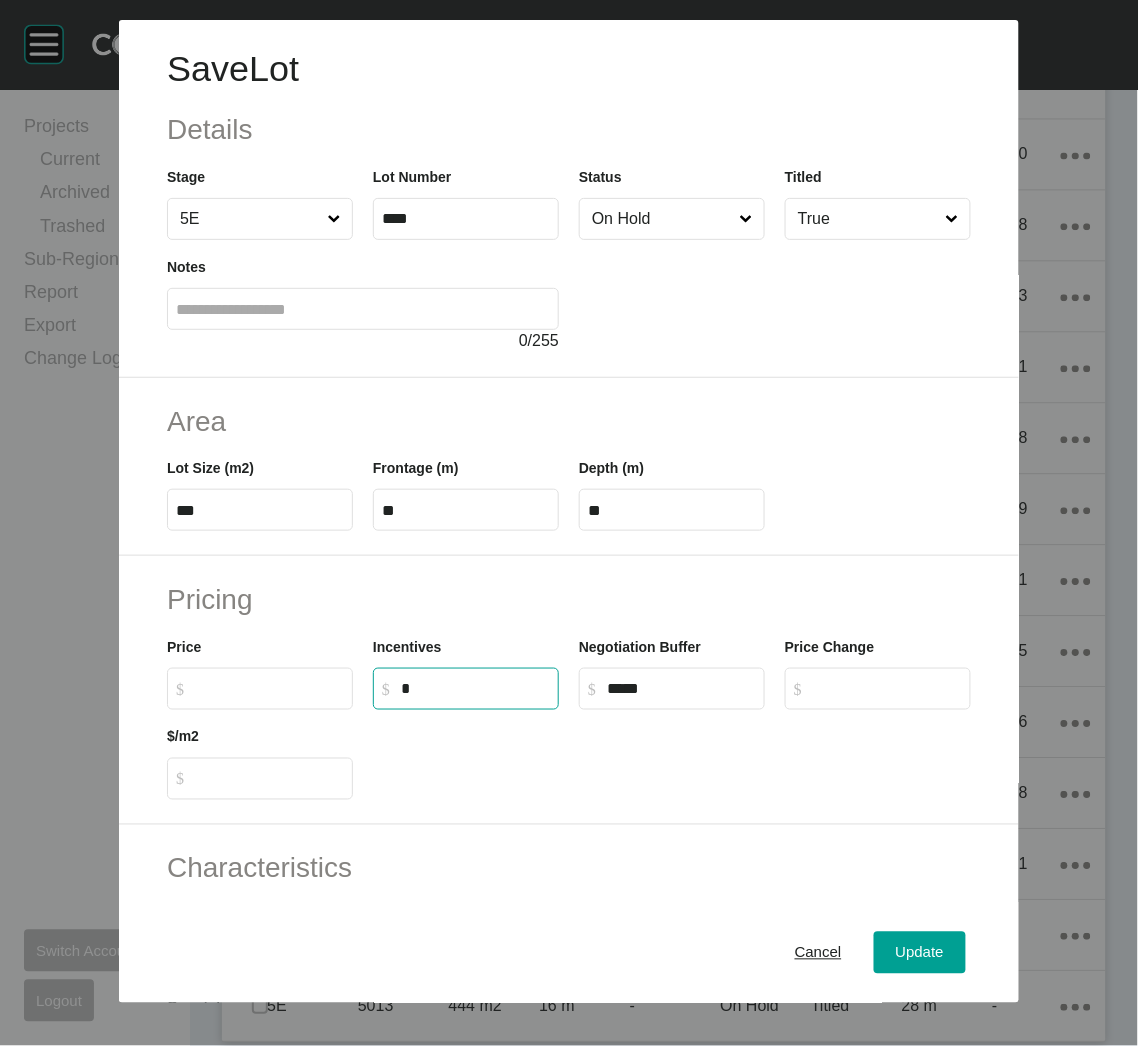drag, startPoint x: 397, startPoint y: 673, endPoint x: 466, endPoint y: 681, distance: 69.46222 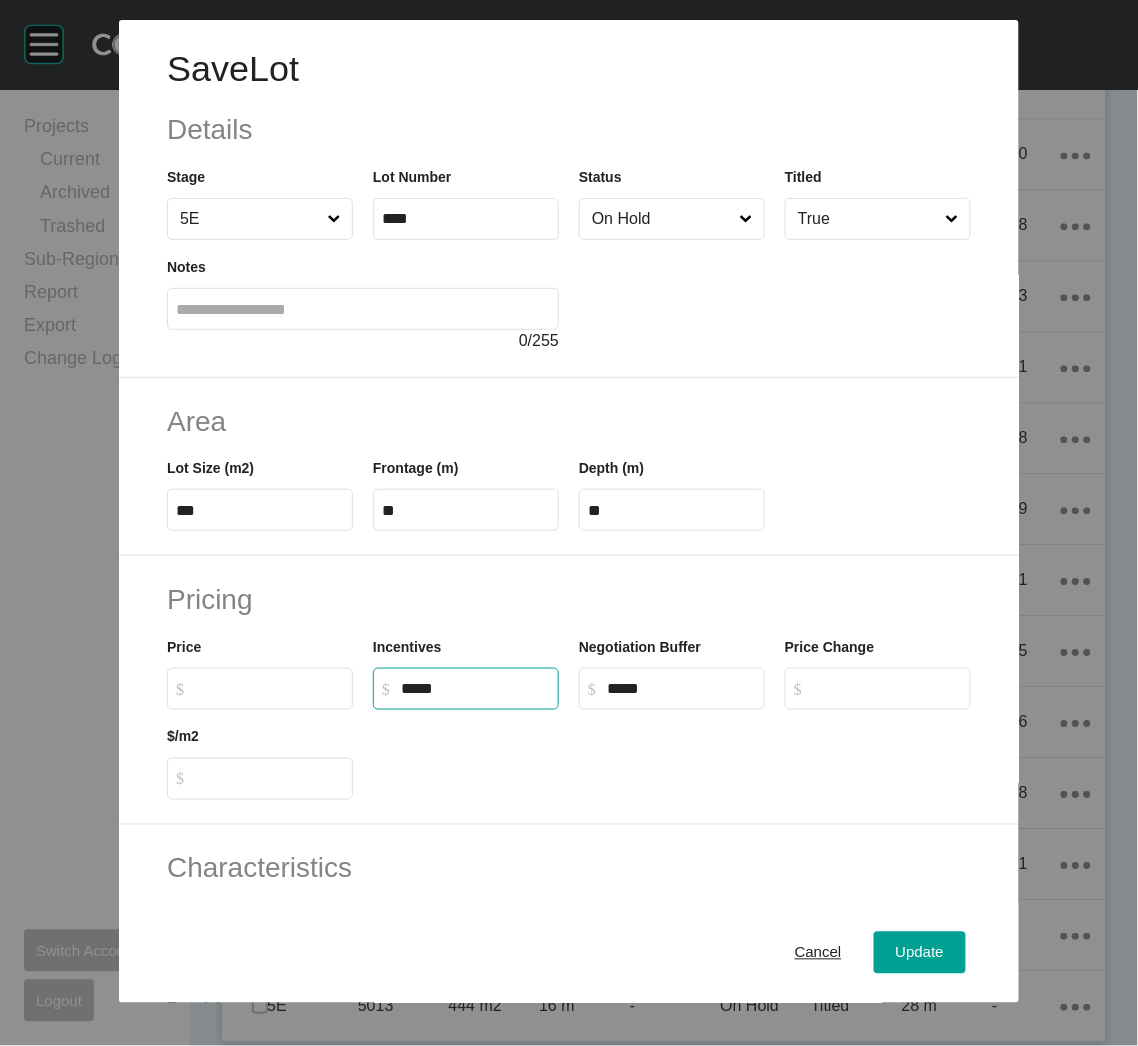 type on "******" 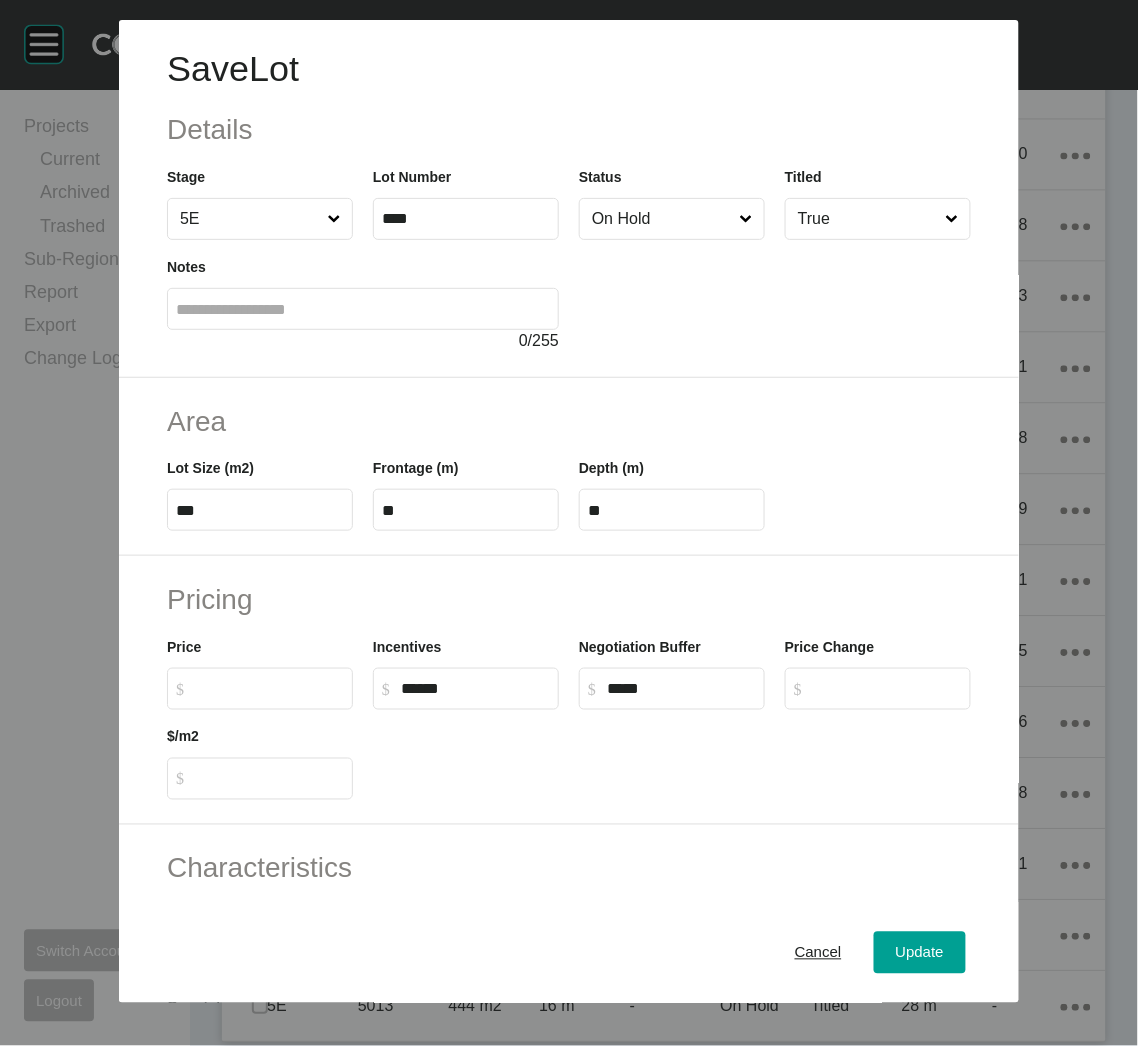 click at bounding box center [672, 755] 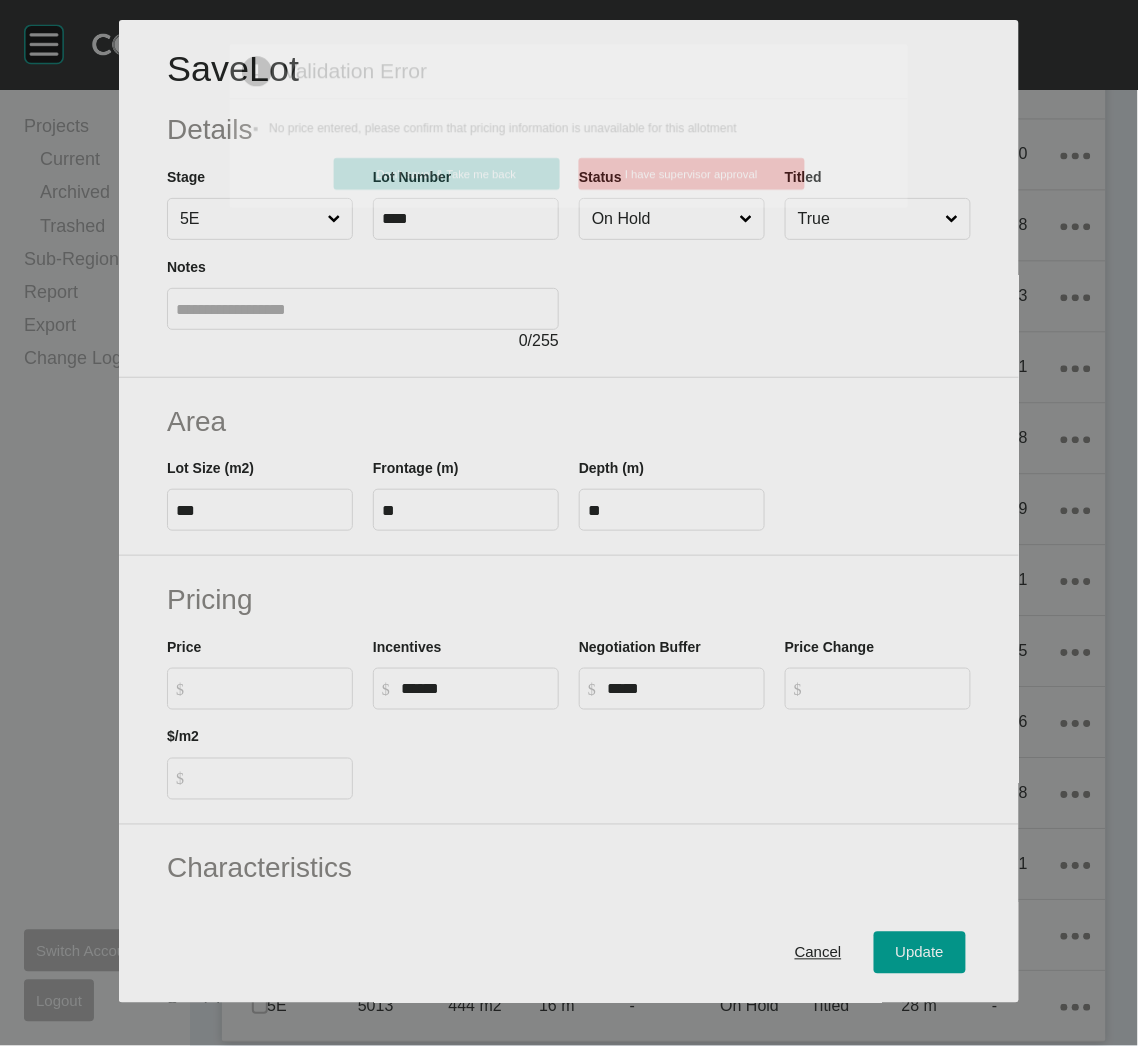 click at bounding box center (569, 523) 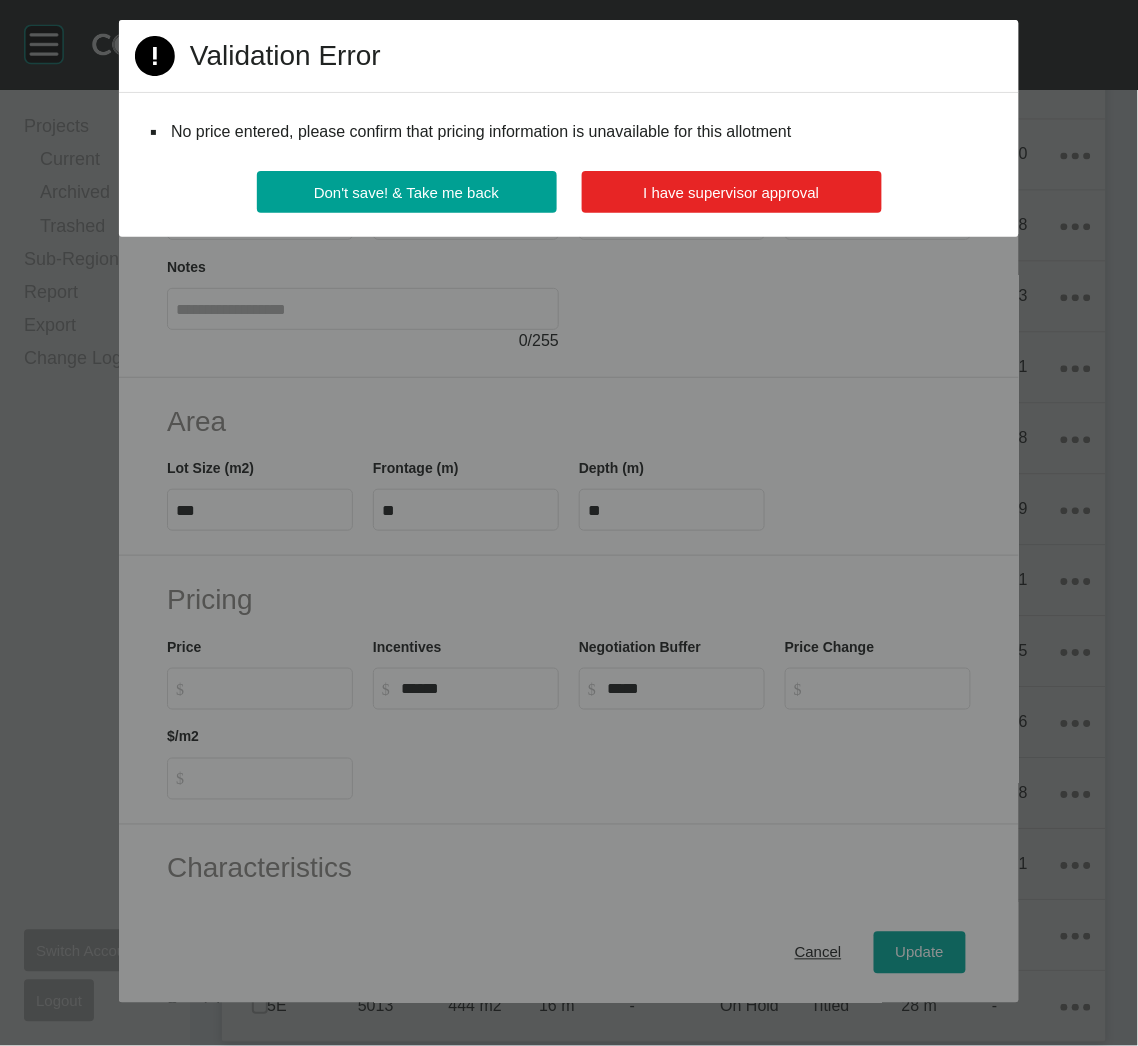 click on "I have supervisor approval" at bounding box center [732, 192] 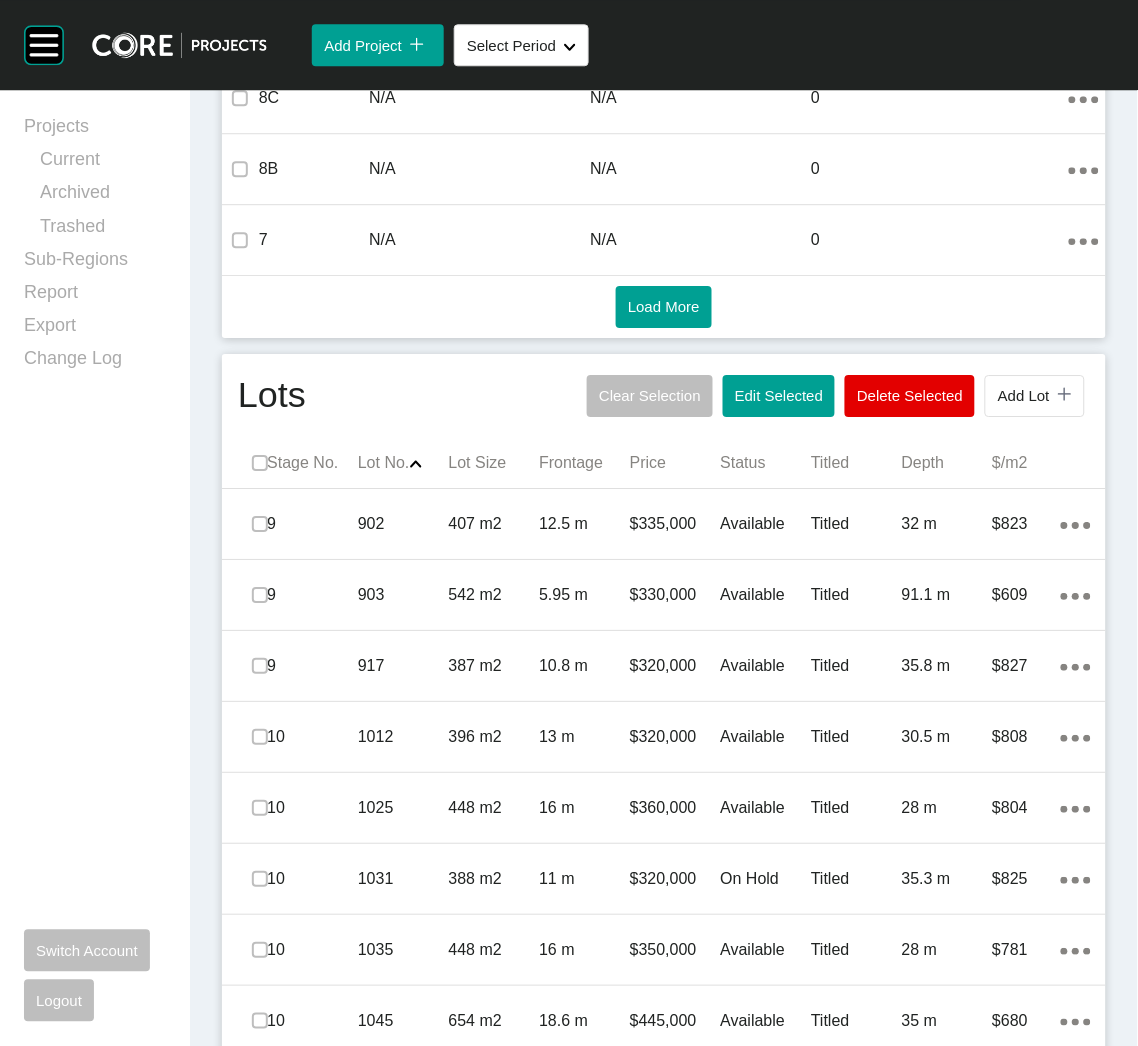 scroll, scrollTop: 814, scrollLeft: 0, axis: vertical 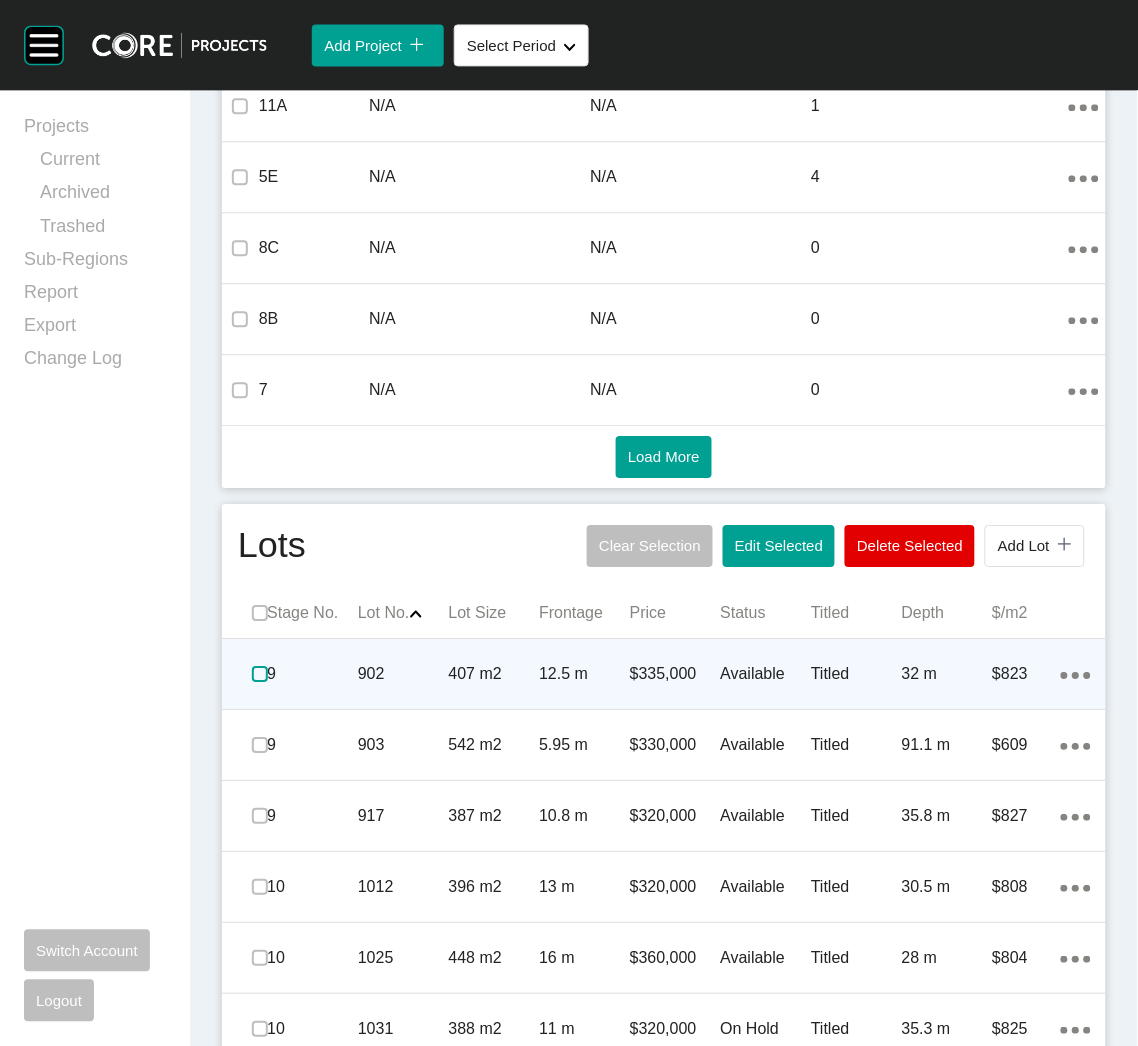 click at bounding box center (260, 674) 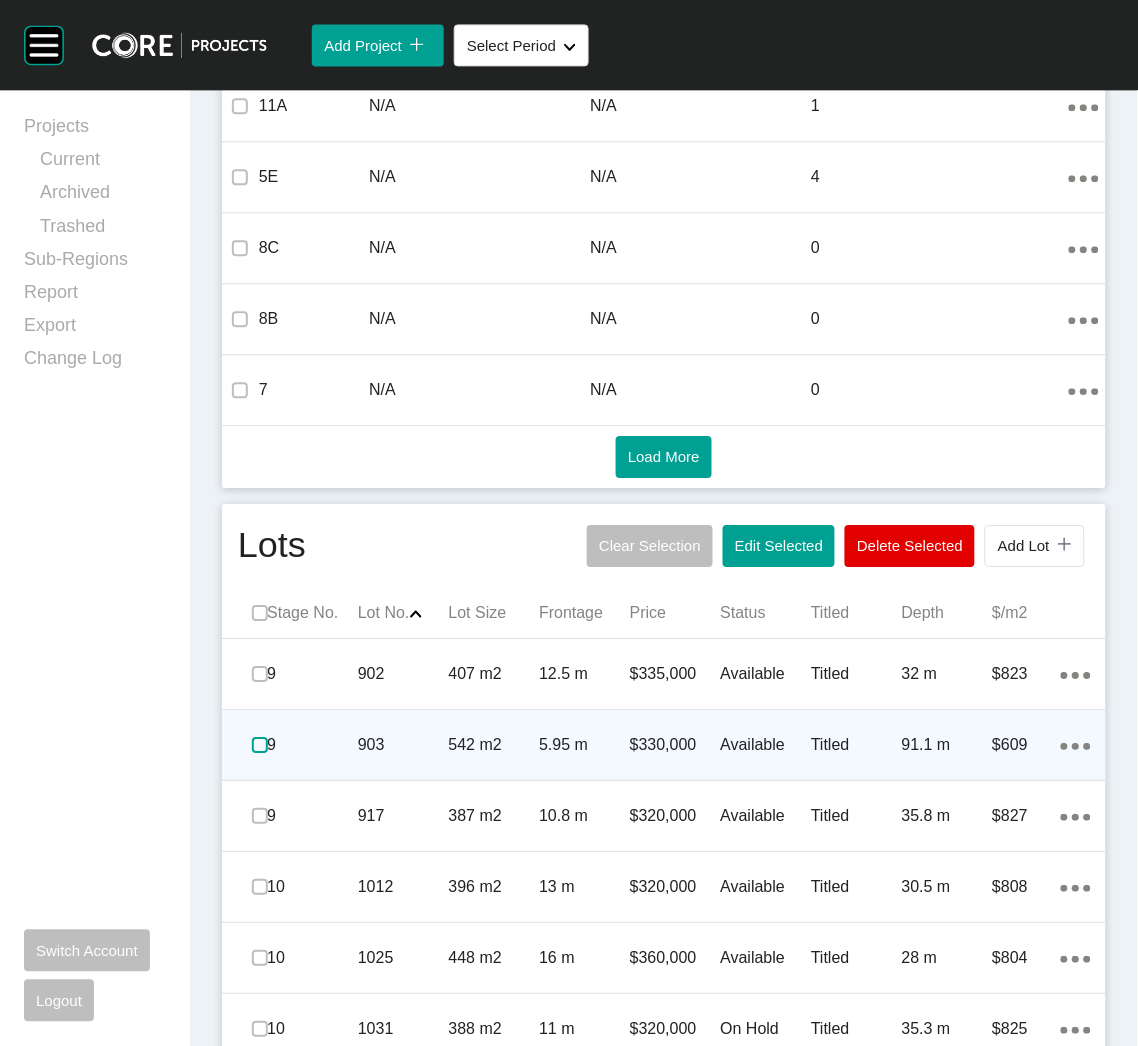 click at bounding box center (260, 745) 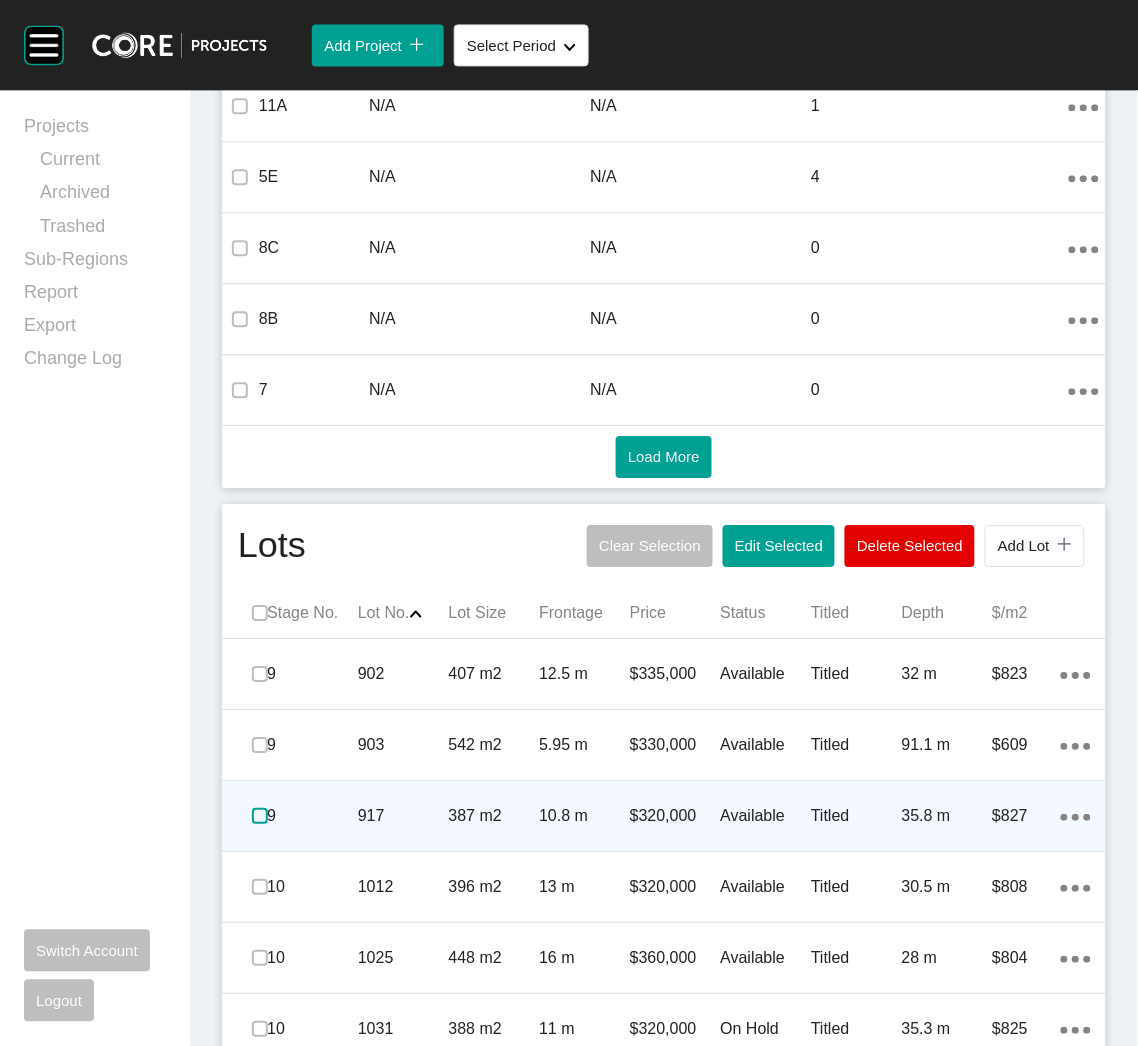 click at bounding box center [260, 816] 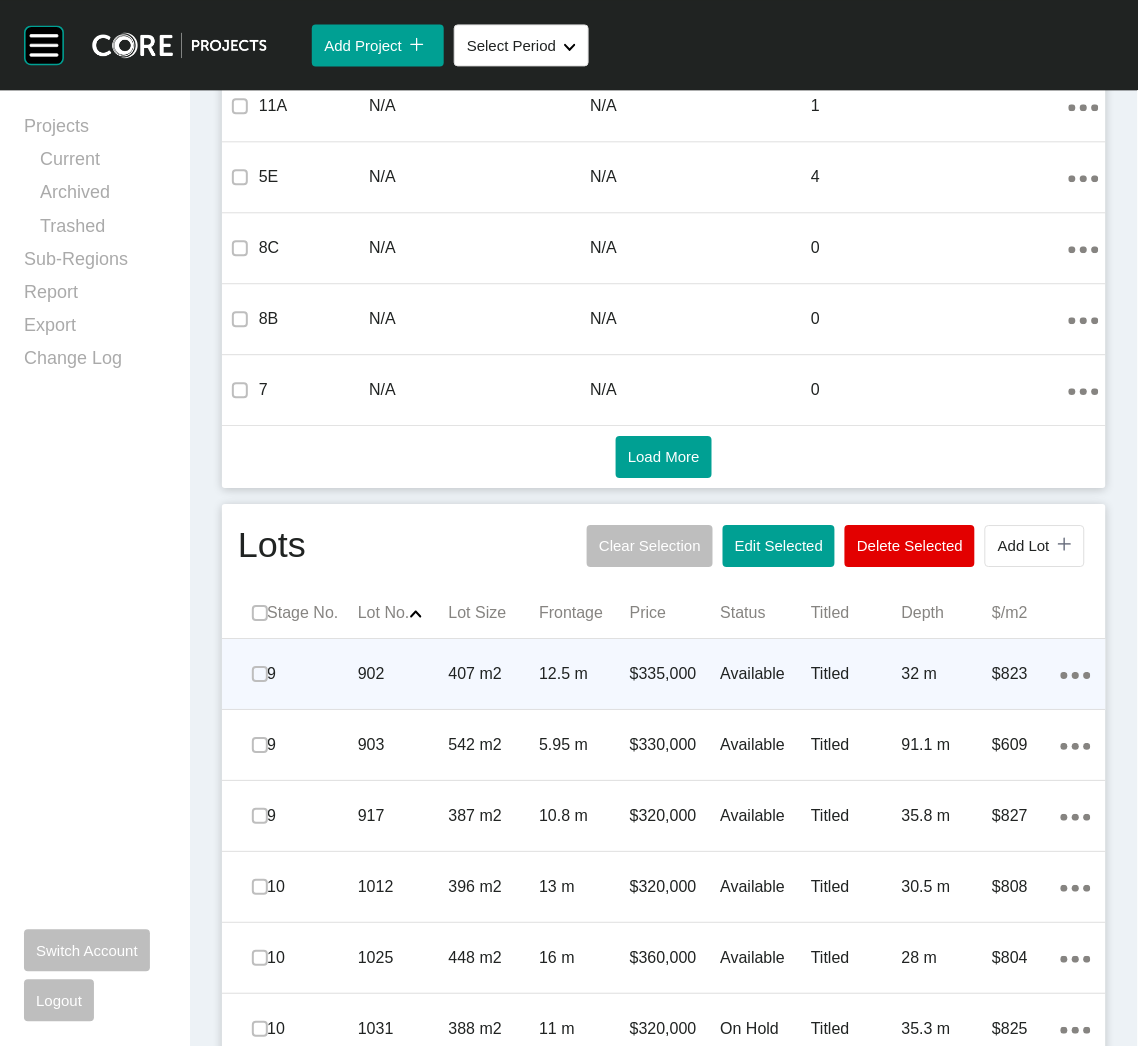click on "12.5 m" at bounding box center (584, 674) 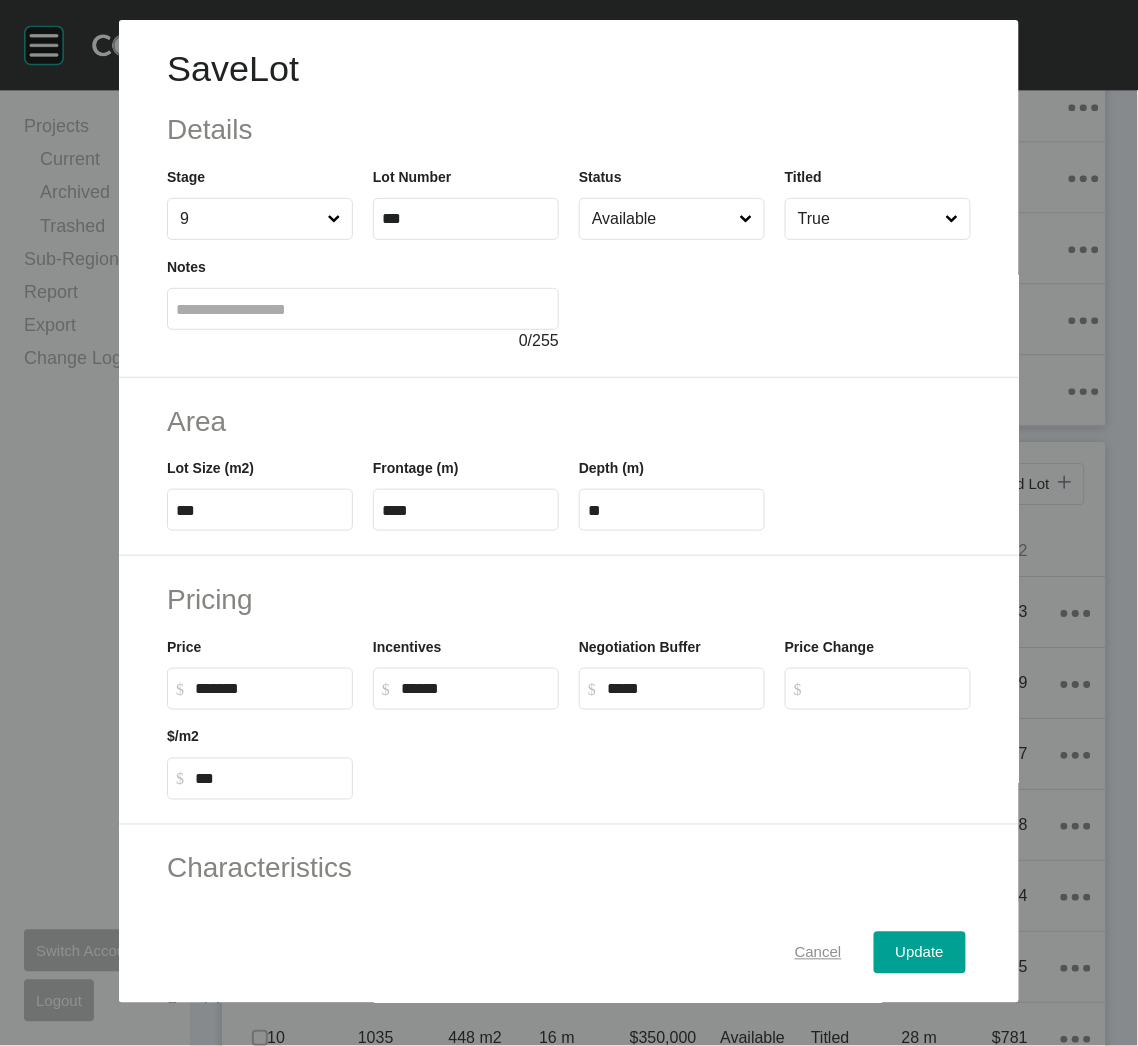 click on "Cancel" at bounding box center [818, 953] 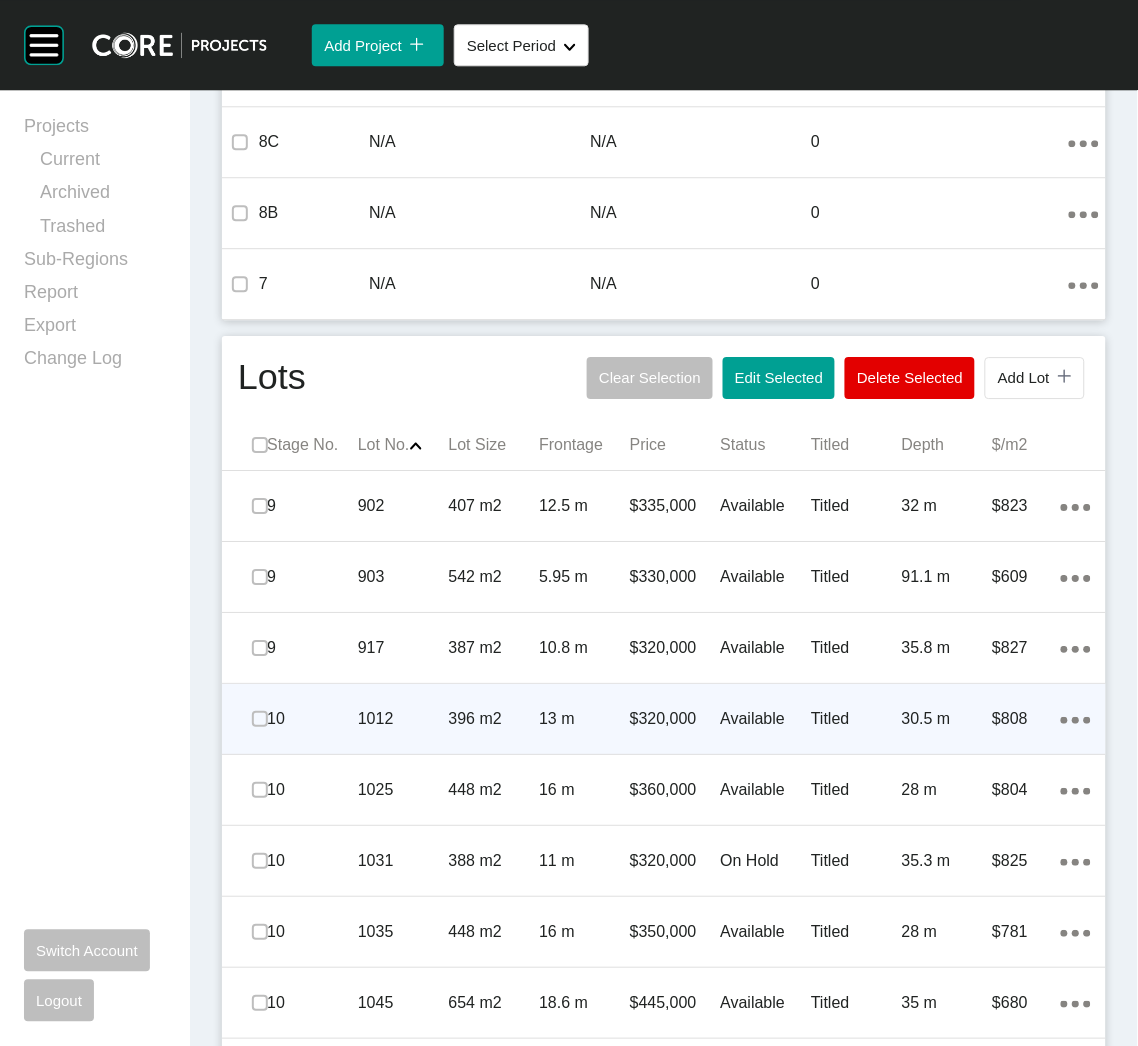 scroll, scrollTop: 964, scrollLeft: 0, axis: vertical 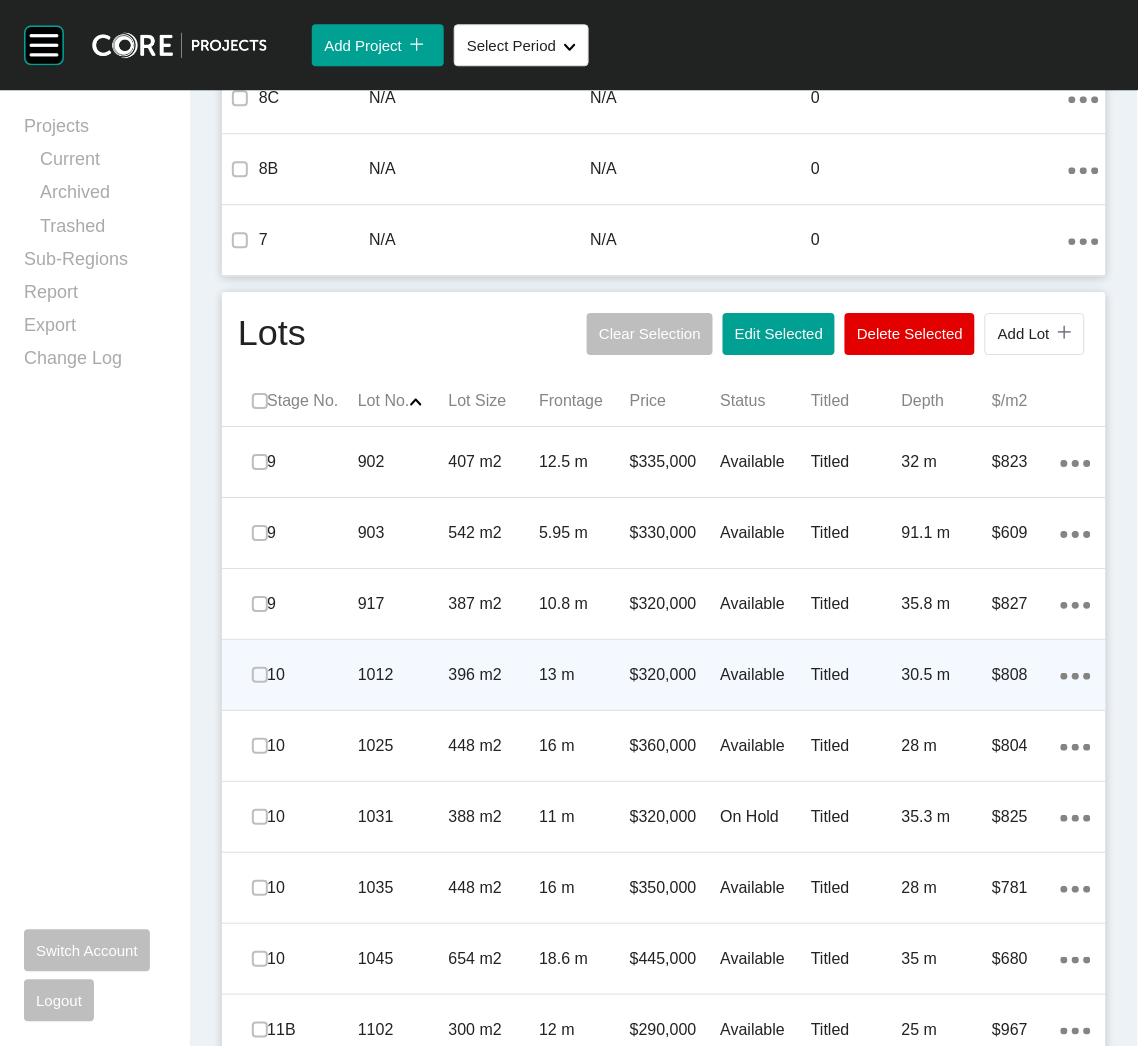 click on "396 m2" at bounding box center [494, 675] 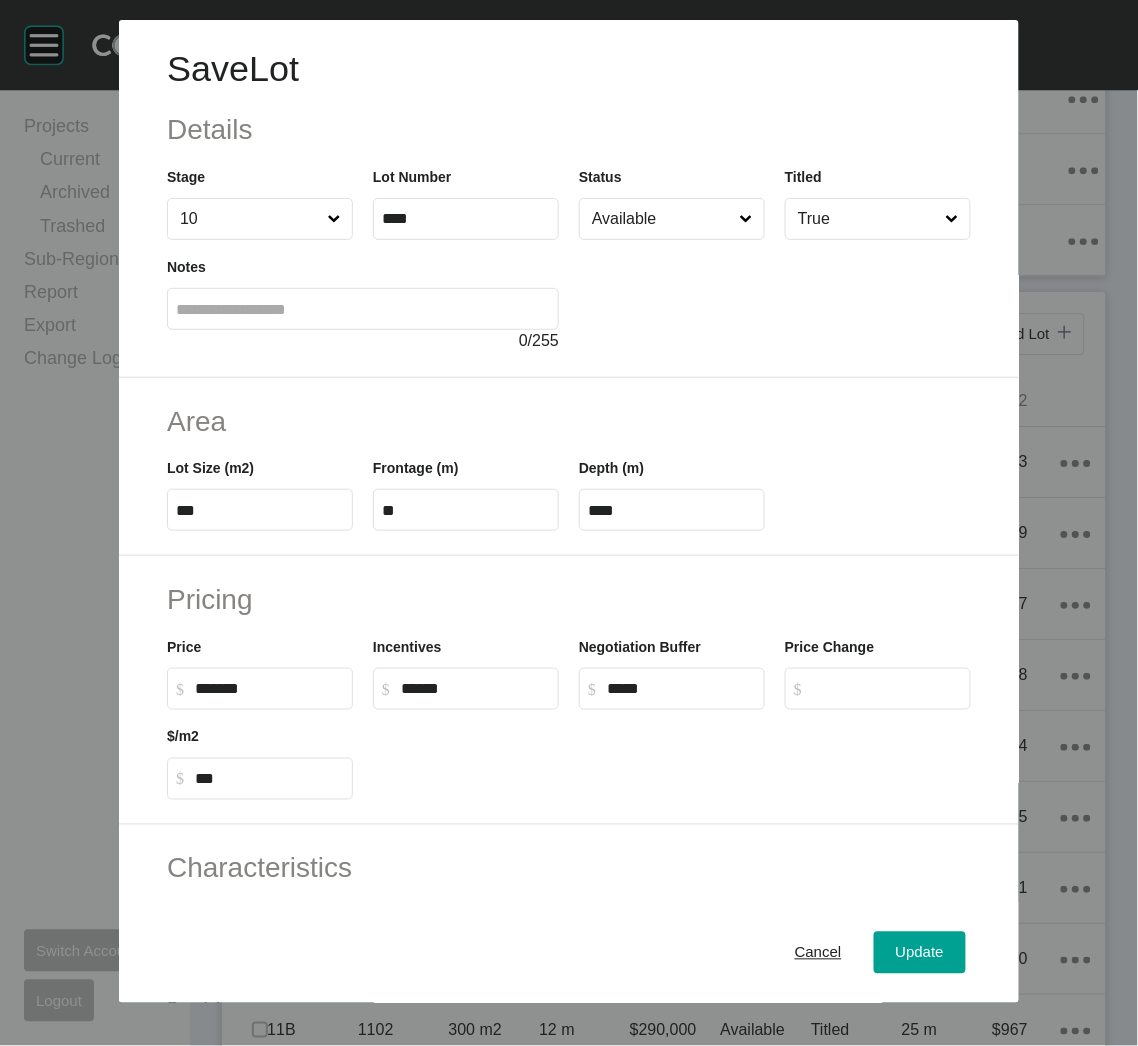 click on "Available" at bounding box center [662, 219] 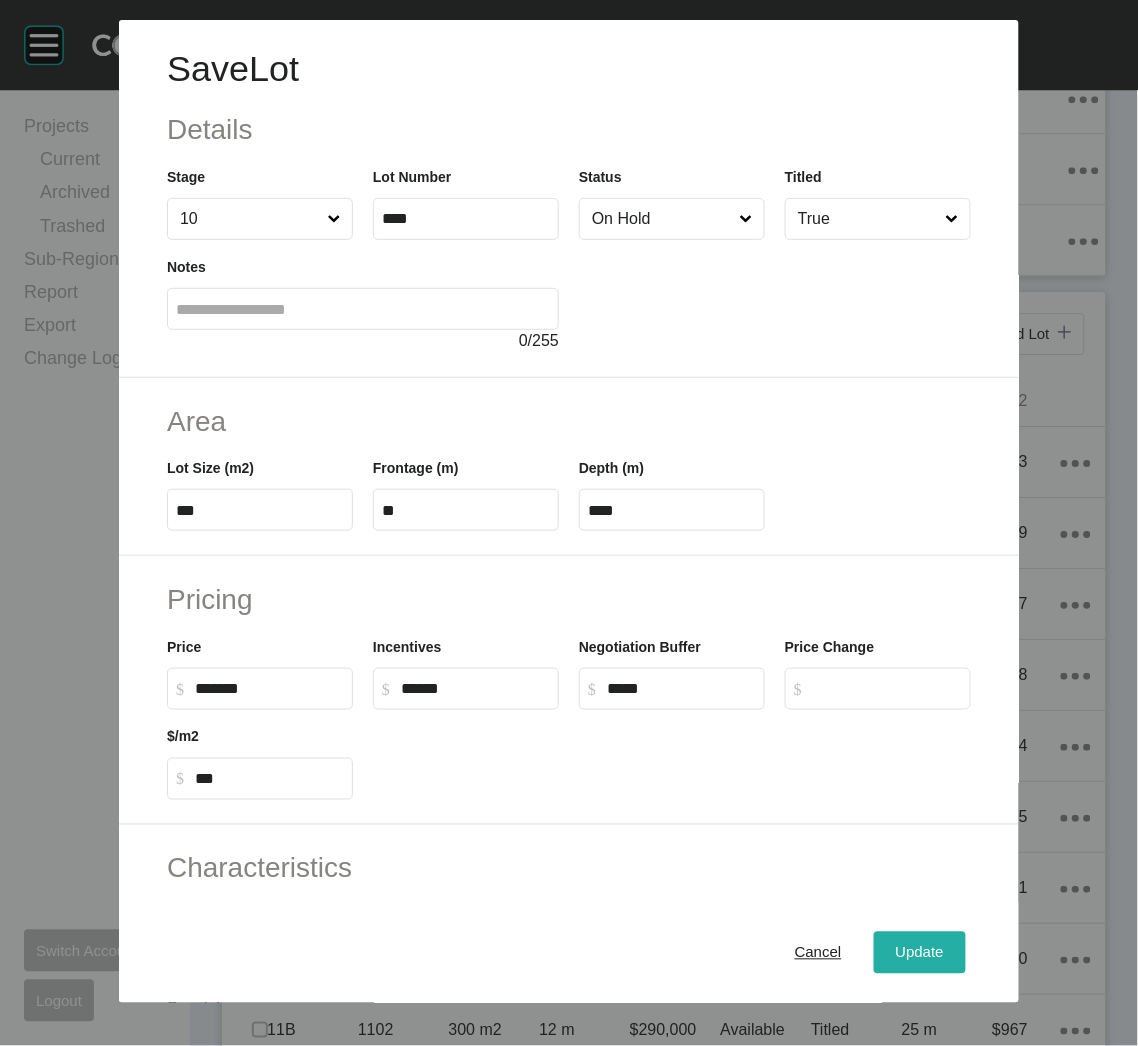 click on "Update" at bounding box center [920, 953] 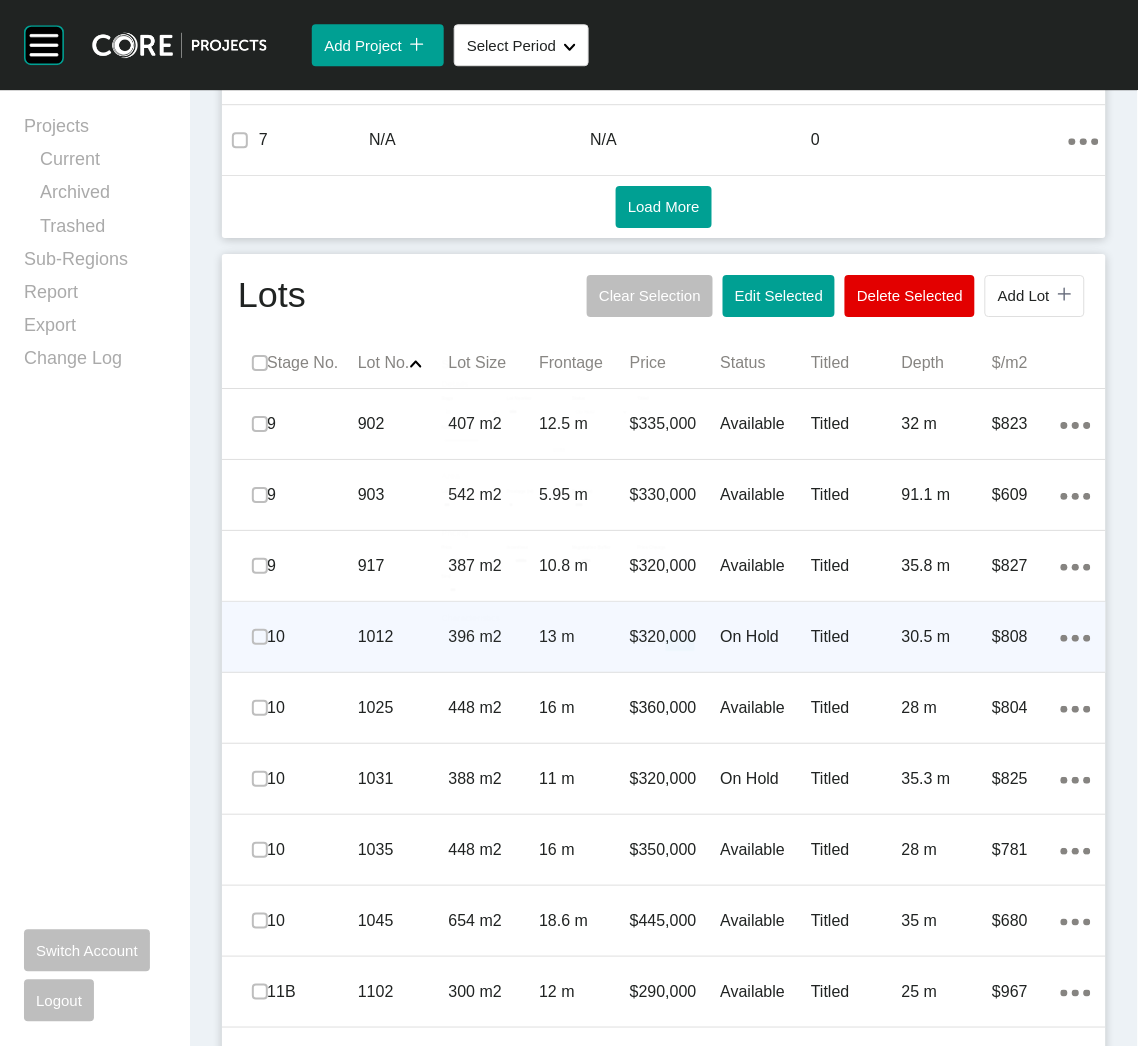 scroll, scrollTop: 1114, scrollLeft: 0, axis: vertical 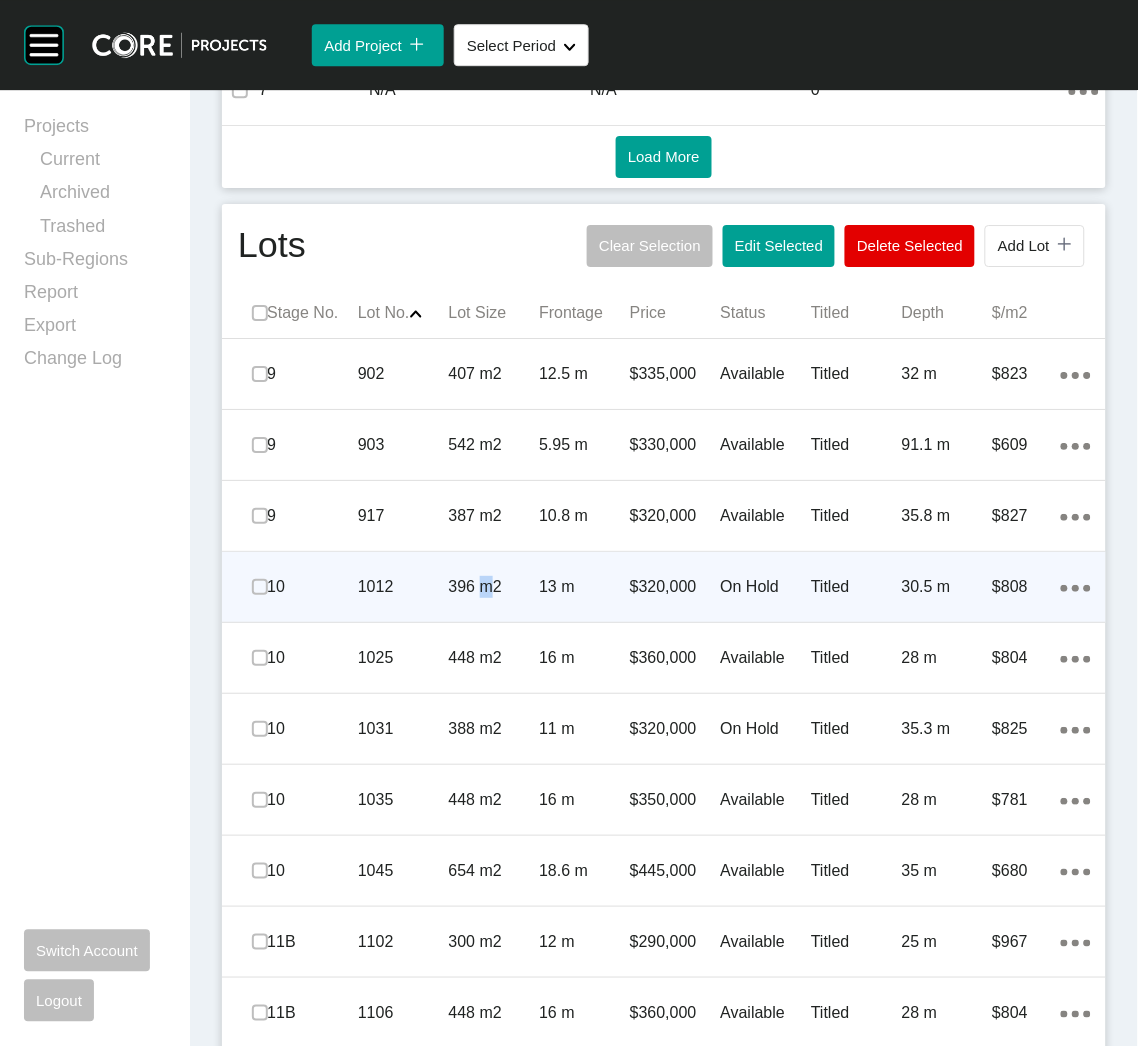 click on "396 m2" at bounding box center [494, 587] 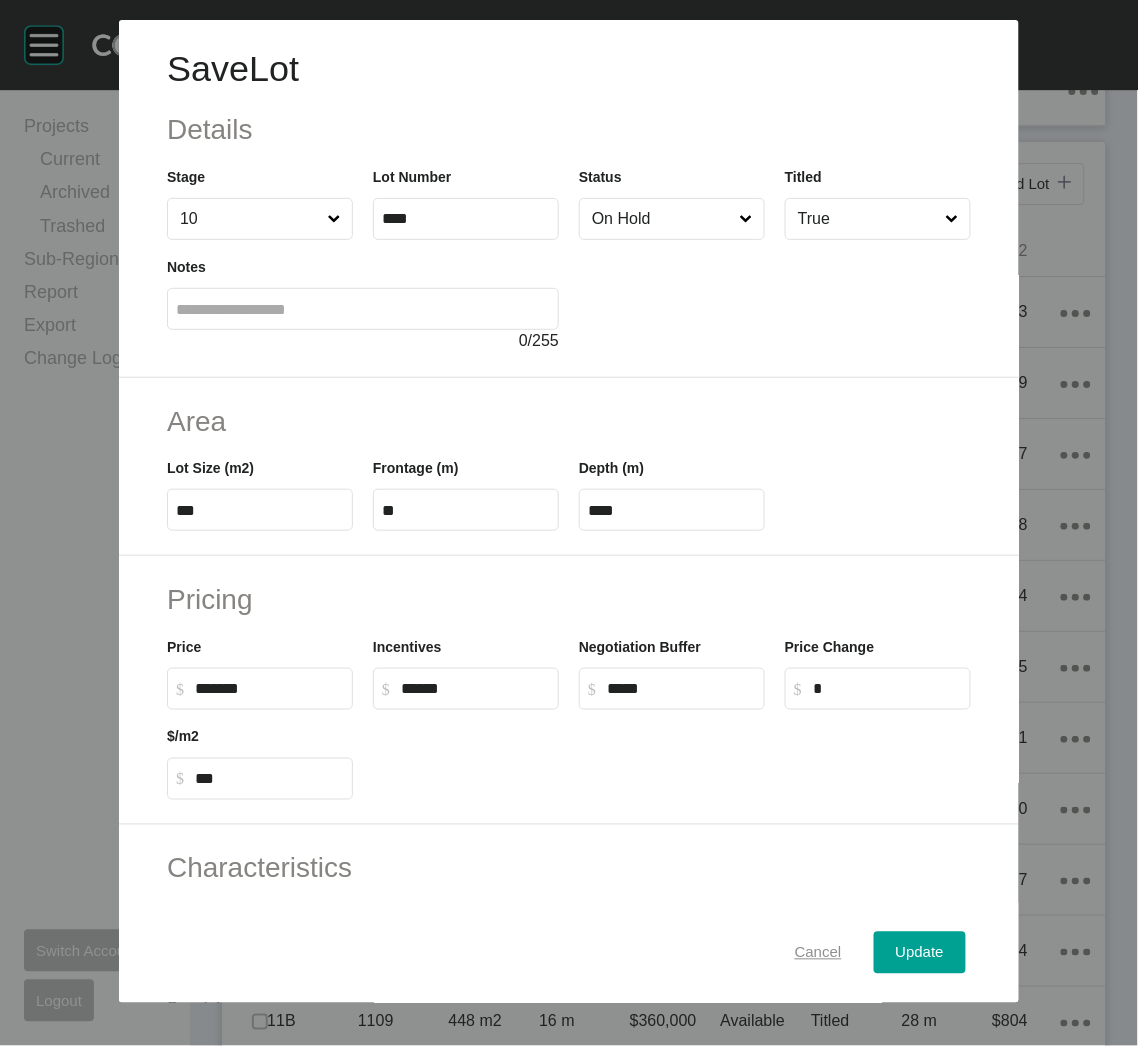click on "Cancel" at bounding box center (818, 953) 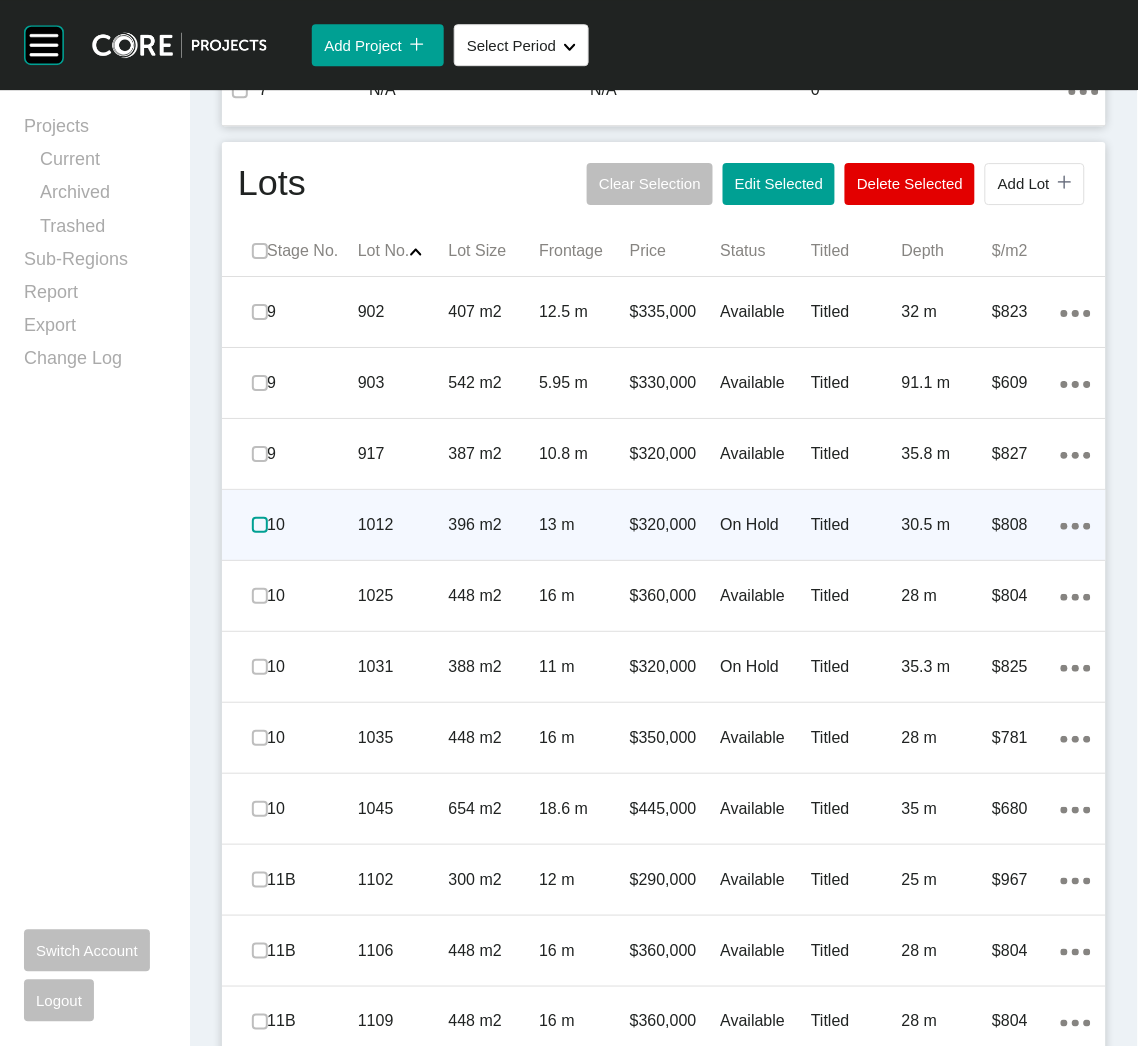 click at bounding box center [260, 525] 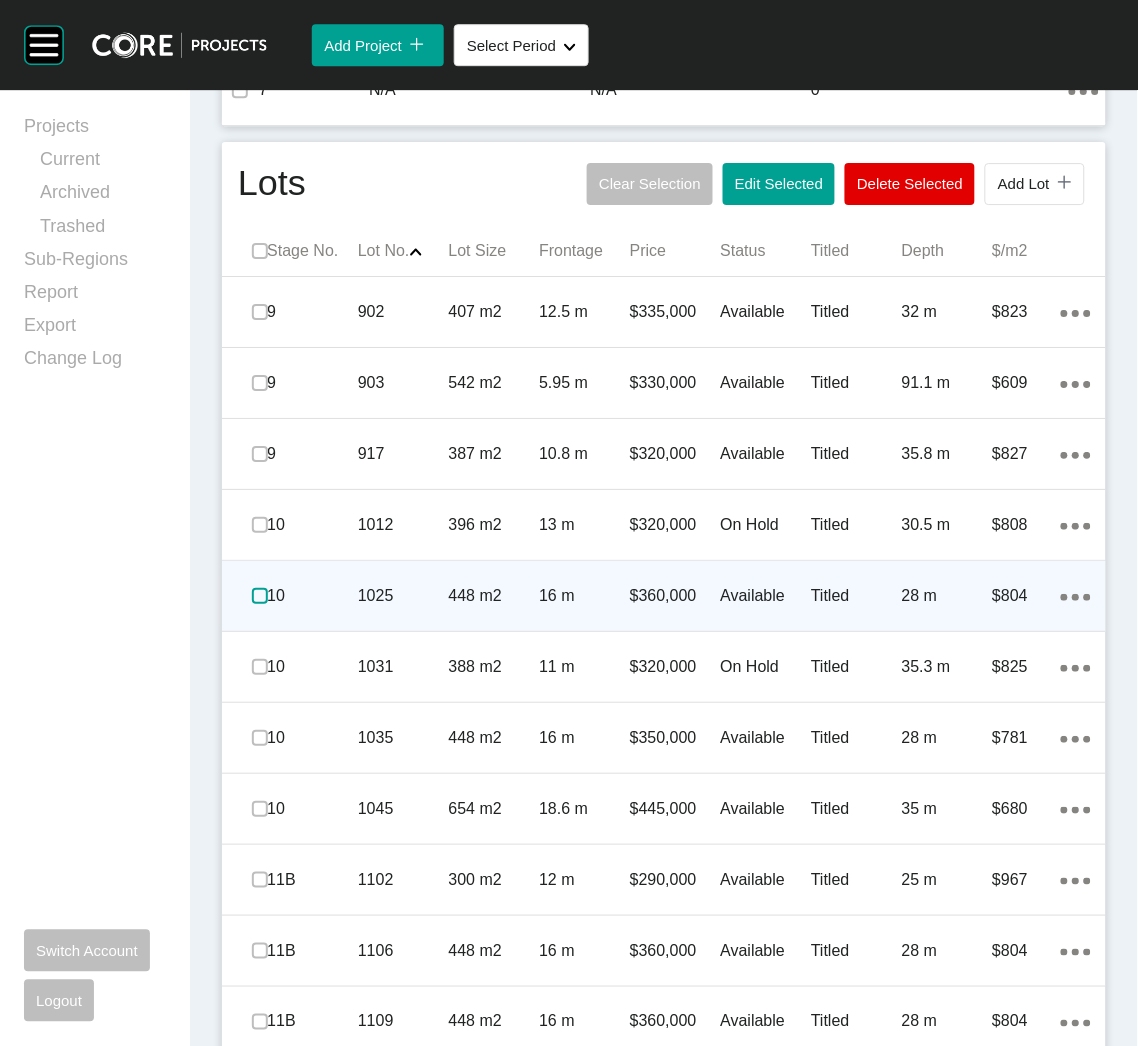 click at bounding box center [260, 596] 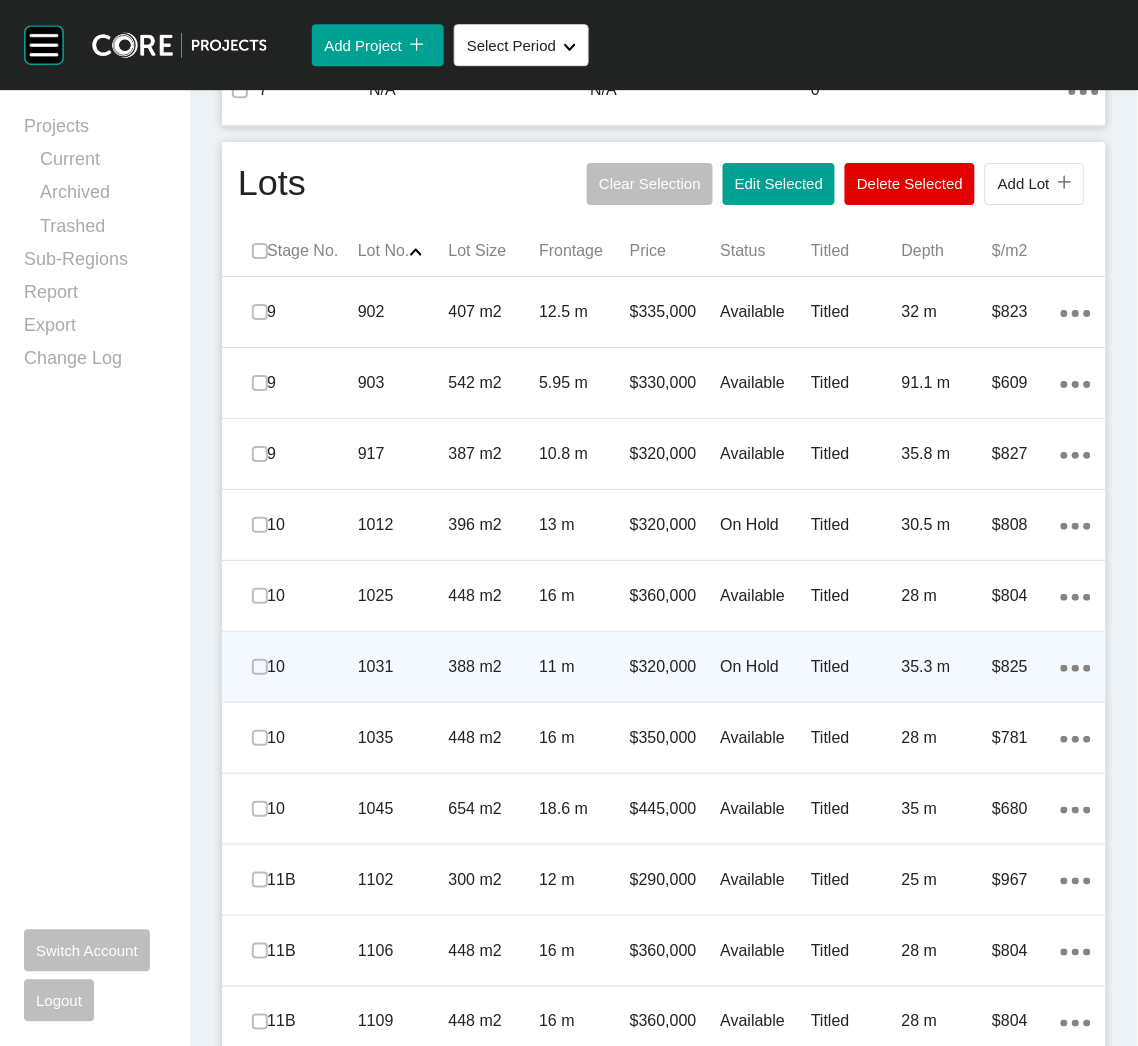 click on "11 m" at bounding box center [584, 667] 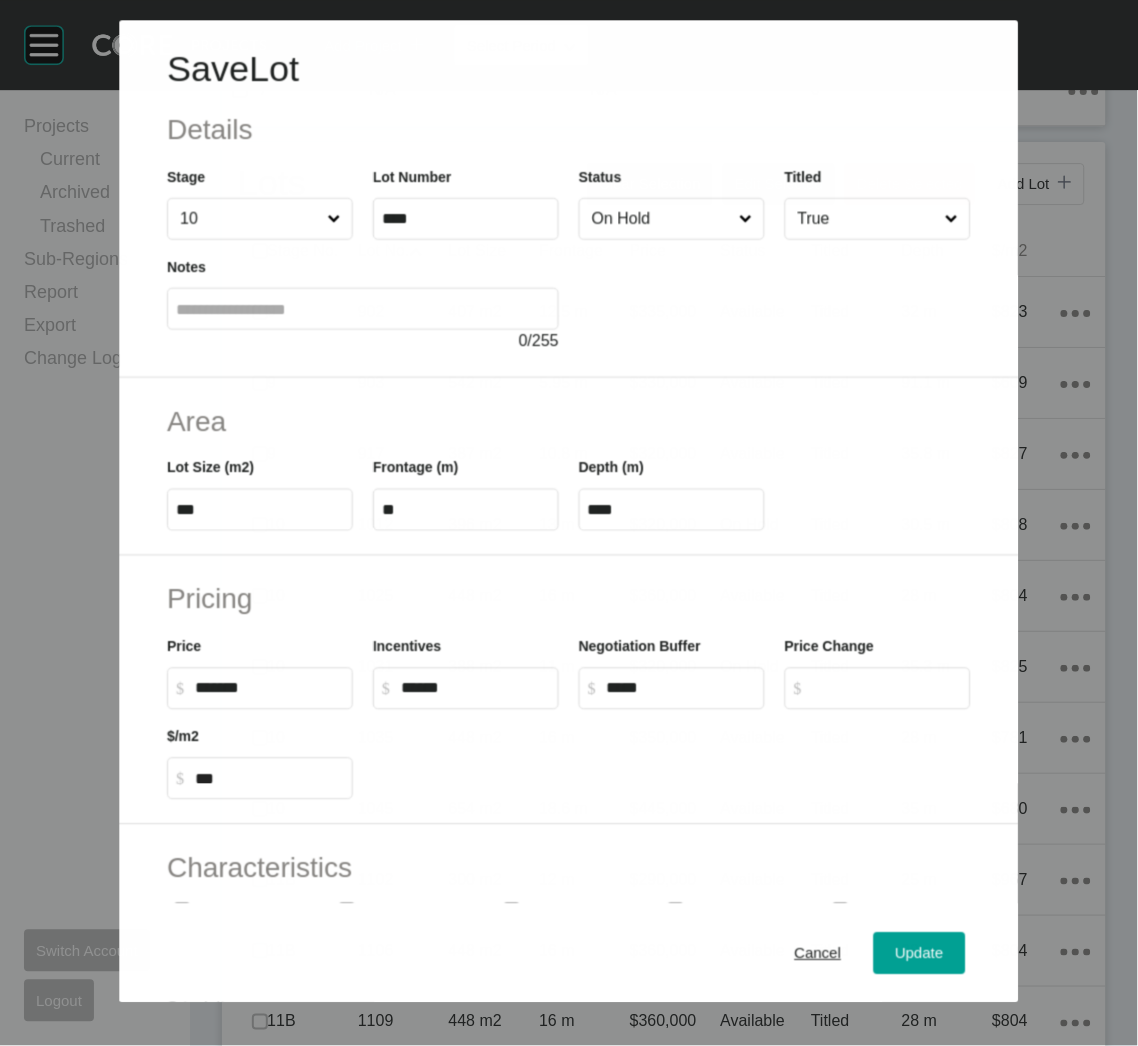 click on "On Hold" at bounding box center [661, 219] 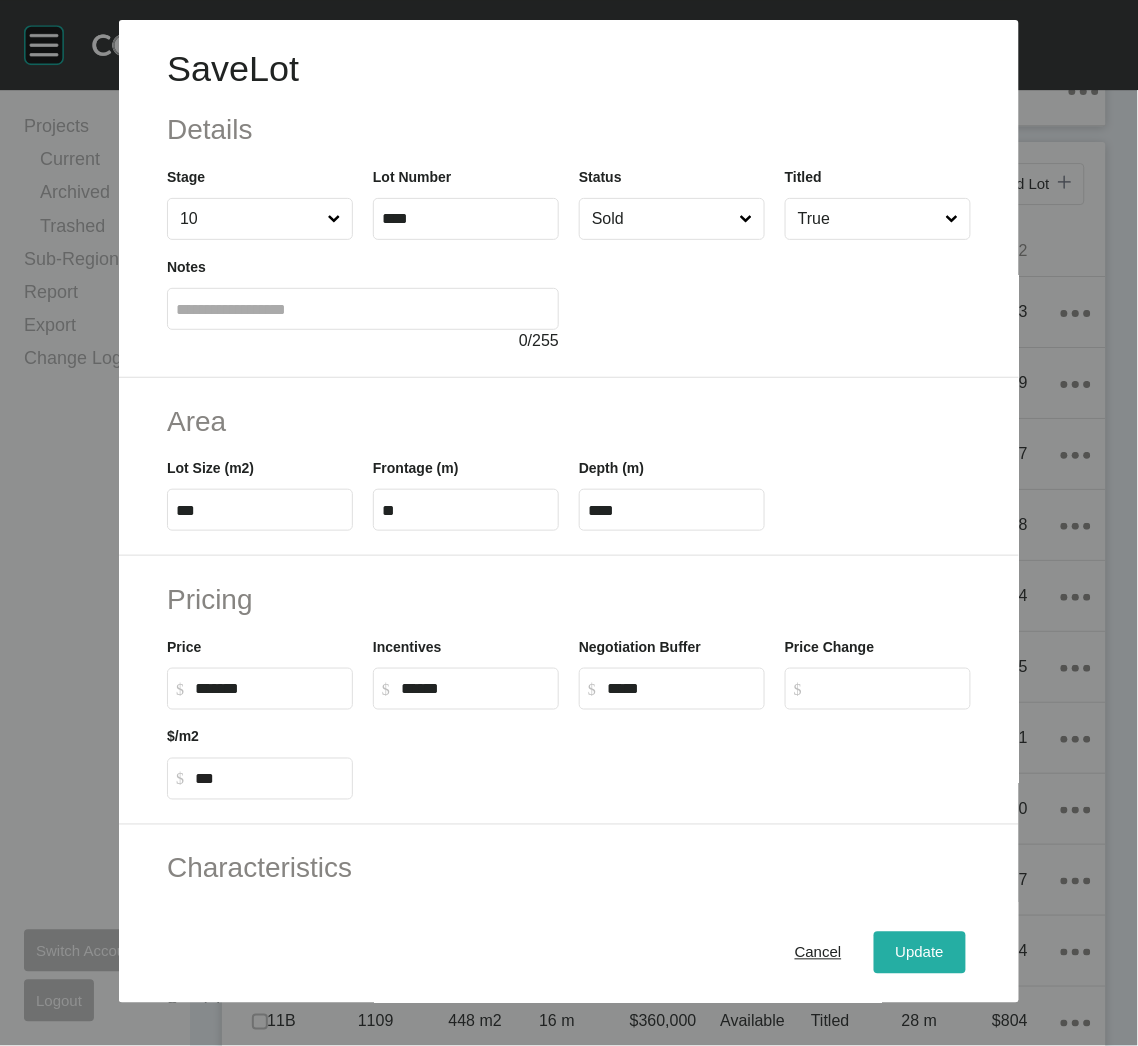 click on "Update" at bounding box center (920, 953) 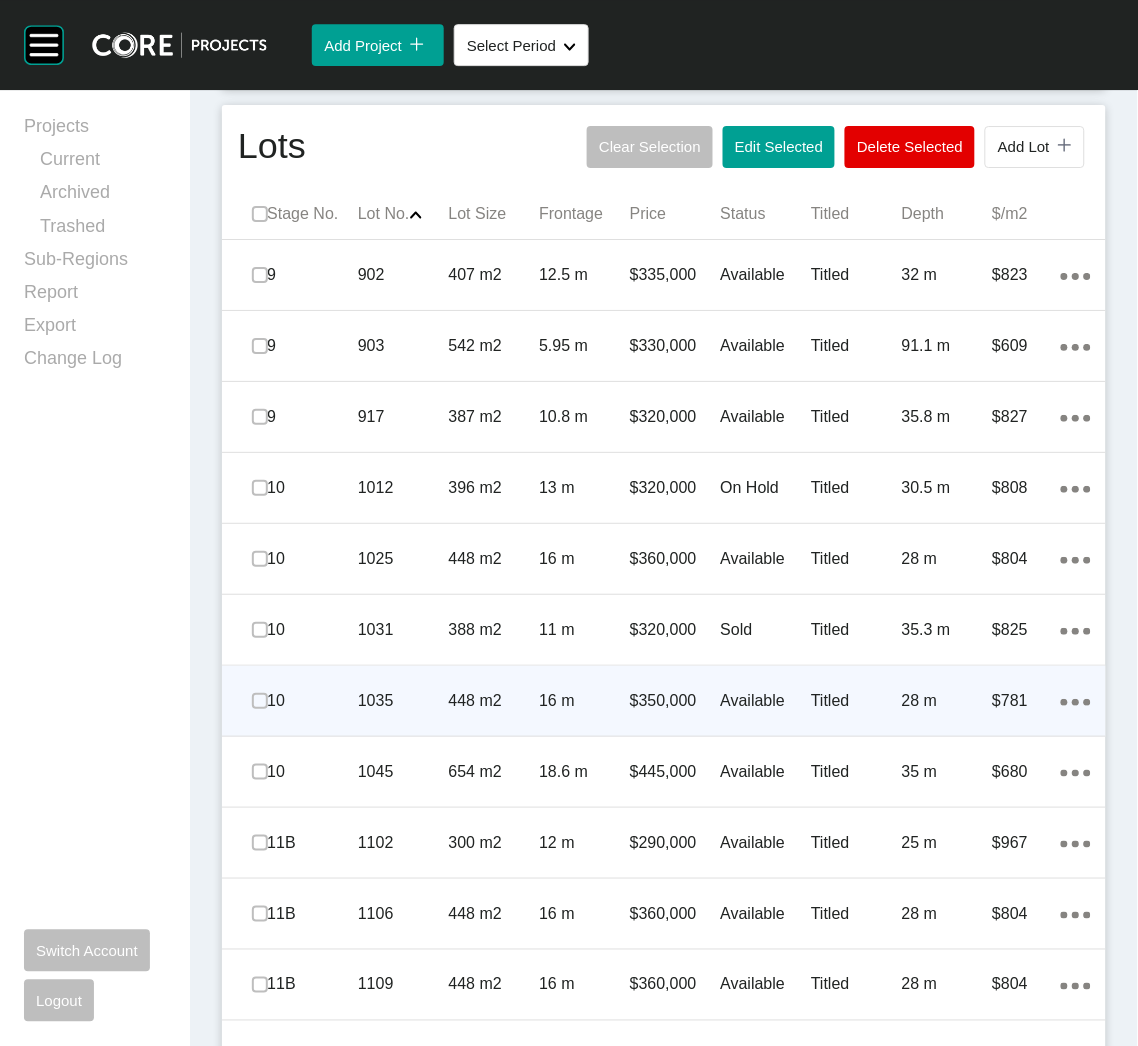 scroll, scrollTop: 1264, scrollLeft: 0, axis: vertical 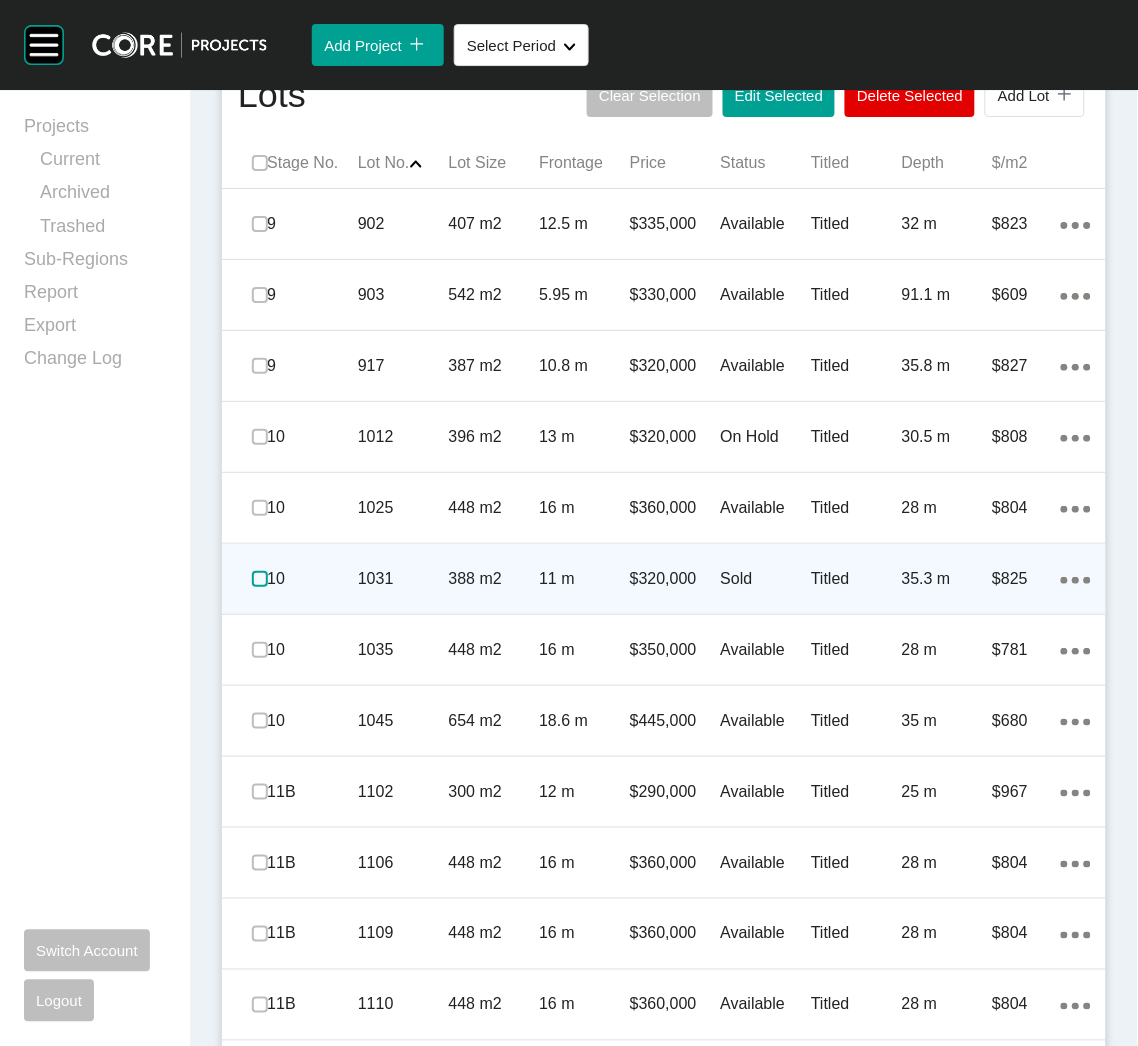 click at bounding box center (260, 579) 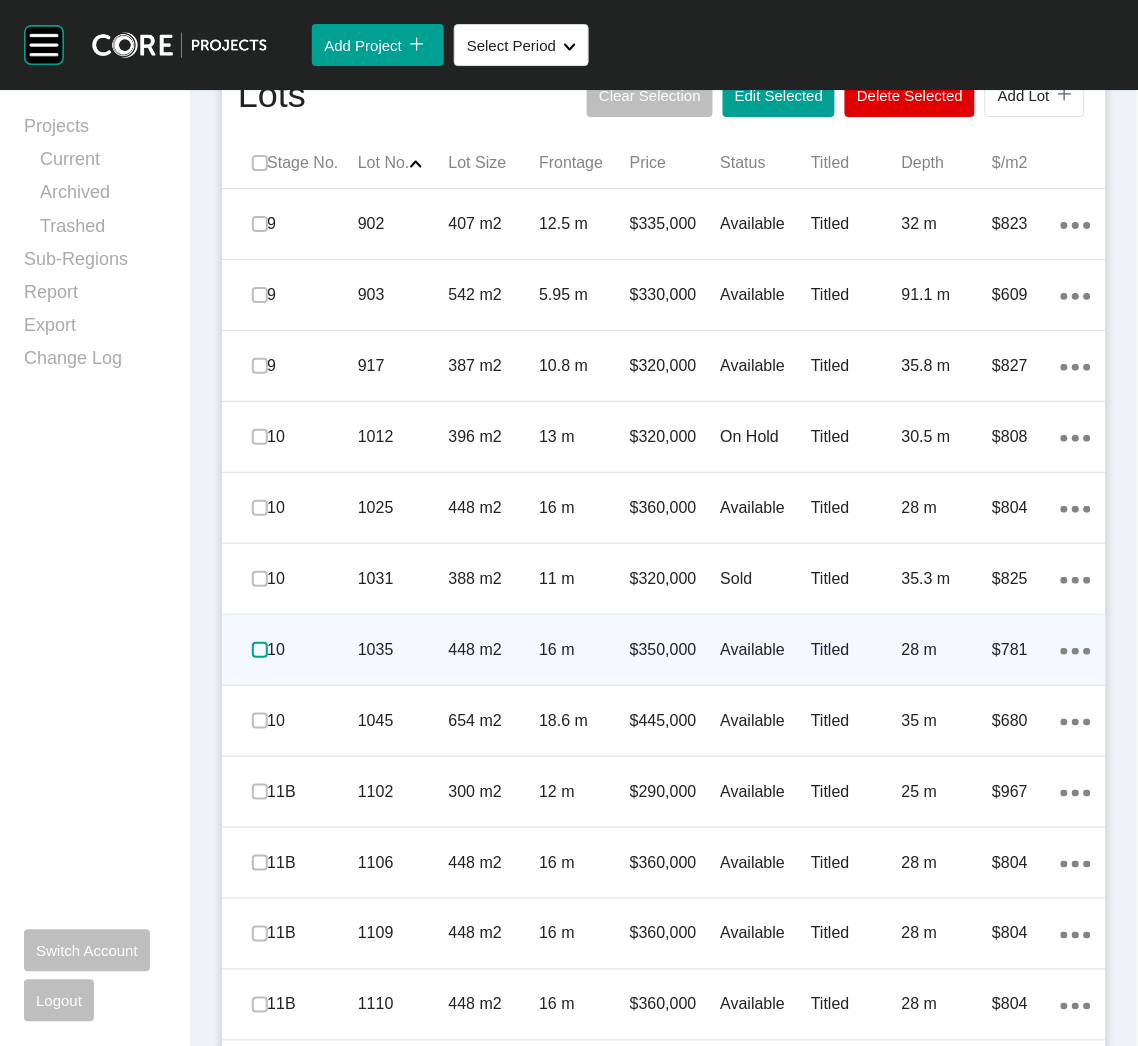 click at bounding box center [260, 650] 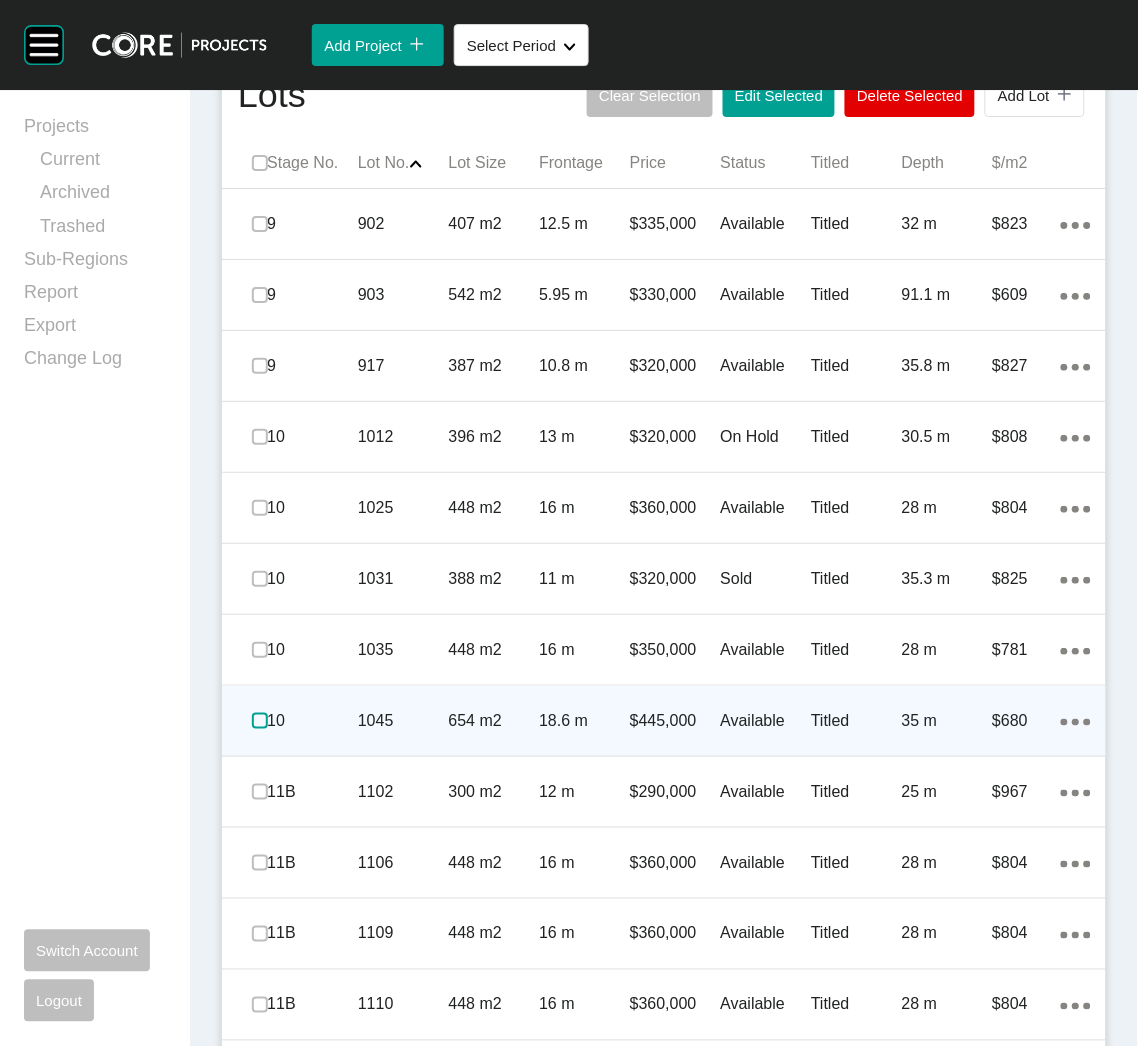 click at bounding box center [260, 721] 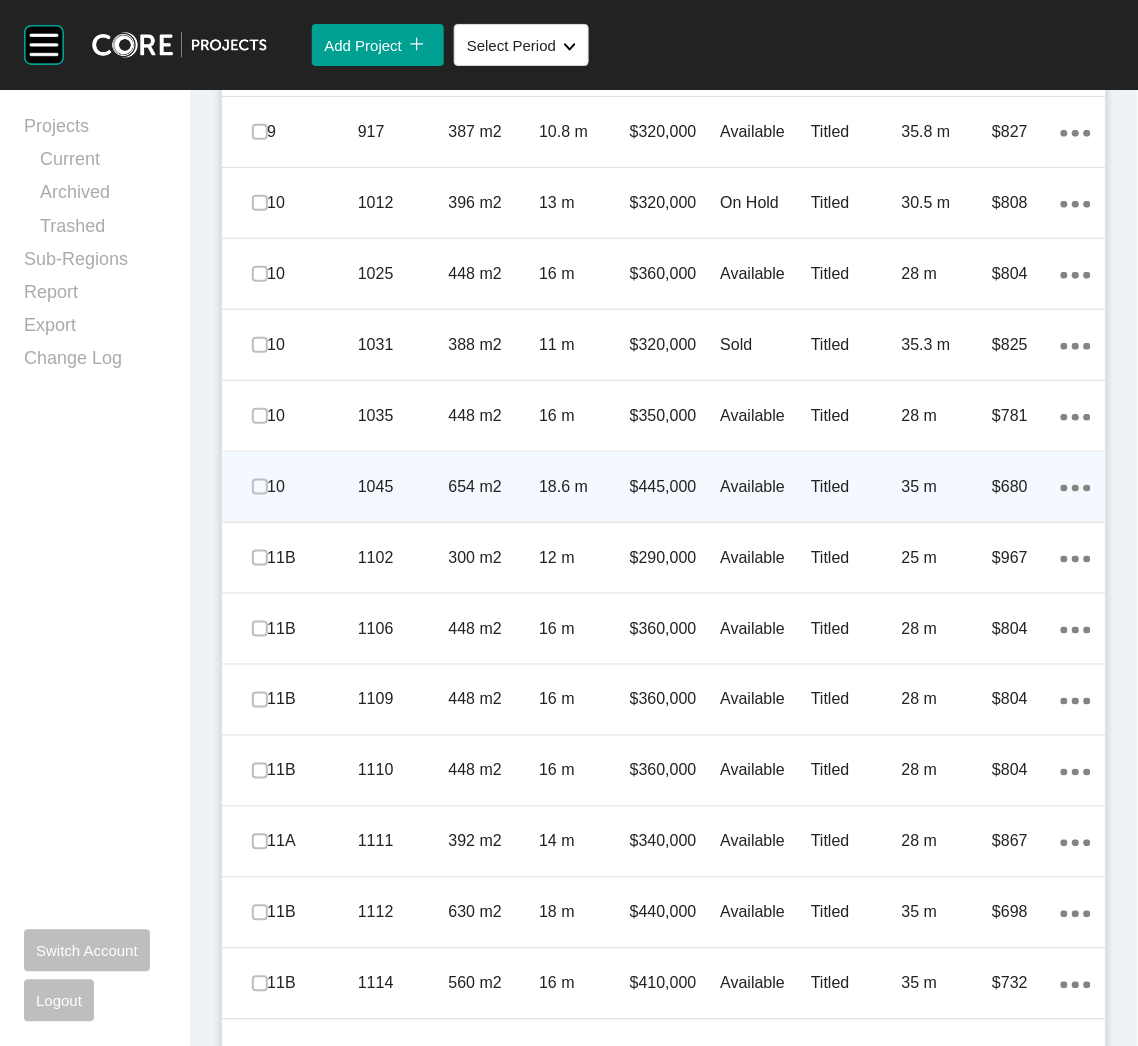 scroll, scrollTop: 1499, scrollLeft: 0, axis: vertical 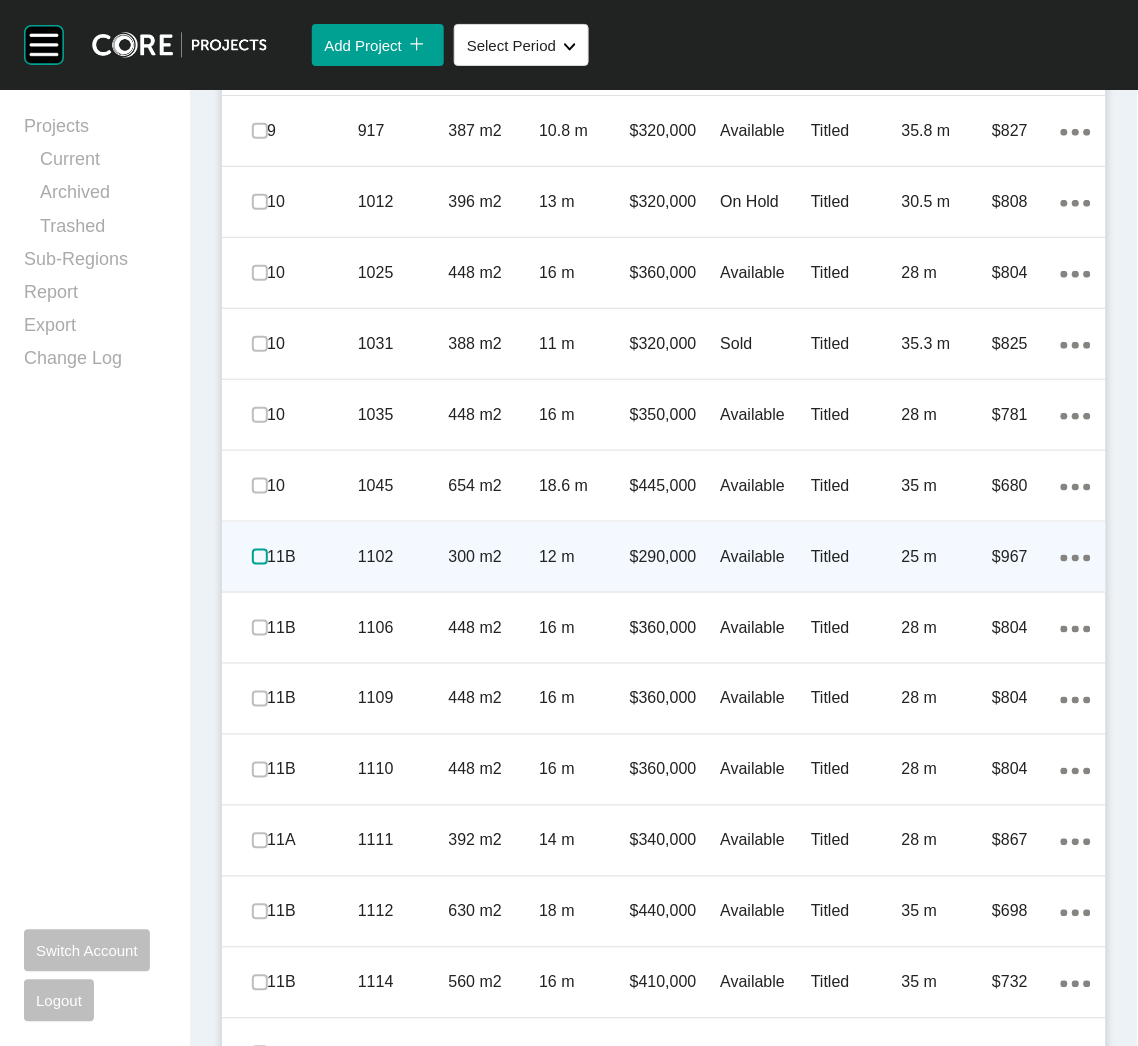 click at bounding box center (260, 557) 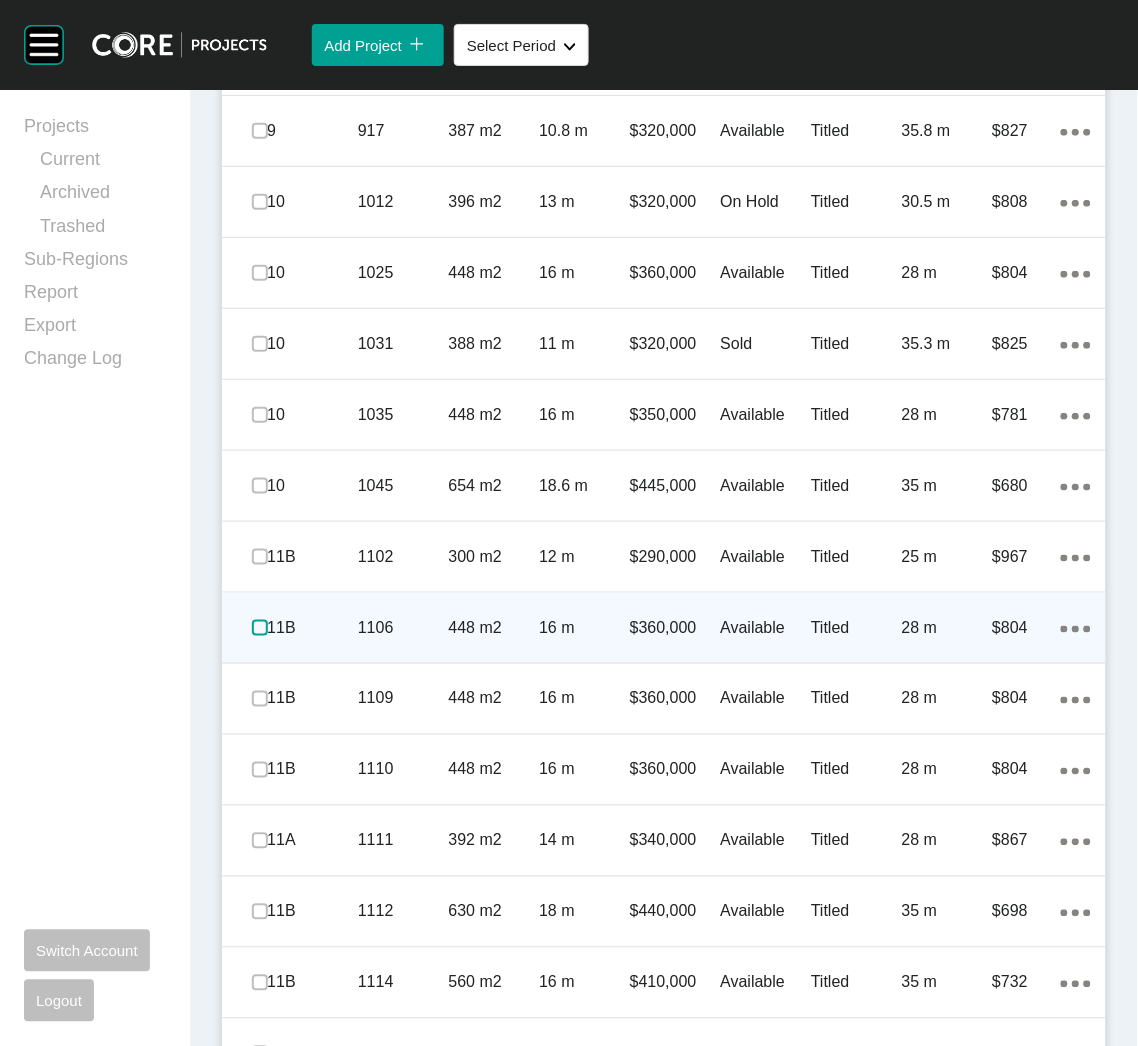 click at bounding box center [260, 628] 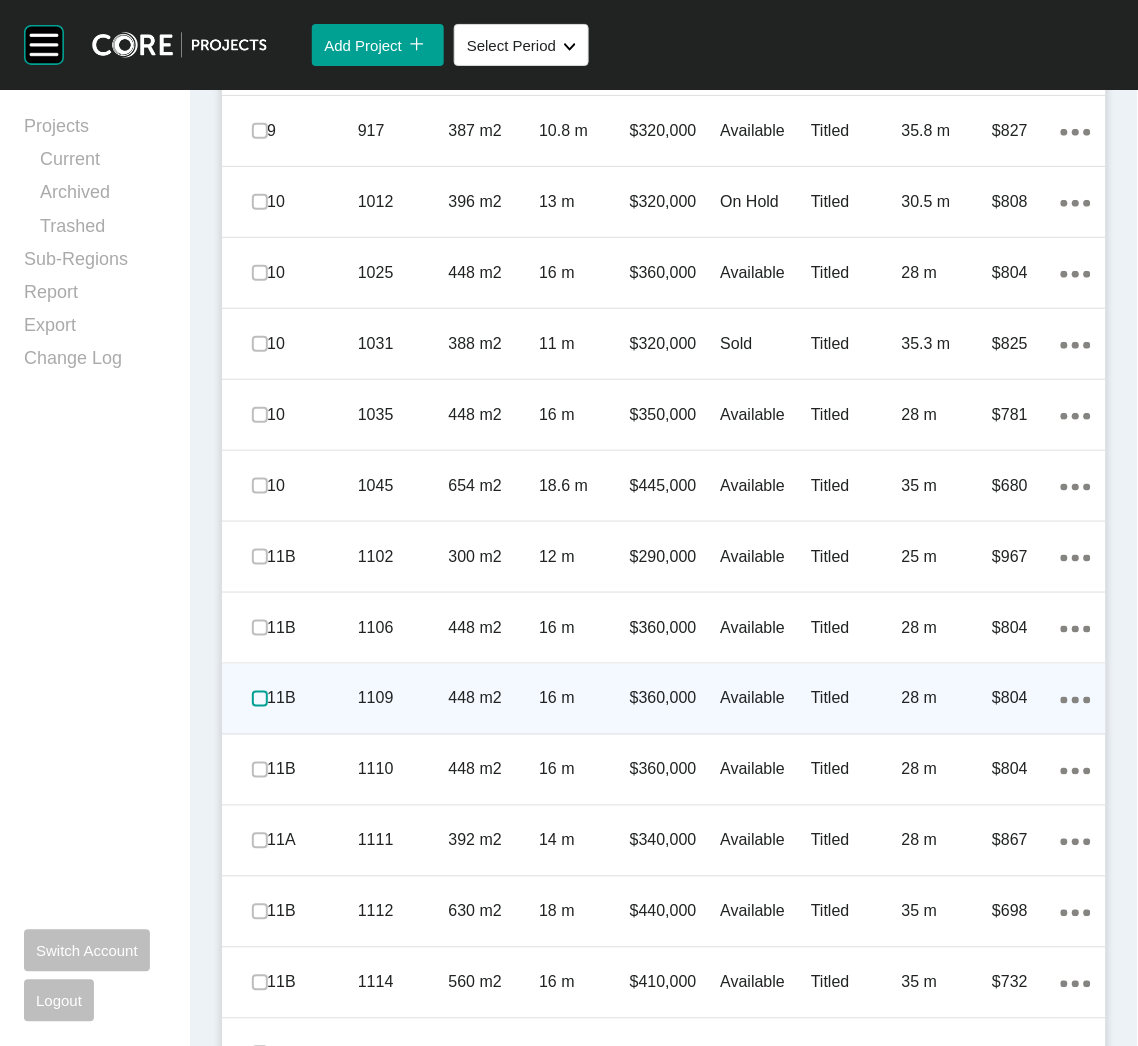 click at bounding box center (260, 699) 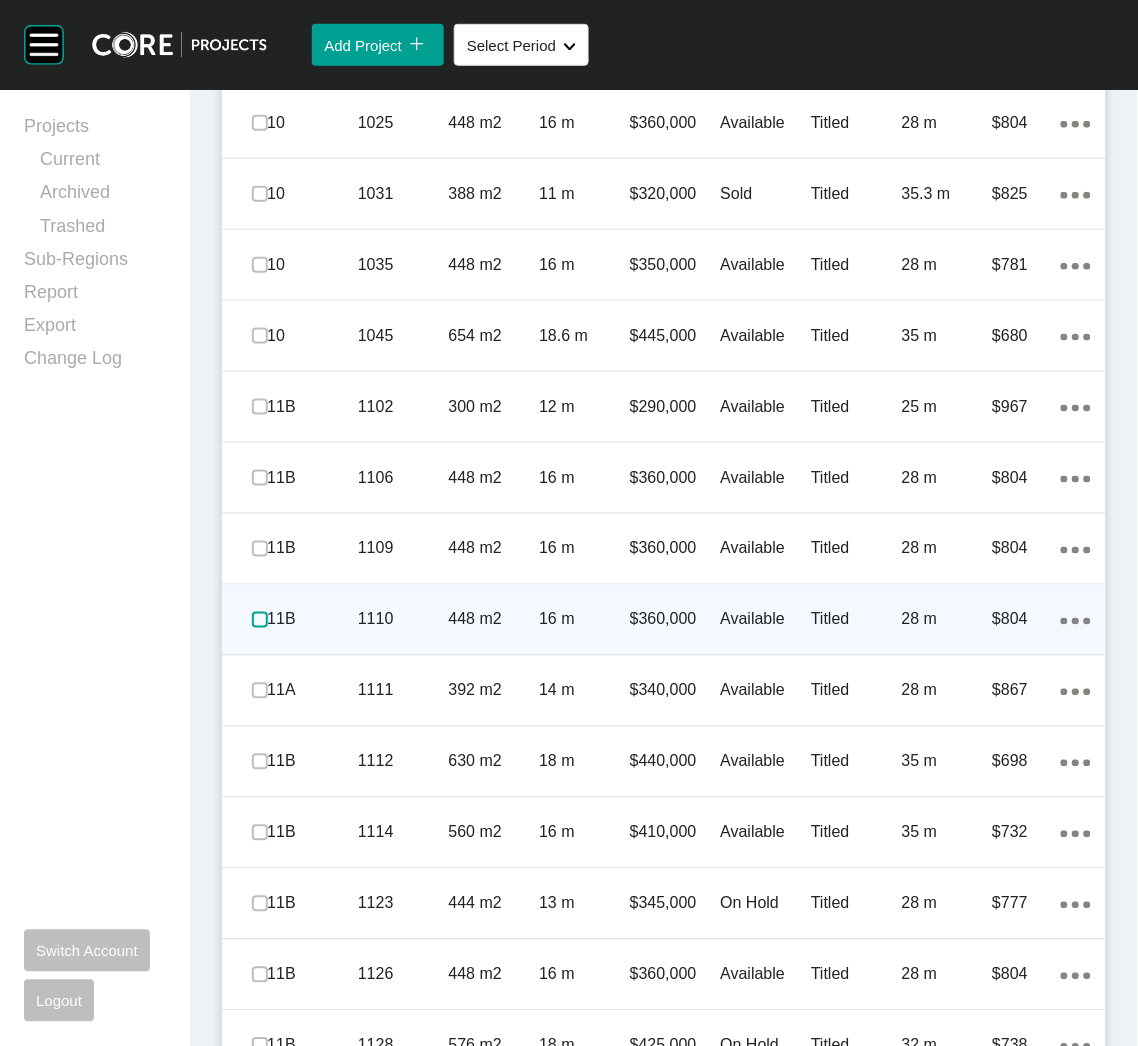 click at bounding box center [260, 620] 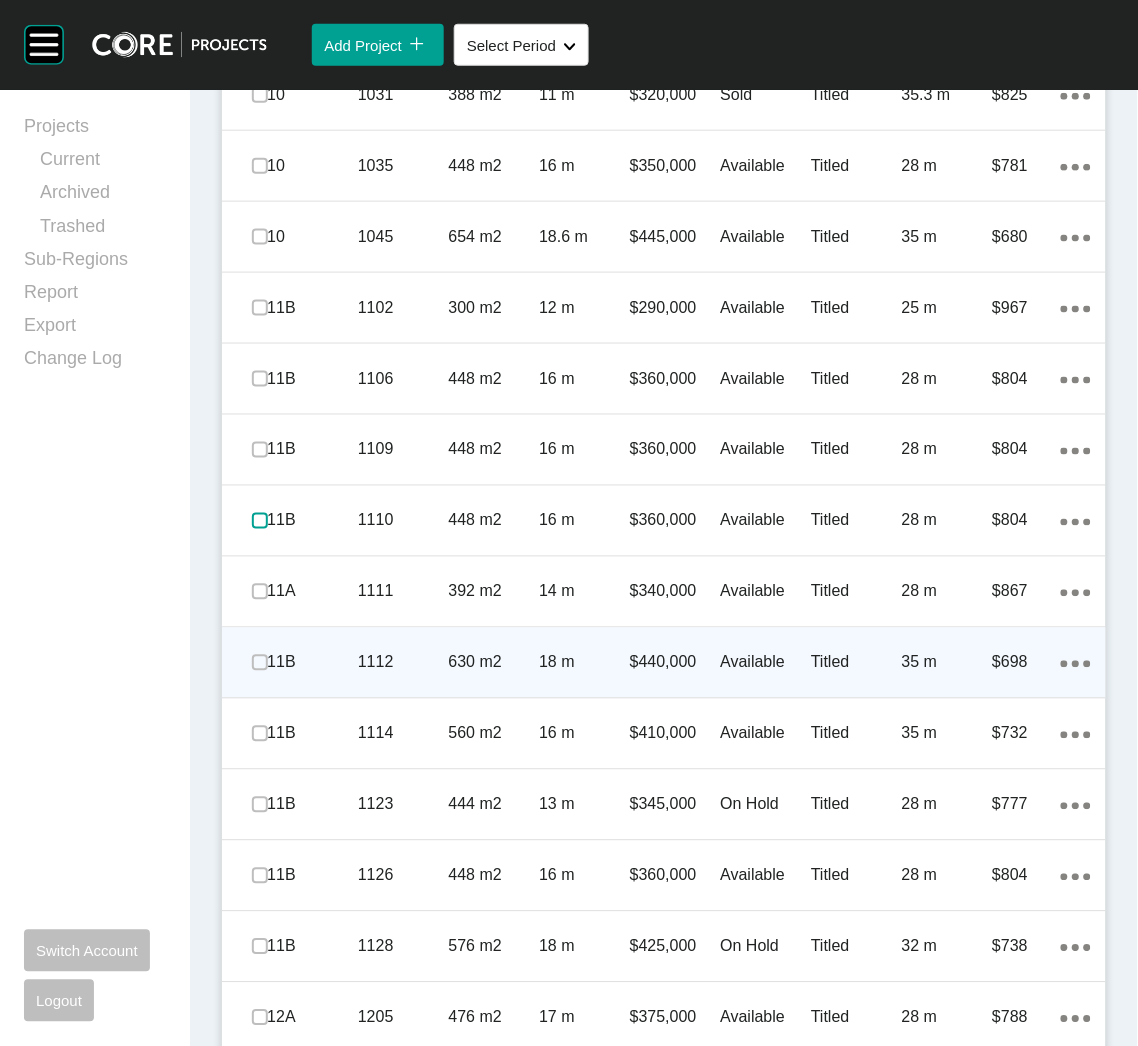 scroll, scrollTop: 1799, scrollLeft: 0, axis: vertical 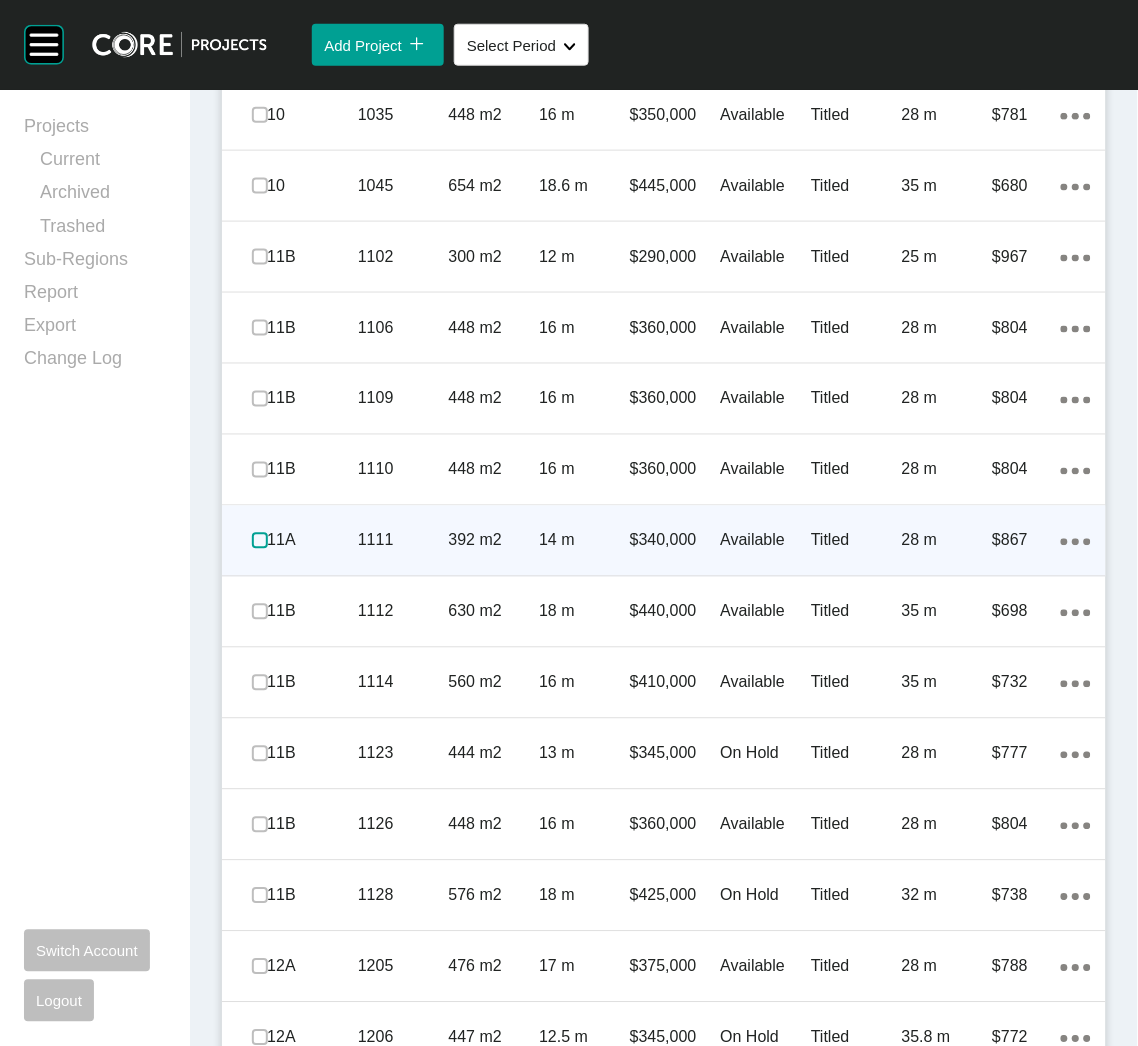 click at bounding box center (260, 541) 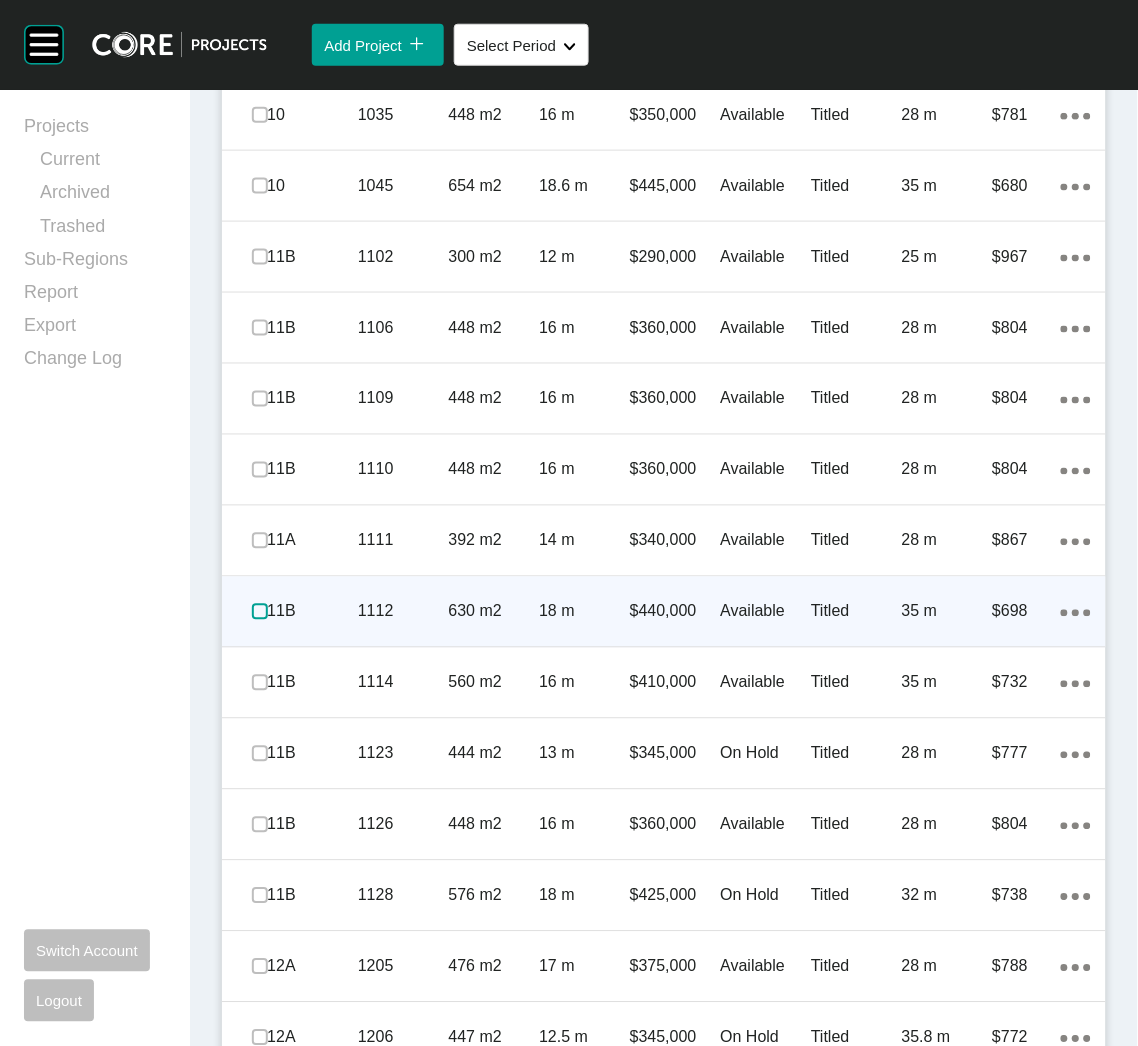 click at bounding box center [260, 612] 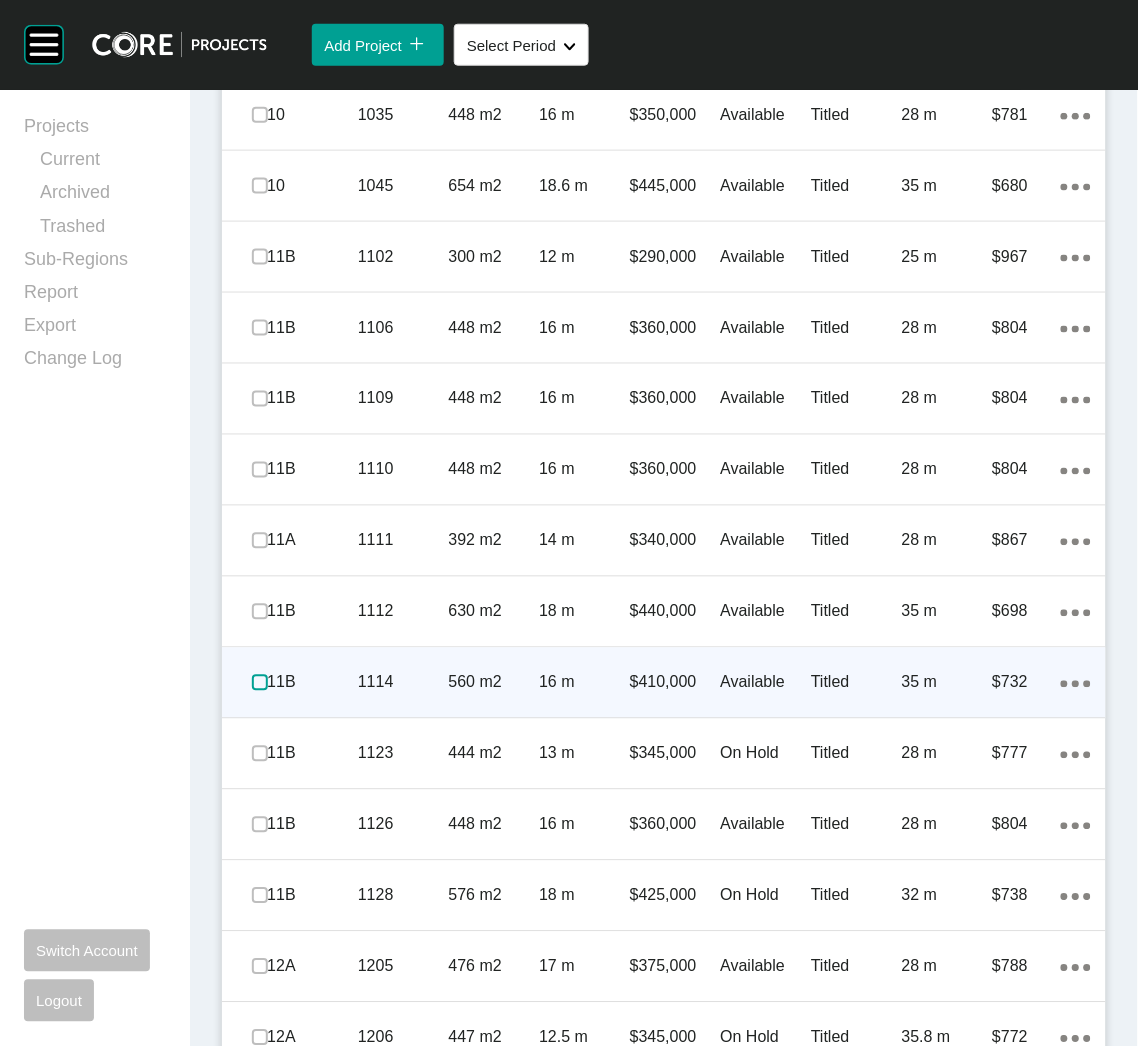 click at bounding box center (260, 683) 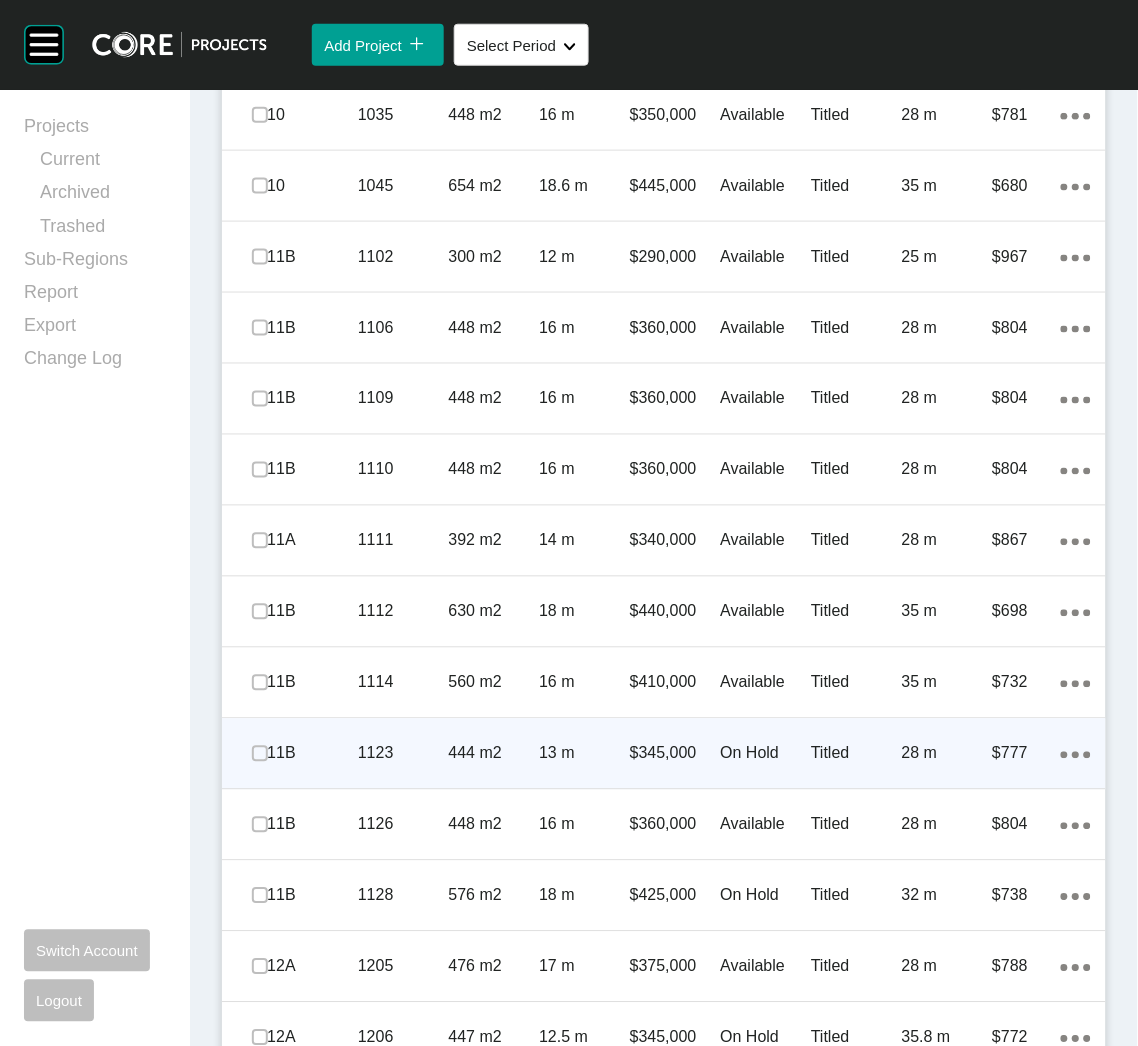 click on "13 m" at bounding box center [584, 754] 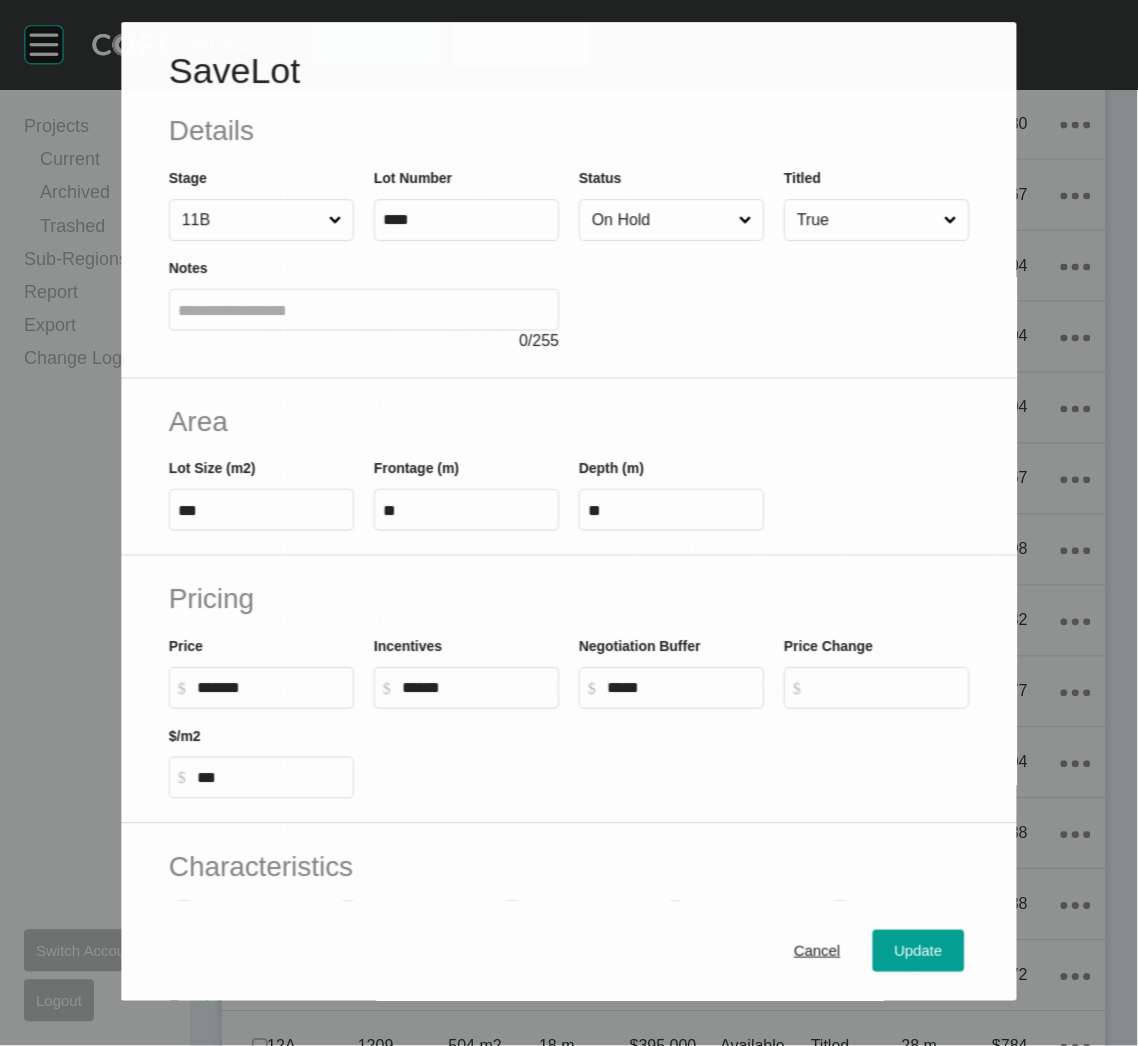 scroll, scrollTop: 1737, scrollLeft: 0, axis: vertical 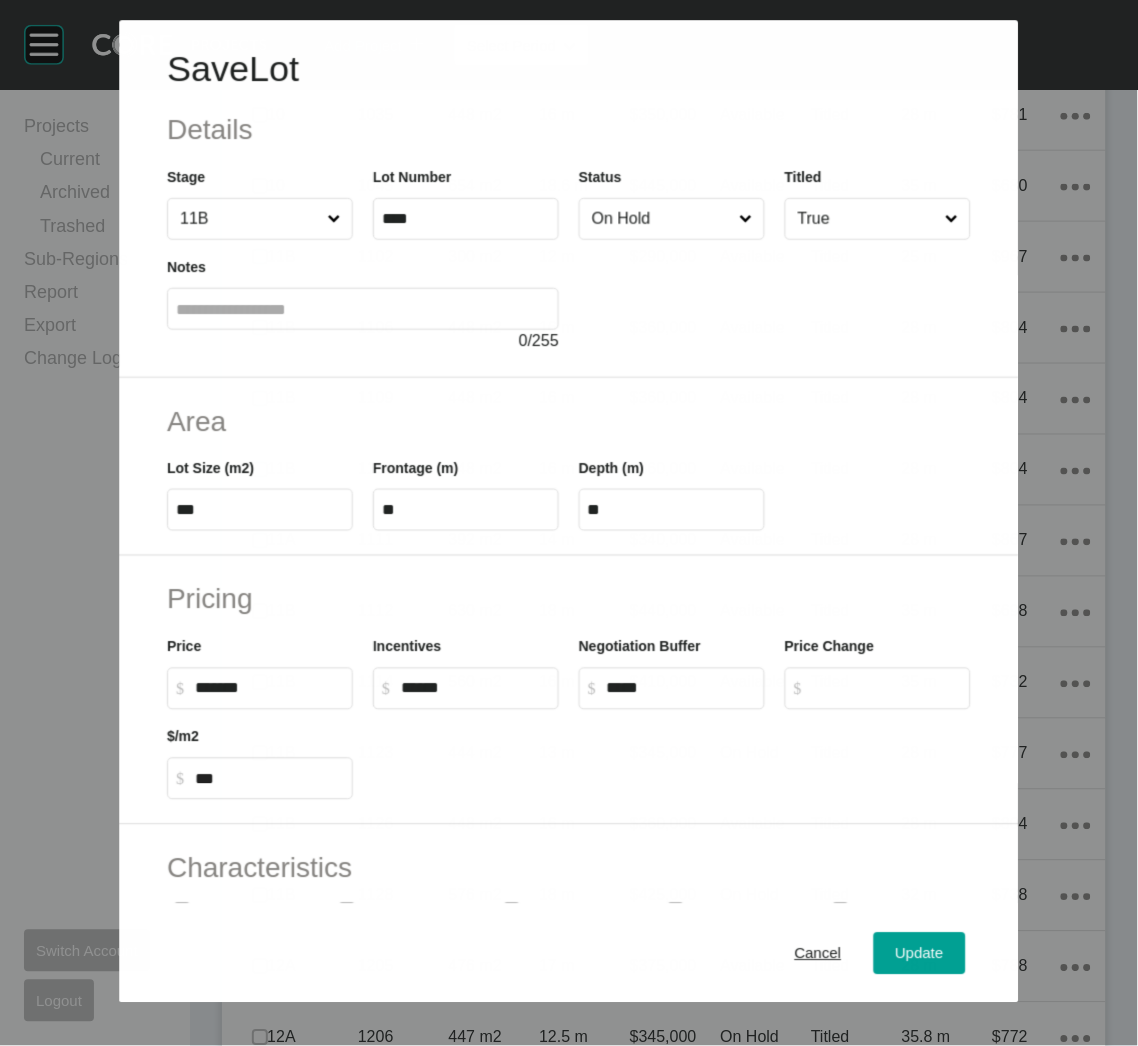 click on "On Hold" at bounding box center [661, 219] 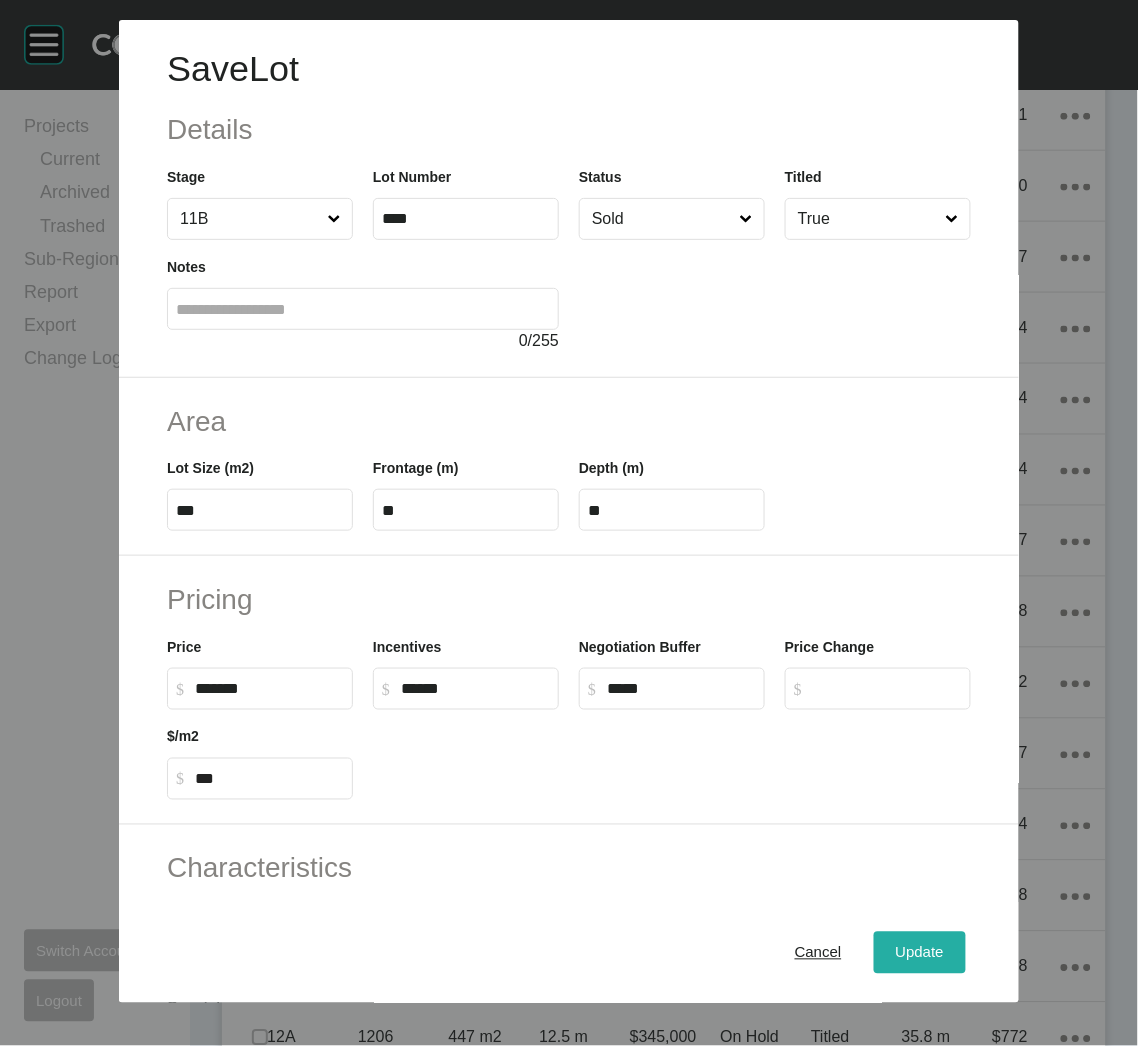 click on "Update" at bounding box center (920, 953) 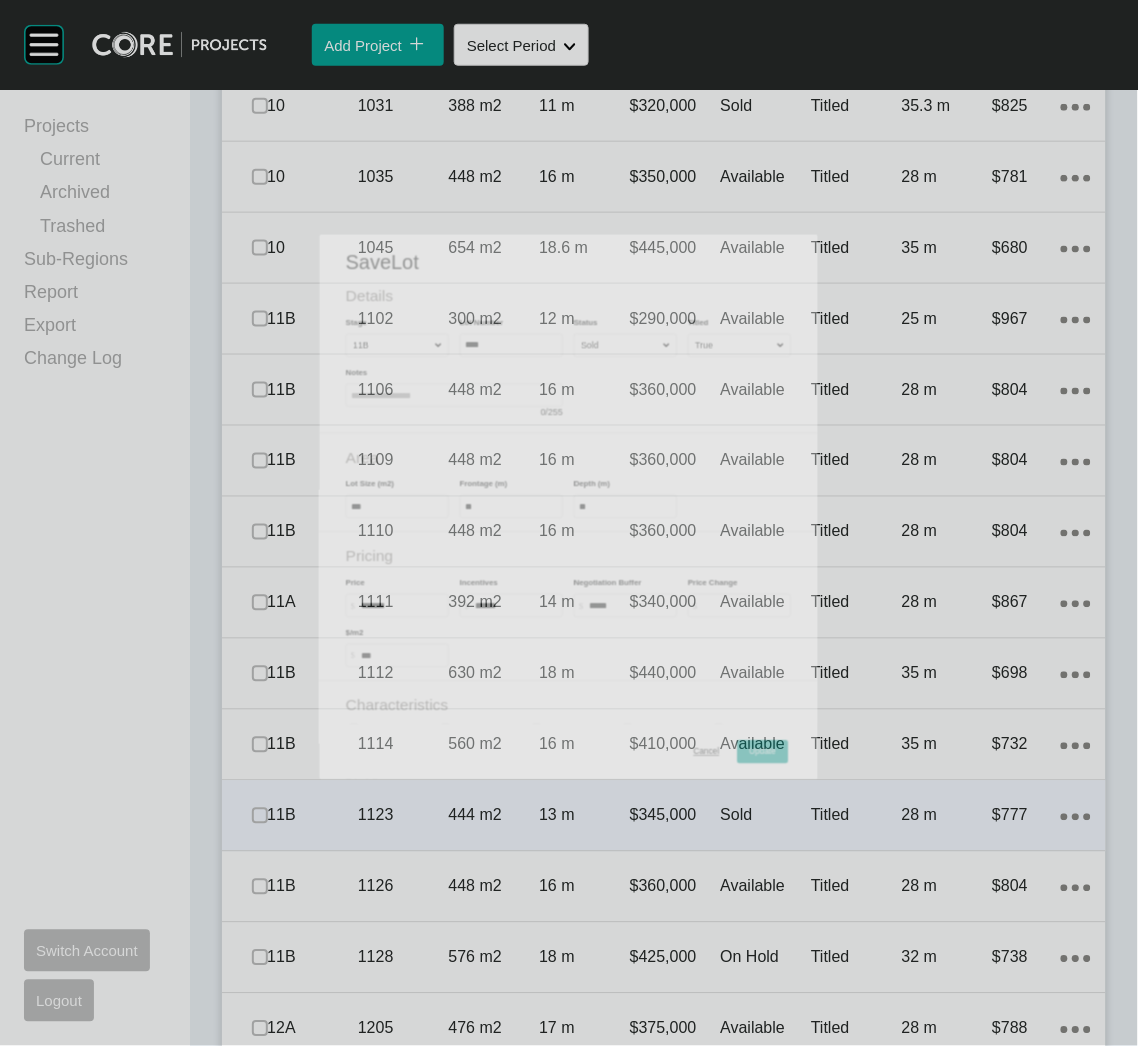 scroll, scrollTop: 1799, scrollLeft: 0, axis: vertical 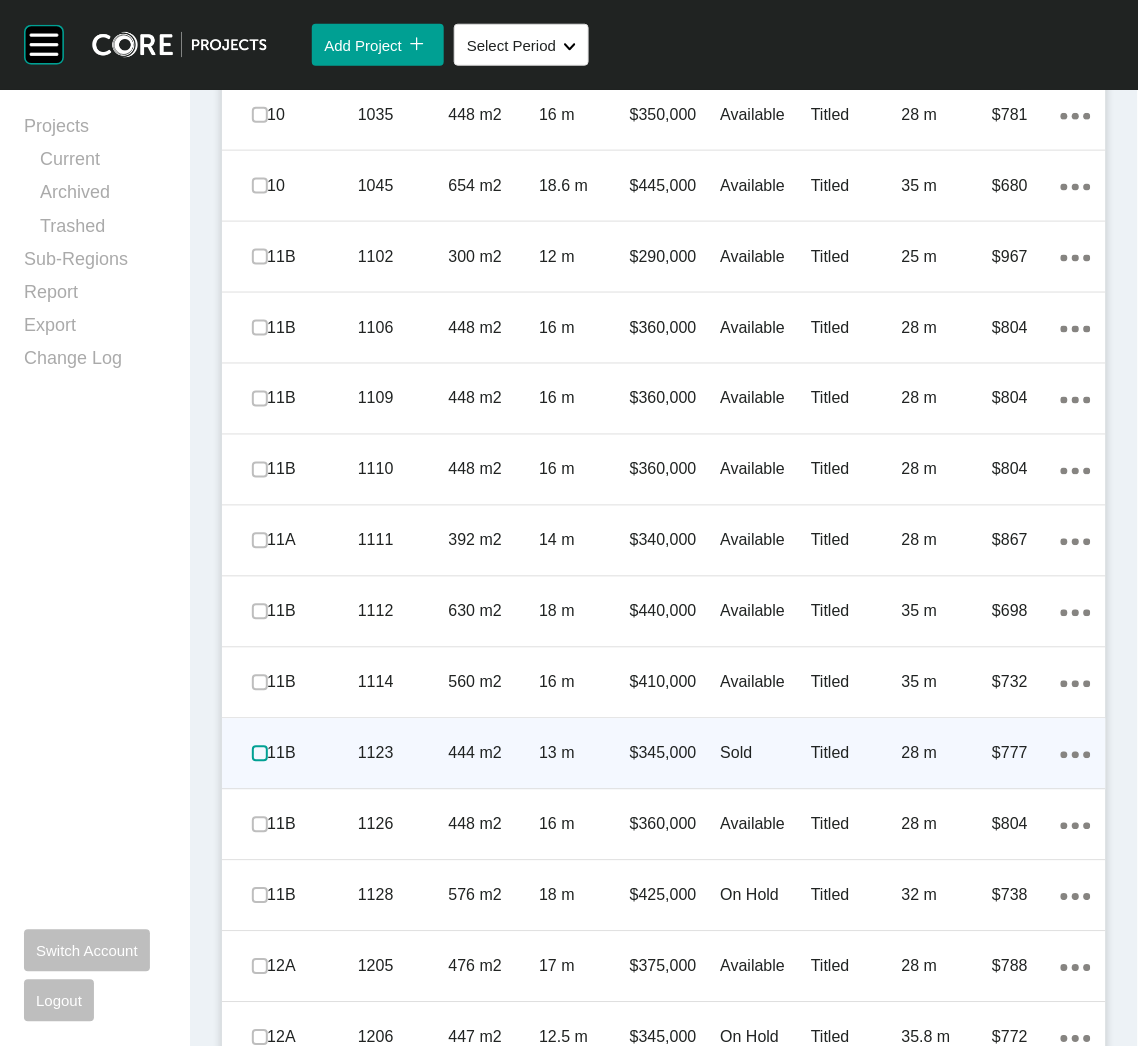 click at bounding box center (260, 754) 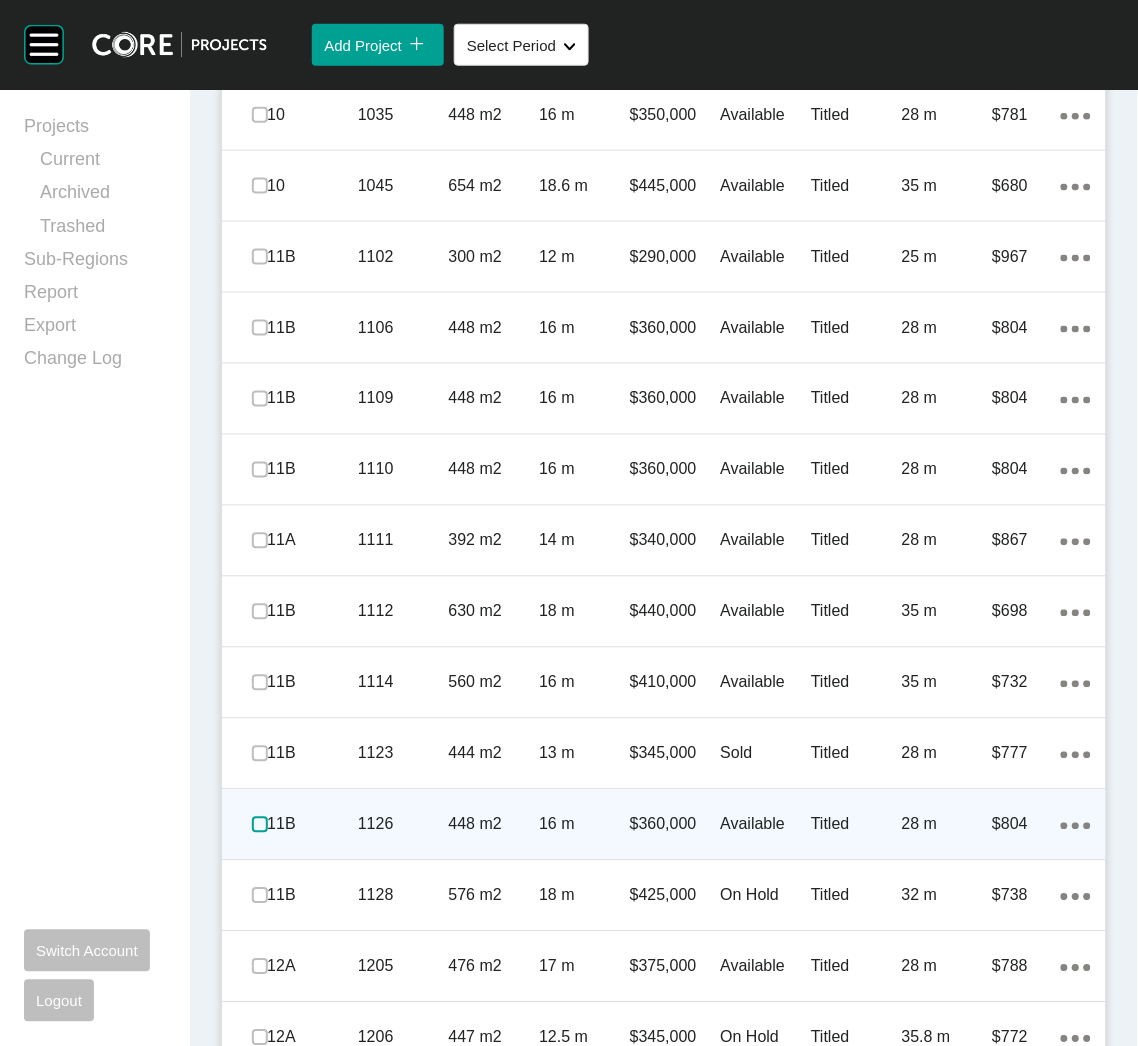 click at bounding box center (260, 825) 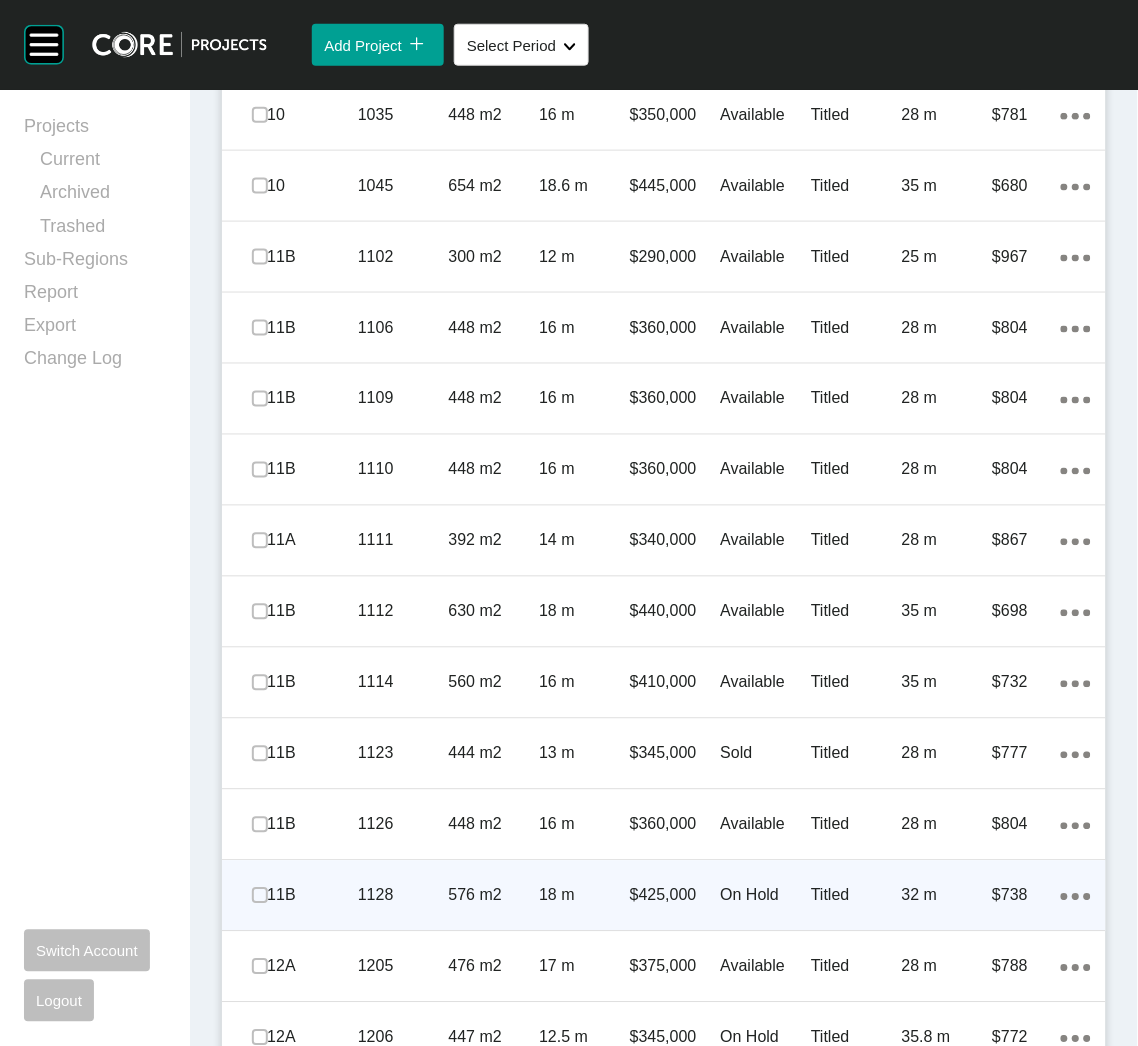 click on "$425,000" at bounding box center (675, 896) 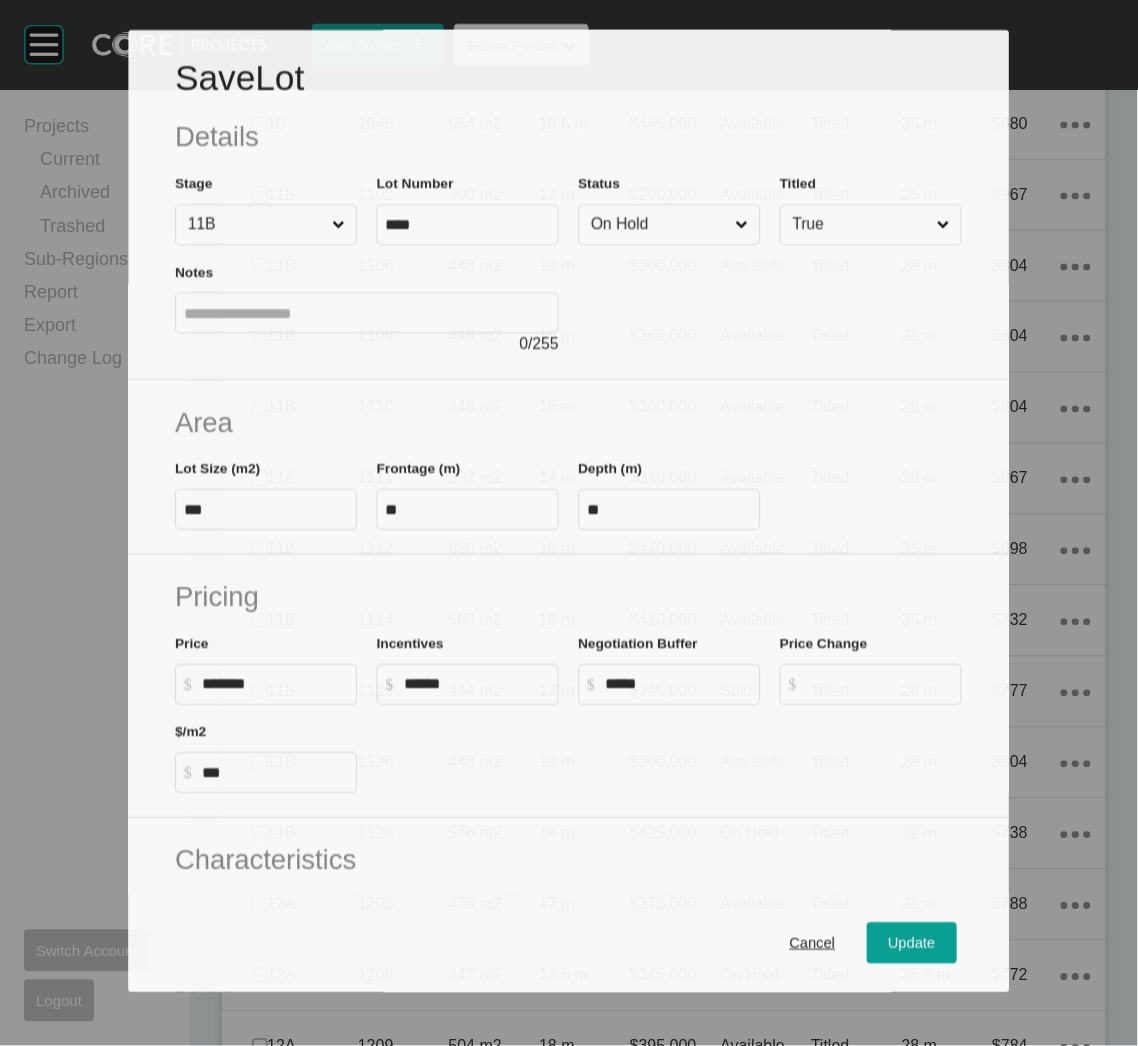 scroll, scrollTop: 1737, scrollLeft: 0, axis: vertical 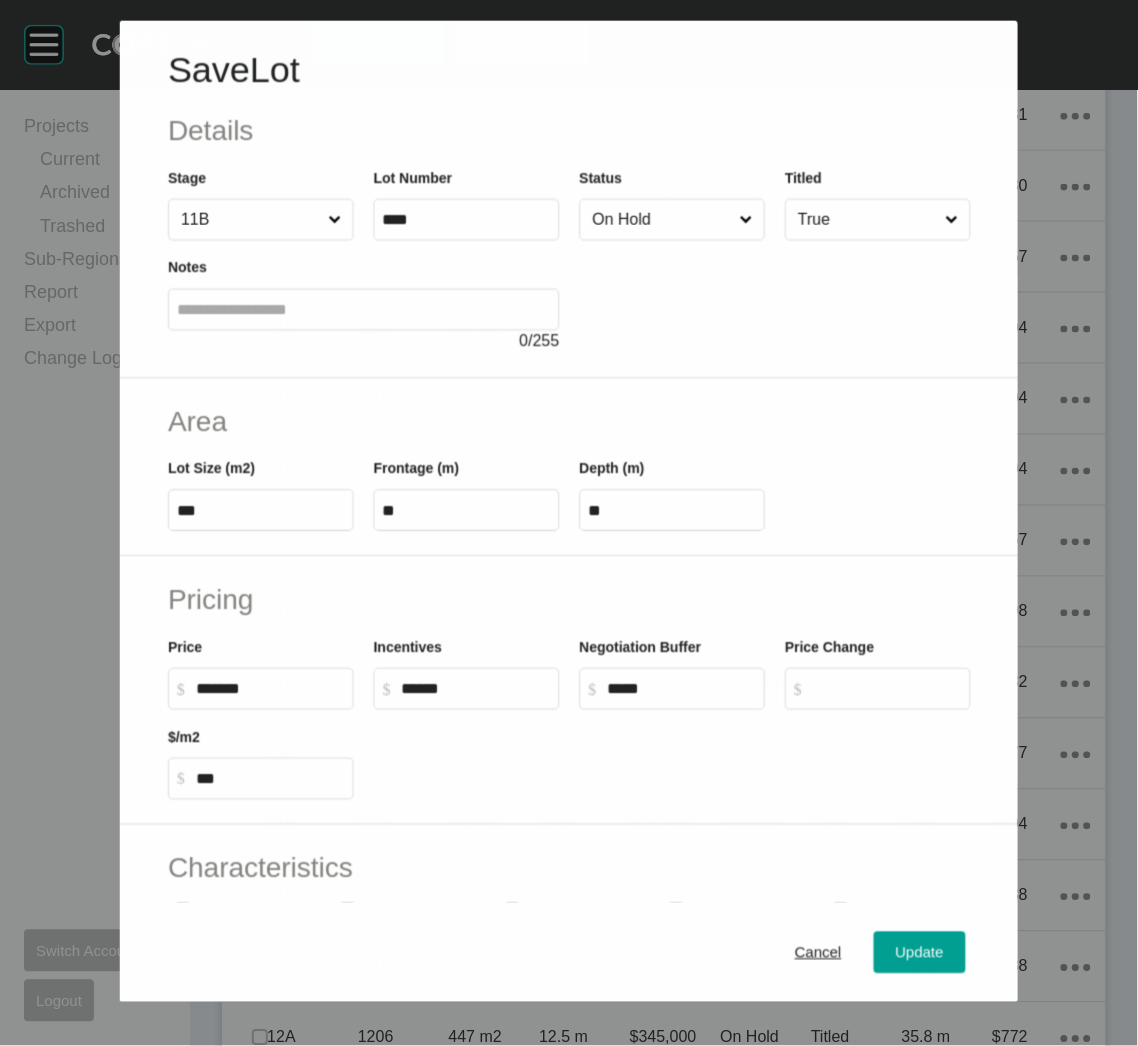 click on "On Hold" at bounding box center (672, 219) 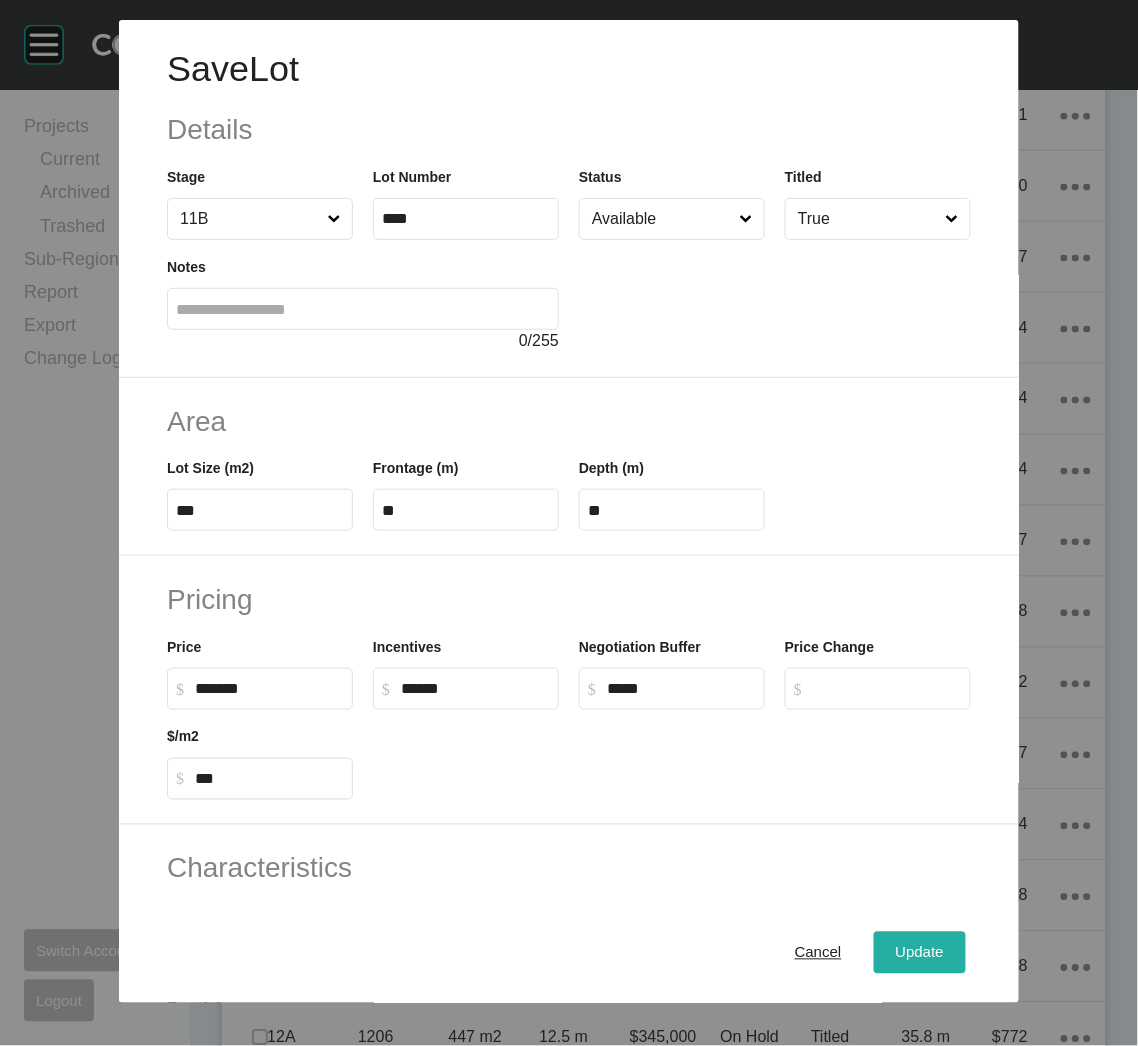 click on "Update" at bounding box center (920, 953) 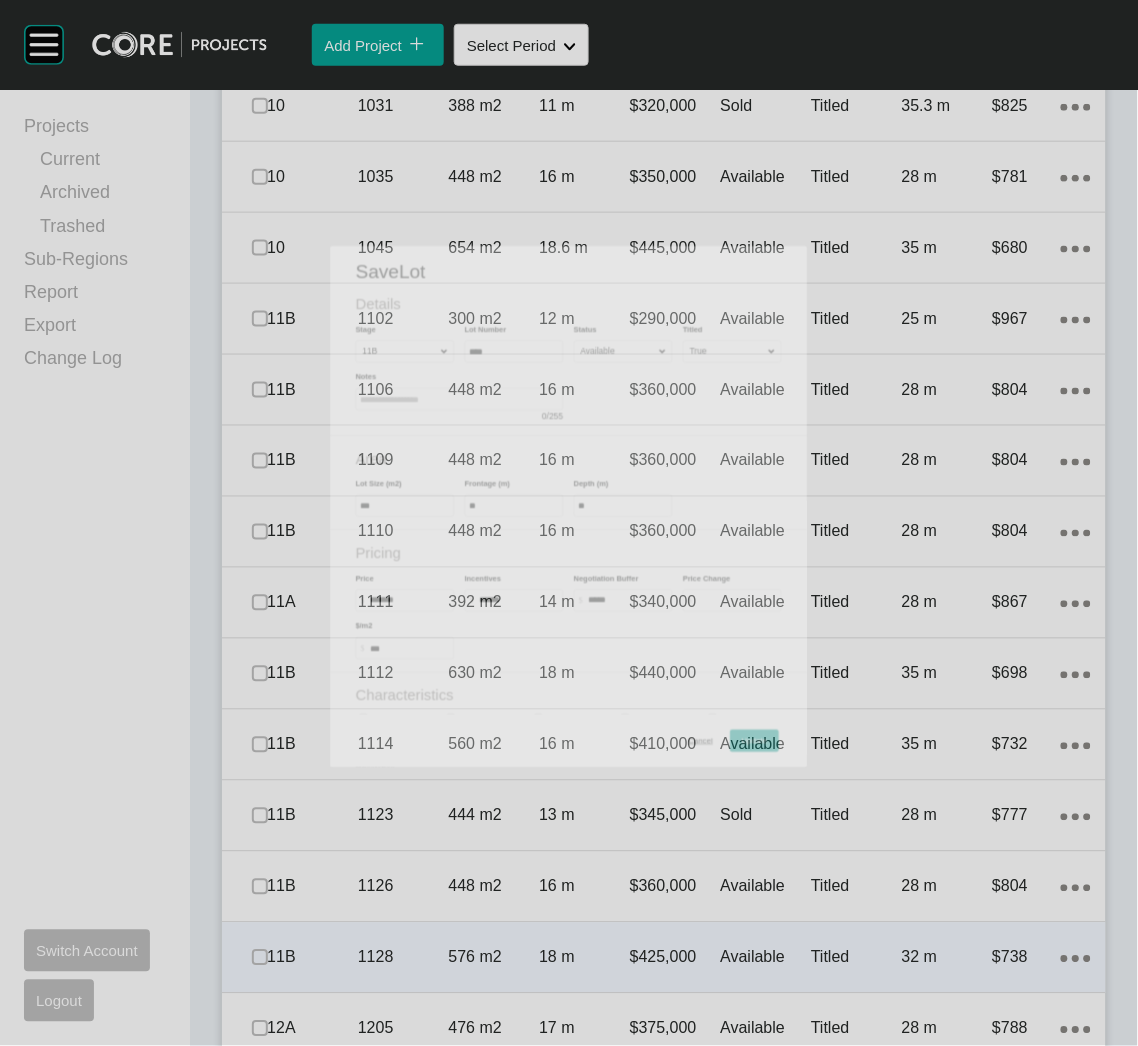 scroll, scrollTop: 1949, scrollLeft: 0, axis: vertical 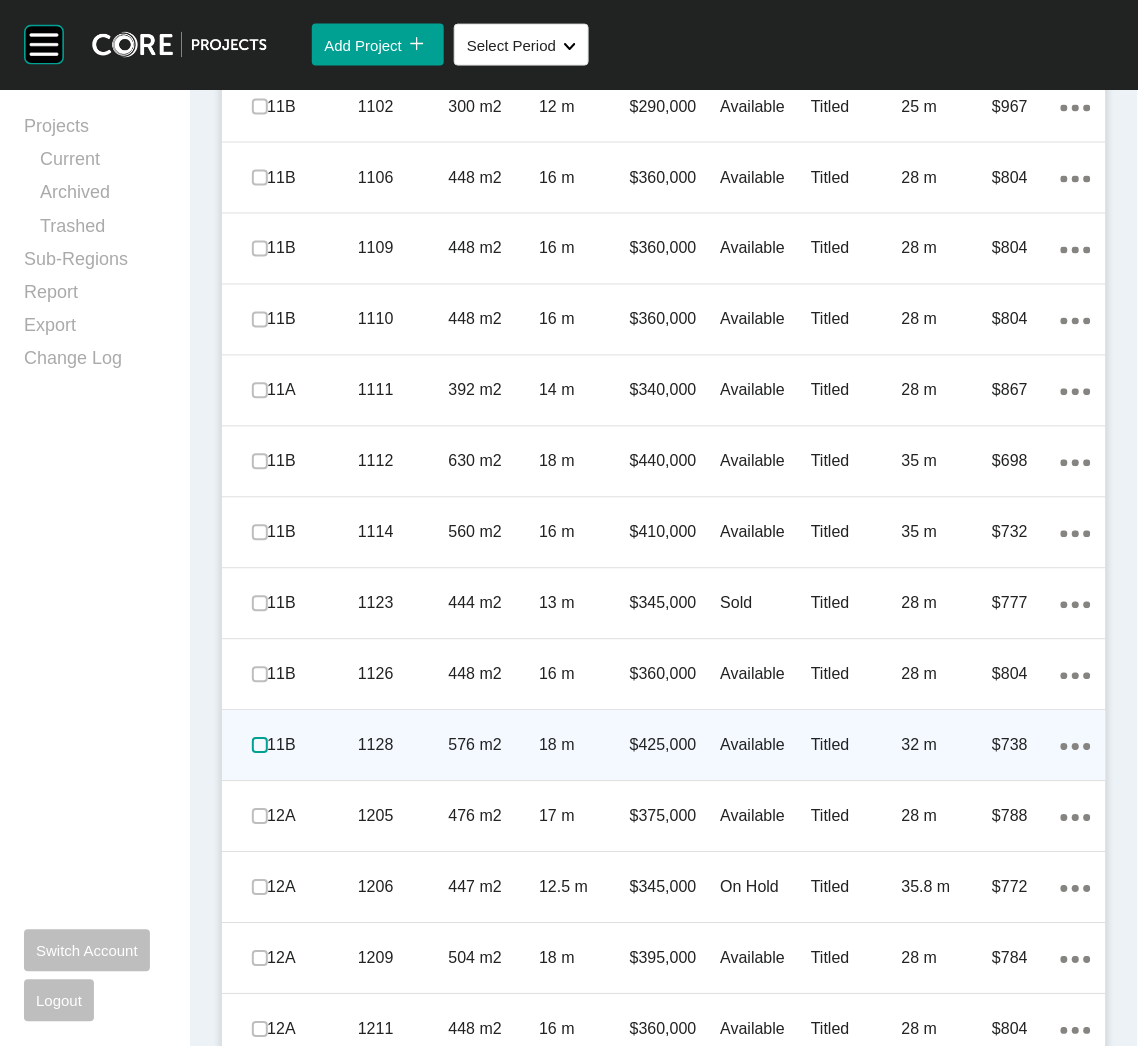 click at bounding box center (260, 746) 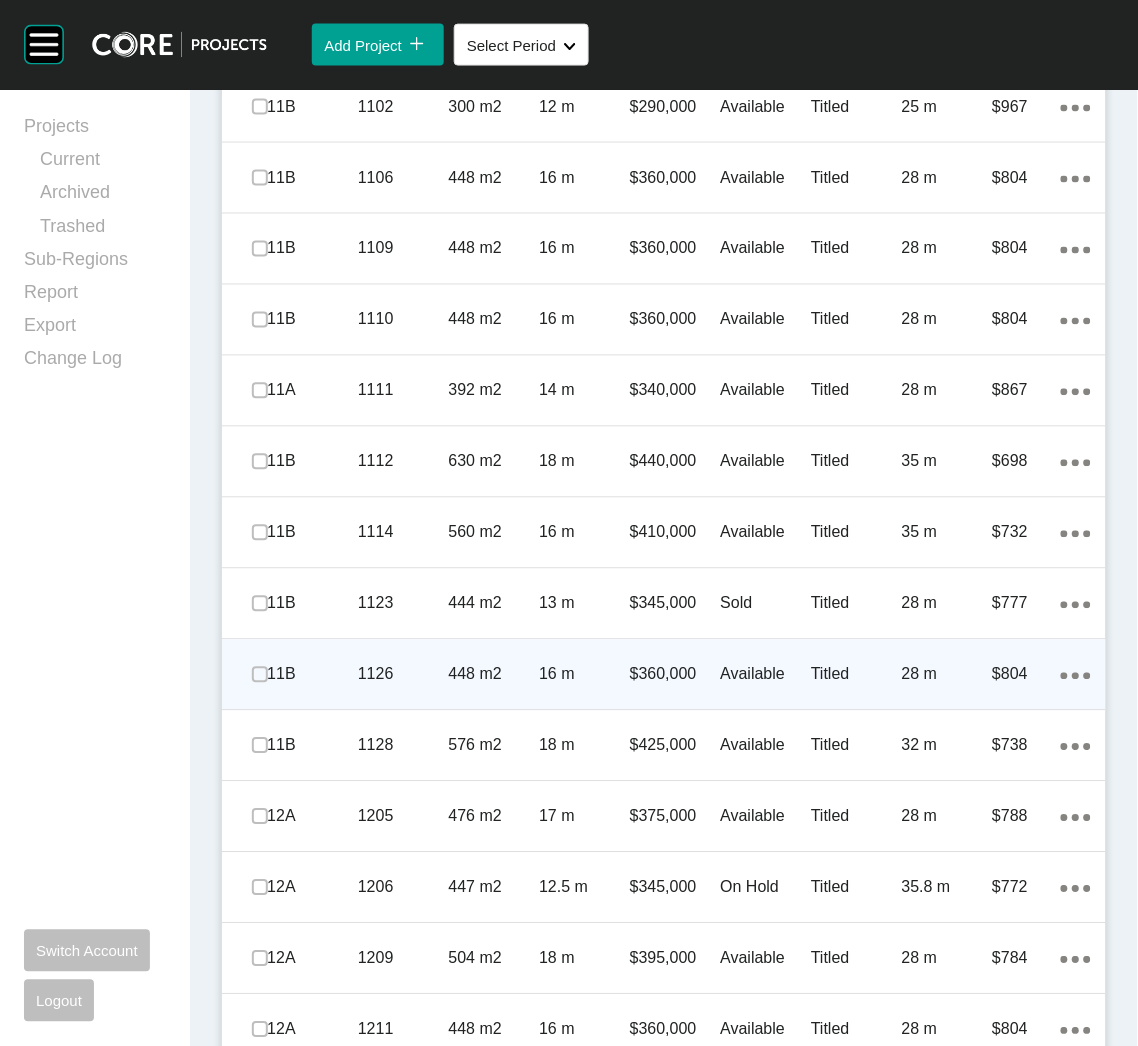 click on "16 m" at bounding box center [584, 675] 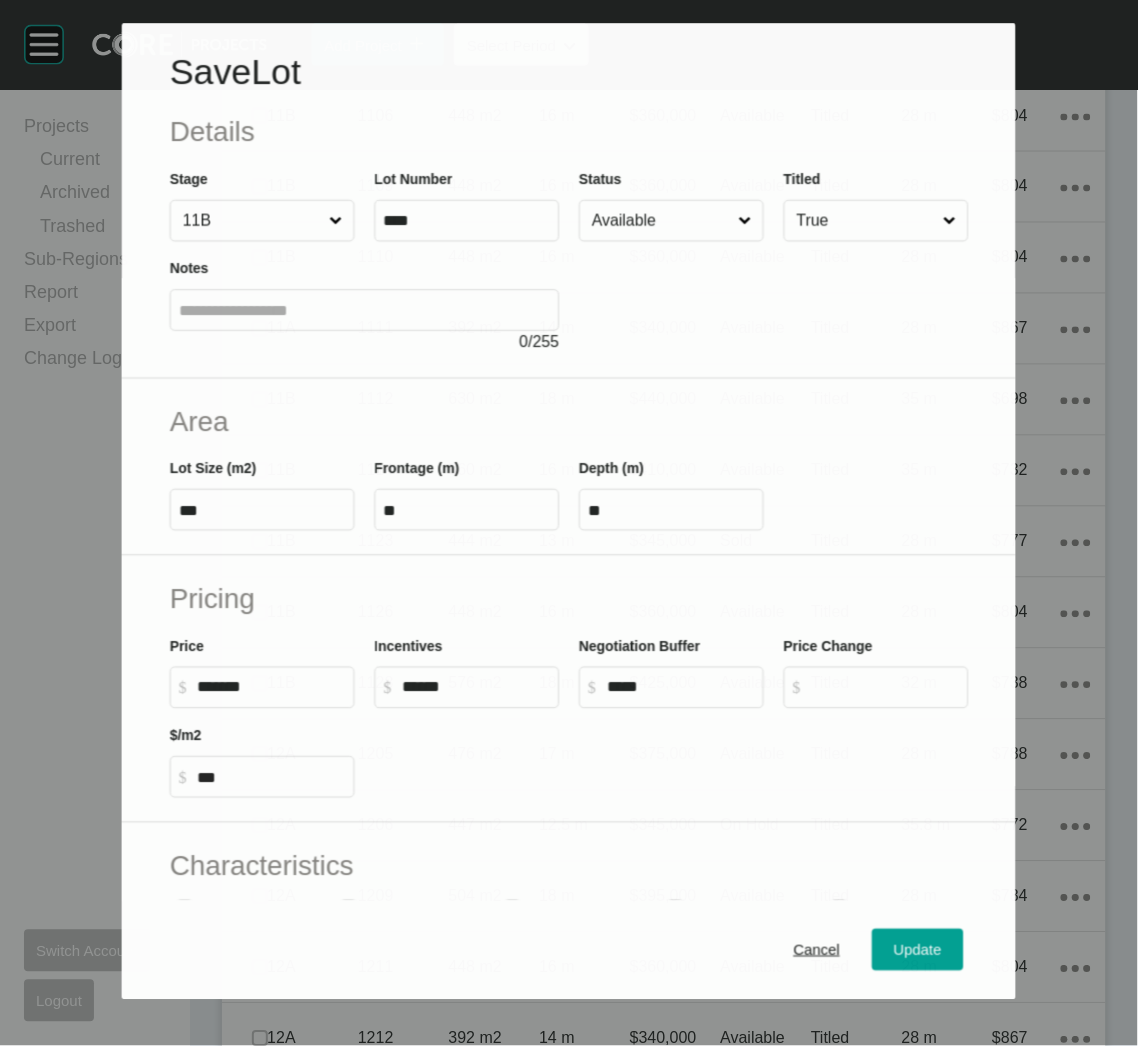scroll, scrollTop: 1888, scrollLeft: 0, axis: vertical 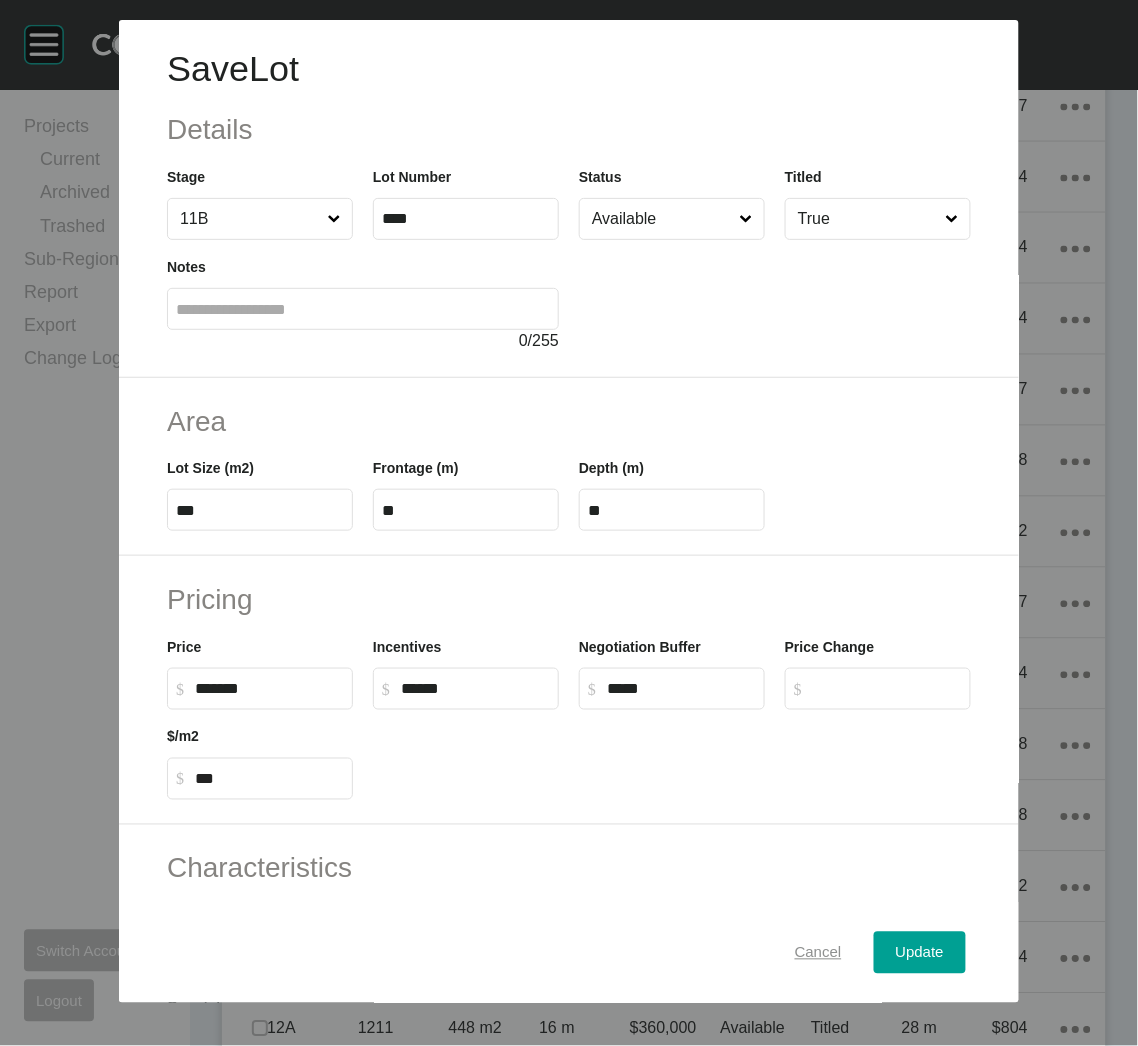 click on "Cancel" at bounding box center [818, 953] 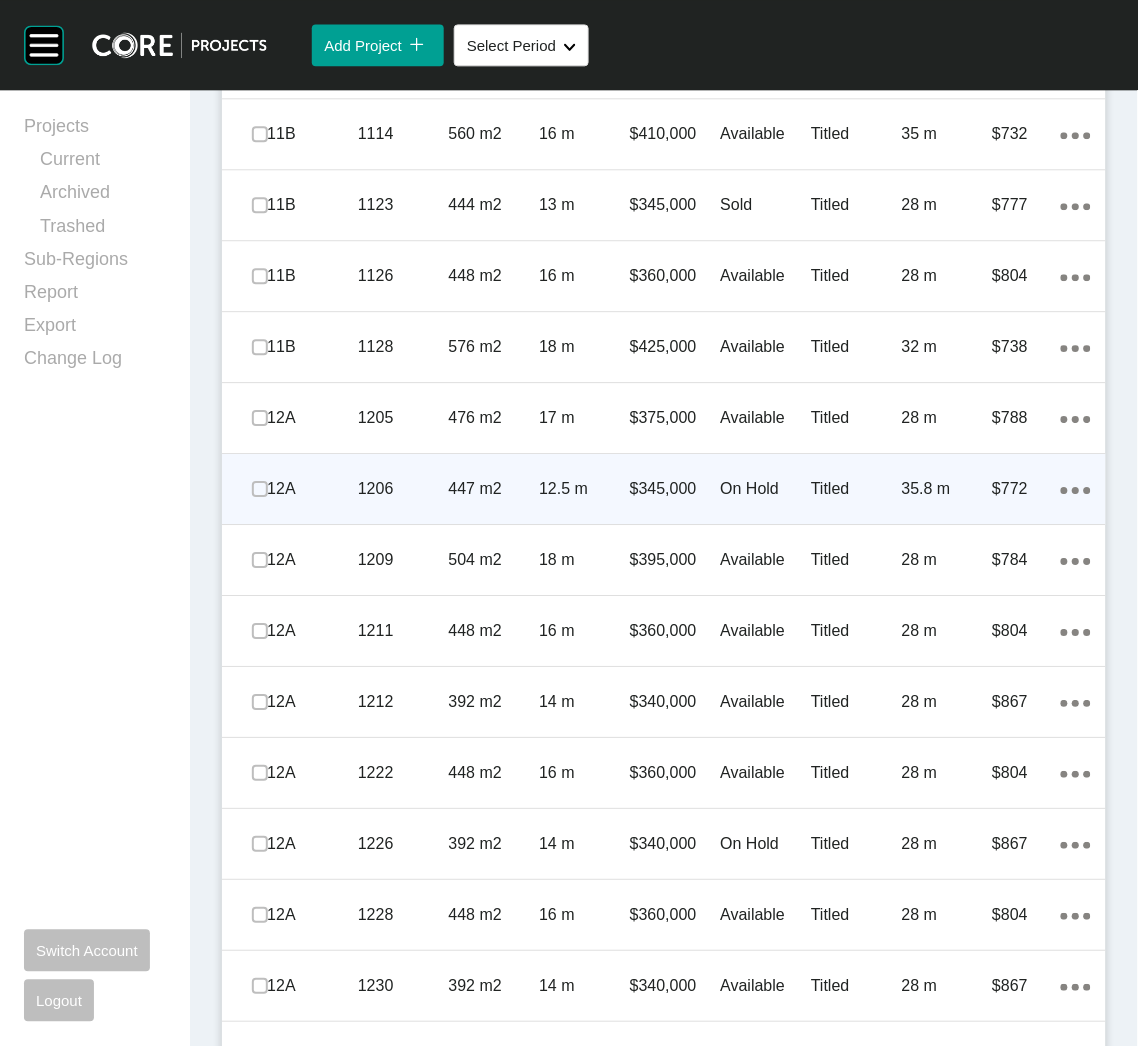 scroll, scrollTop: 2338, scrollLeft: 0, axis: vertical 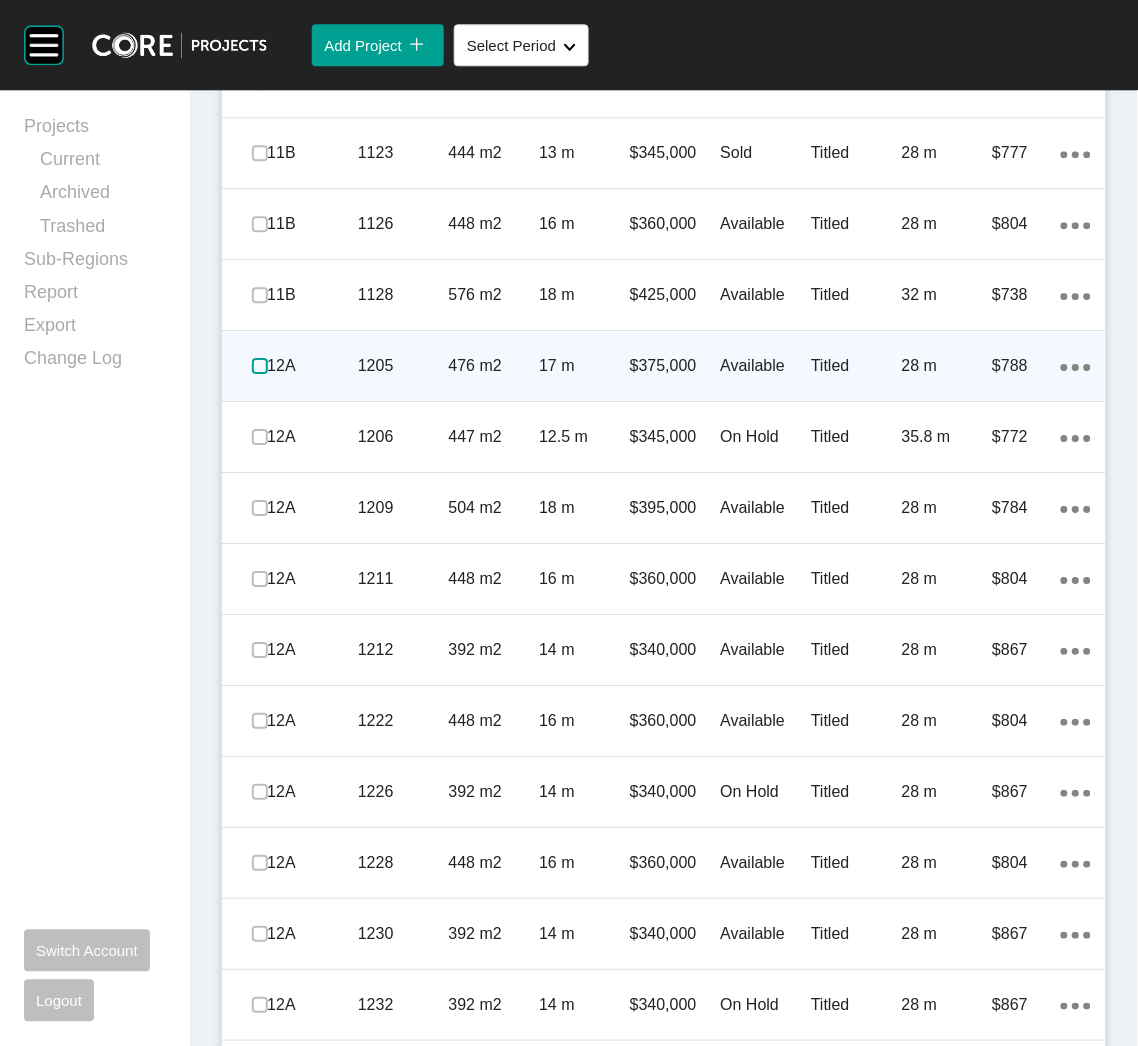 click at bounding box center [260, 366] 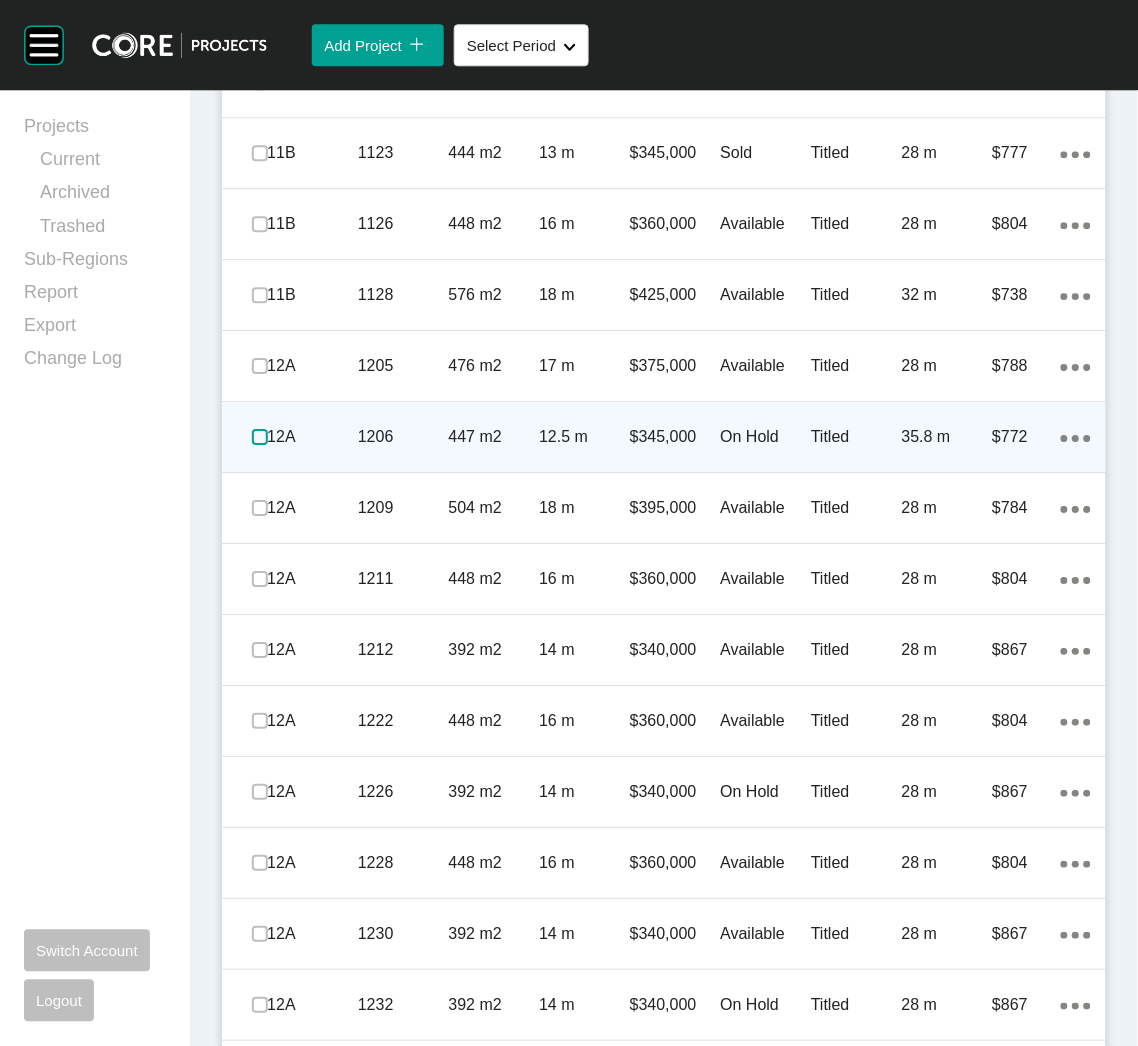 click at bounding box center (260, 437) 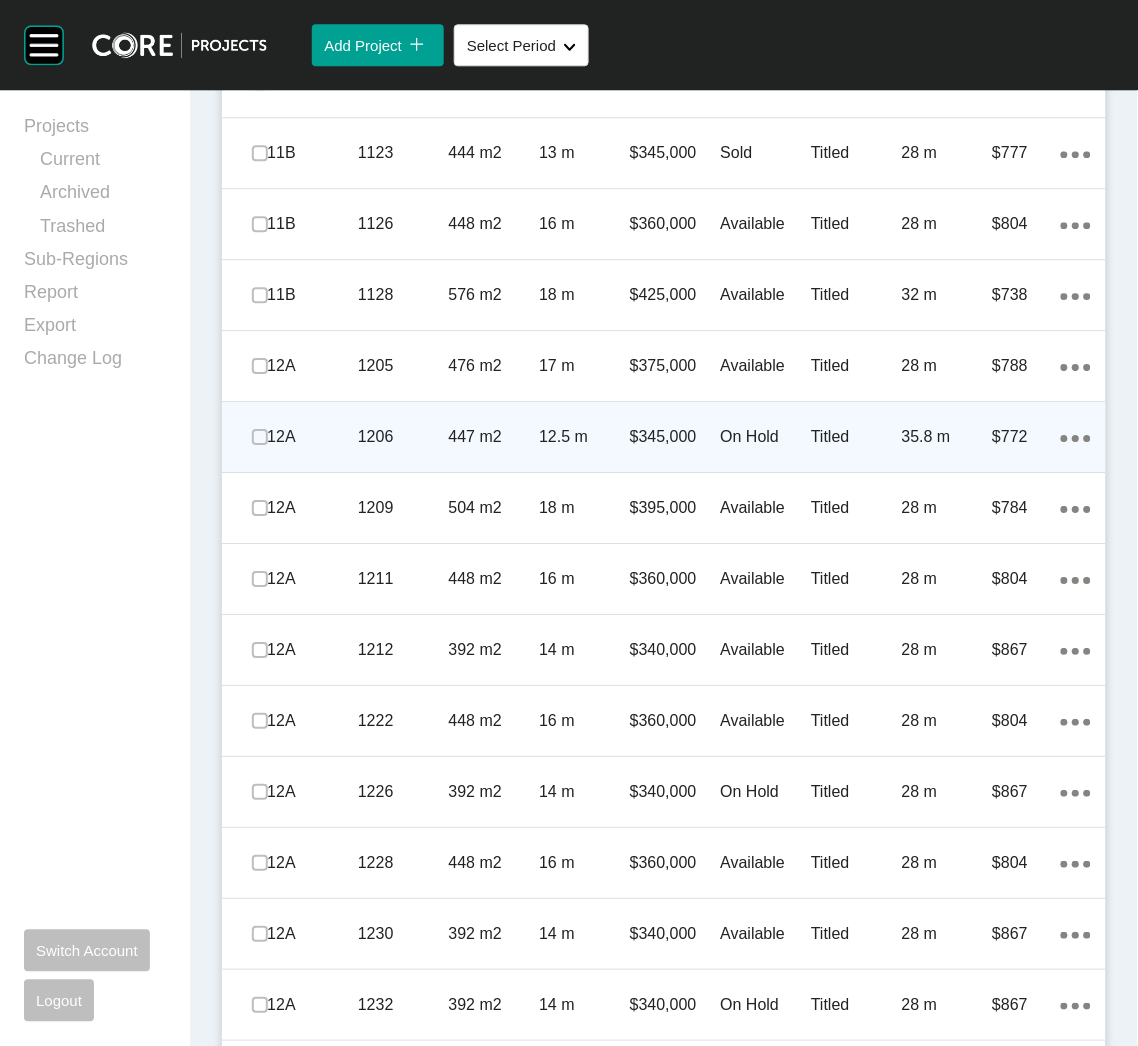 click on "On Hold" at bounding box center [766, 437] 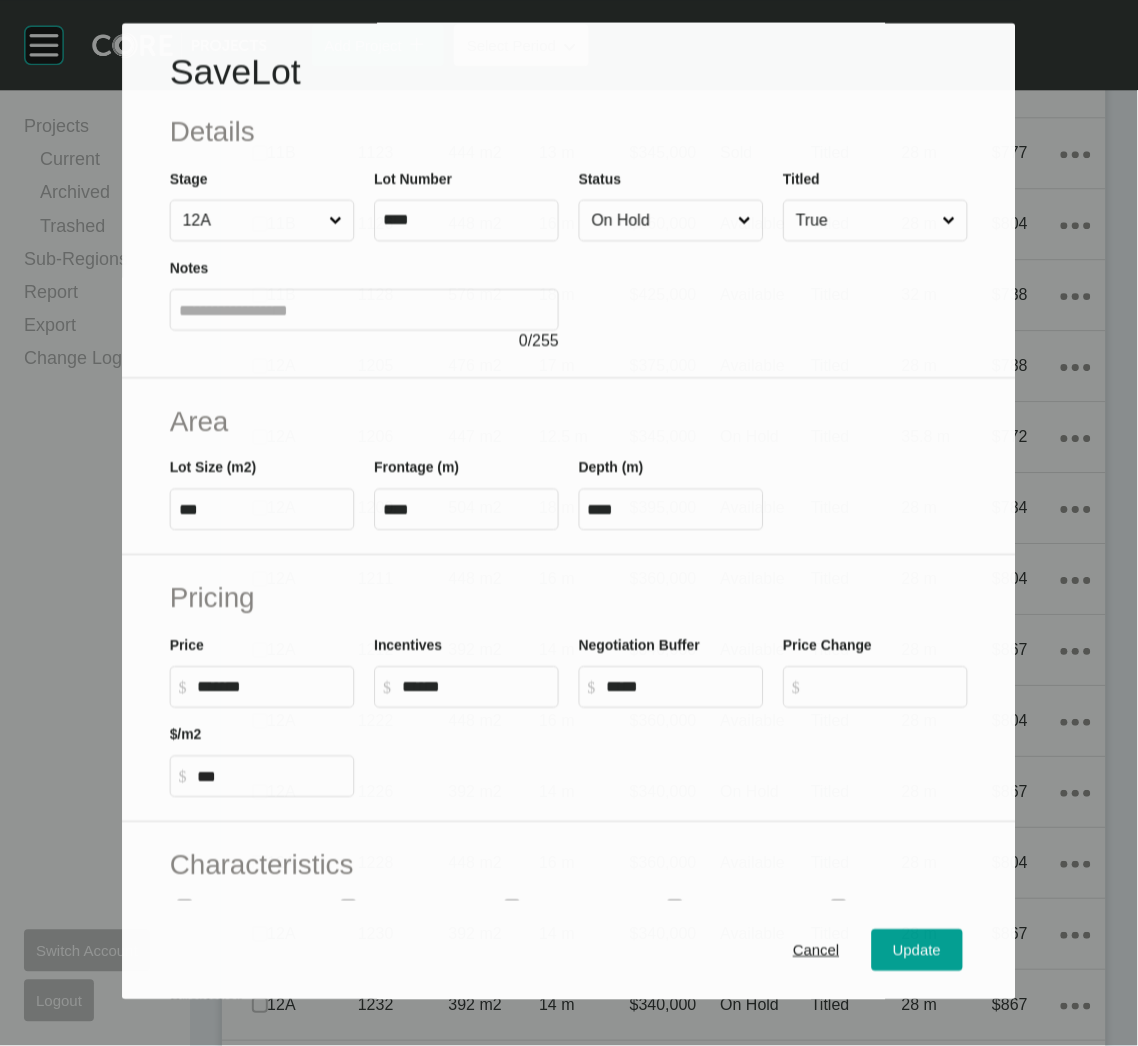 click on "On Hold" at bounding box center [661, 221] 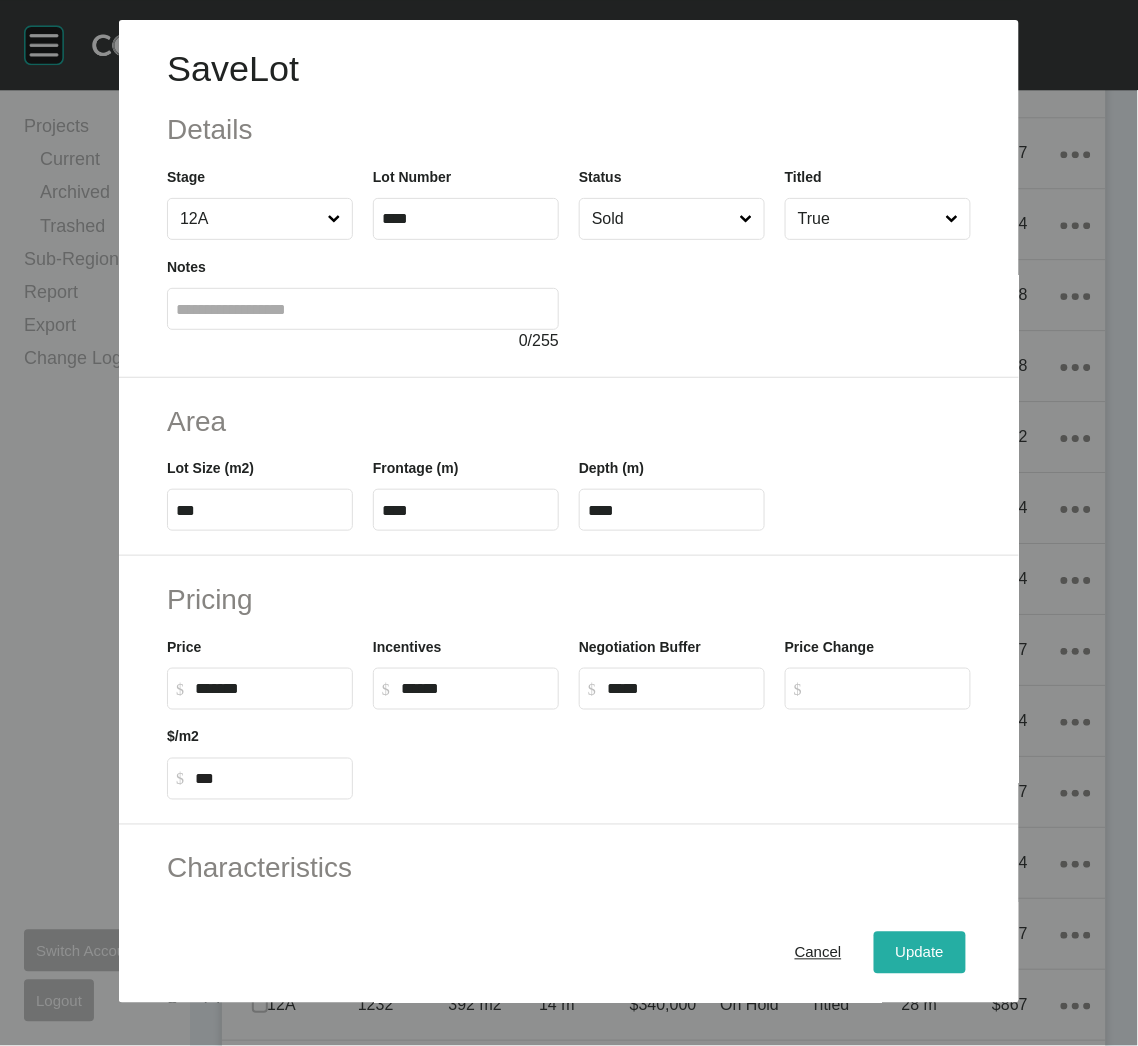 click on "Update" at bounding box center [920, 953] 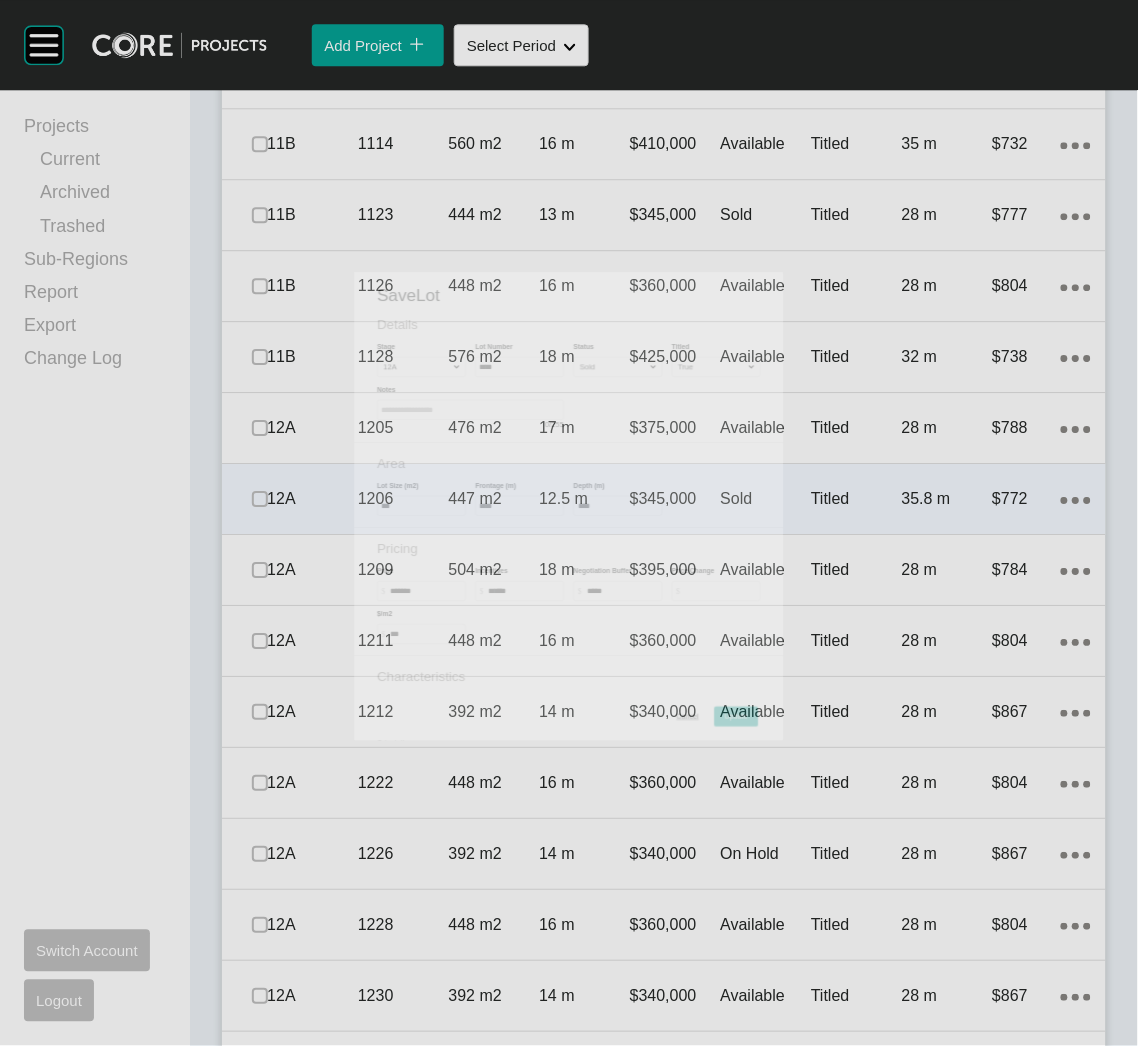 scroll, scrollTop: 2401, scrollLeft: 0, axis: vertical 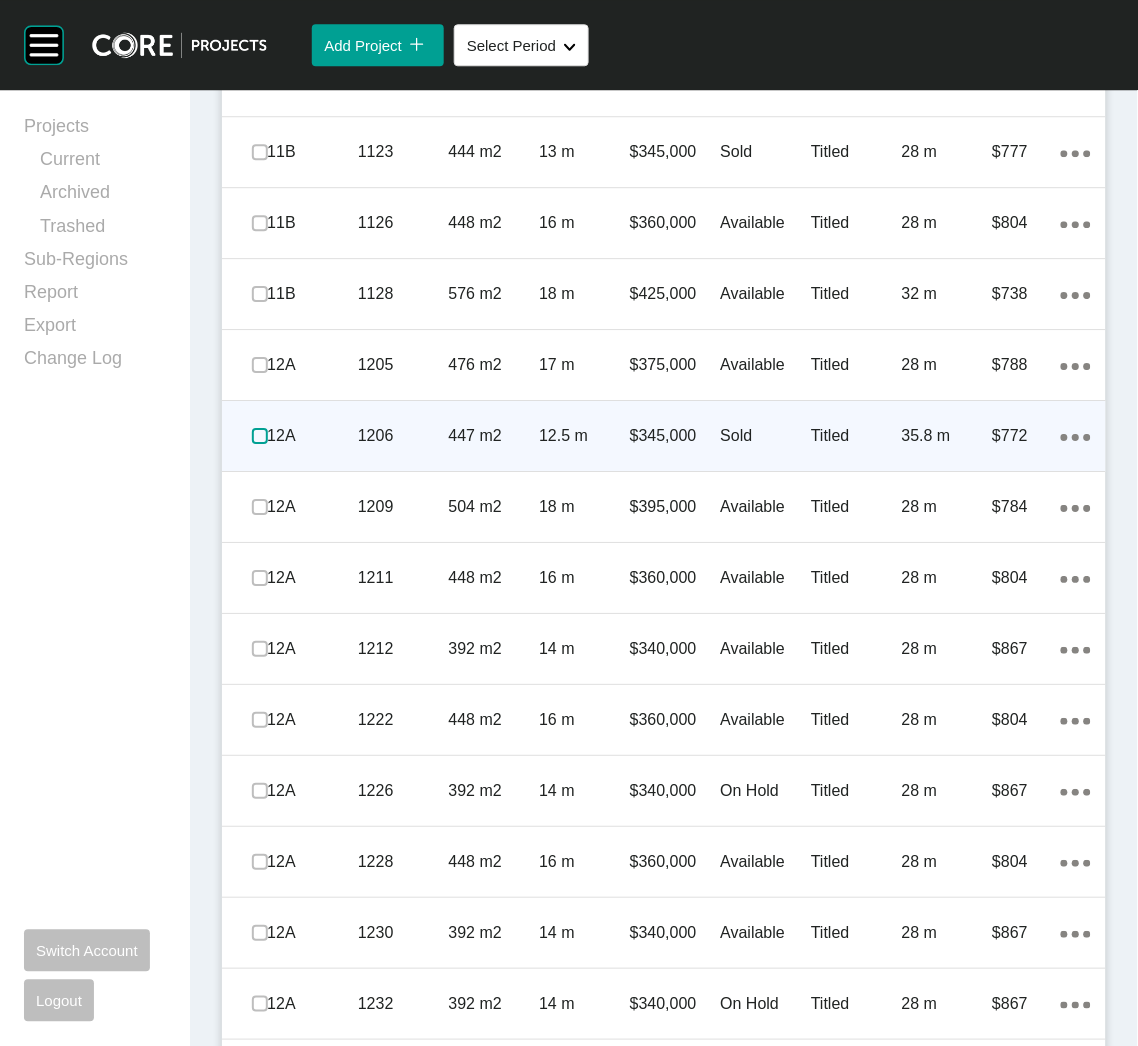 click at bounding box center [260, 436] 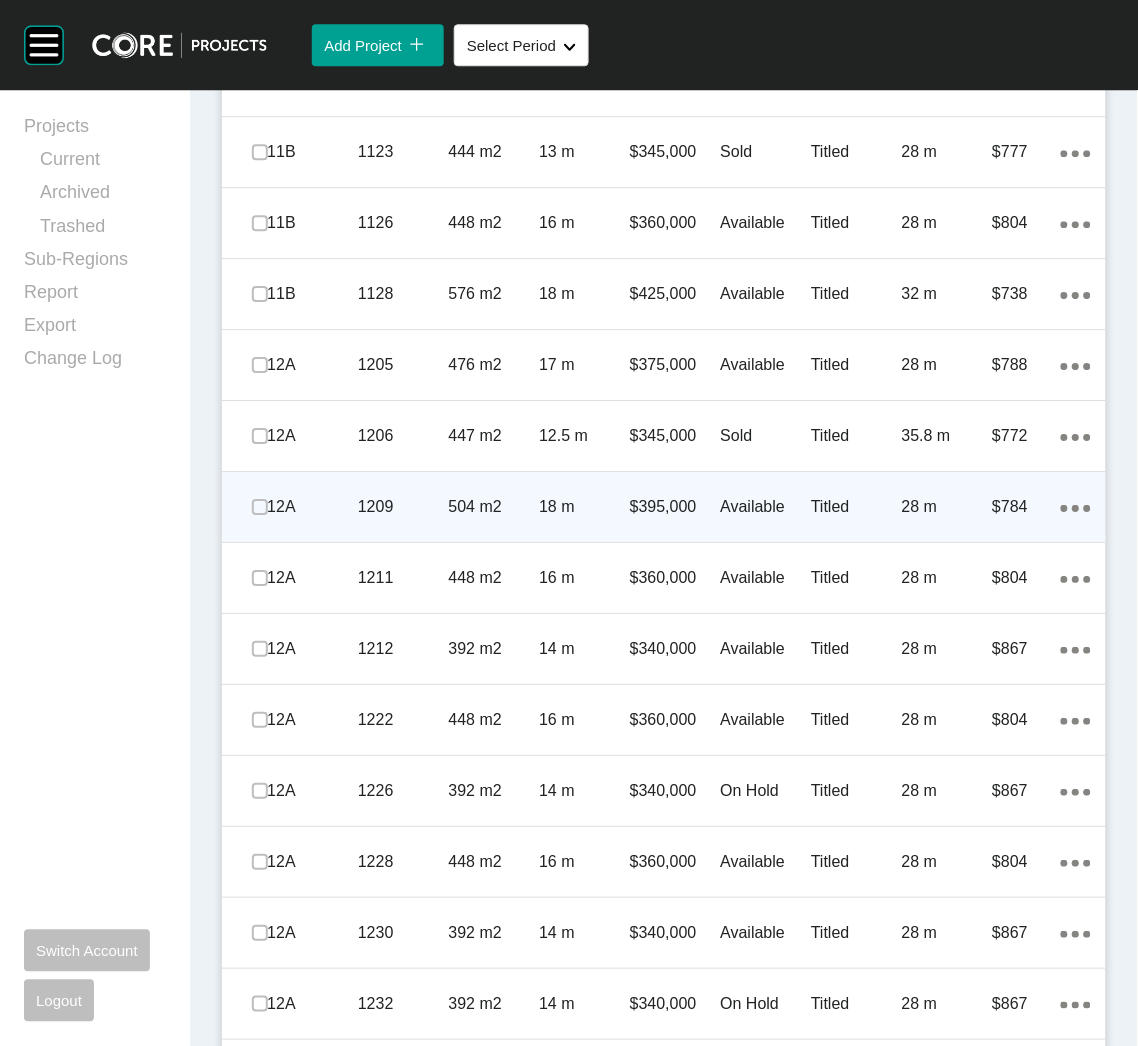 click on "1209" at bounding box center [403, 507] 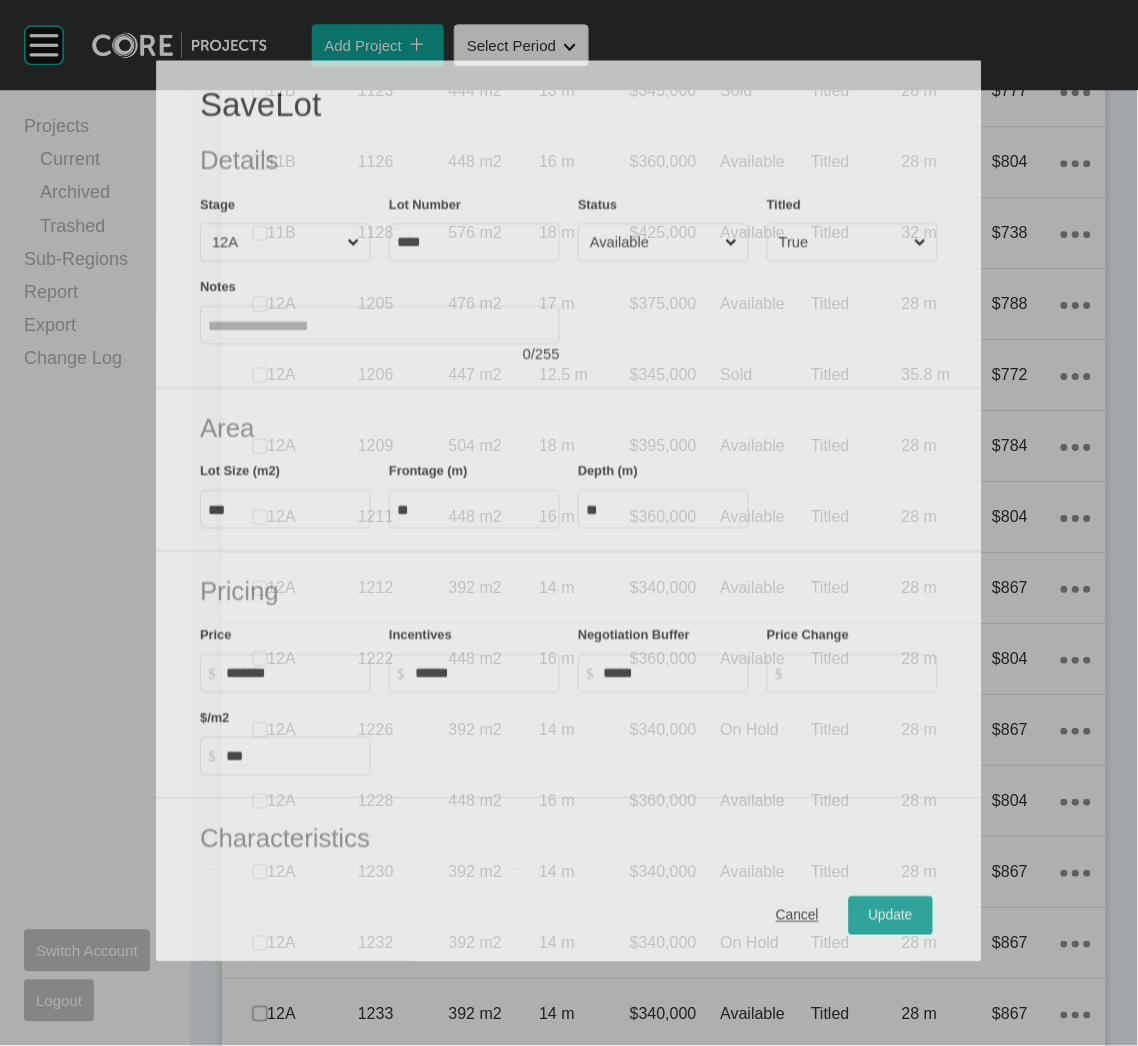 scroll, scrollTop: 2338, scrollLeft: 0, axis: vertical 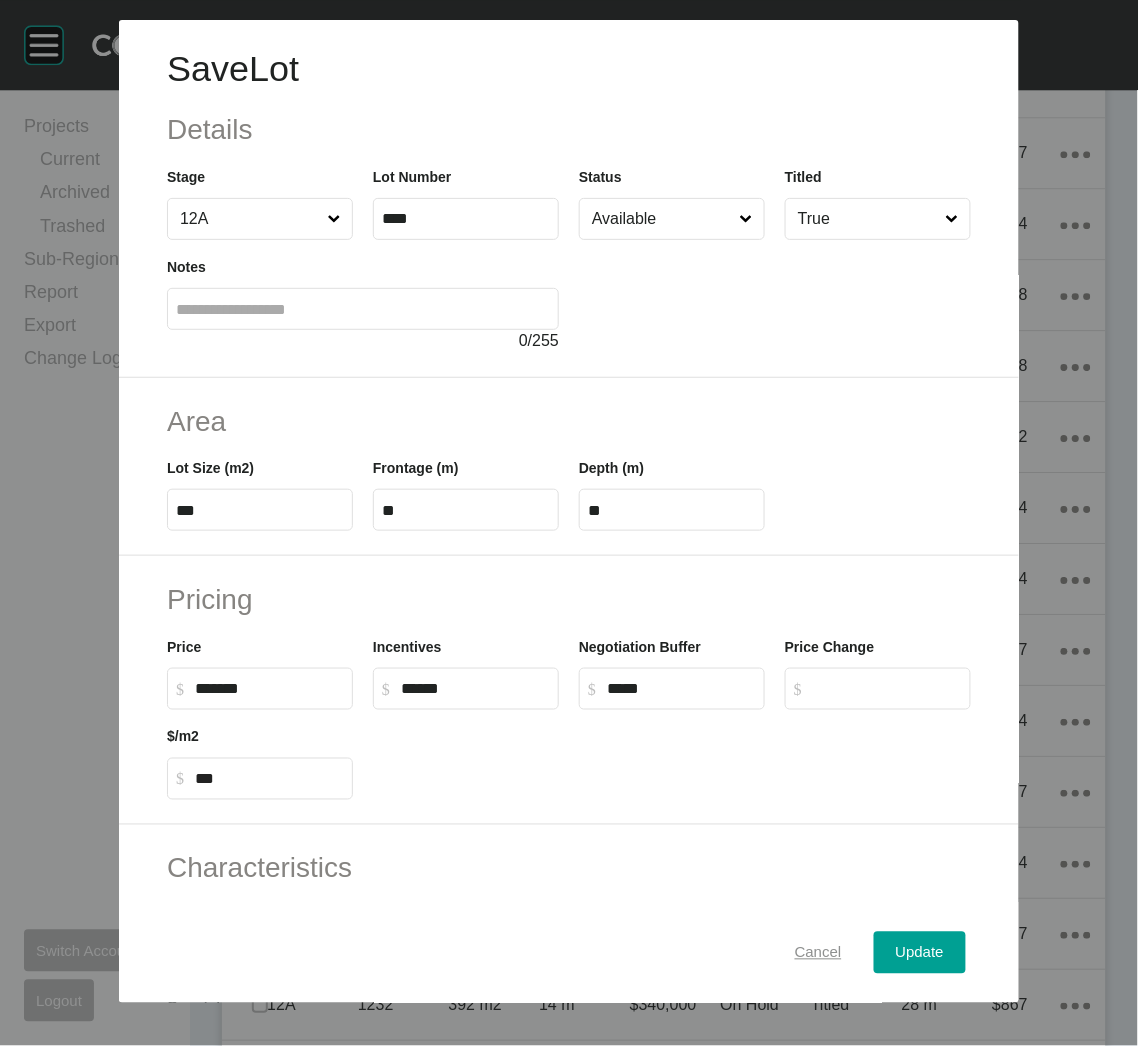 click on "Cancel" at bounding box center (818, 953) 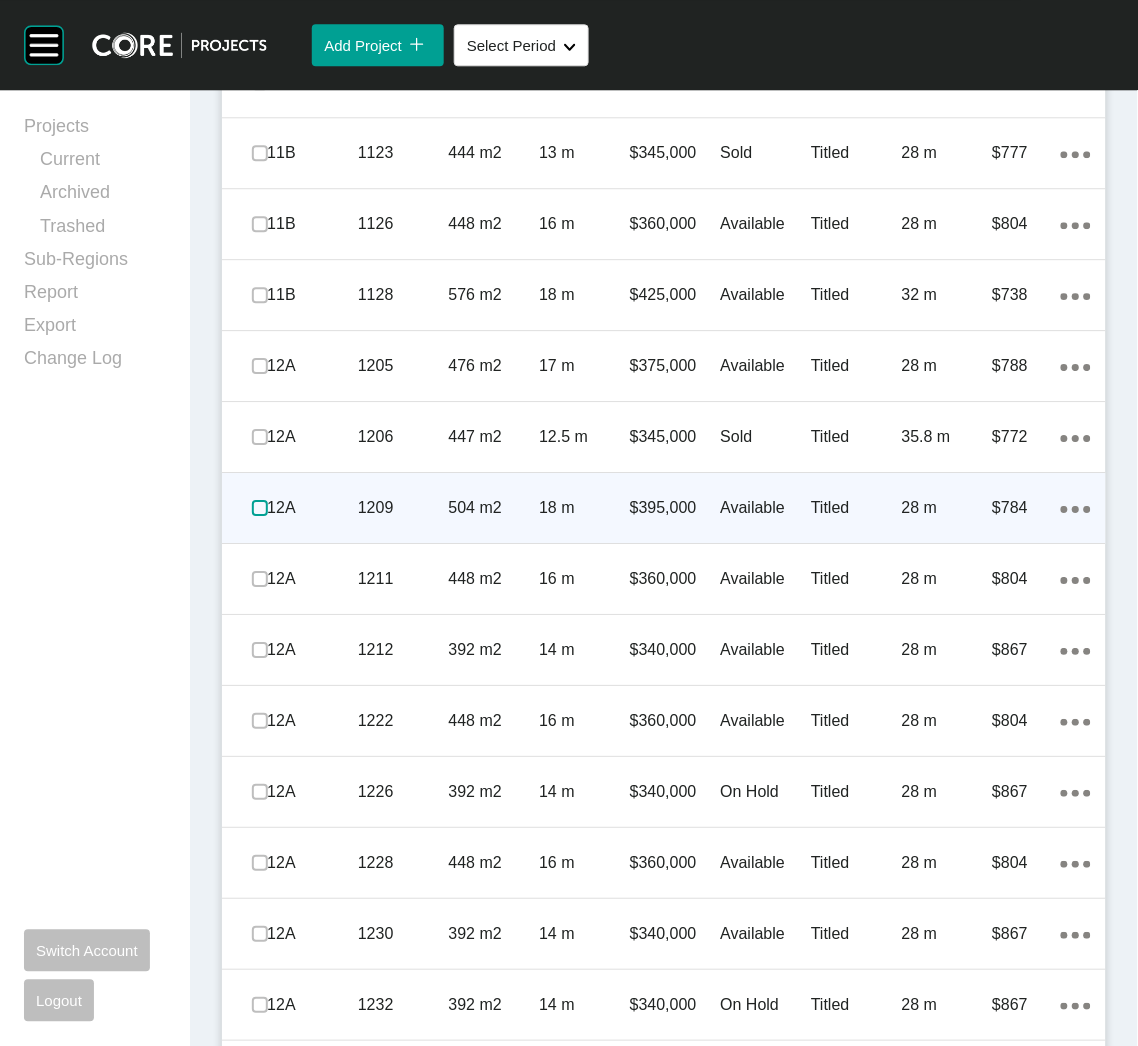 click at bounding box center [260, 508] 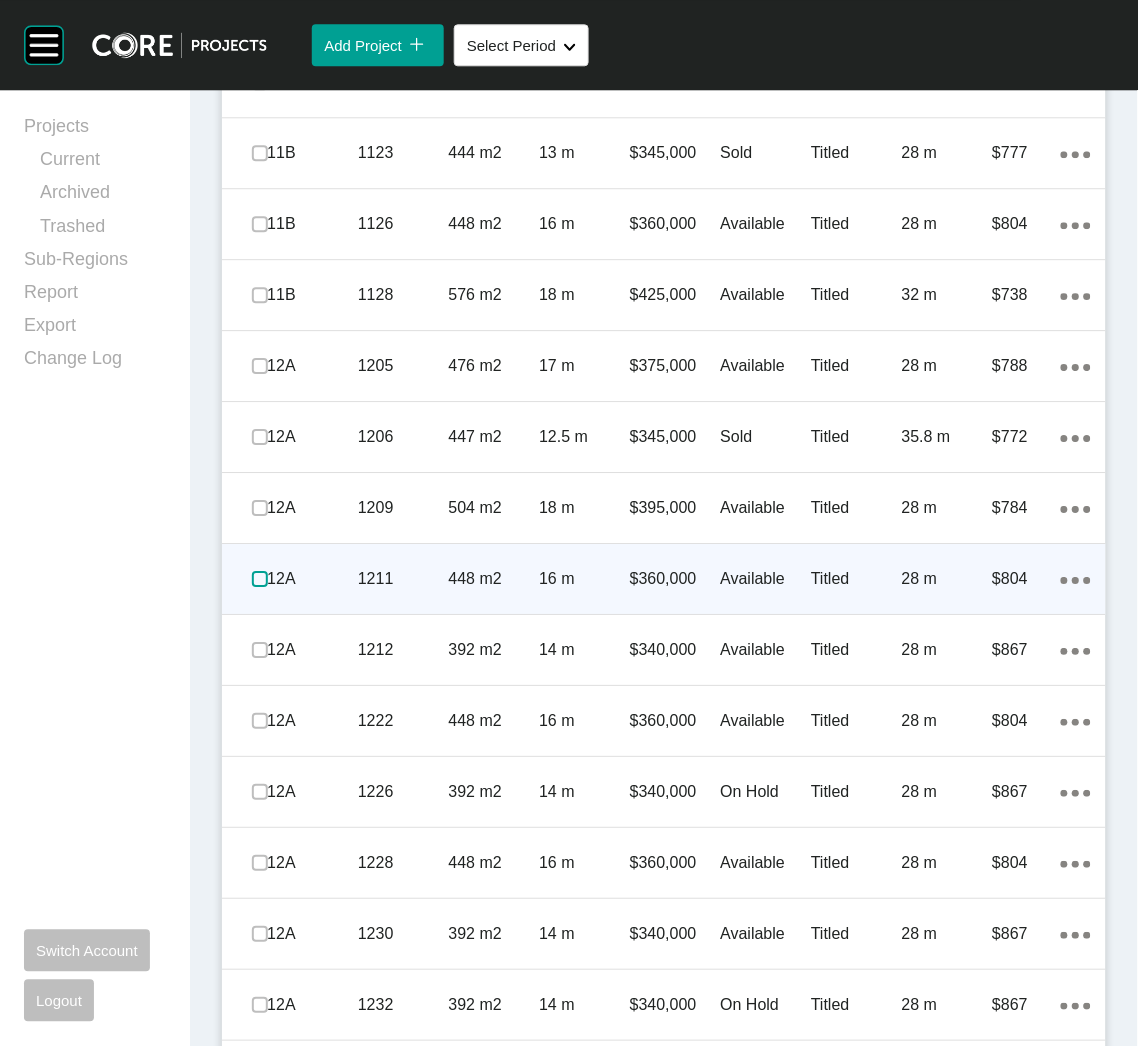 click at bounding box center [260, 579] 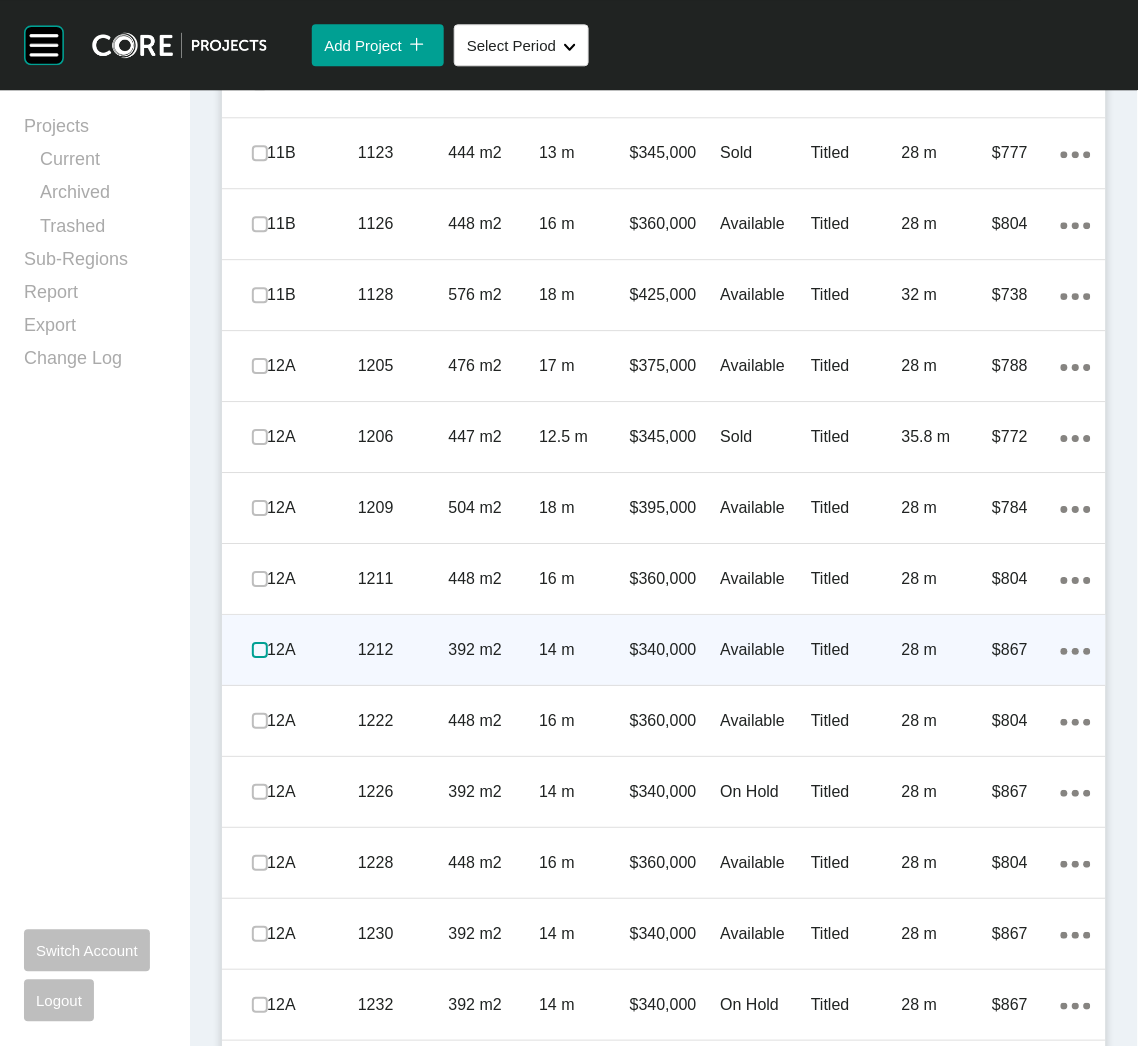 click at bounding box center [260, 650] 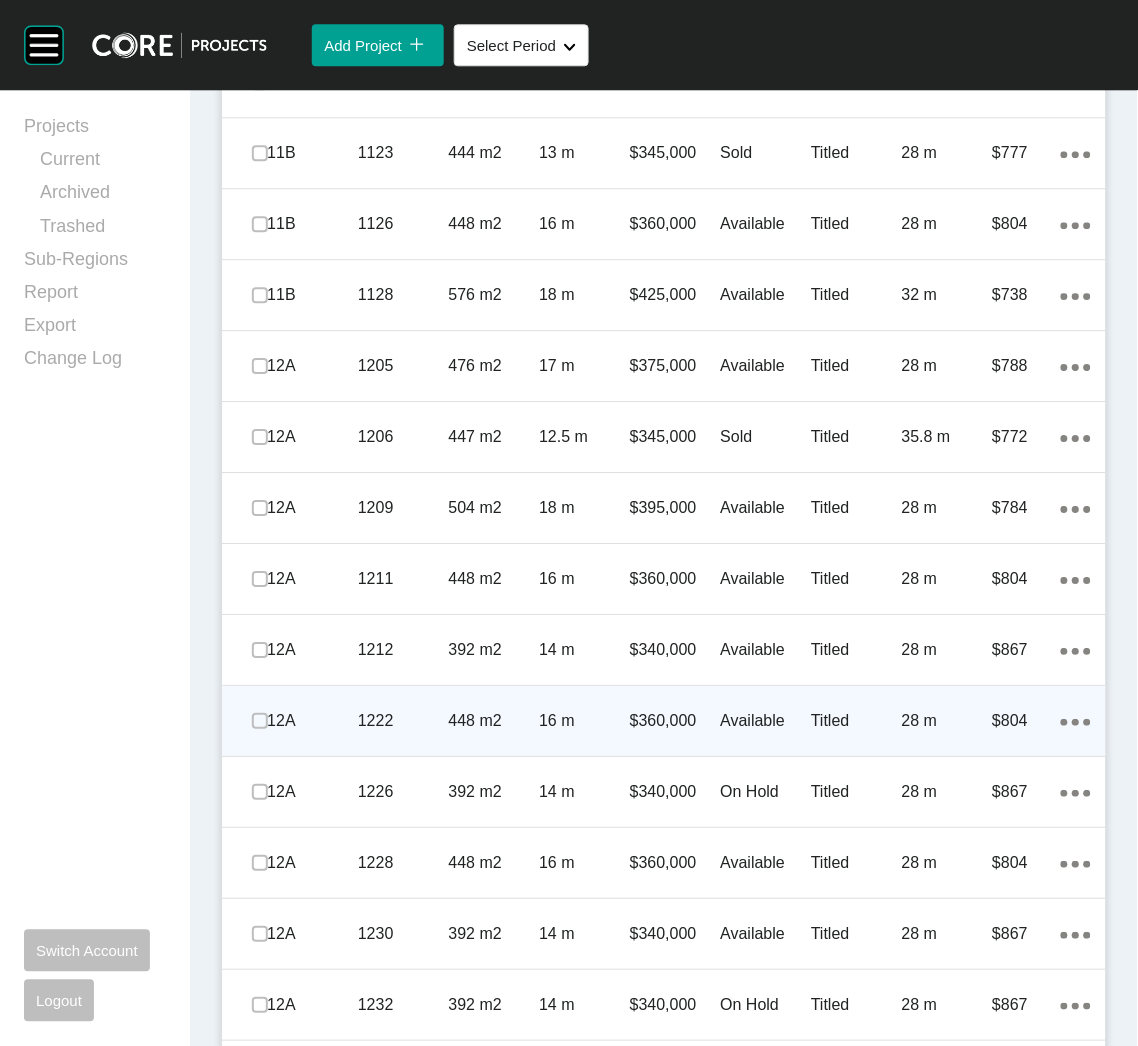 click at bounding box center (260, 721) 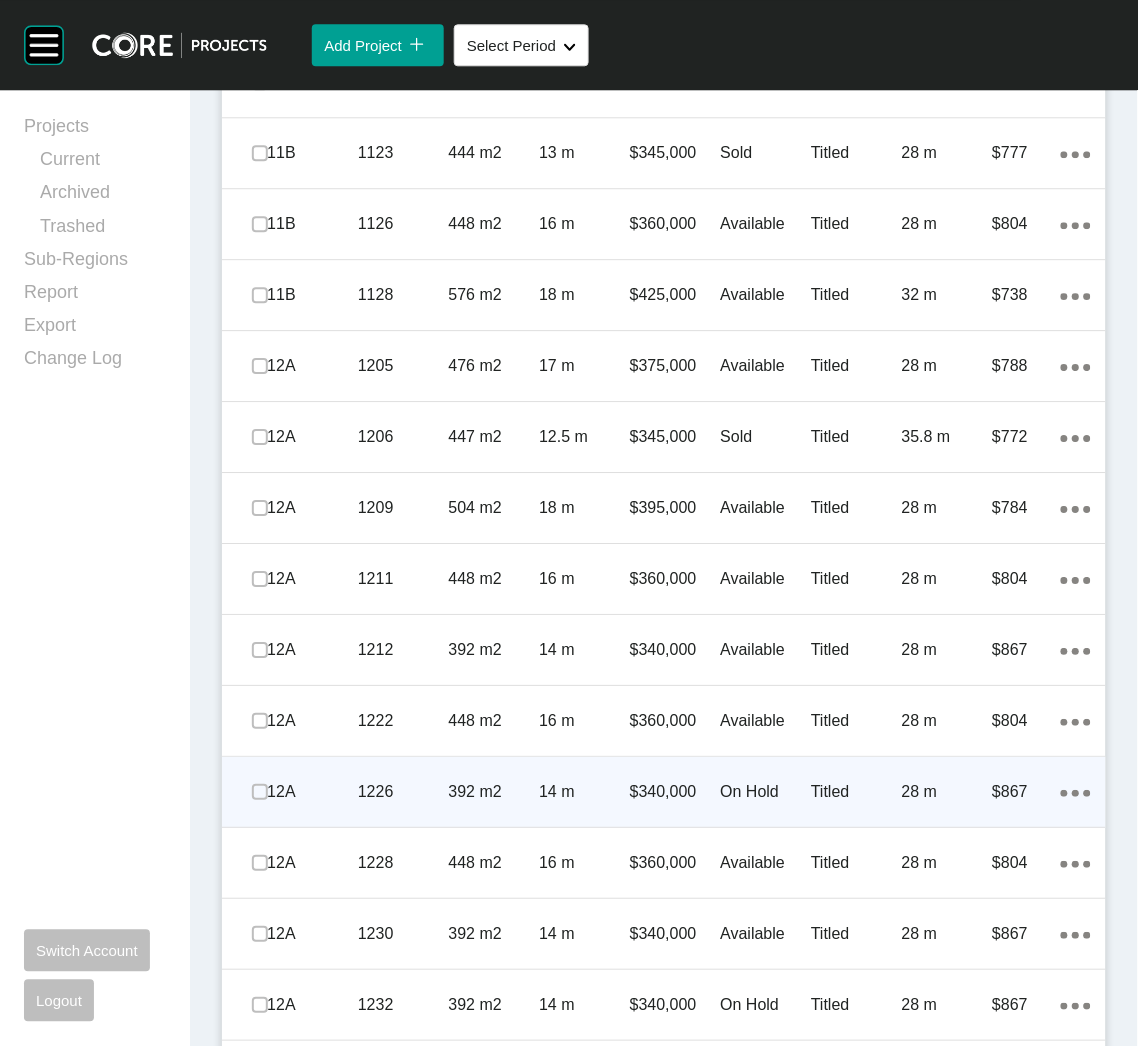 click on "1226" at bounding box center (403, 792) 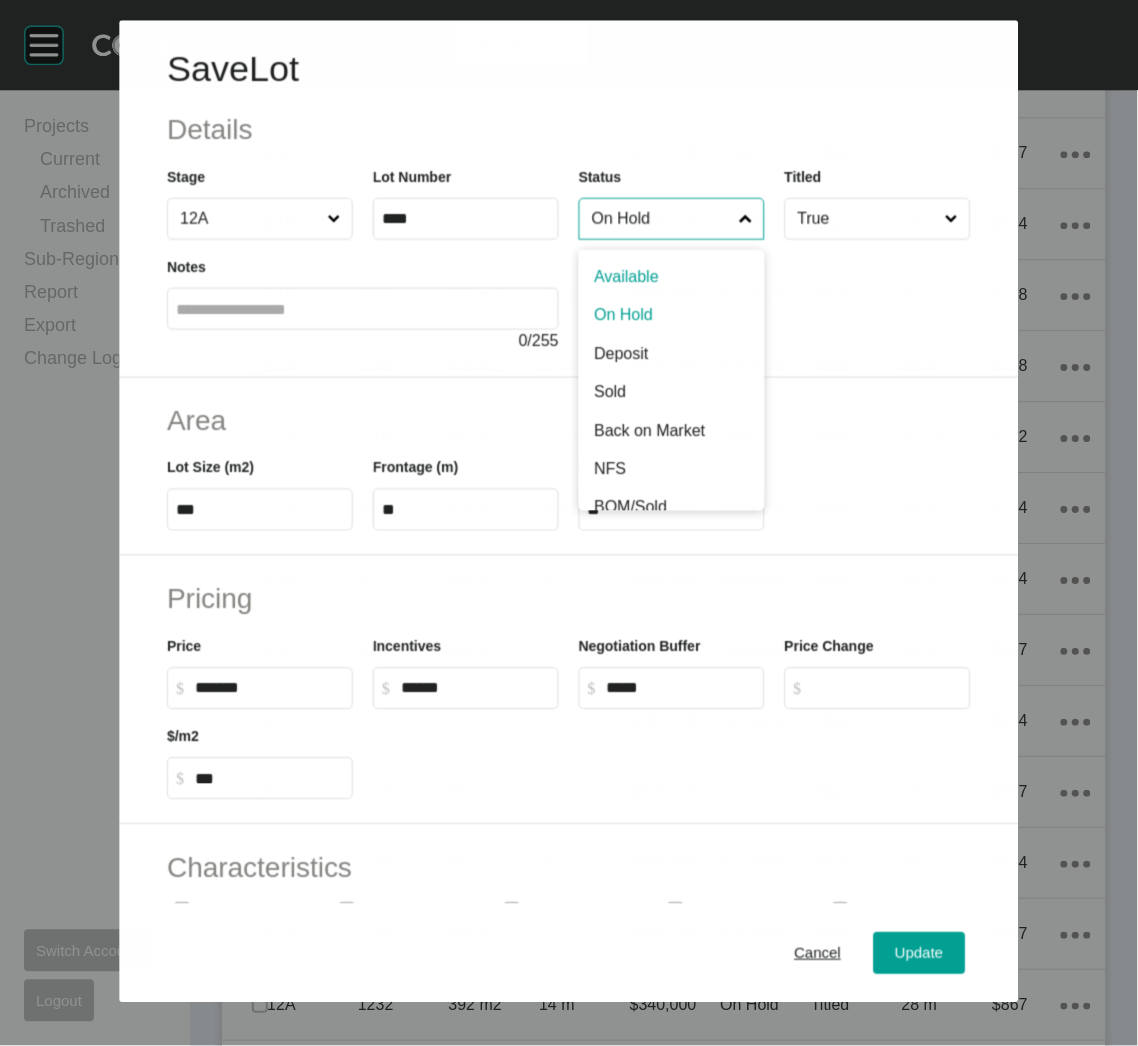 click on "On Hold" at bounding box center (661, 219) 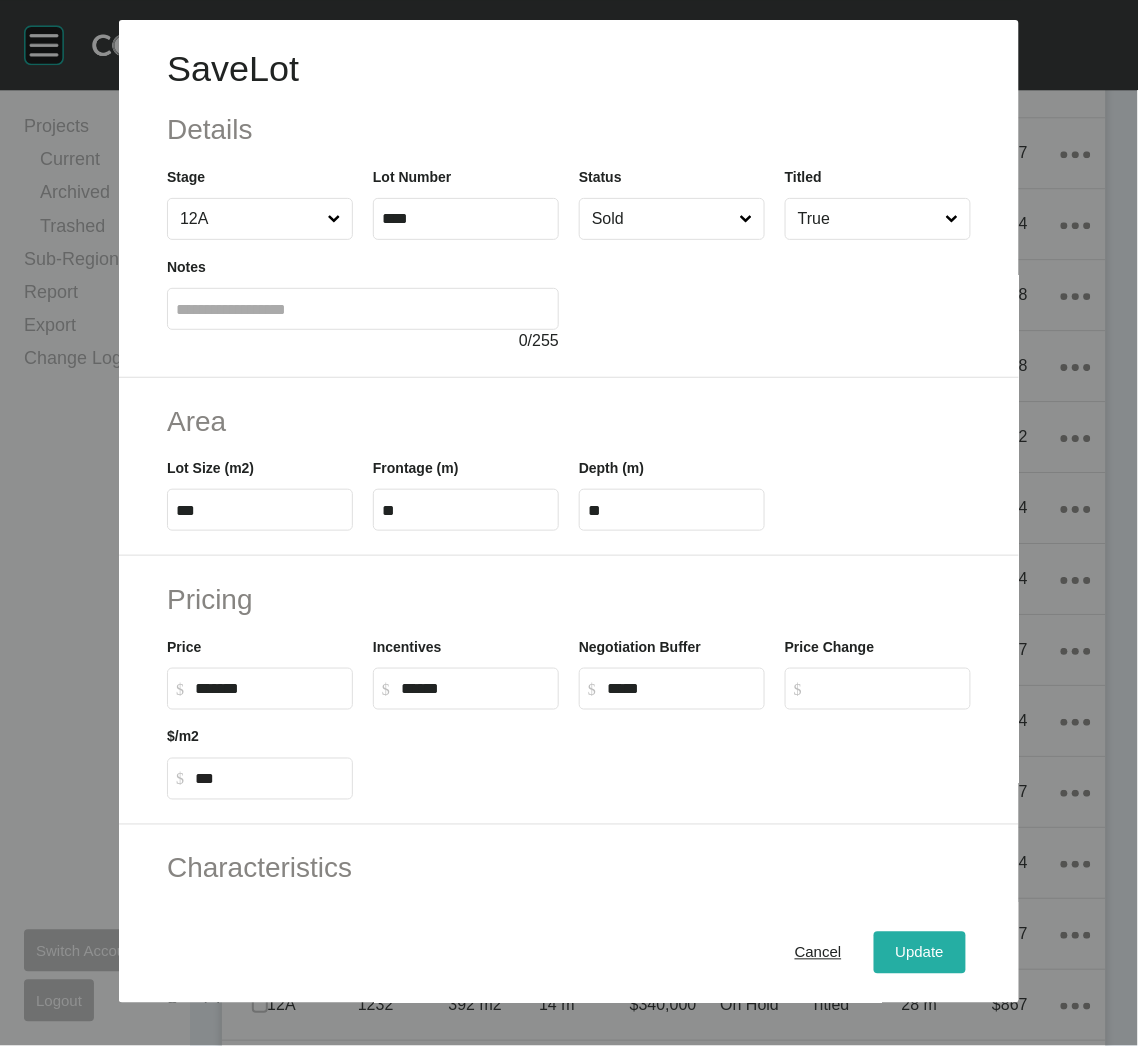 click on "Update" at bounding box center (920, 953) 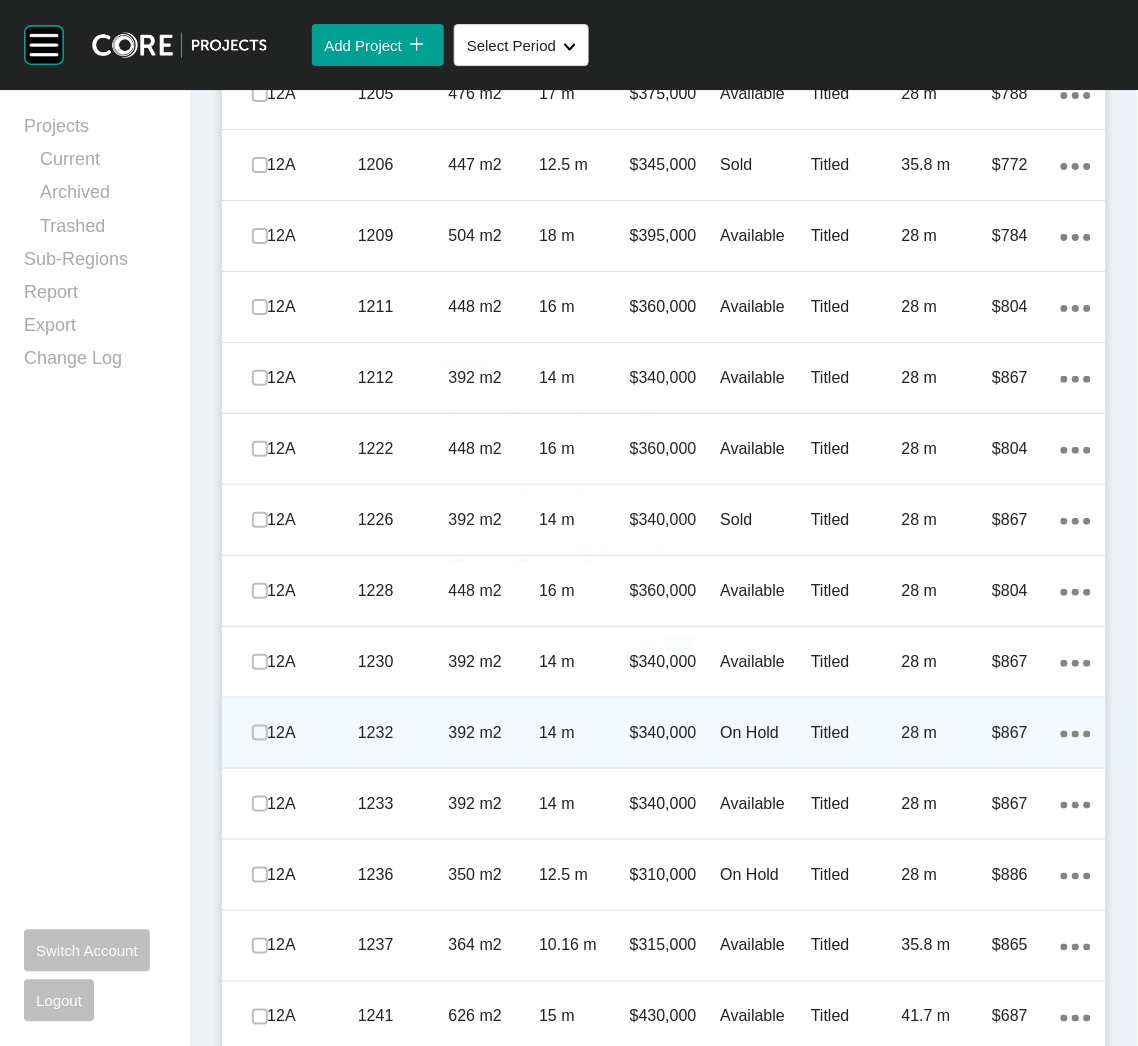 scroll, scrollTop: 2701, scrollLeft: 0, axis: vertical 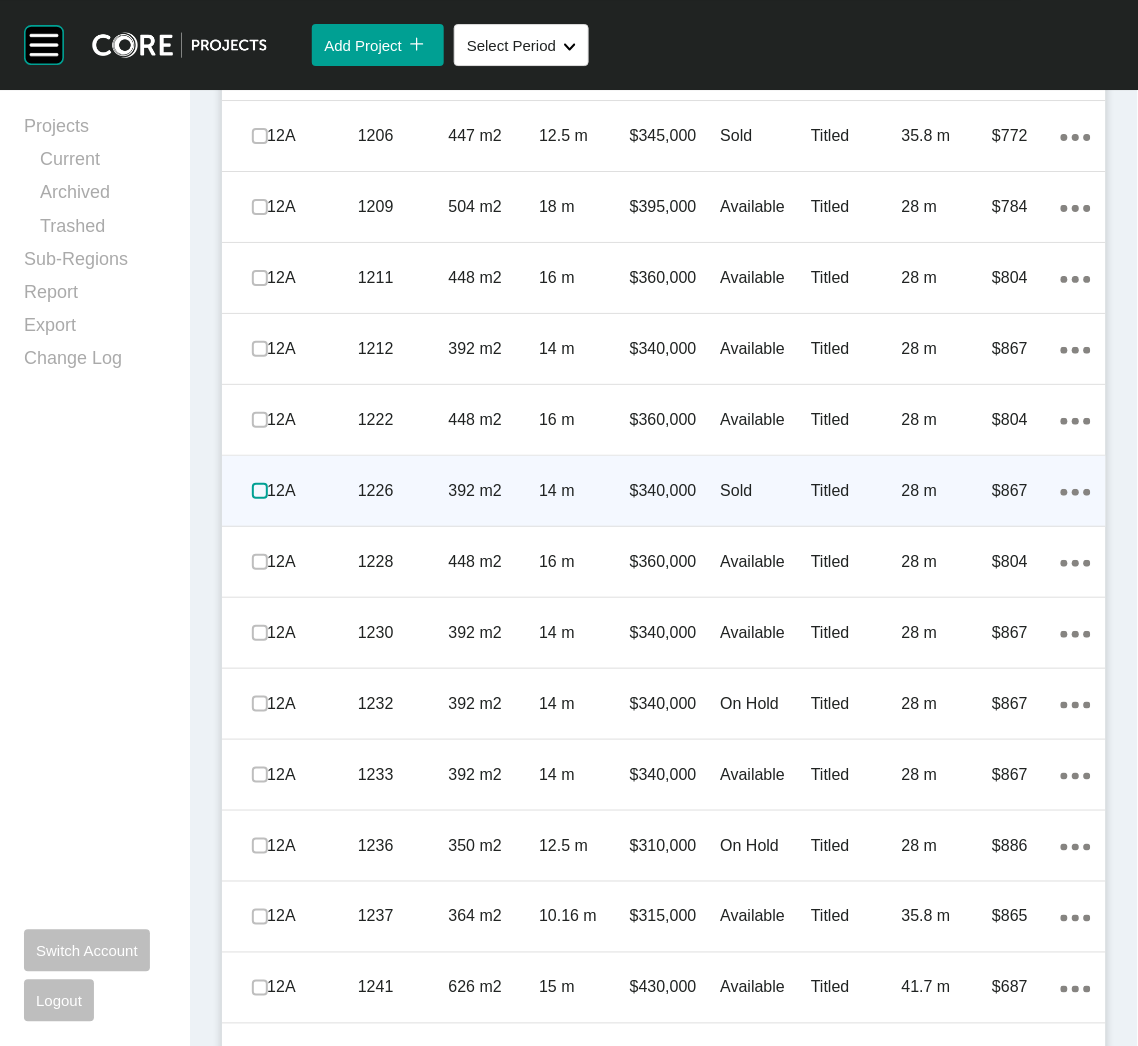 click at bounding box center (260, 491) 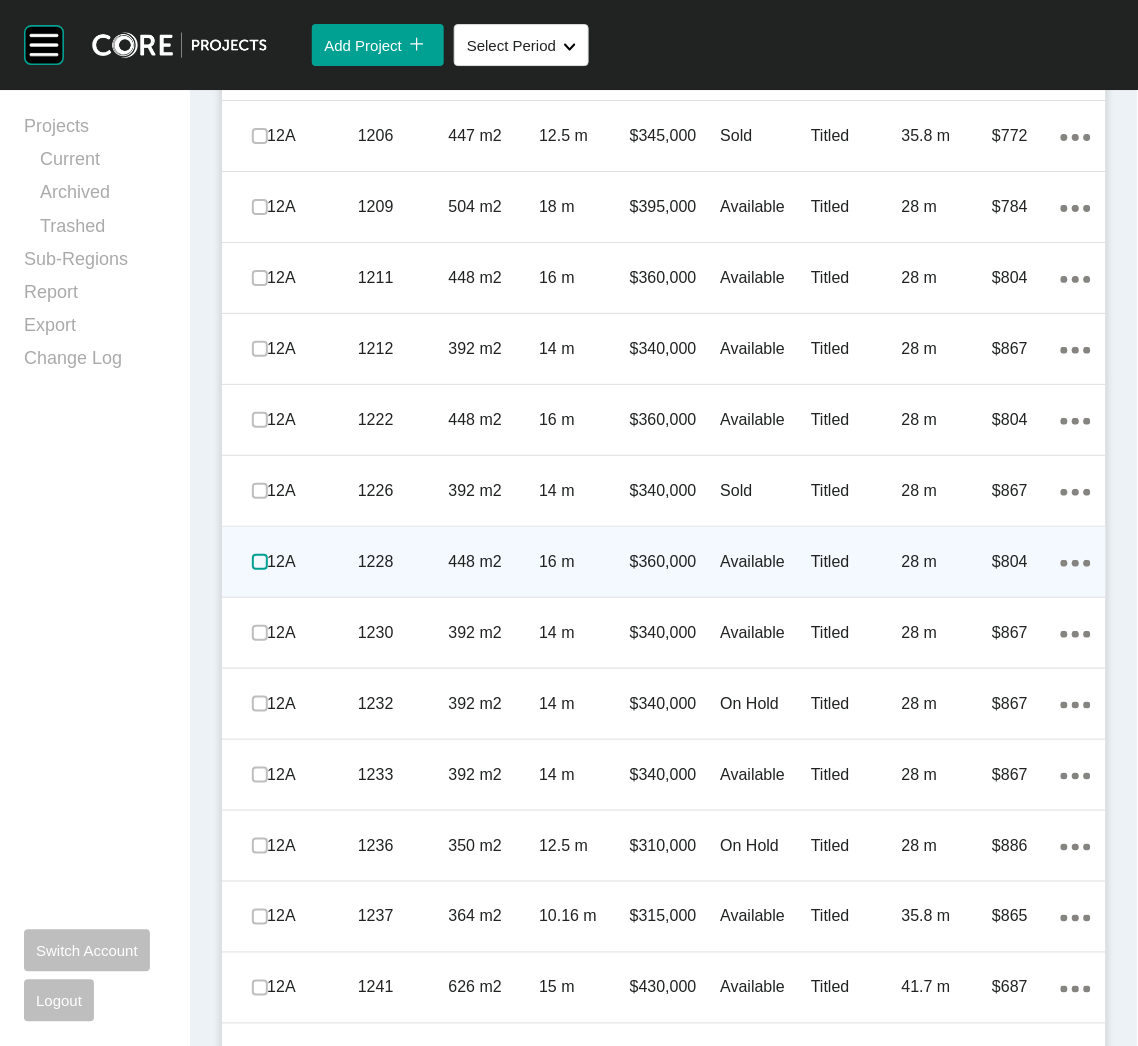 click at bounding box center [260, 562] 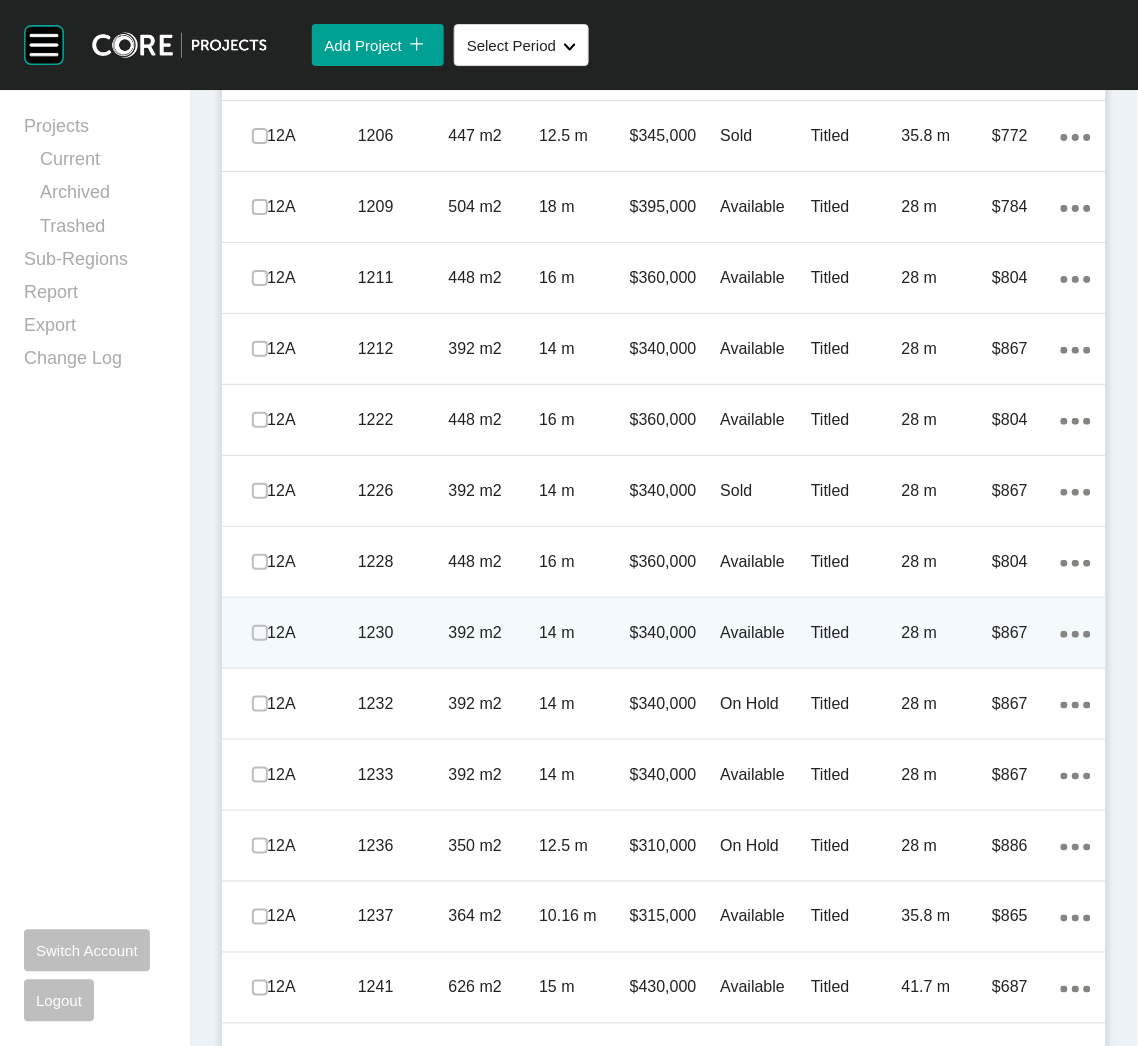 click on "Available" at bounding box center (766, 633) 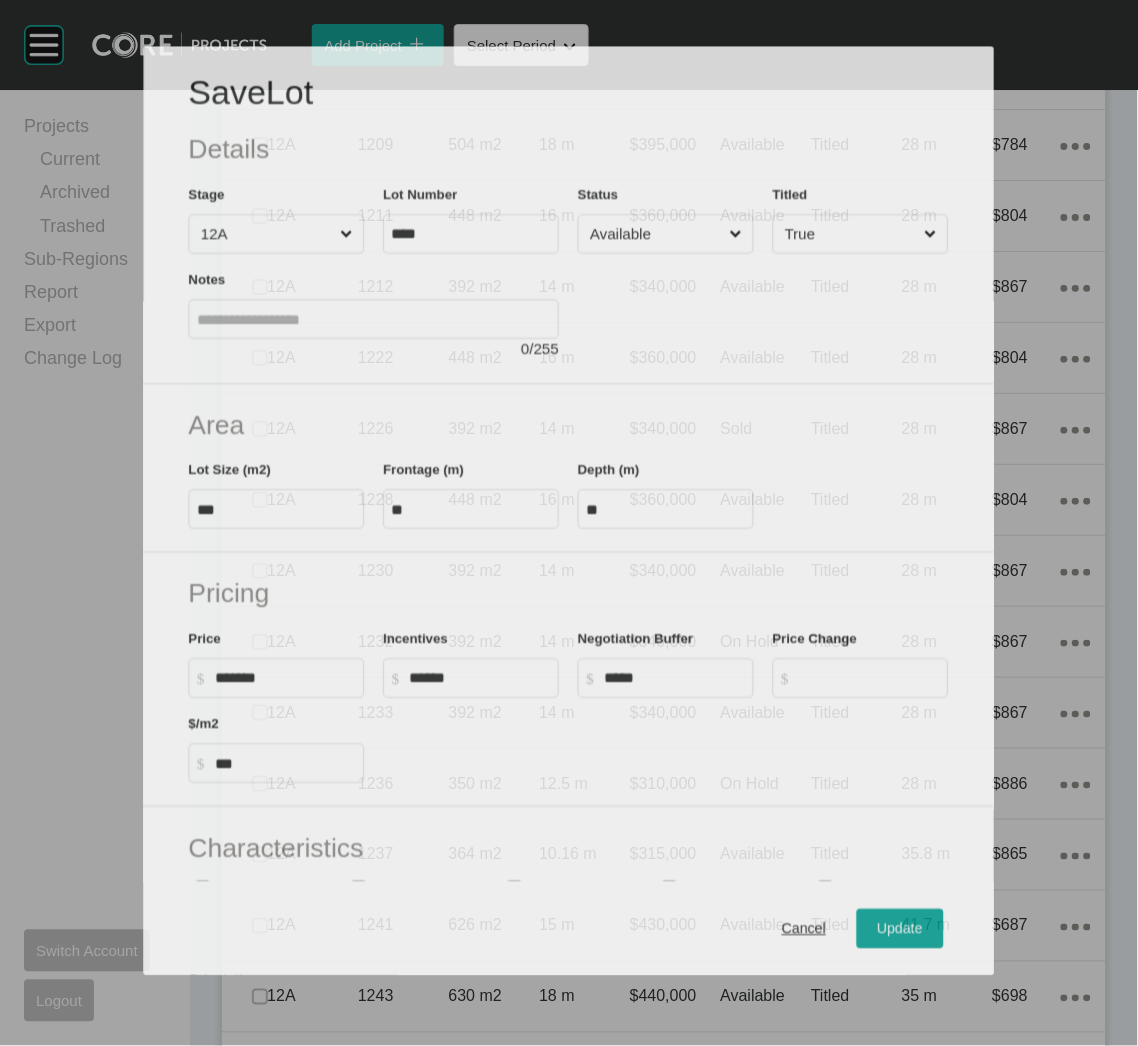 scroll, scrollTop: 2638, scrollLeft: 0, axis: vertical 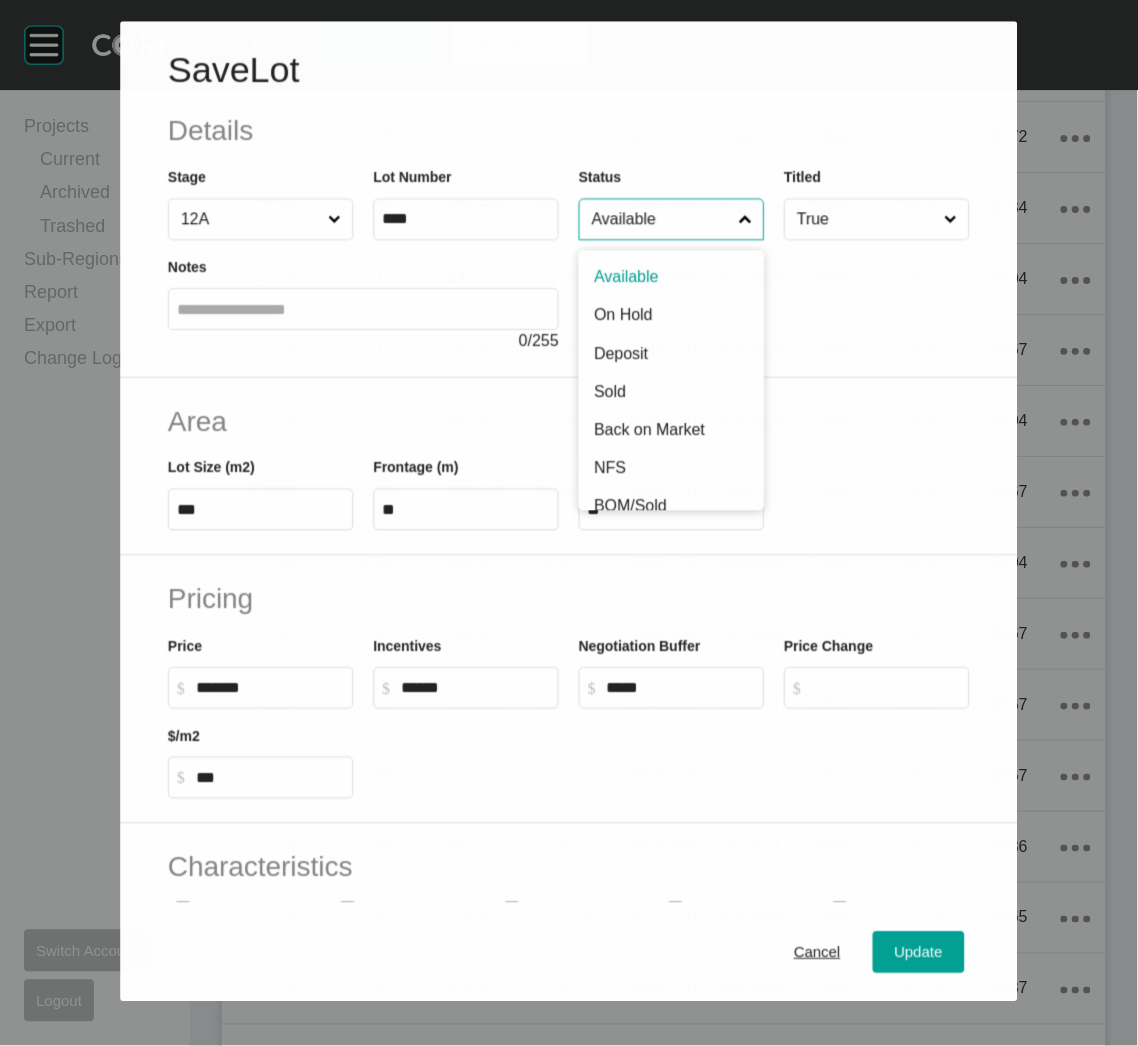 click on "Available" at bounding box center (661, 220) 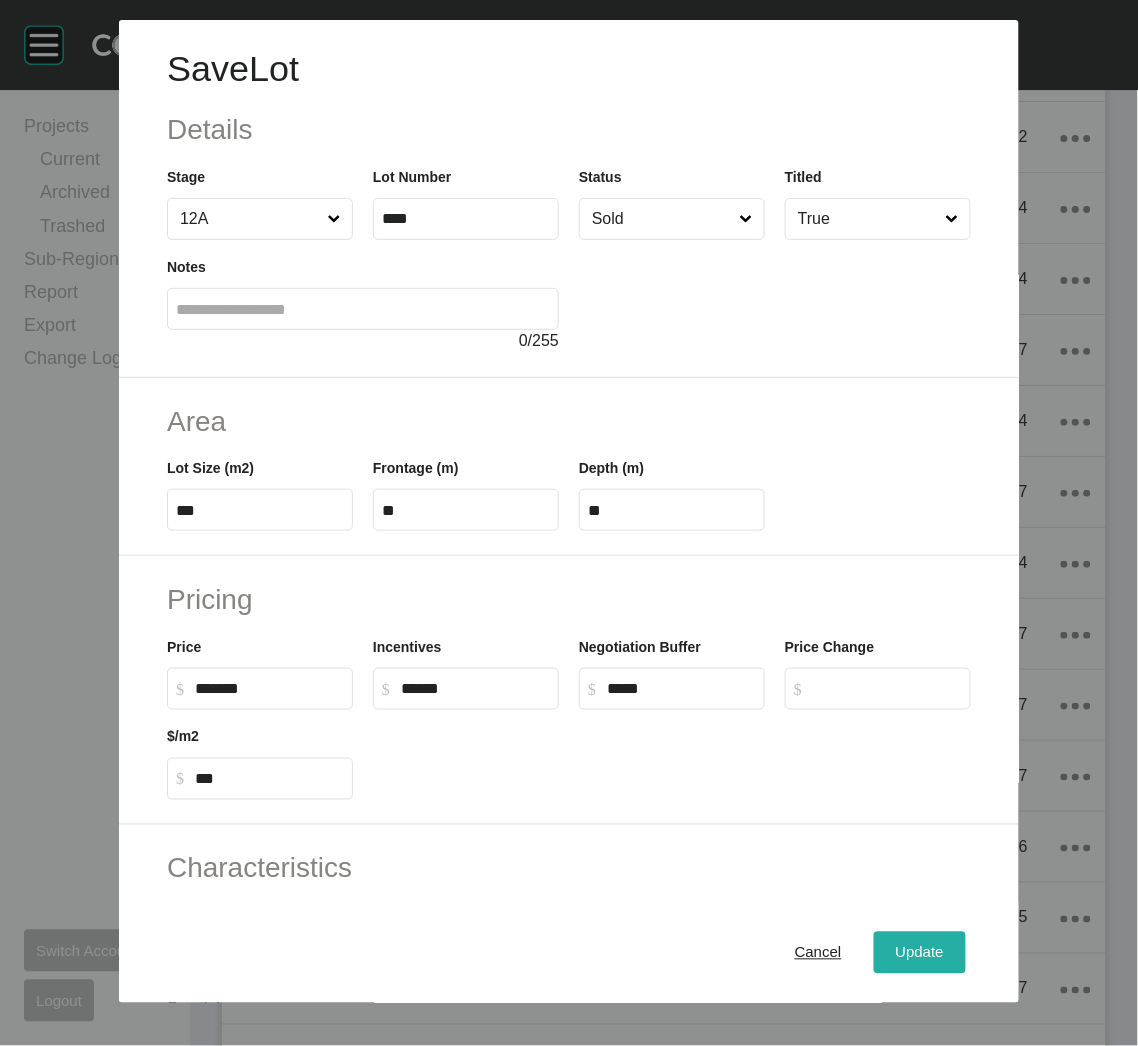 click on "Update" at bounding box center [920, 953] 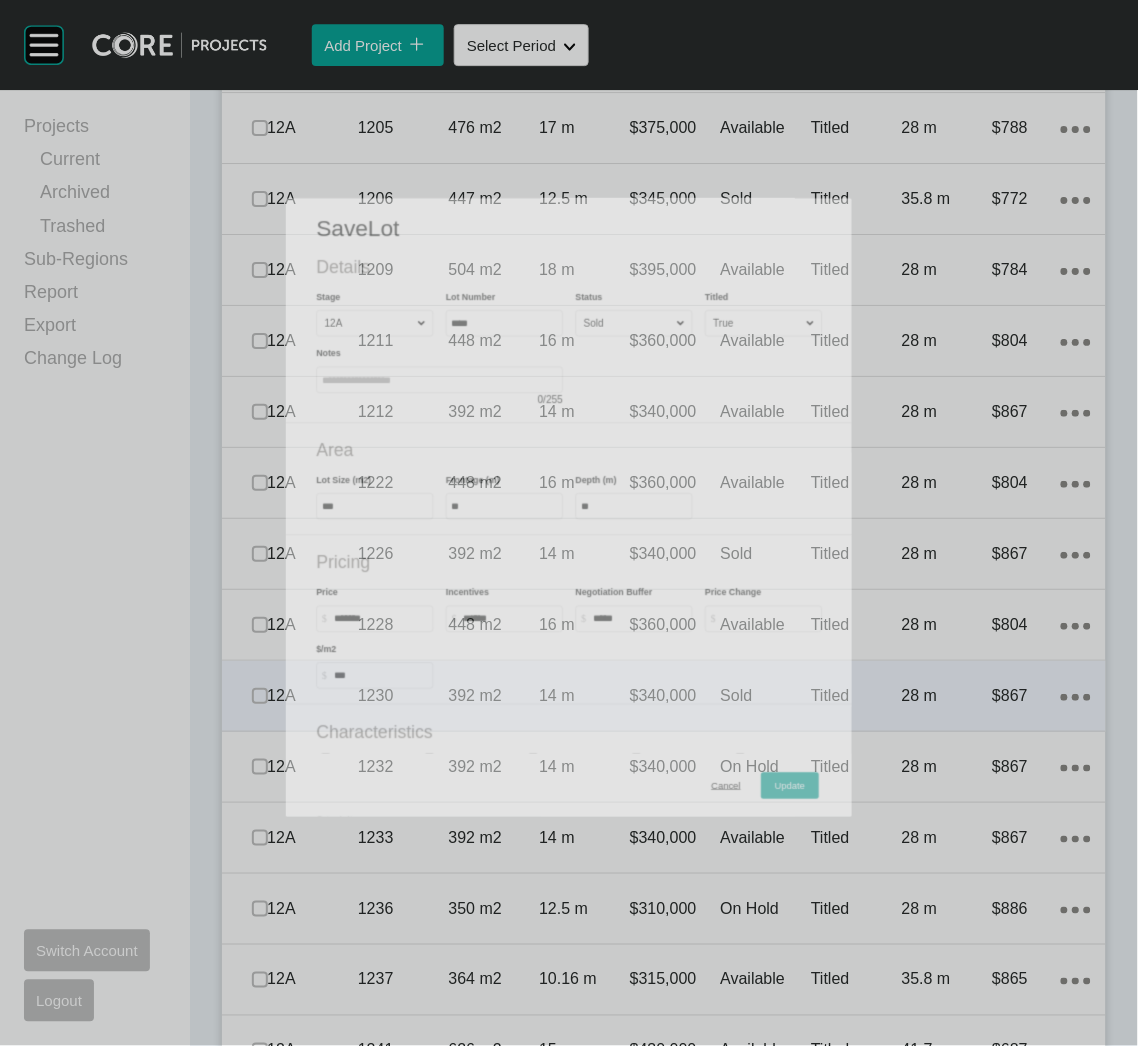 scroll, scrollTop: 2701, scrollLeft: 0, axis: vertical 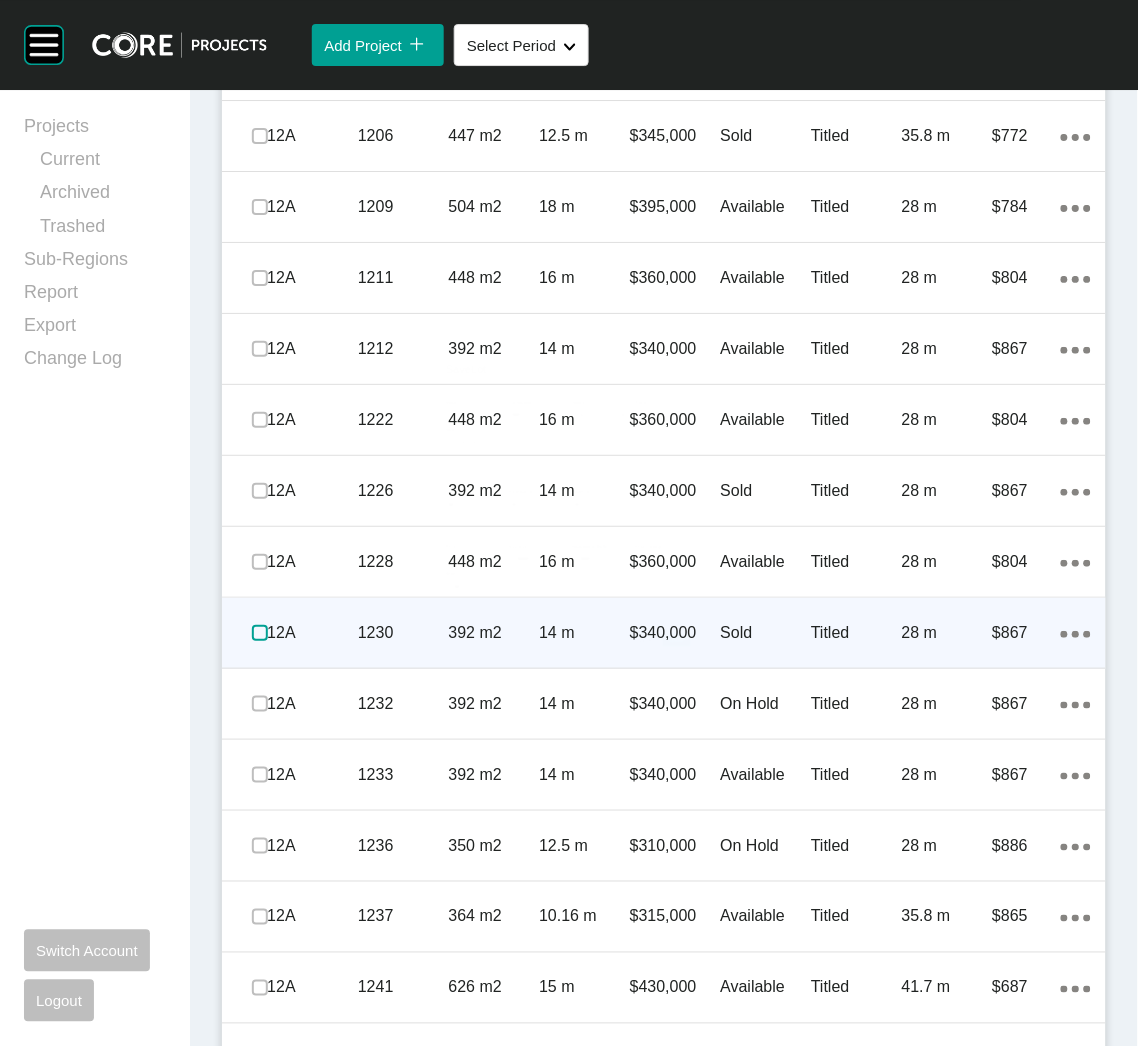 click at bounding box center [260, 633] 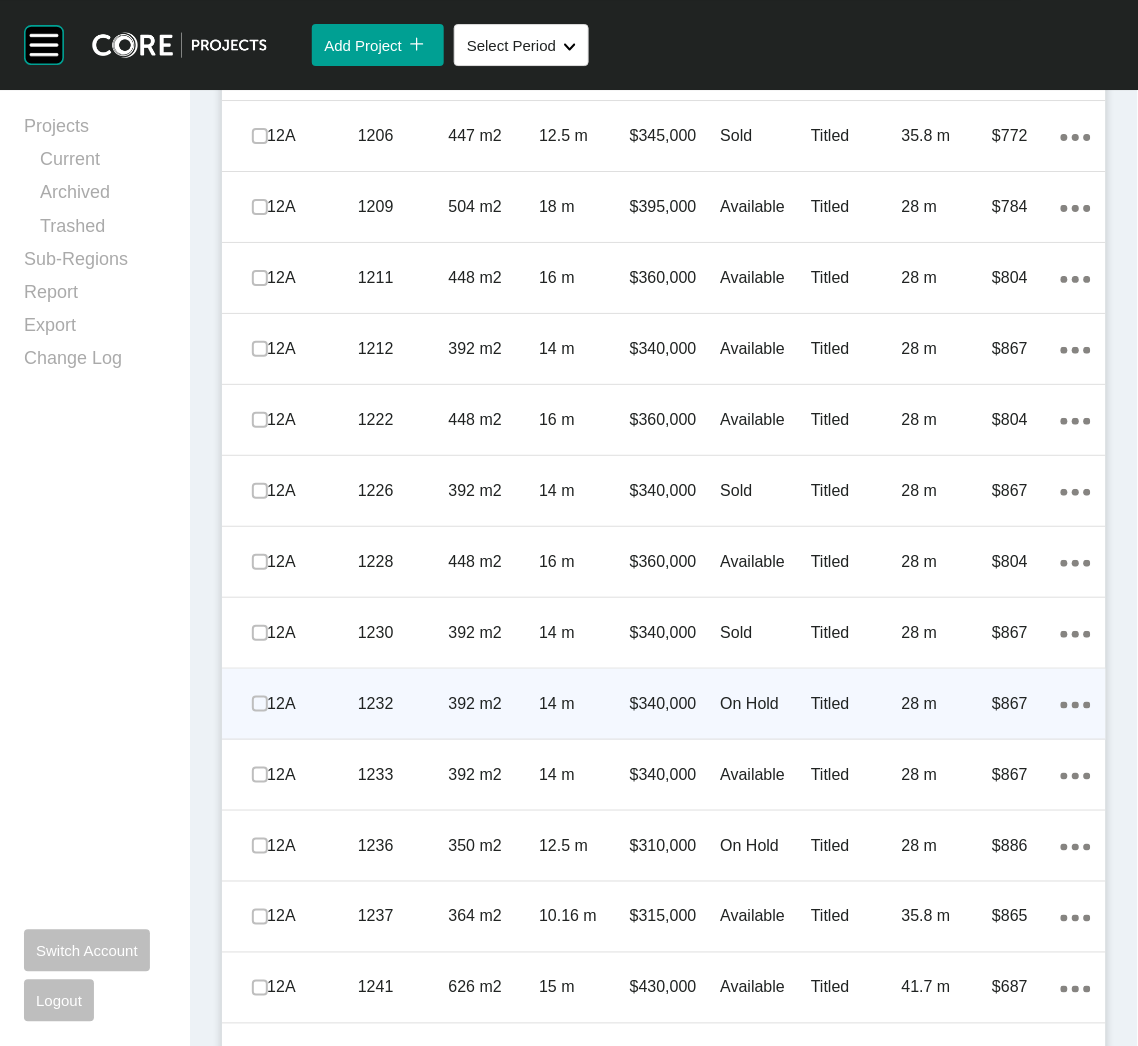 click on "On Hold" at bounding box center [766, 704] 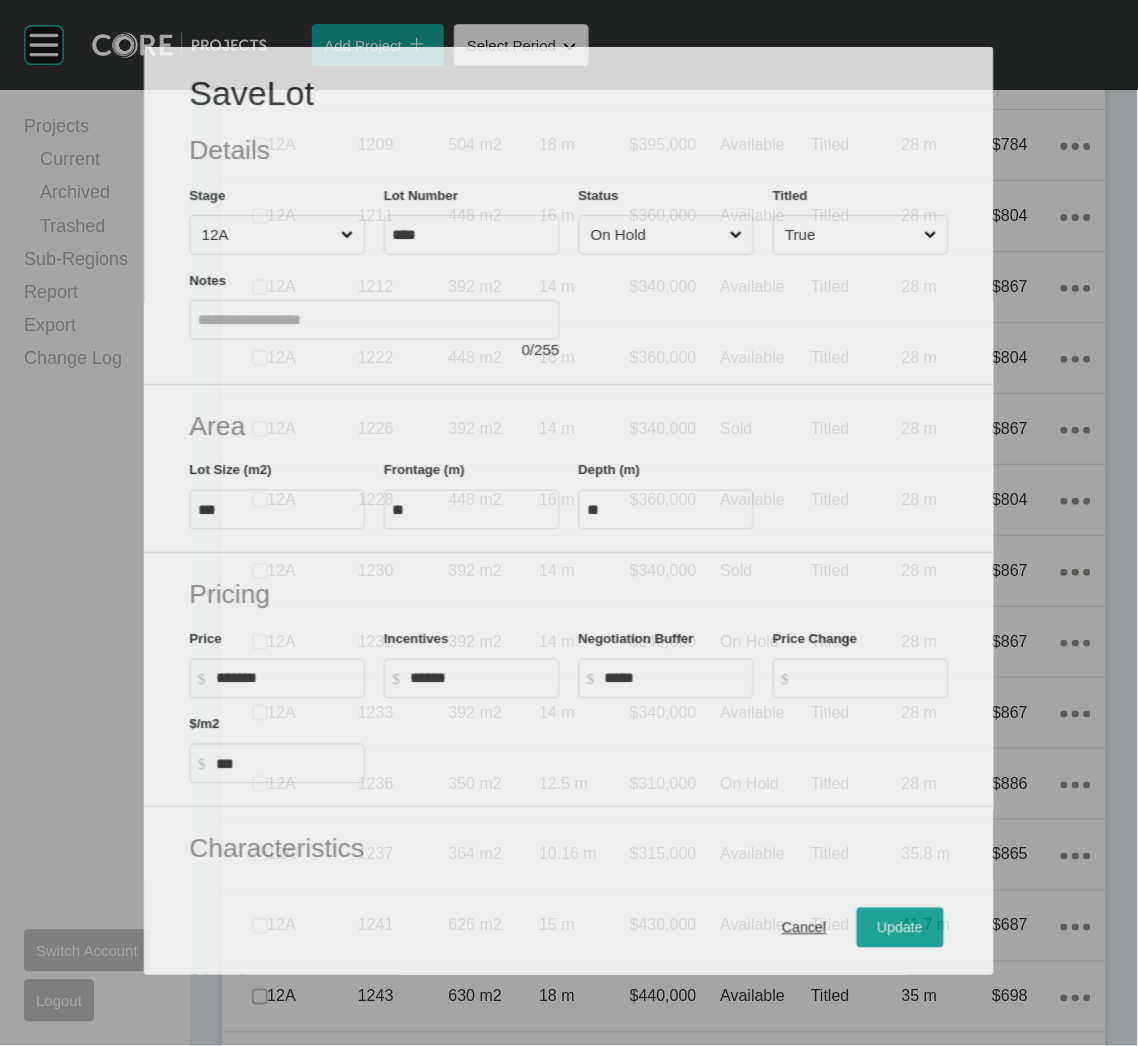 scroll, scrollTop: 2638, scrollLeft: 0, axis: vertical 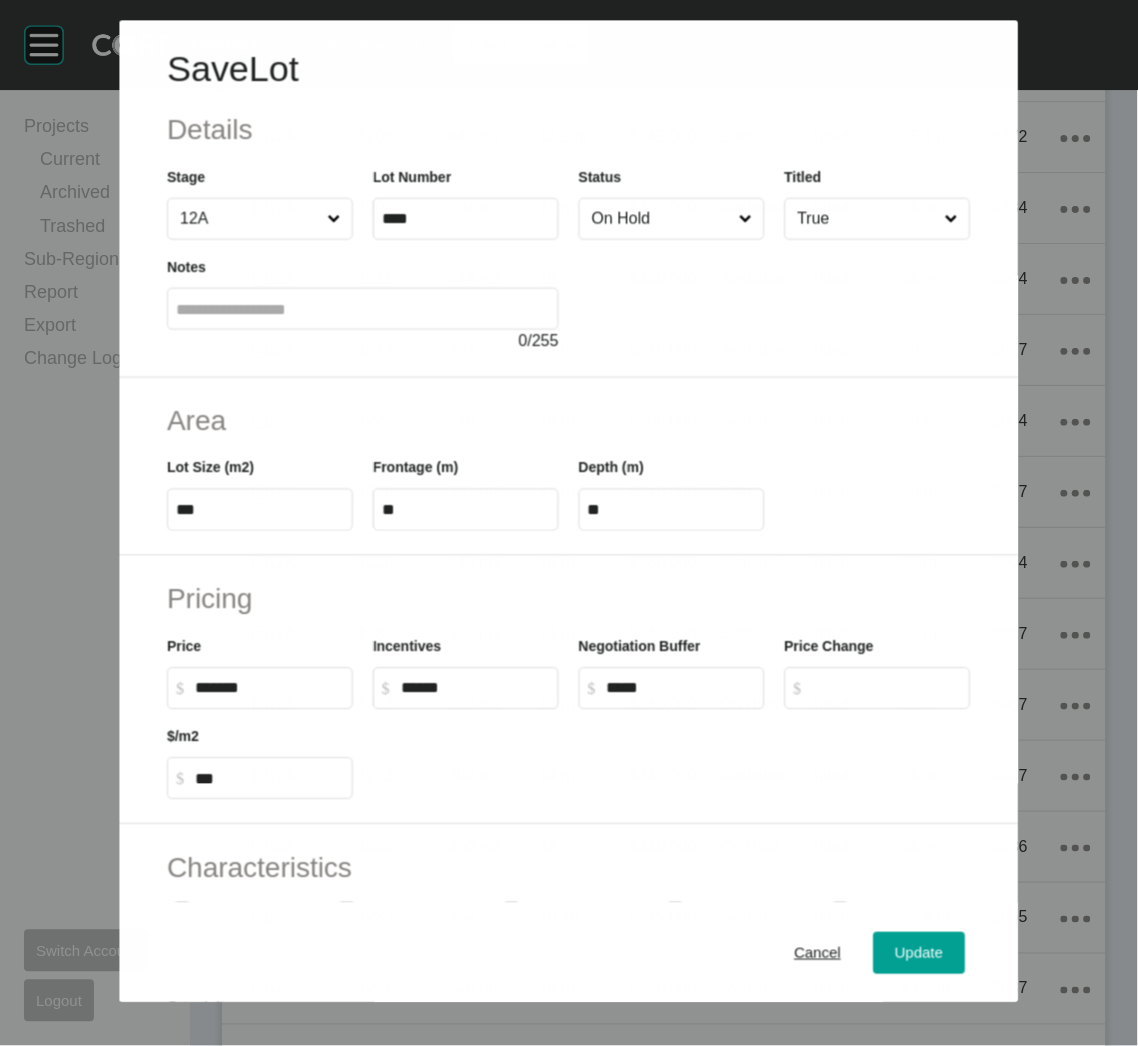 click on "On Hold" at bounding box center [672, 219] 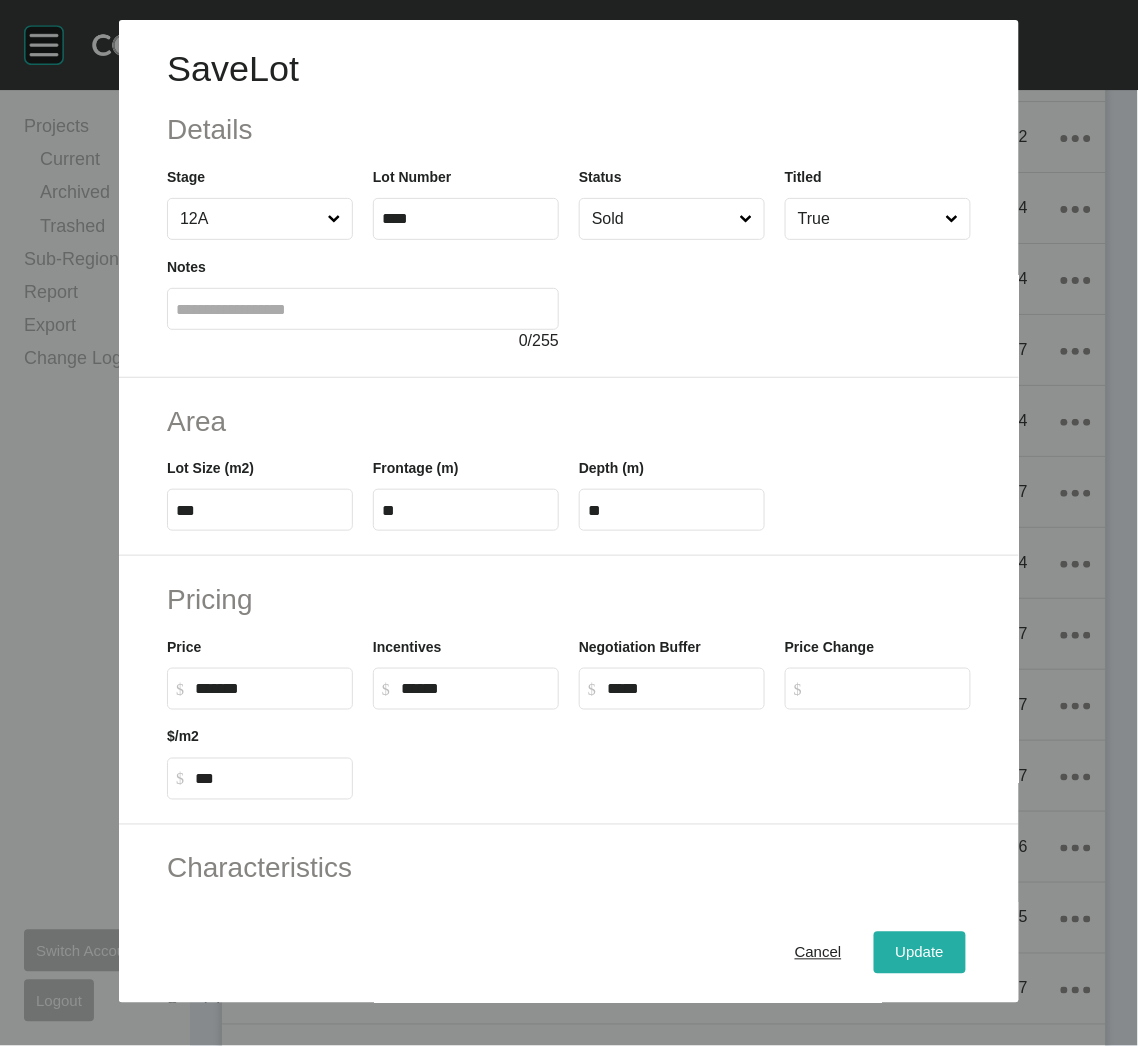 click on "Update" at bounding box center (920, 953) 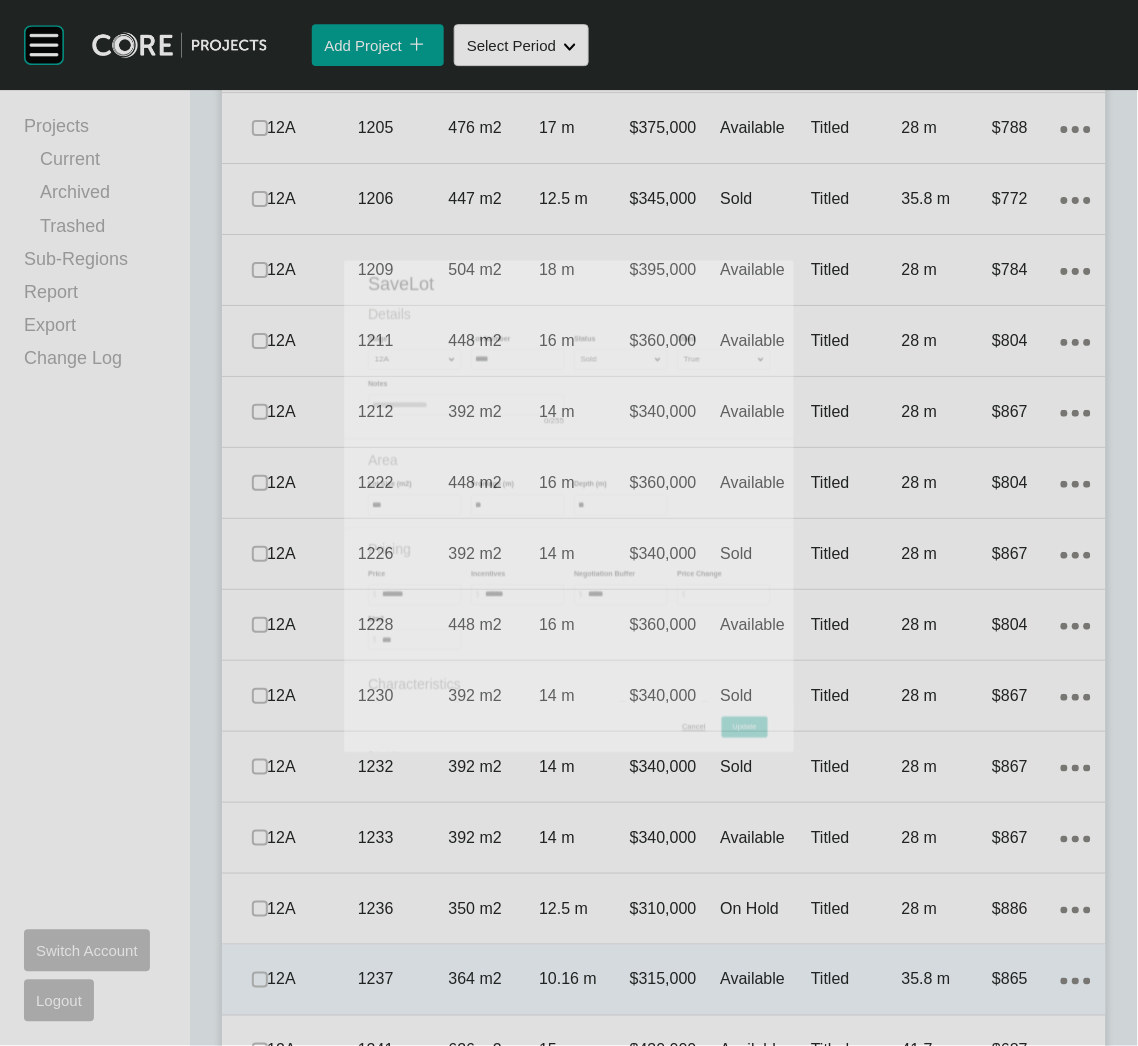 scroll, scrollTop: 2701, scrollLeft: 0, axis: vertical 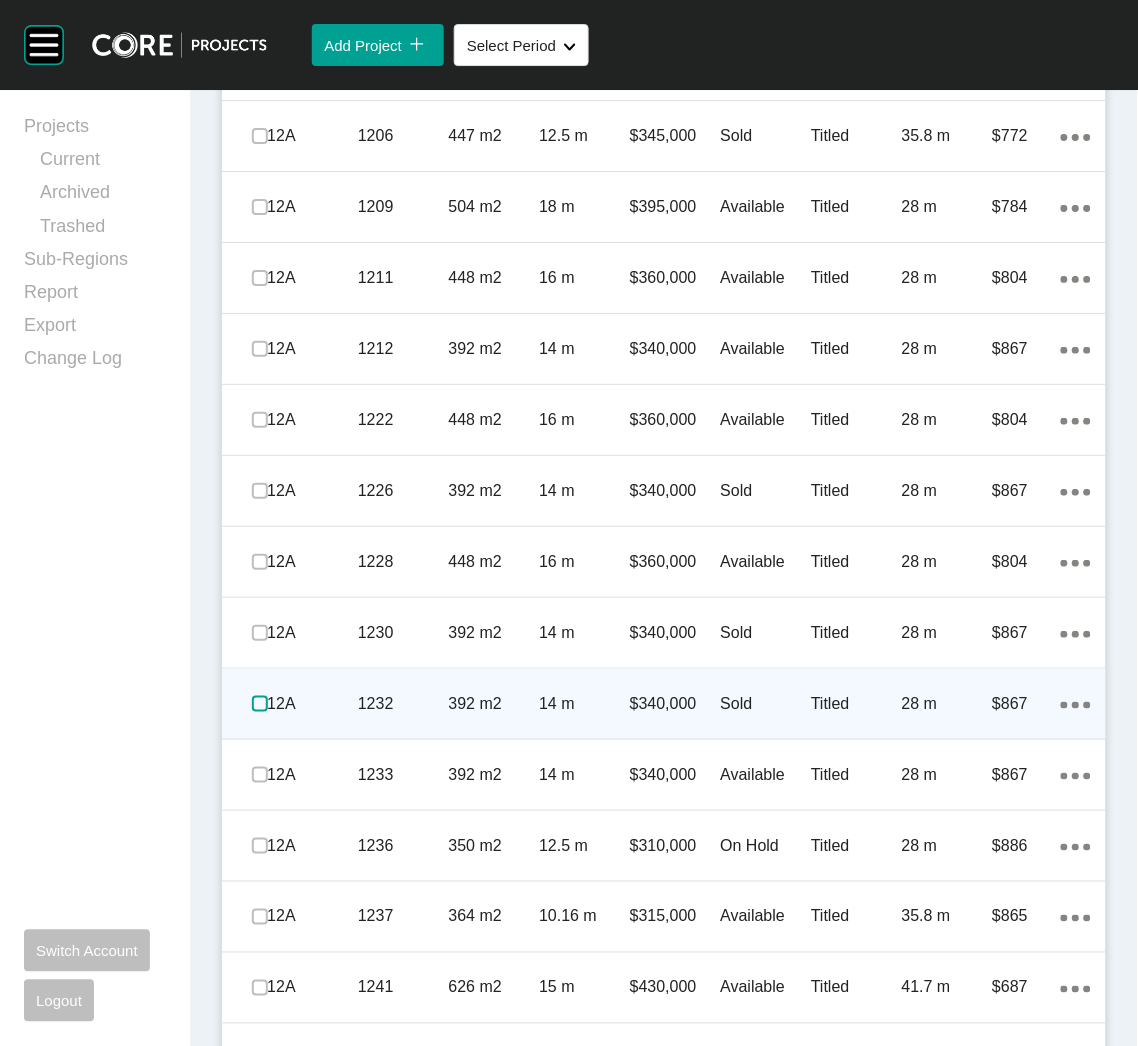 click at bounding box center (260, 704) 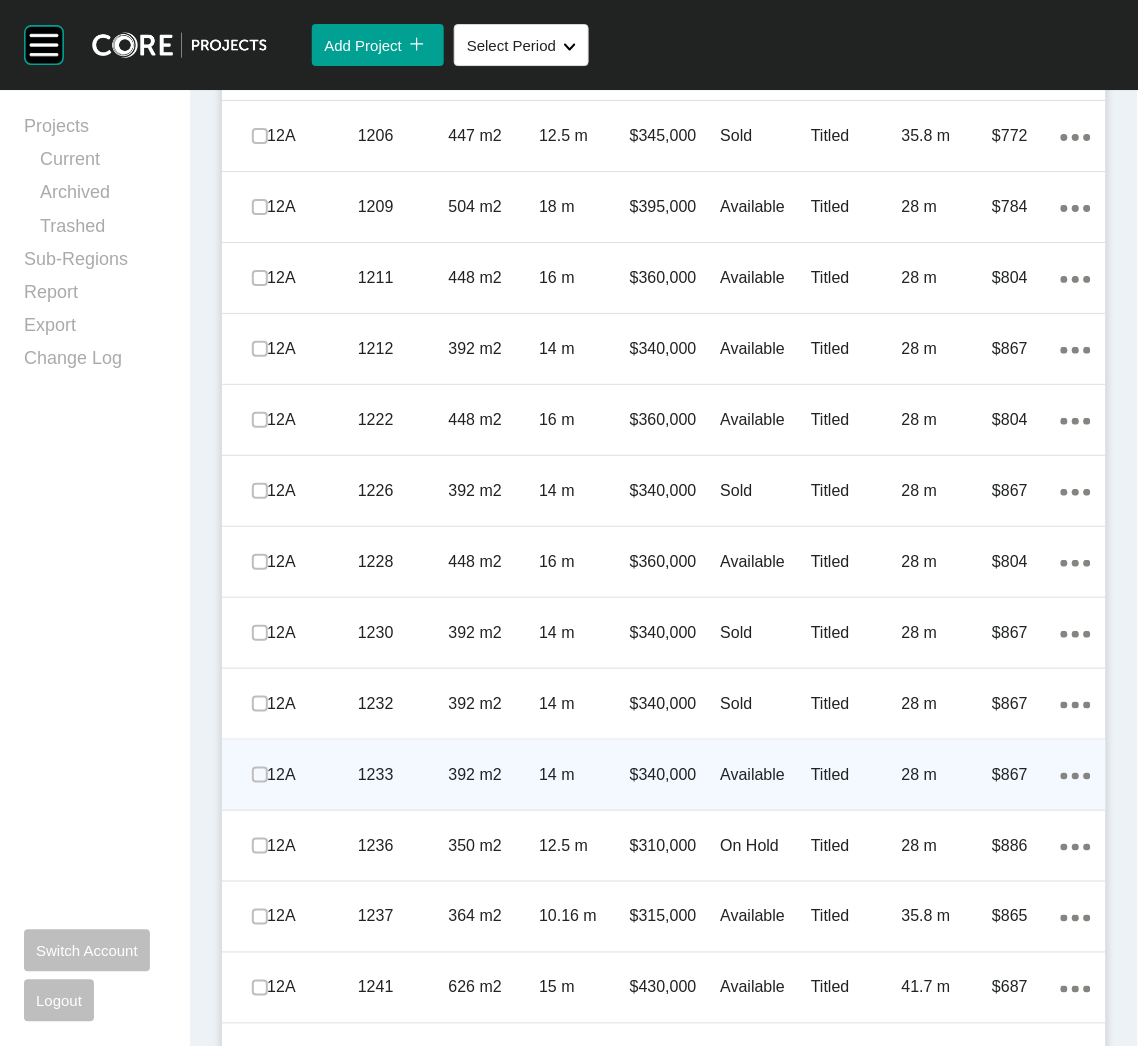 click on "1233" at bounding box center [403, 775] 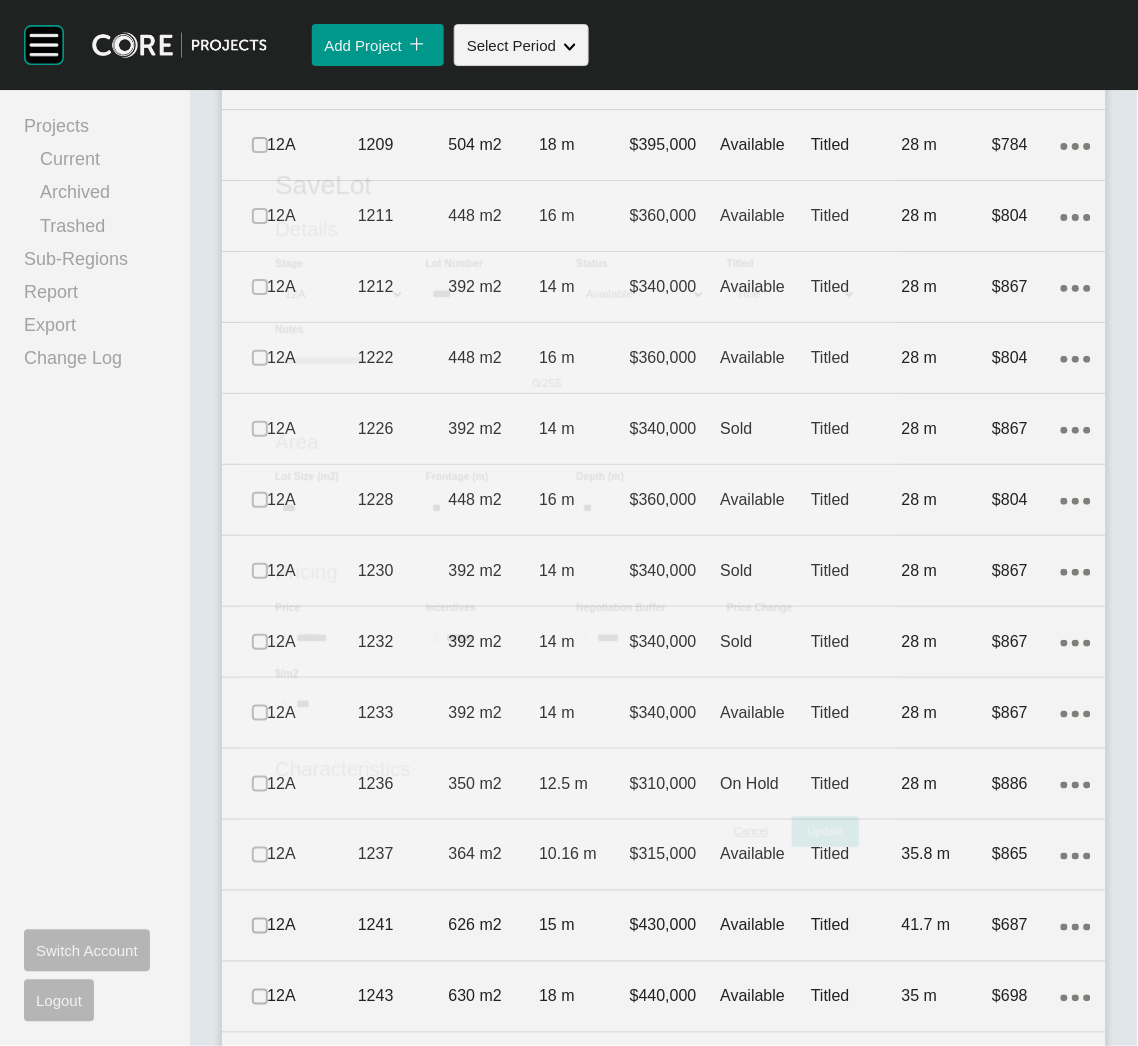 scroll, scrollTop: 2638, scrollLeft: 0, axis: vertical 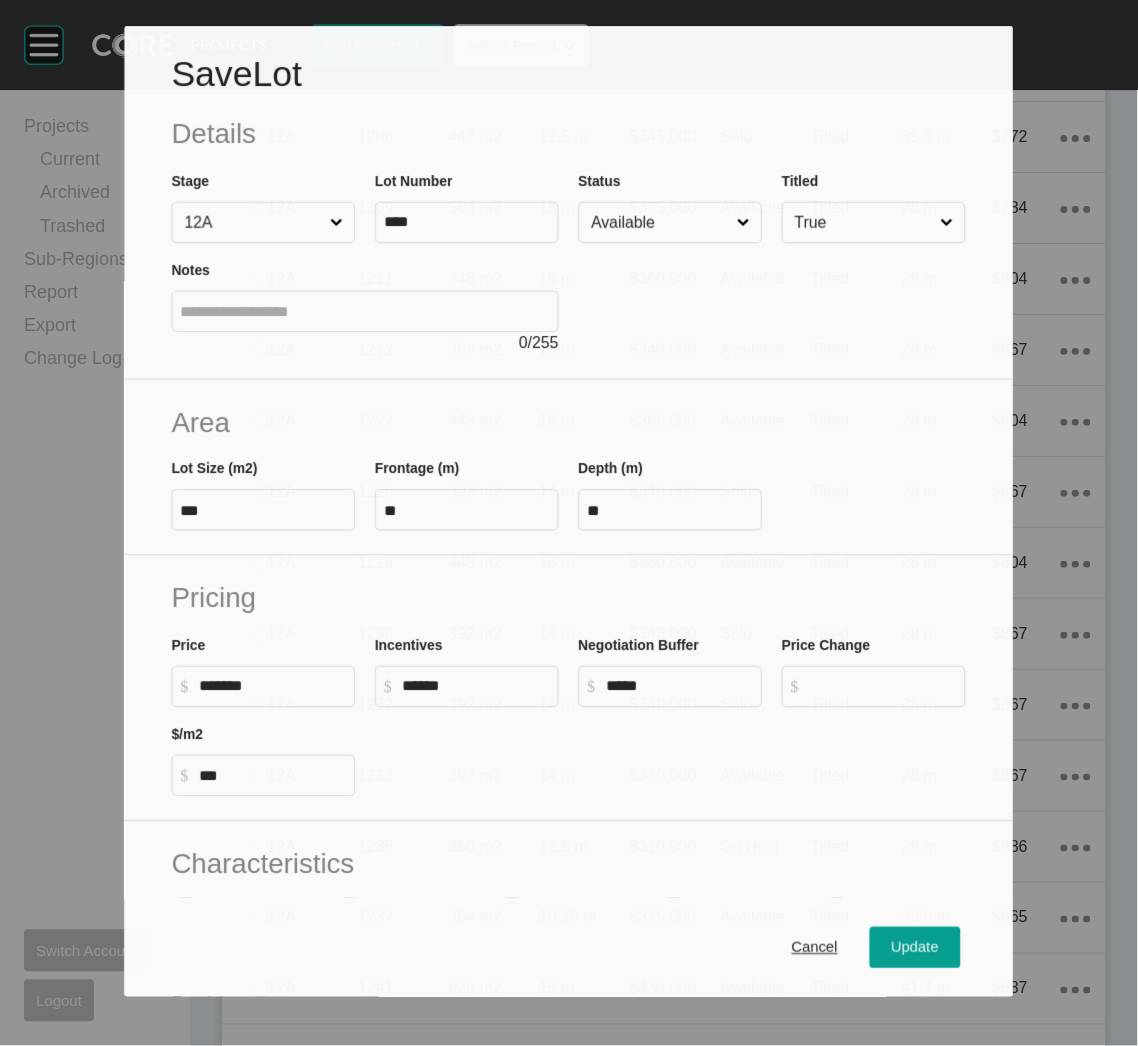 click on "Available" at bounding box center [661, 223] 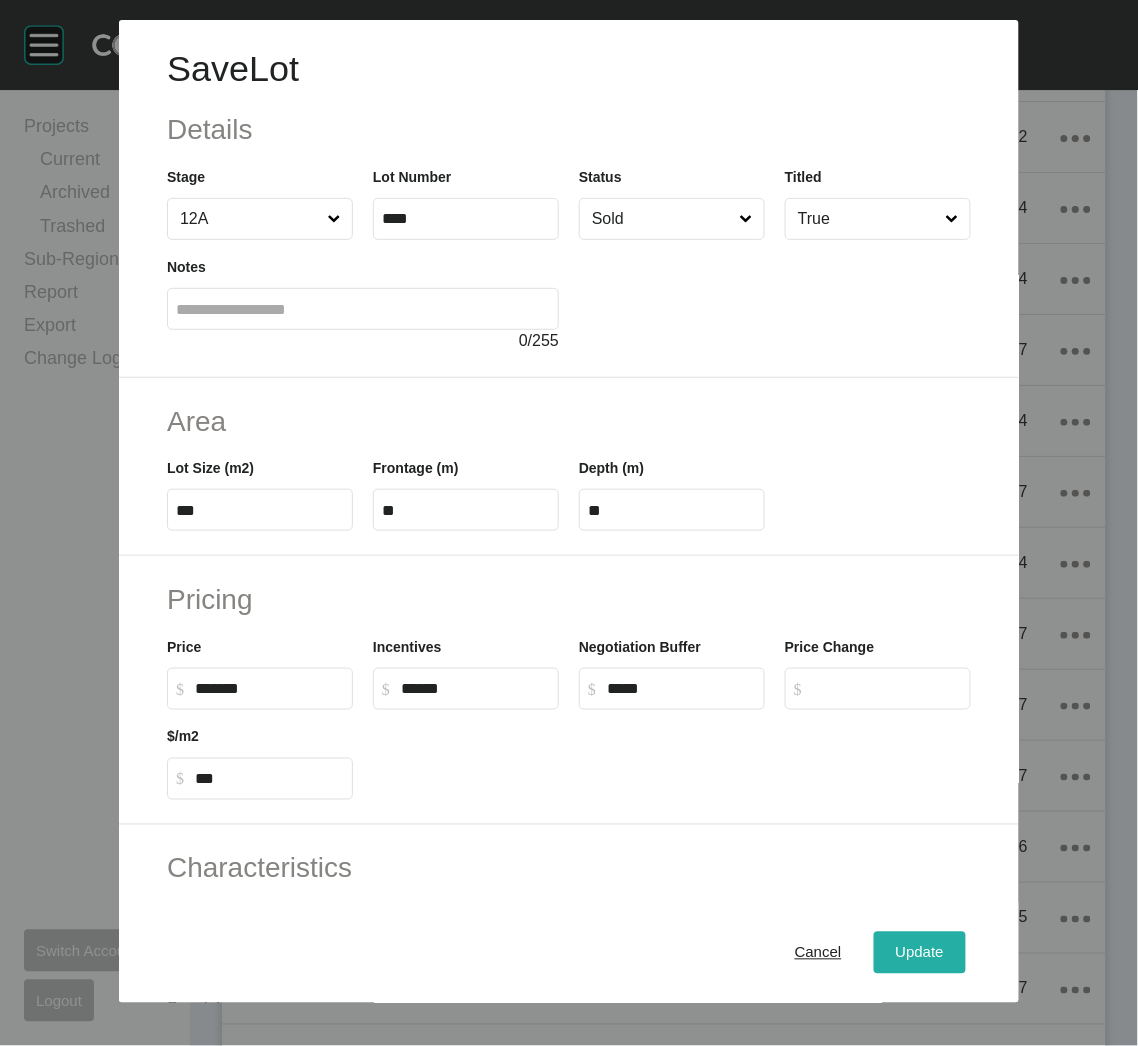 click on "Update" at bounding box center [920, 953] 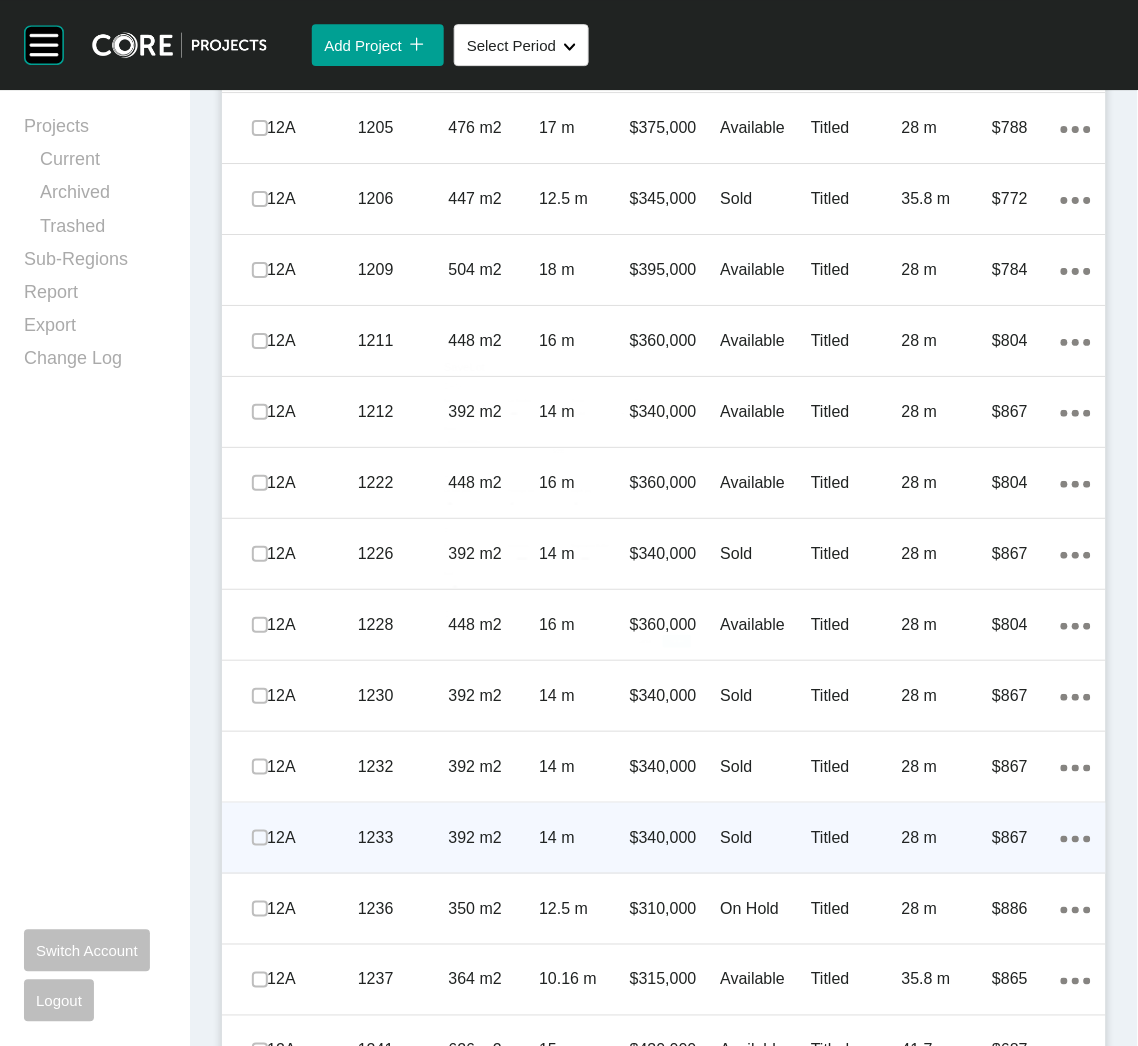 click at bounding box center [233, 838] 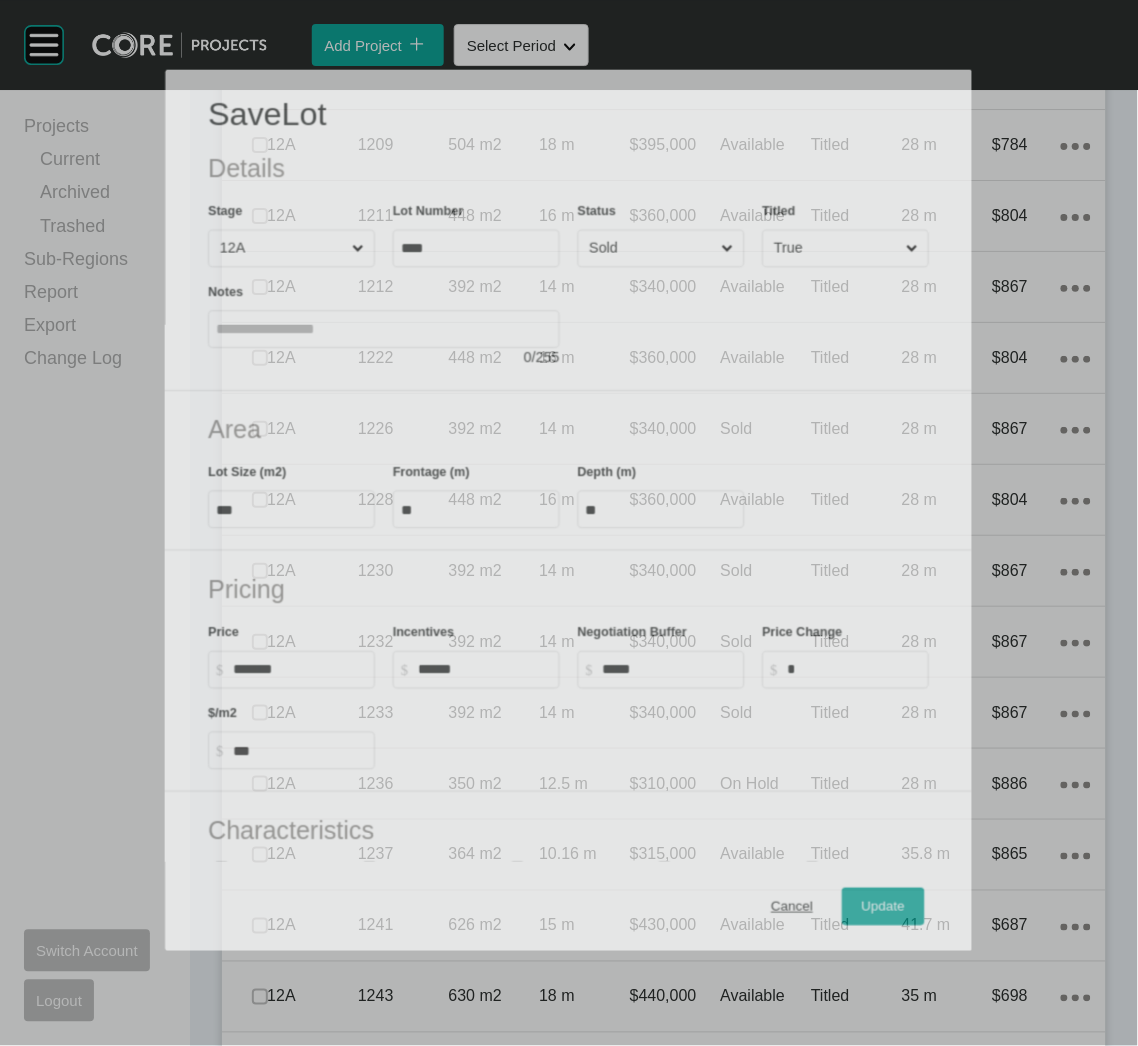 scroll, scrollTop: 2638, scrollLeft: 0, axis: vertical 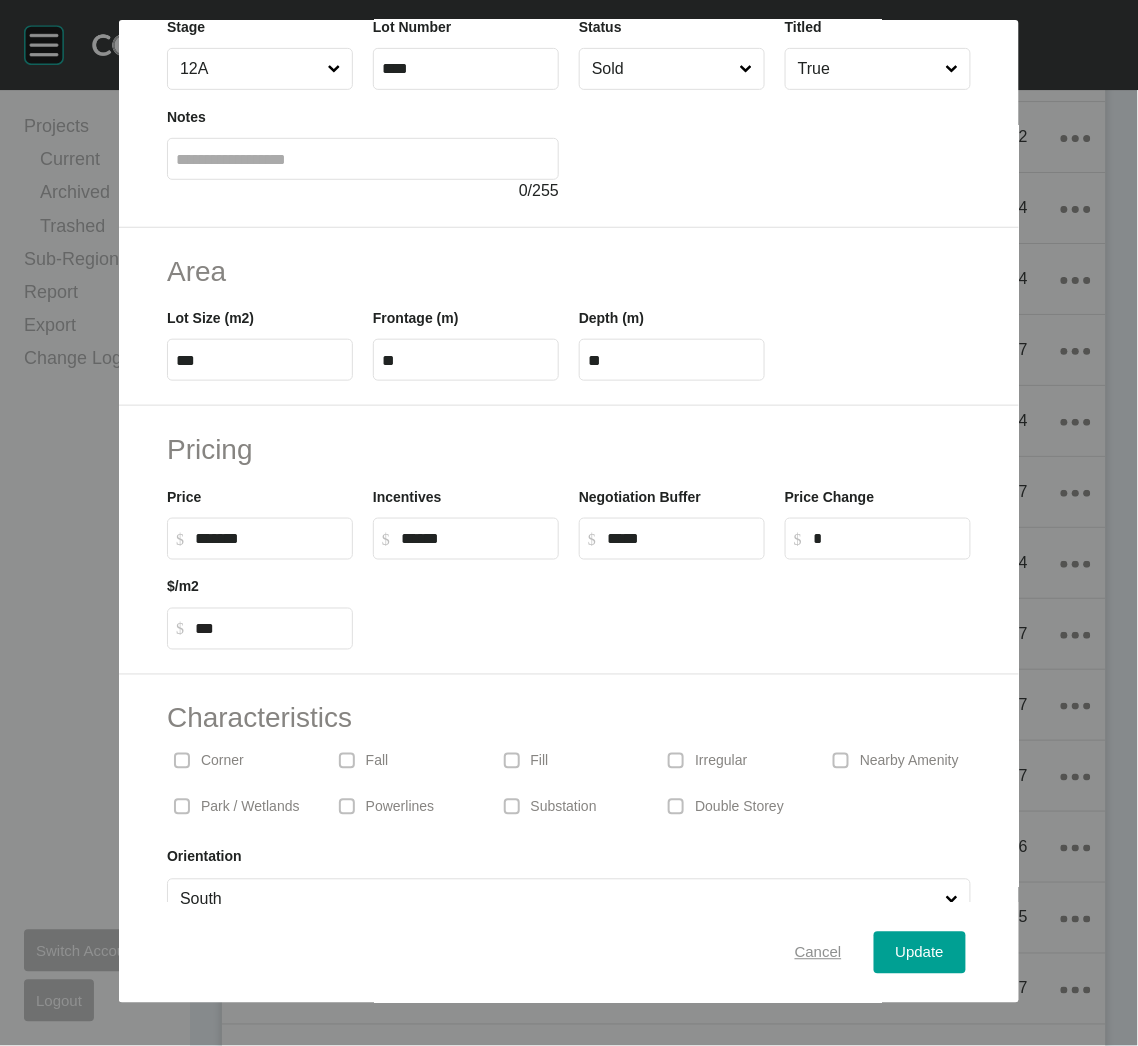 click on "Cancel" at bounding box center (818, 953) 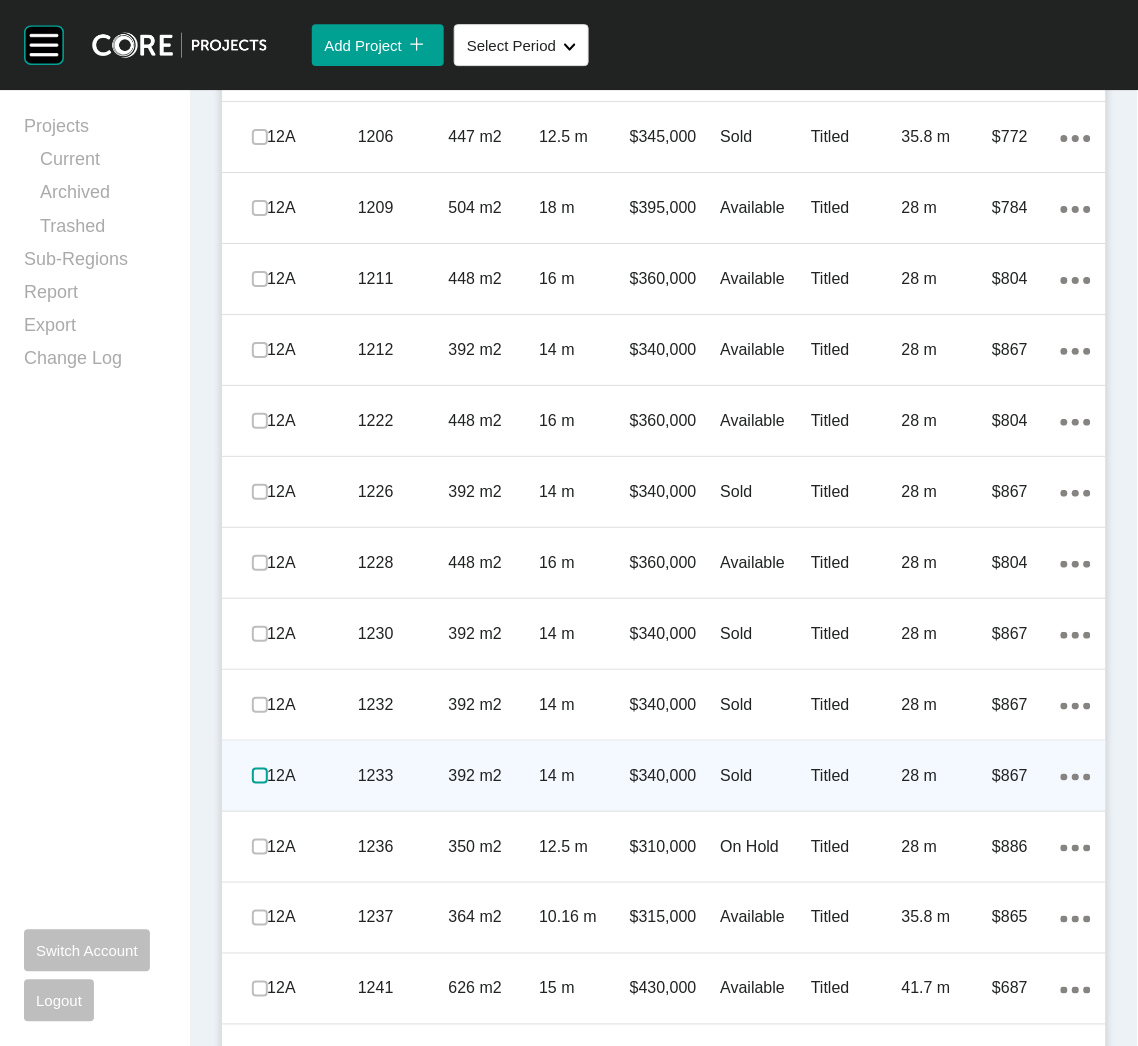 click at bounding box center [260, 776] 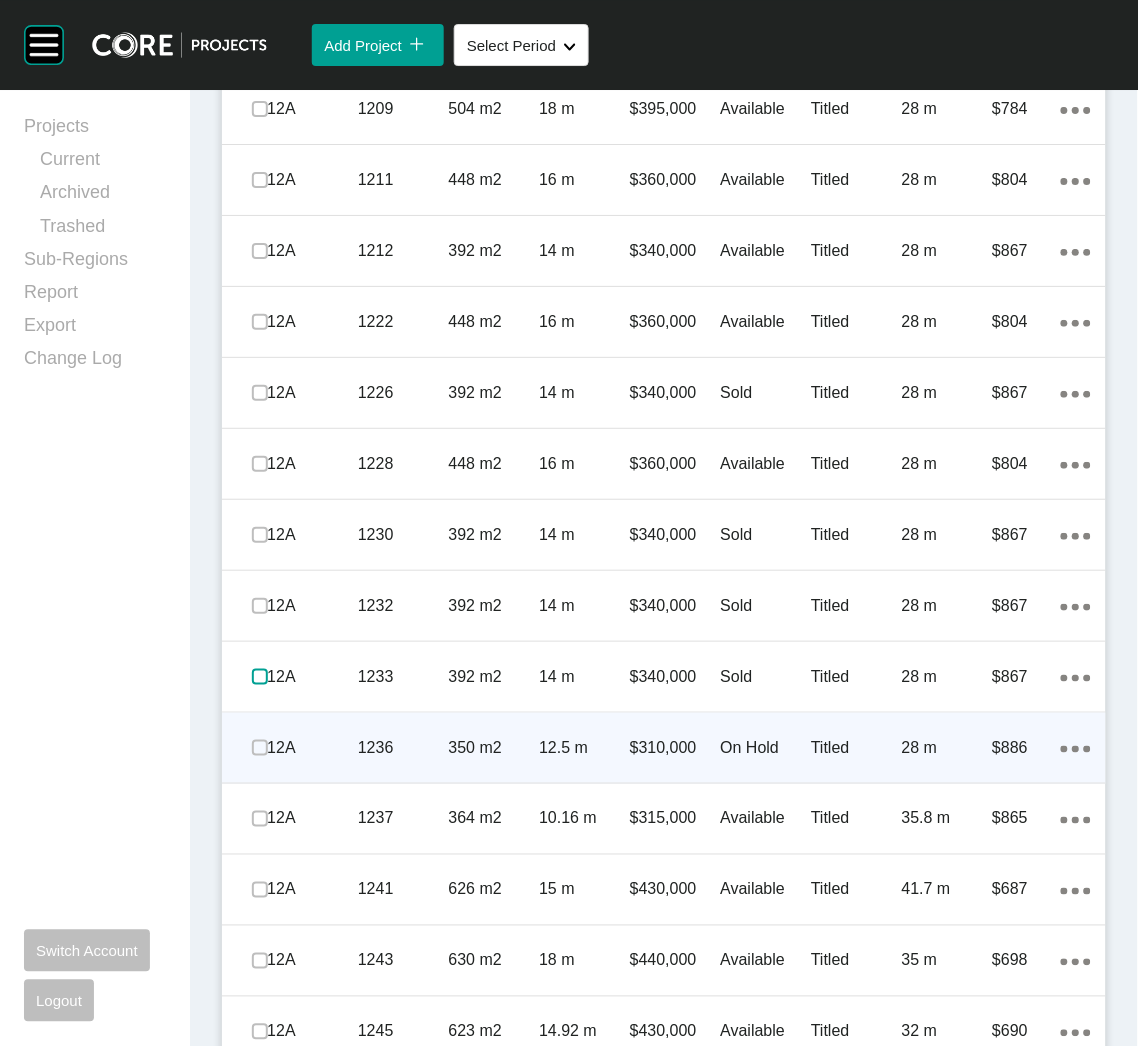 scroll, scrollTop: 2788, scrollLeft: 0, axis: vertical 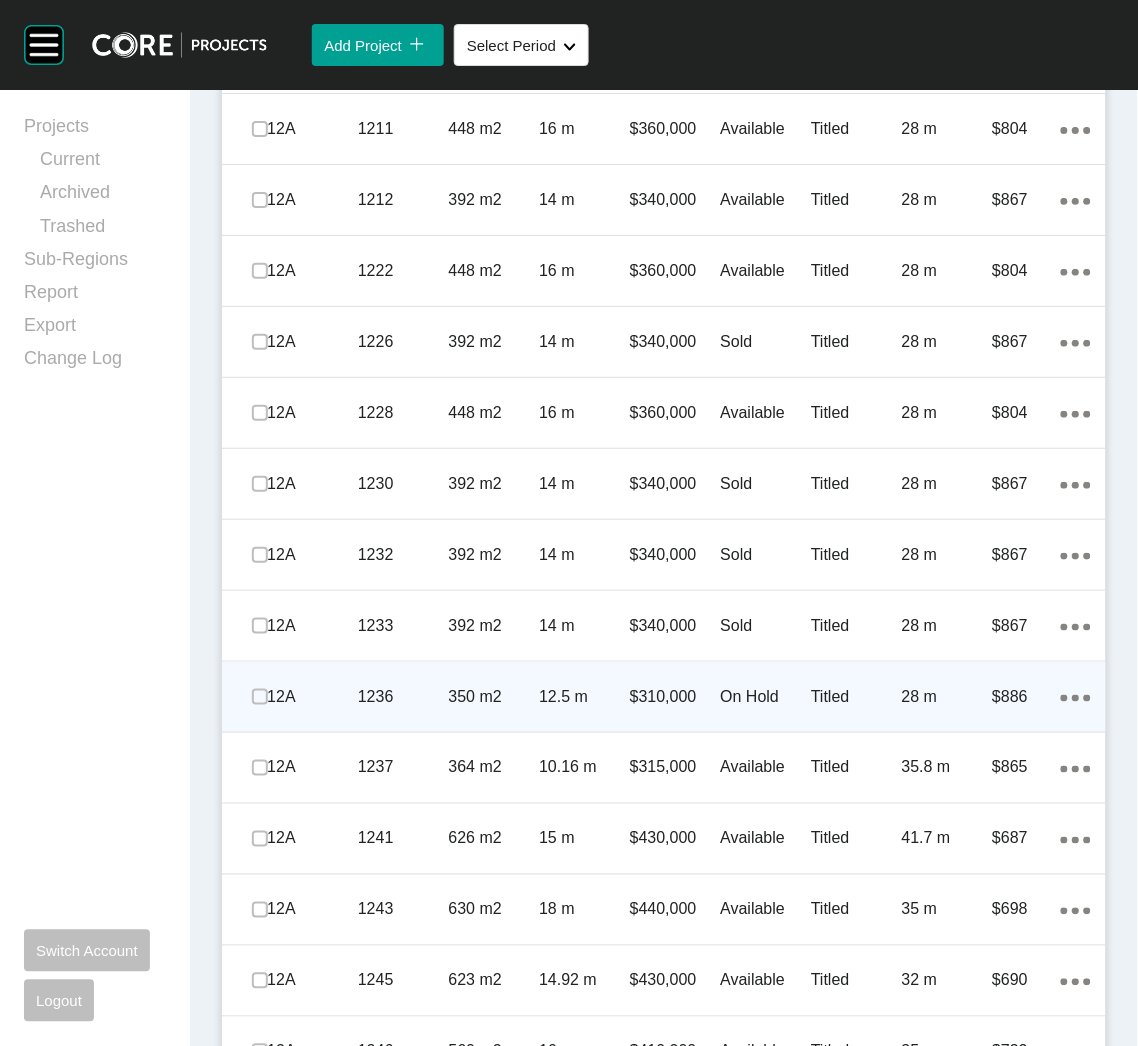 click on "350 m2" at bounding box center [494, 697] 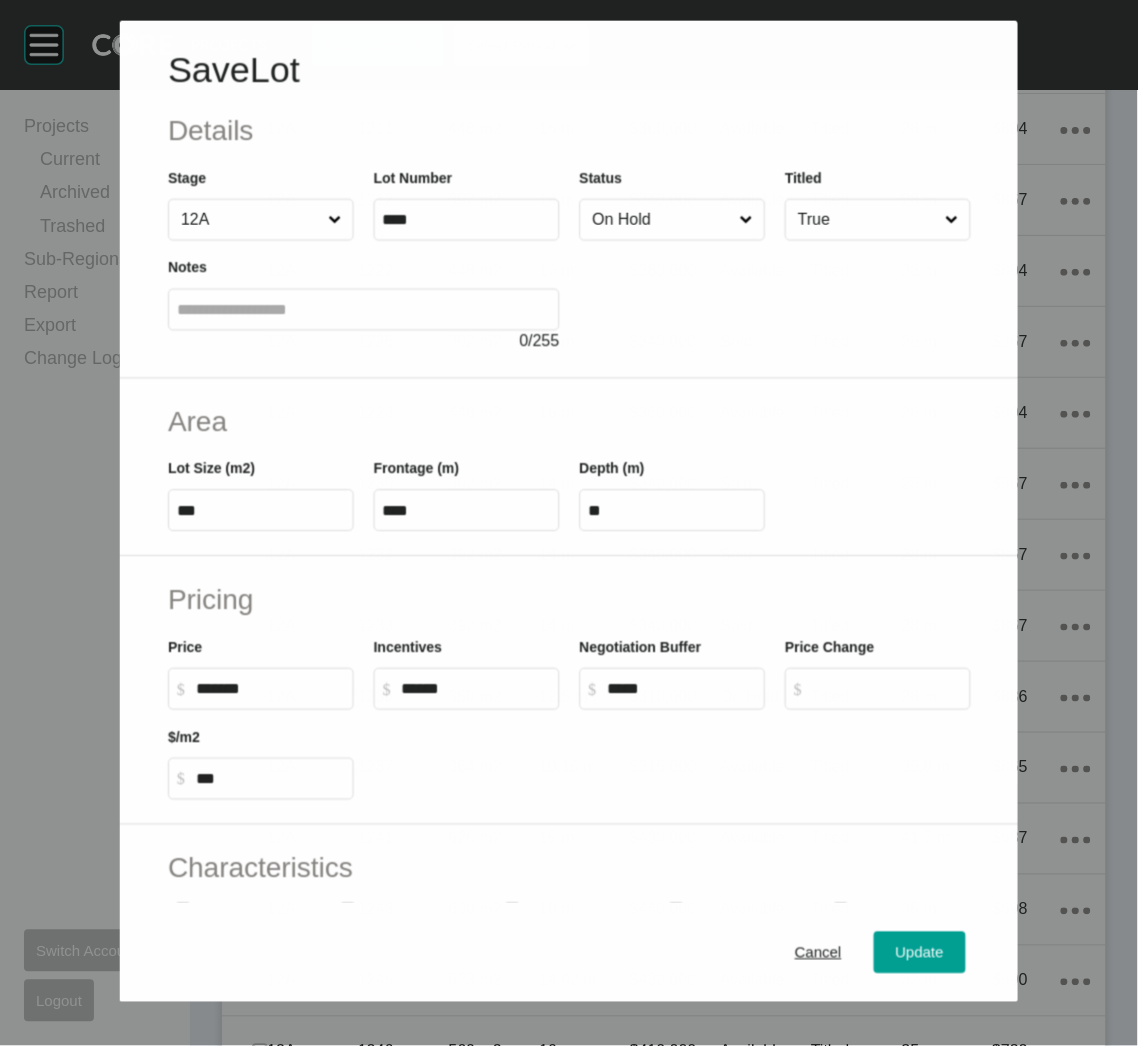 click on "On Hold" at bounding box center [661, 219] 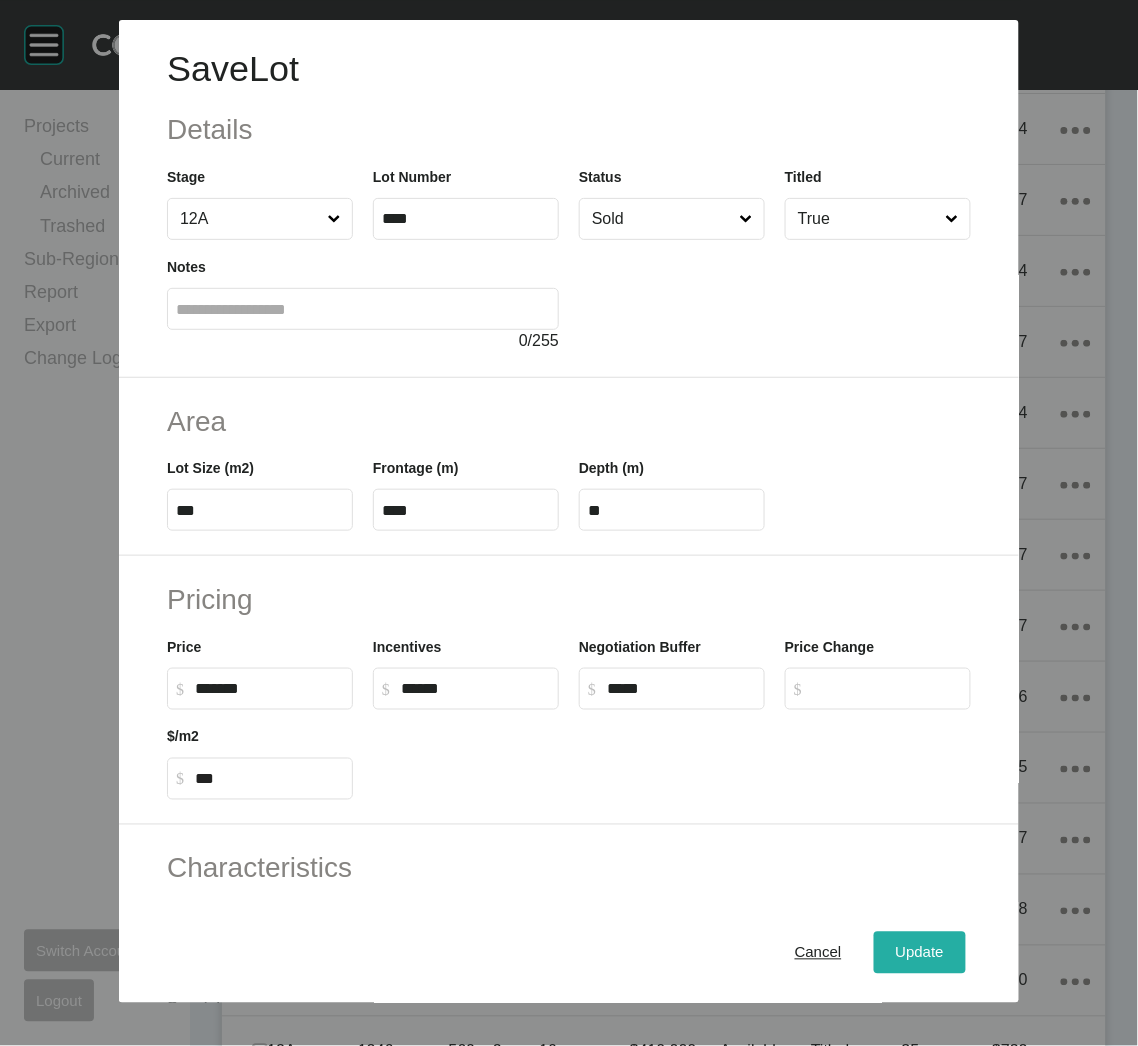 click on "Update" at bounding box center [920, 953] 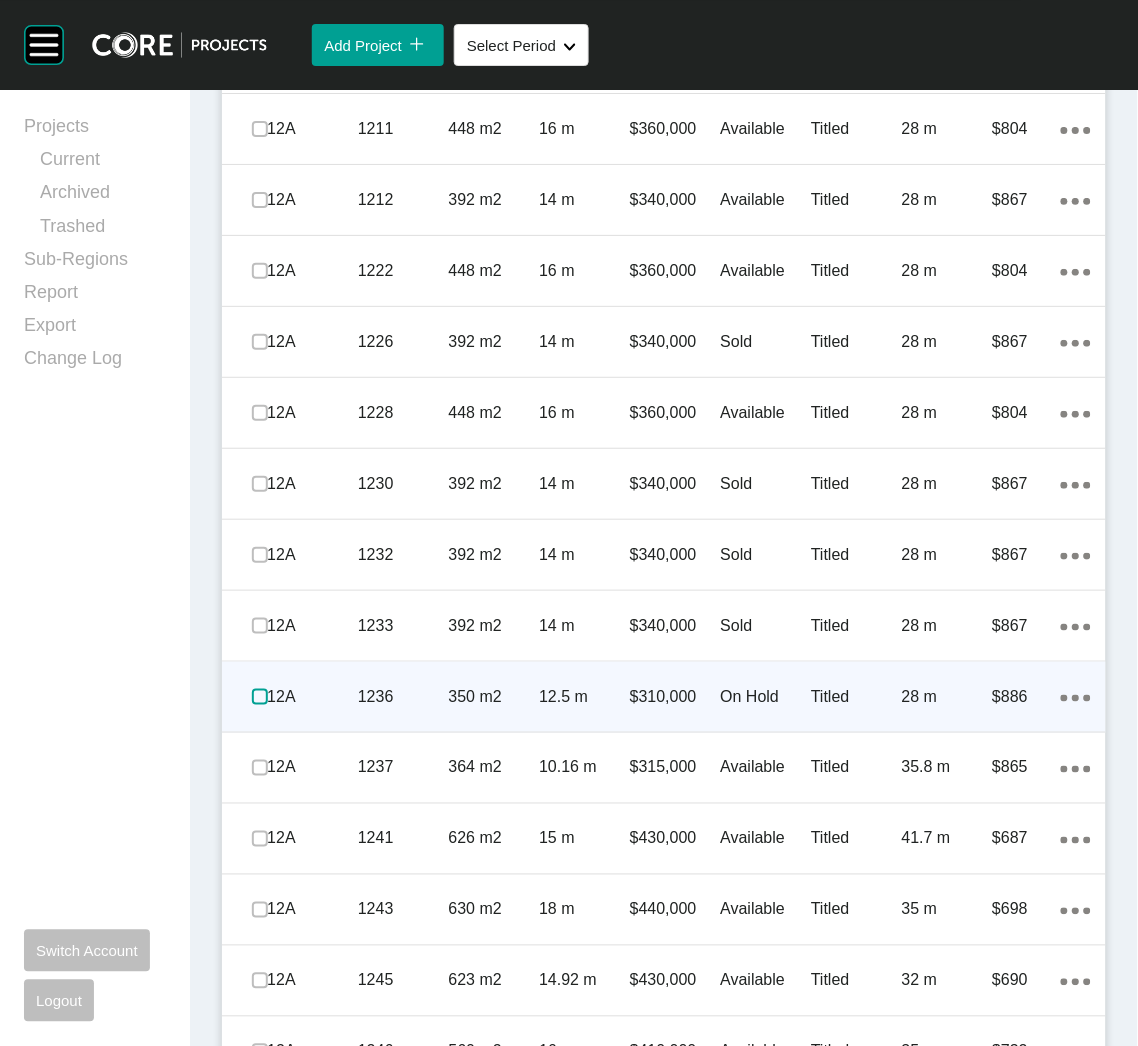 click at bounding box center [260, 697] 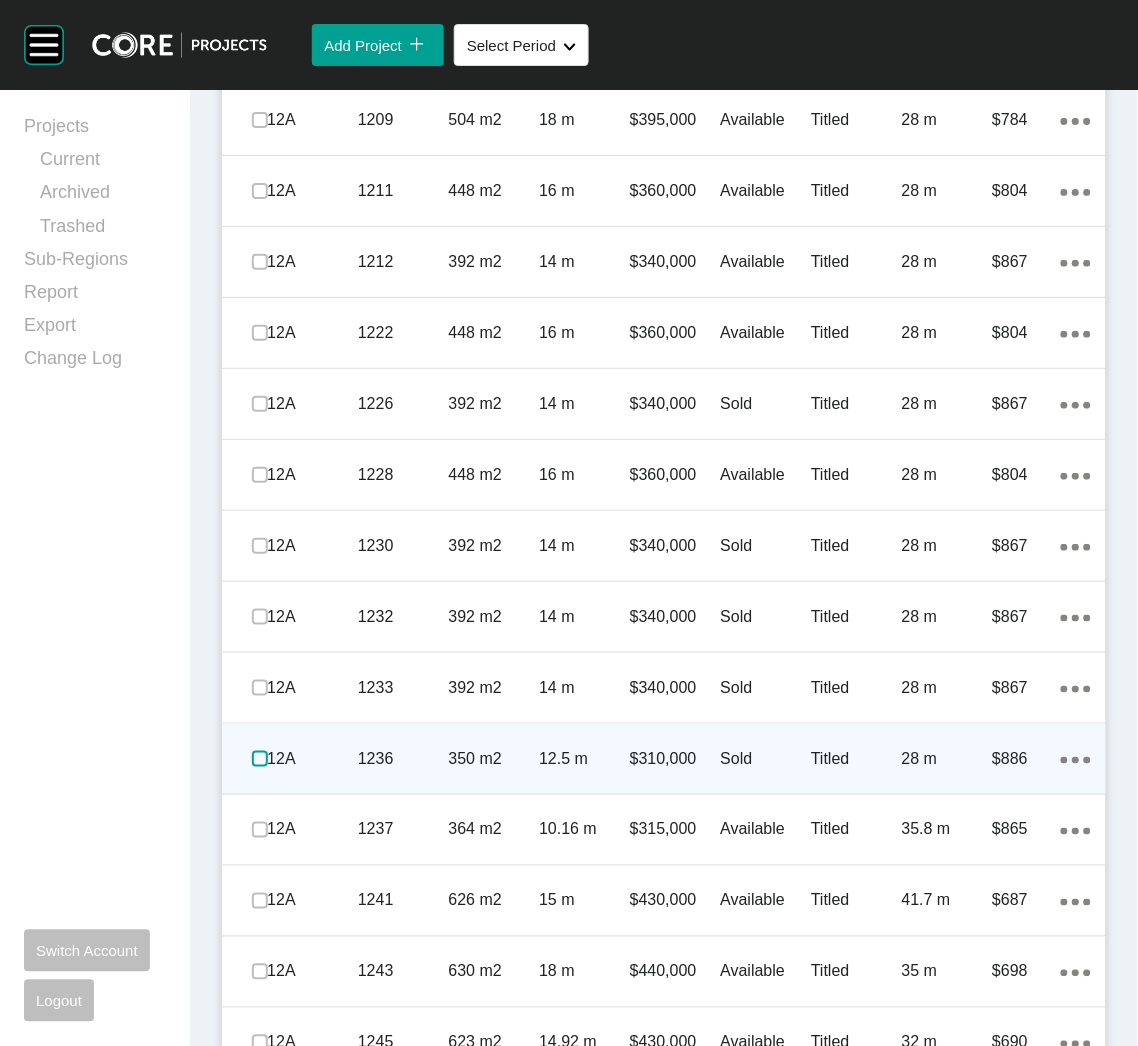 scroll, scrollTop: 2849, scrollLeft: 0, axis: vertical 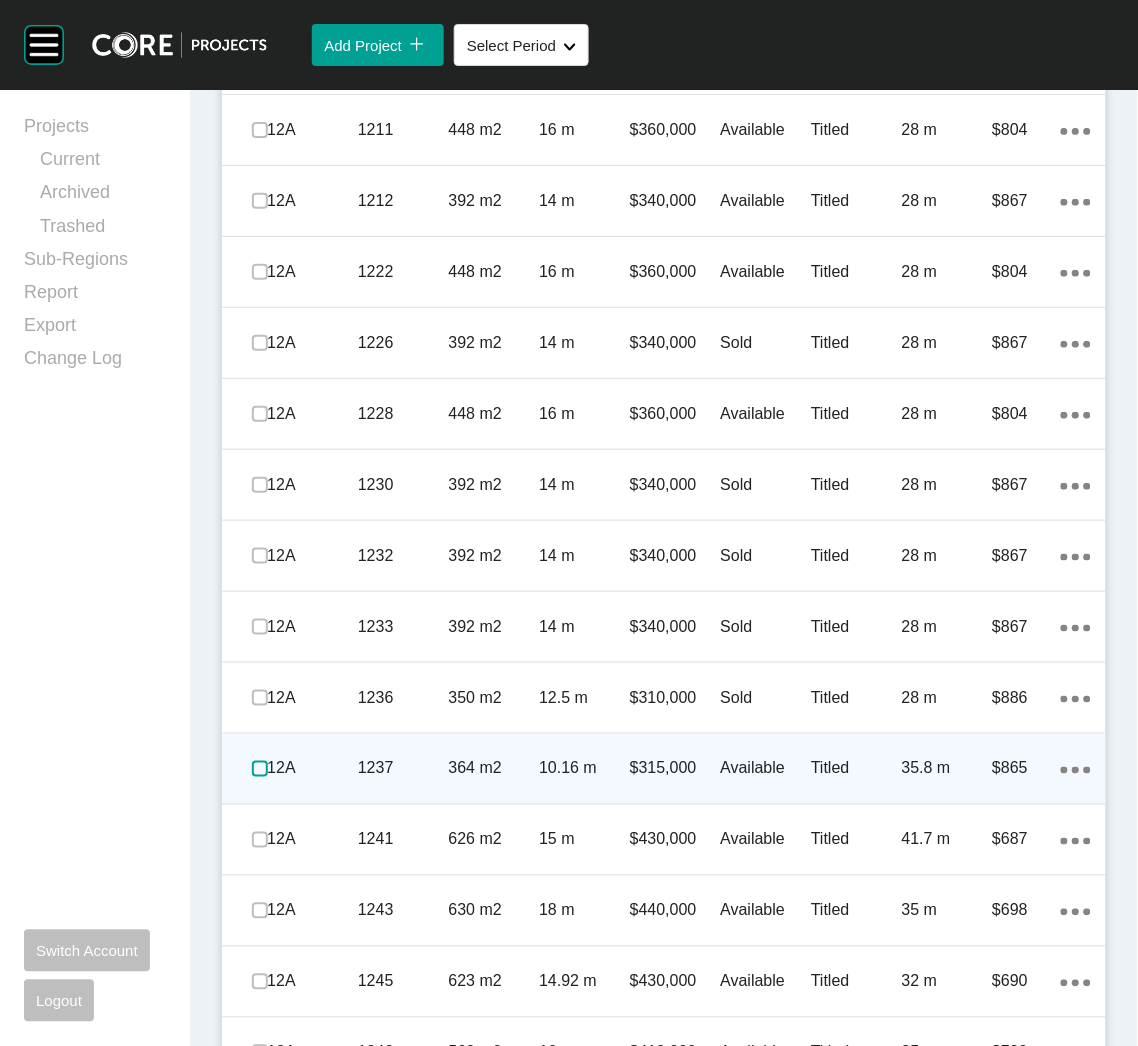 click at bounding box center [260, 769] 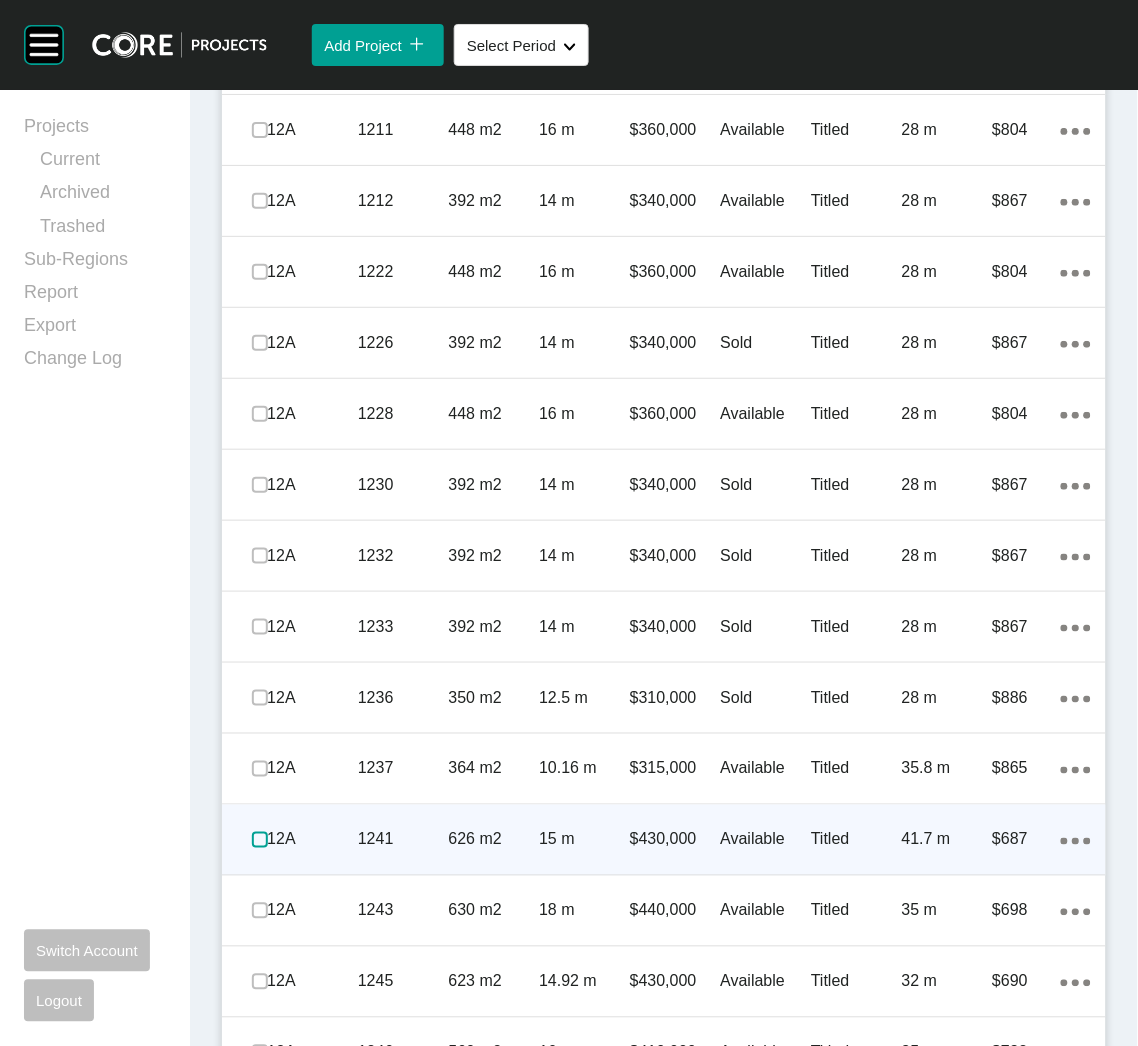 click at bounding box center [260, 840] 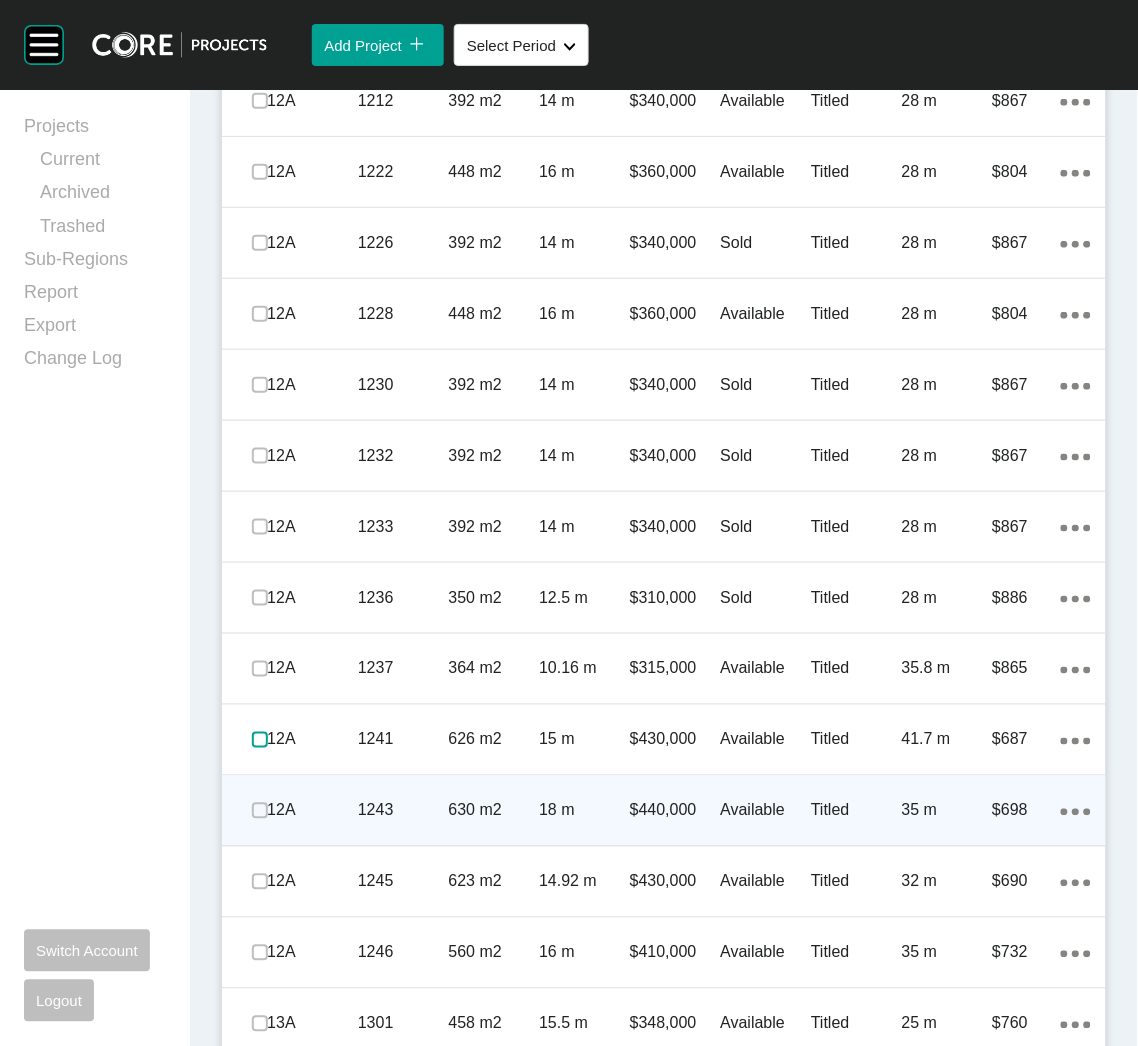 scroll, scrollTop: 2999, scrollLeft: 0, axis: vertical 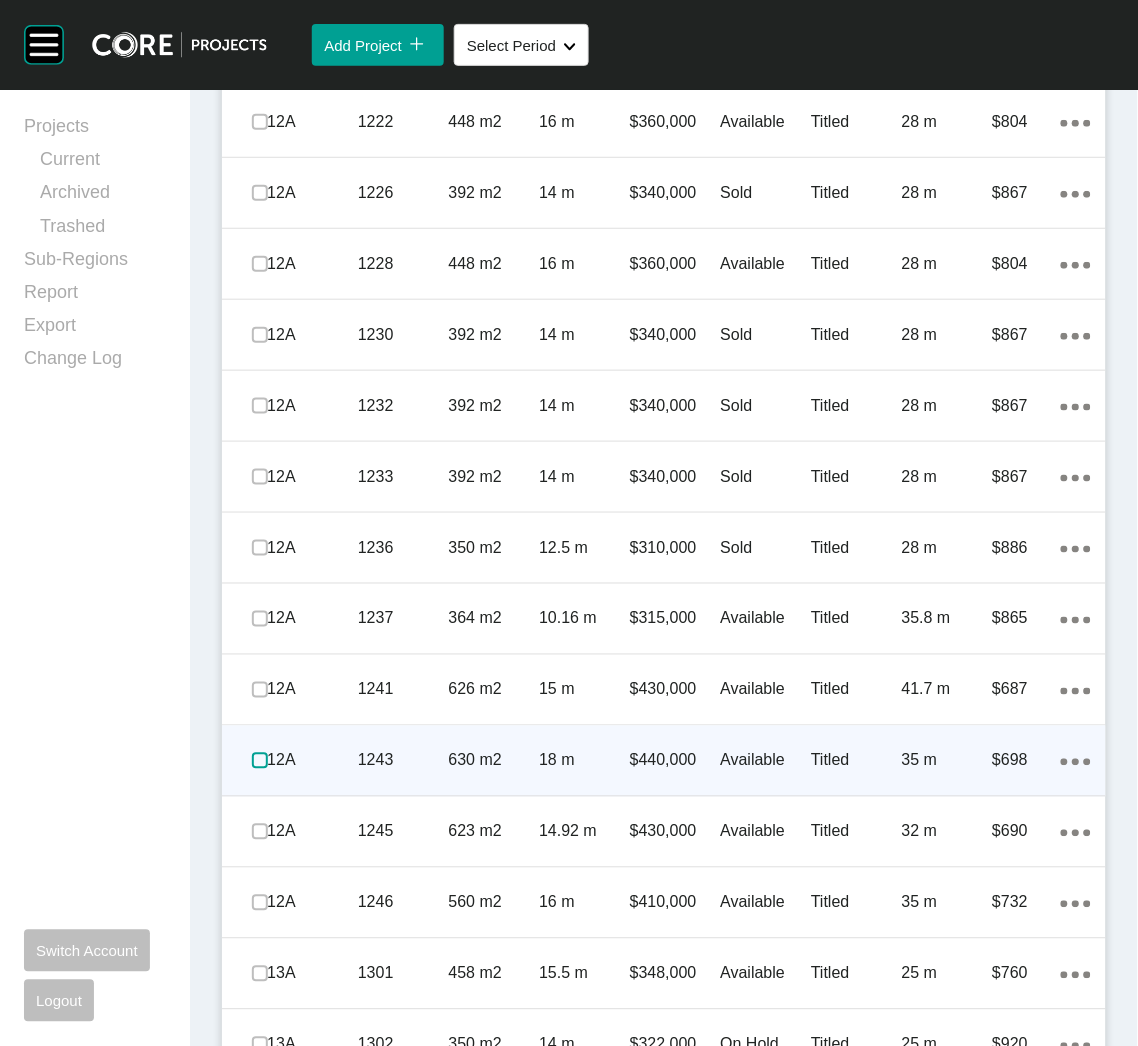 click at bounding box center [260, 761] 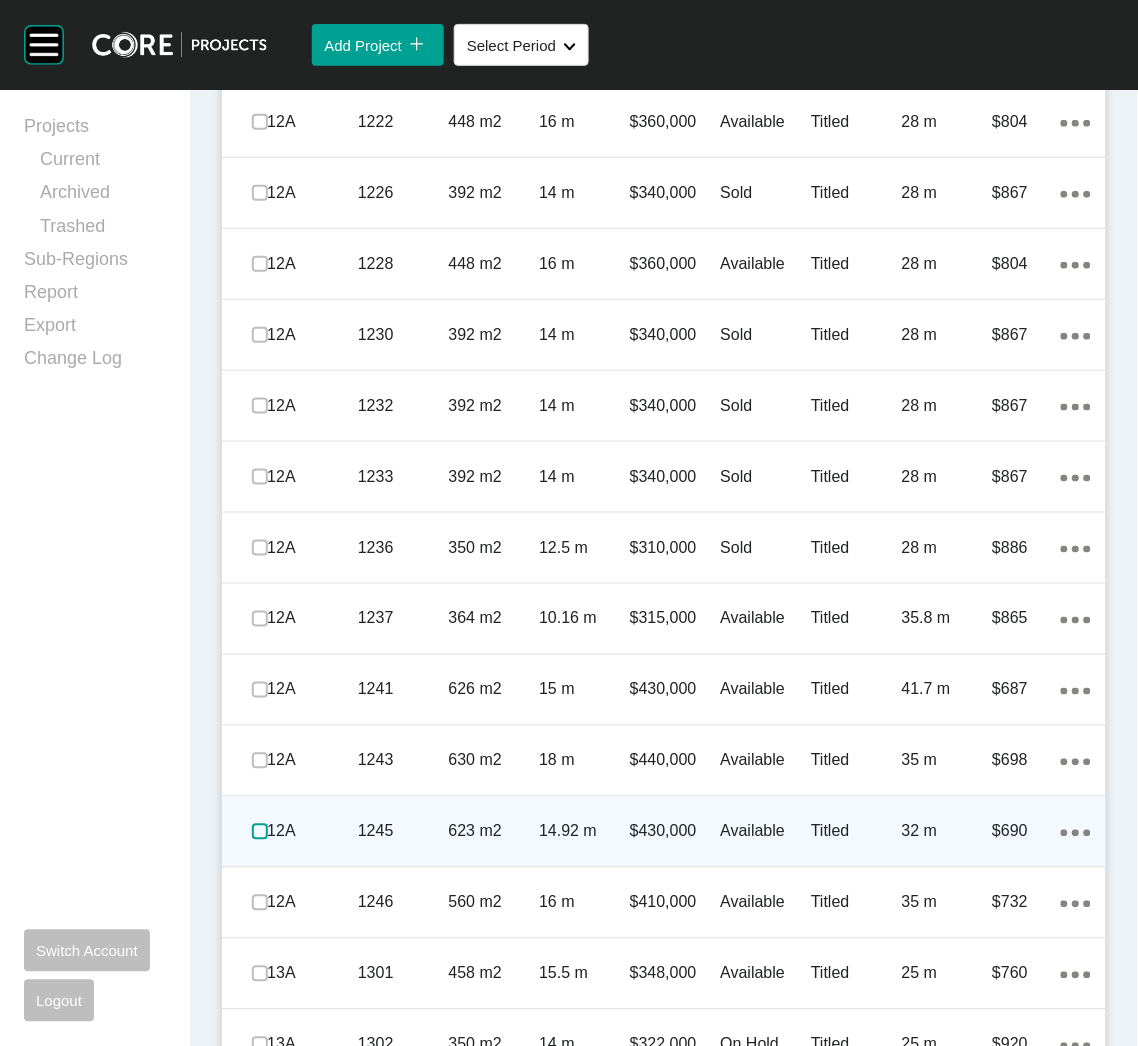 click at bounding box center [260, 832] 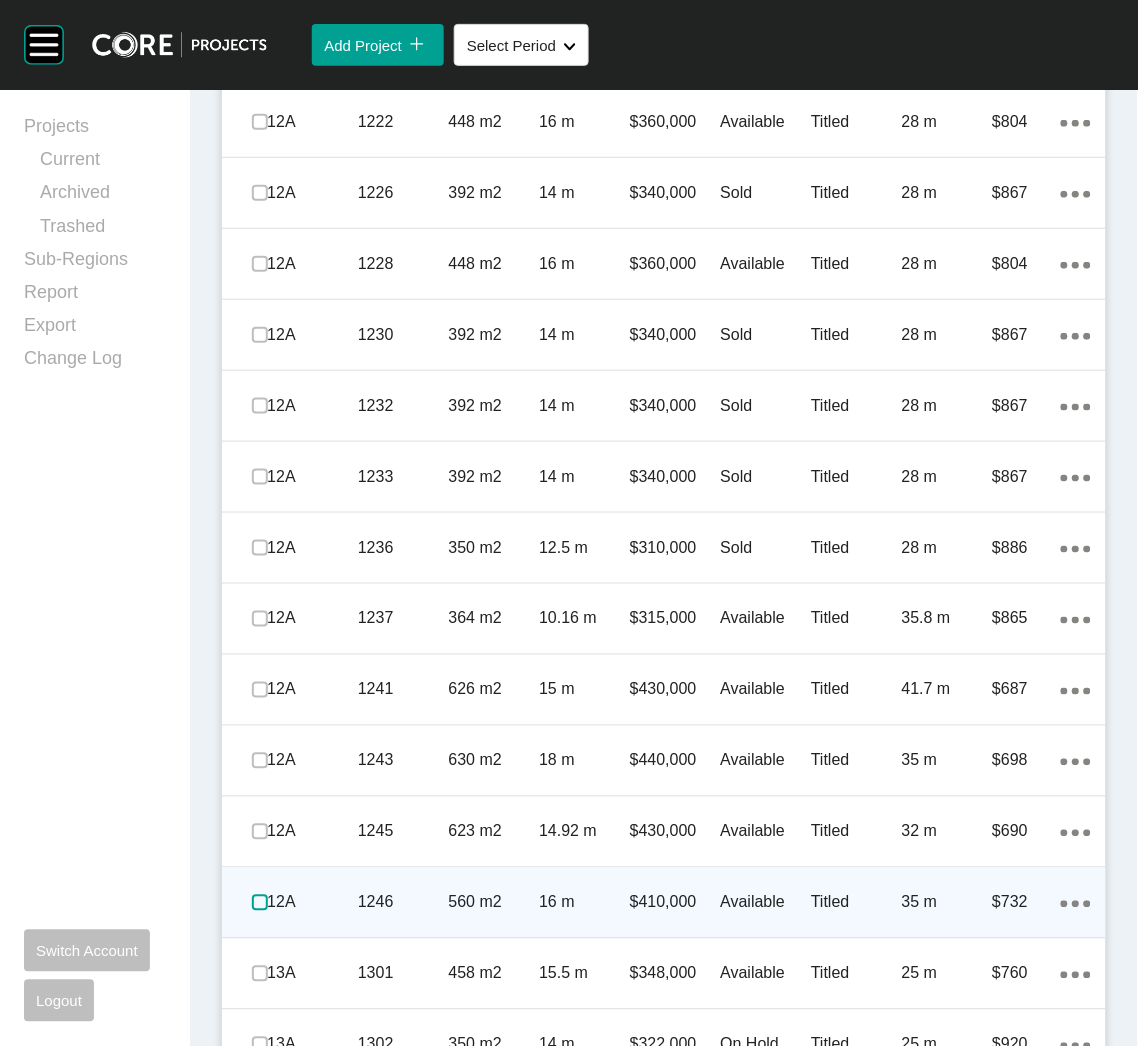 click at bounding box center (260, 903) 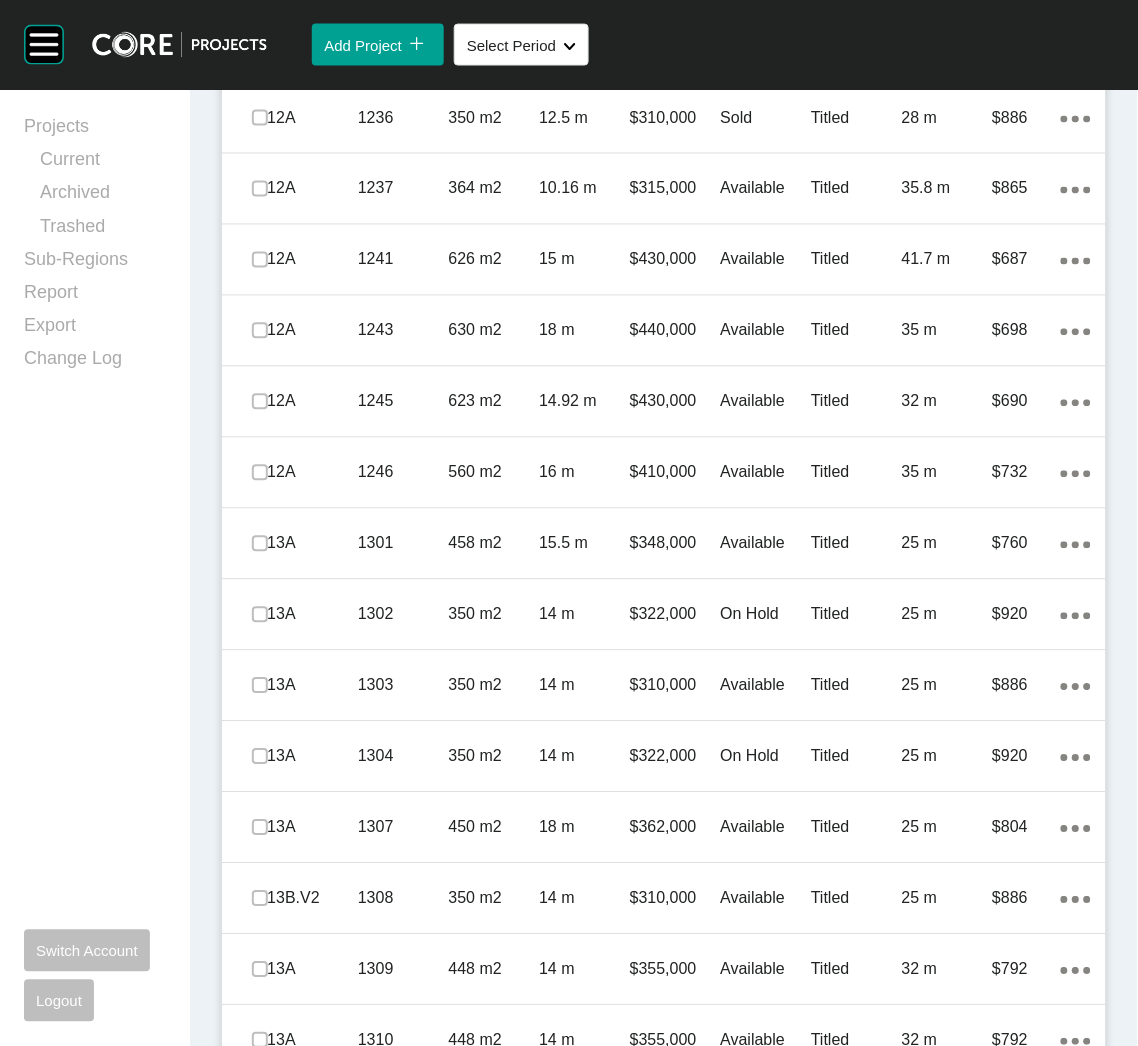 scroll, scrollTop: 3599, scrollLeft: 0, axis: vertical 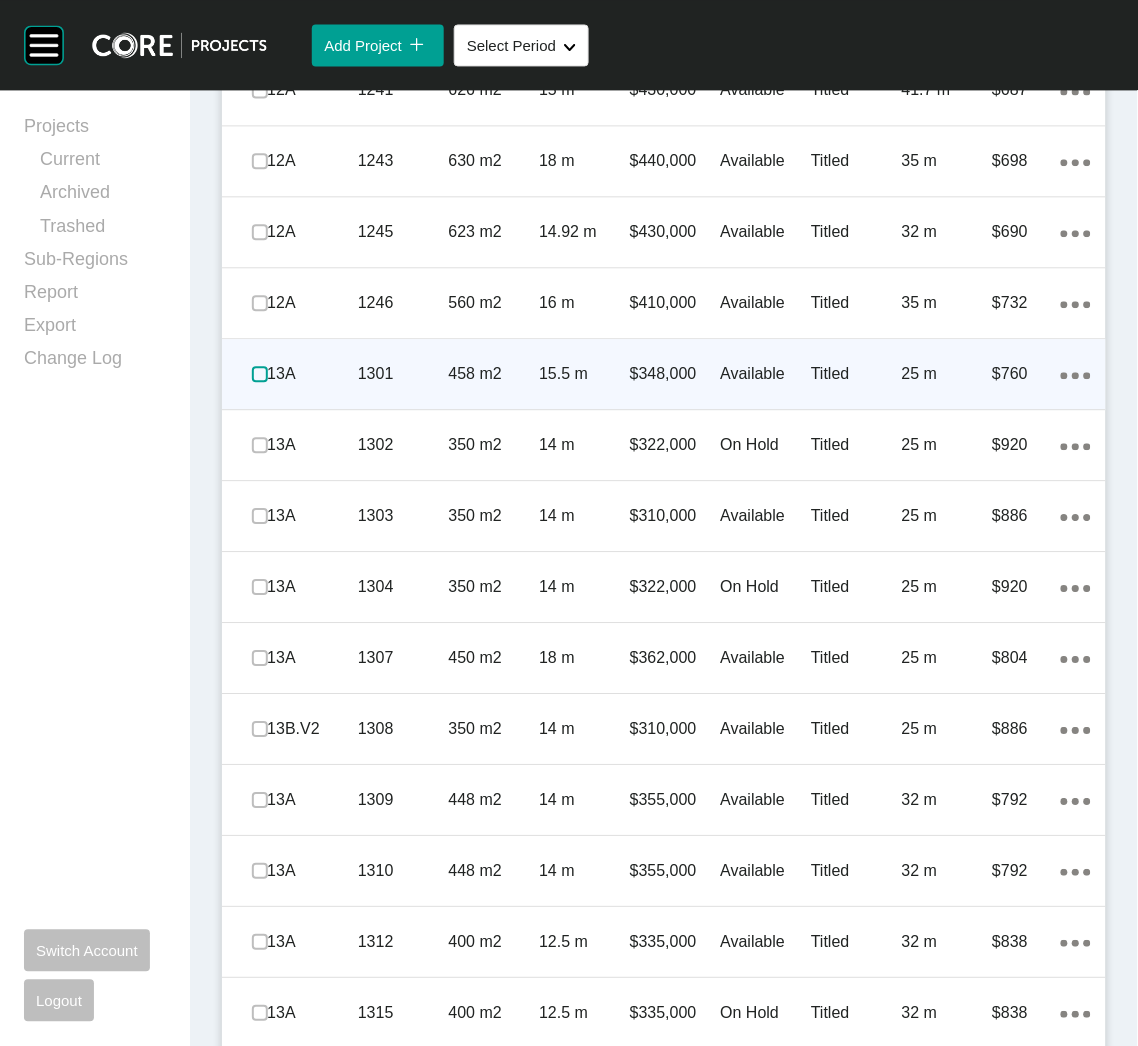 click at bounding box center (260, 374) 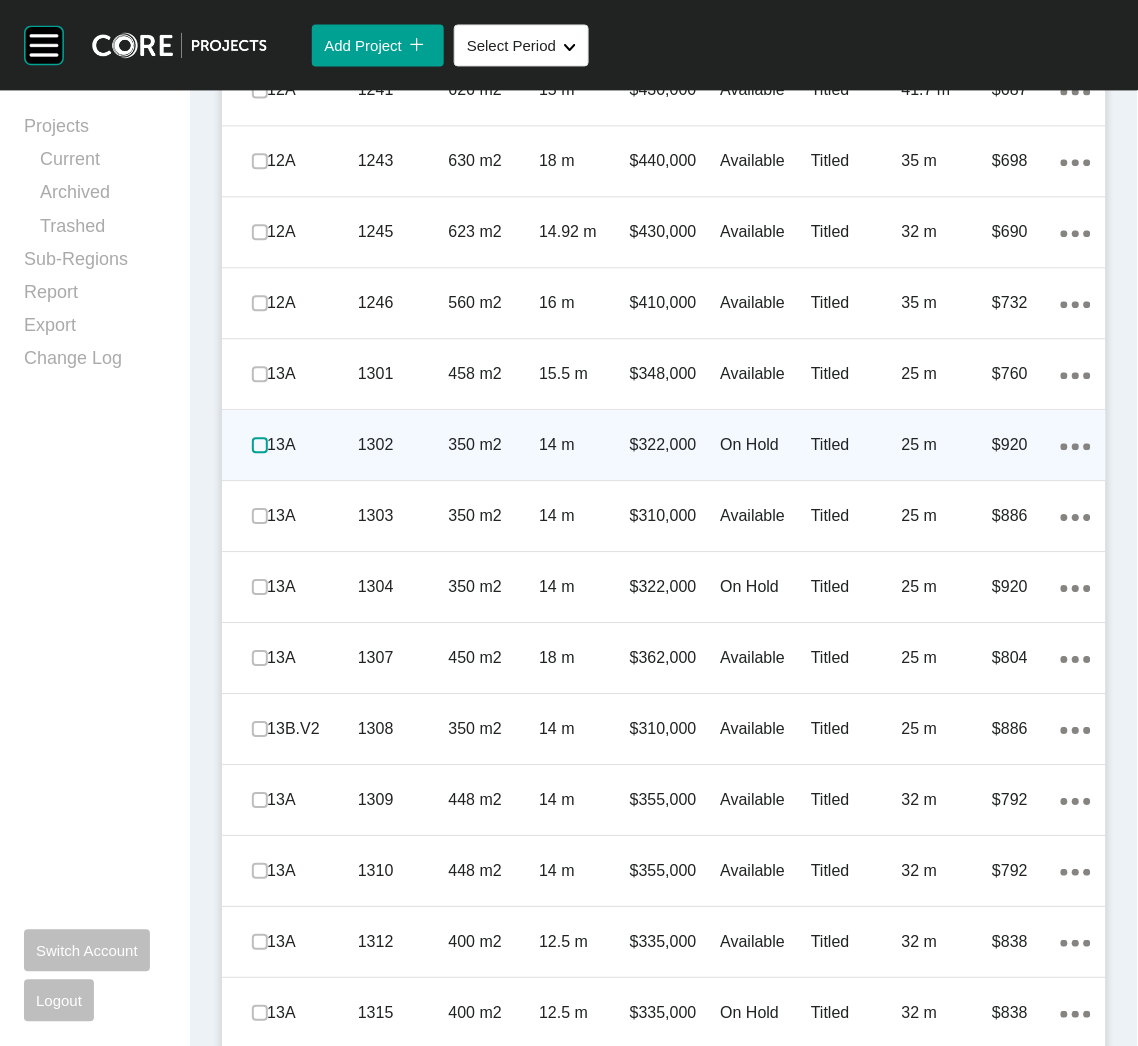 click at bounding box center [260, 445] 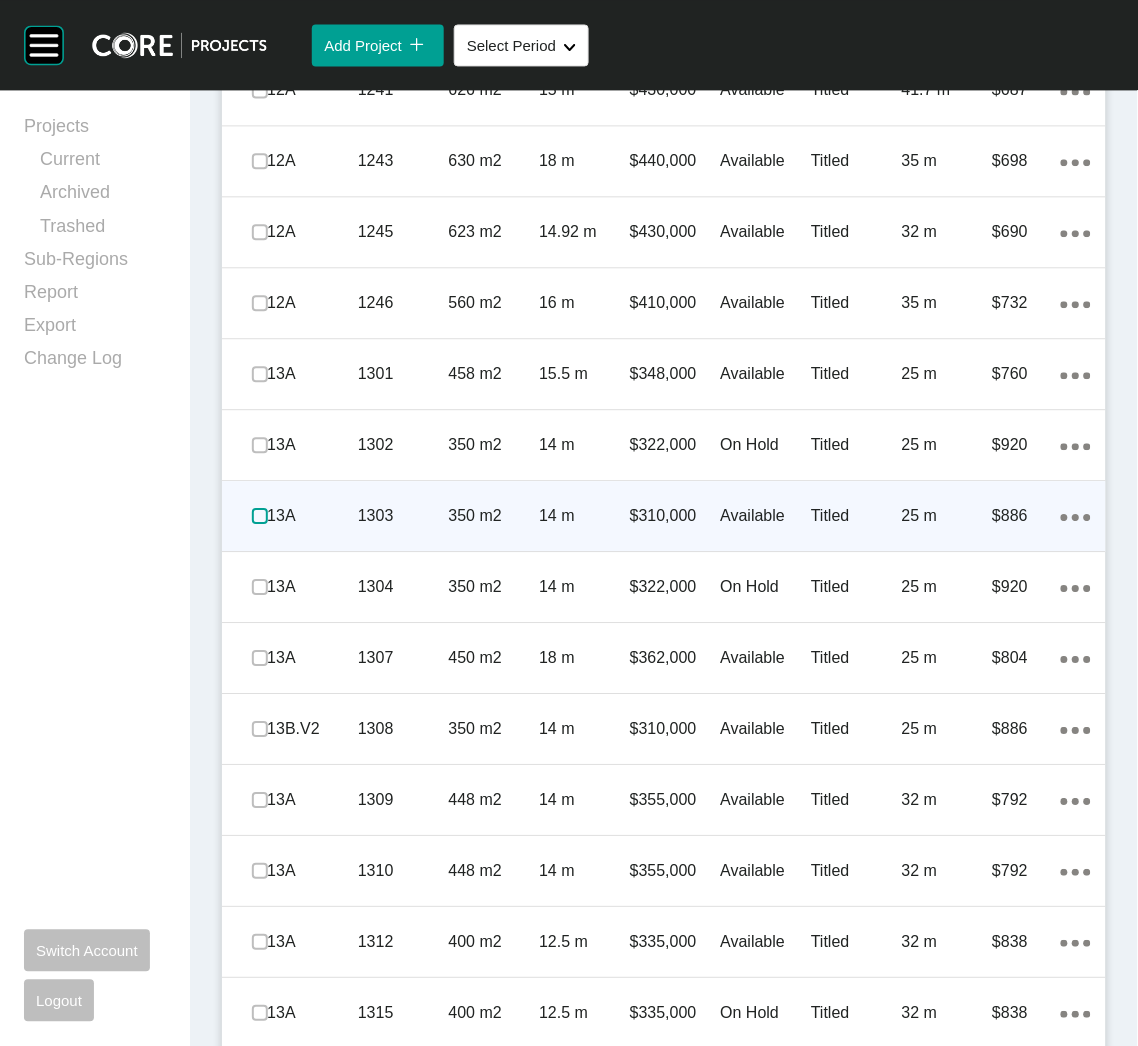 click at bounding box center [260, 516] 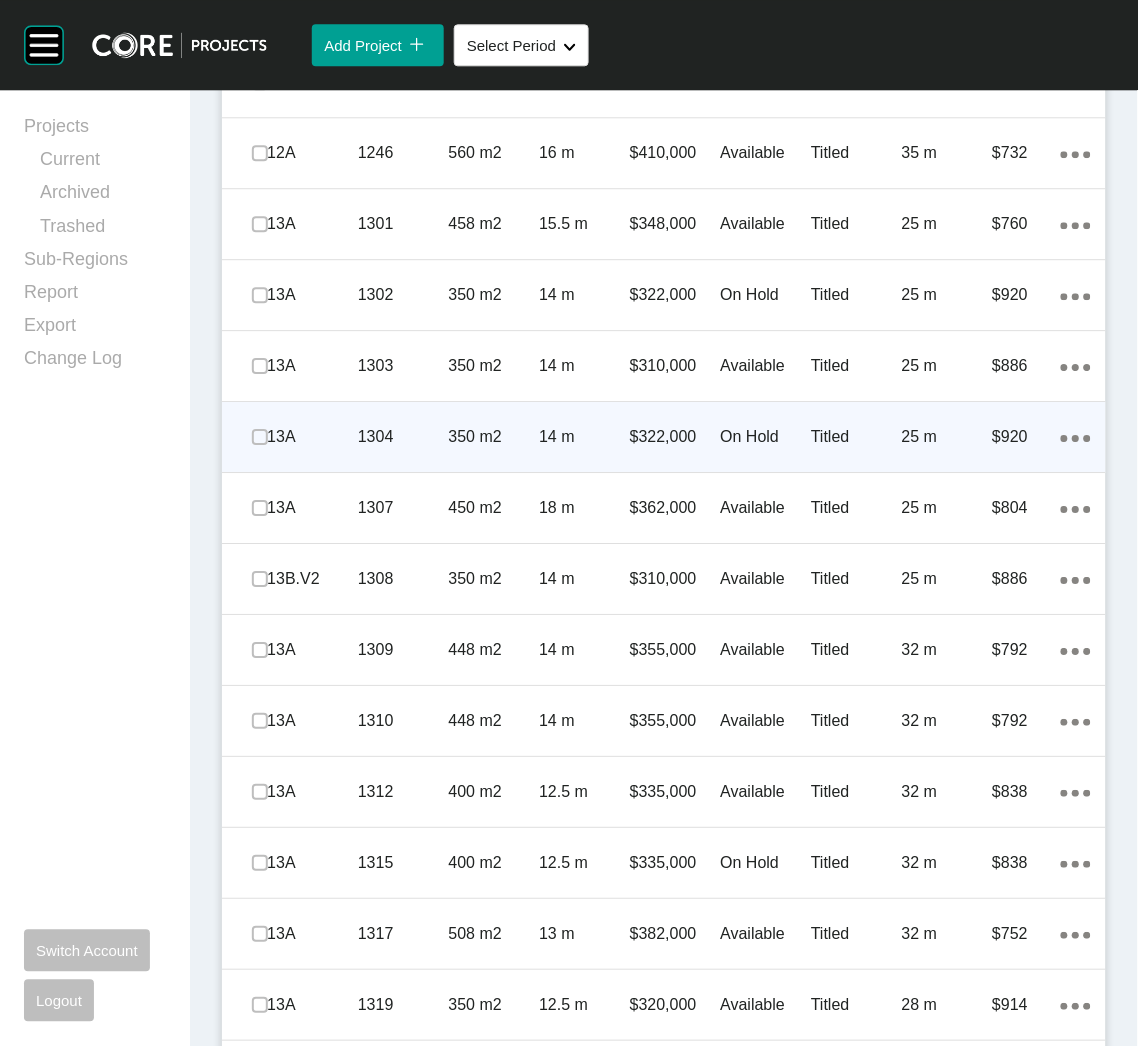 click on "1304" at bounding box center (403, 437) 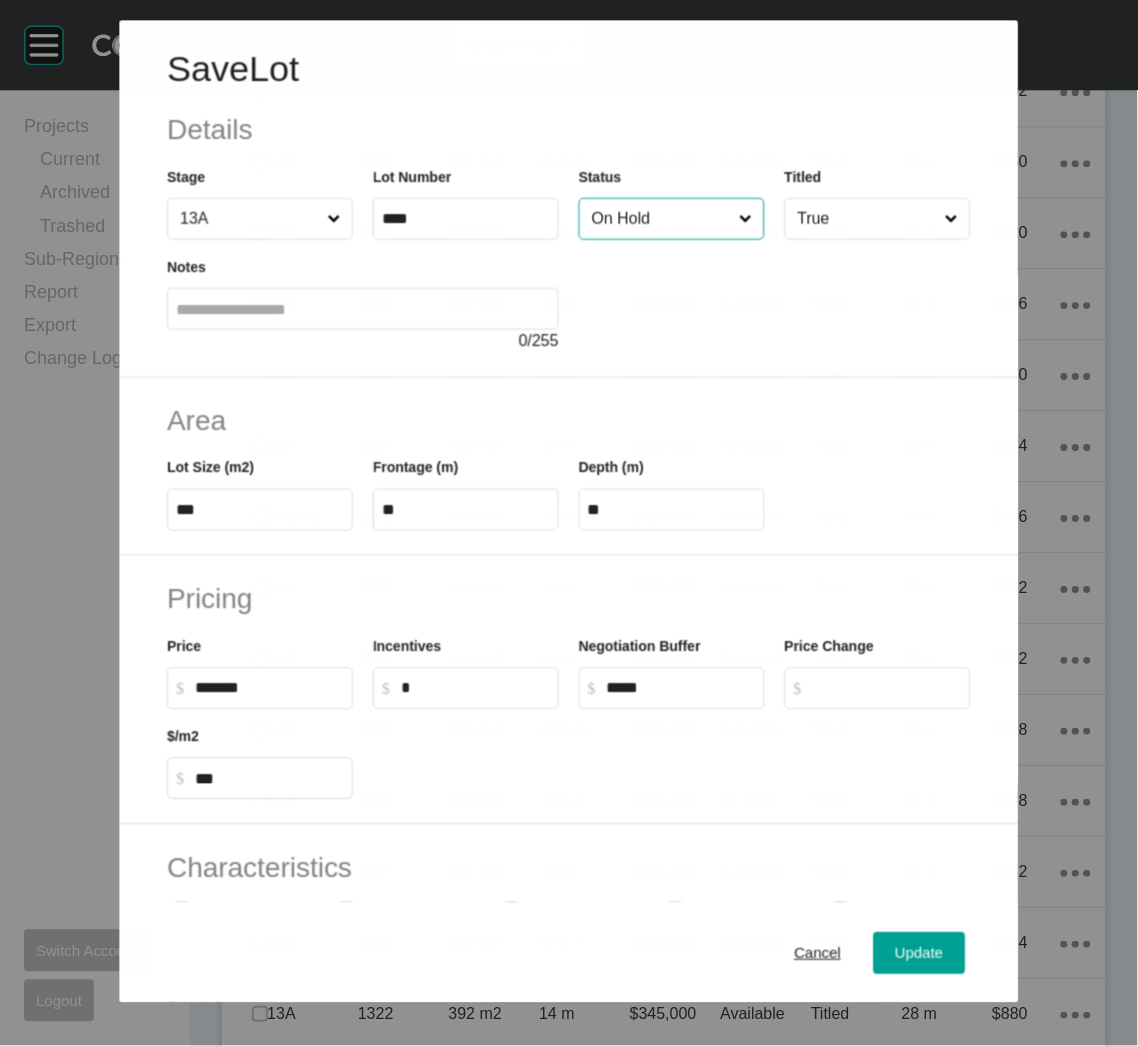 click on "On Hold" at bounding box center (661, 219) 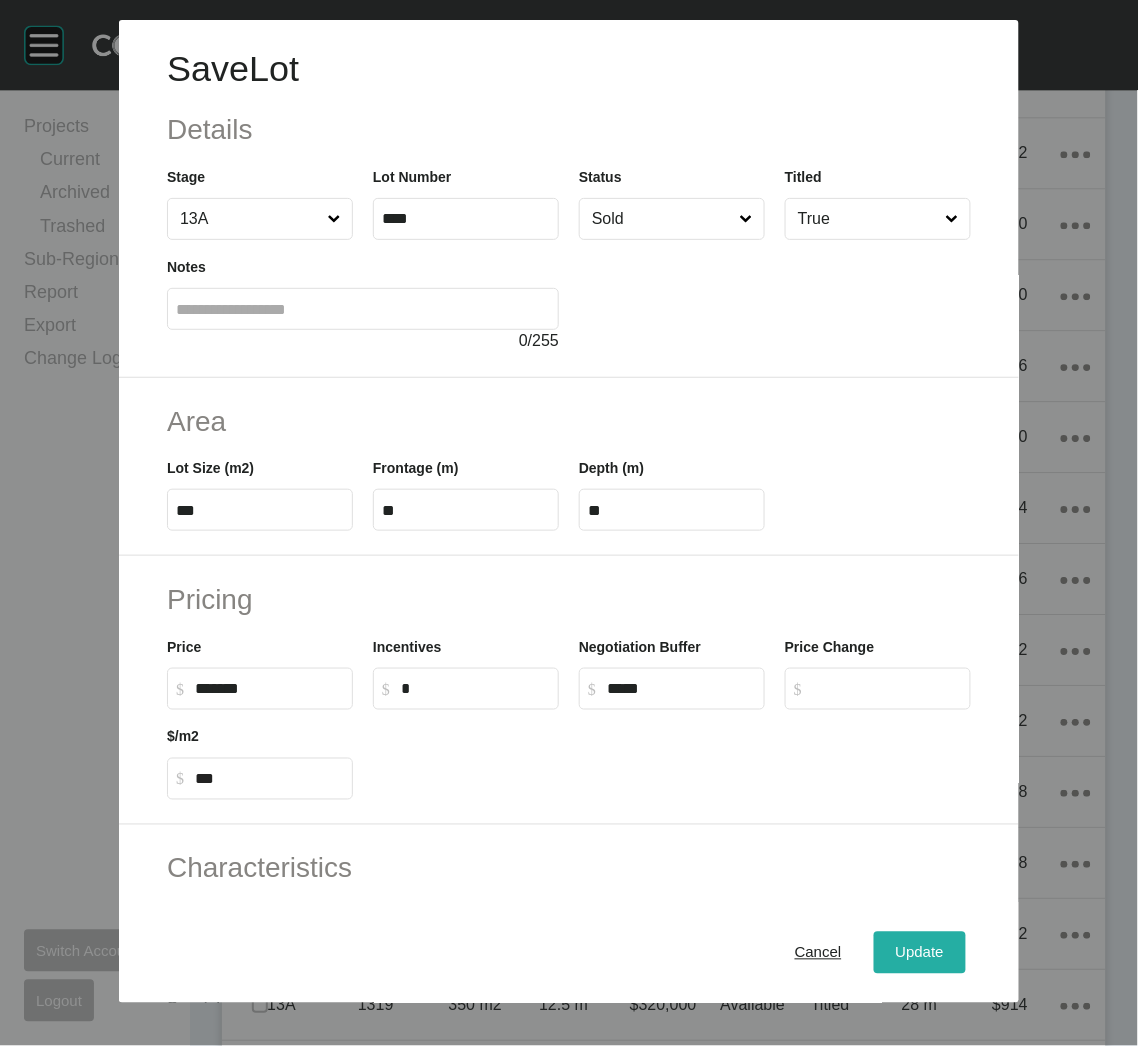click on "Update" at bounding box center [920, 953] 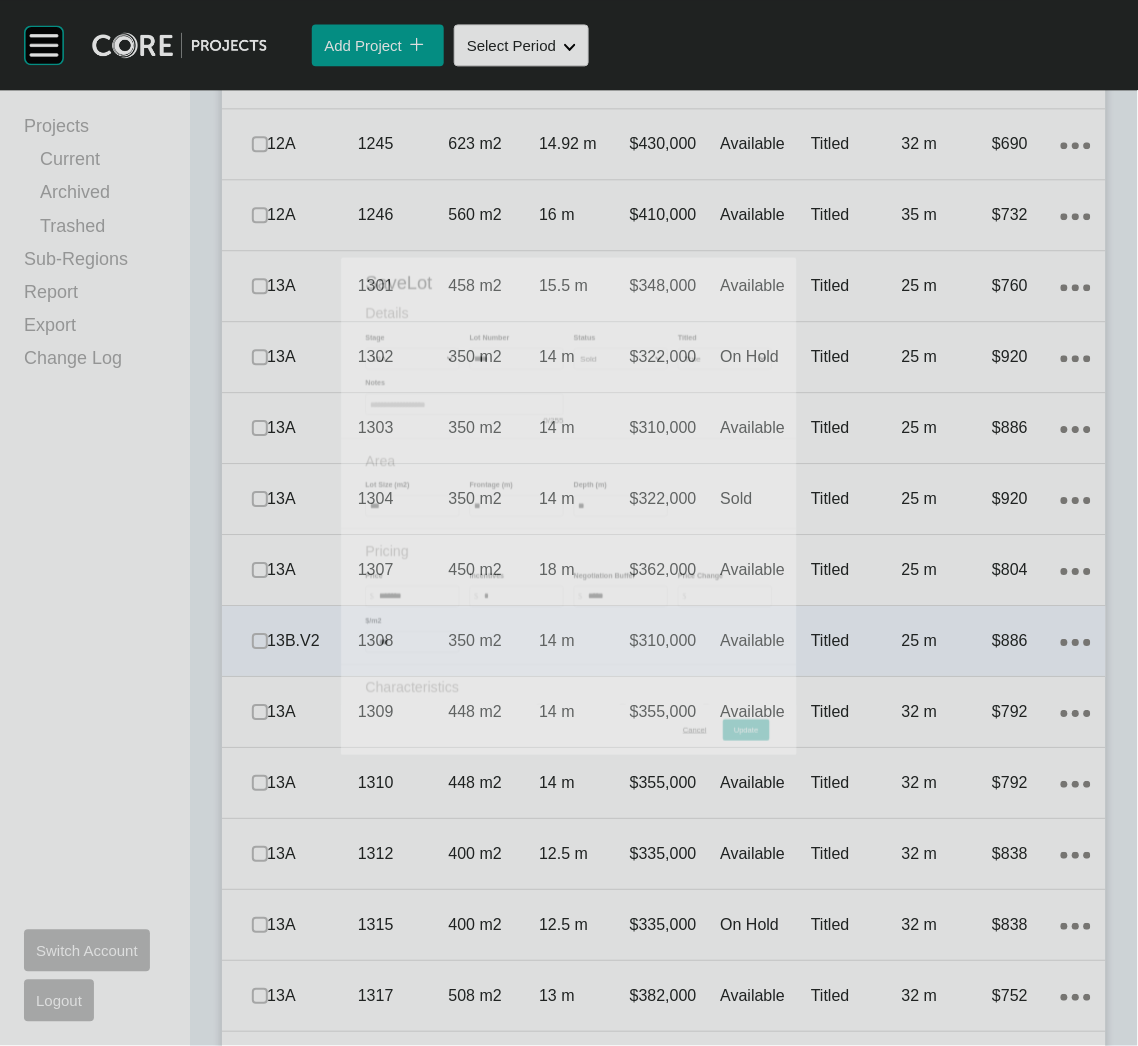 scroll, scrollTop: 3749, scrollLeft: 0, axis: vertical 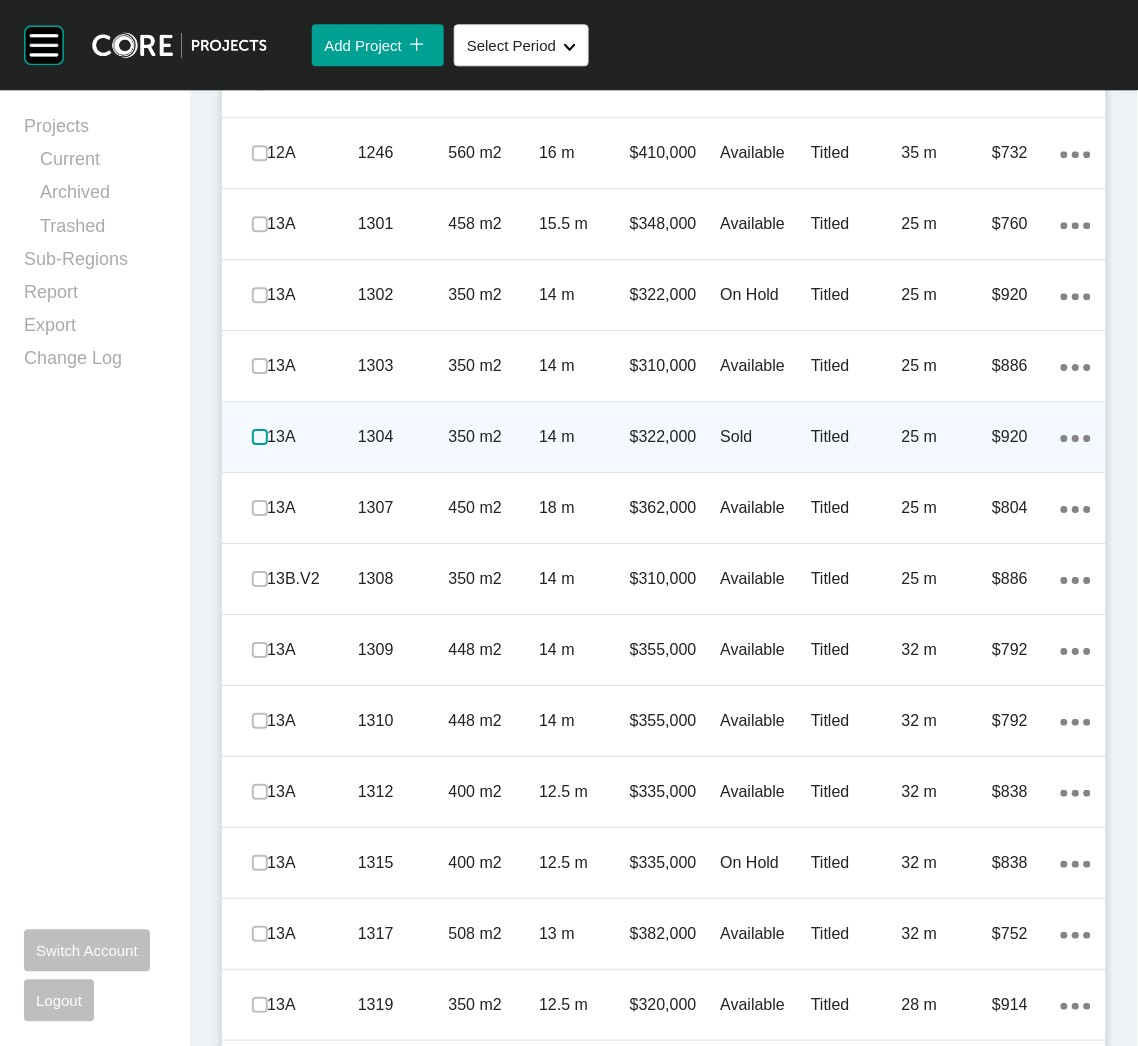 click at bounding box center [260, 437] 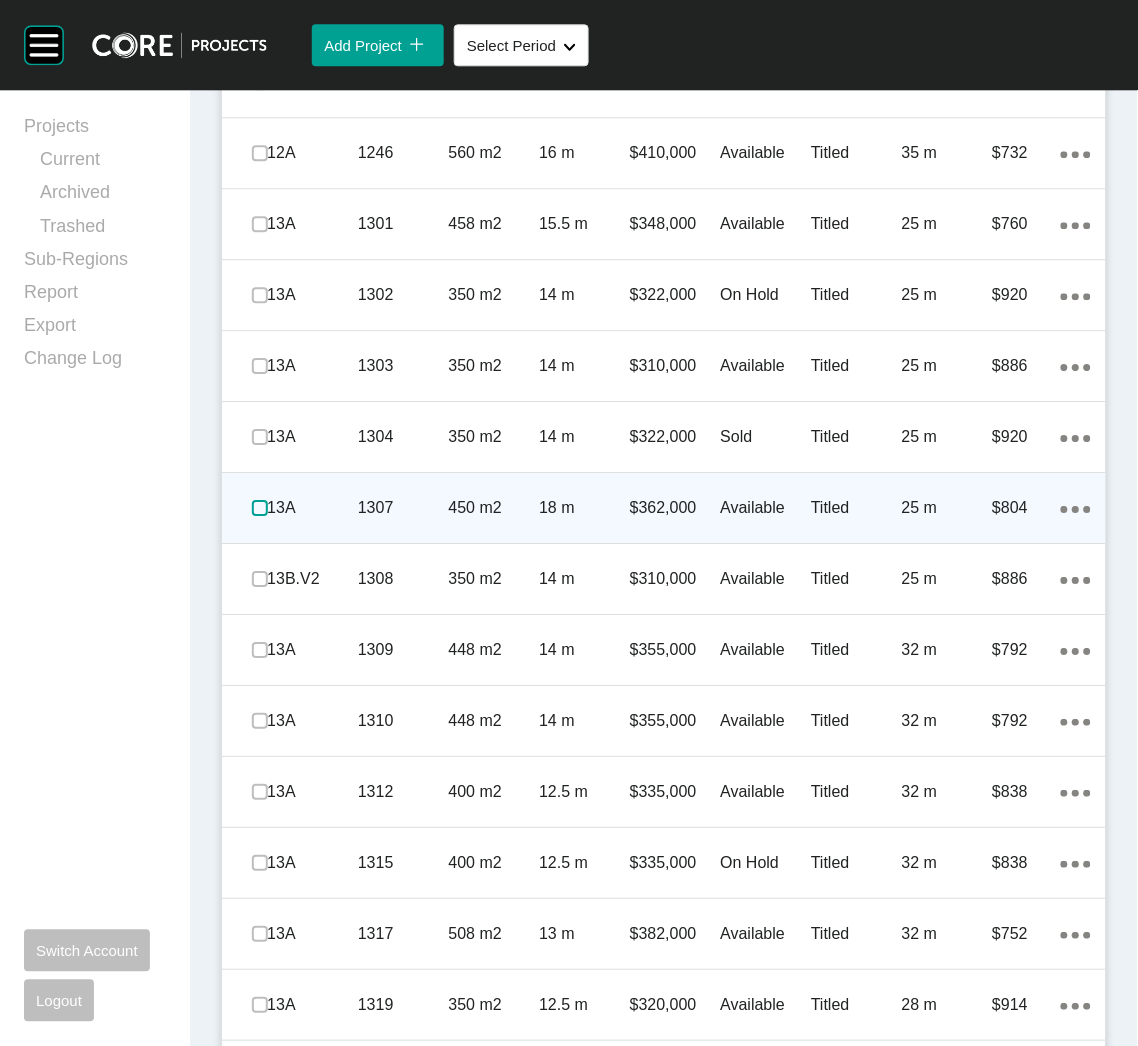click at bounding box center [260, 508] 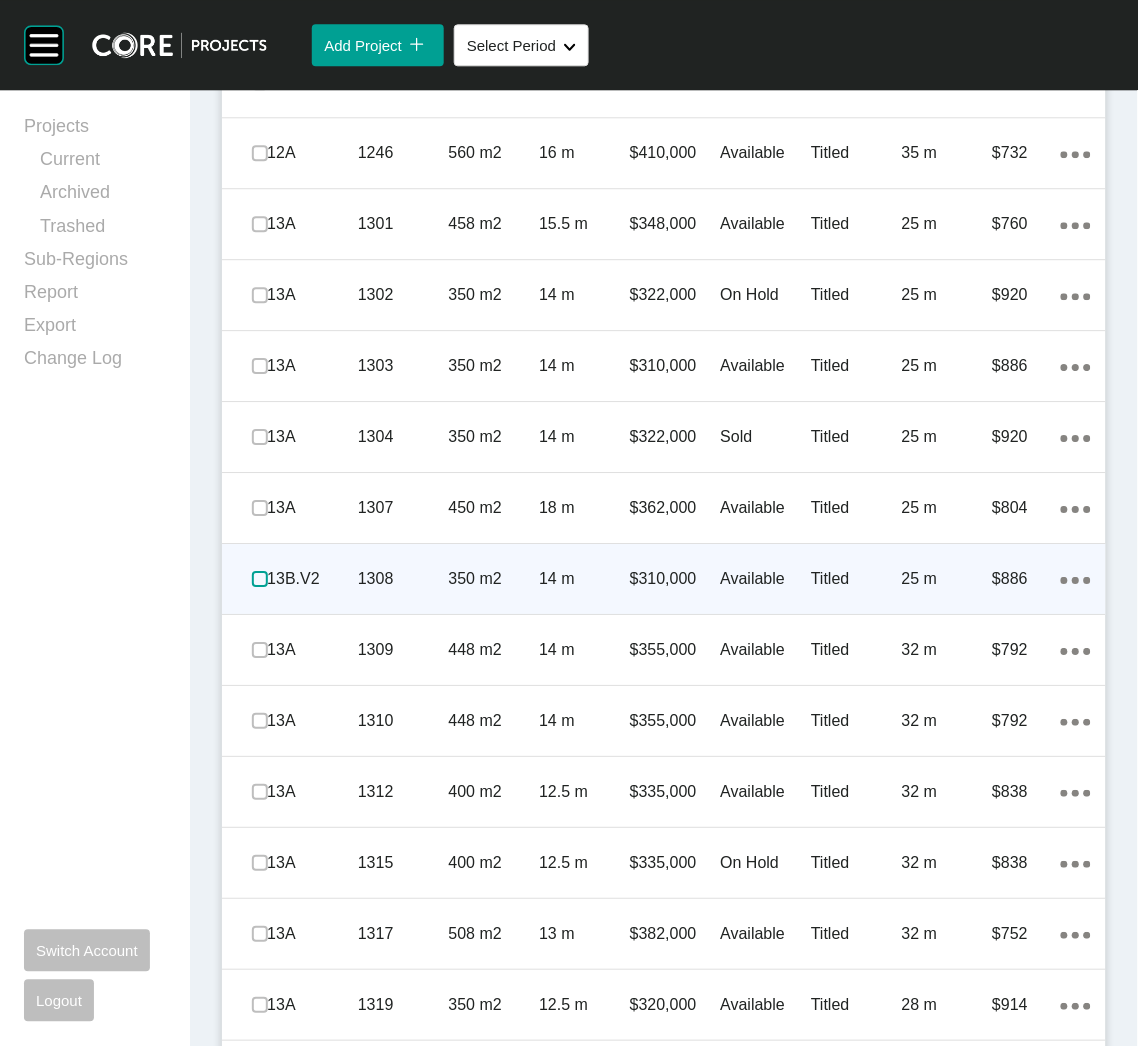 click at bounding box center [260, 579] 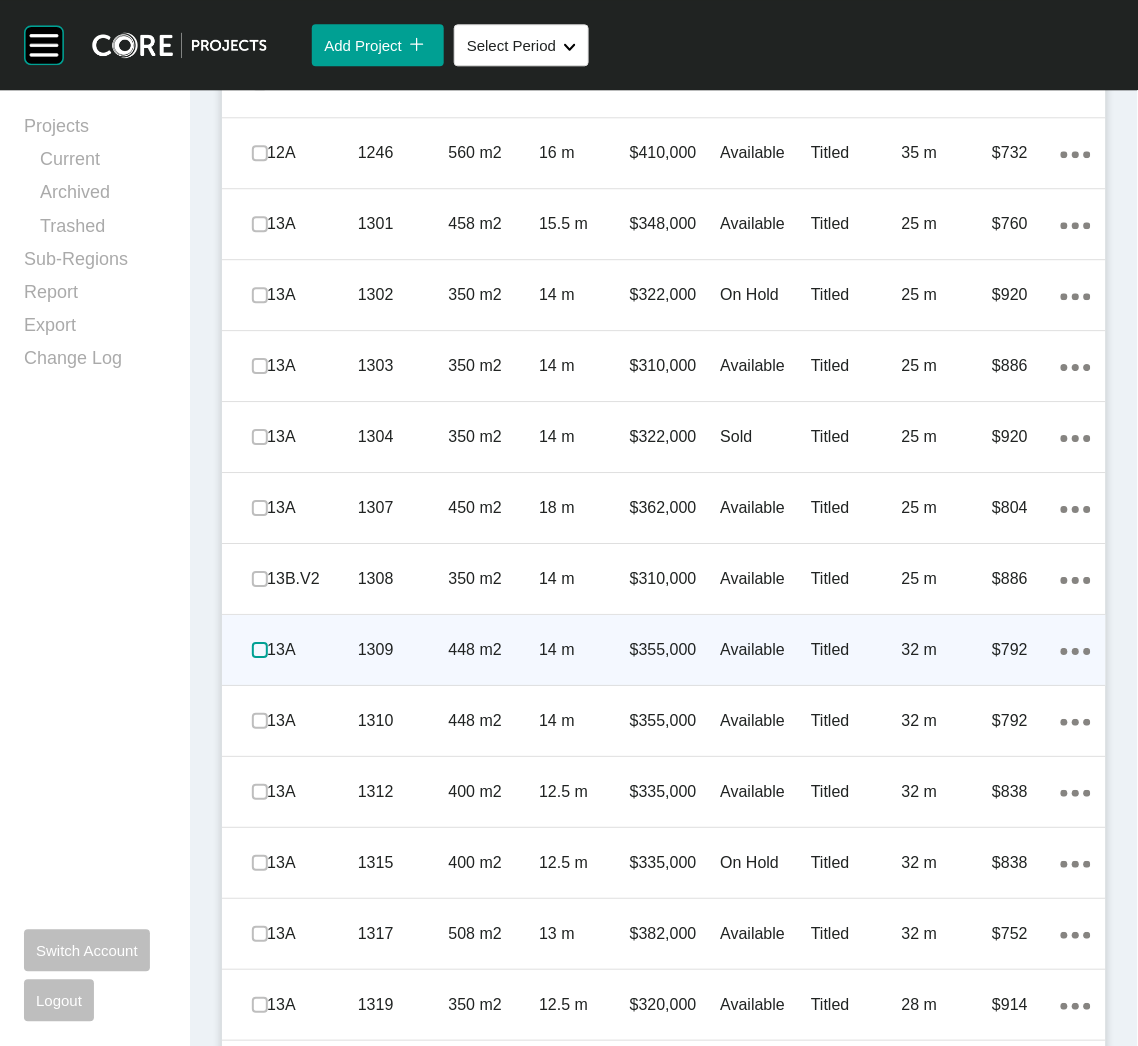 click at bounding box center [260, 650] 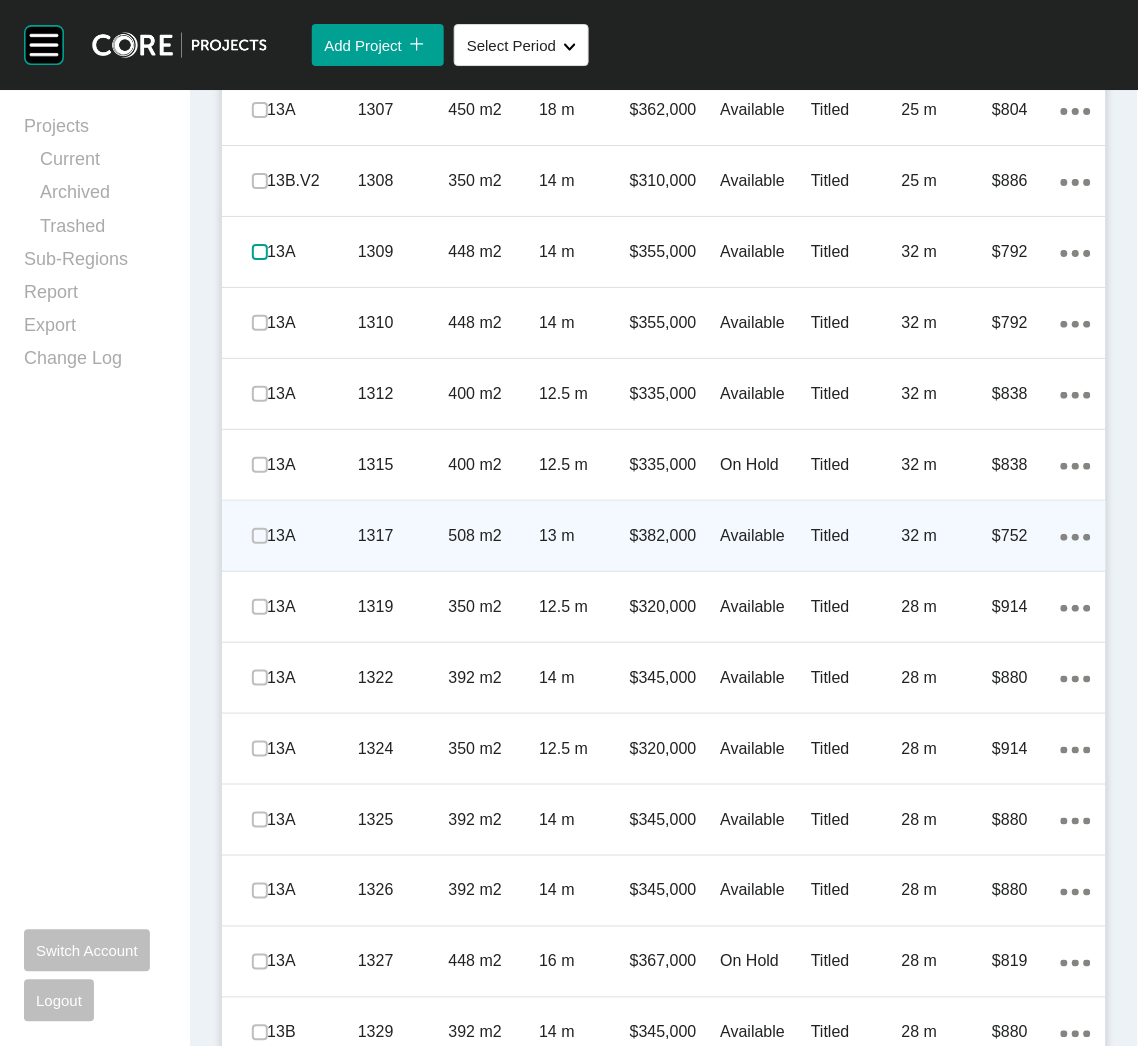 scroll, scrollTop: 4200, scrollLeft: 0, axis: vertical 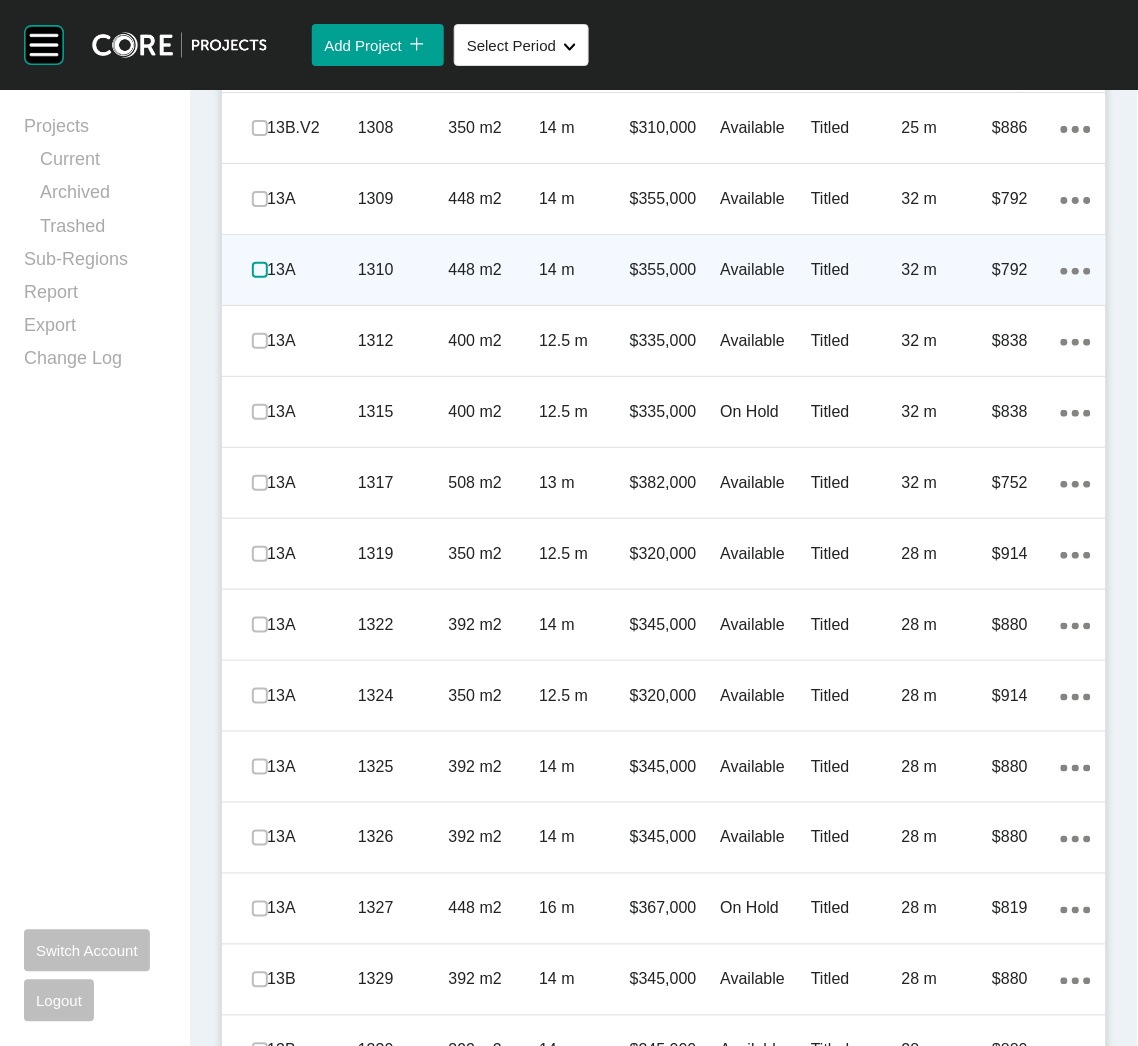 click at bounding box center [260, 270] 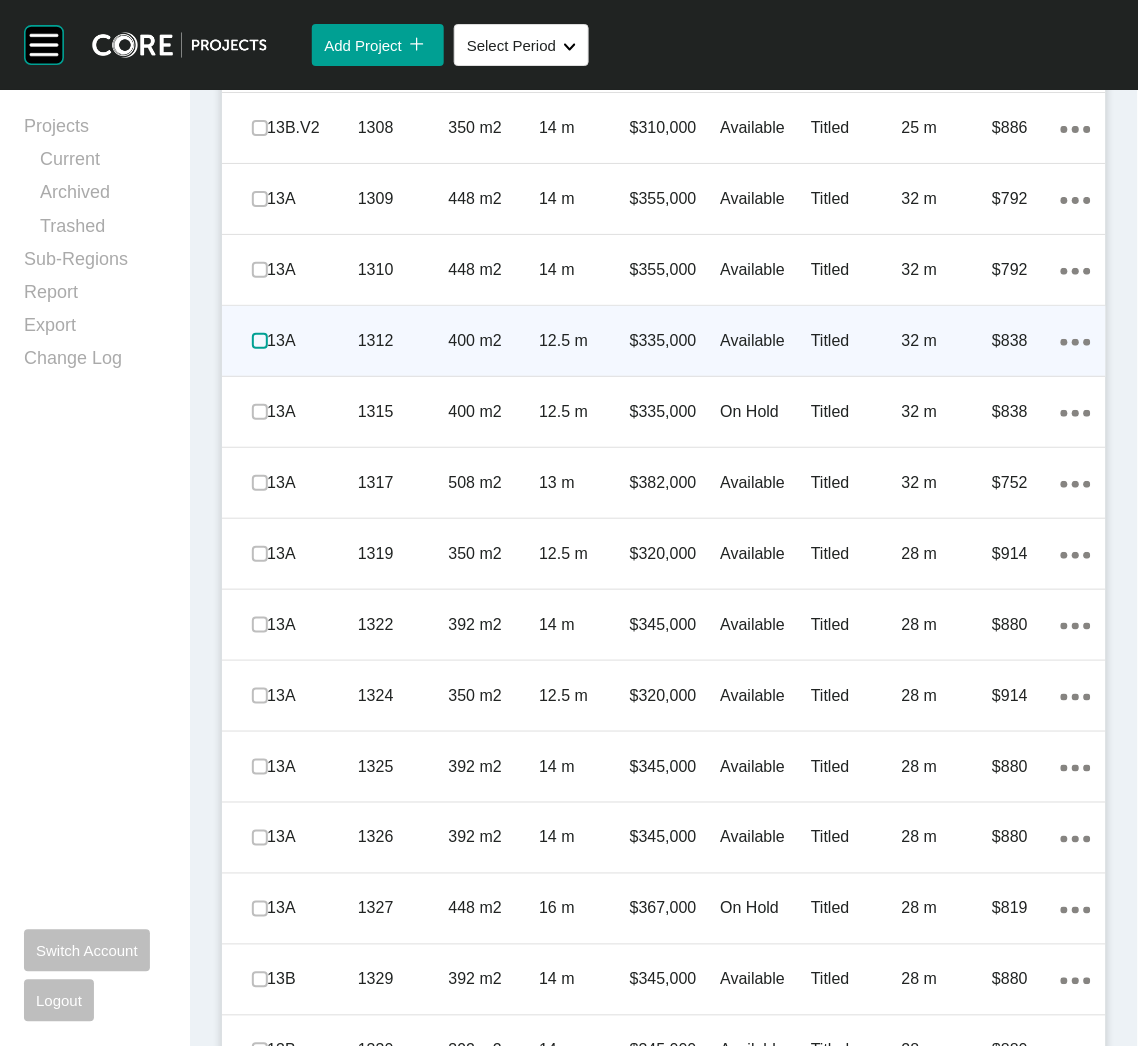 click at bounding box center (260, 341) 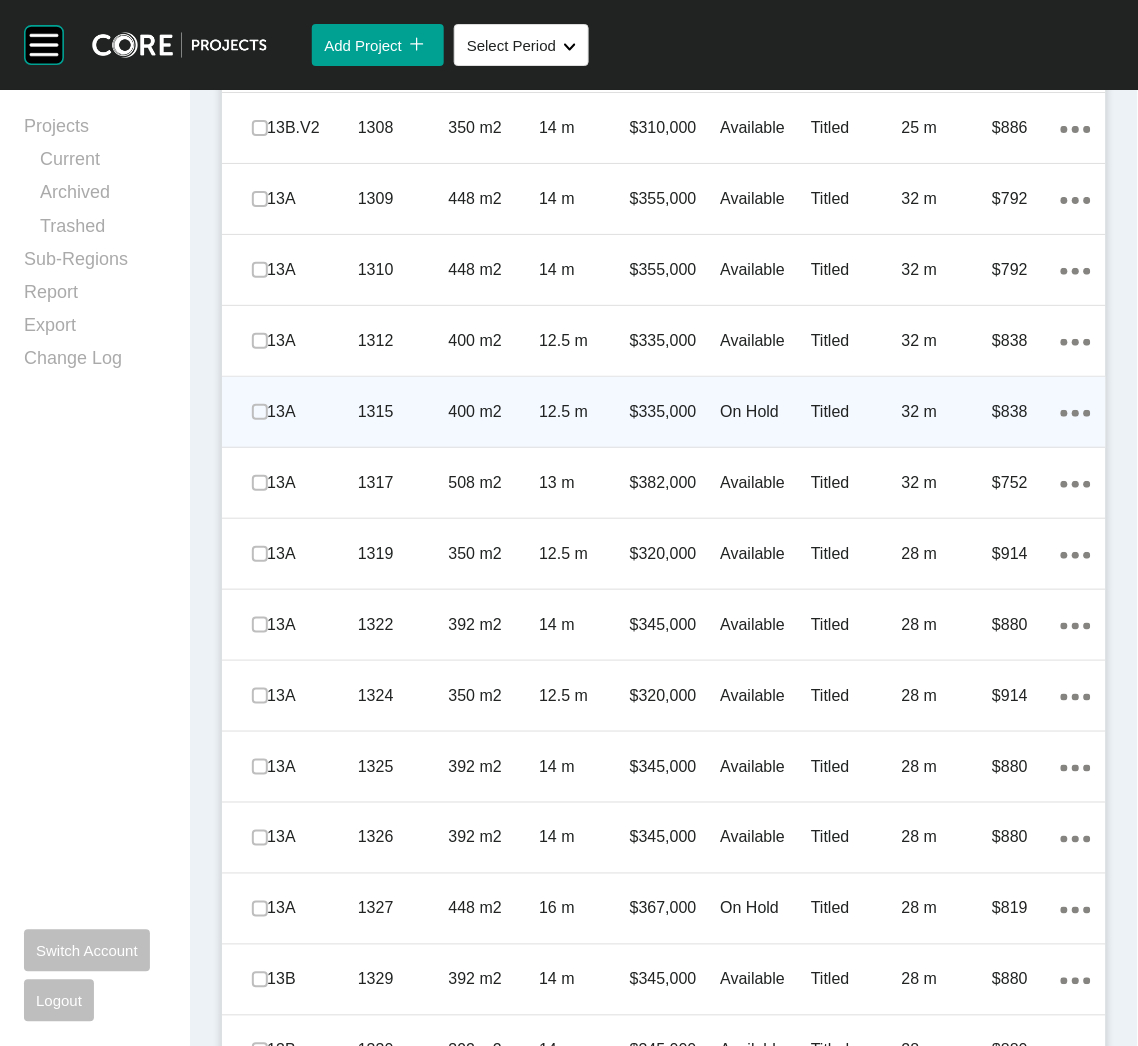 click on "1315" at bounding box center [403, 412] 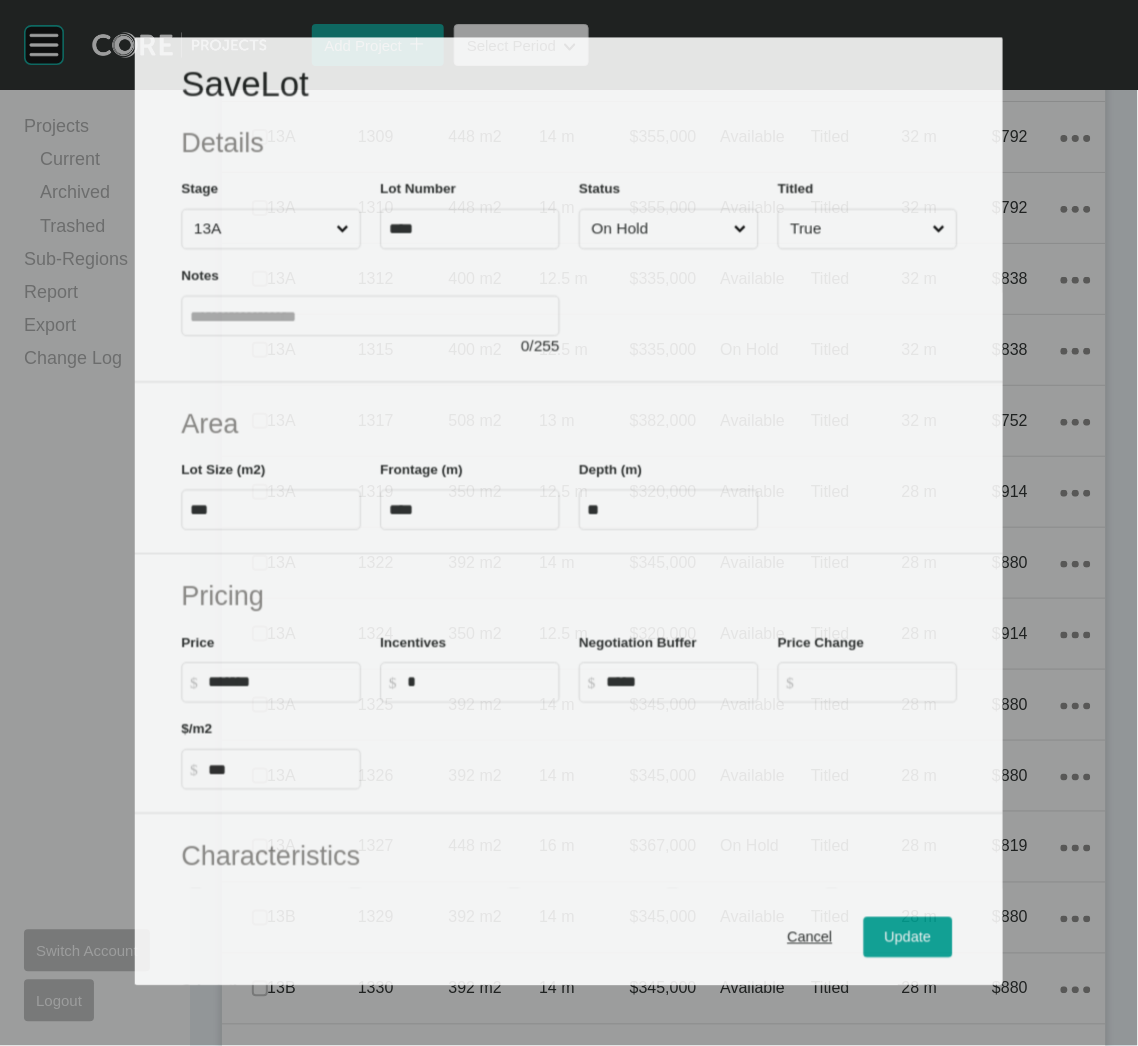 scroll, scrollTop: 4137, scrollLeft: 0, axis: vertical 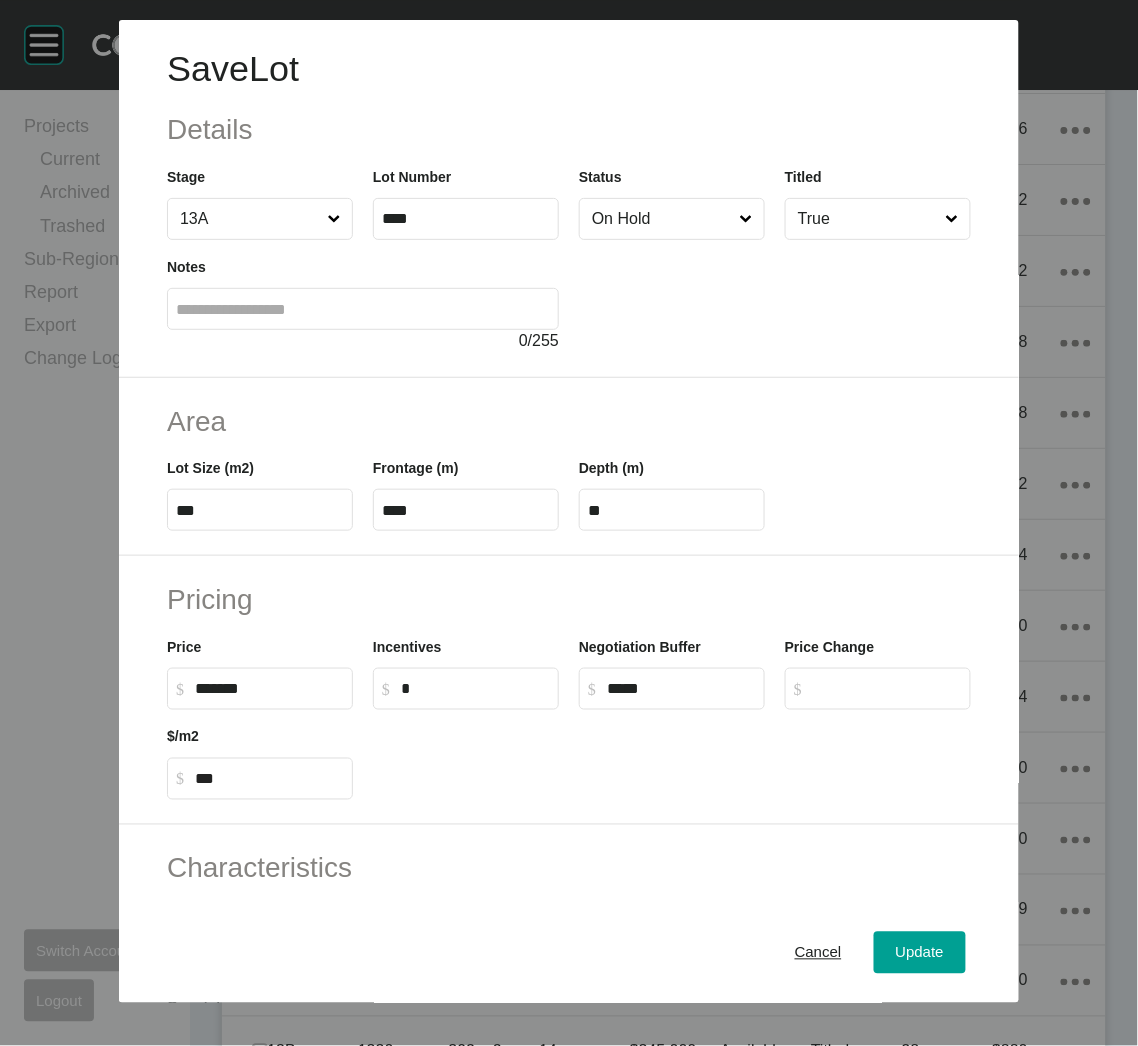 click on "On Hold" at bounding box center (662, 219) 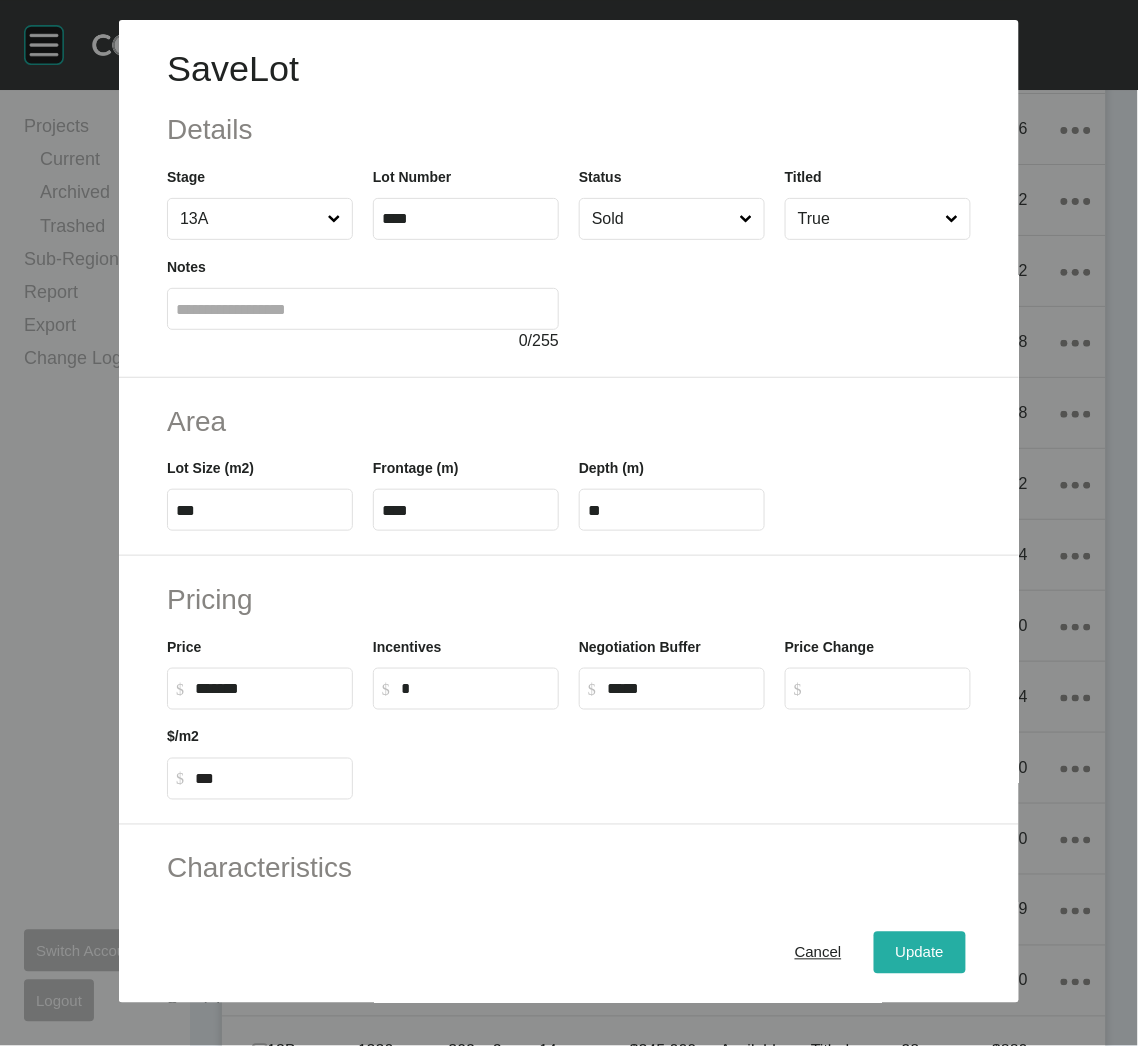 click on "Update" at bounding box center (920, 953) 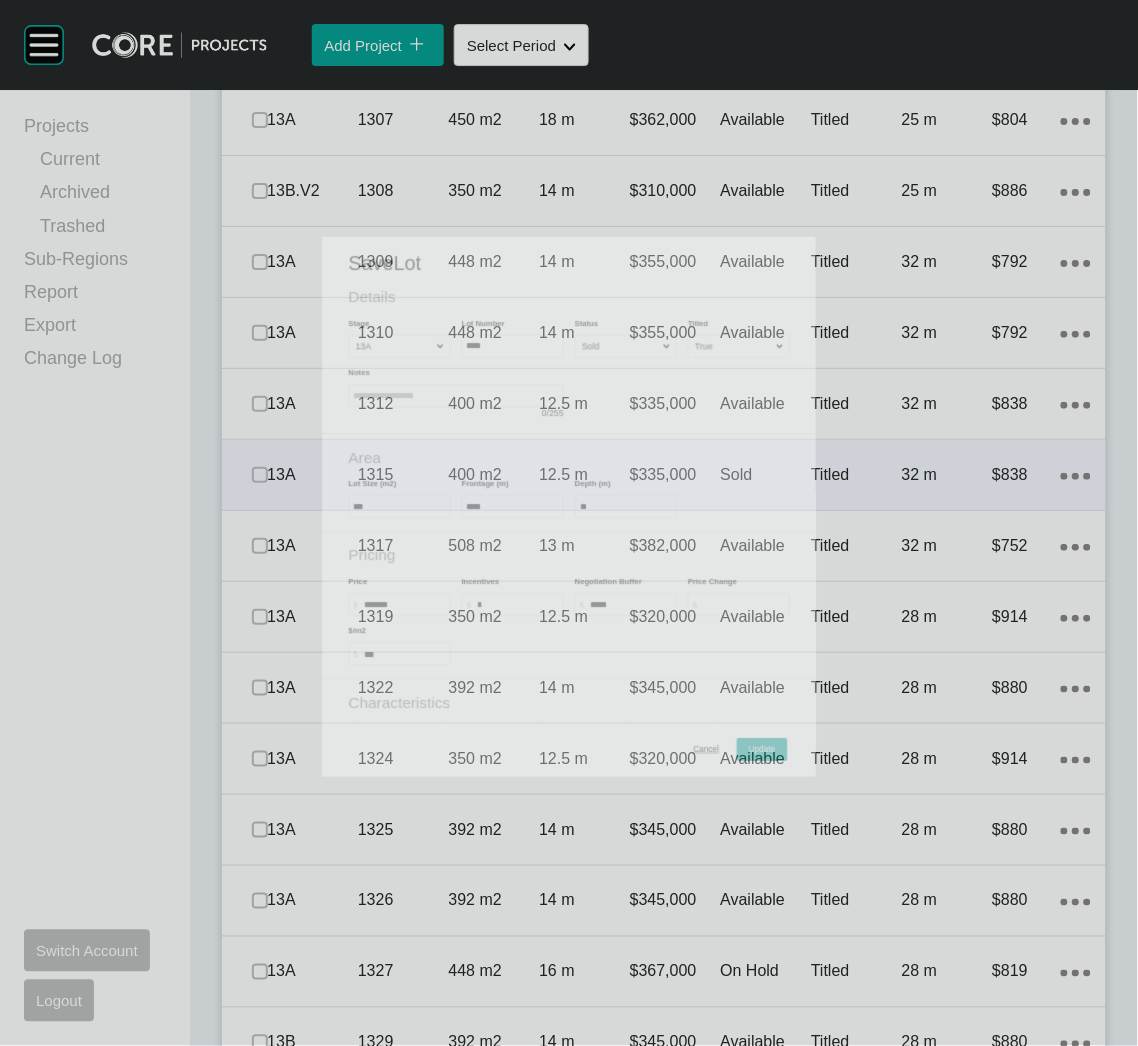 scroll, scrollTop: 4200, scrollLeft: 0, axis: vertical 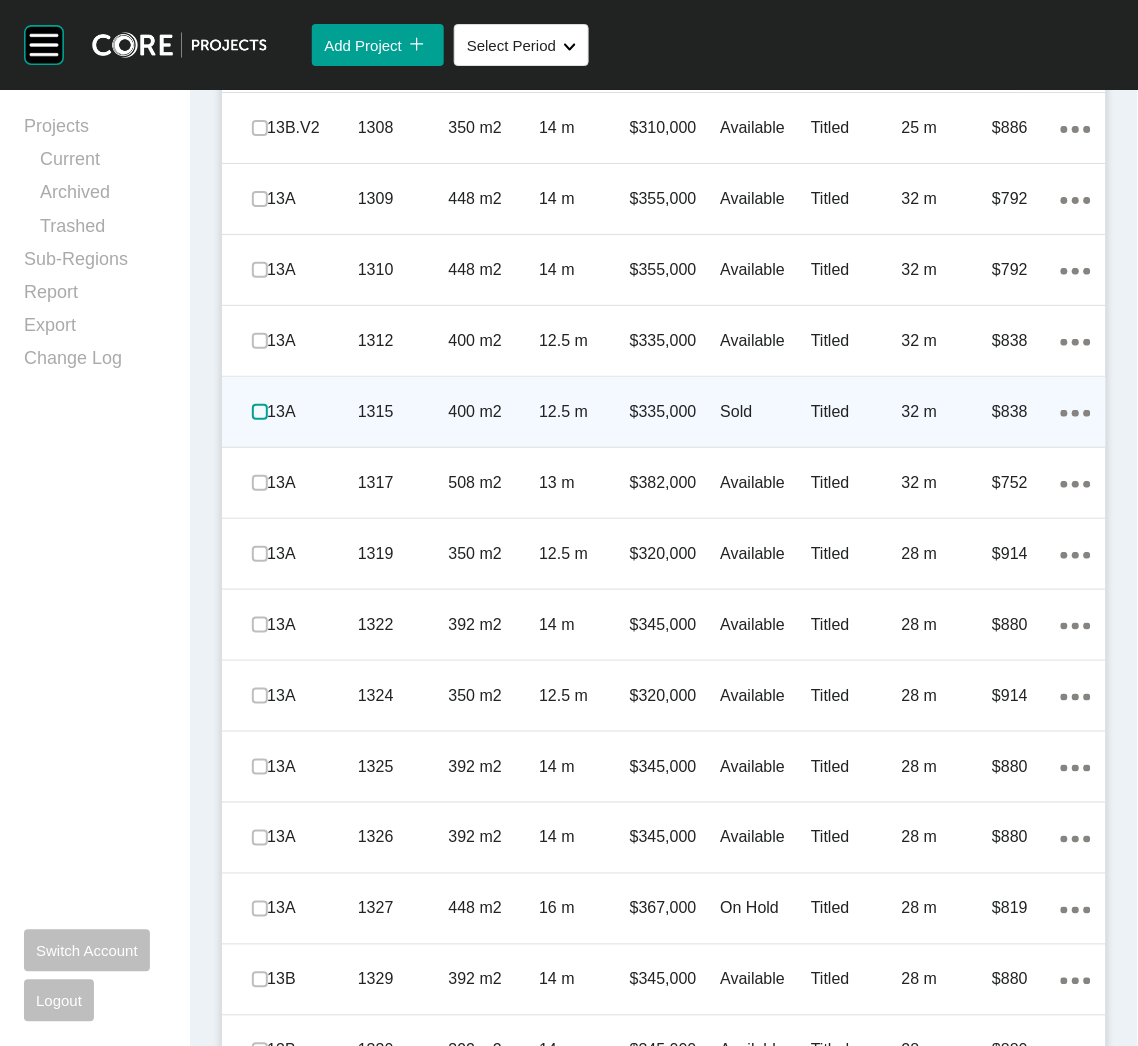 click at bounding box center [260, 412] 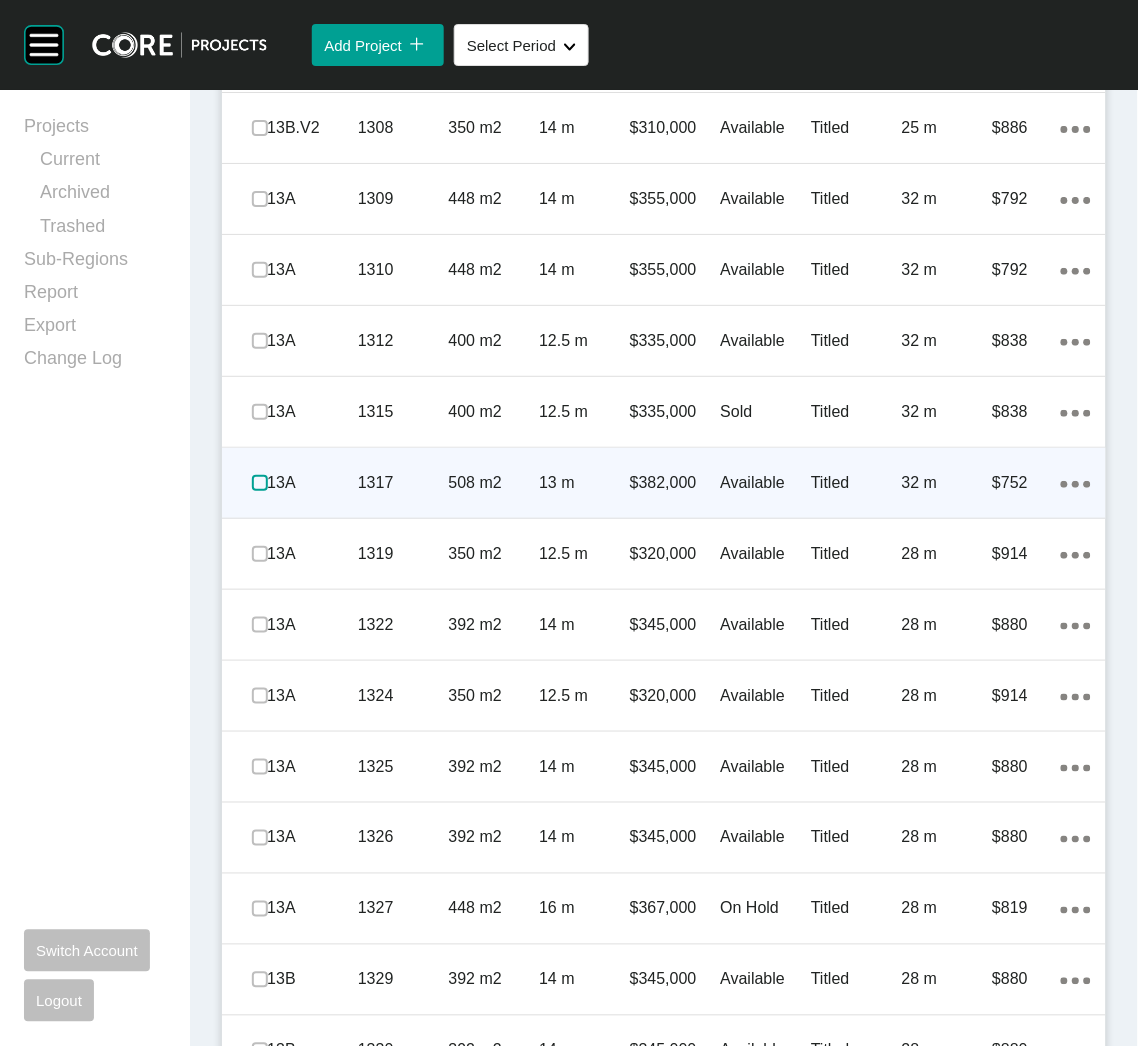 click at bounding box center [260, 483] 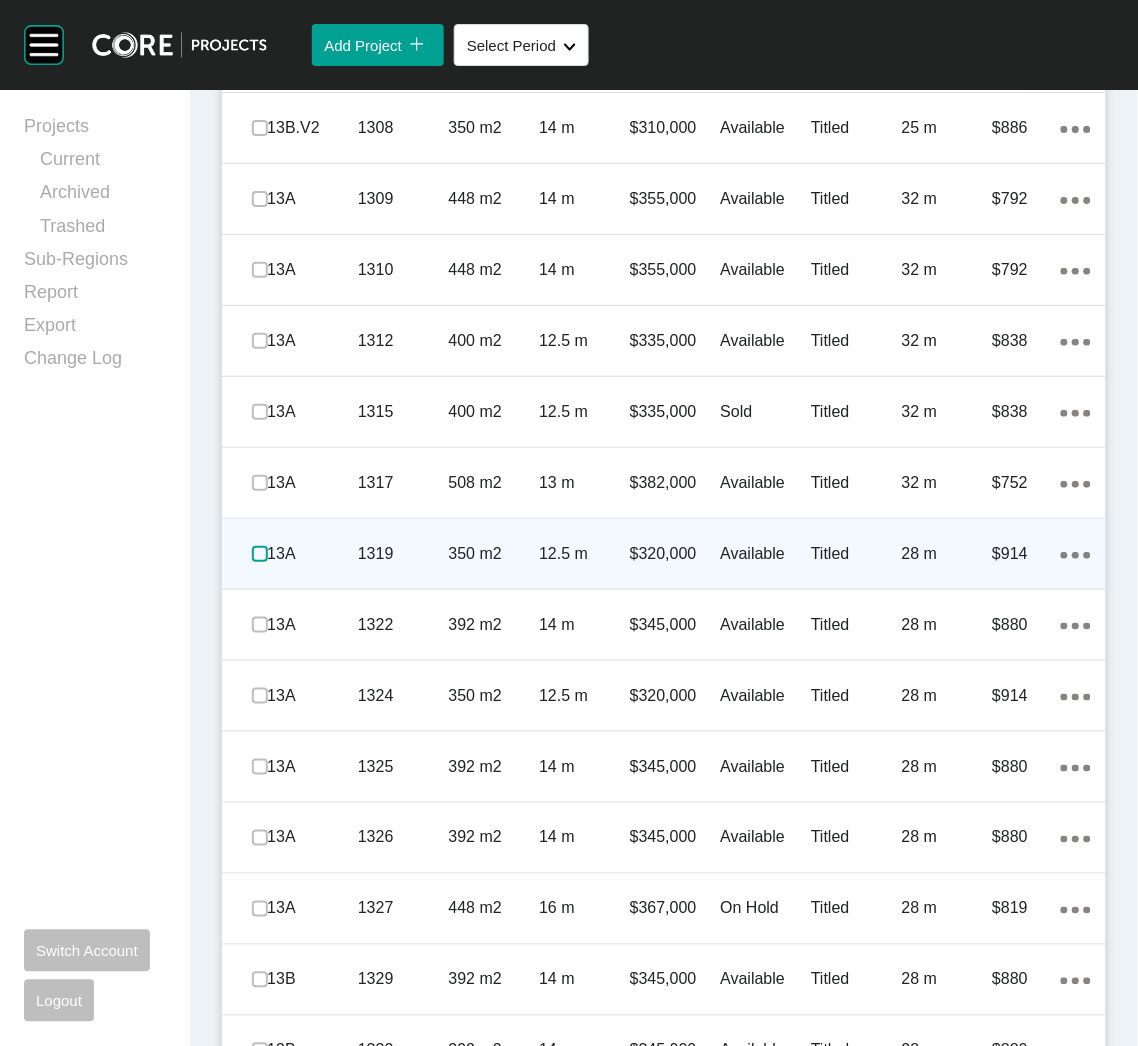 click at bounding box center (260, 554) 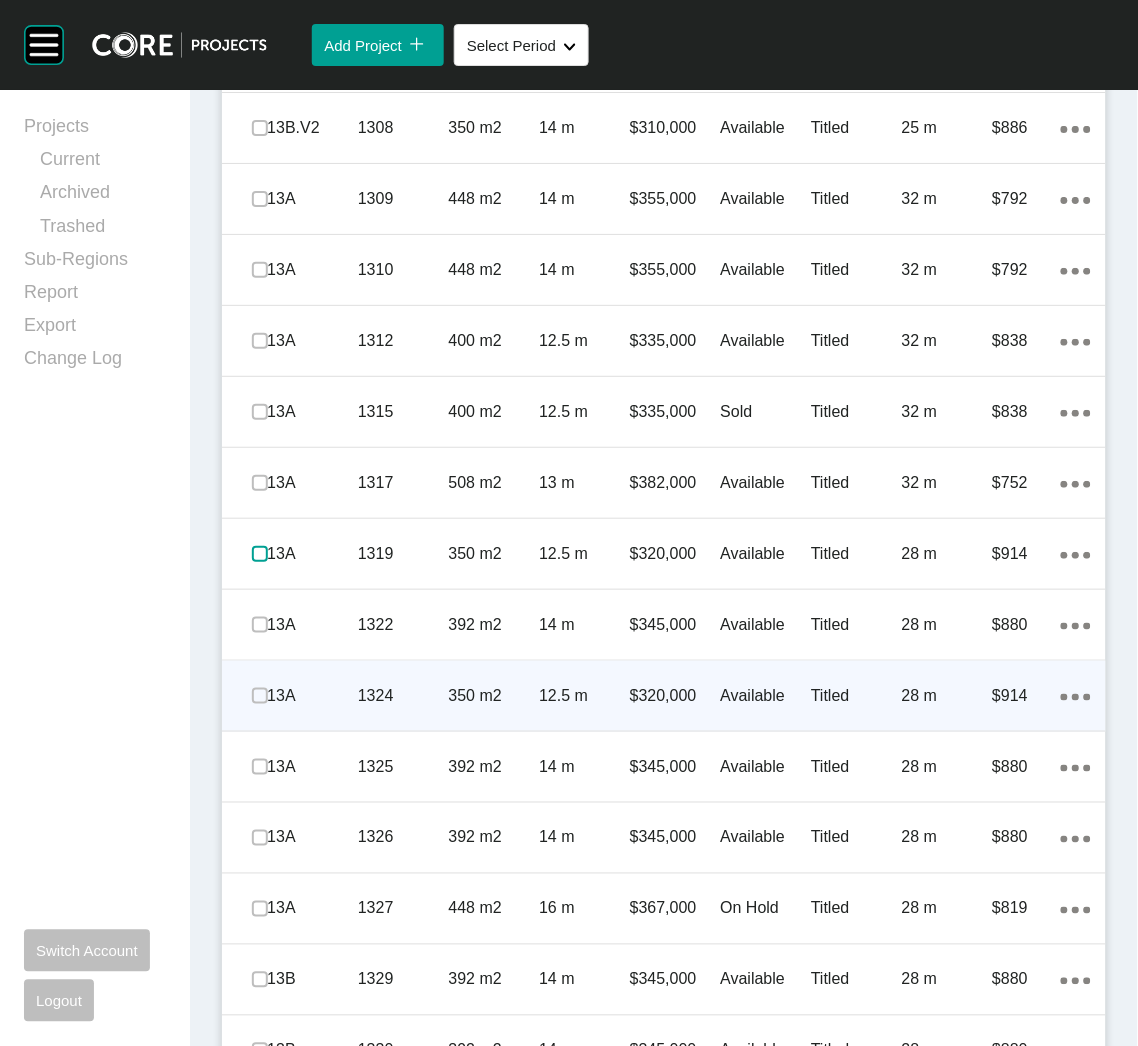 scroll, scrollTop: 4350, scrollLeft: 0, axis: vertical 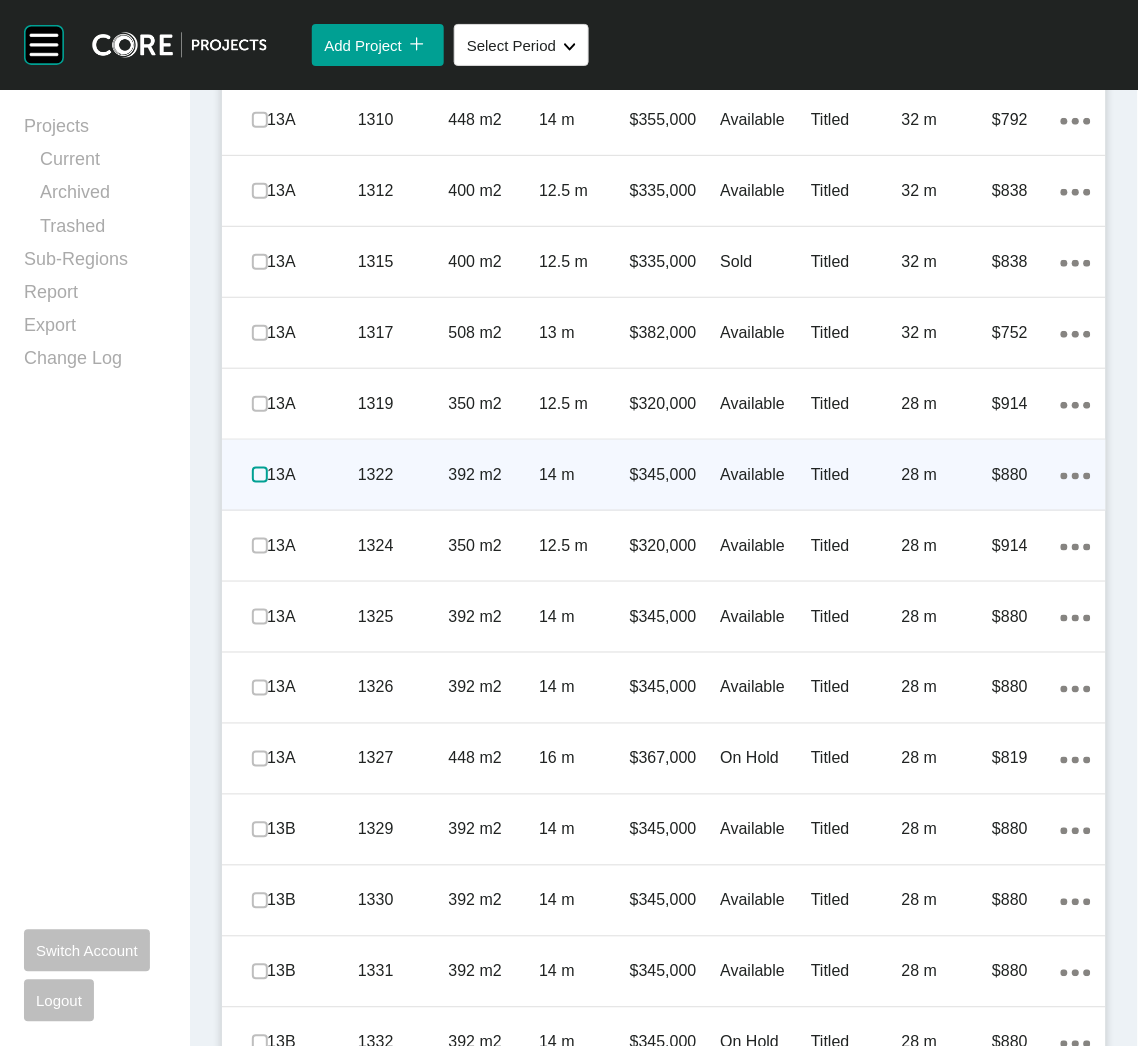 click at bounding box center (260, 475) 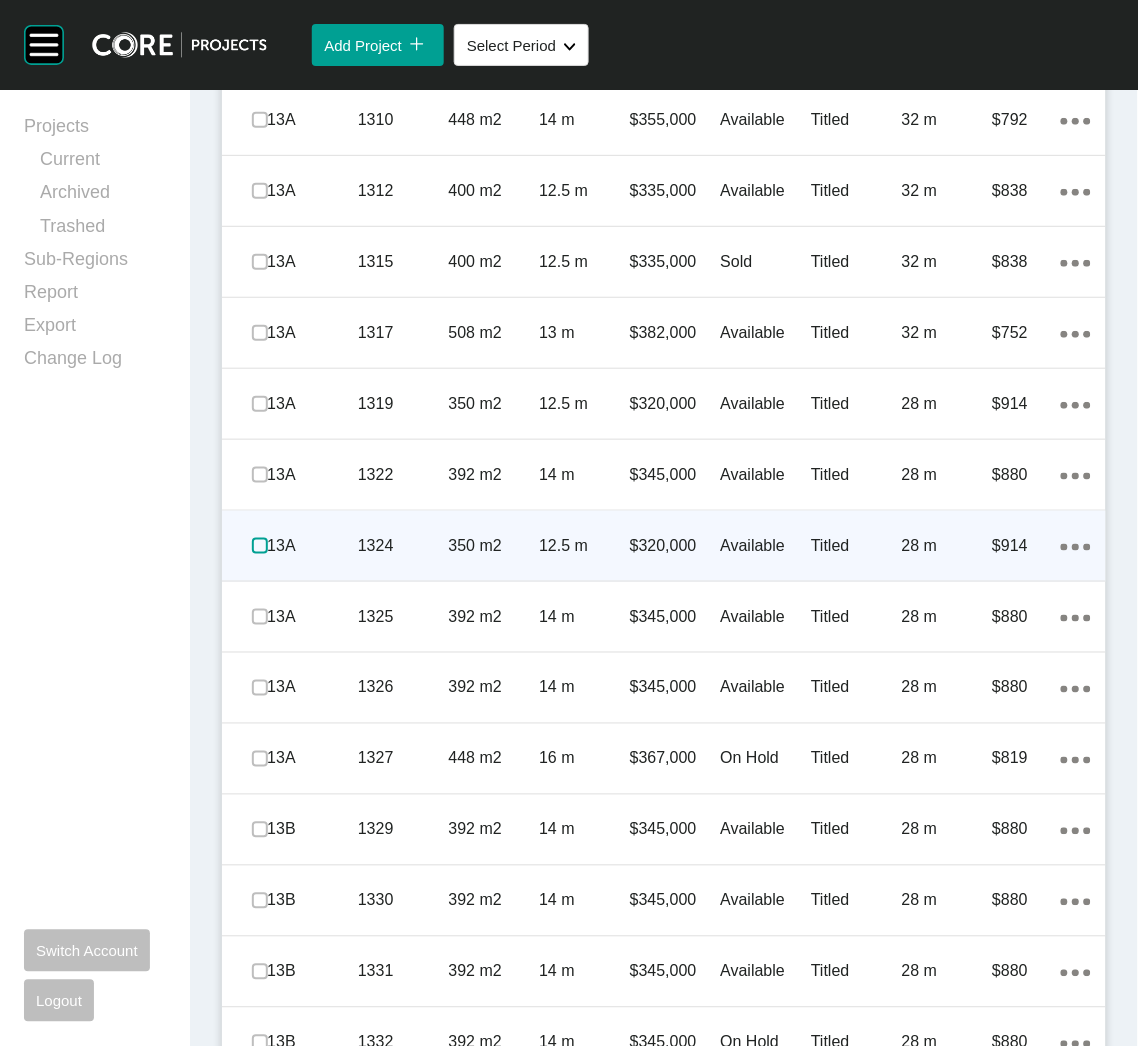 click at bounding box center [260, 546] 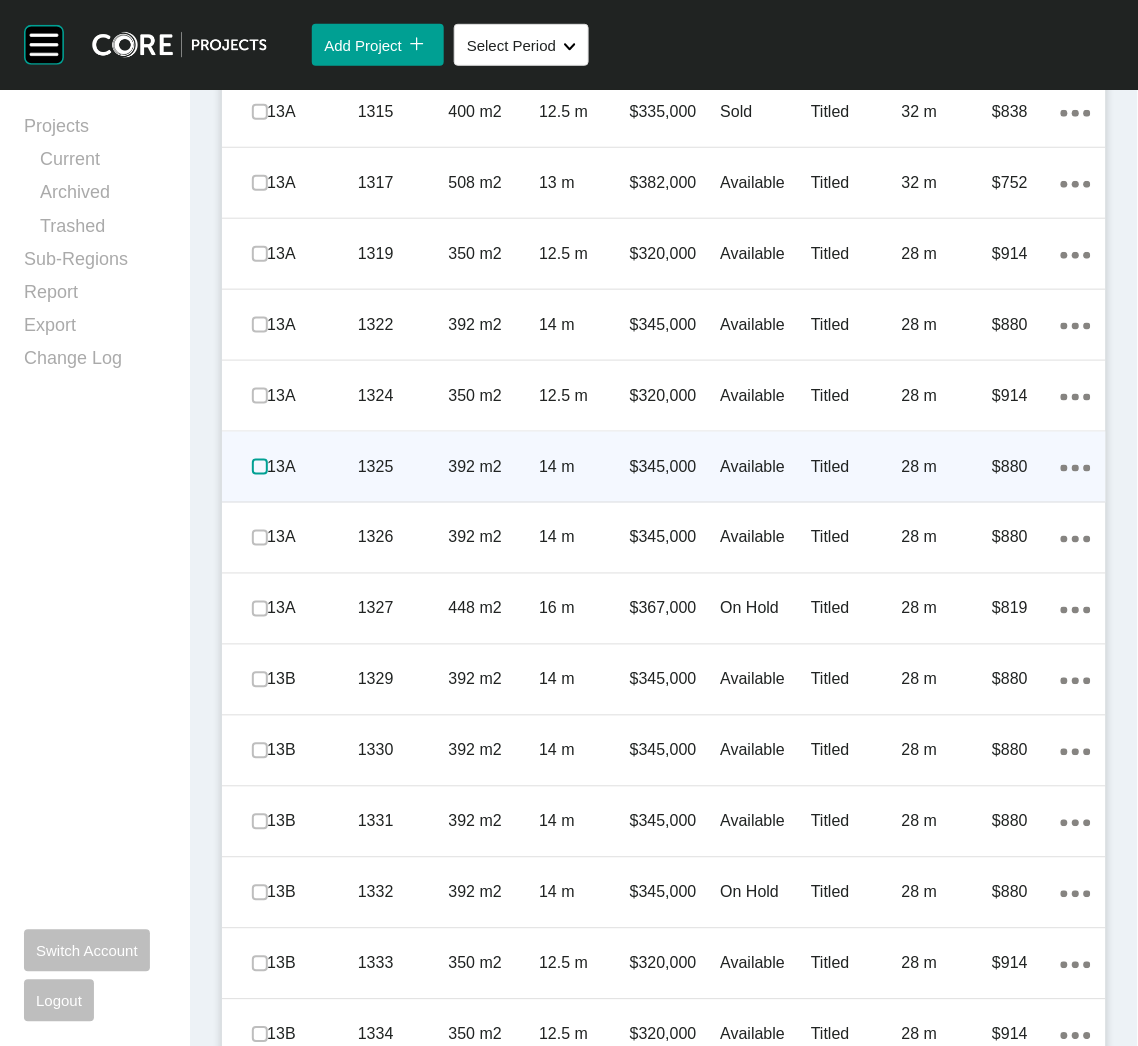 click at bounding box center (260, 467) 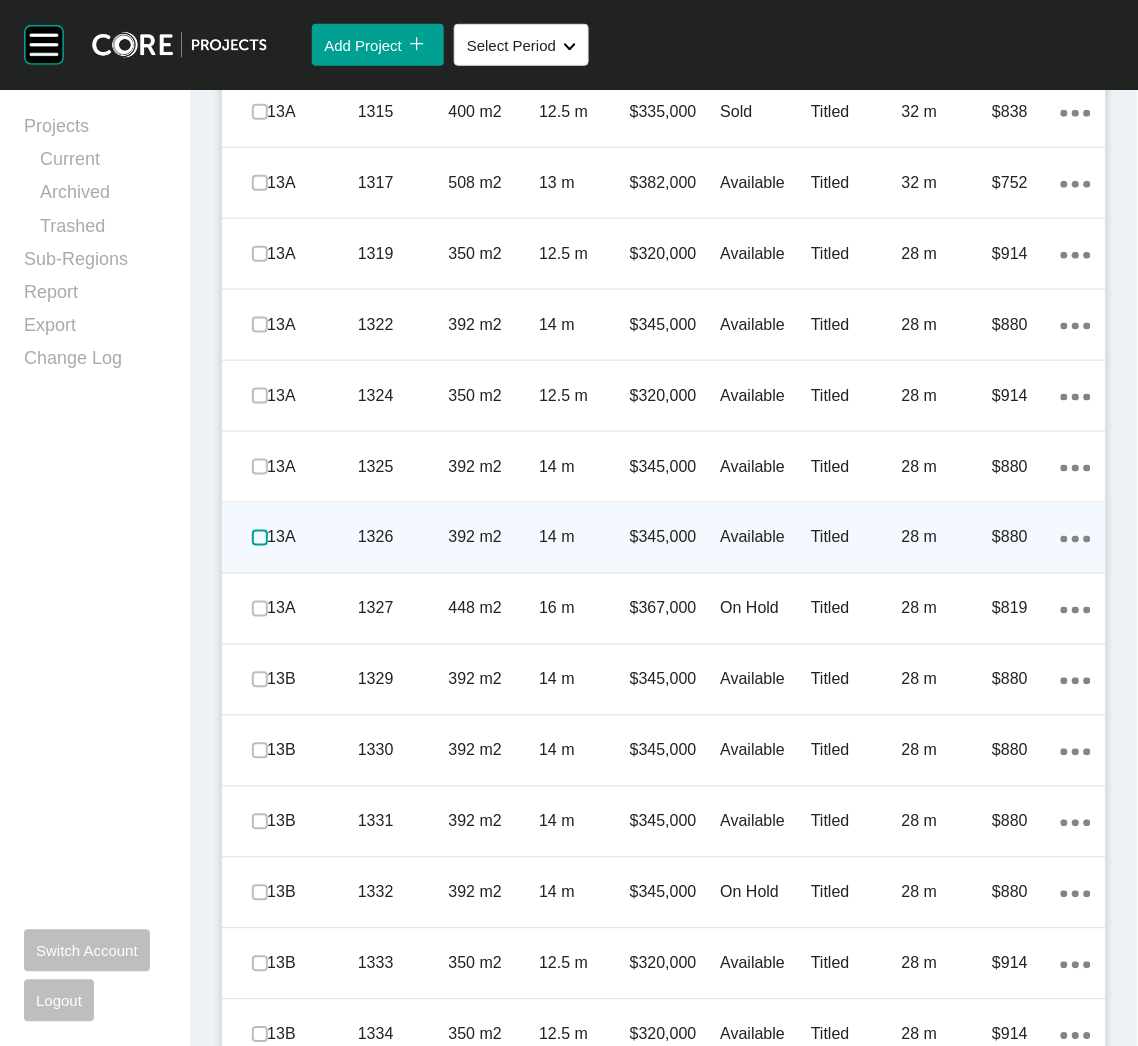 click at bounding box center [260, 538] 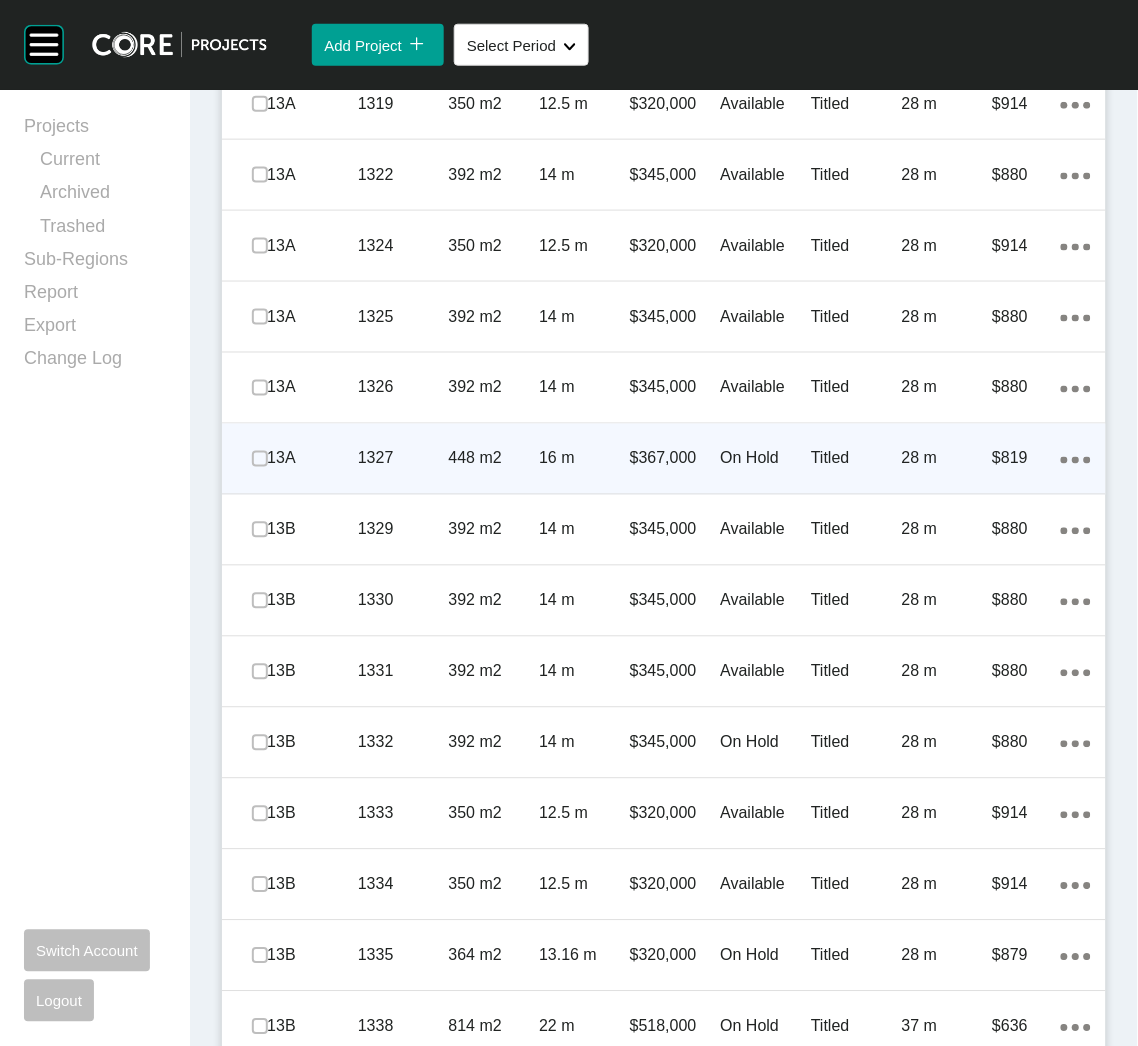 click on "13A" at bounding box center (312, 459) 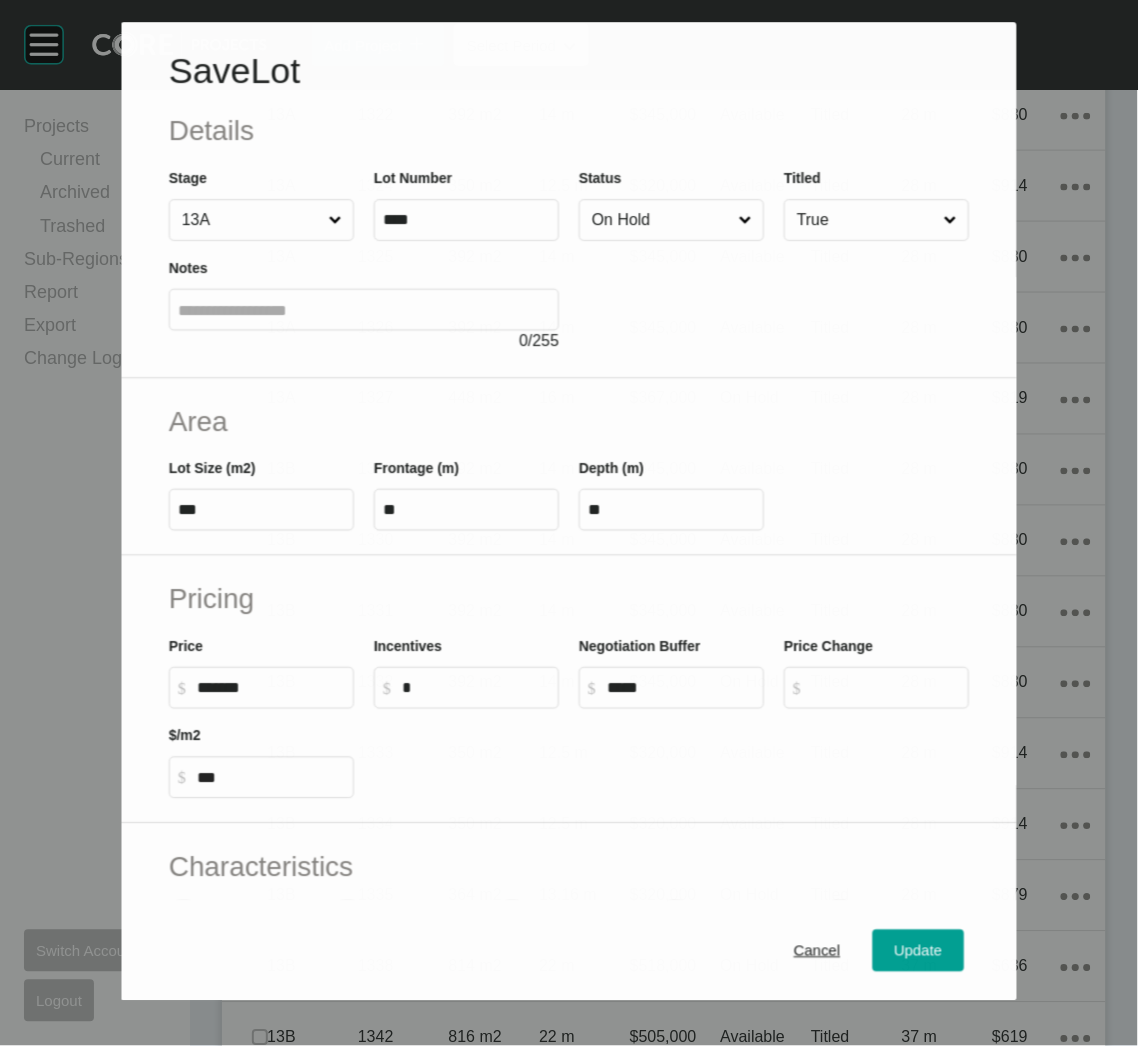 scroll, scrollTop: 4587, scrollLeft: 0, axis: vertical 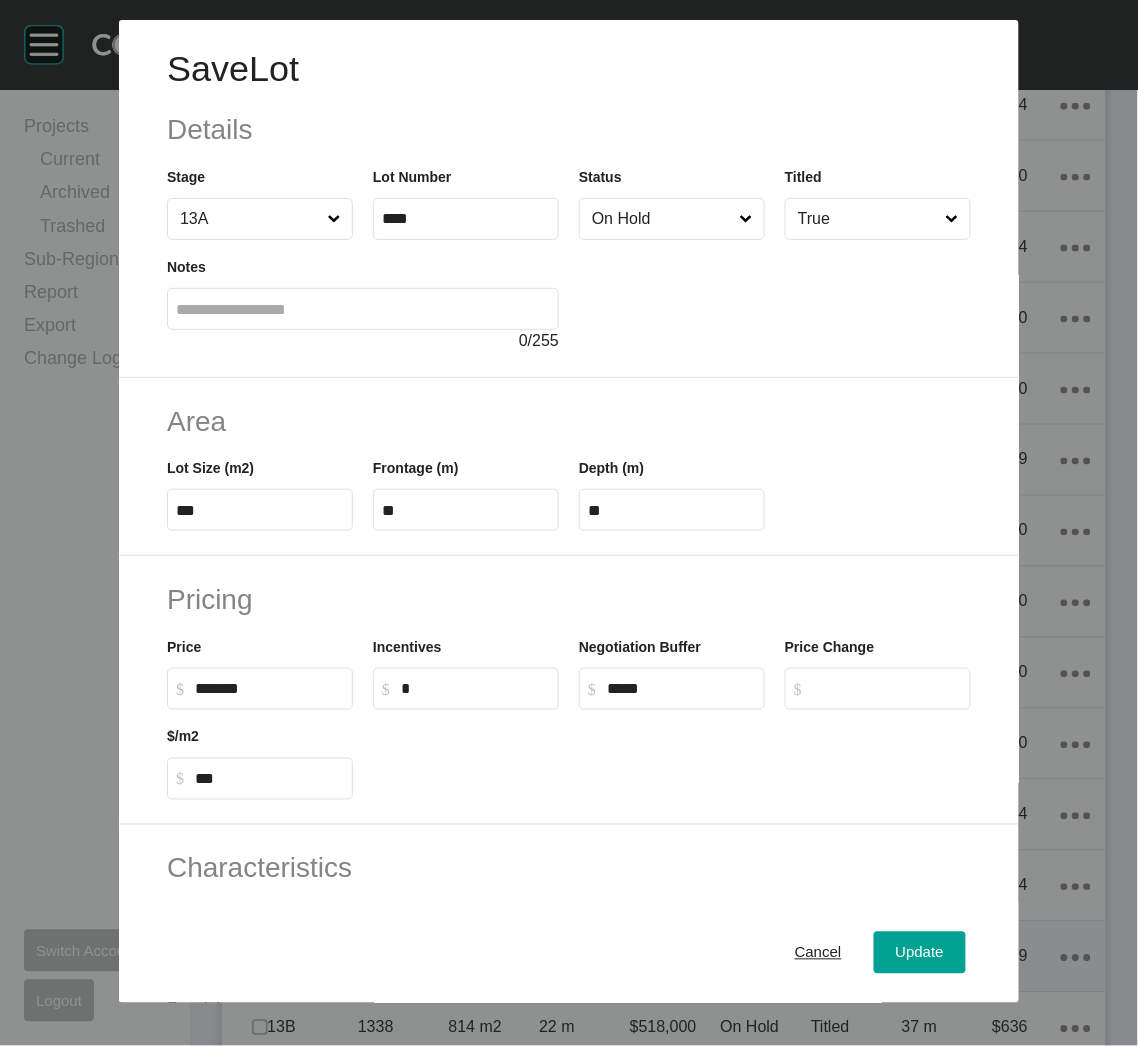click on "Cancel" at bounding box center [818, 953] 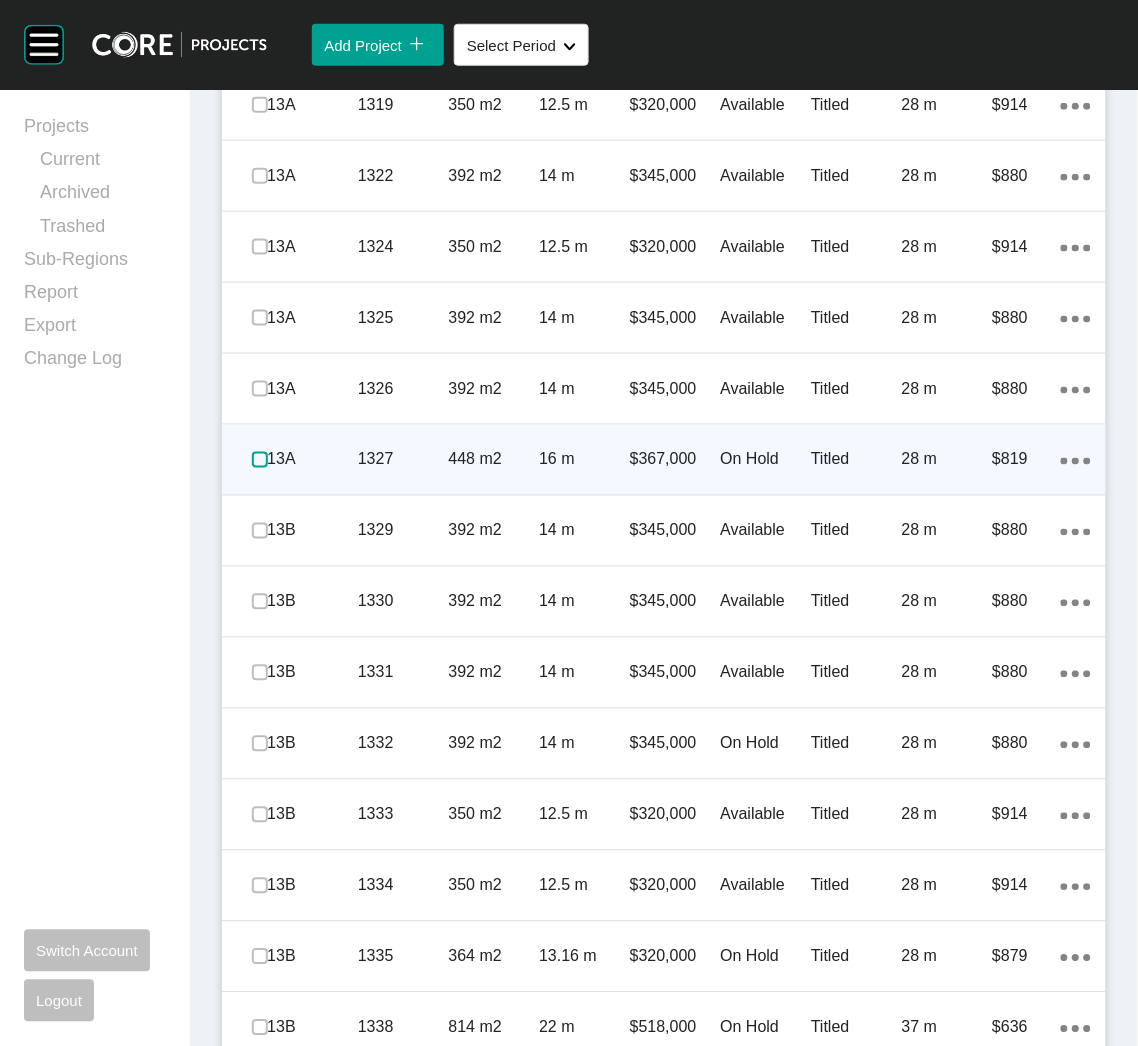 click at bounding box center [260, 460] 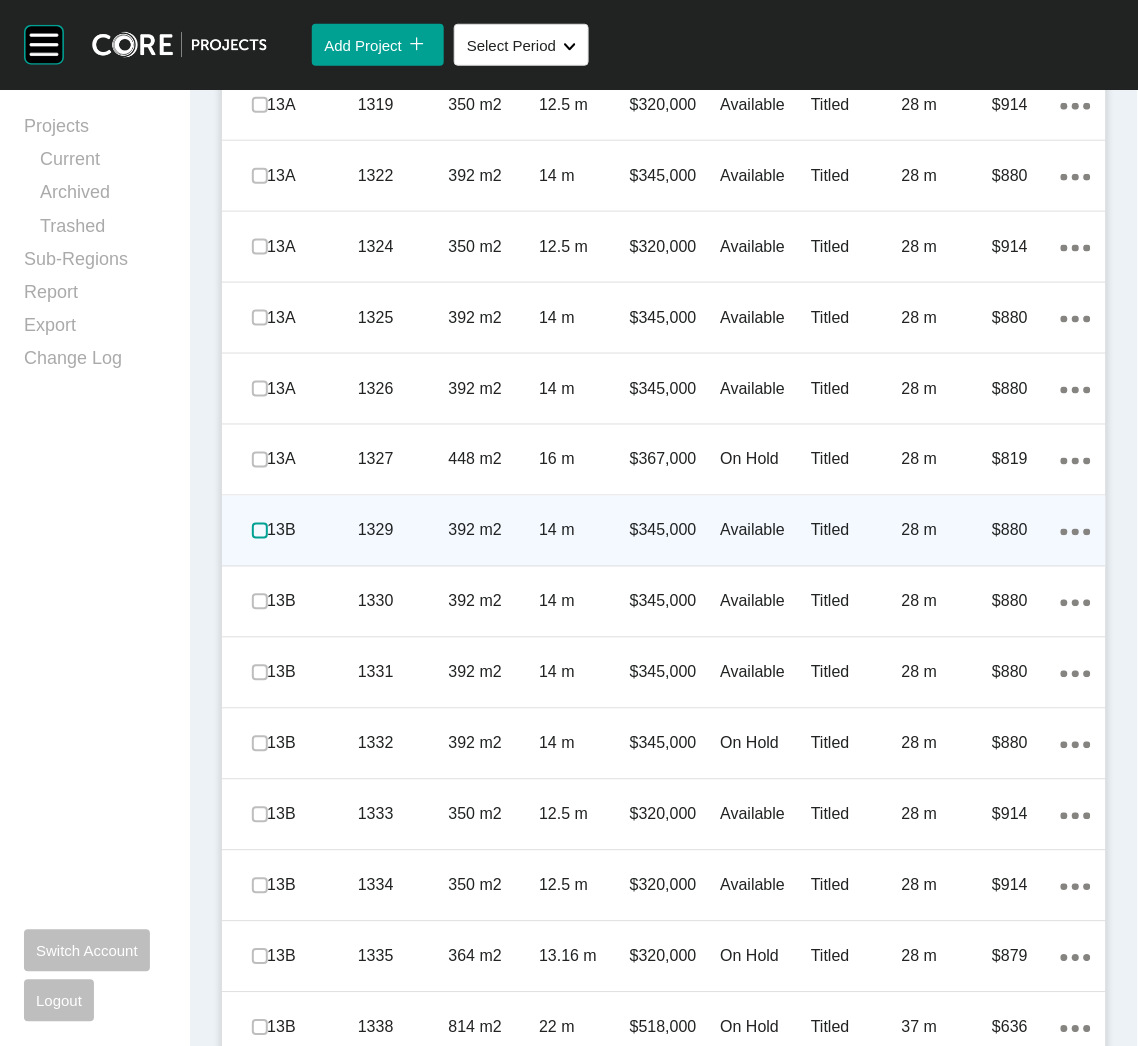 click at bounding box center (260, 531) 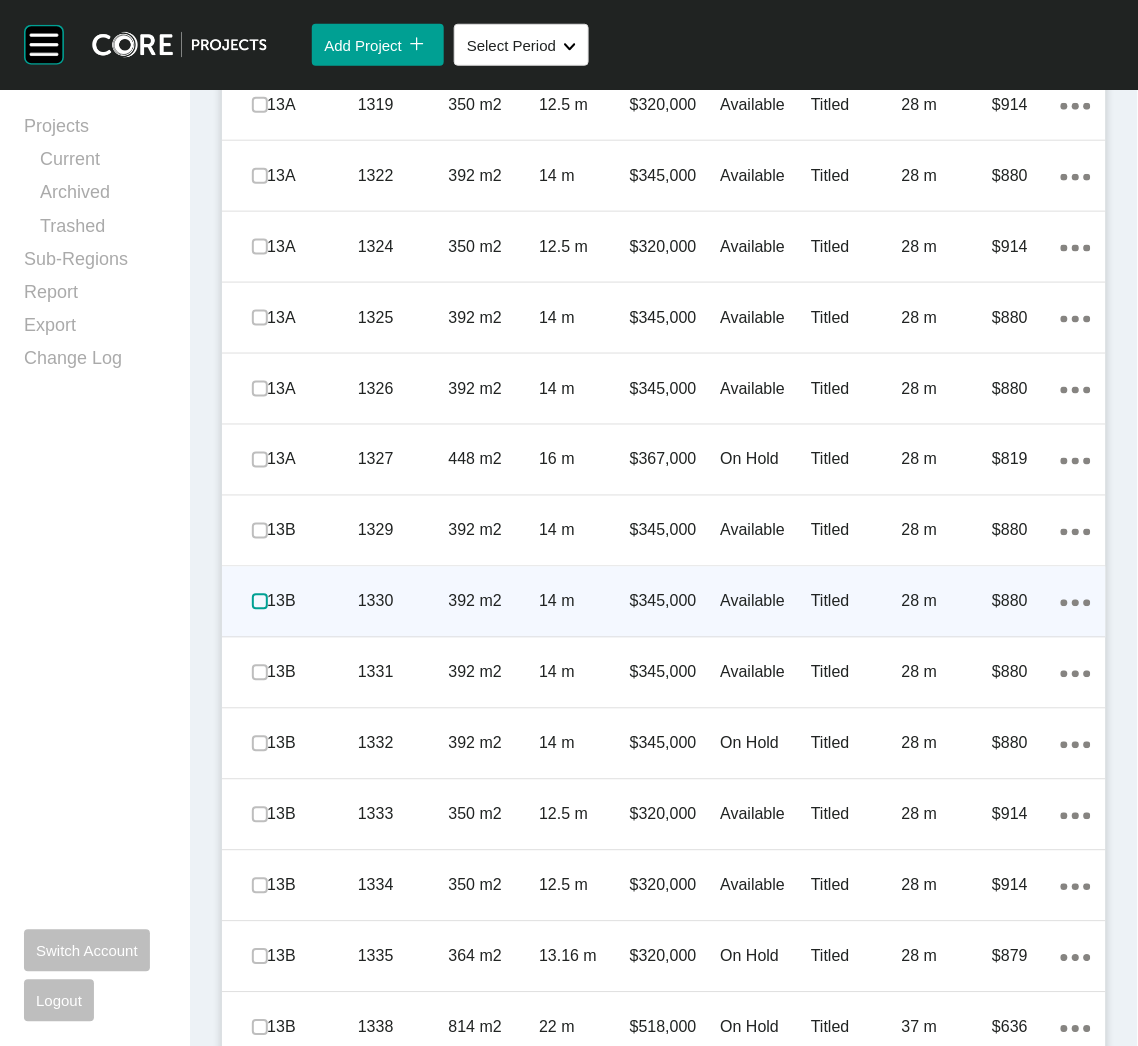 click at bounding box center [260, 602] 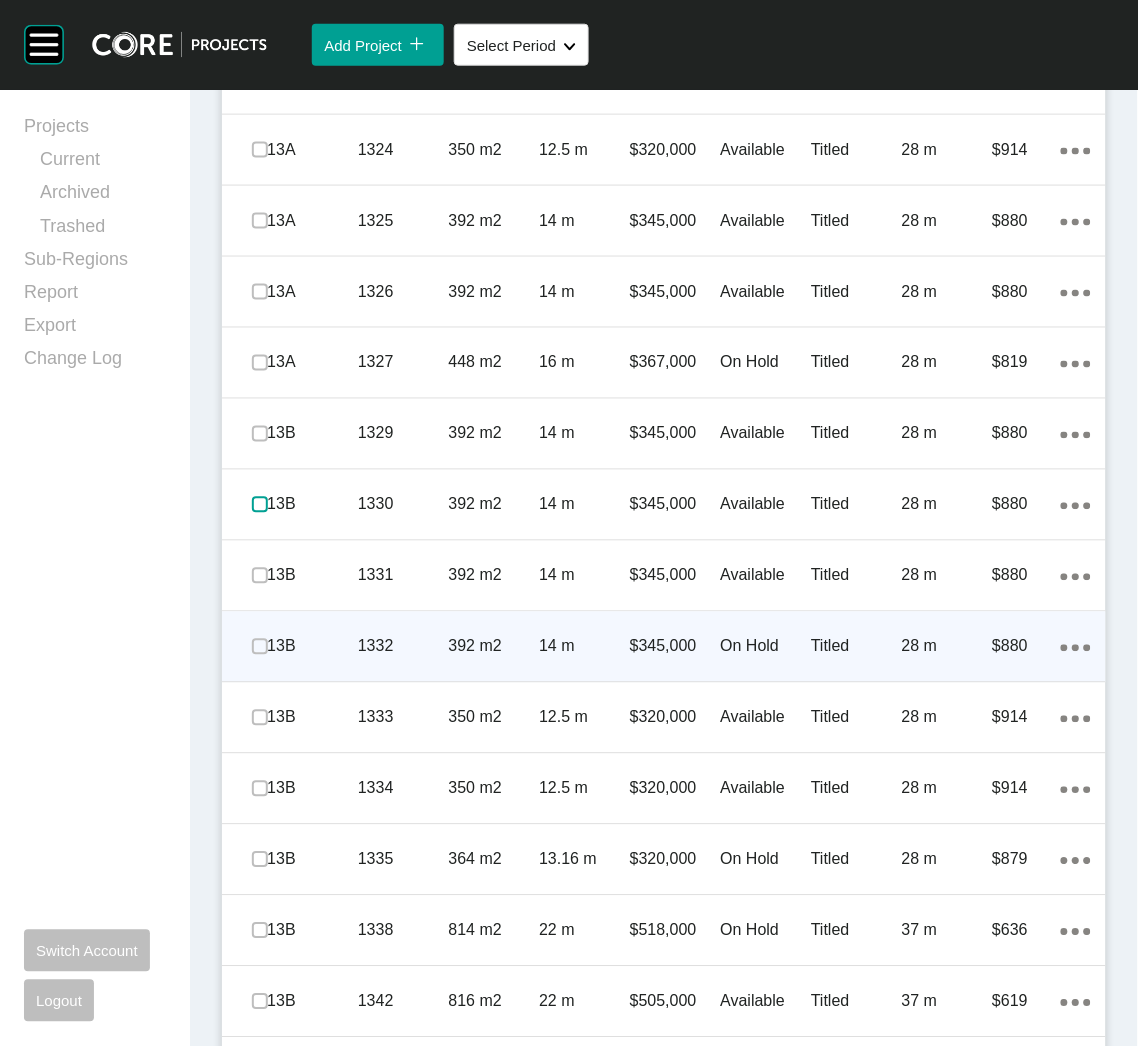 scroll, scrollTop: 4737, scrollLeft: 0, axis: vertical 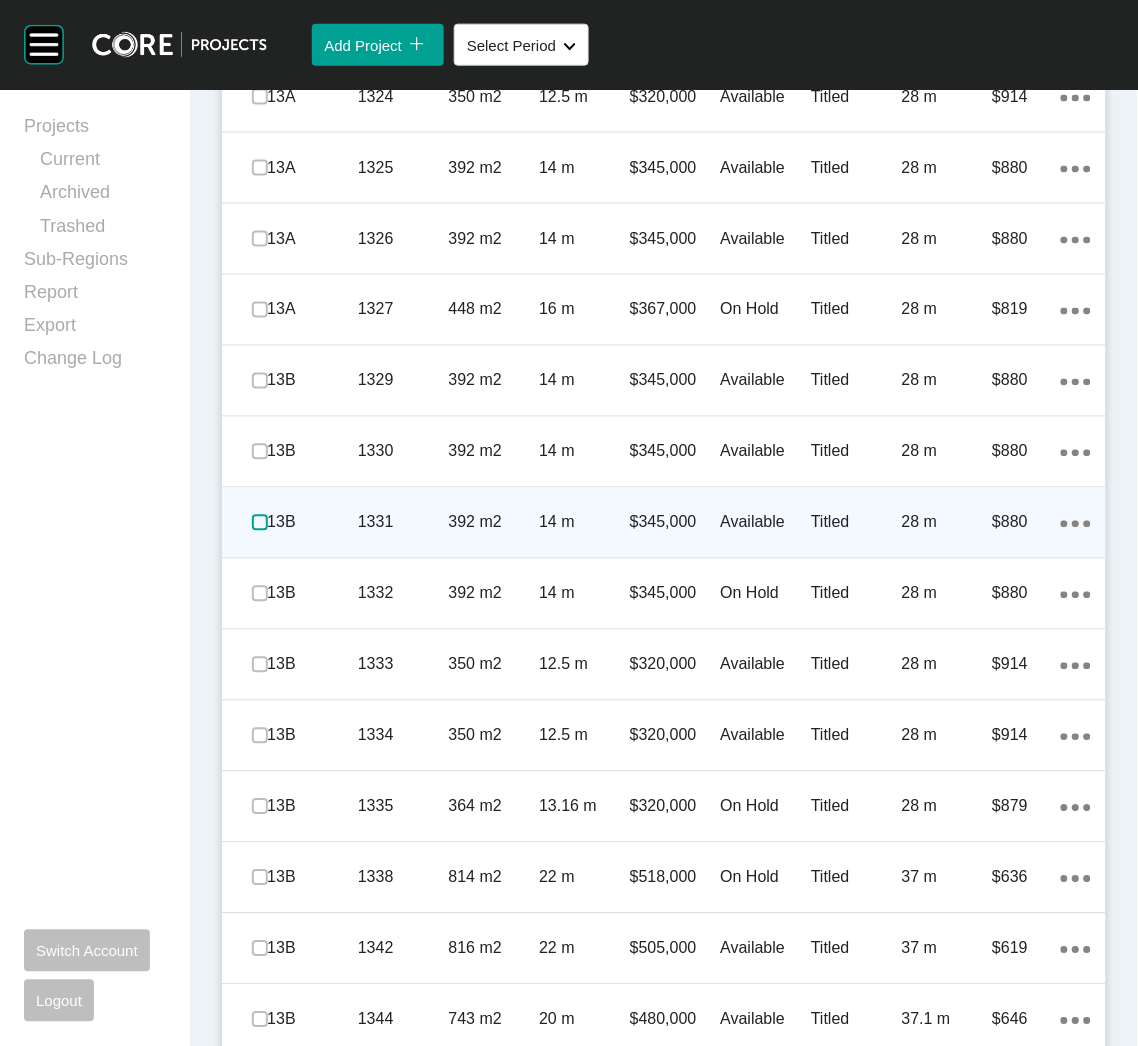 click at bounding box center [260, 523] 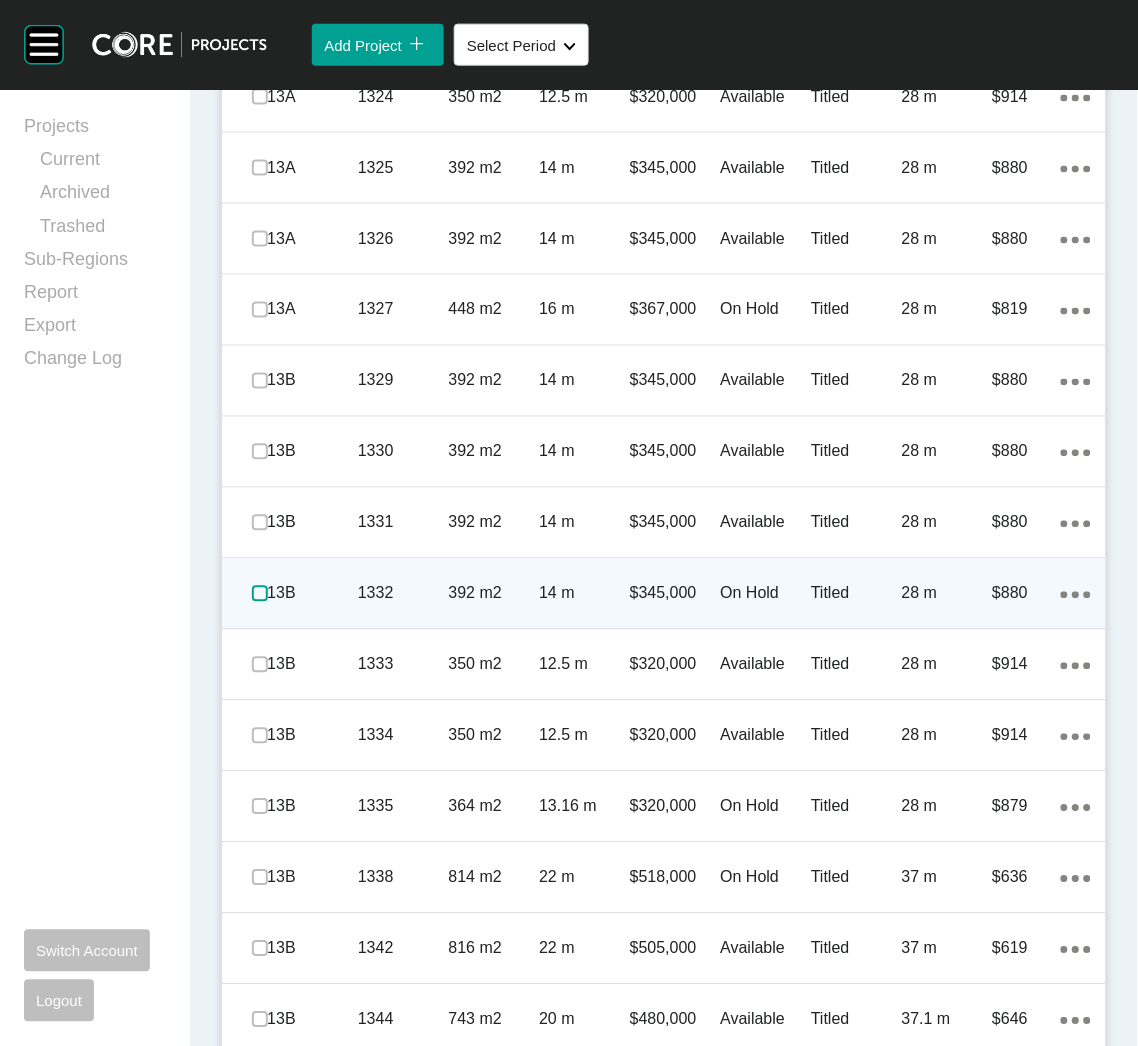 click at bounding box center [260, 594] 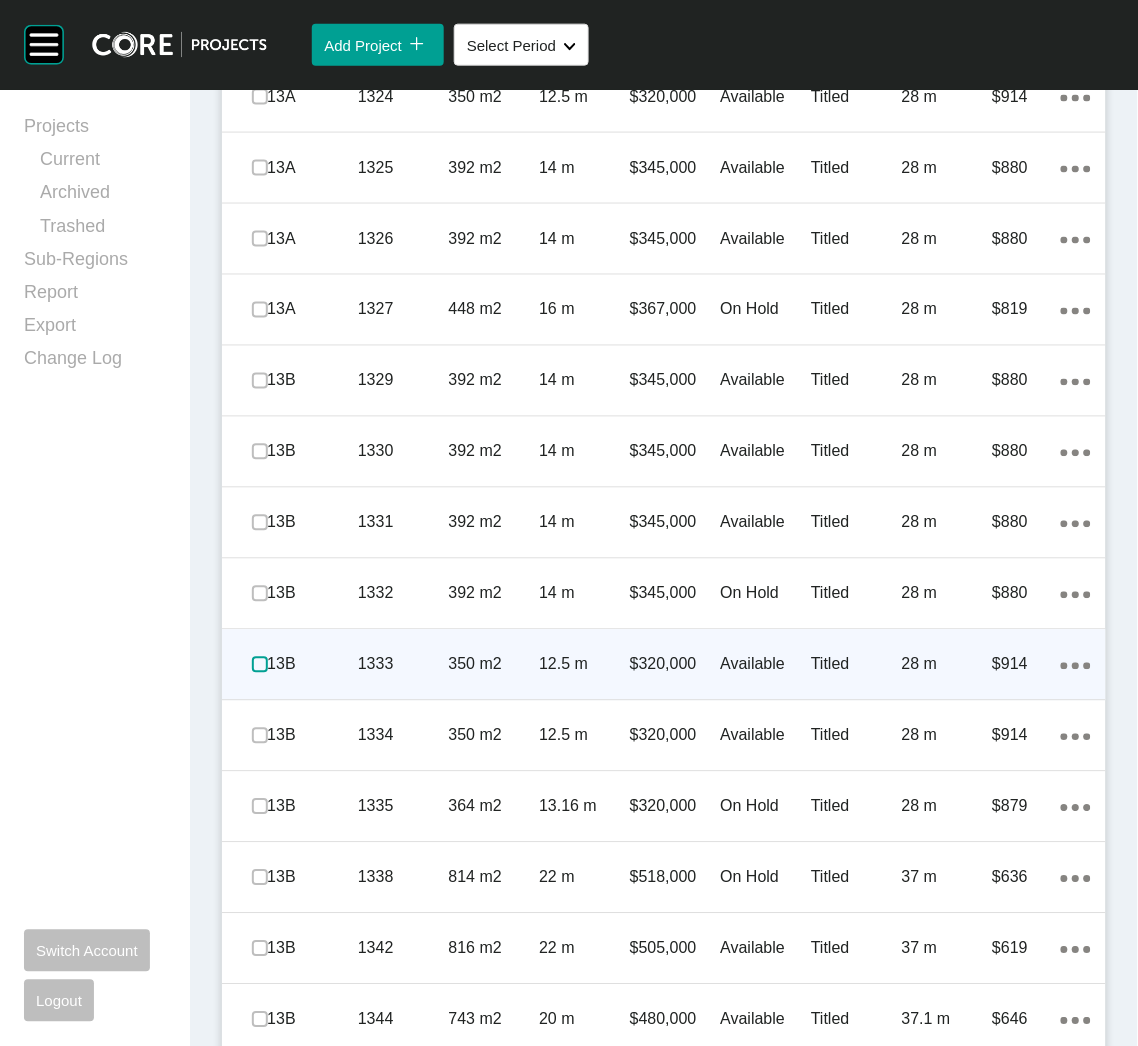 click at bounding box center [260, 665] 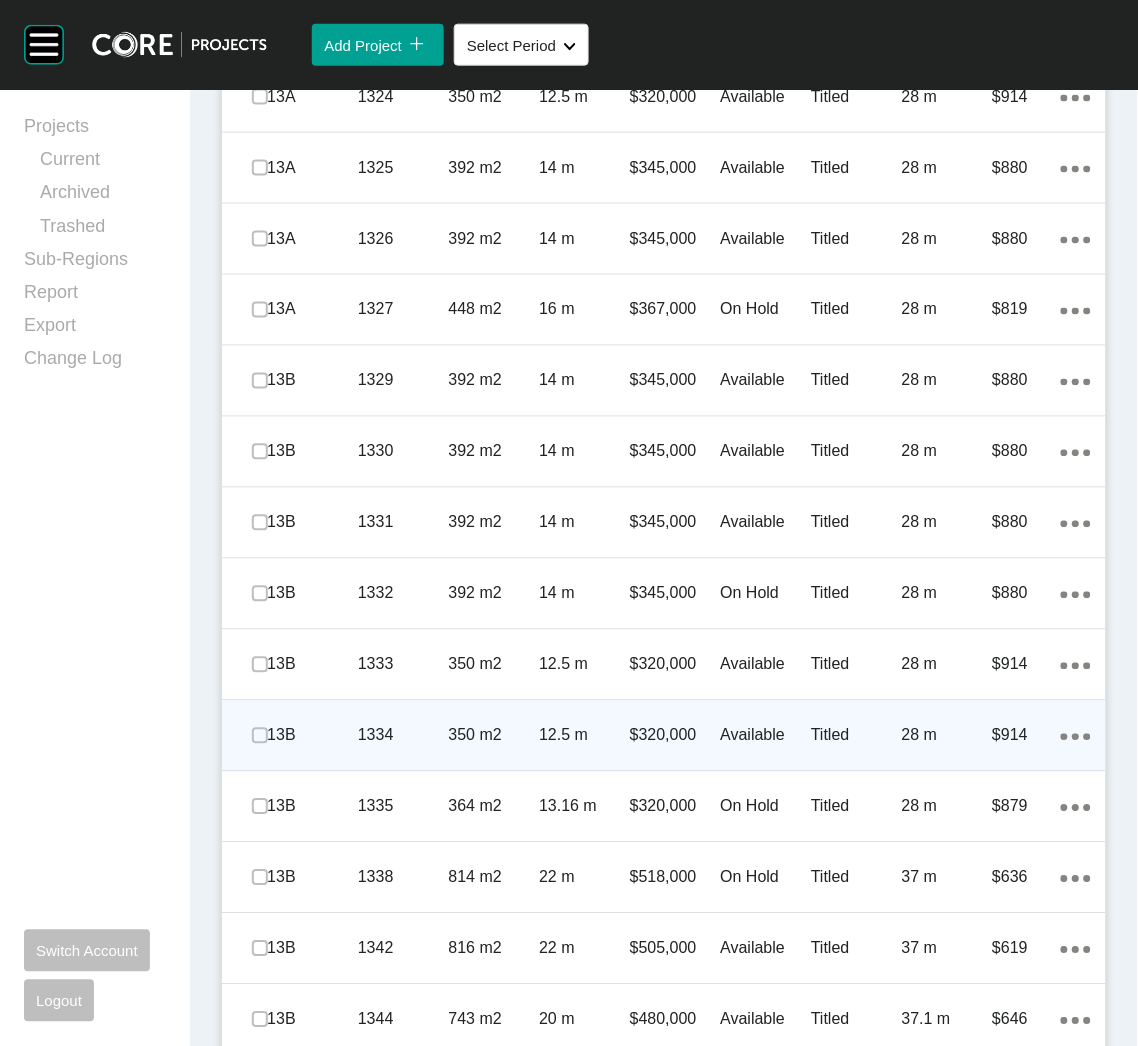 click at bounding box center [260, 736] 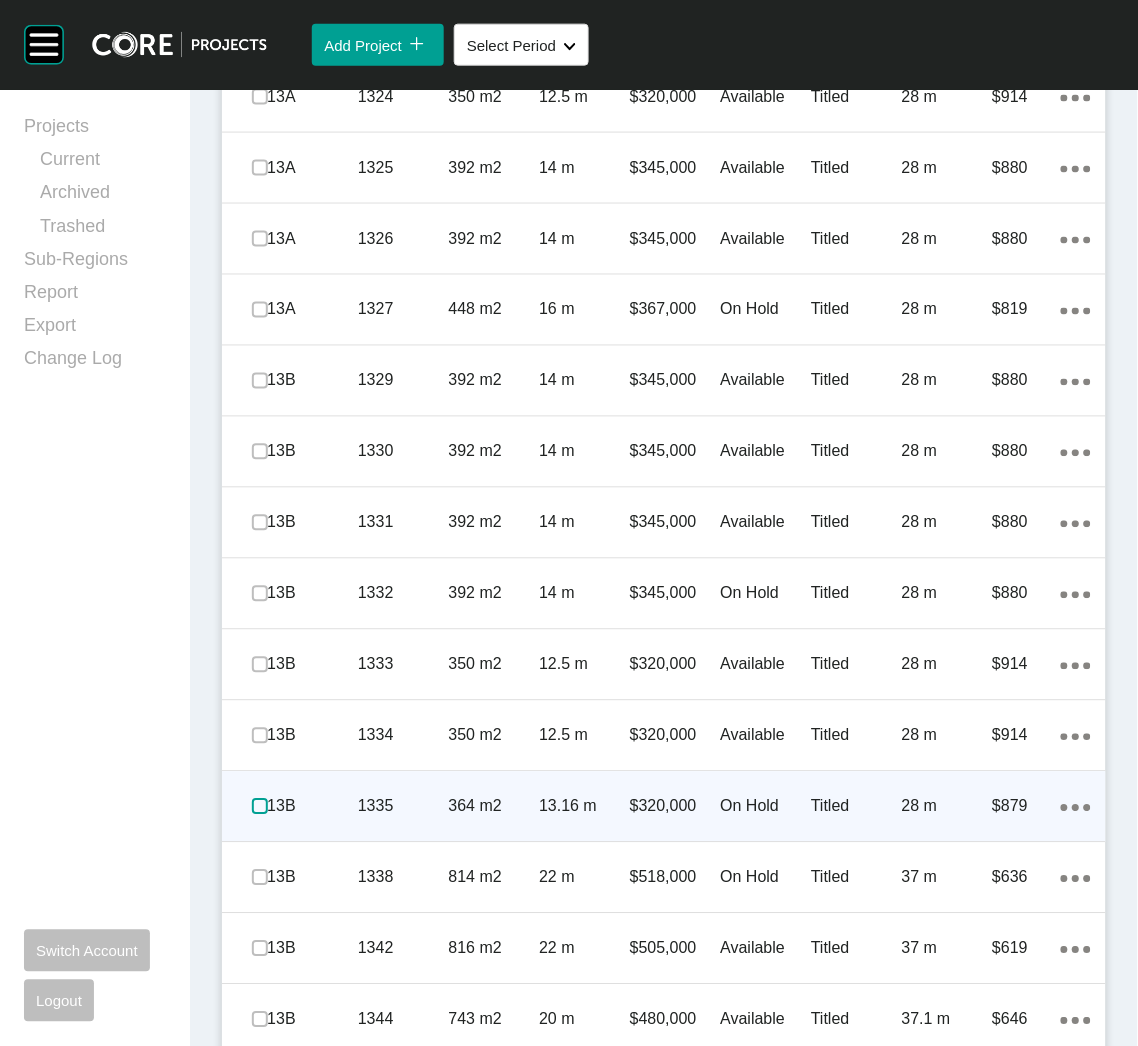 click at bounding box center [260, 807] 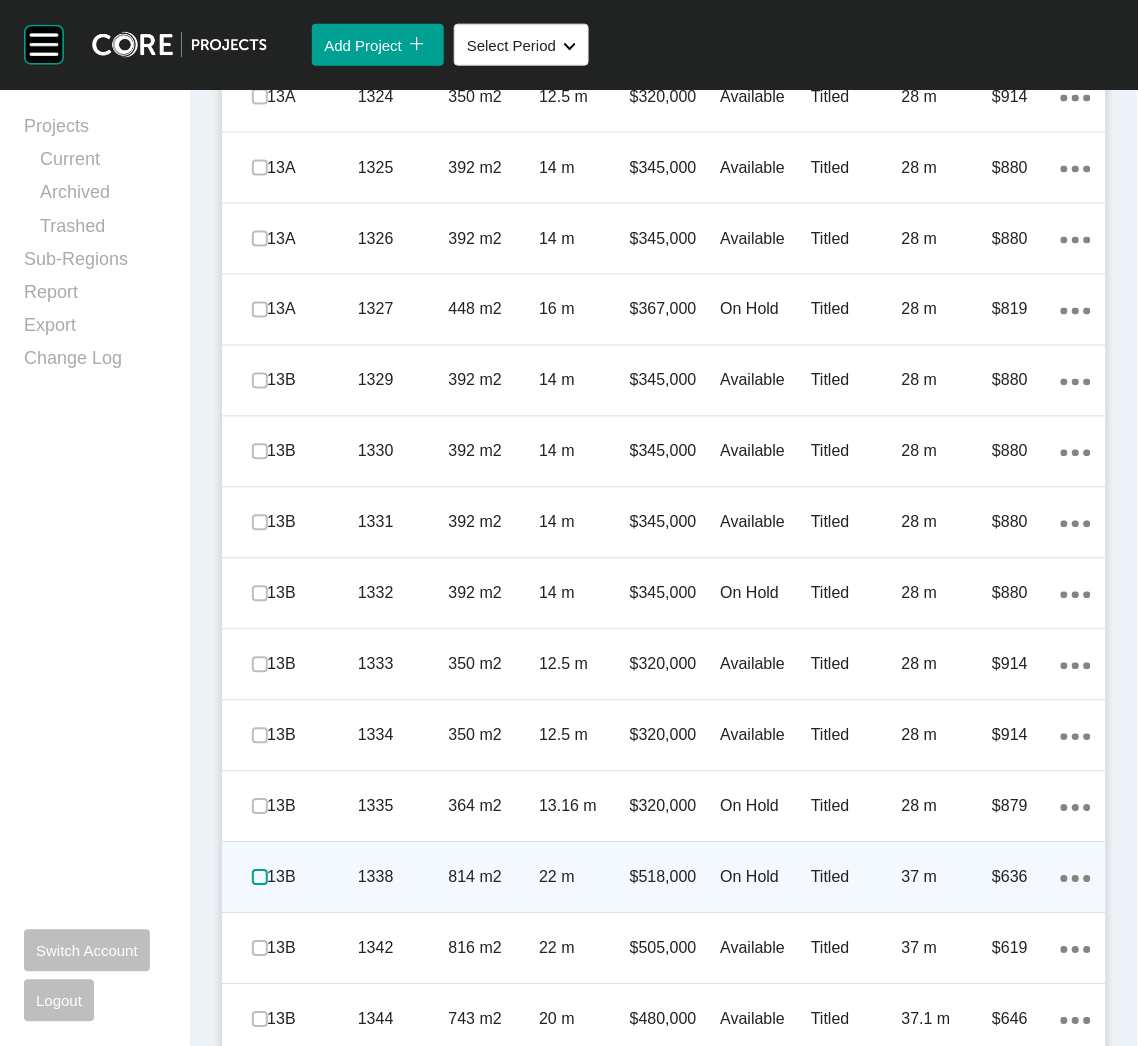 click at bounding box center [260, 878] 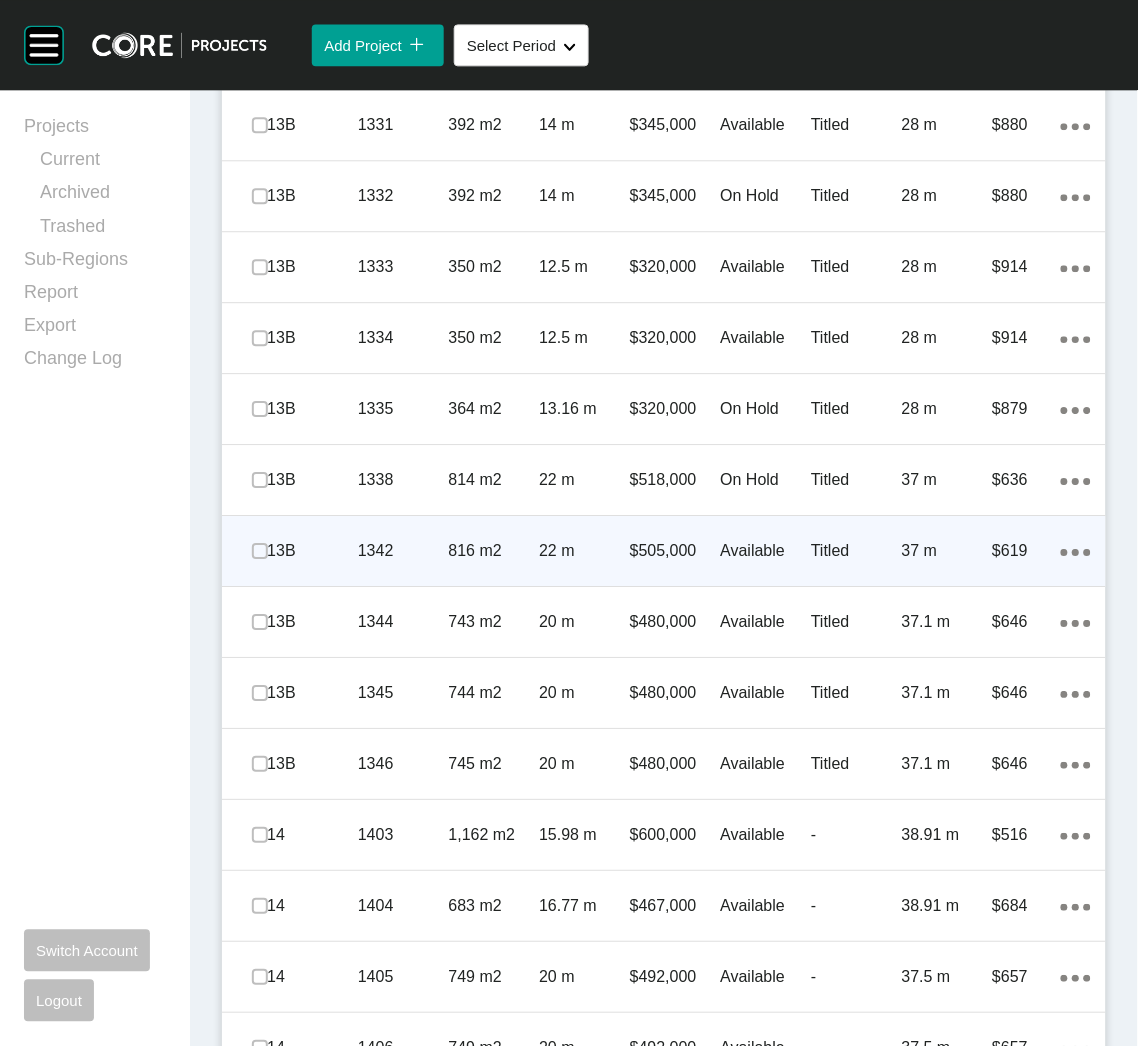 scroll, scrollTop: 5187, scrollLeft: 0, axis: vertical 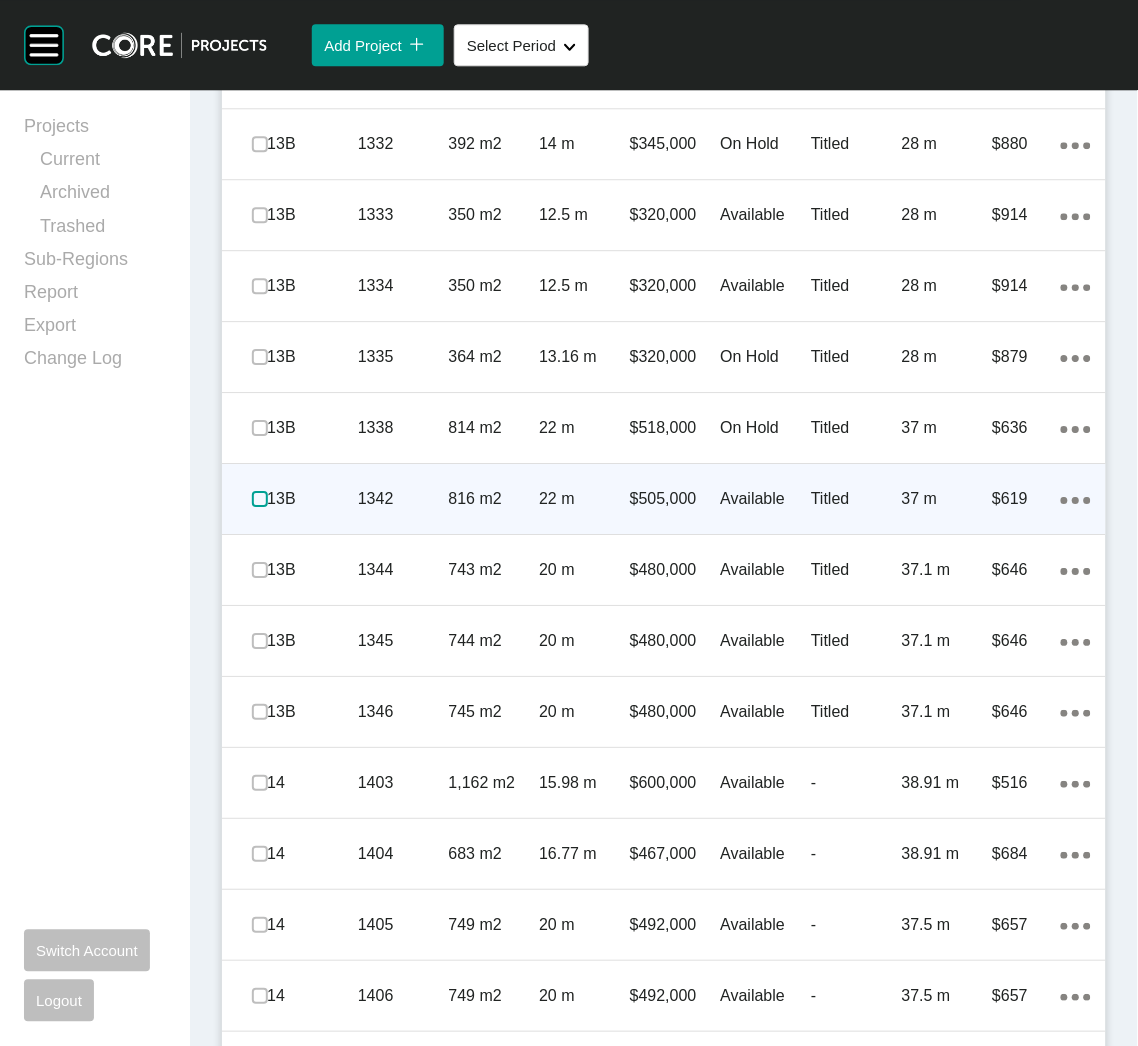 click at bounding box center (260, 499) 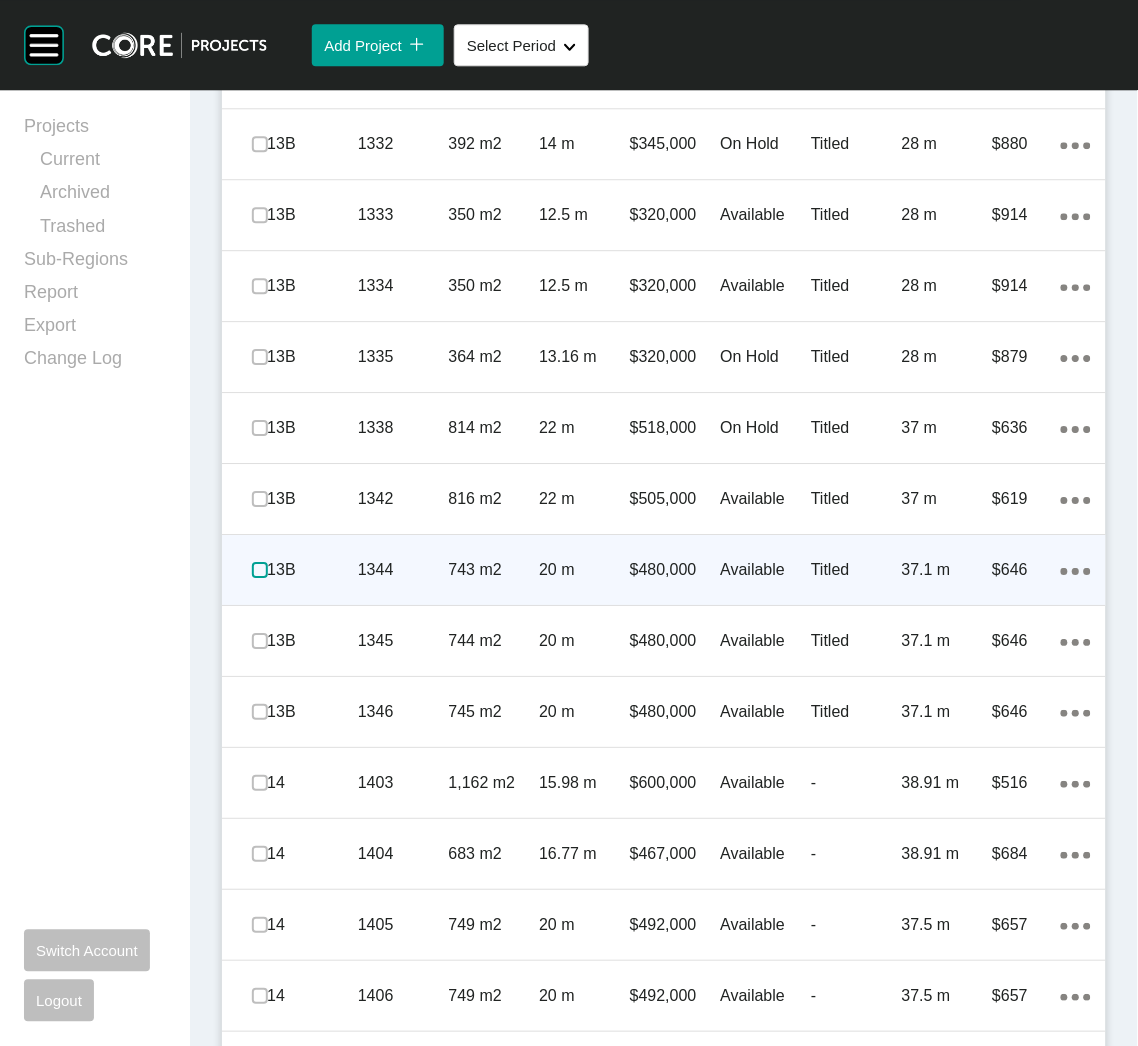 click at bounding box center [260, 570] 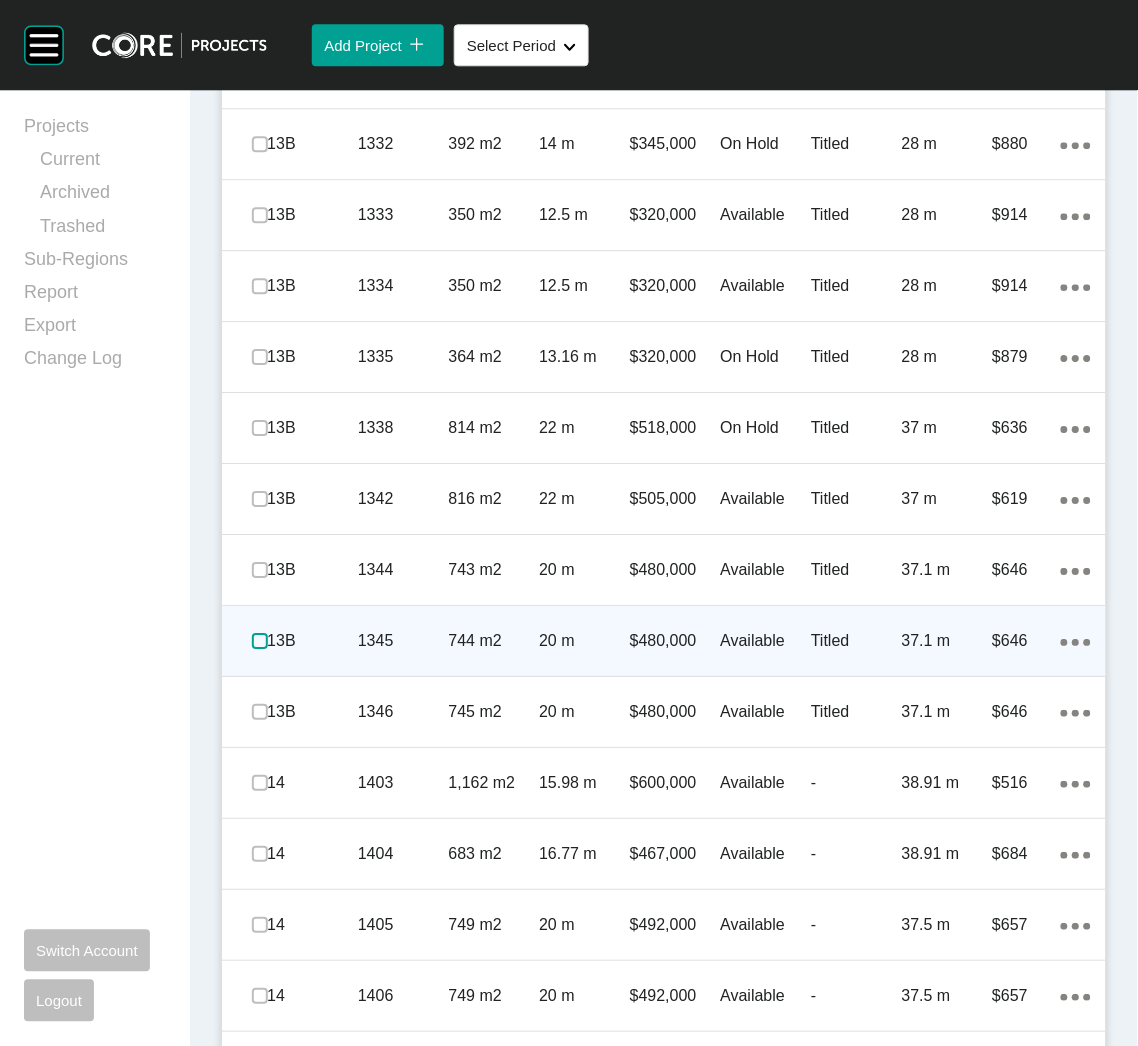click at bounding box center (260, 641) 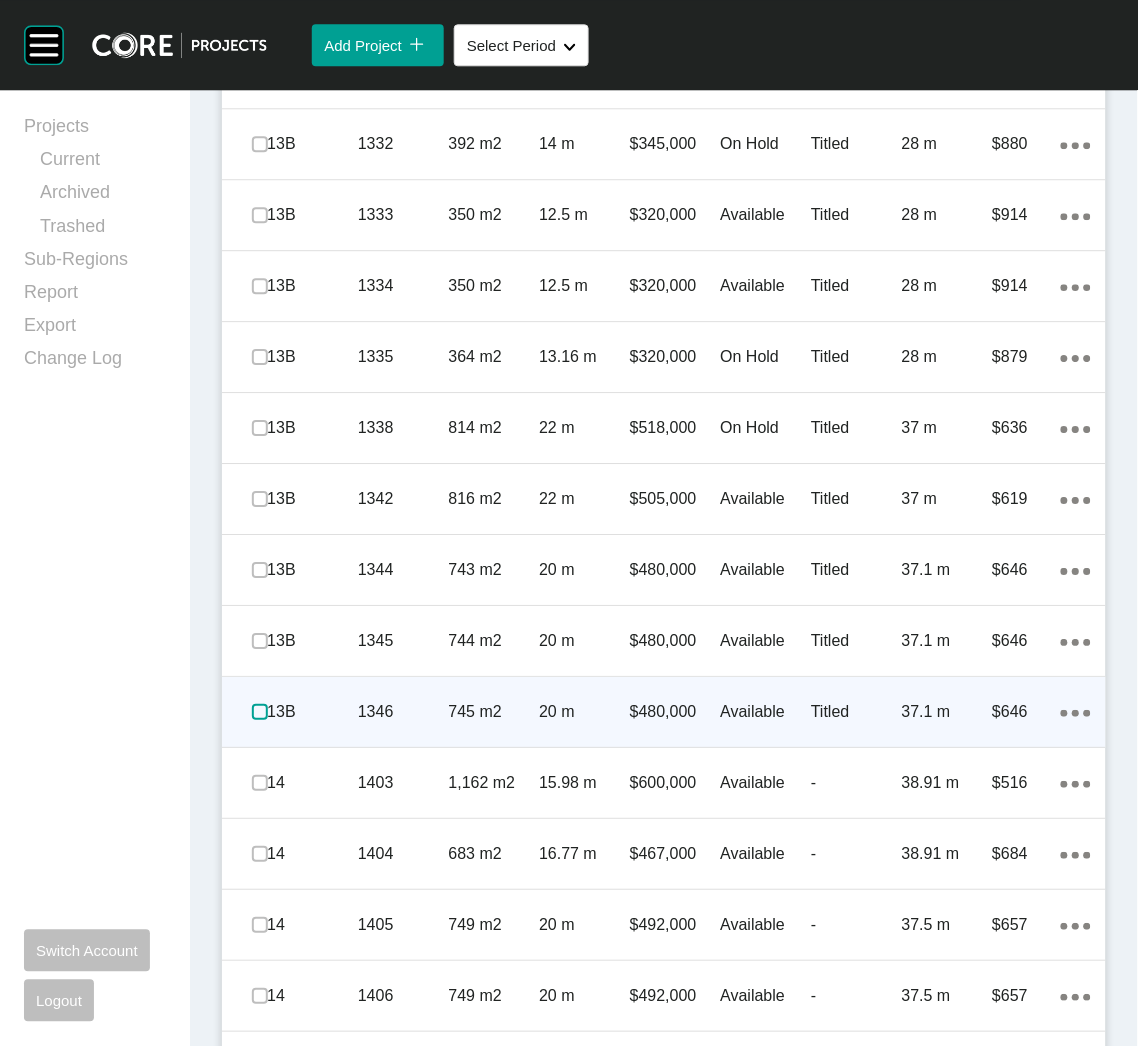 click at bounding box center (260, 712) 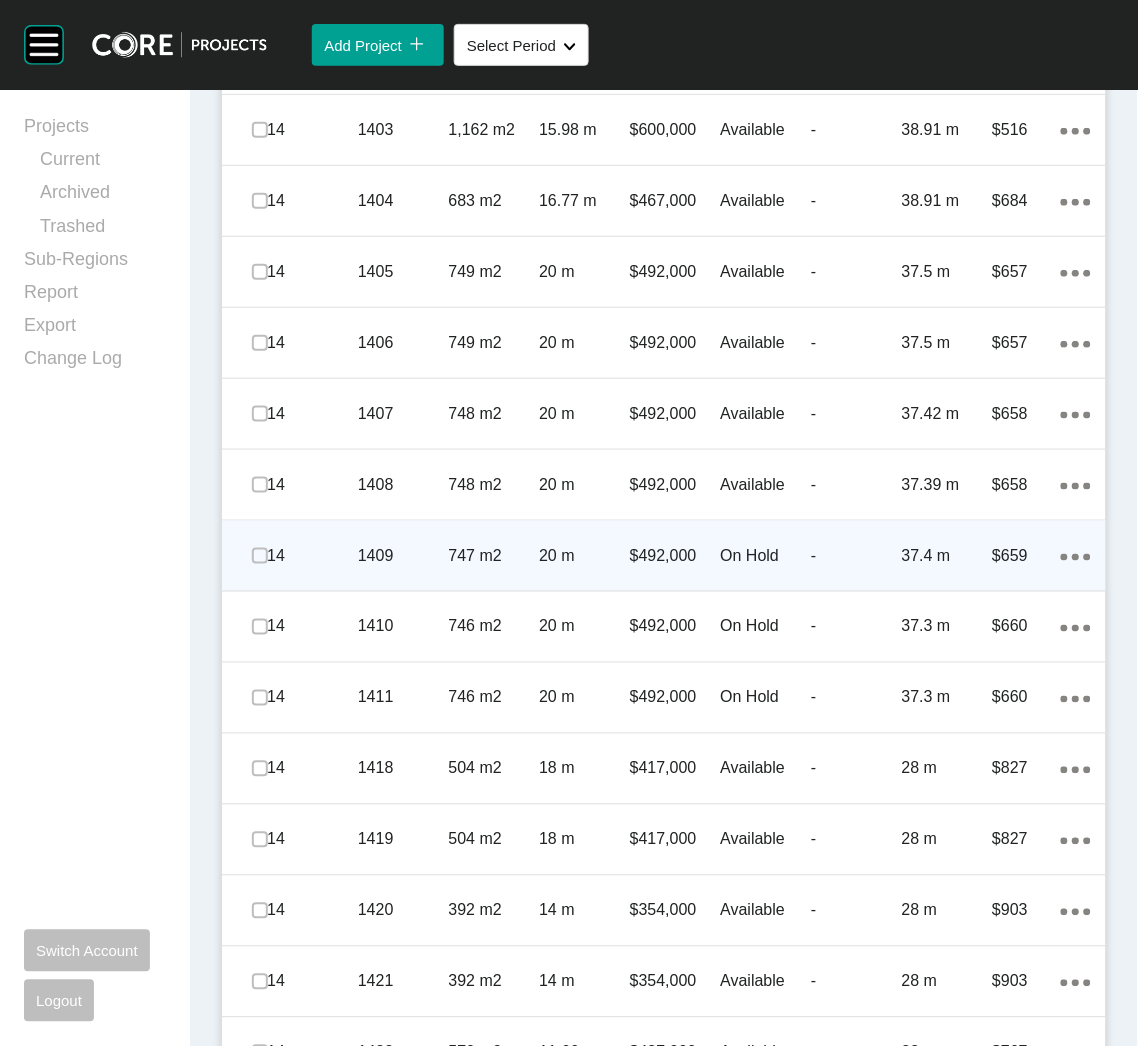 scroll, scrollTop: 5787, scrollLeft: 0, axis: vertical 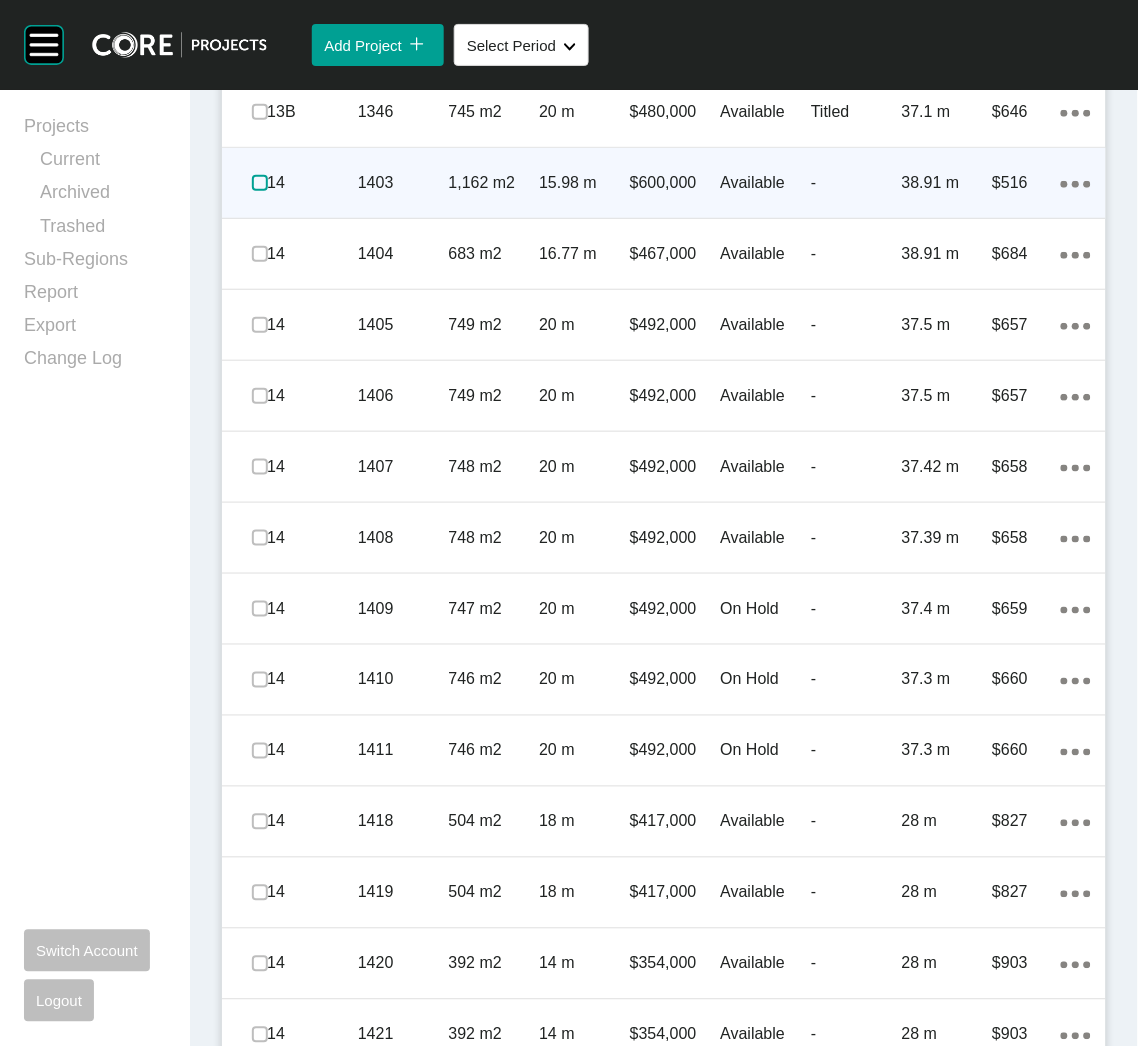 click at bounding box center (260, 183) 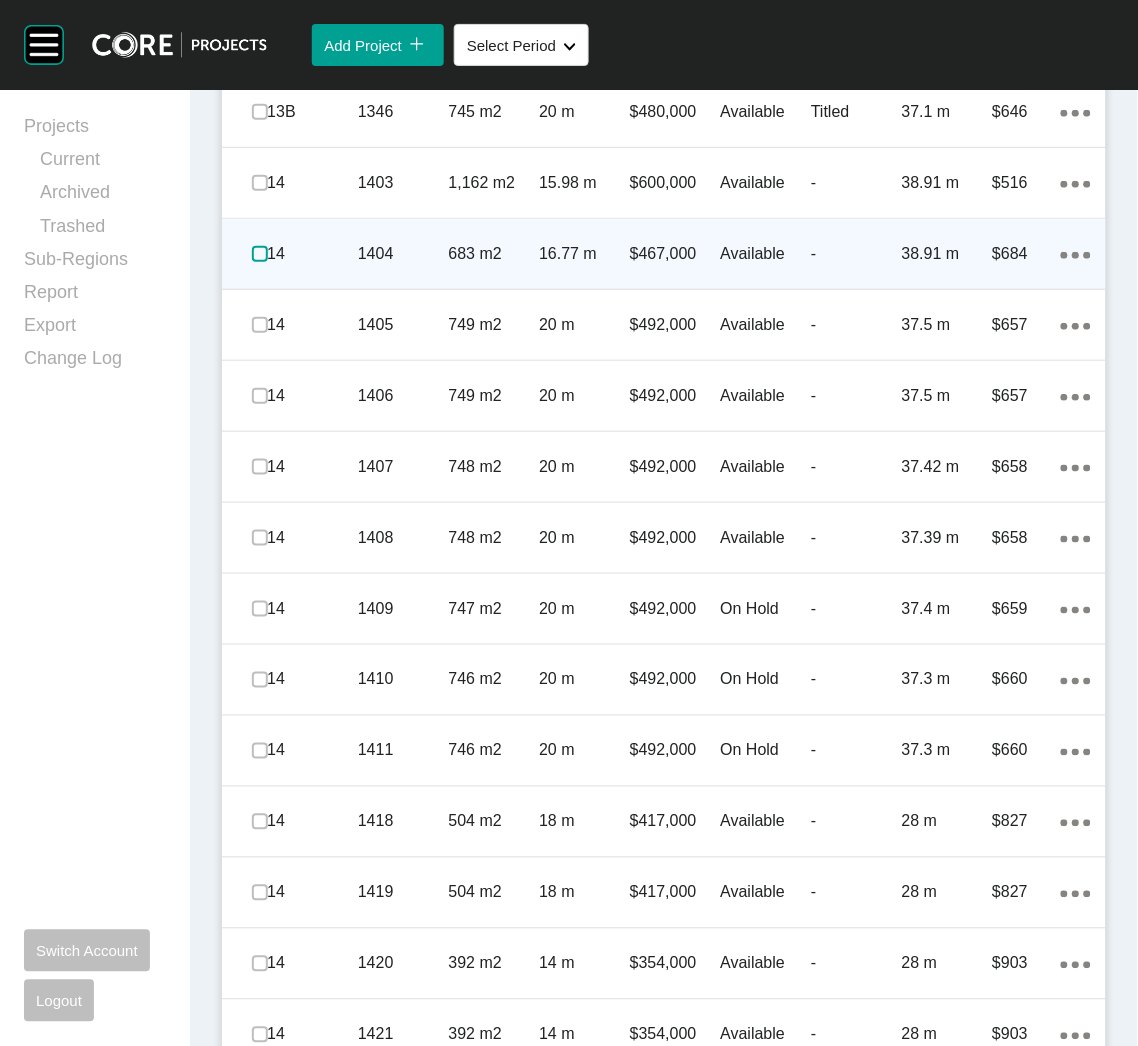 click at bounding box center [260, 254] 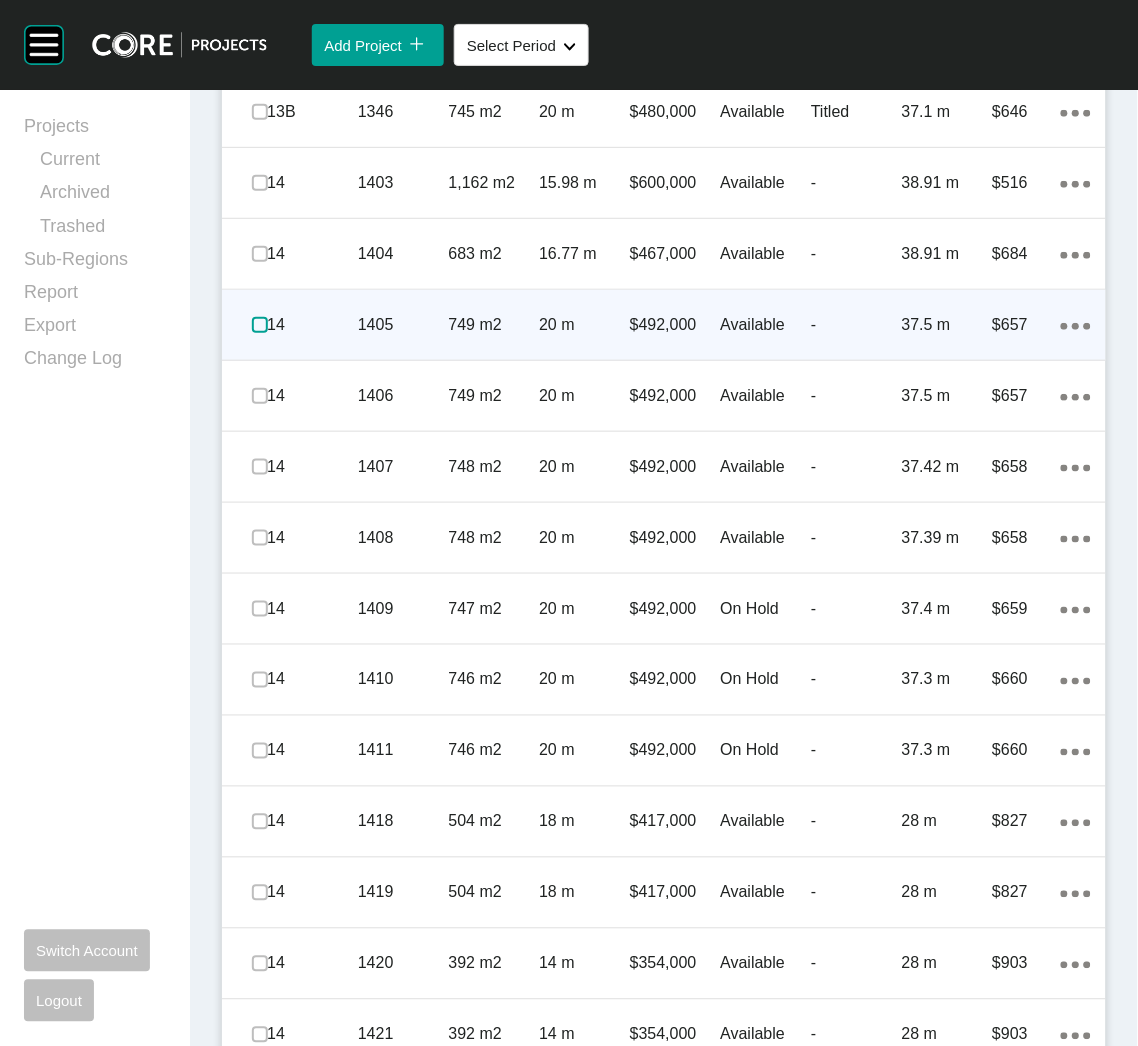 click at bounding box center [260, 325] 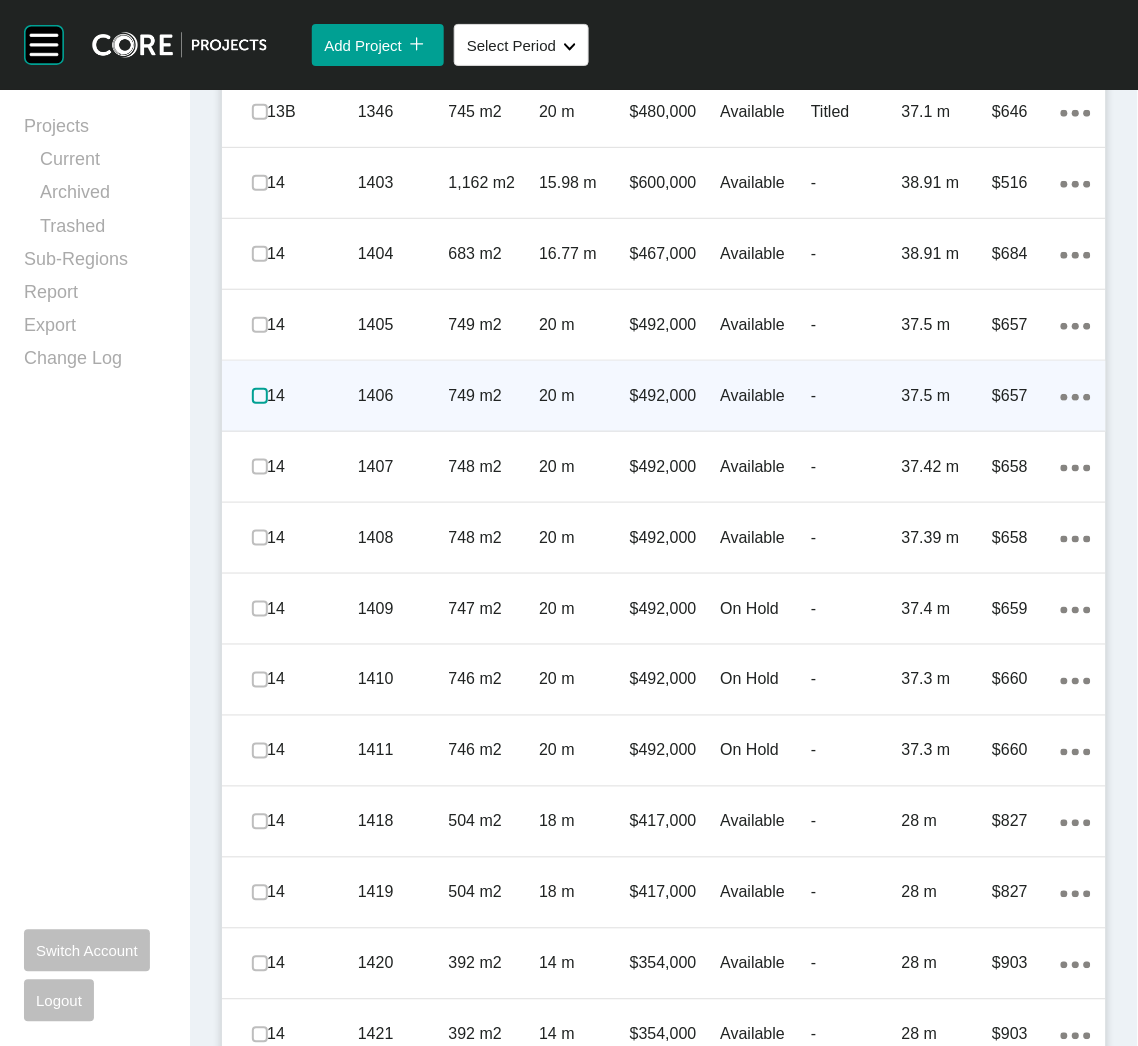 click at bounding box center [260, 396] 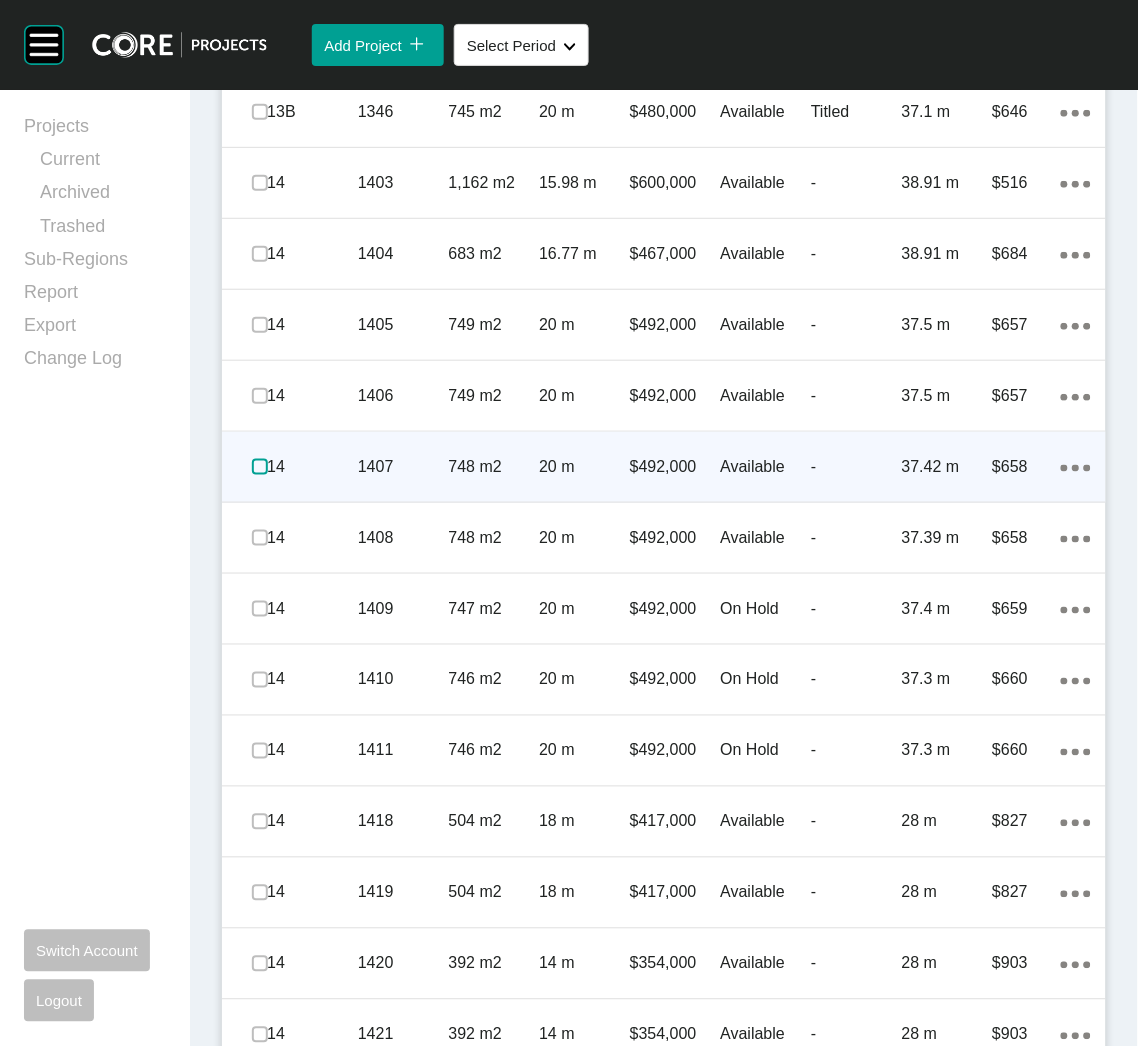 click at bounding box center [260, 467] 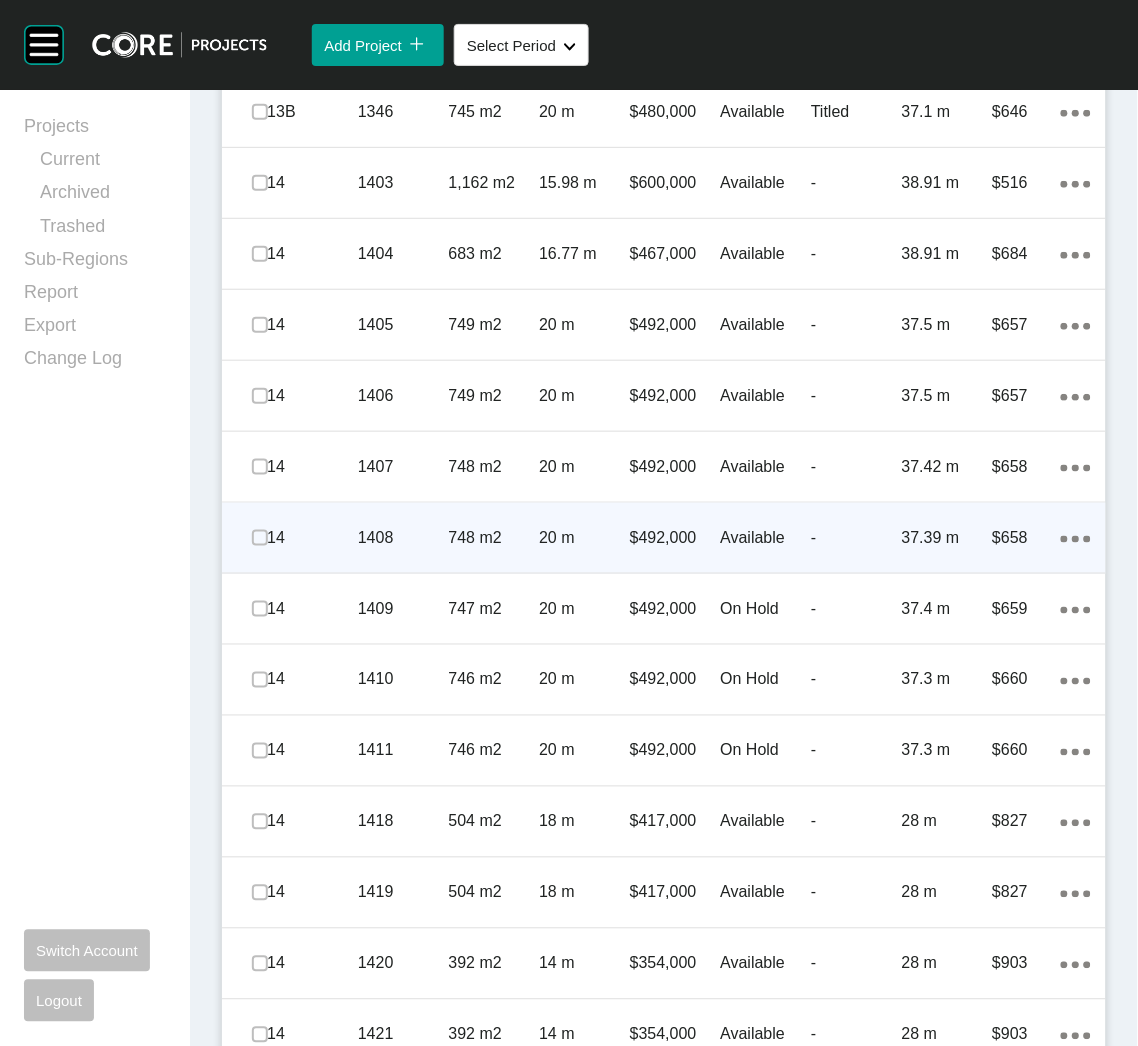 click on "20 m" at bounding box center [584, 538] 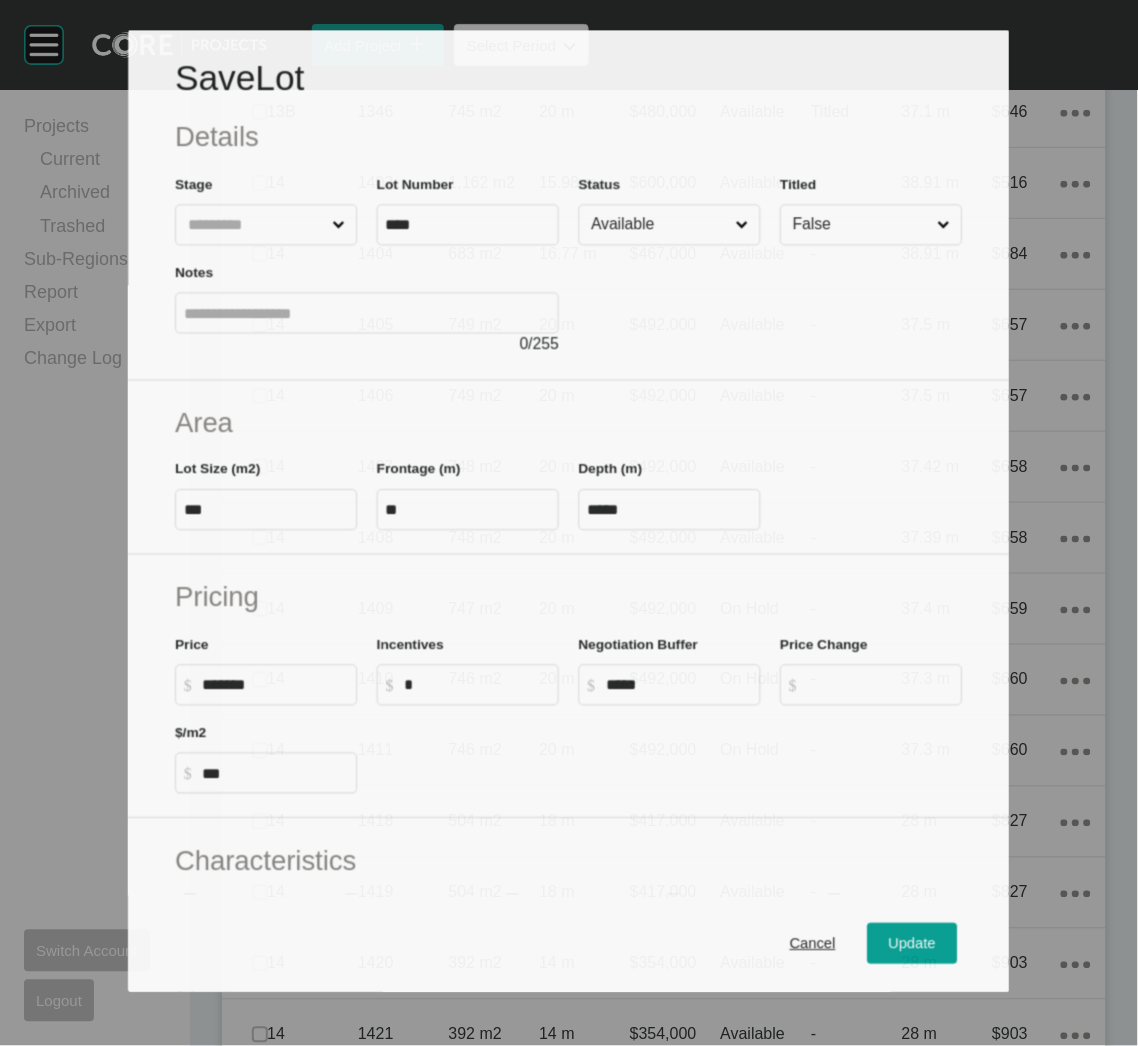 click on "Available" at bounding box center (660, 224) 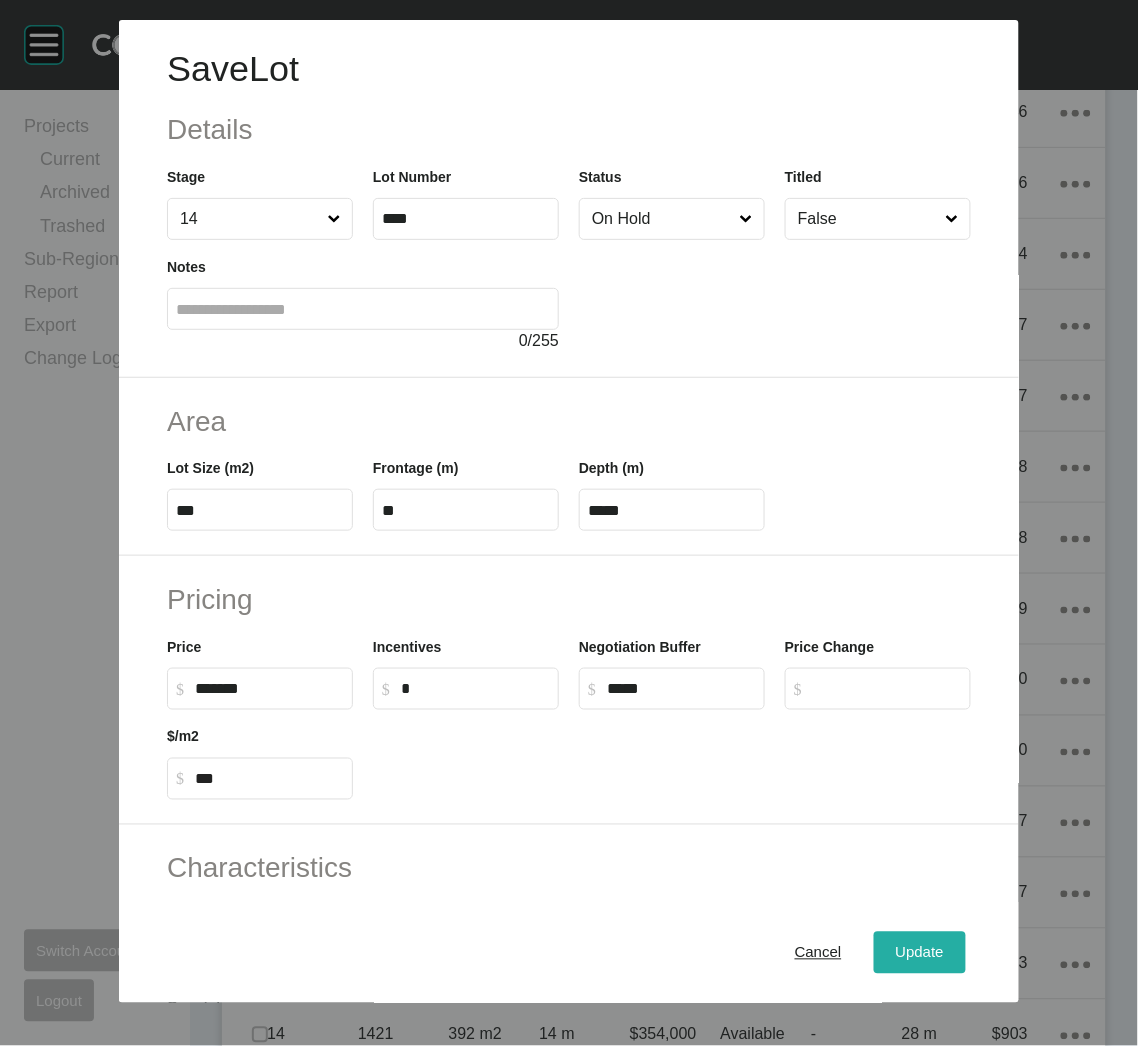 click on "Update" at bounding box center [920, 953] 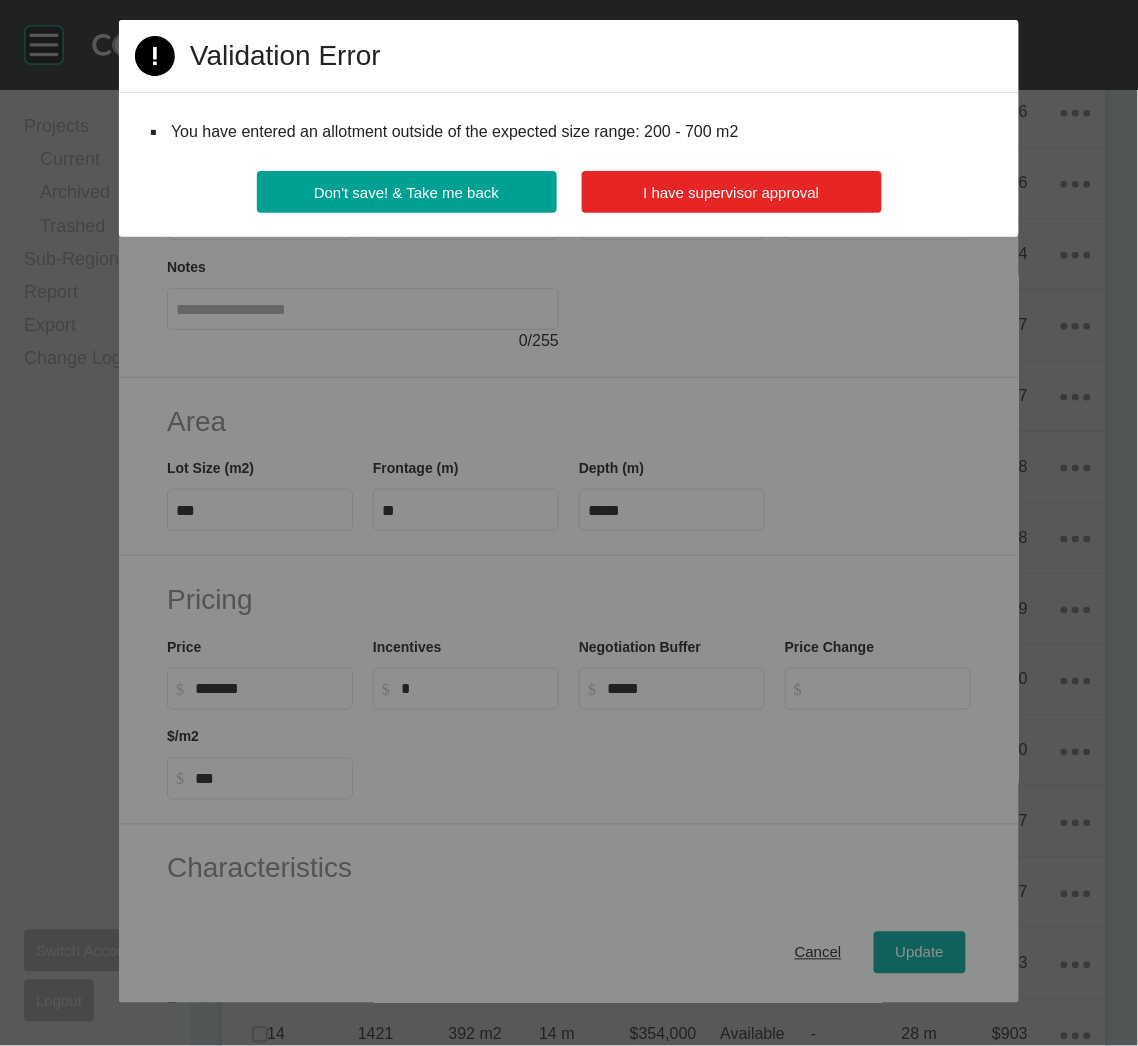 click on "I have supervisor approval" at bounding box center (732, 192) 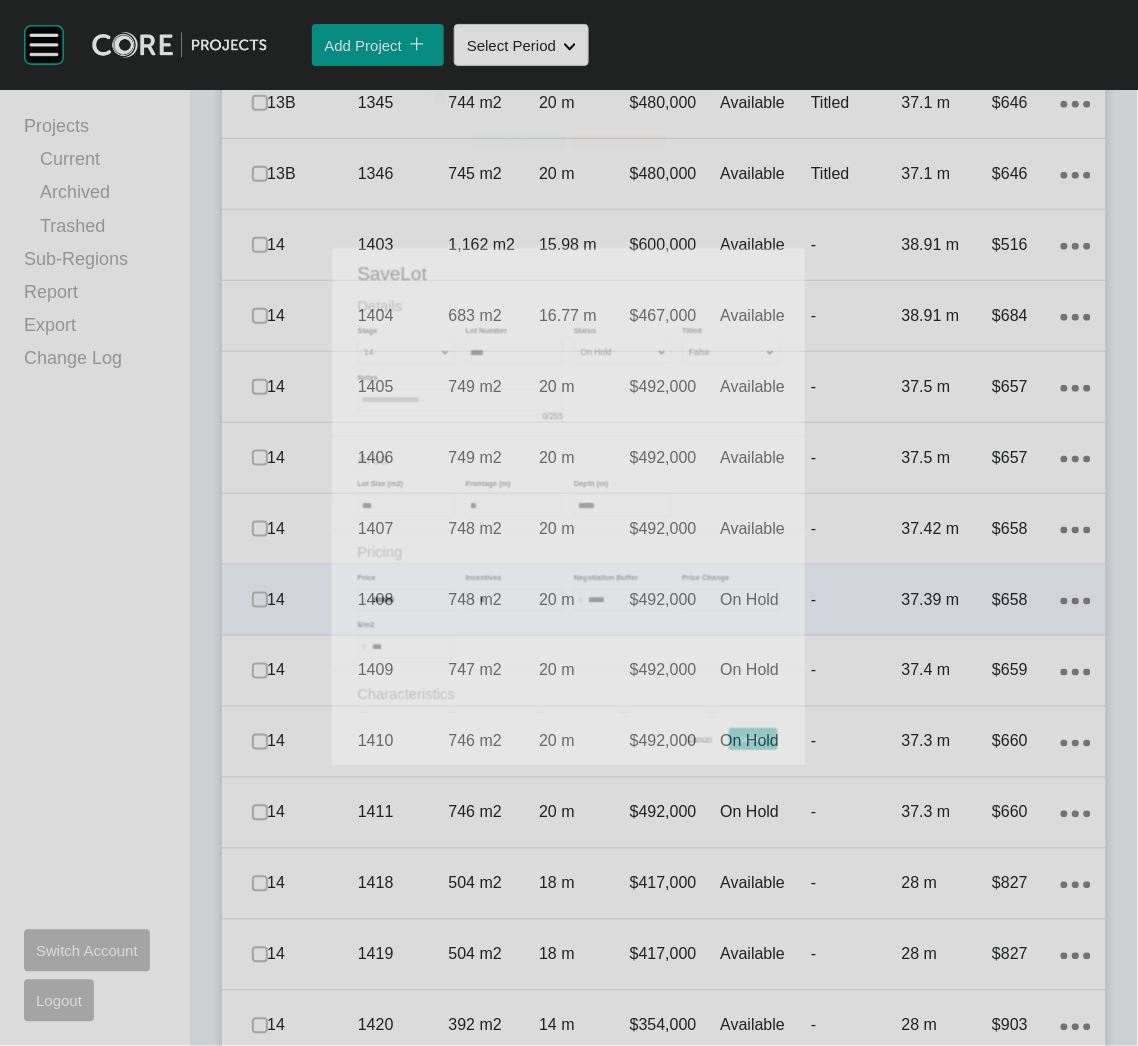 scroll, scrollTop: 5849, scrollLeft: 0, axis: vertical 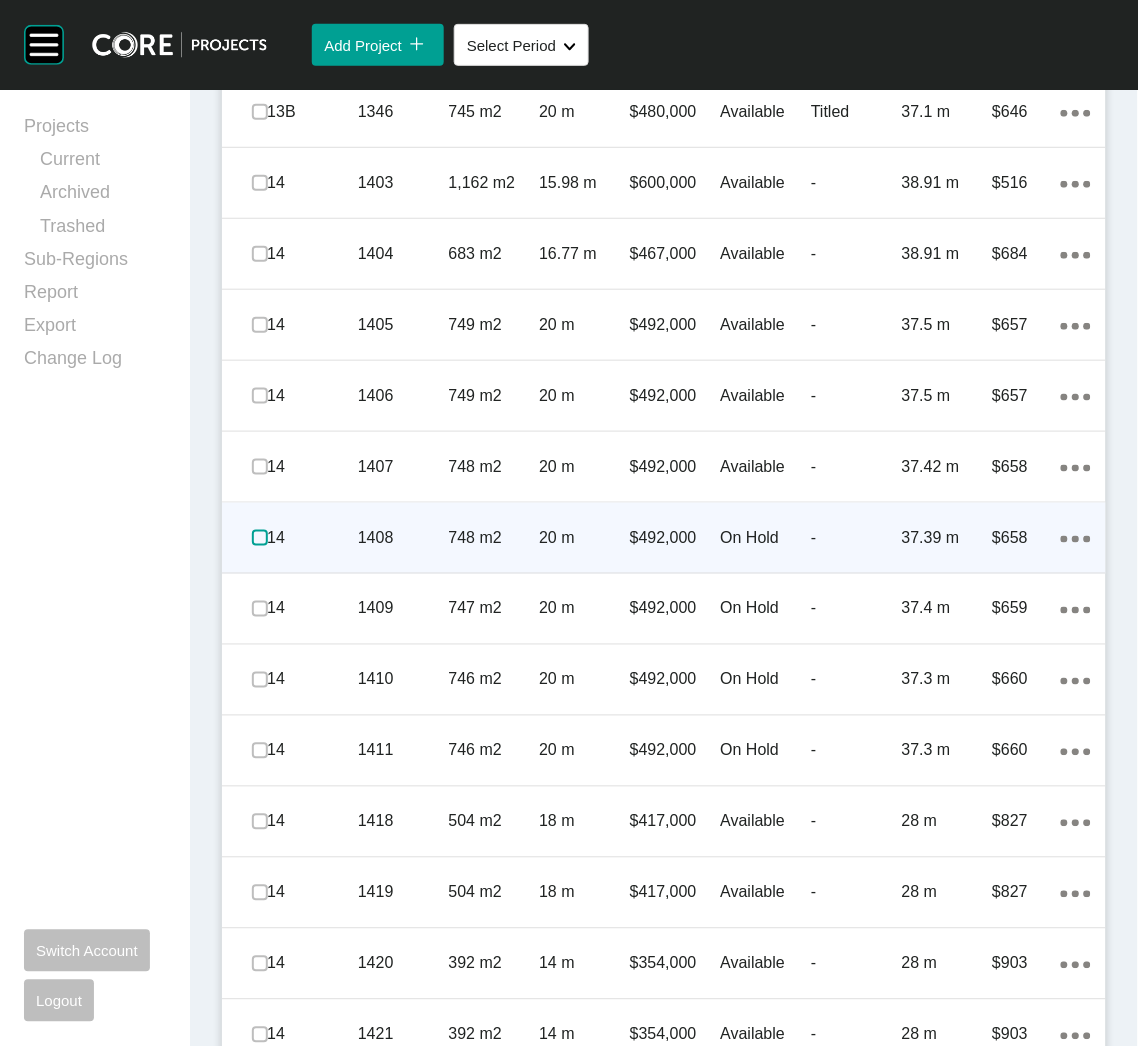 click at bounding box center (260, 538) 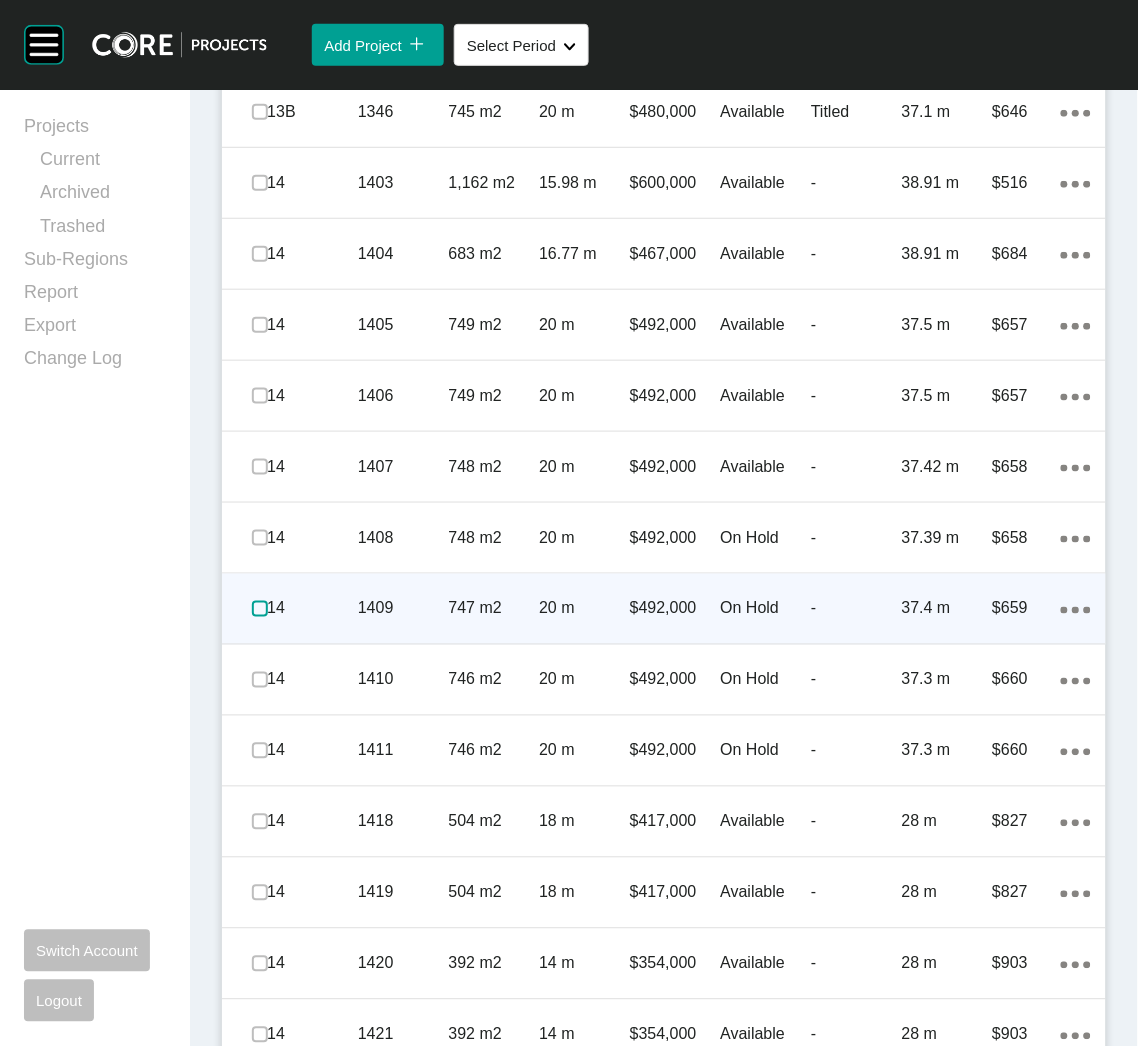 click at bounding box center (260, 609) 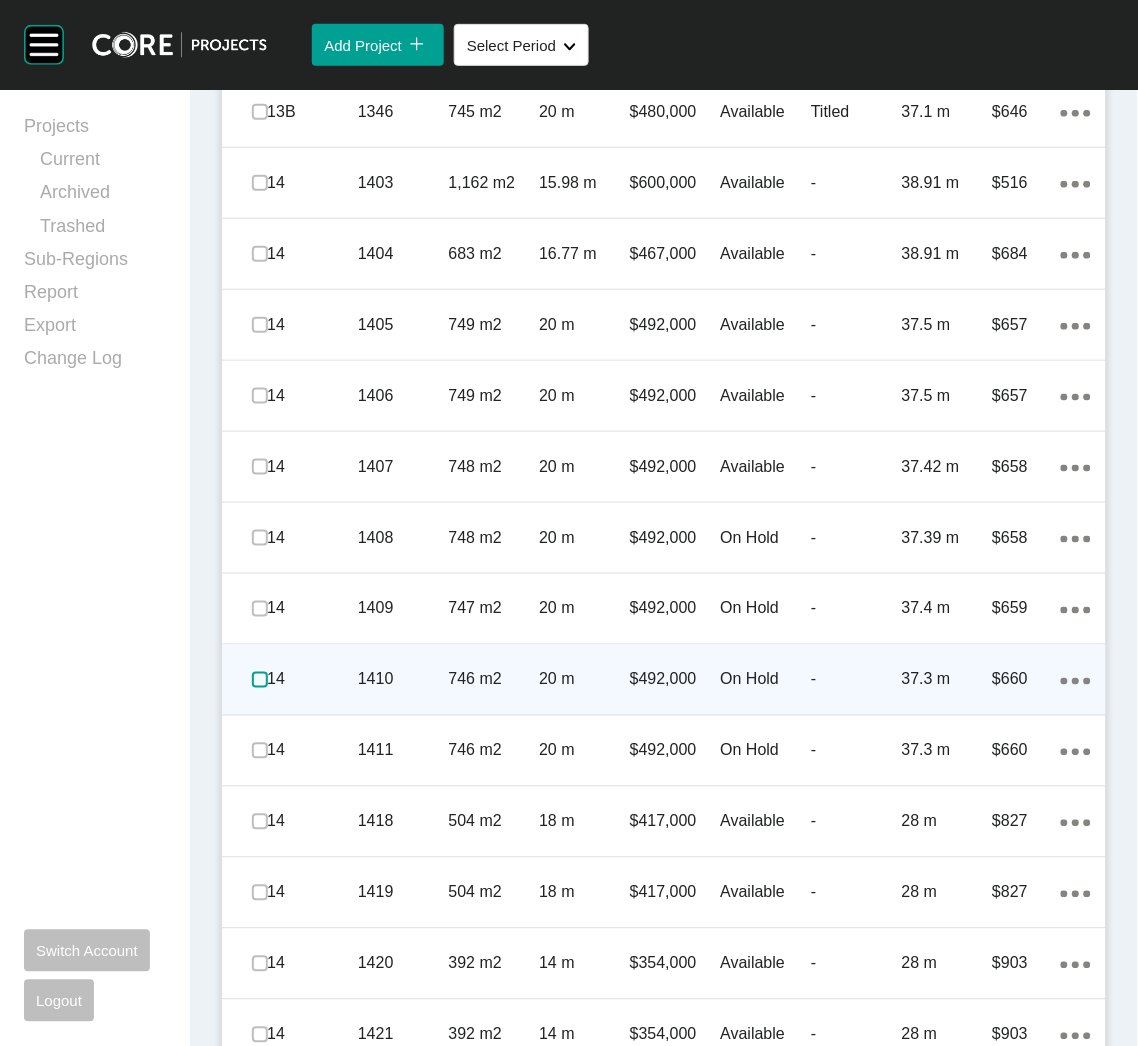 click at bounding box center (260, 680) 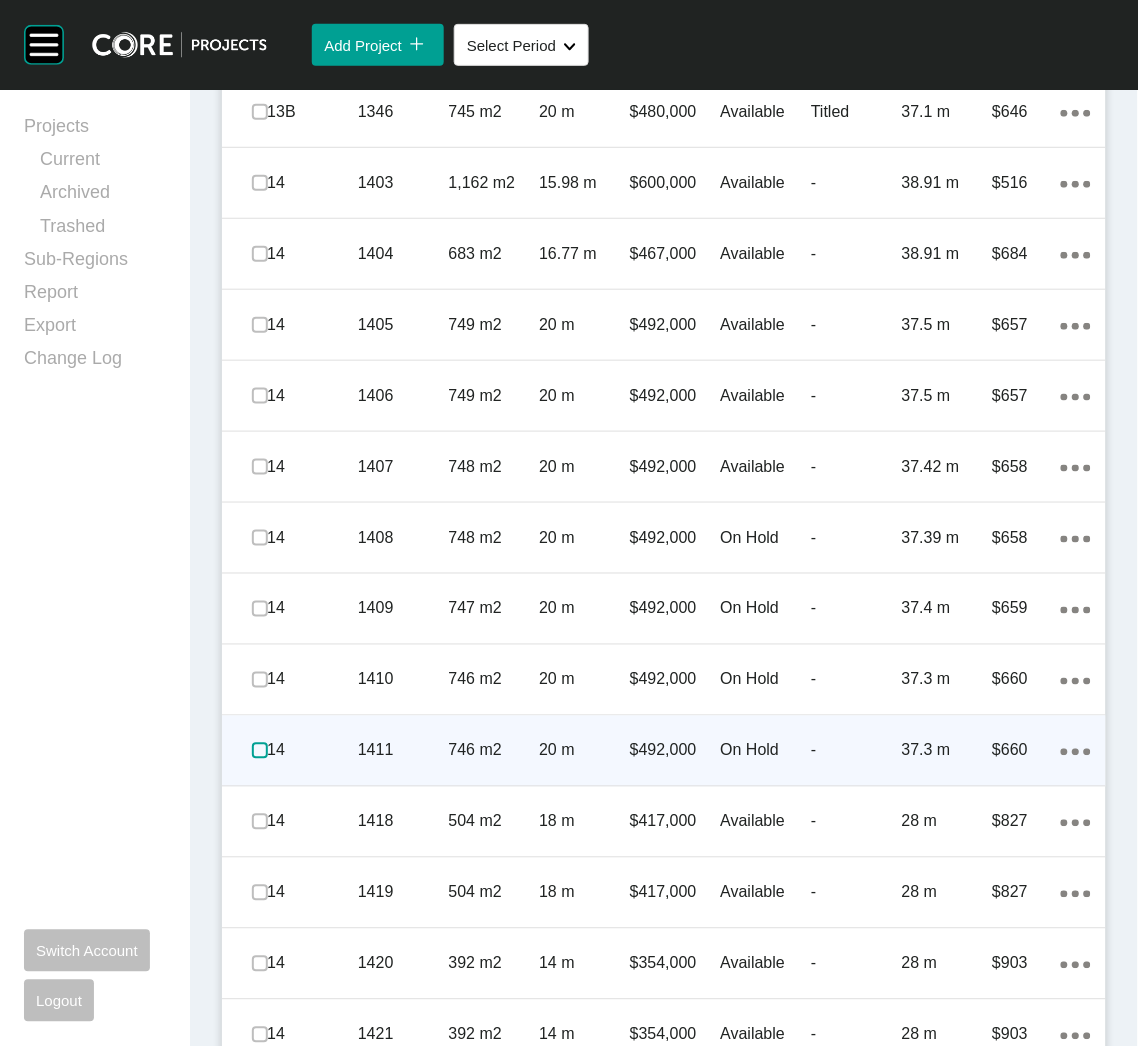 click at bounding box center (260, 751) 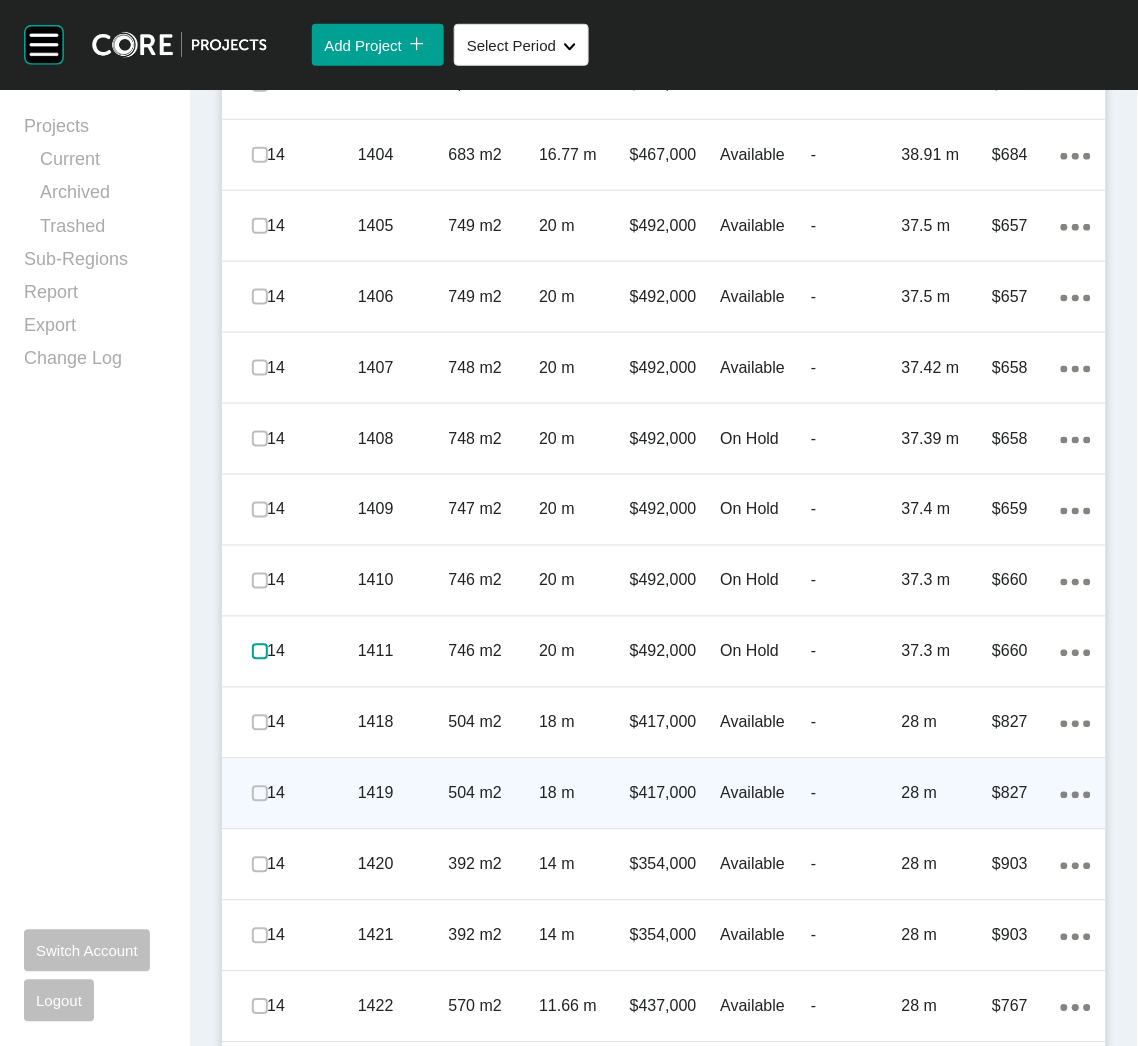 scroll, scrollTop: 5999, scrollLeft: 0, axis: vertical 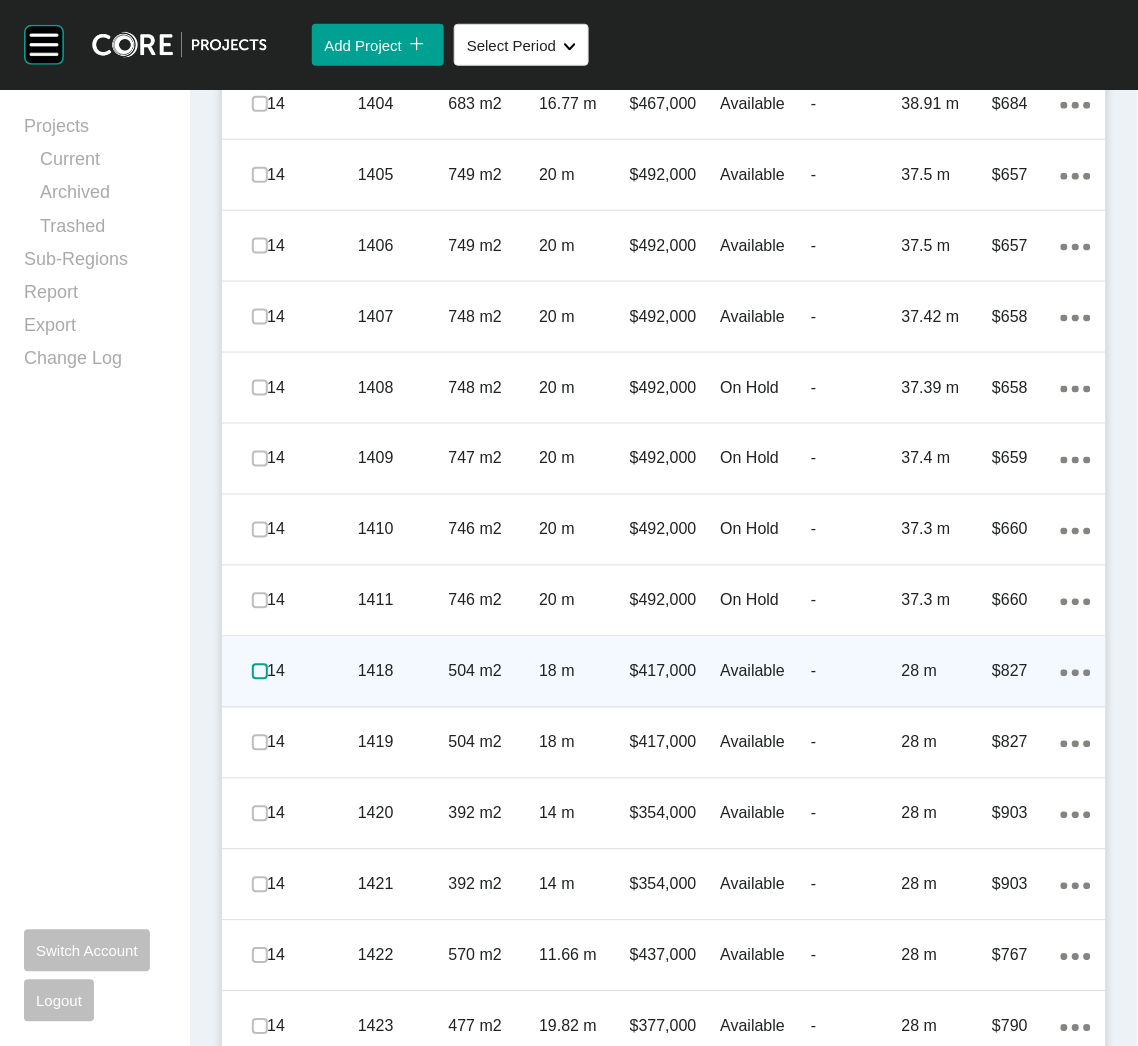 click at bounding box center (260, 672) 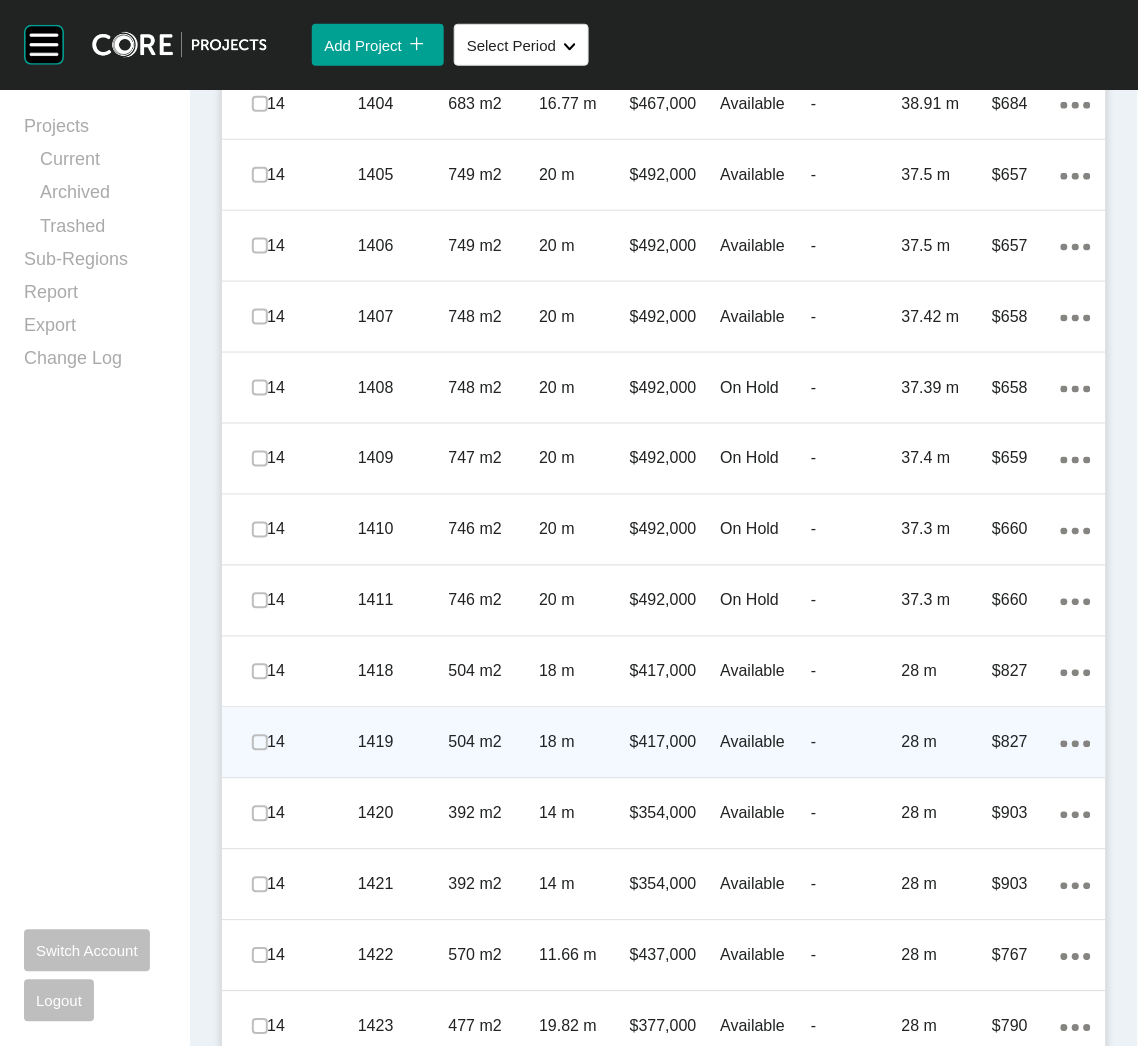 click on "14" at bounding box center (312, 743) 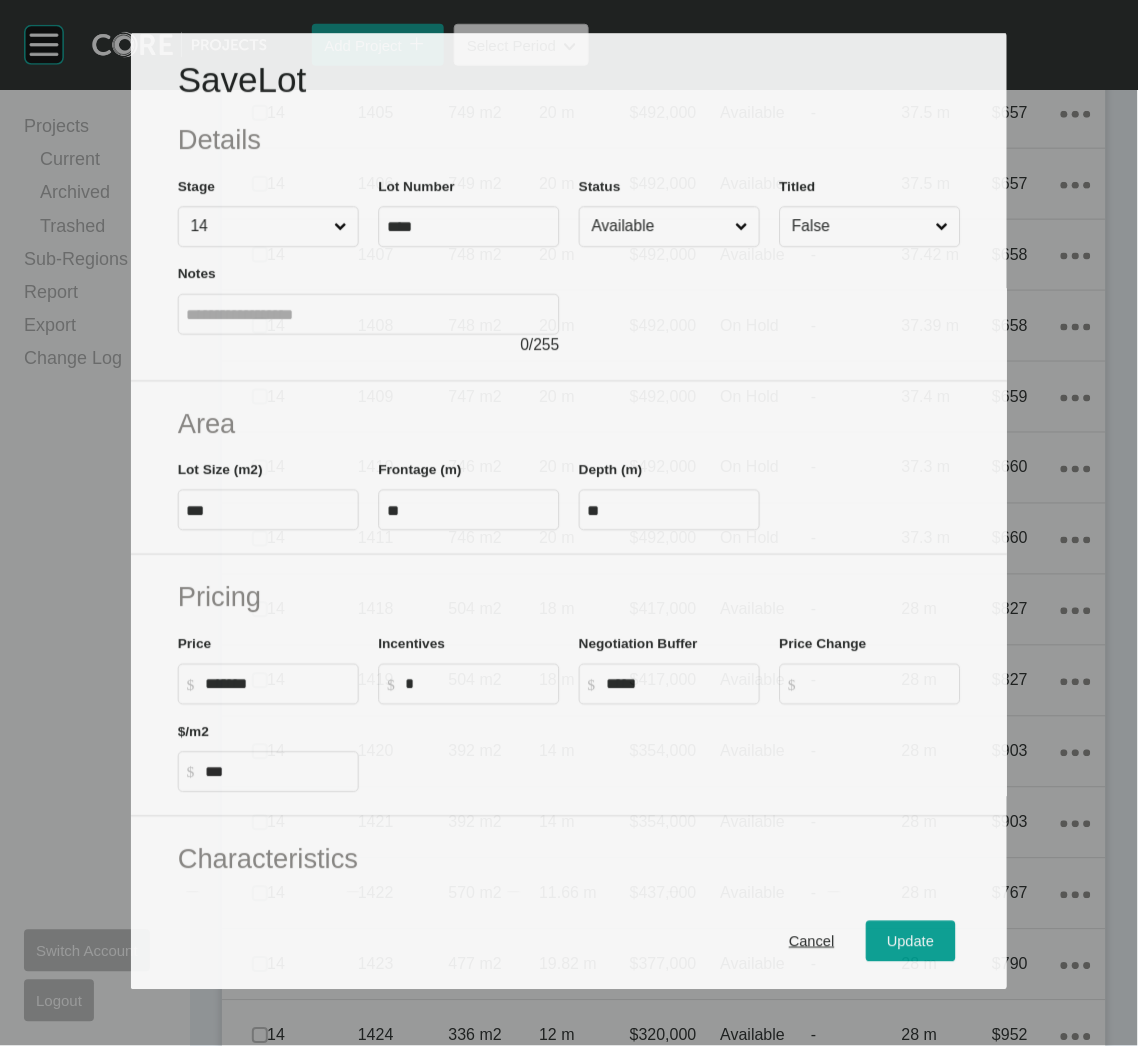 scroll, scrollTop: 5937, scrollLeft: 0, axis: vertical 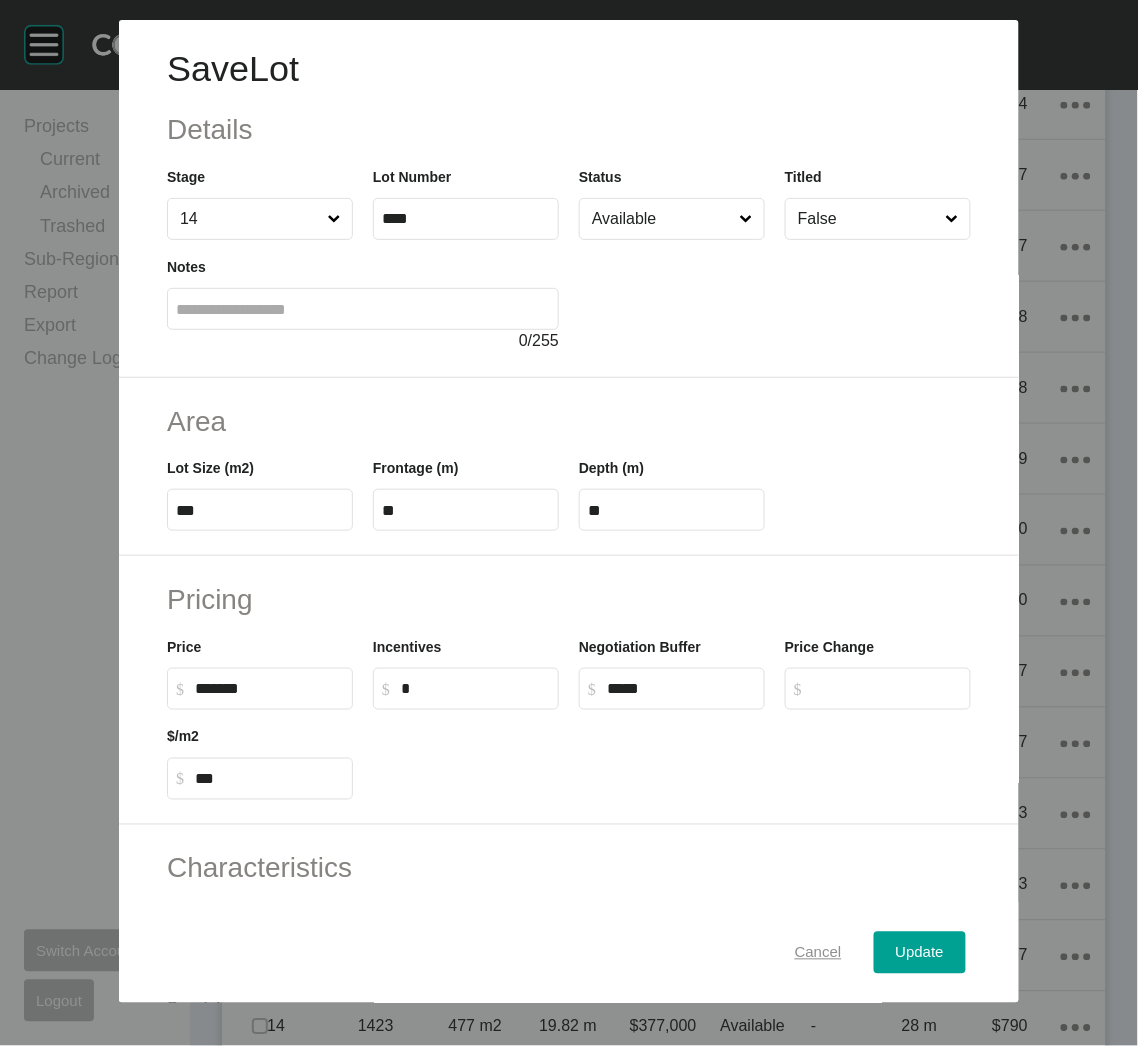 click on "Cancel" at bounding box center [818, 953] 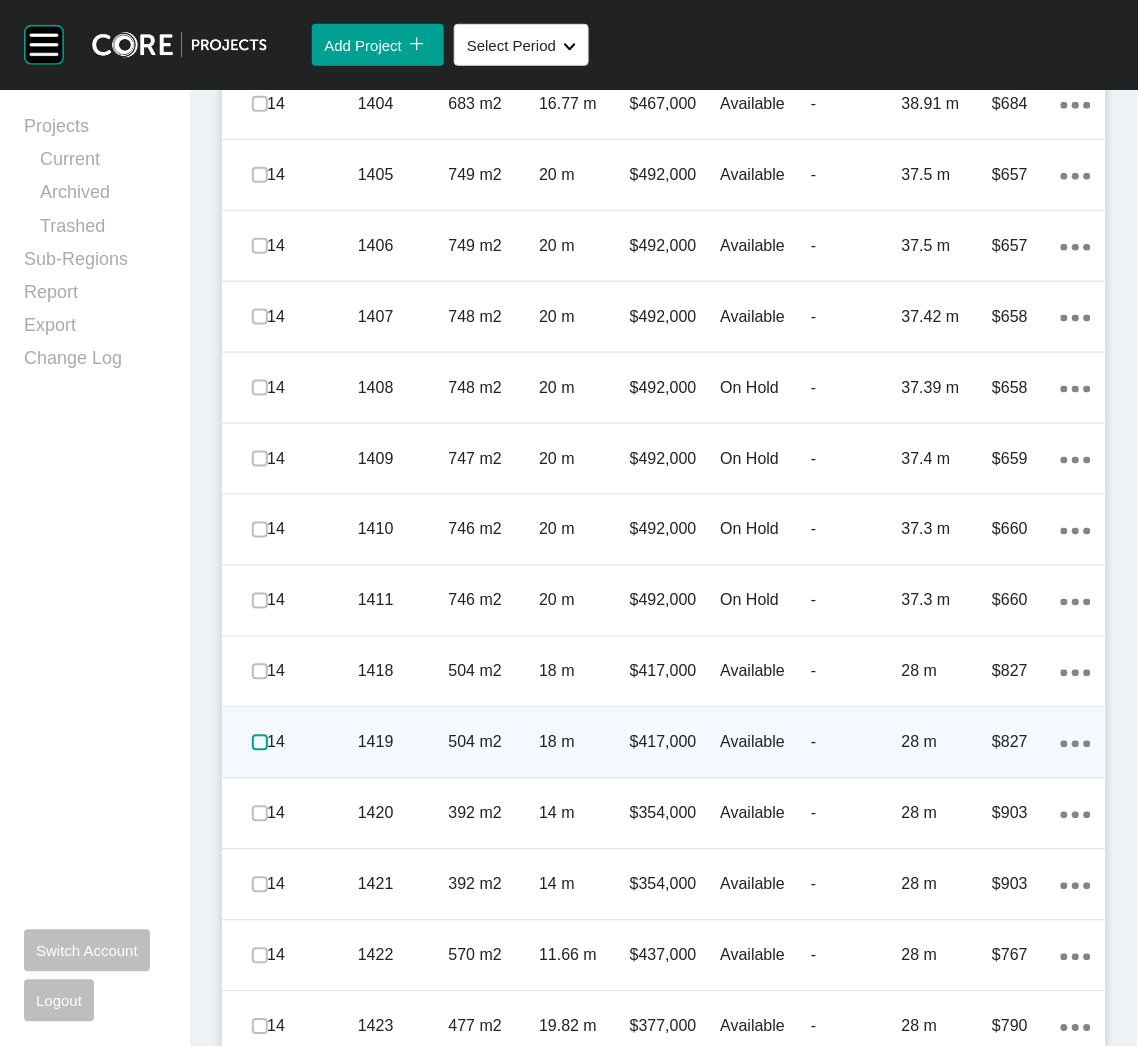 click at bounding box center (260, 743) 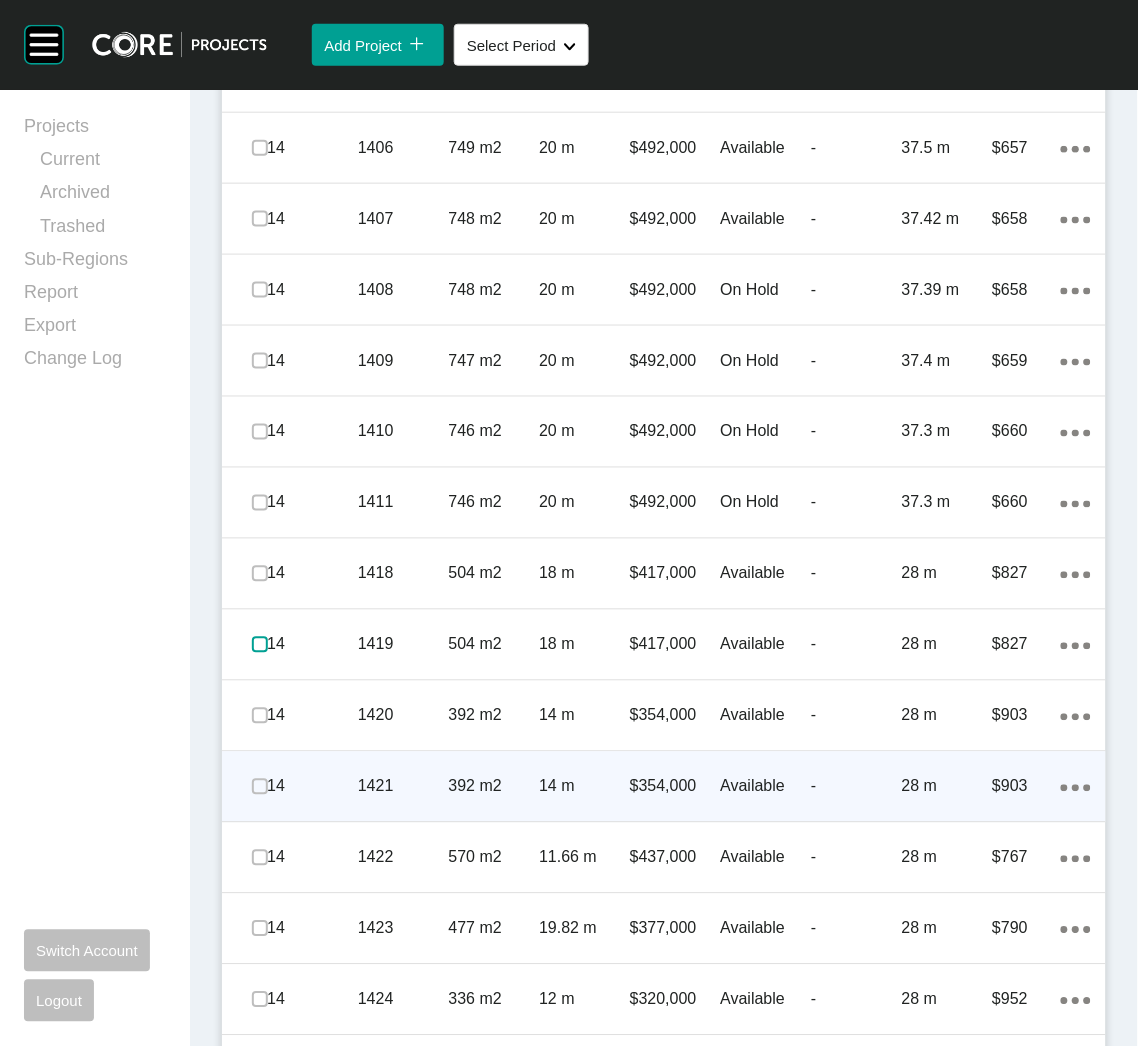 scroll, scrollTop: 6087, scrollLeft: 0, axis: vertical 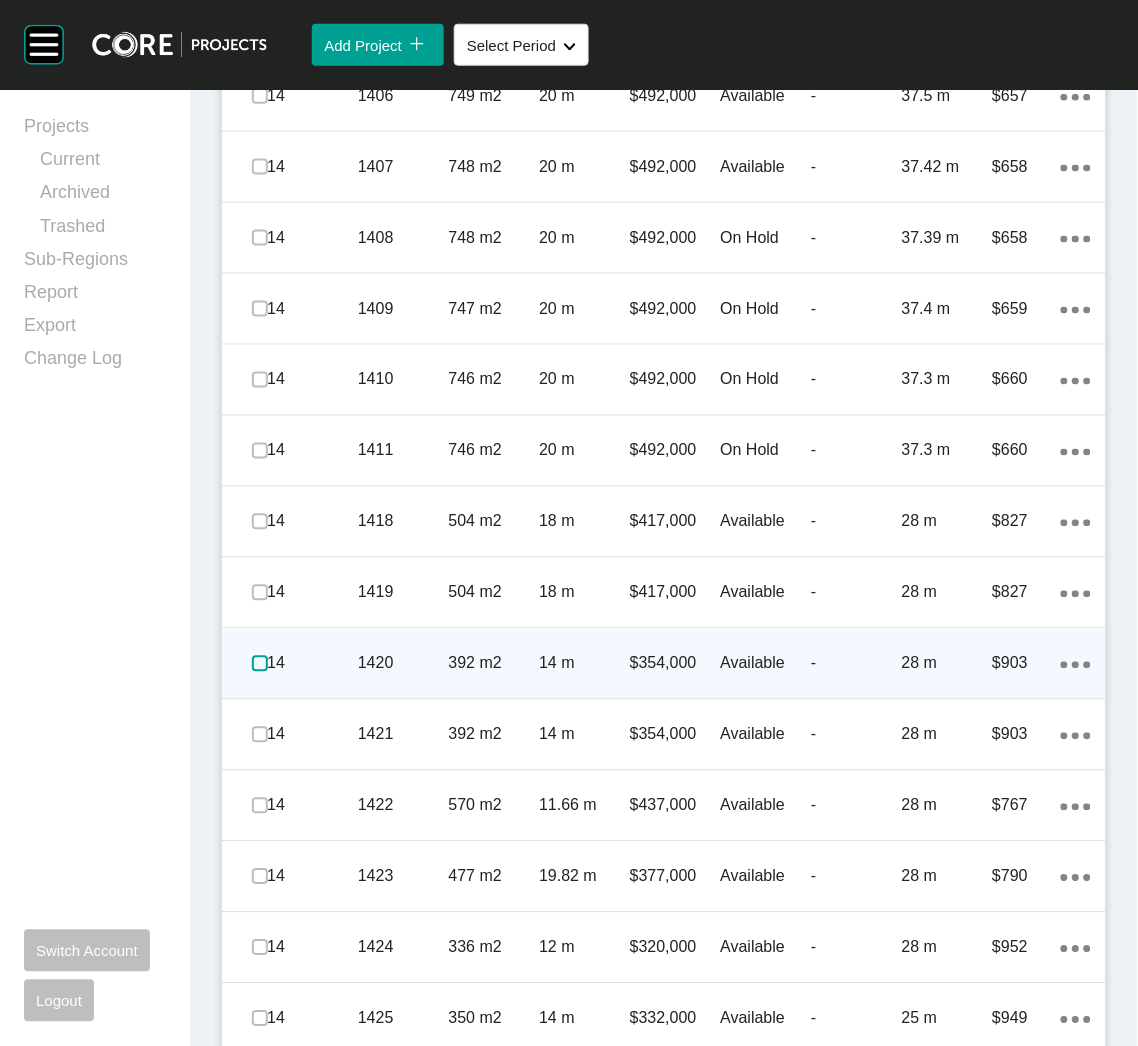 click at bounding box center (260, 664) 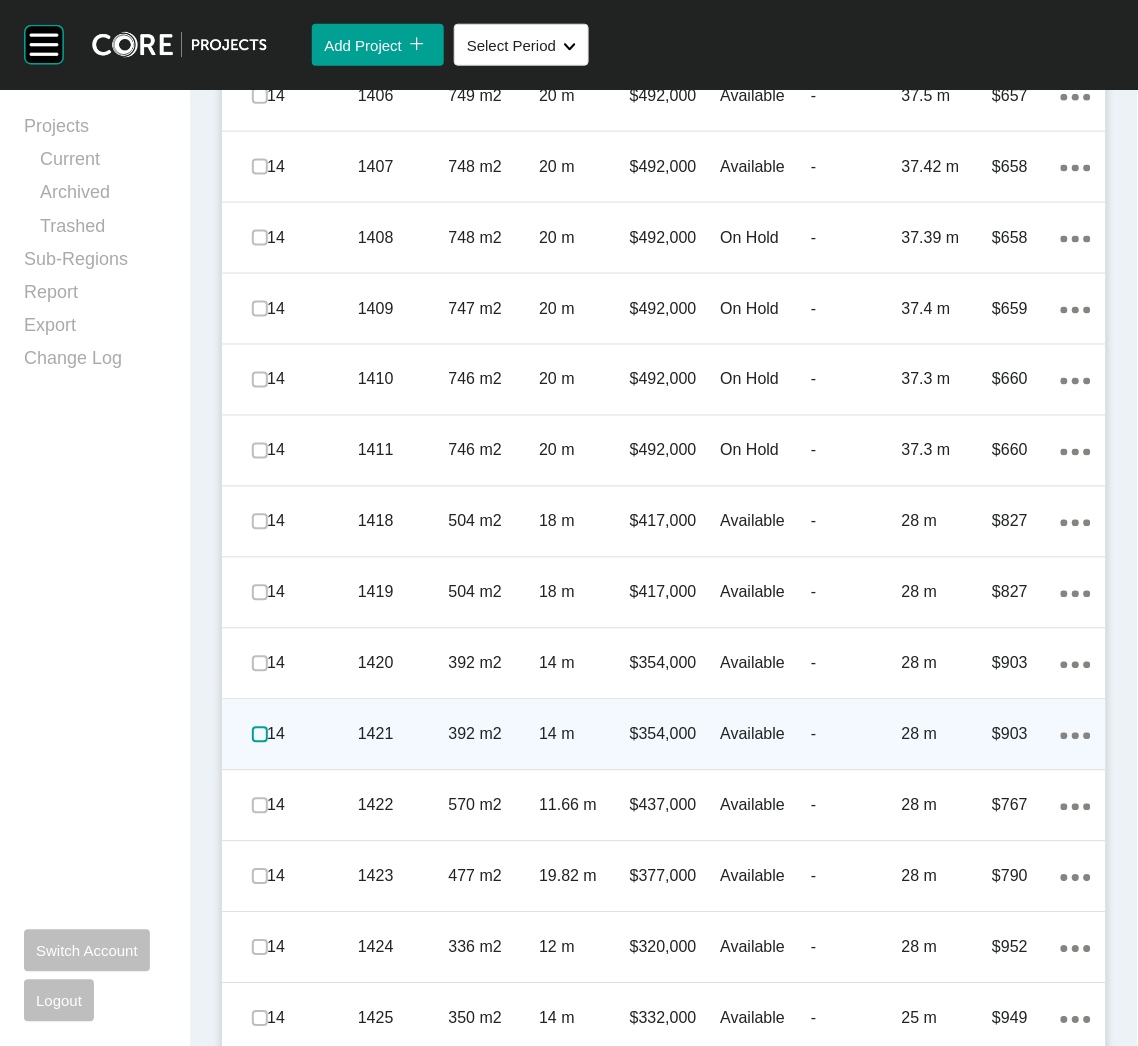 click at bounding box center (260, 735) 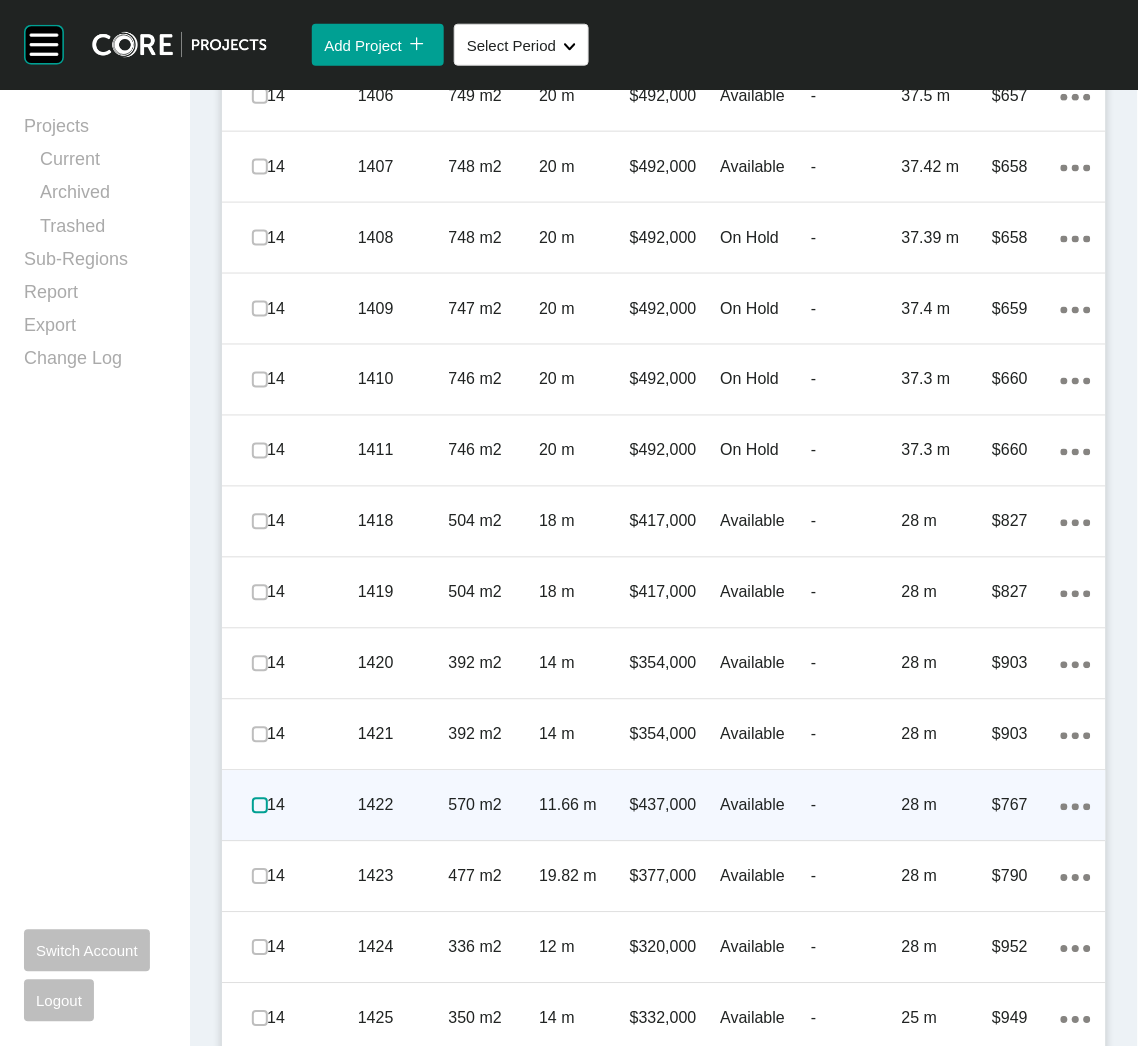 click at bounding box center (260, 806) 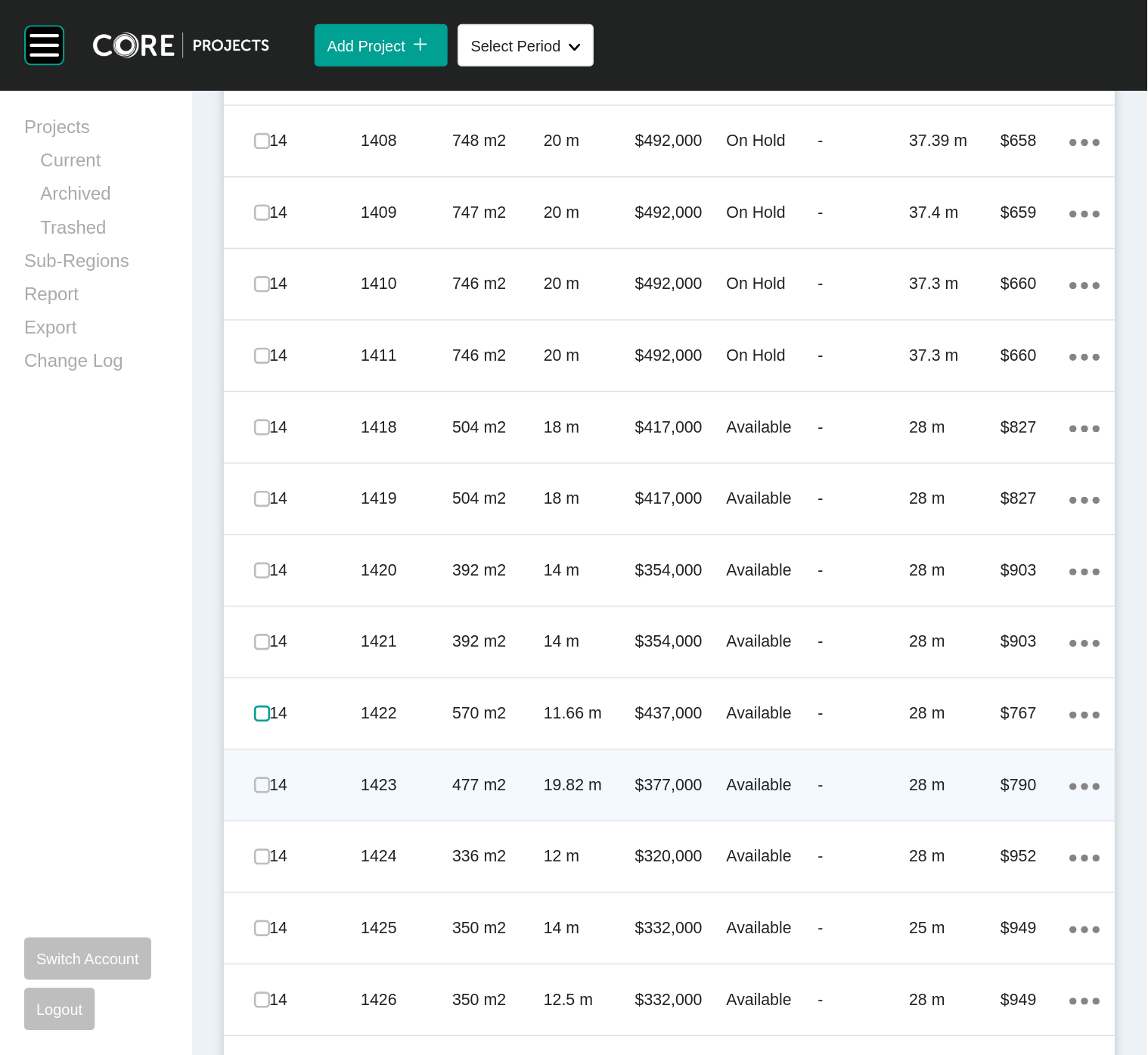 scroll, scrollTop: 4717, scrollLeft: 0, axis: vertical 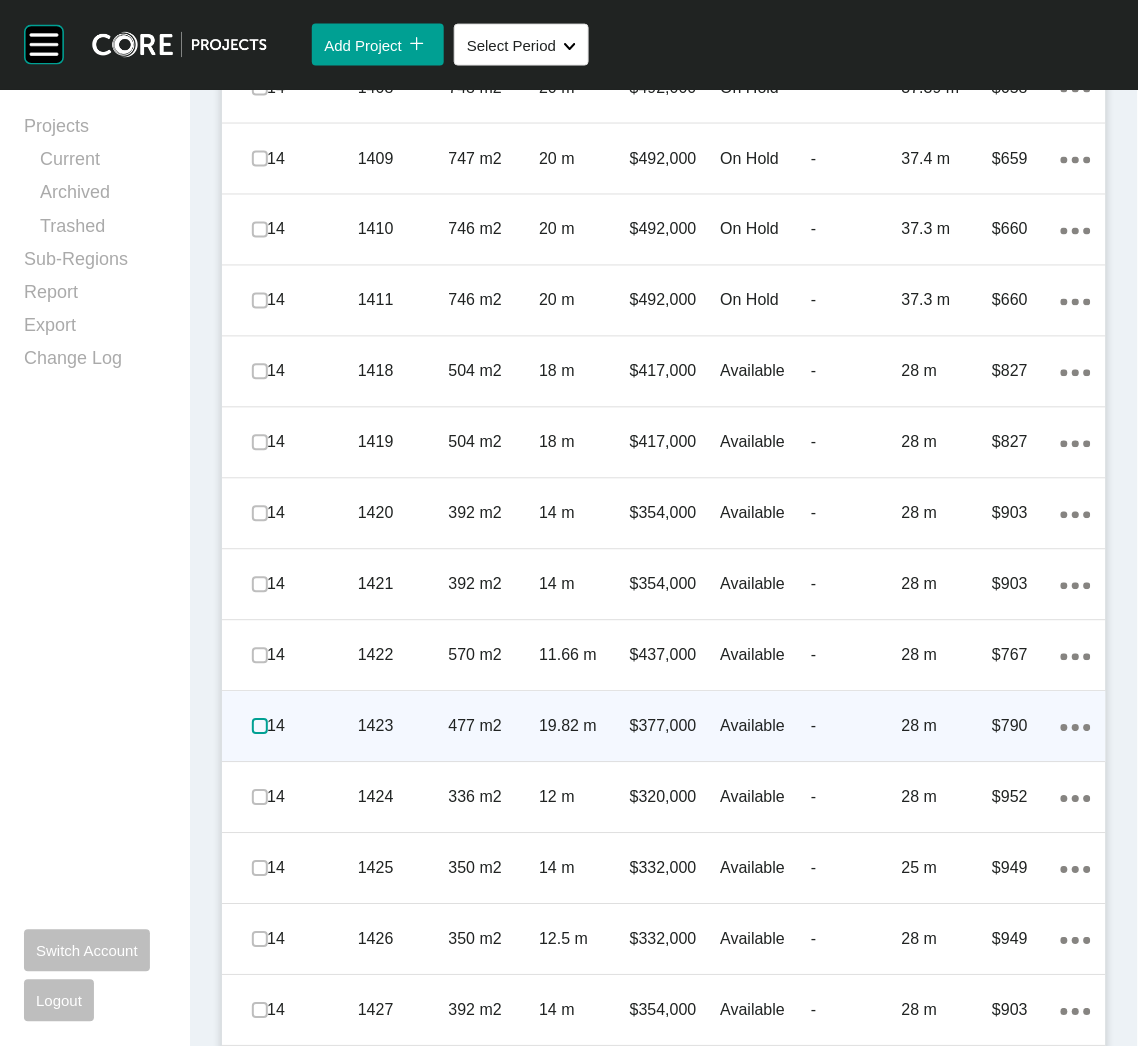 click at bounding box center (260, 727) 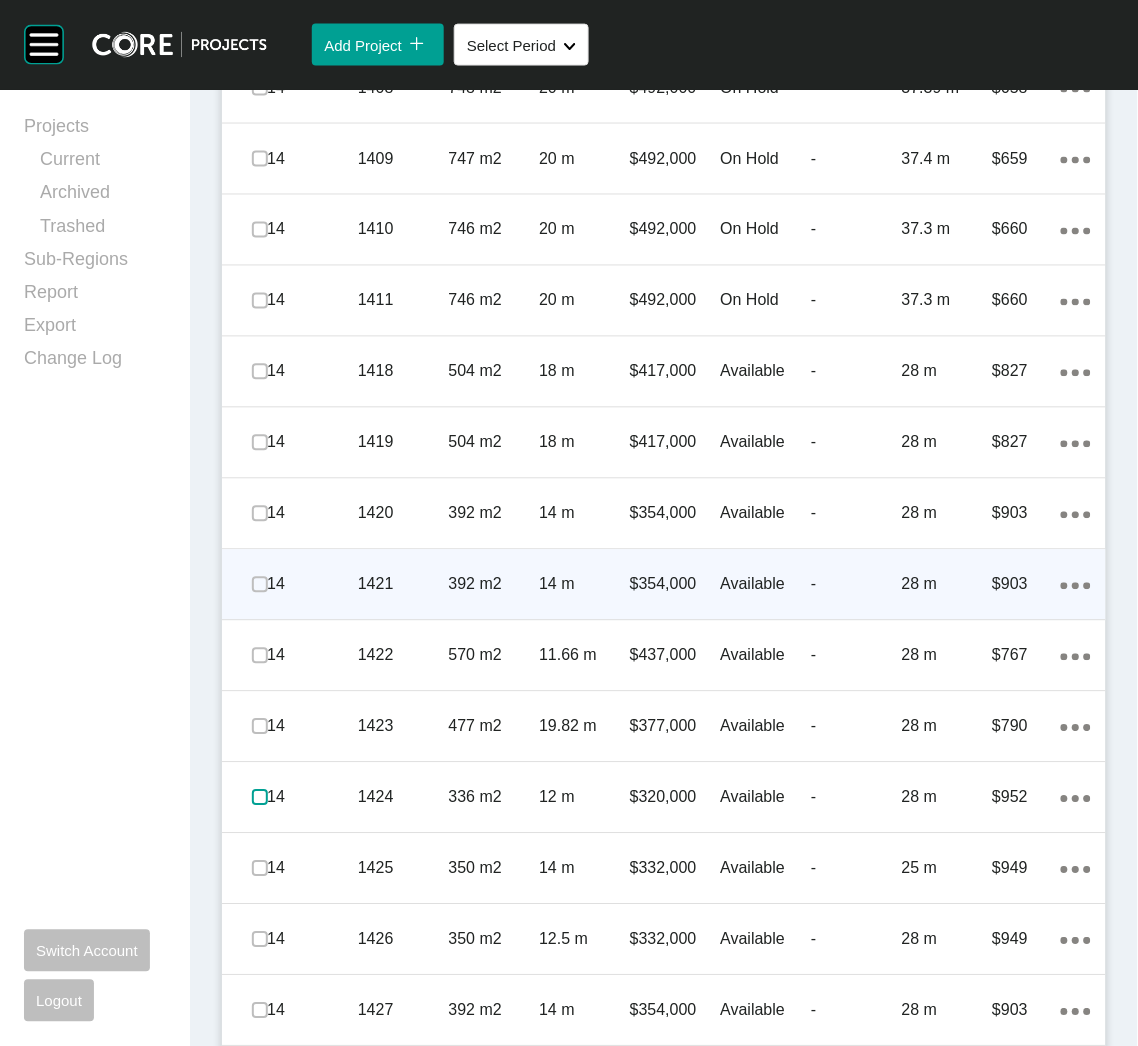 drag, startPoint x: 259, startPoint y: 793, endPoint x: 878, endPoint y: 583, distance: 653.65204 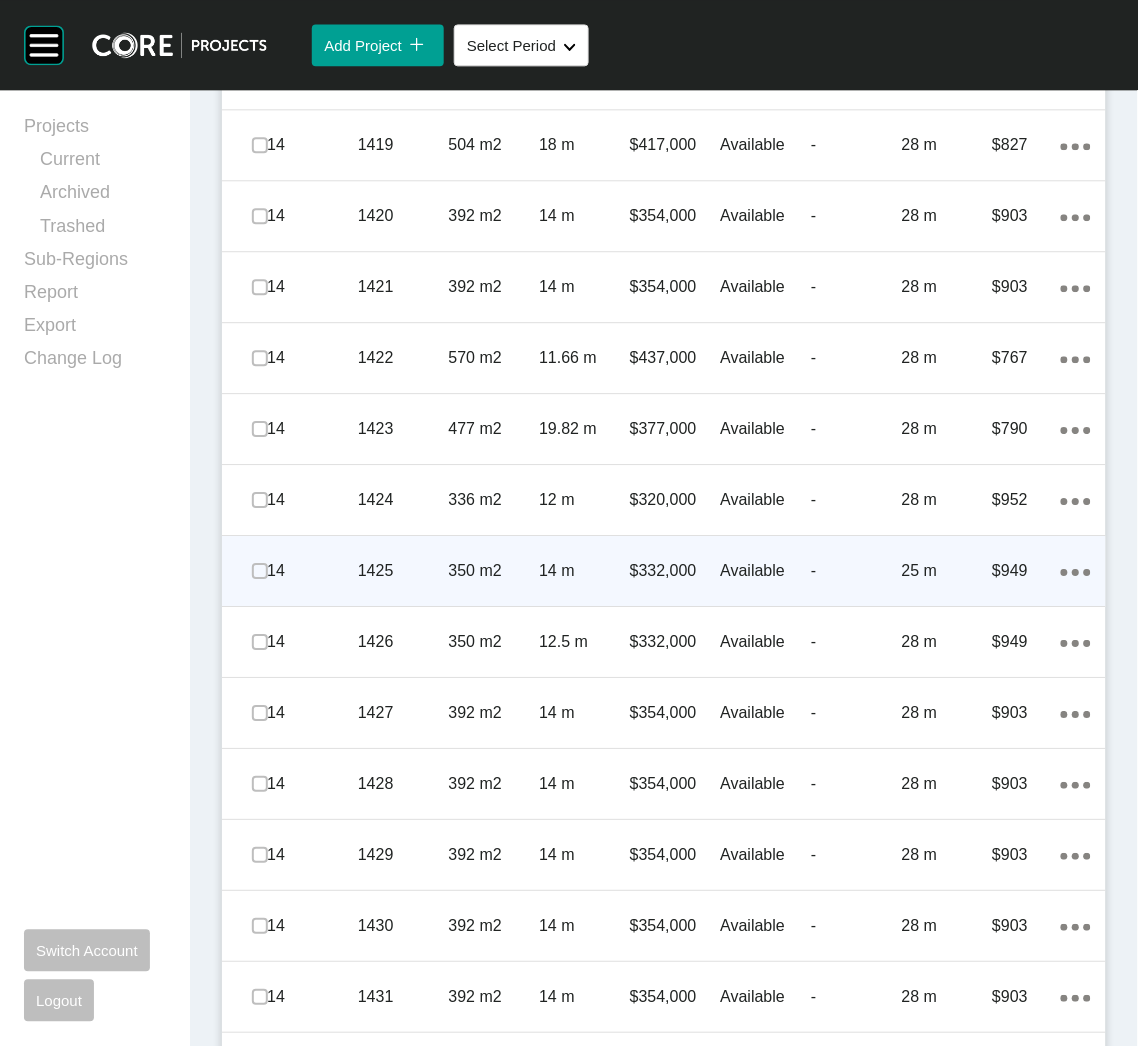 scroll, scrollTop: 6685, scrollLeft: 0, axis: vertical 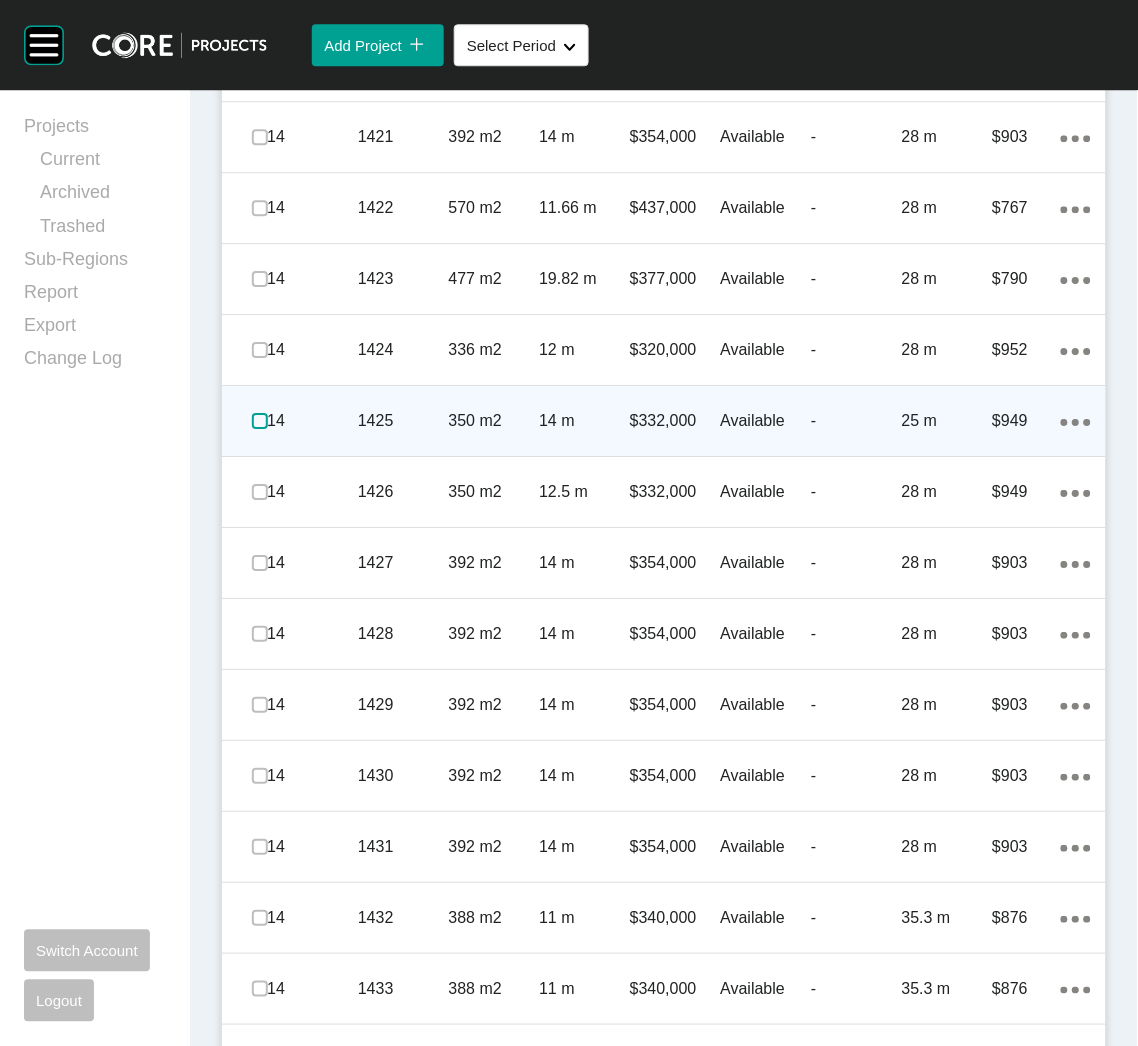 click at bounding box center [260, 421] 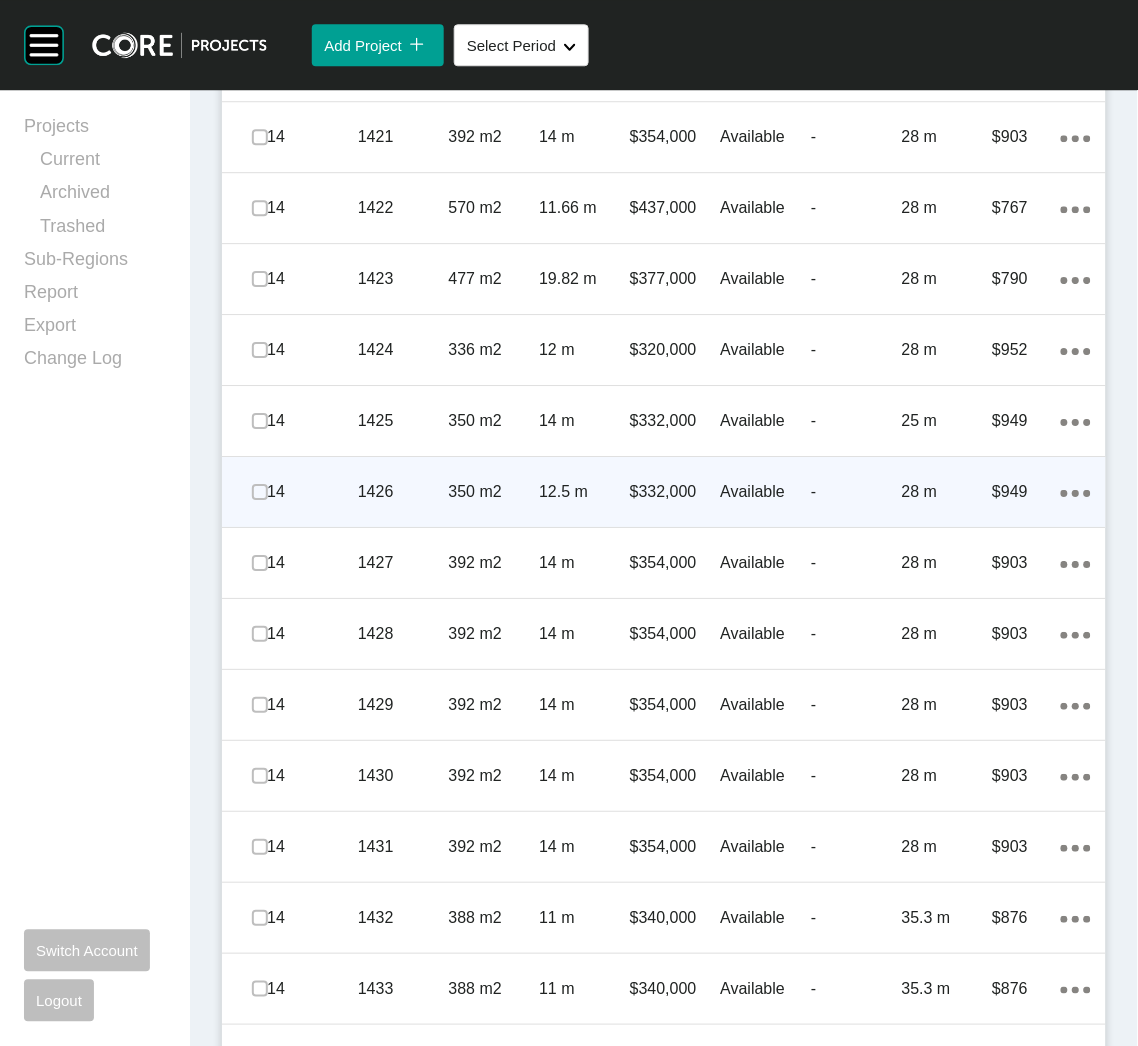 click on "350 m2" at bounding box center (494, 492) 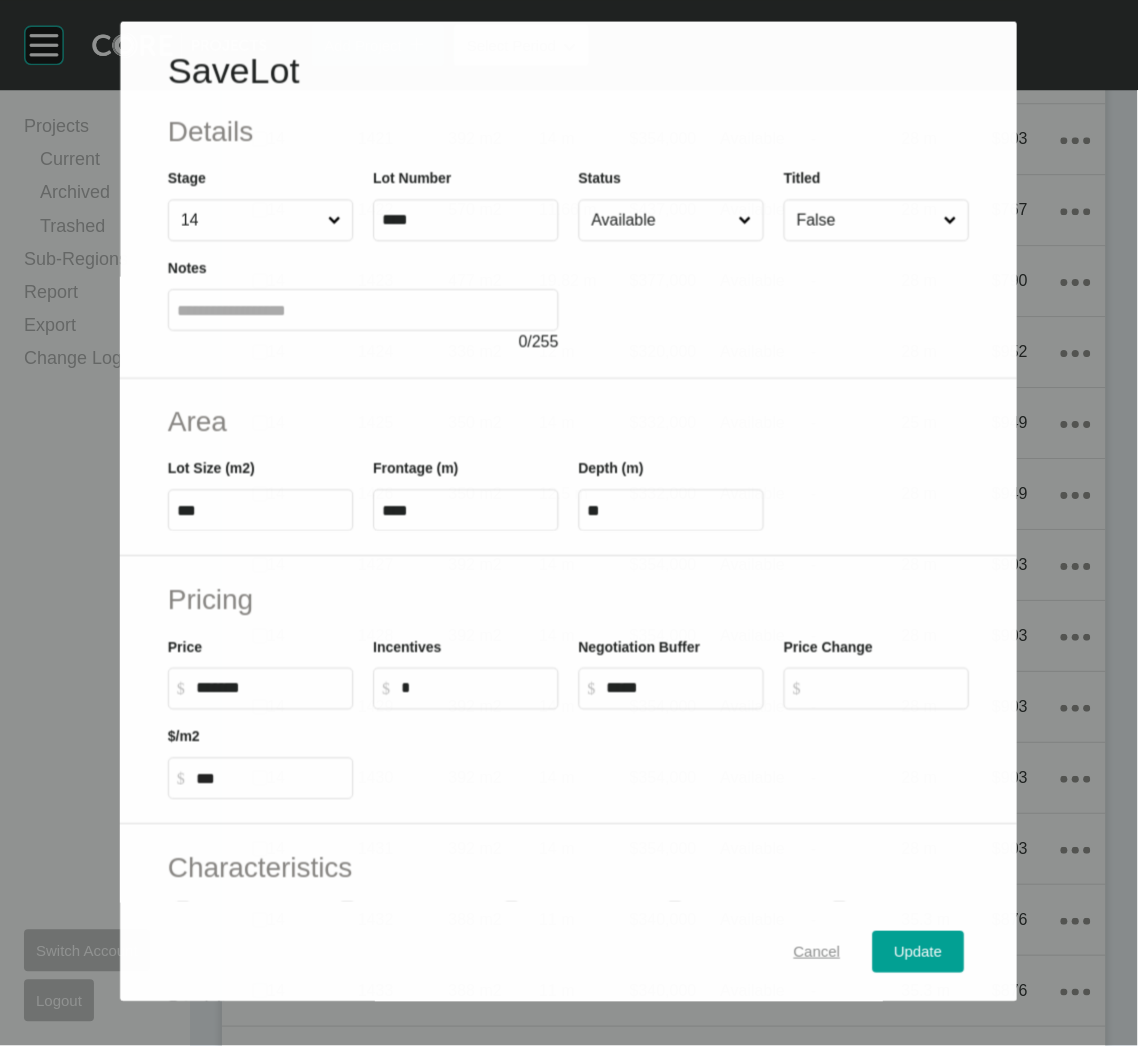 scroll, scrollTop: 6685, scrollLeft: 0, axis: vertical 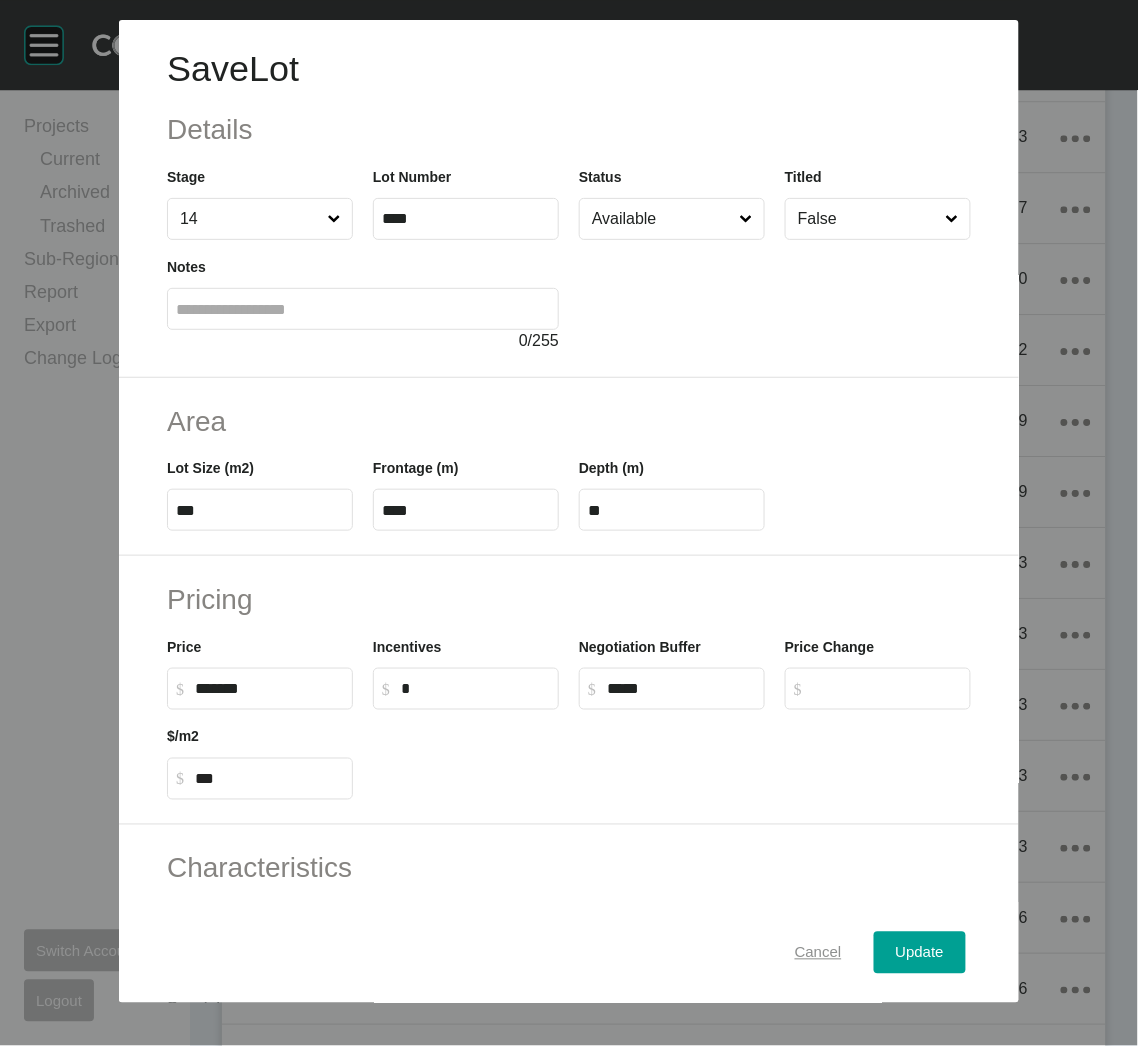 click on "Cancel" at bounding box center (818, 953) 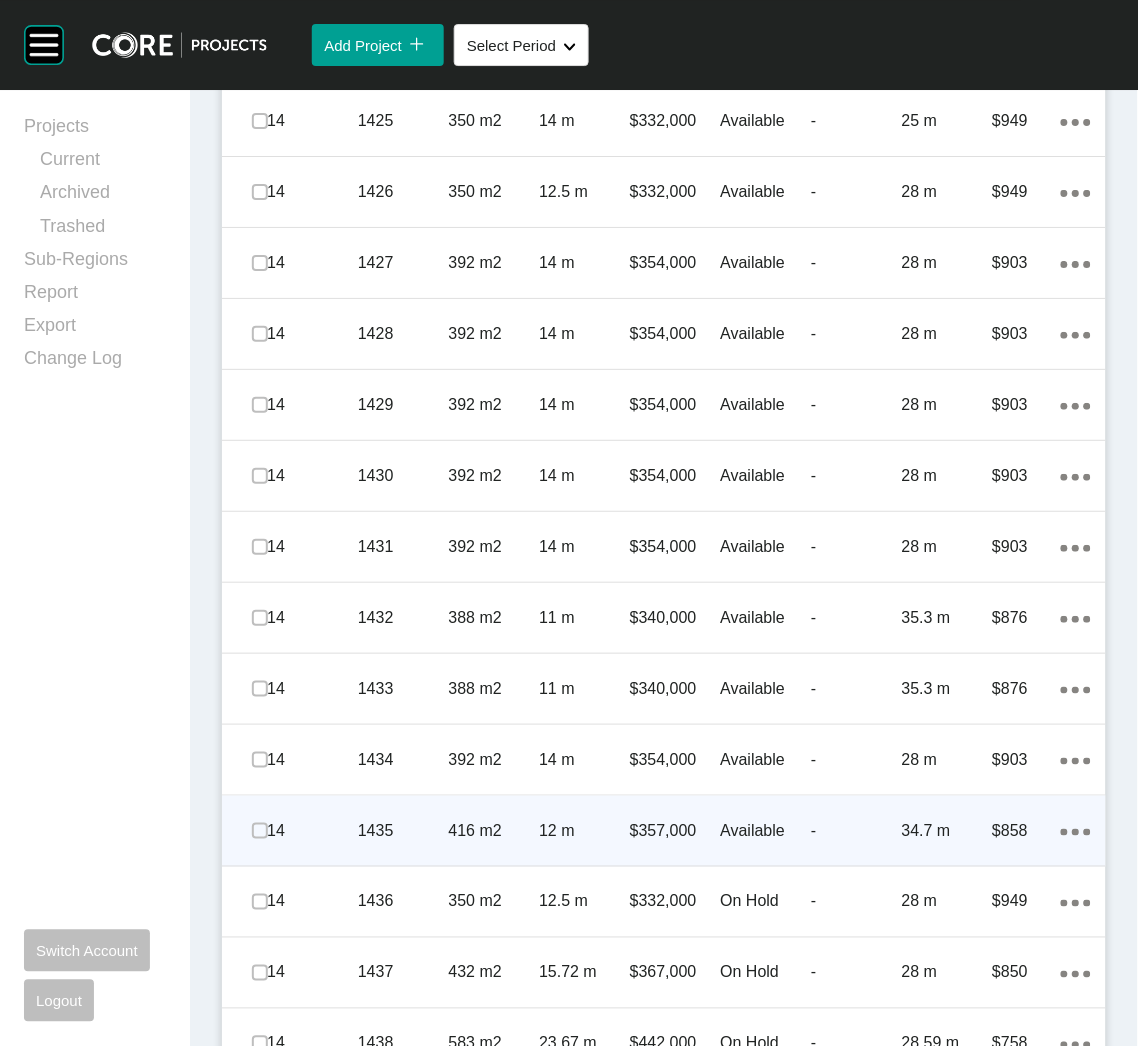 scroll, scrollTop: 7135, scrollLeft: 0, axis: vertical 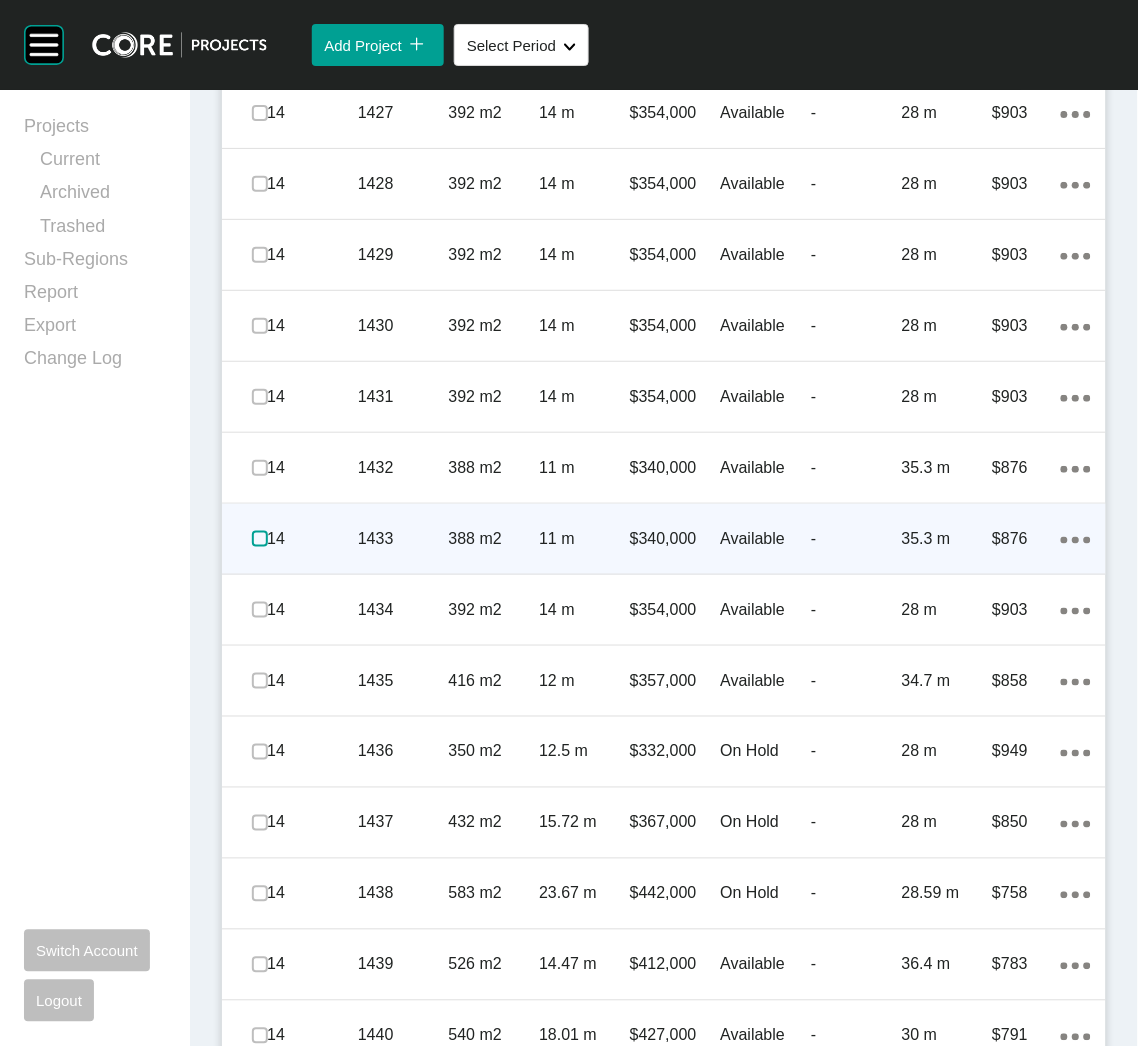 click at bounding box center (260, 539) 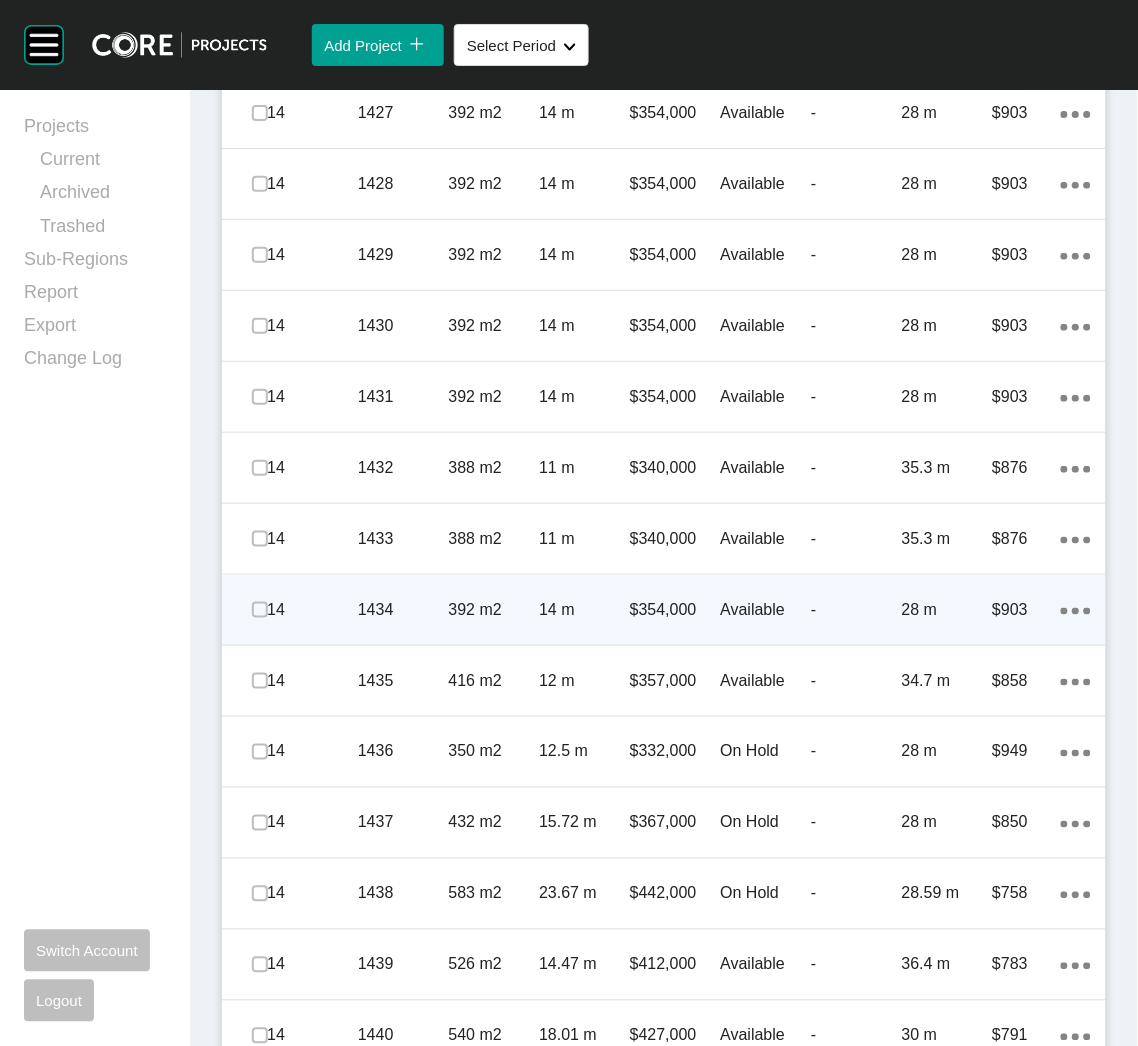 click at bounding box center (260, 610) 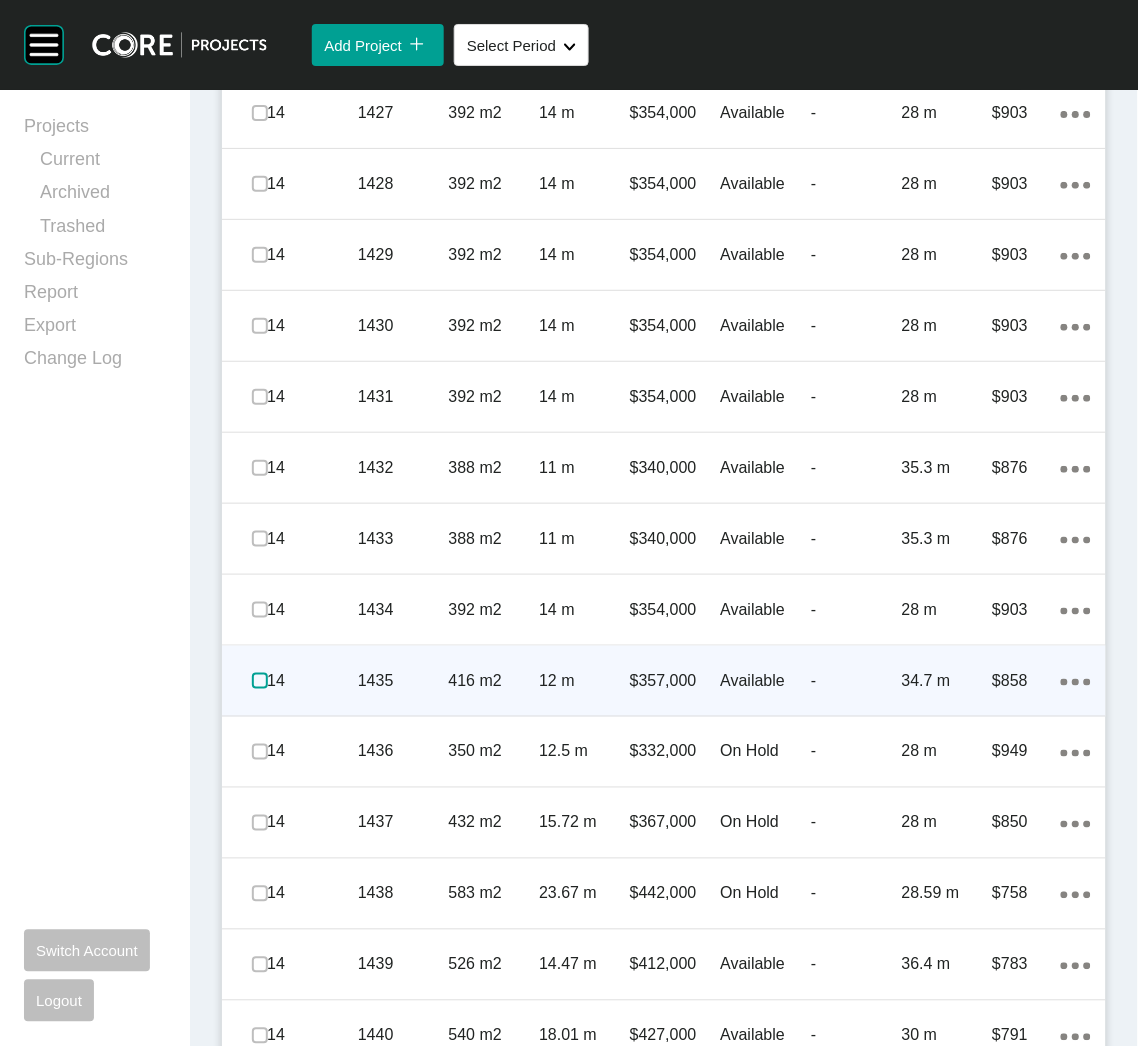 click at bounding box center [260, 681] 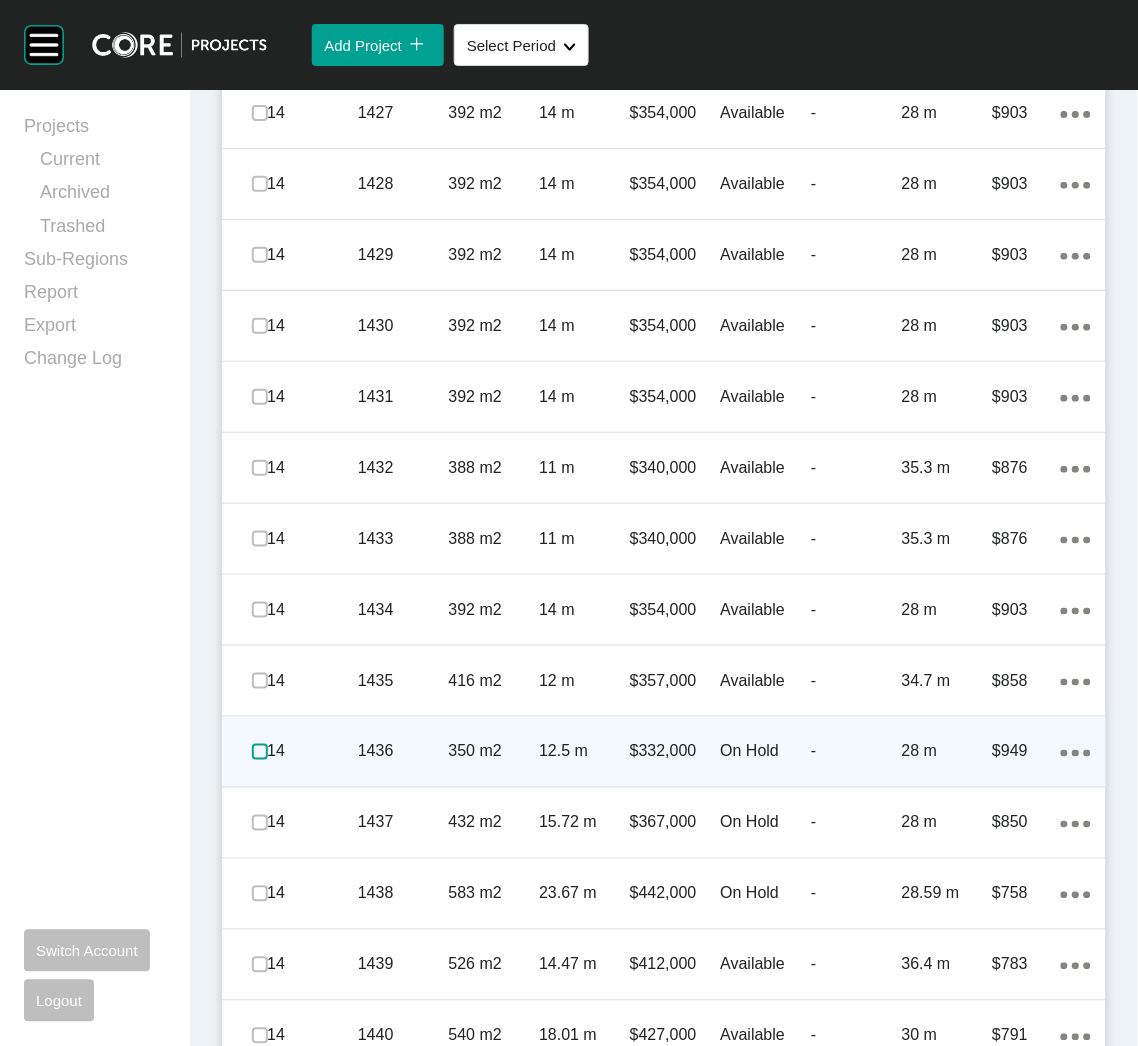 click at bounding box center (260, 752) 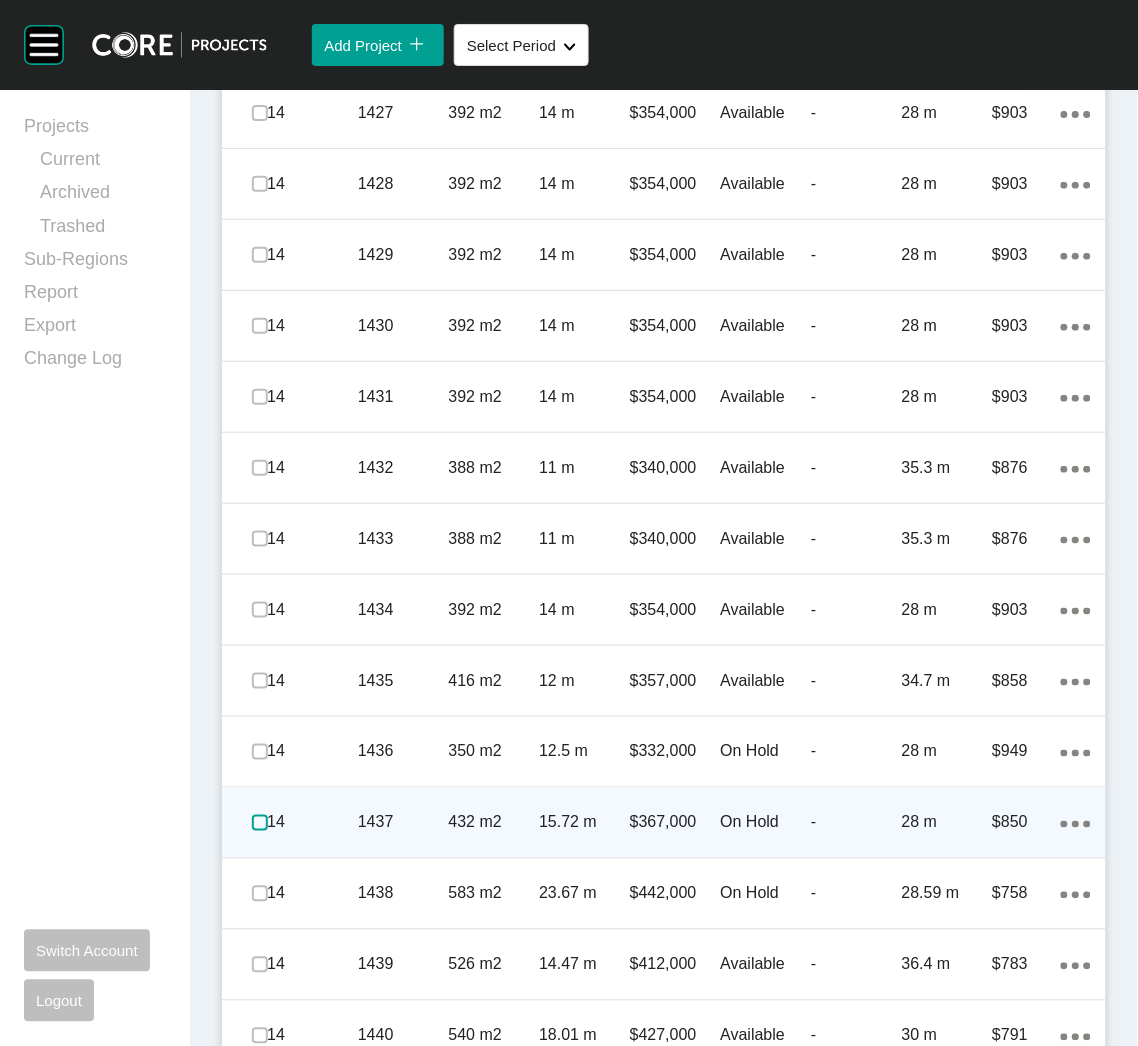 click at bounding box center (260, 823) 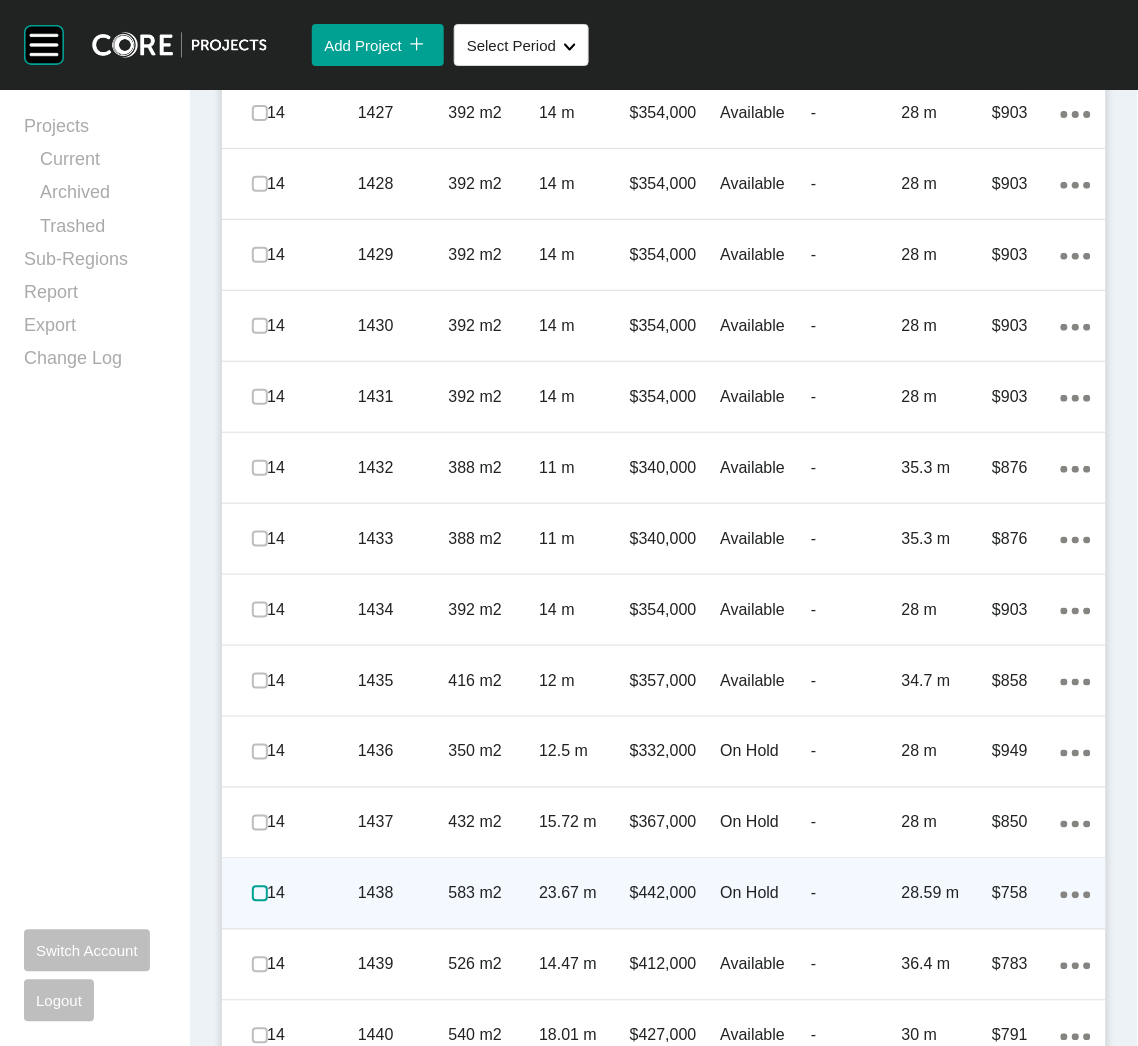 click at bounding box center (260, 894) 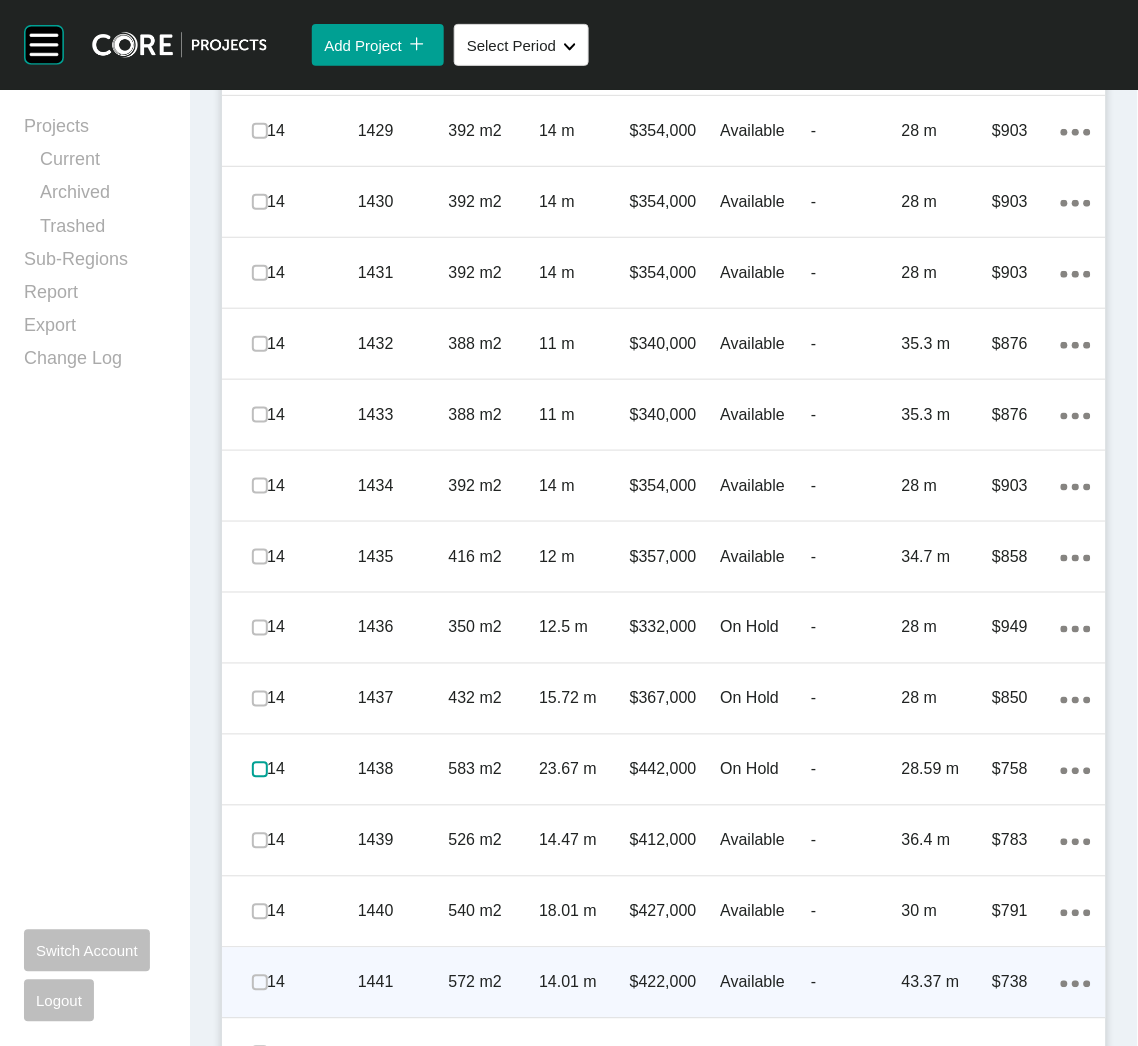scroll, scrollTop: 7585, scrollLeft: 0, axis: vertical 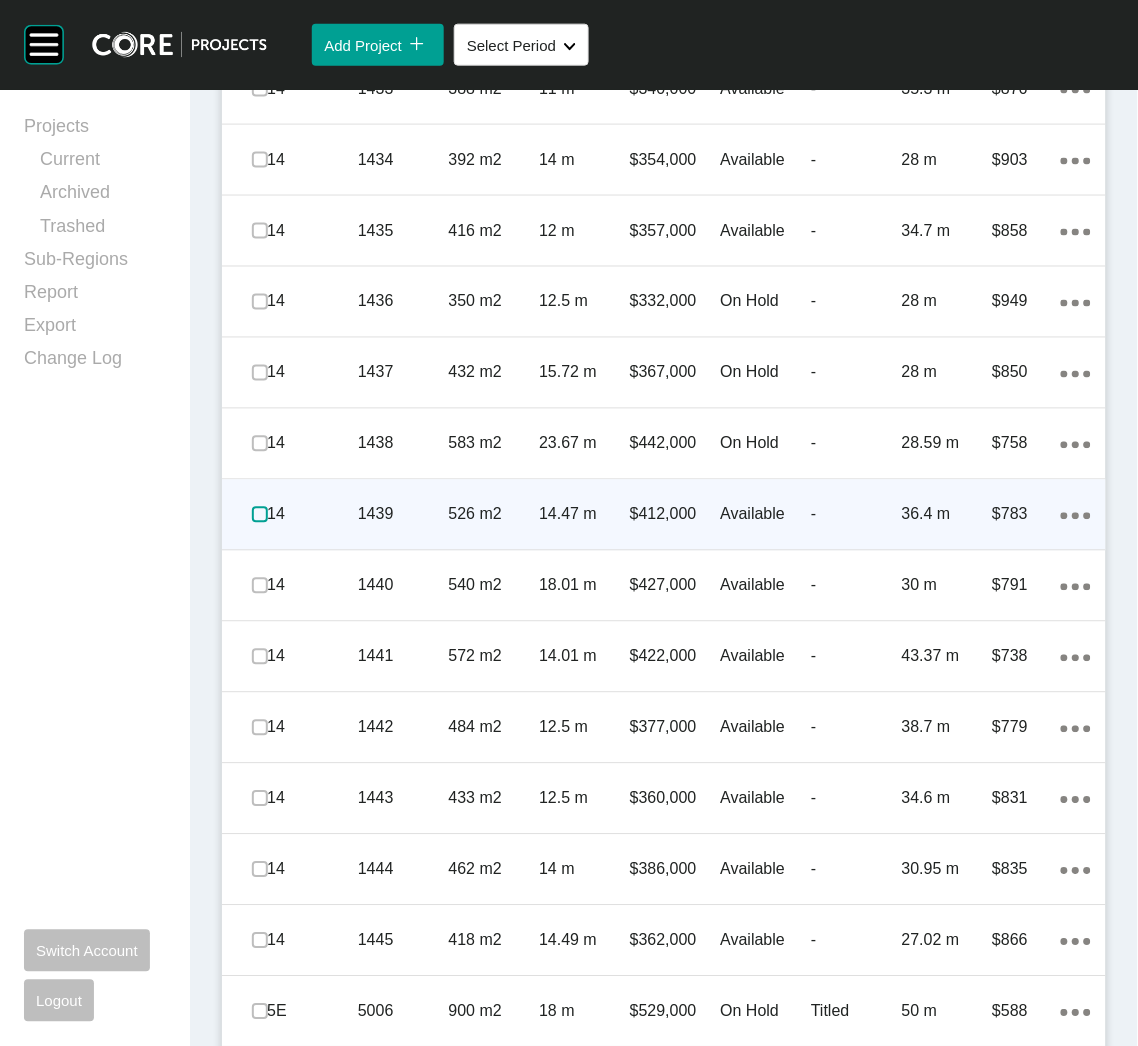 click at bounding box center (260, 515) 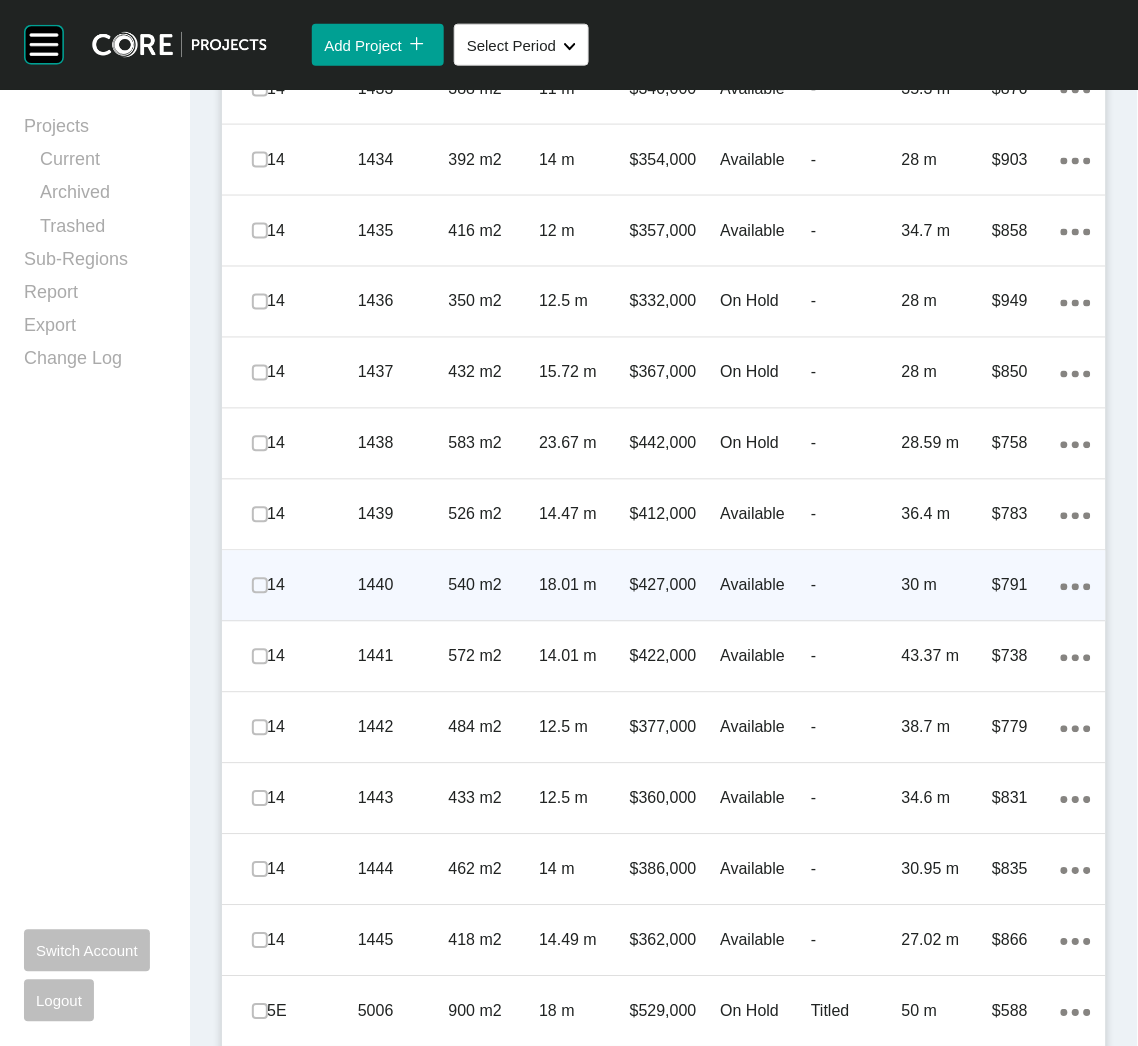 click at bounding box center (260, 586) 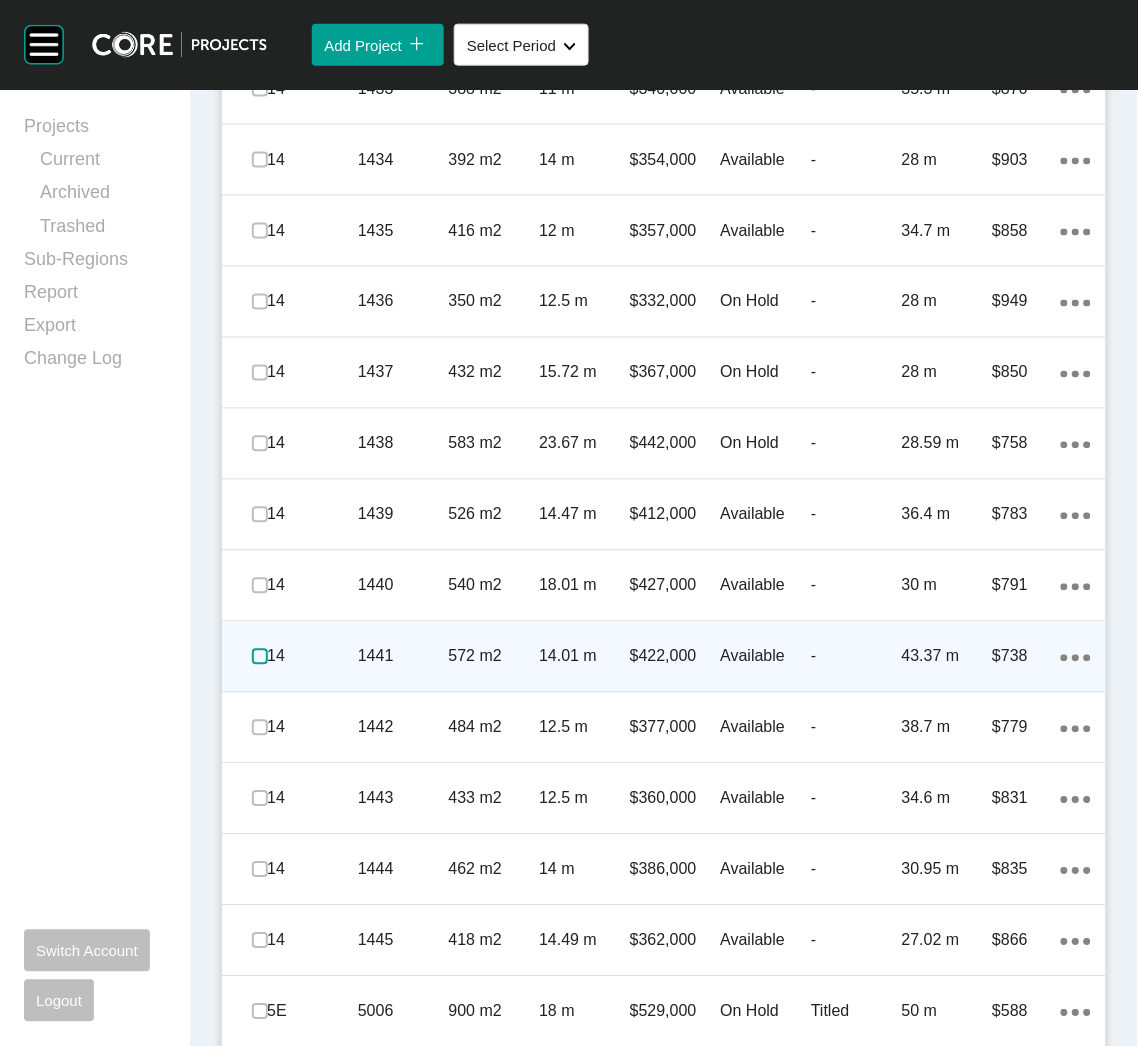 click at bounding box center [260, 657] 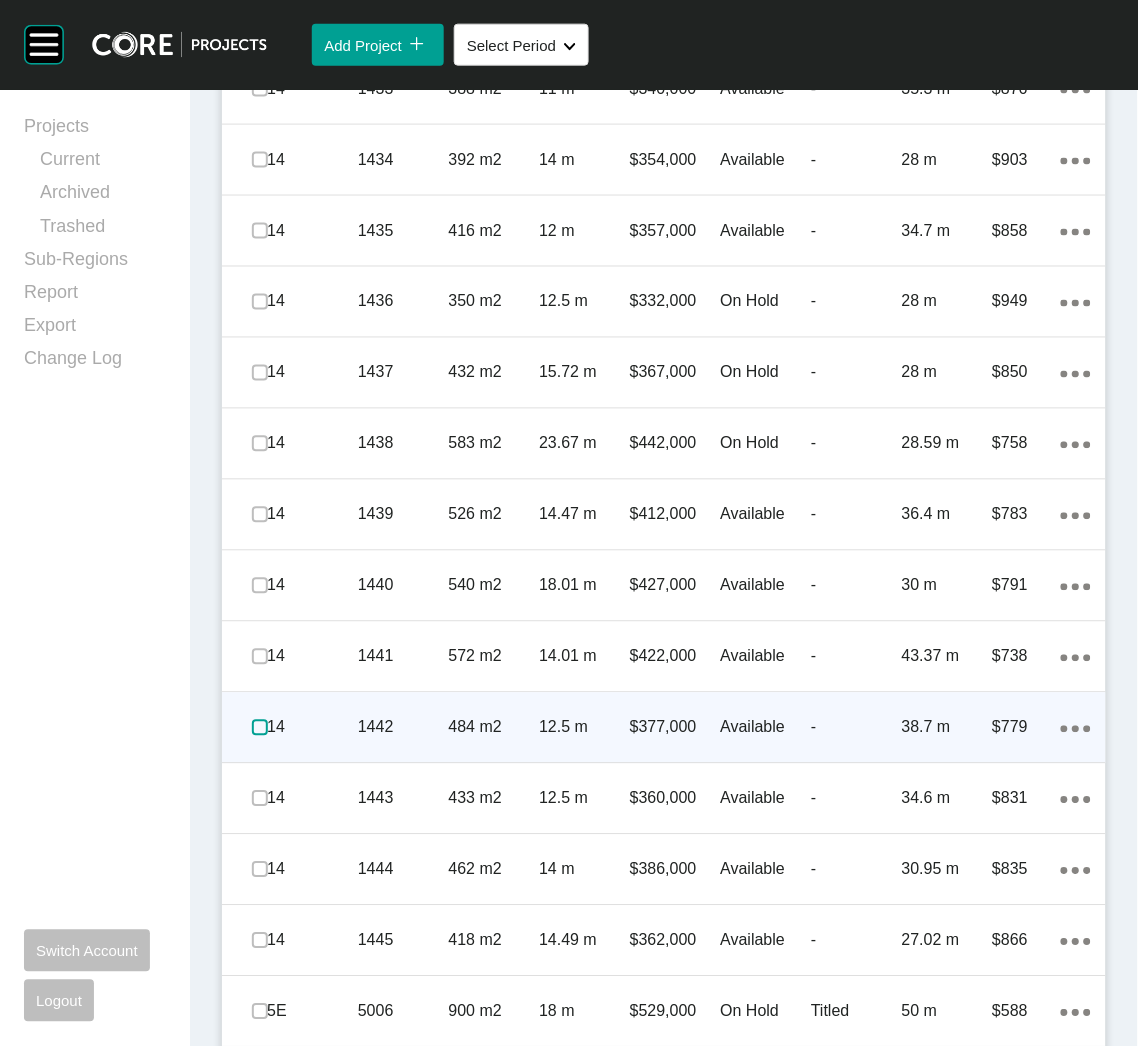 click at bounding box center [260, 728] 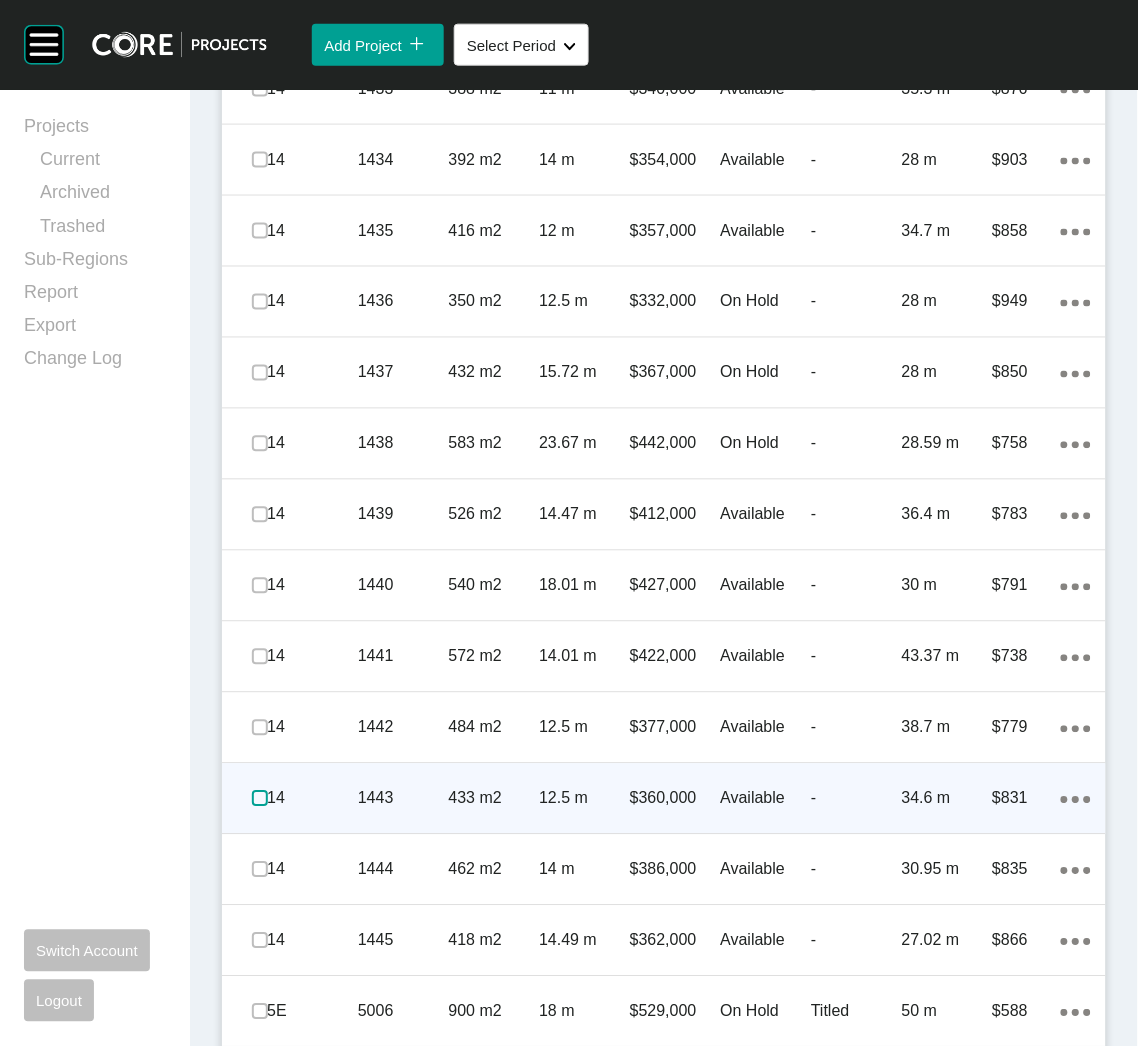 click at bounding box center (260, 799) 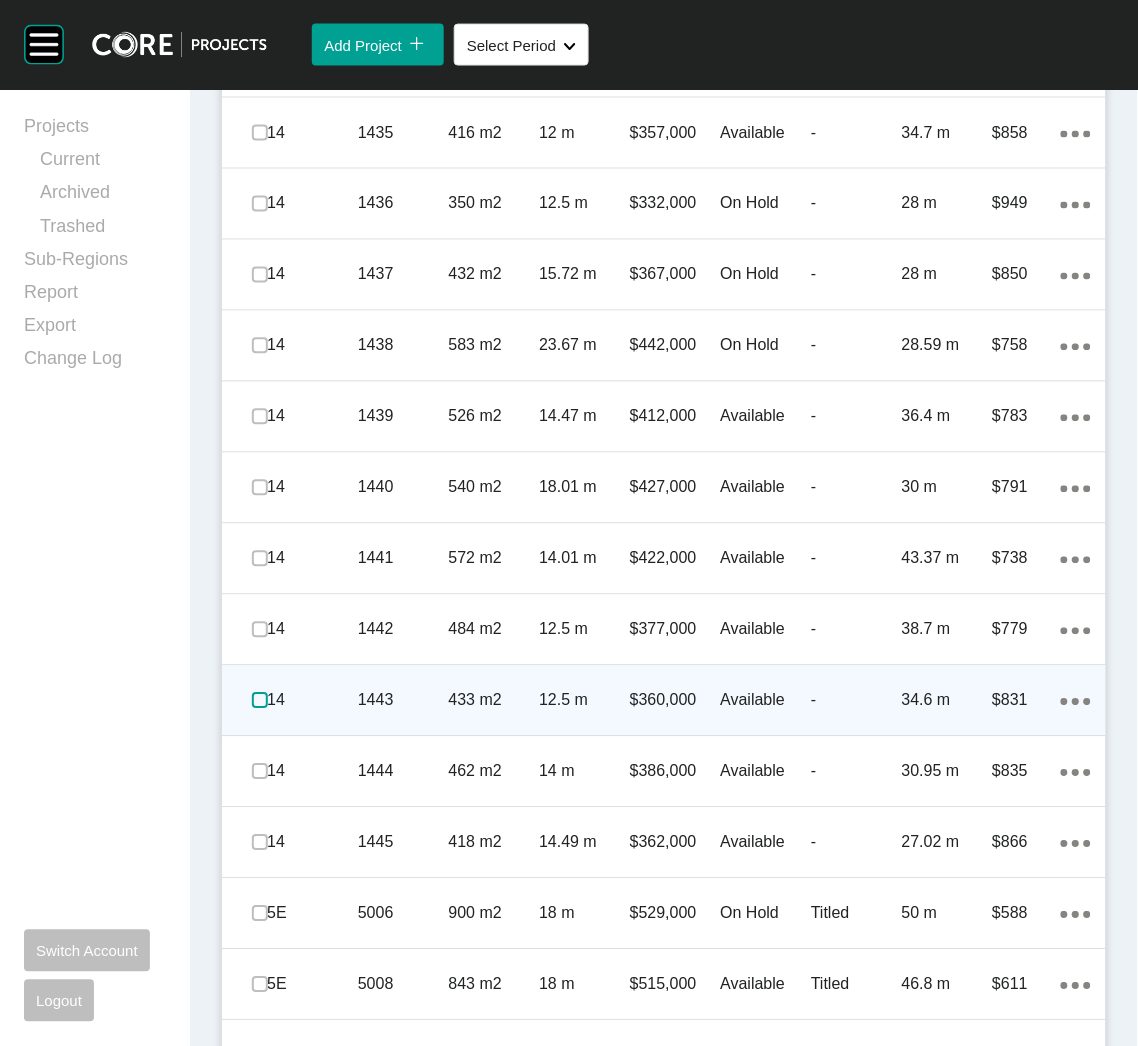 scroll, scrollTop: 7735, scrollLeft: 0, axis: vertical 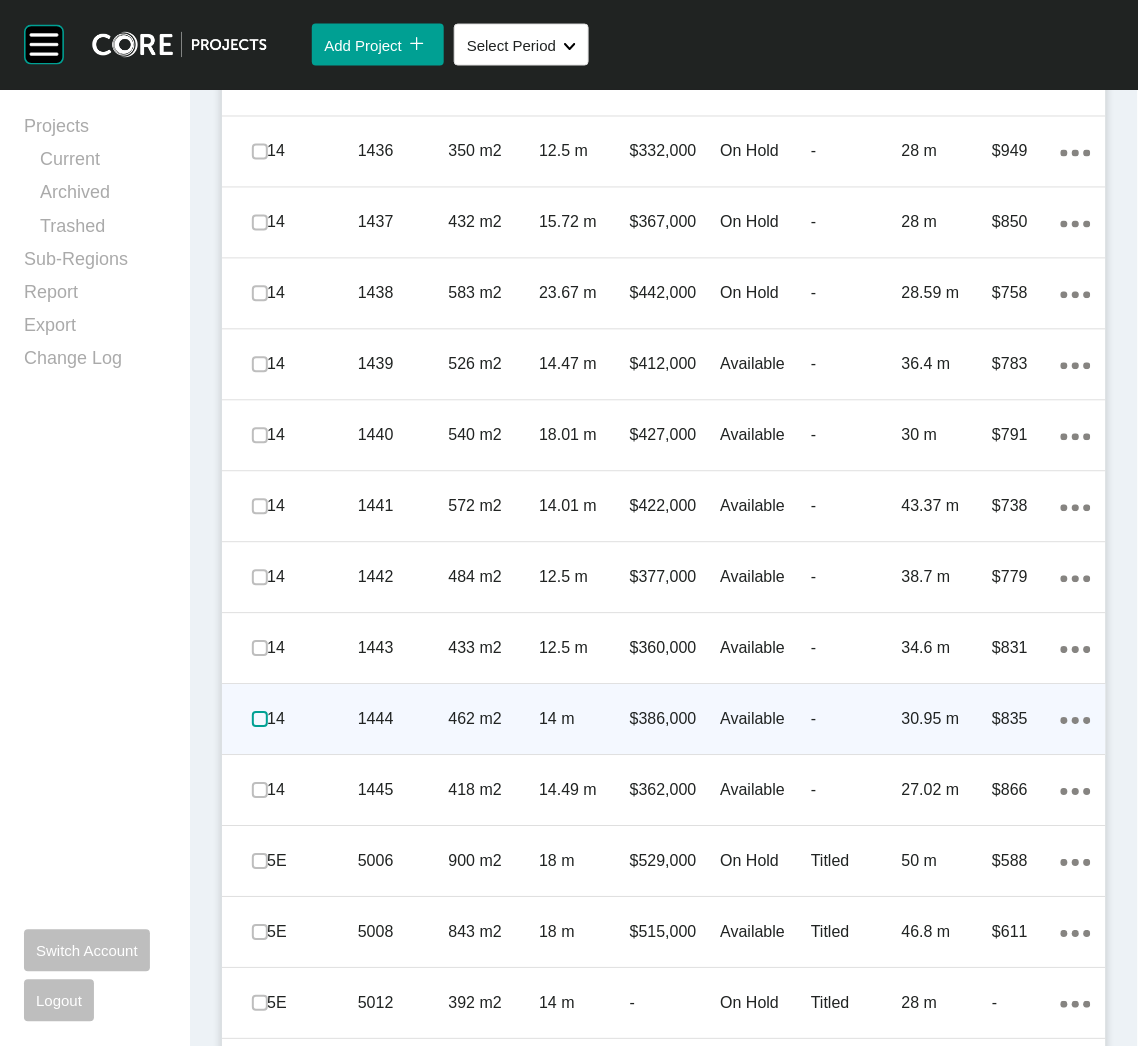 click at bounding box center [260, 720] 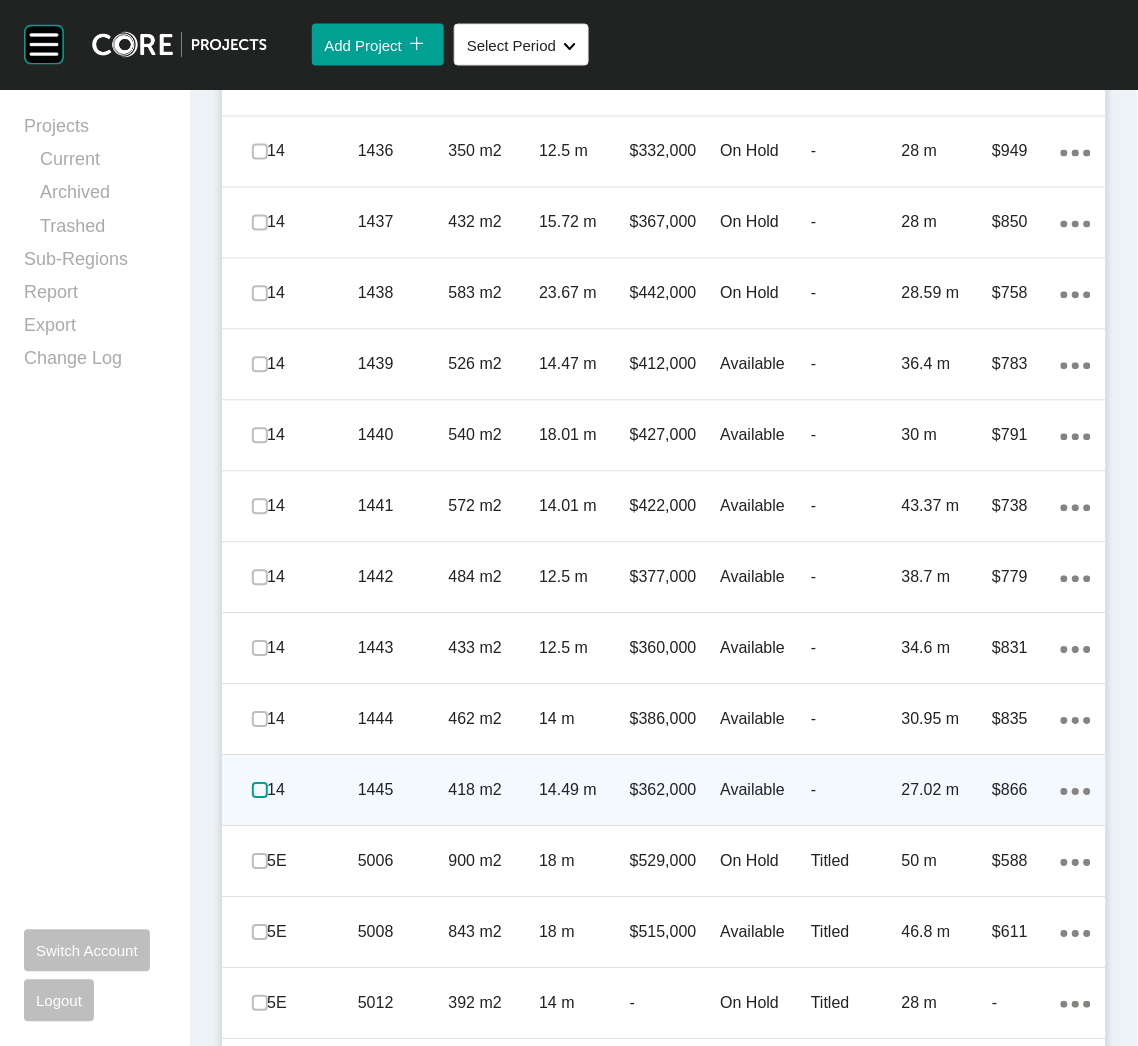 click at bounding box center [260, 791] 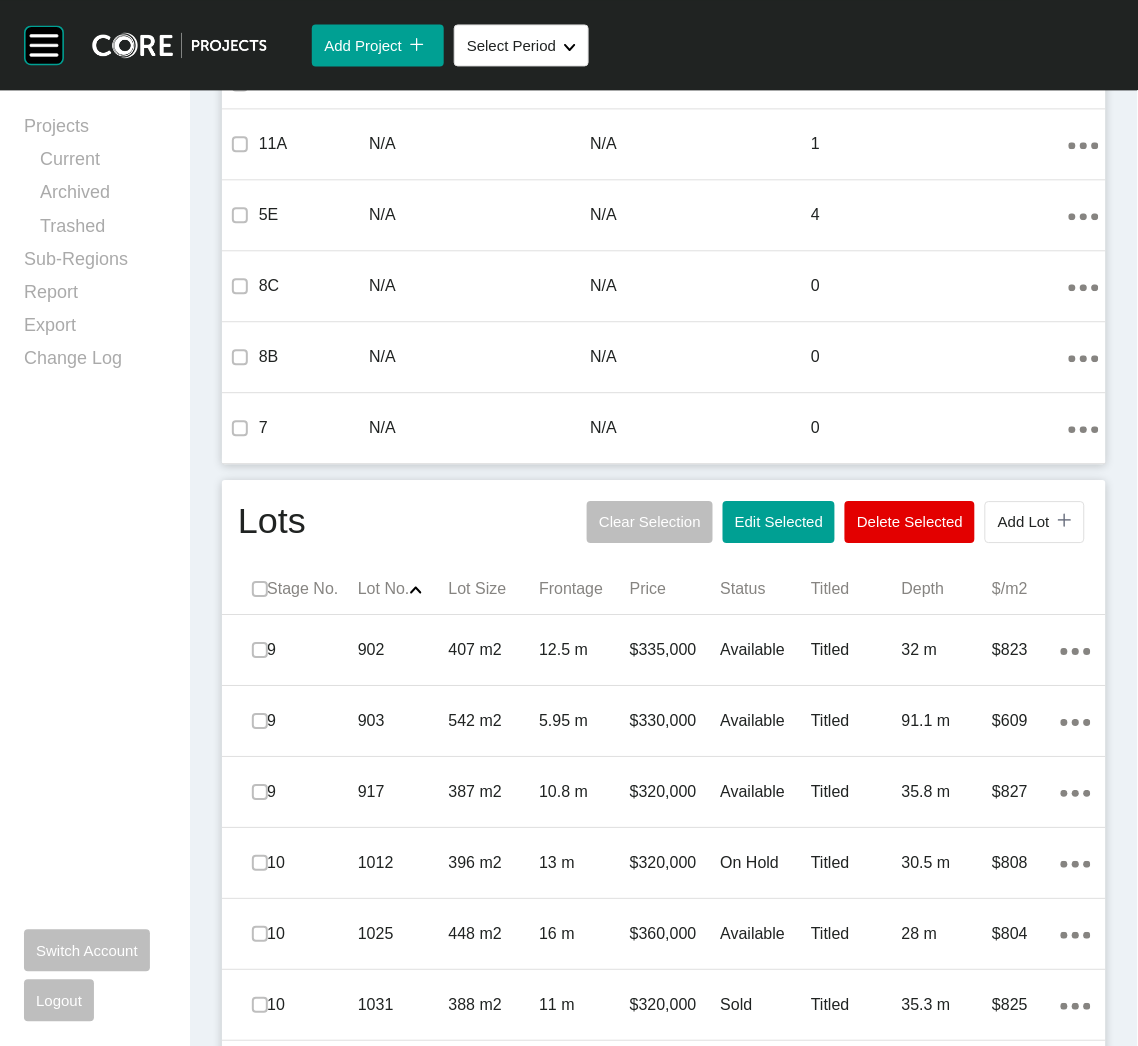 scroll, scrollTop: 603, scrollLeft: 0, axis: vertical 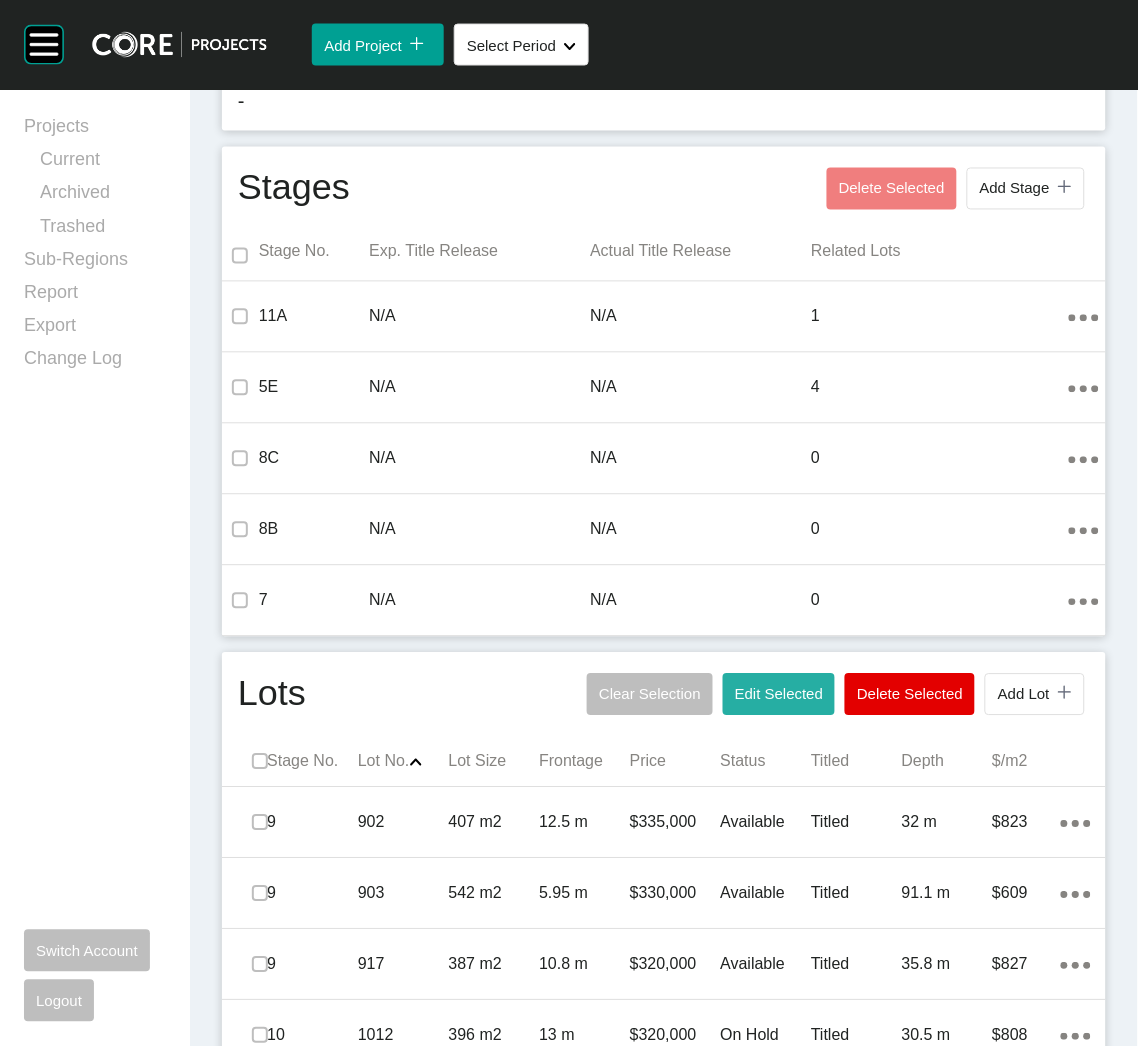 click on "Edit Selected" at bounding box center [779, 695] 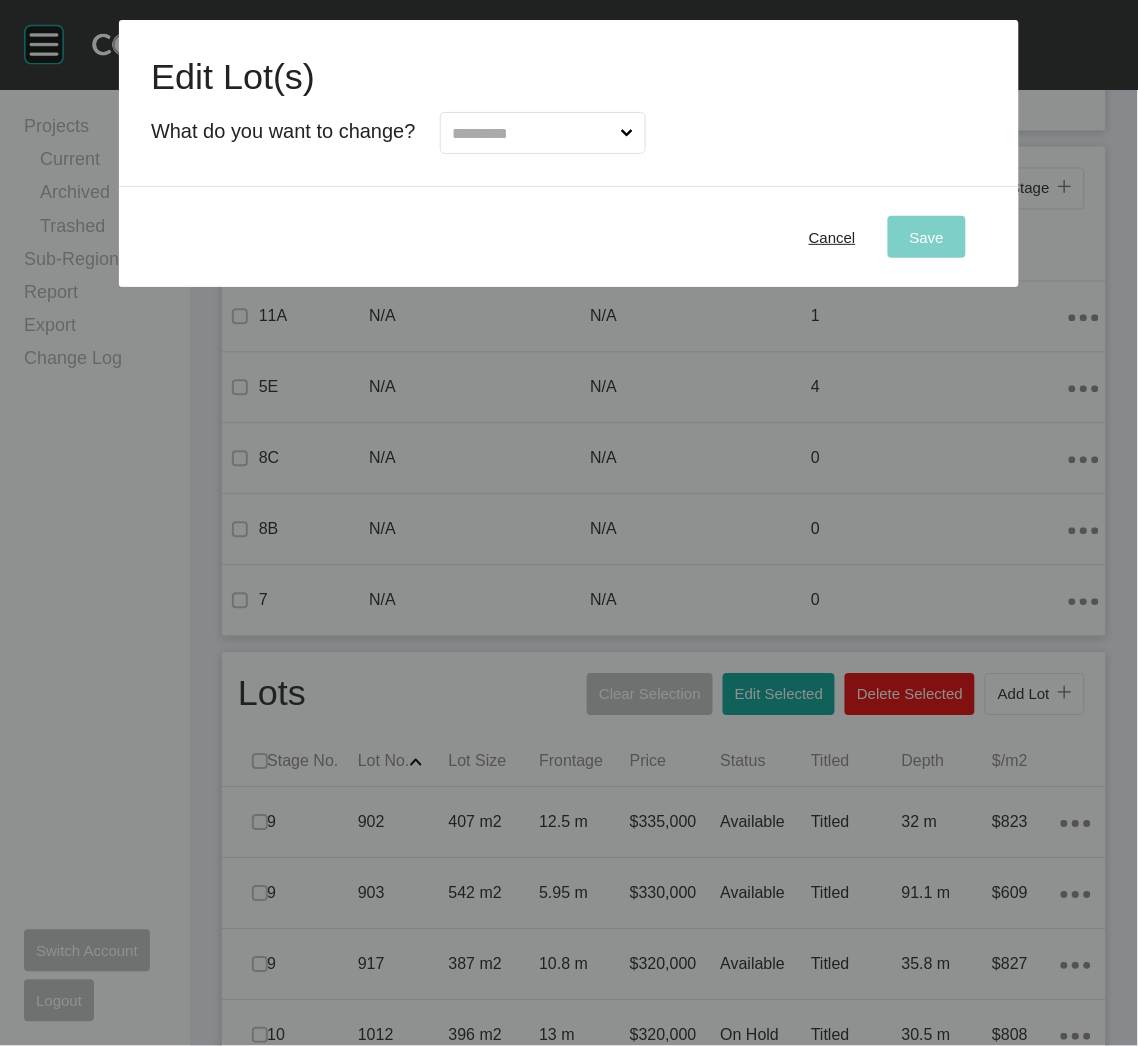 click at bounding box center (533, 133) 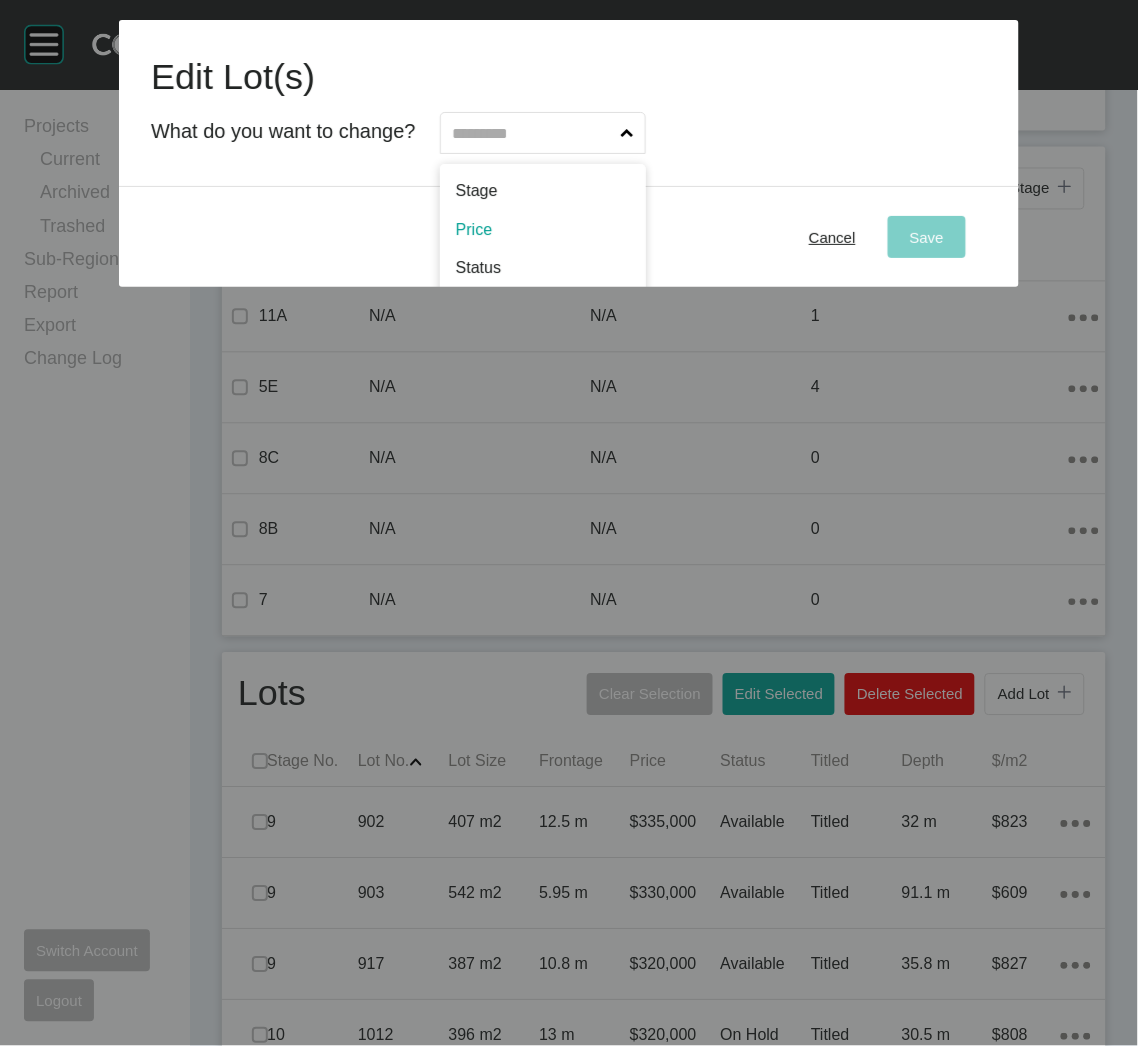 scroll, scrollTop: 22, scrollLeft: 0, axis: vertical 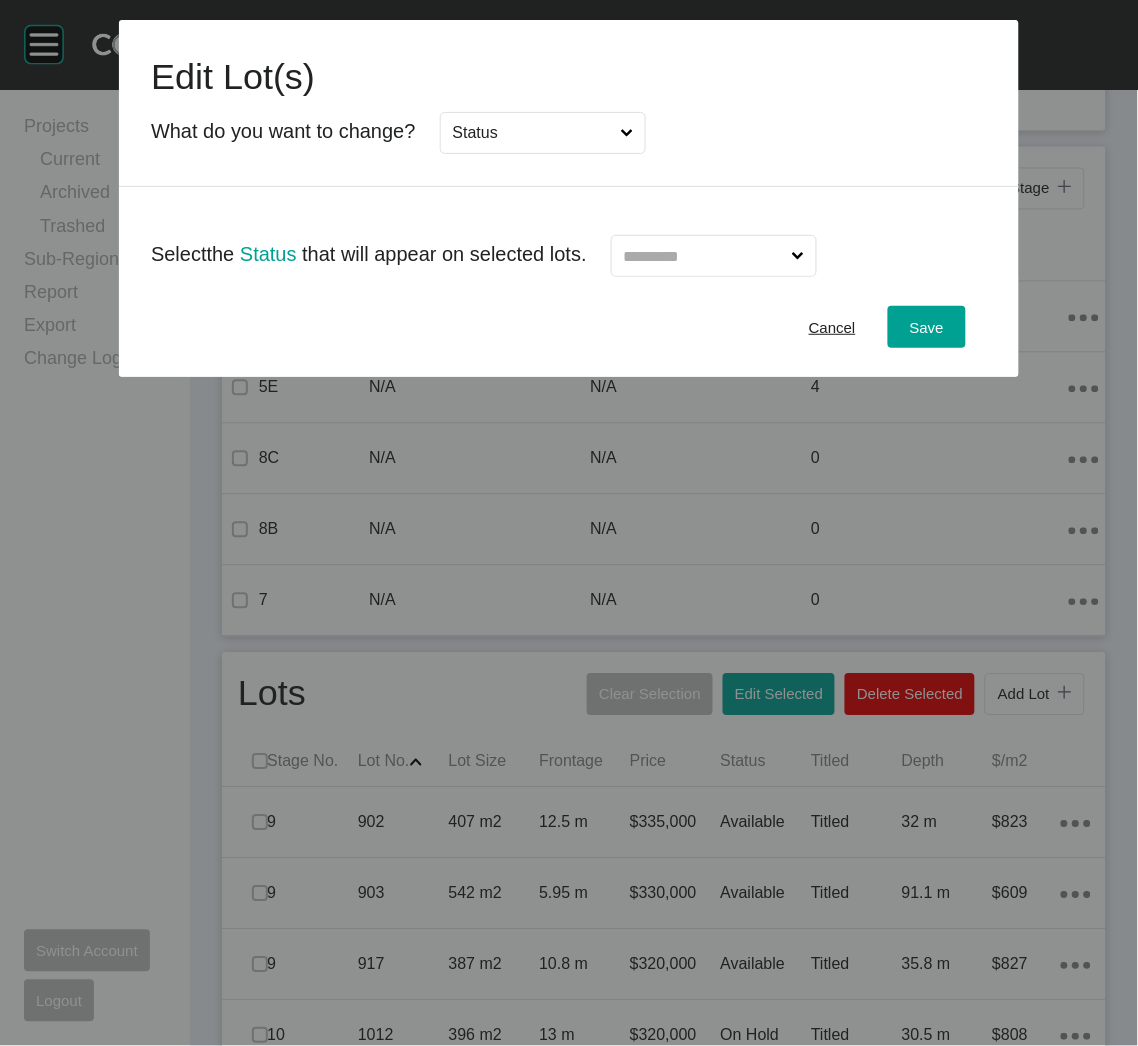 click at bounding box center (704, 256) 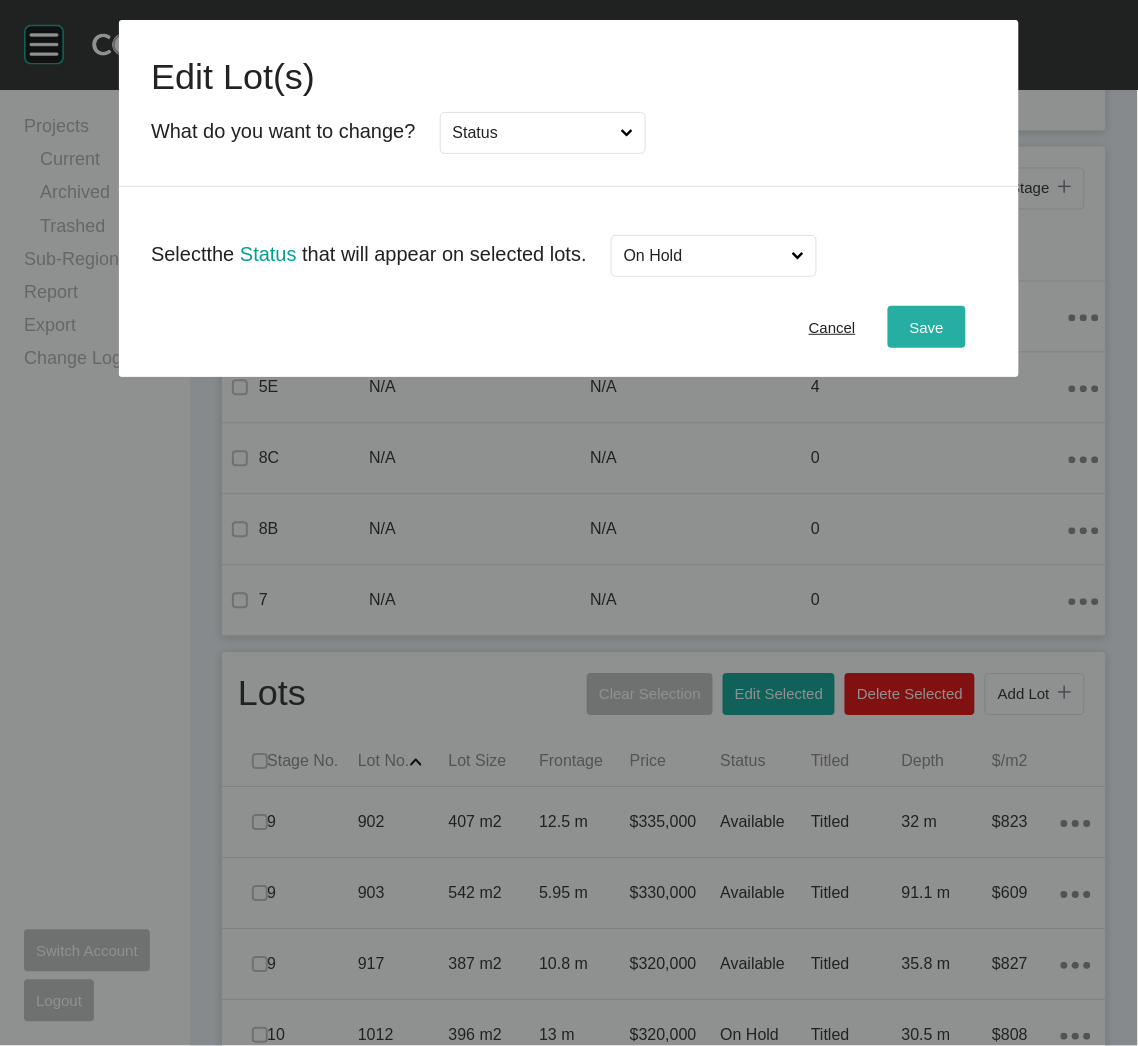 click on "Save" at bounding box center (927, 327) 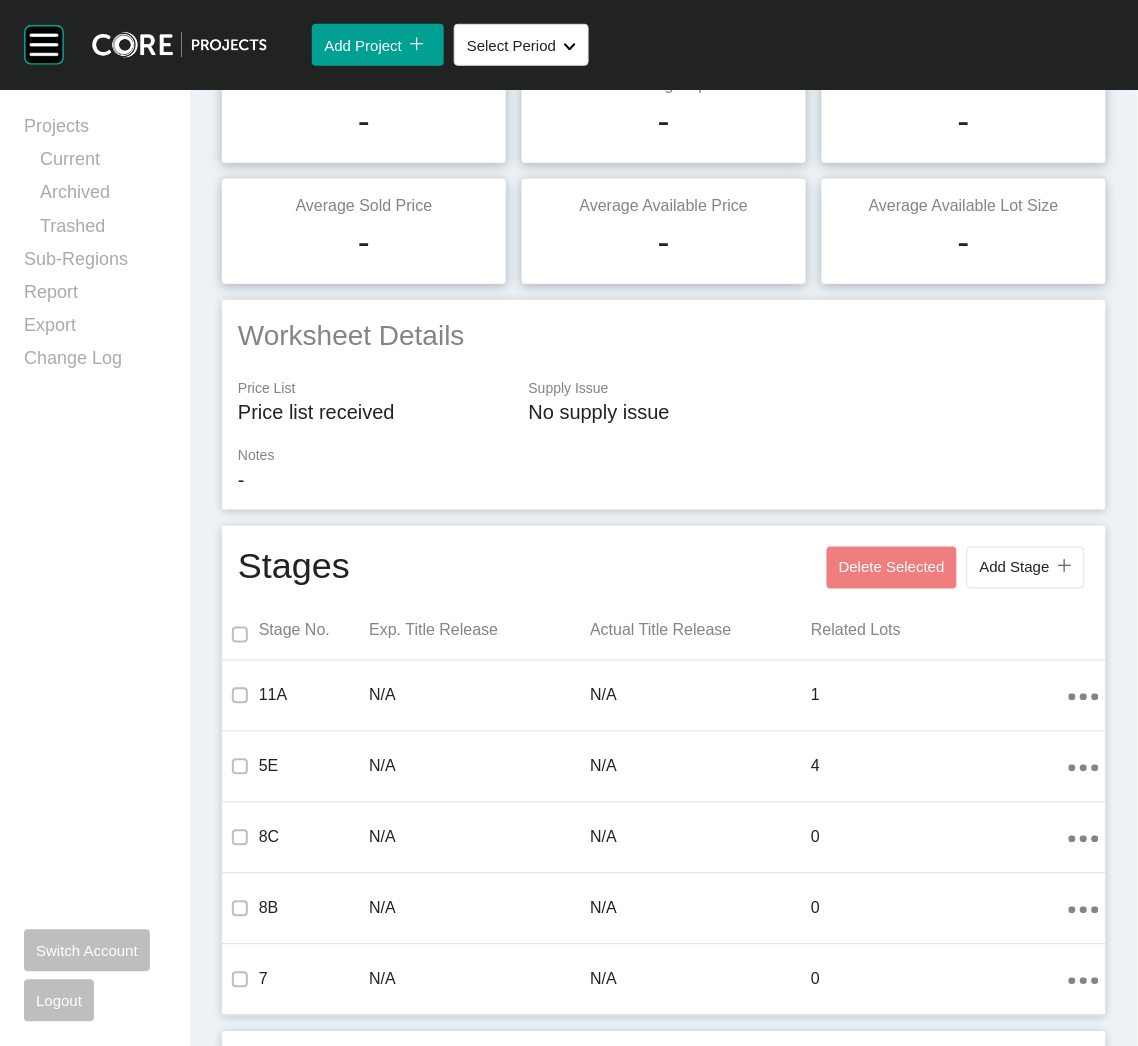 scroll, scrollTop: 0, scrollLeft: 0, axis: both 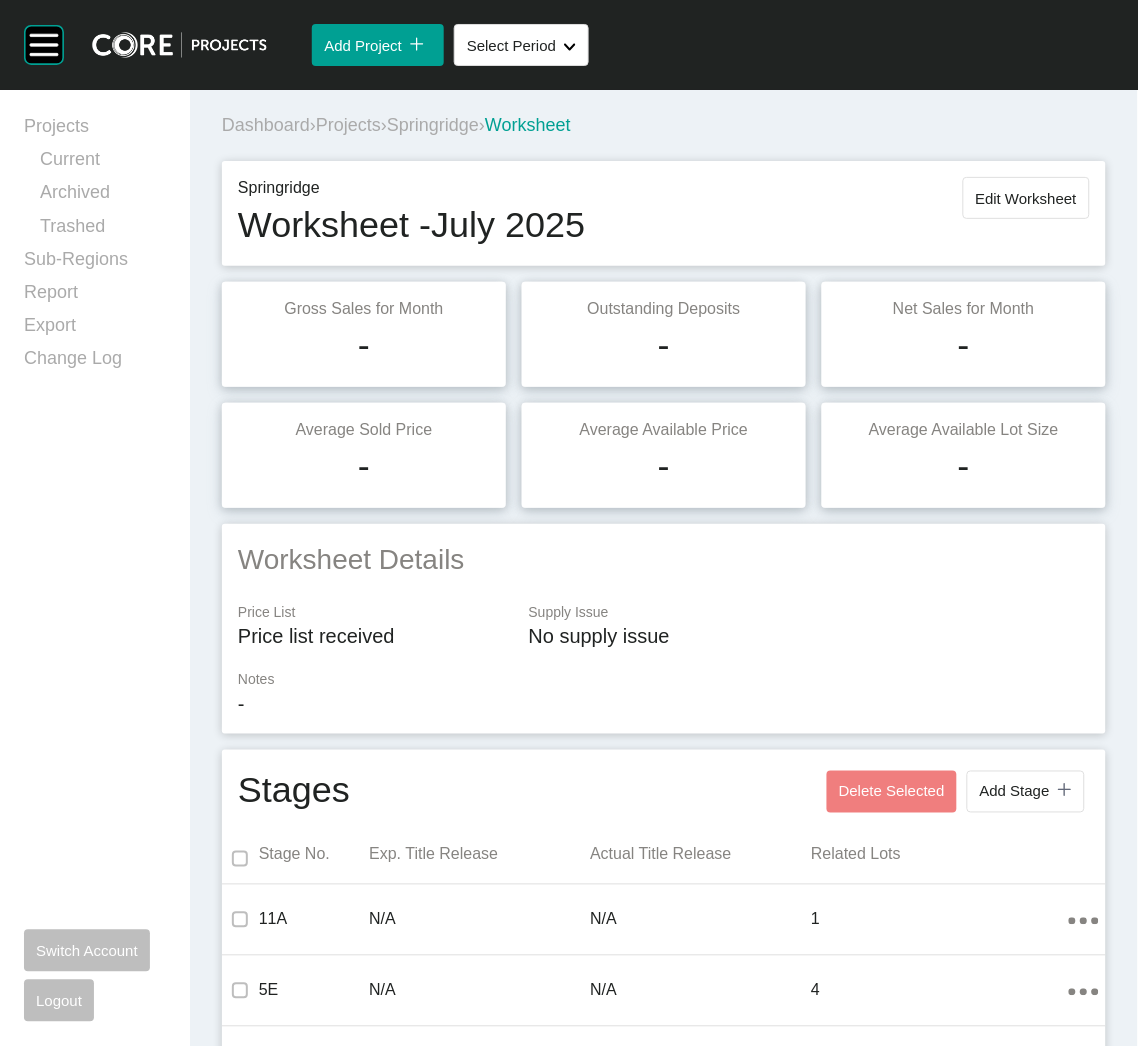 click on "Projects" at bounding box center (348, 125) 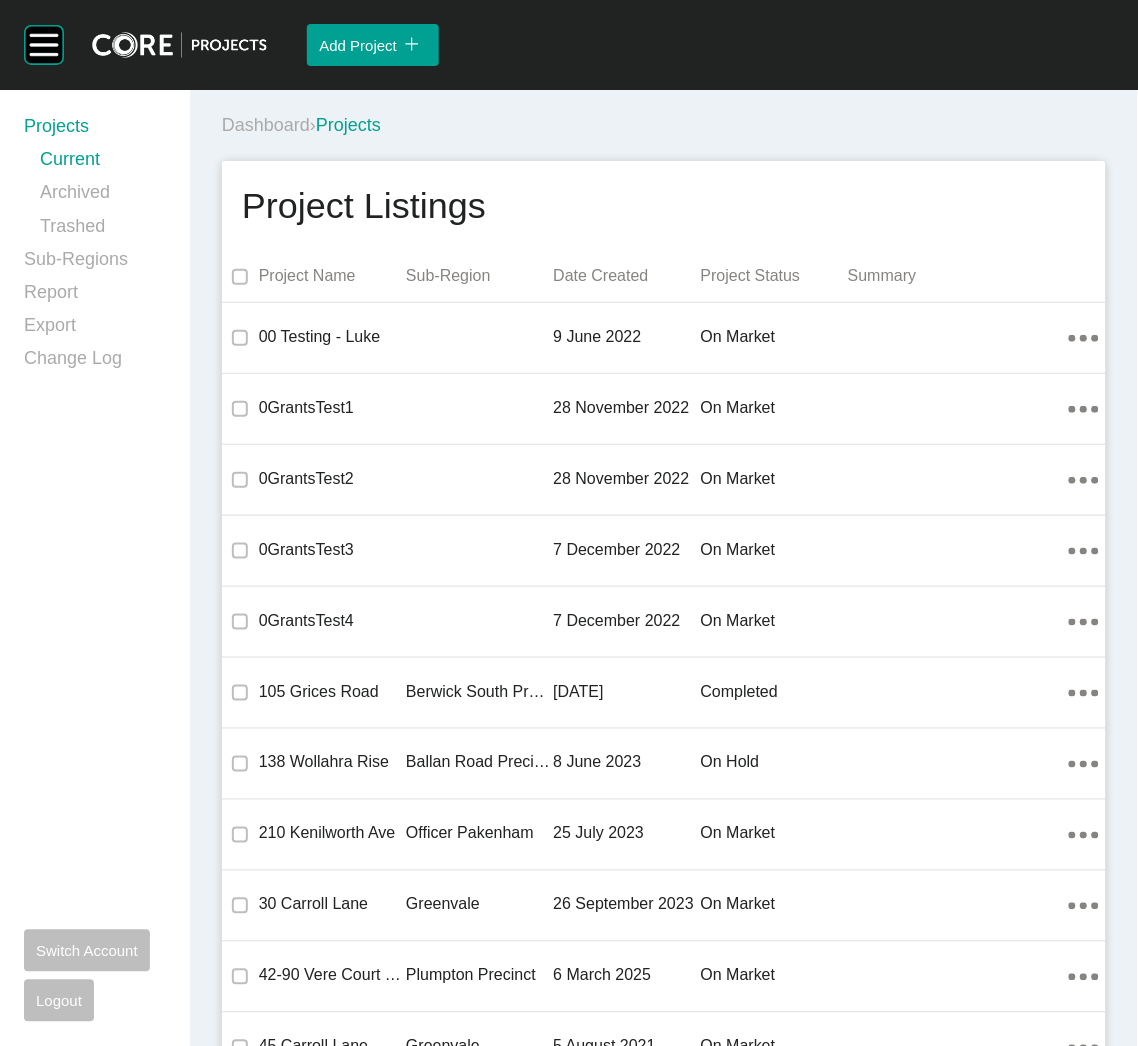 scroll, scrollTop: 44371, scrollLeft: 0, axis: vertical 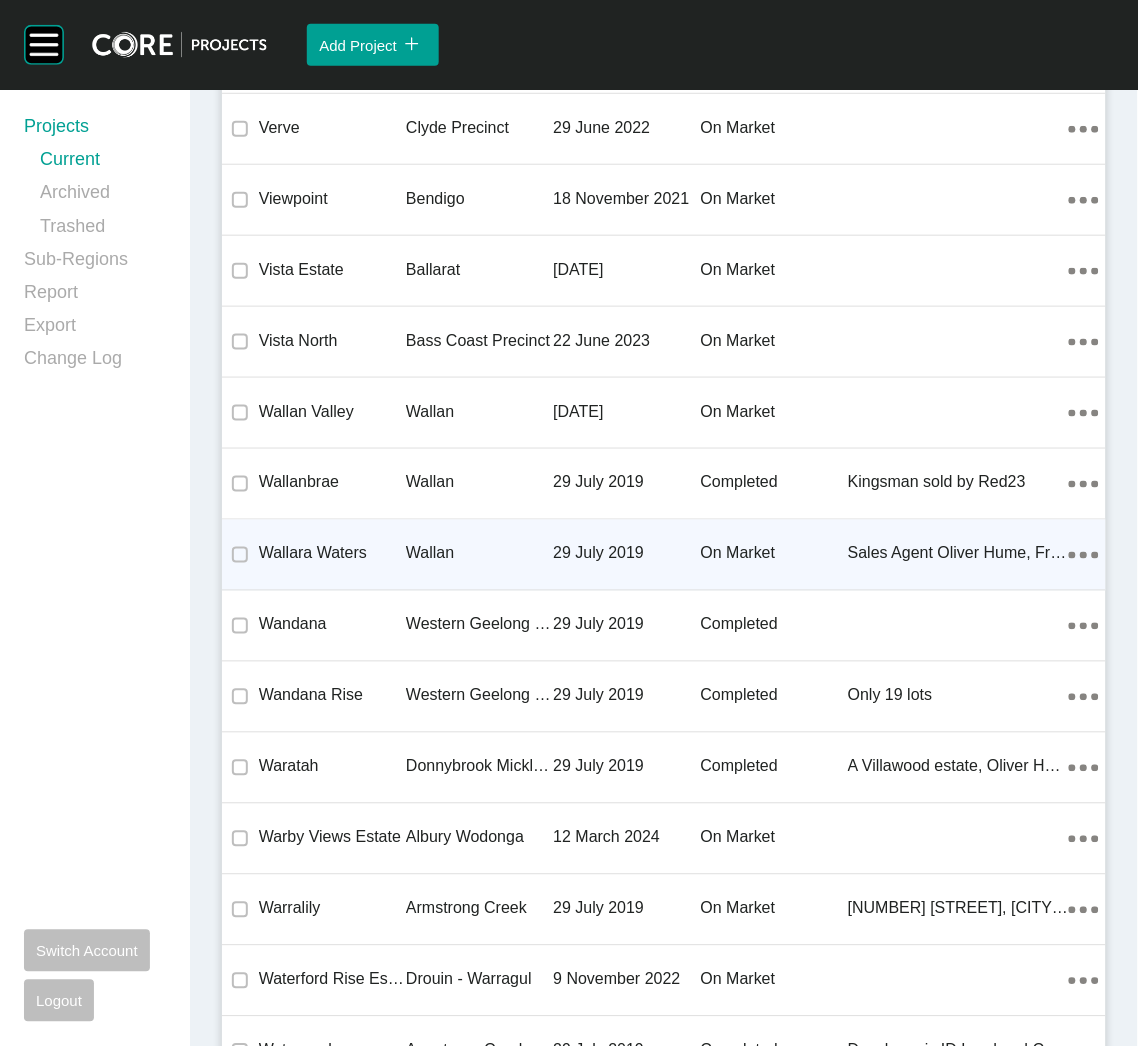 click on "29 July 2019" at bounding box center (626, 554) 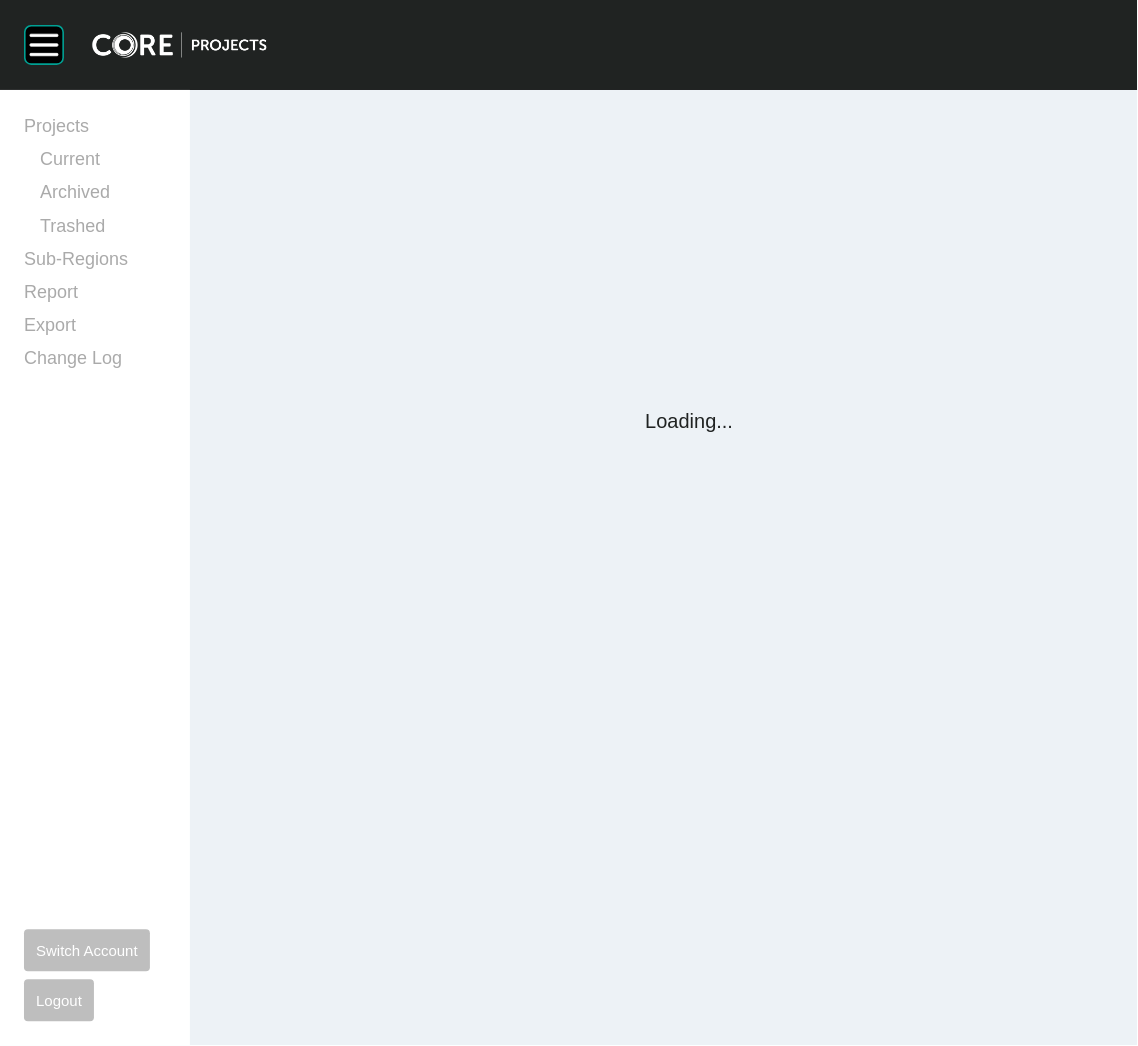 scroll, scrollTop: 0, scrollLeft: 0, axis: both 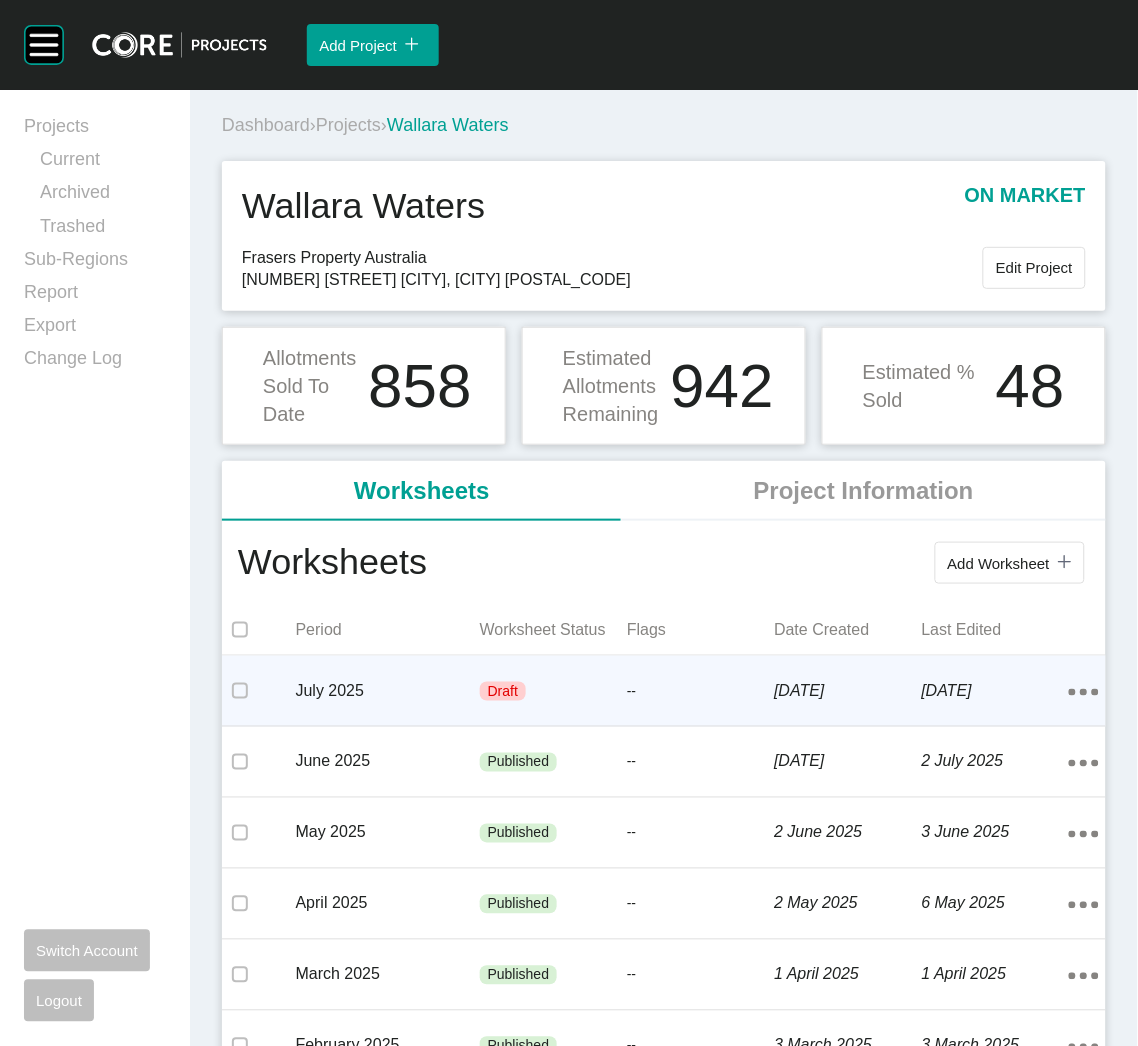drag, startPoint x: 603, startPoint y: 488, endPoint x: 567, endPoint y: 693, distance: 208.13698 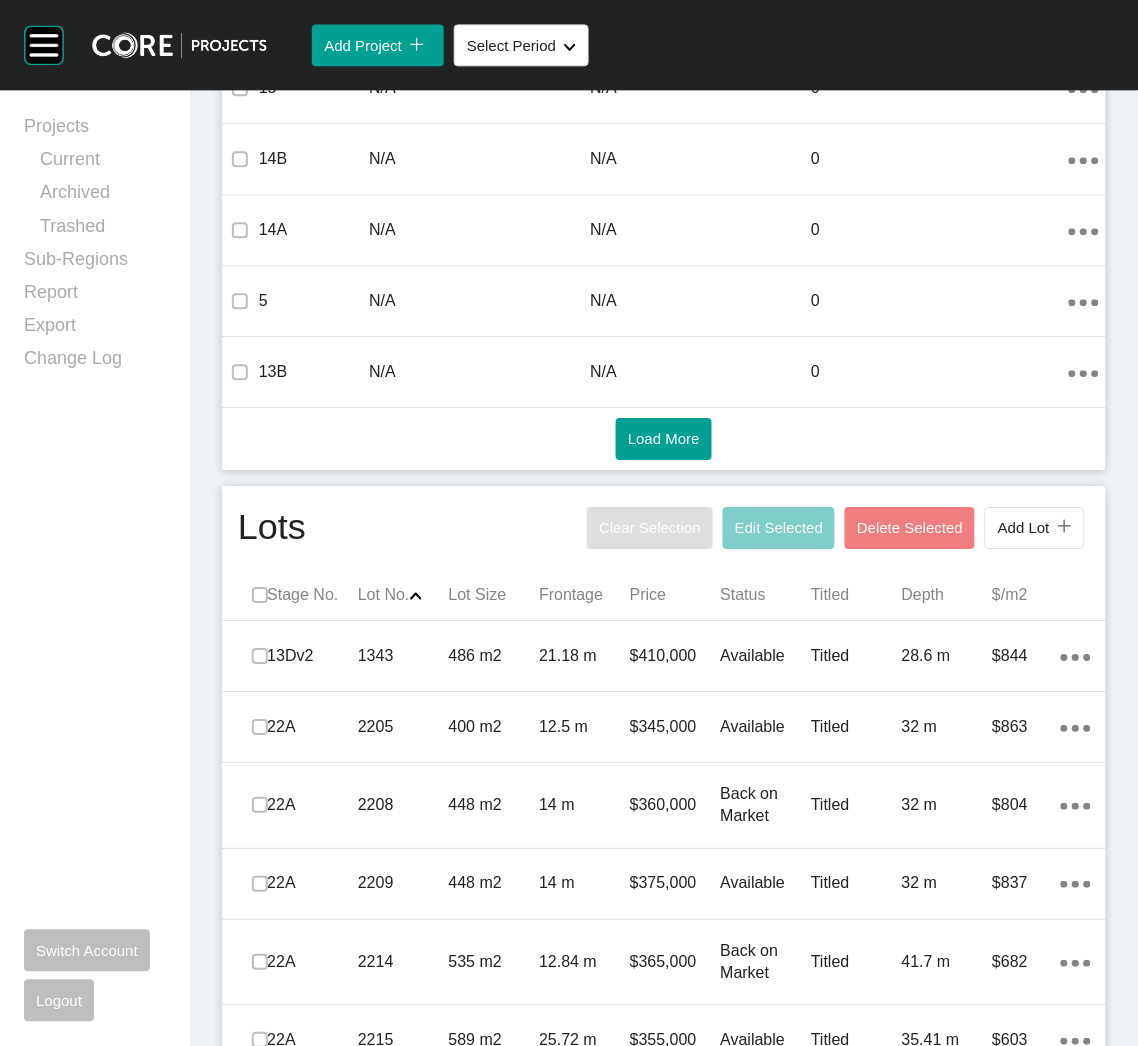 scroll, scrollTop: 1198, scrollLeft: 0, axis: vertical 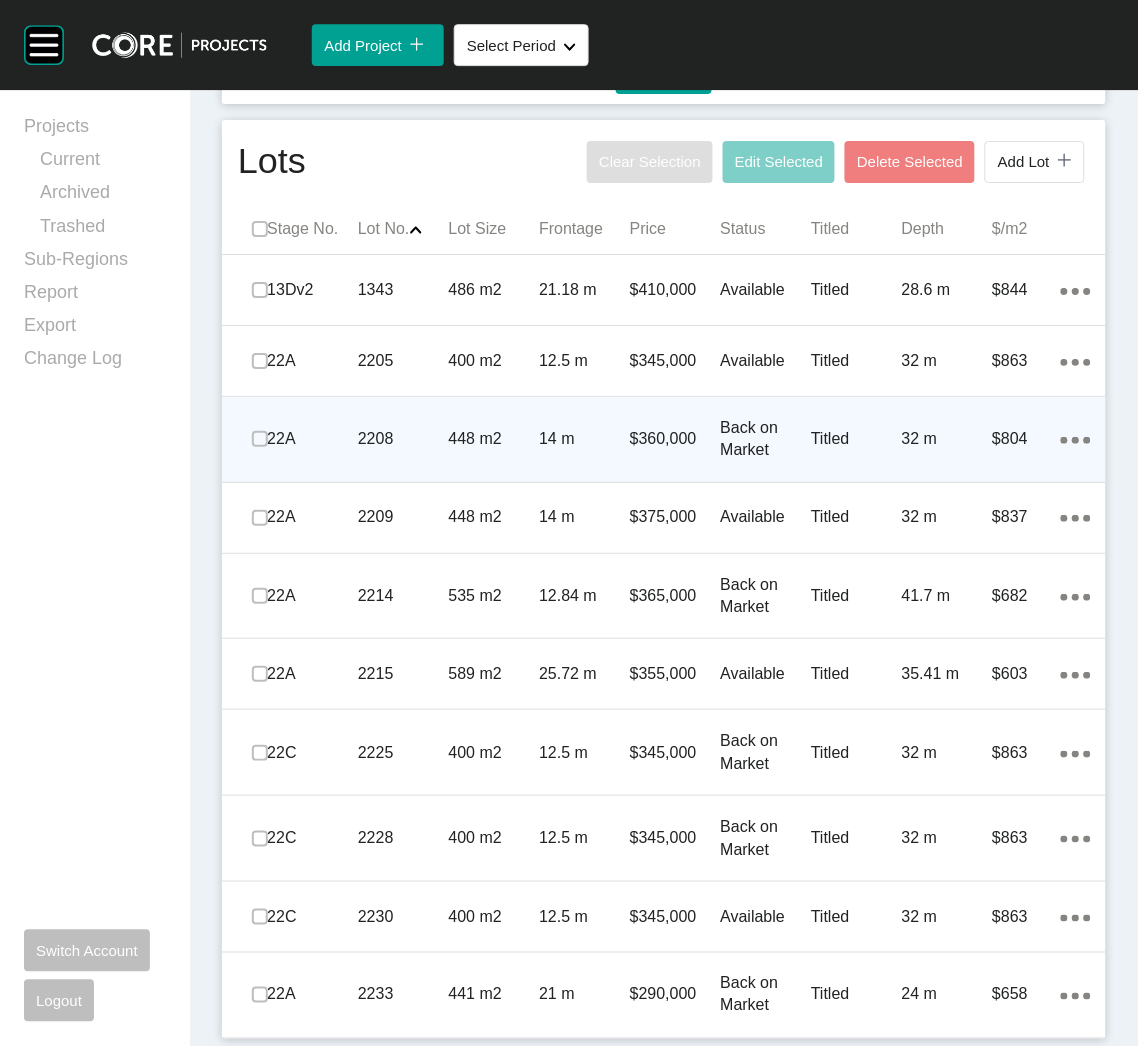 click on "448 m2" at bounding box center (494, 439) 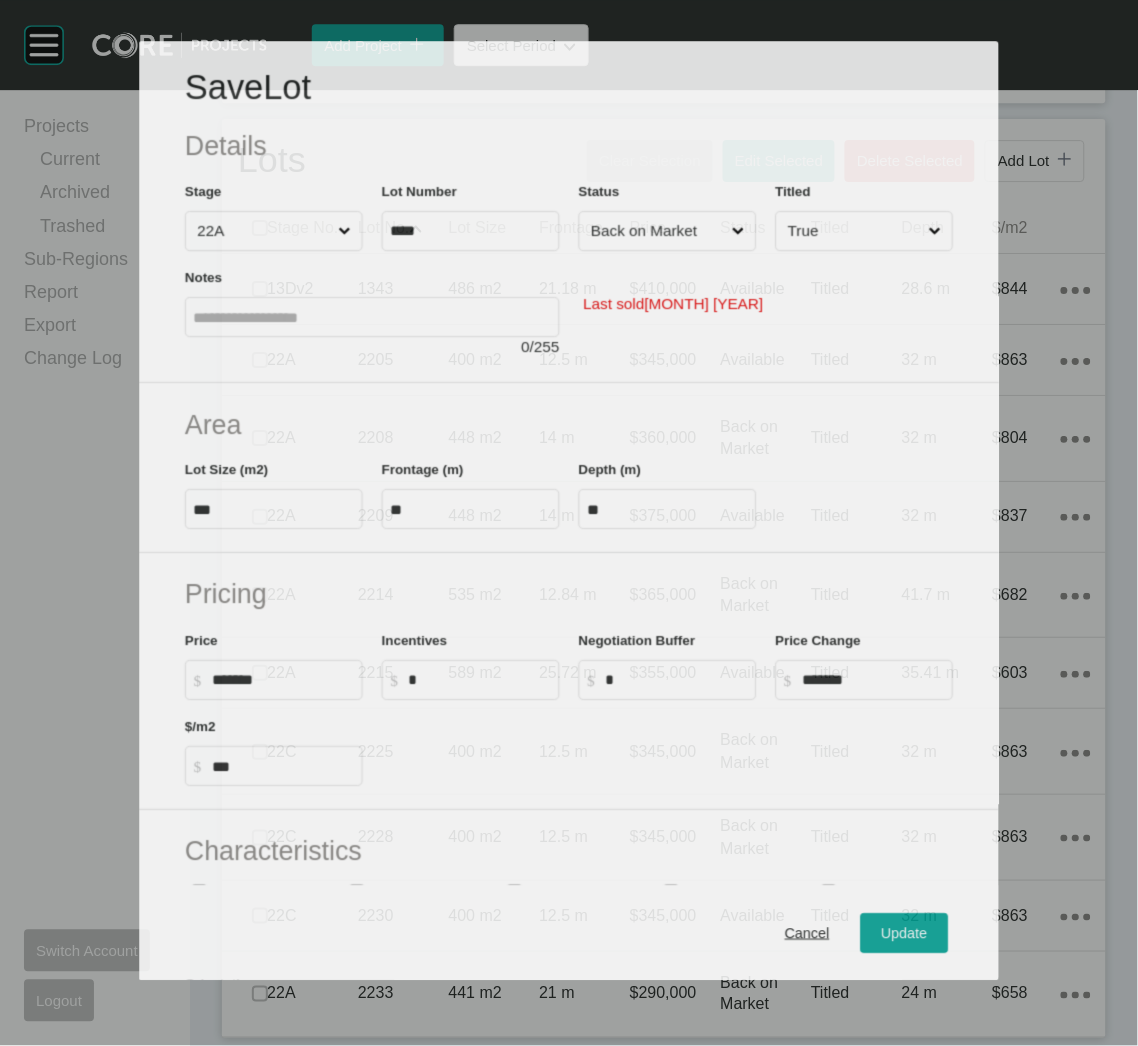 scroll, scrollTop: 1136, scrollLeft: 0, axis: vertical 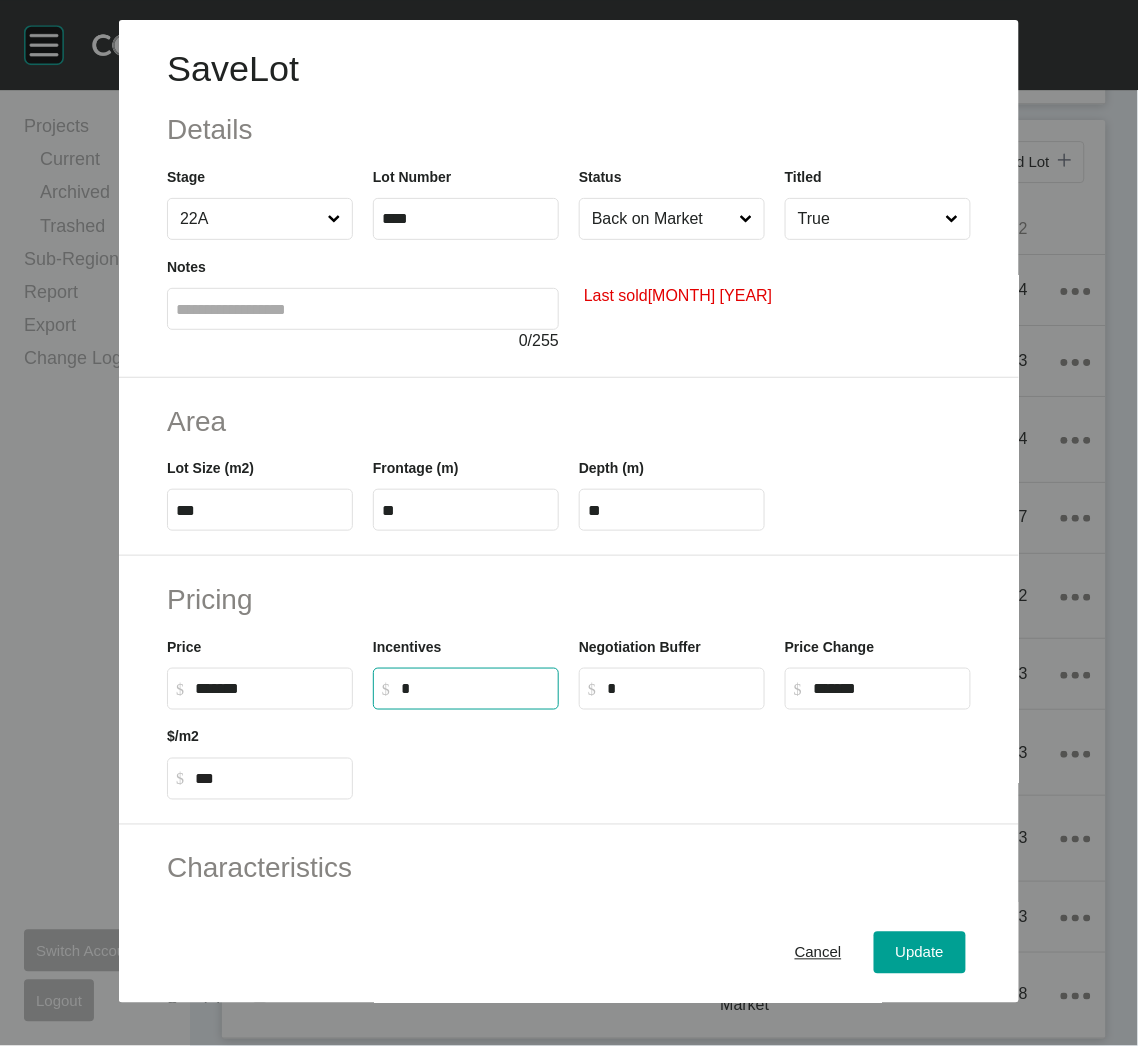 drag, startPoint x: 445, startPoint y: 690, endPoint x: 388, endPoint y: 691, distance: 57.00877 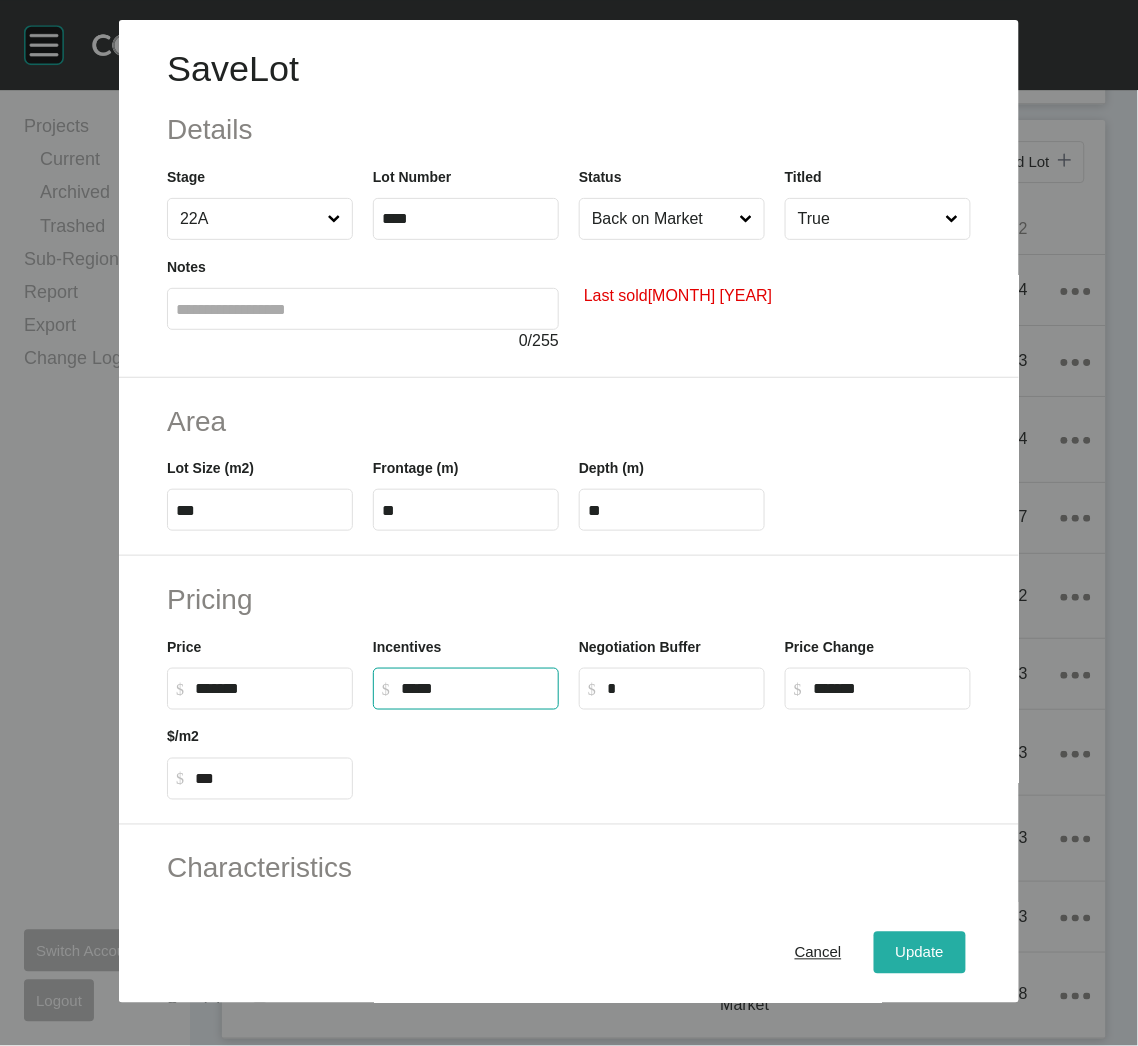 type on "******" 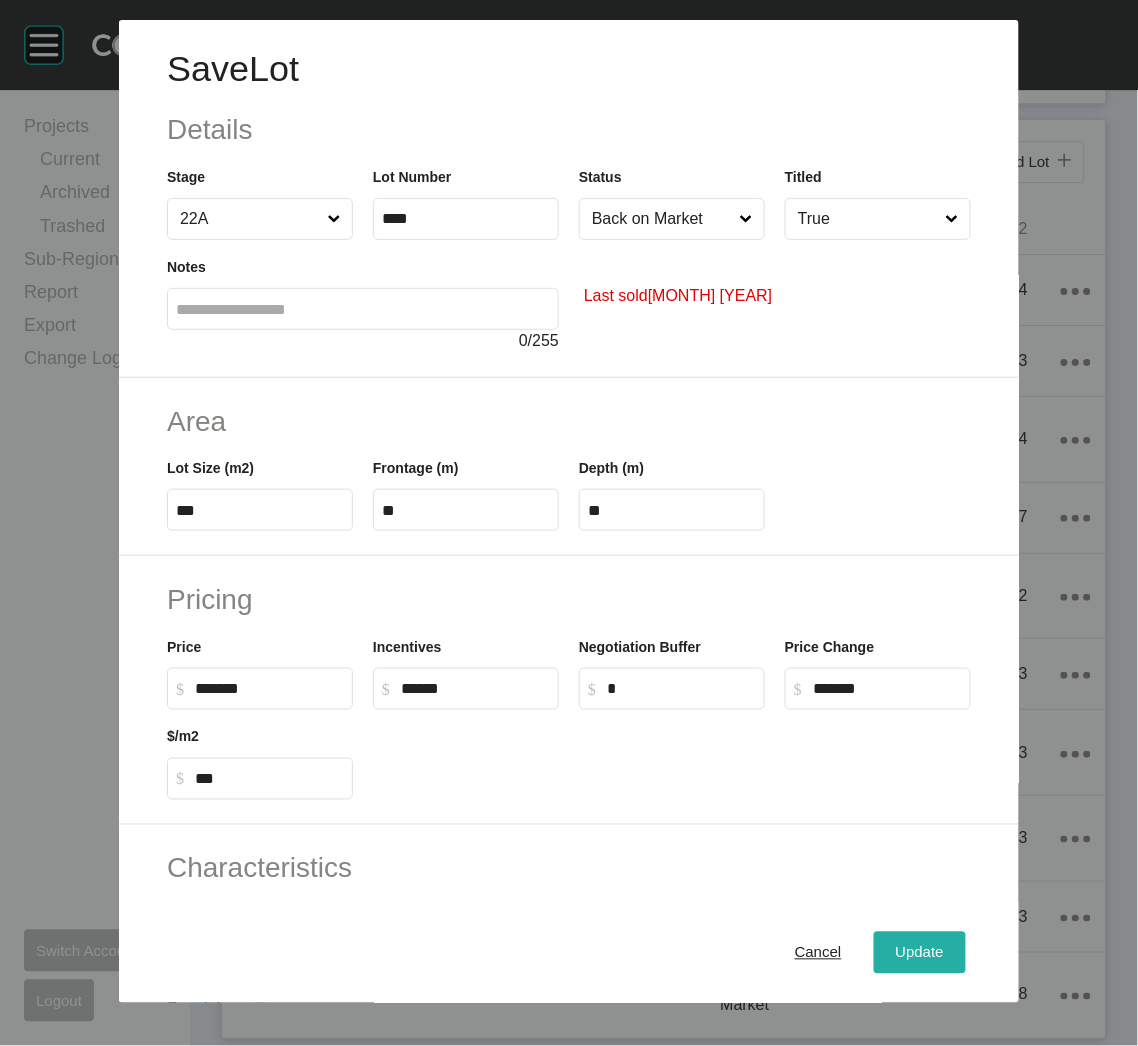 click on "Update" at bounding box center [920, 953] 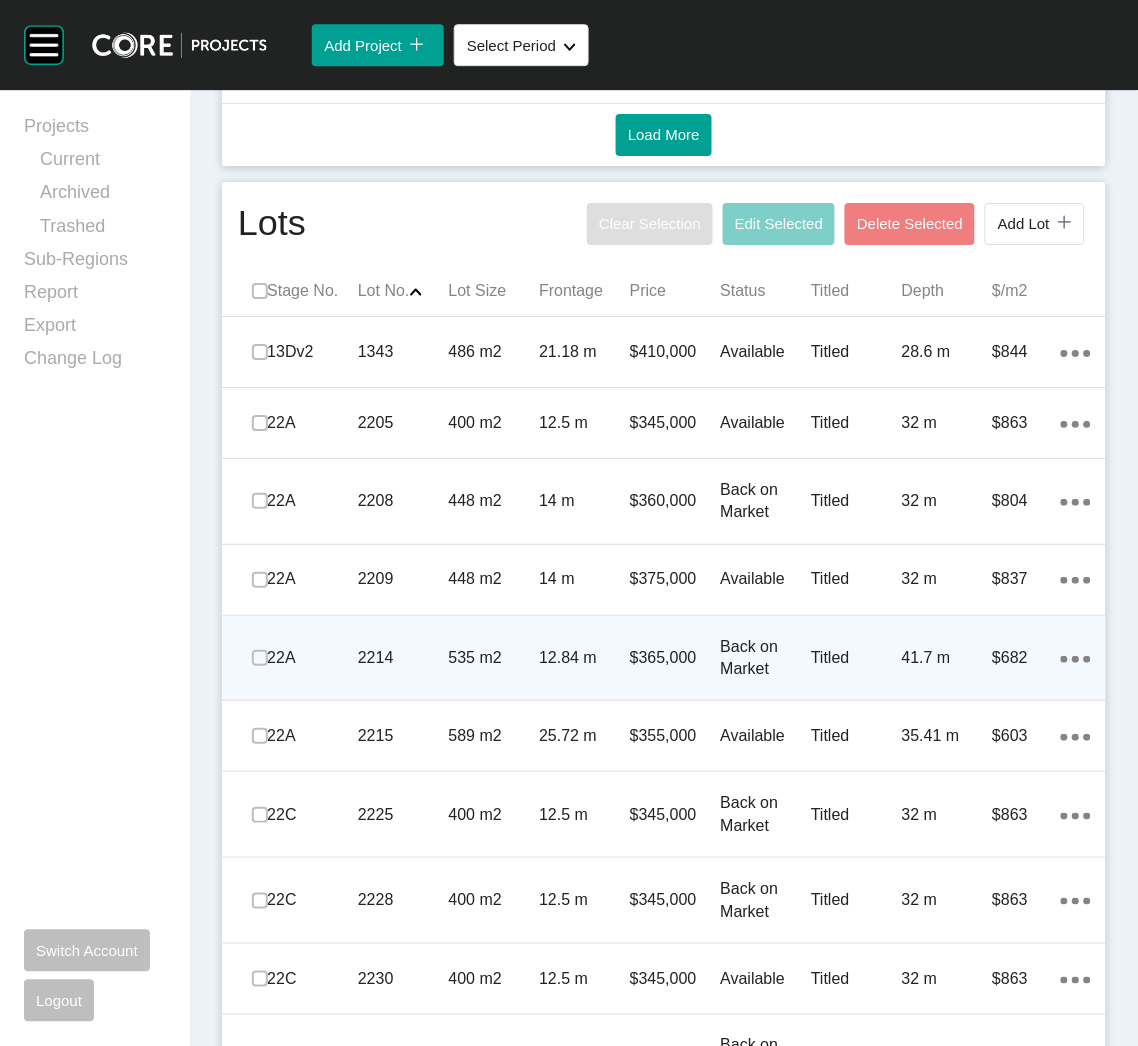 click on "535 m2" at bounding box center [494, 658] 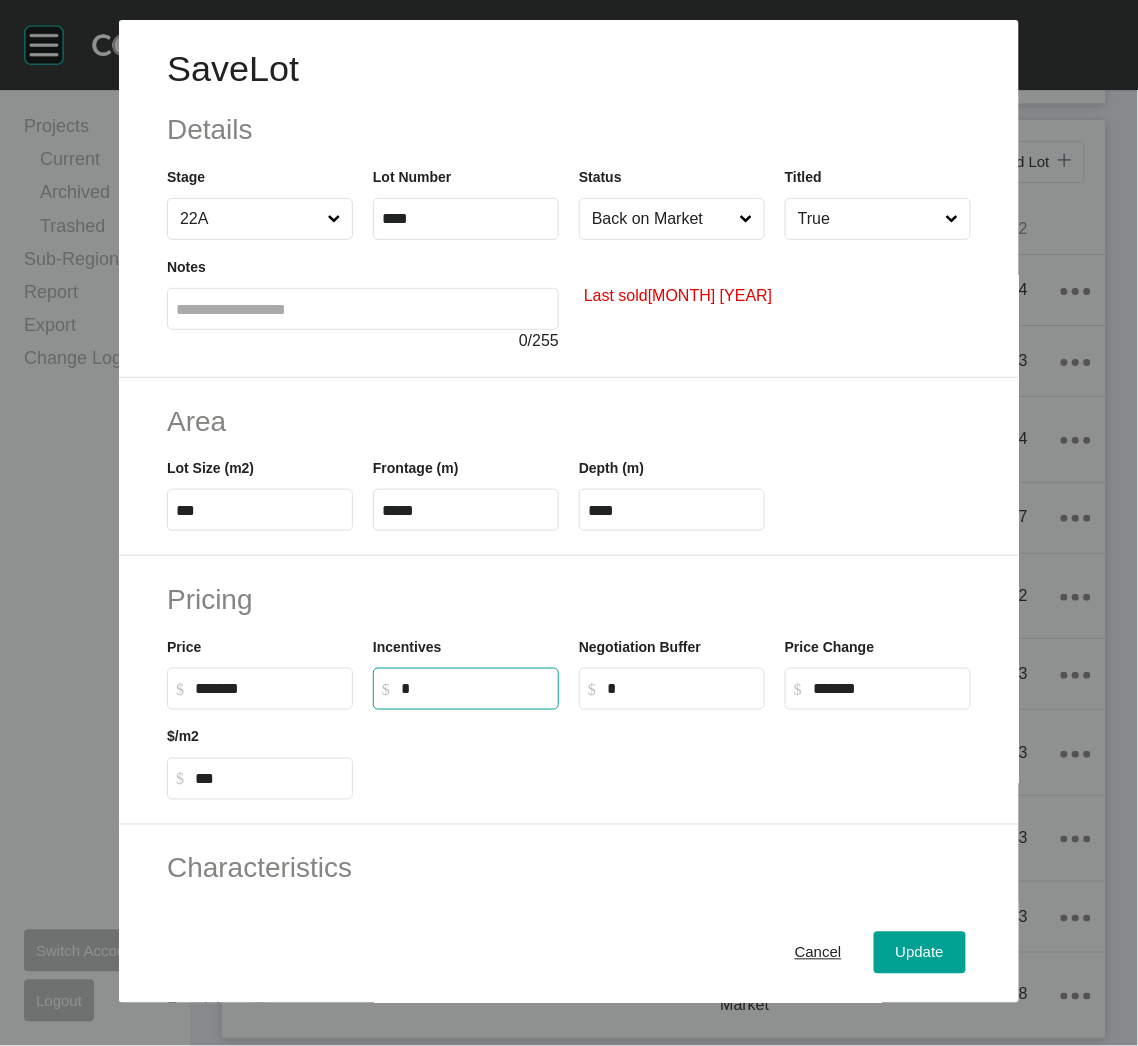 drag, startPoint x: 424, startPoint y: 681, endPoint x: 395, endPoint y: 674, distance: 29.832869 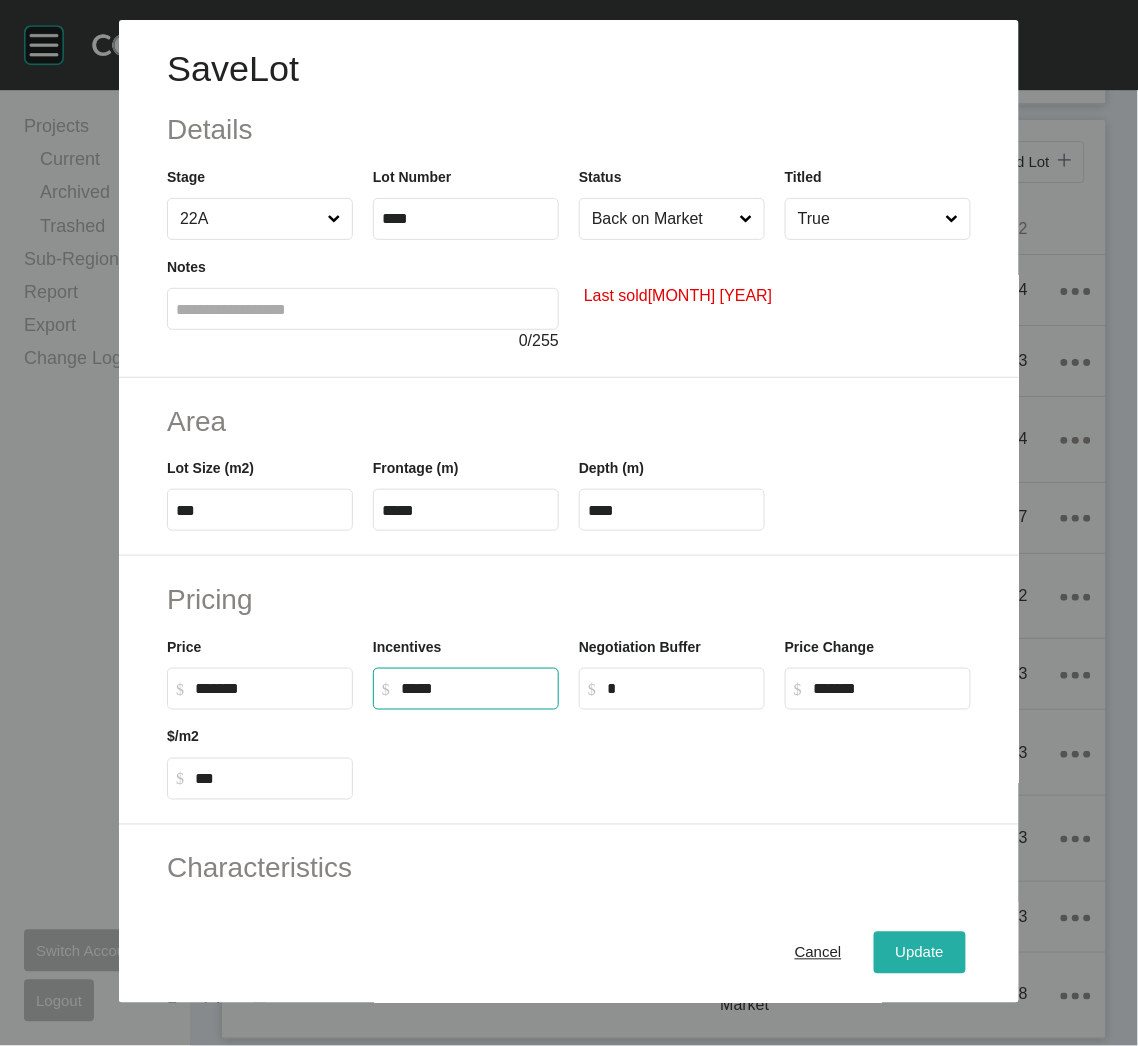 type on "******" 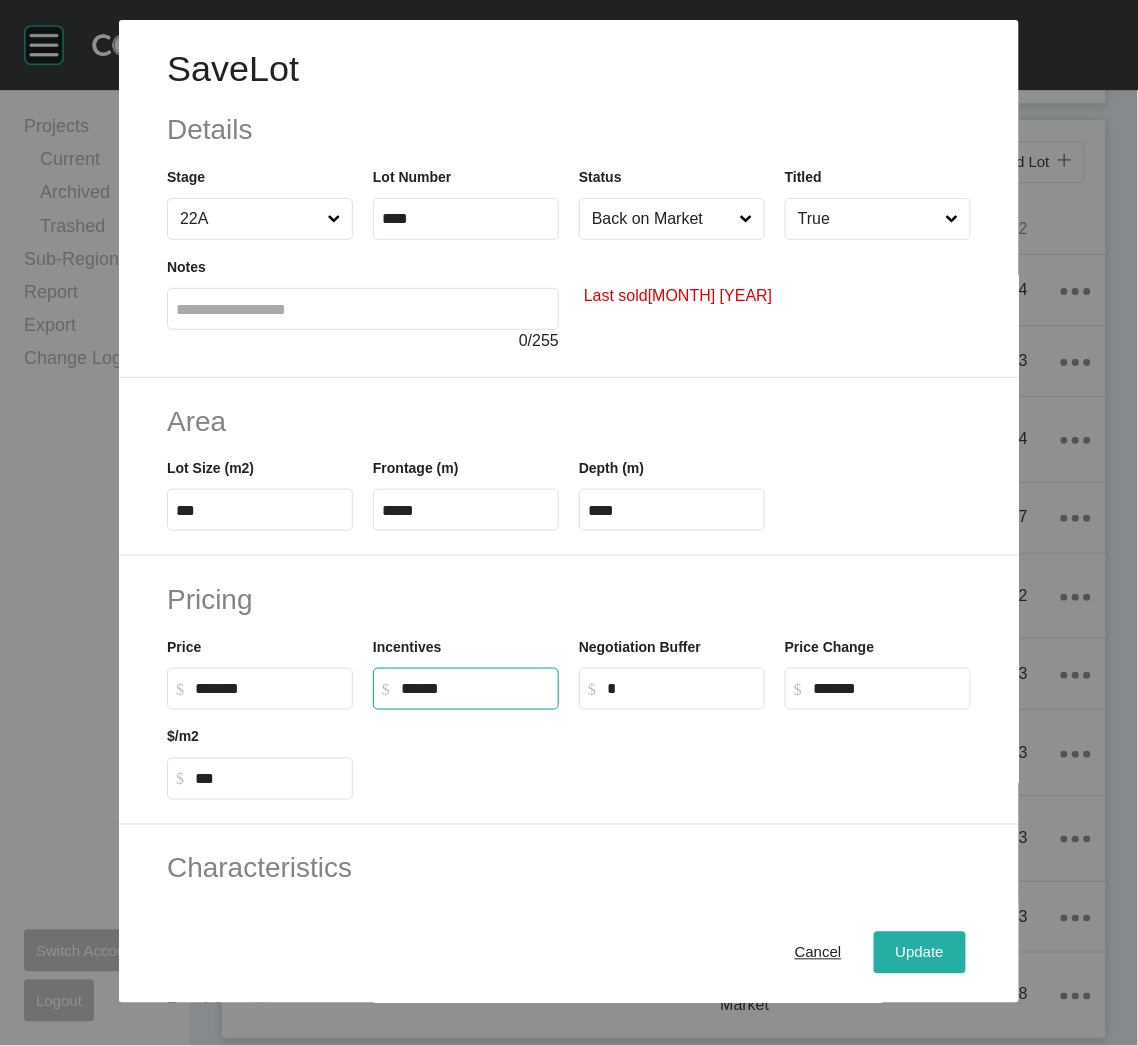 click on "Update" at bounding box center (920, 953) 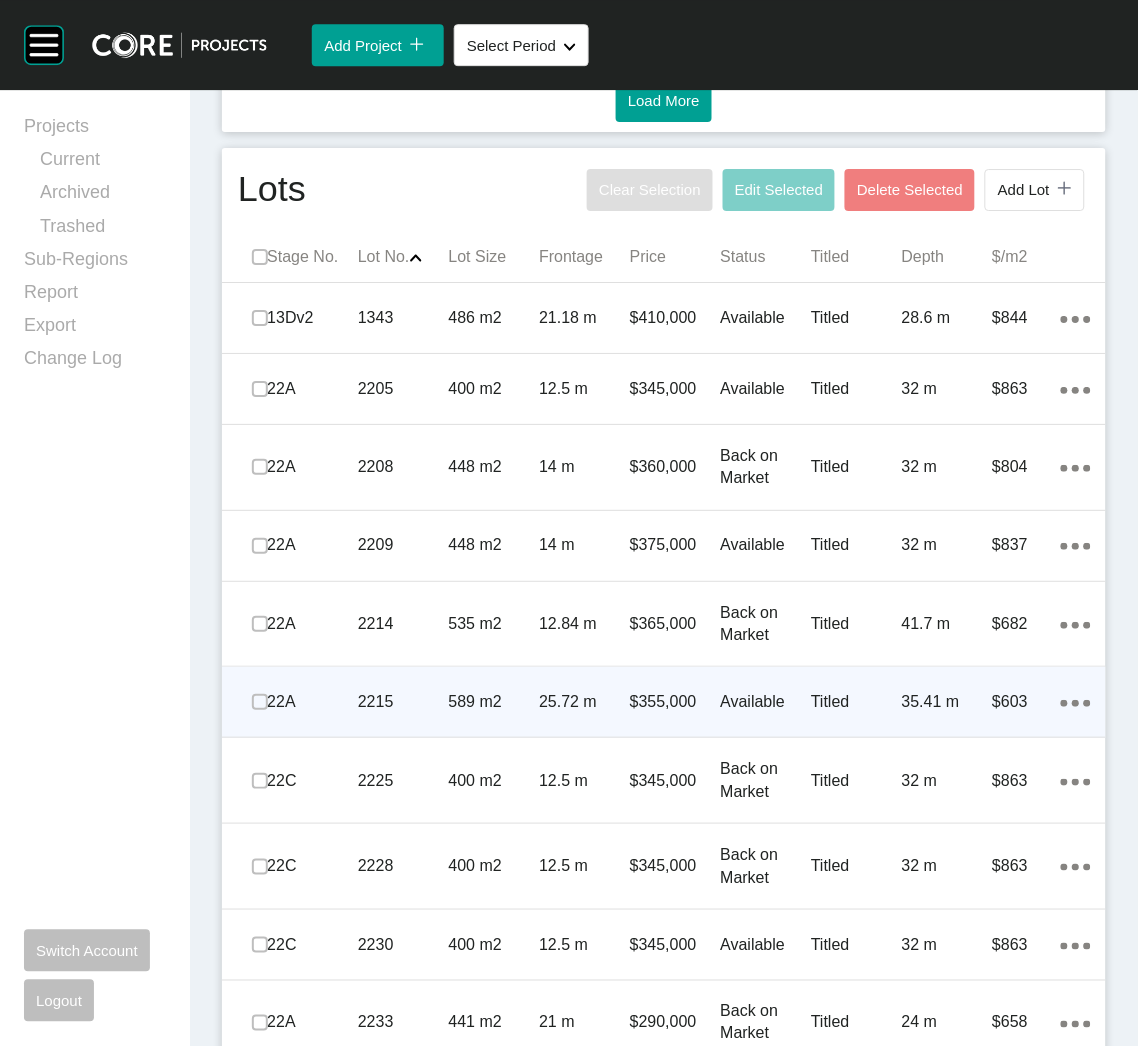 scroll, scrollTop: 1198, scrollLeft: 0, axis: vertical 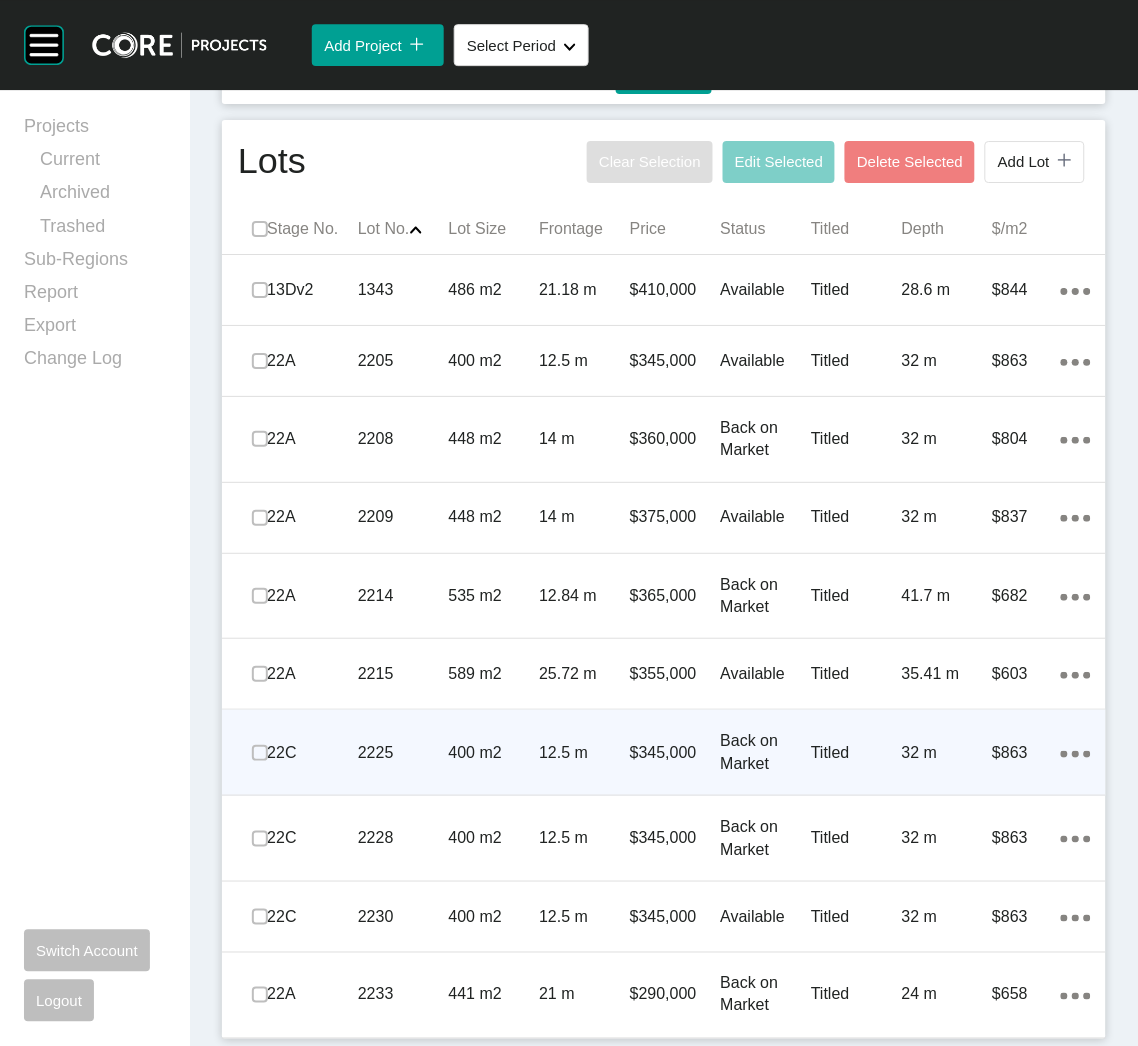 click on "400 m2" at bounding box center (494, 753) 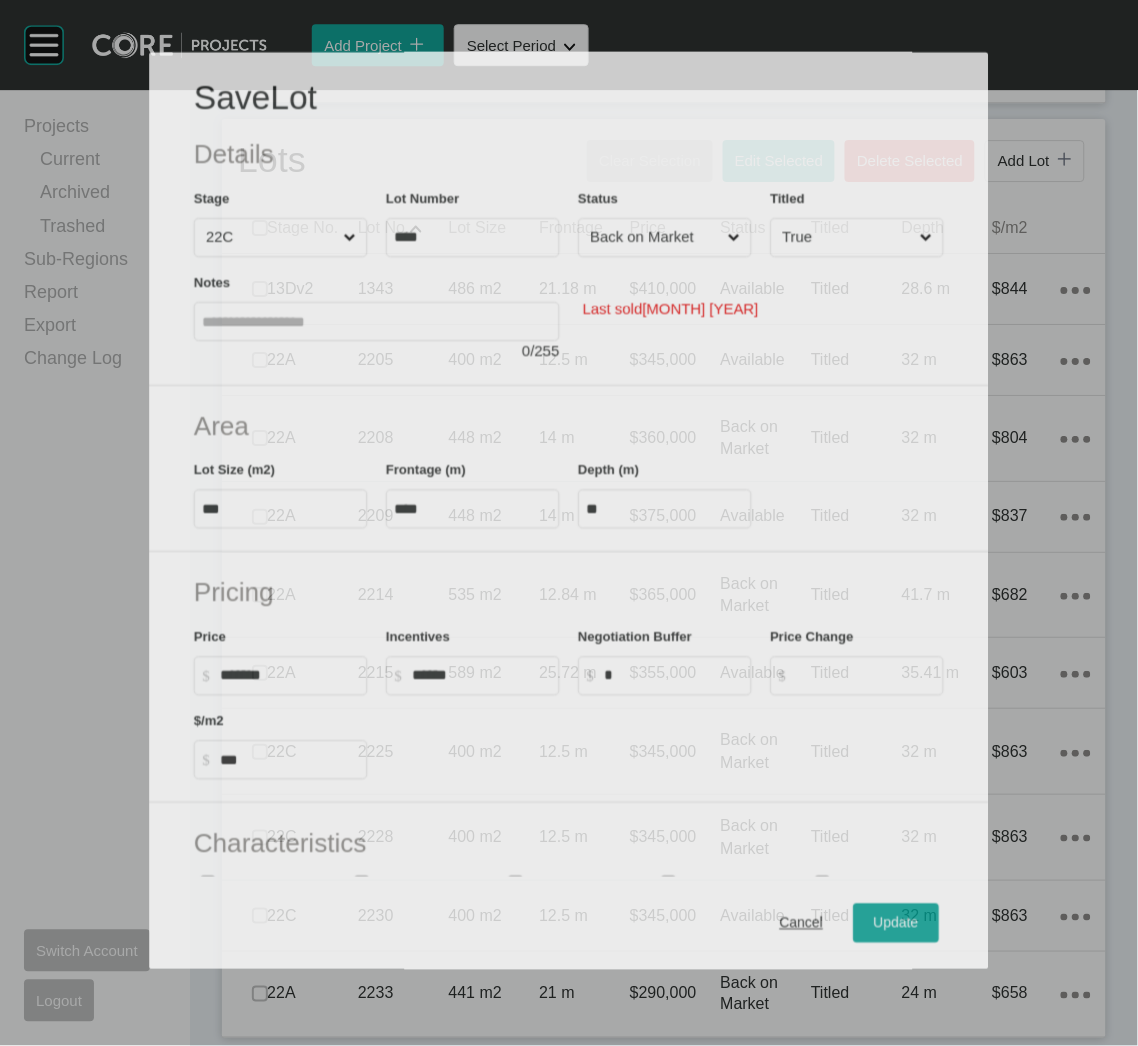 scroll, scrollTop: 1136, scrollLeft: 0, axis: vertical 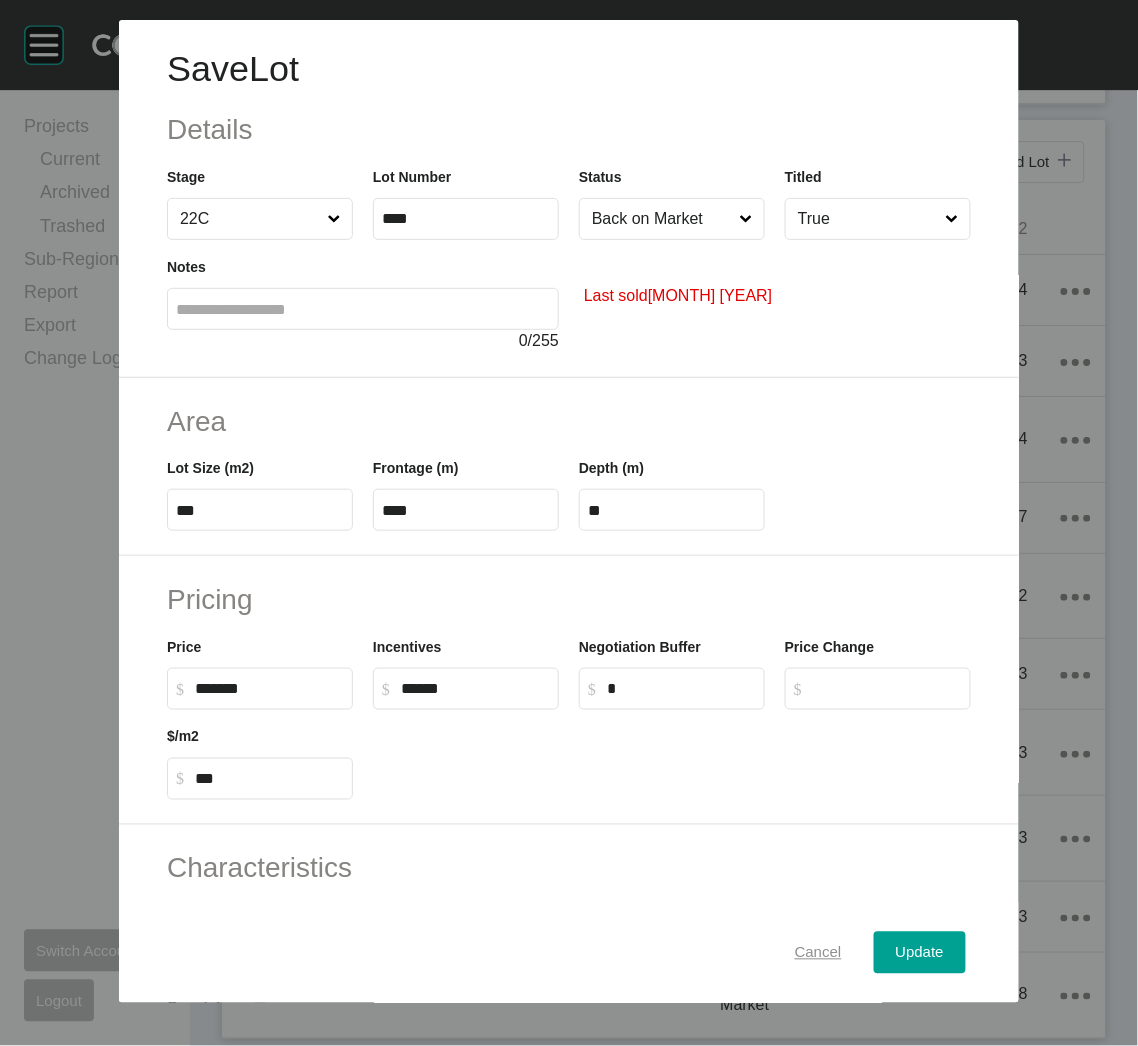 click on "Cancel" at bounding box center [818, 953] 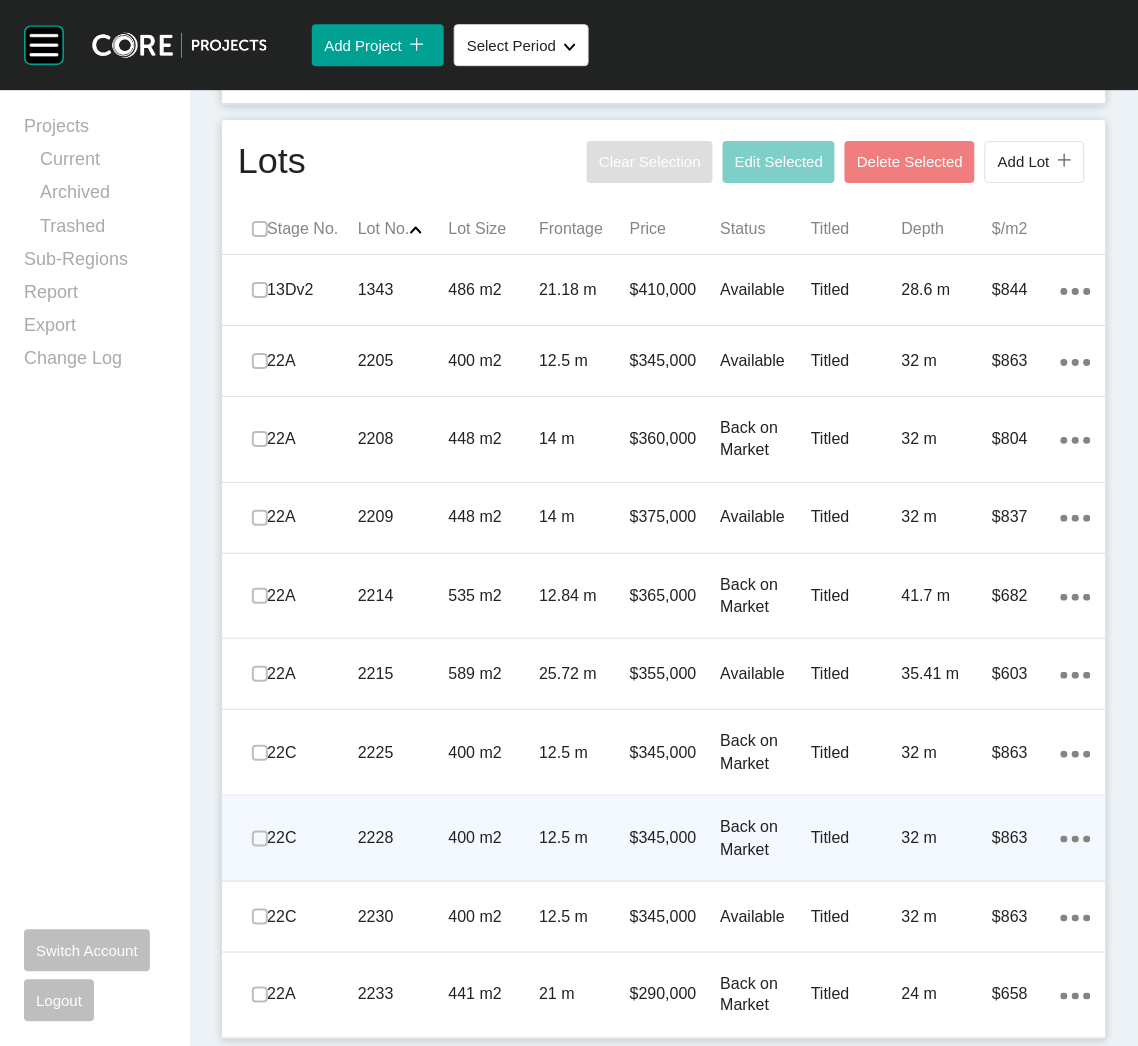 click on "400 m2" at bounding box center [494, 838] 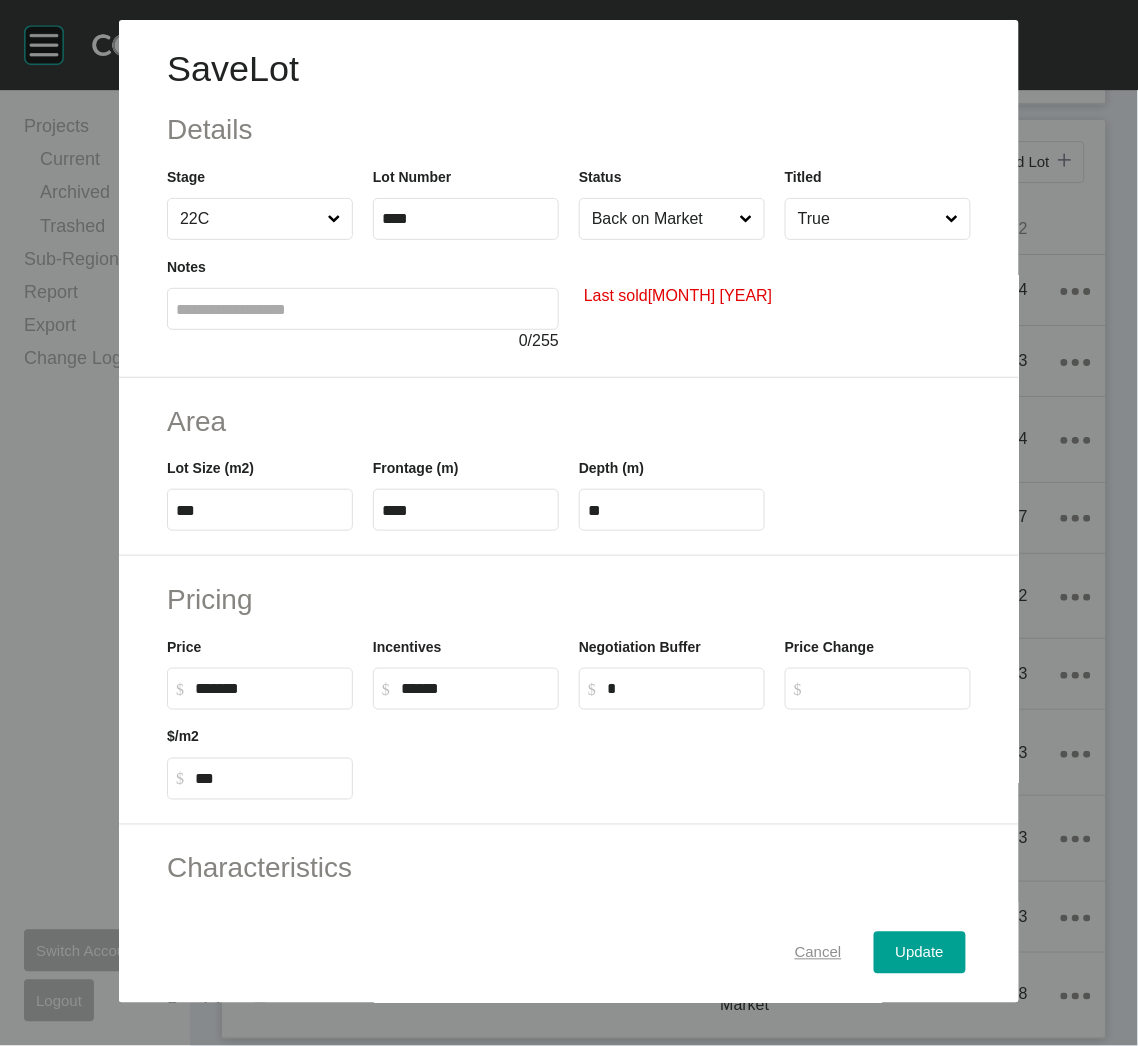 click on "Cancel" at bounding box center (818, 953) 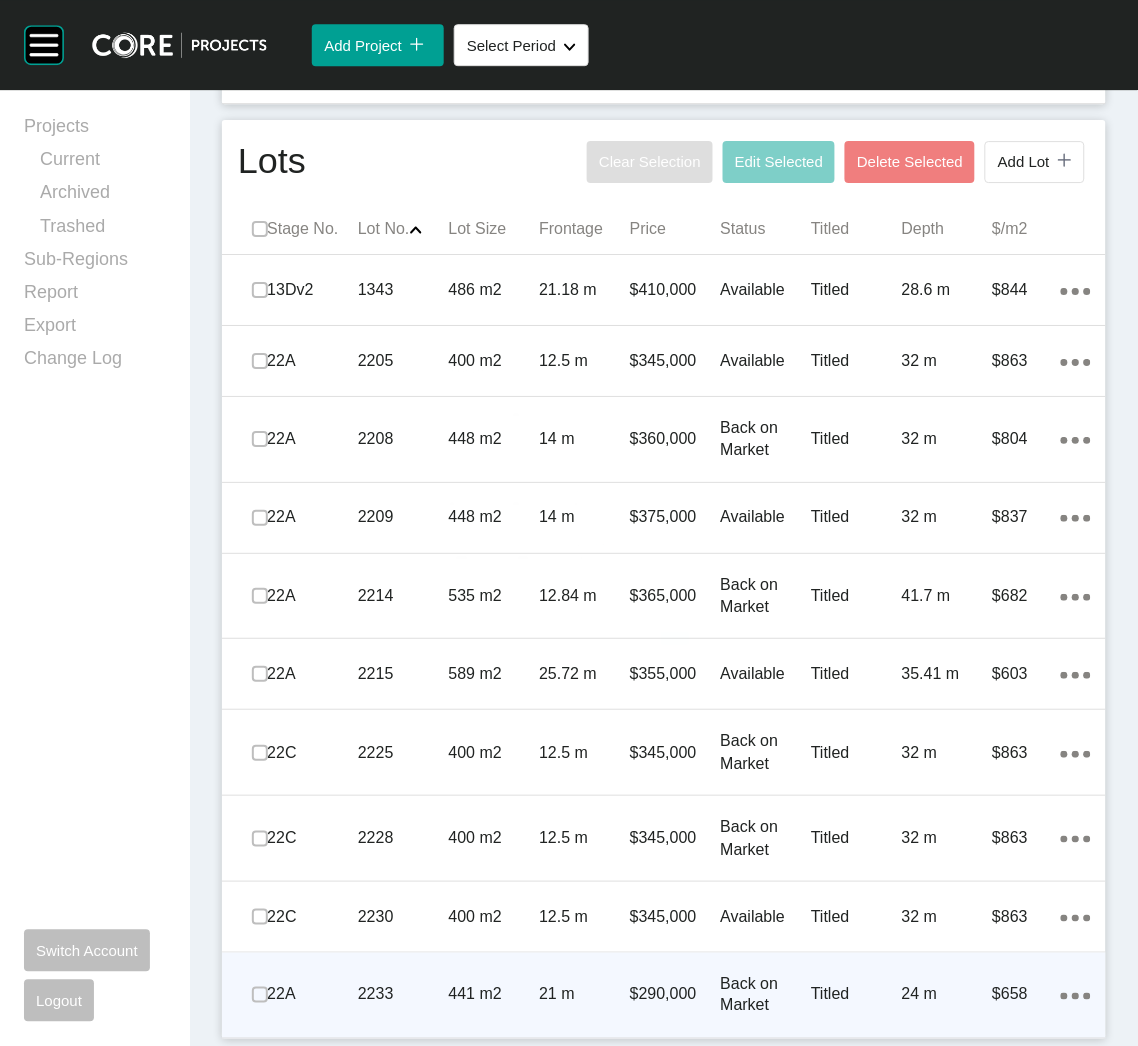 click on "21 m" at bounding box center [584, 995] 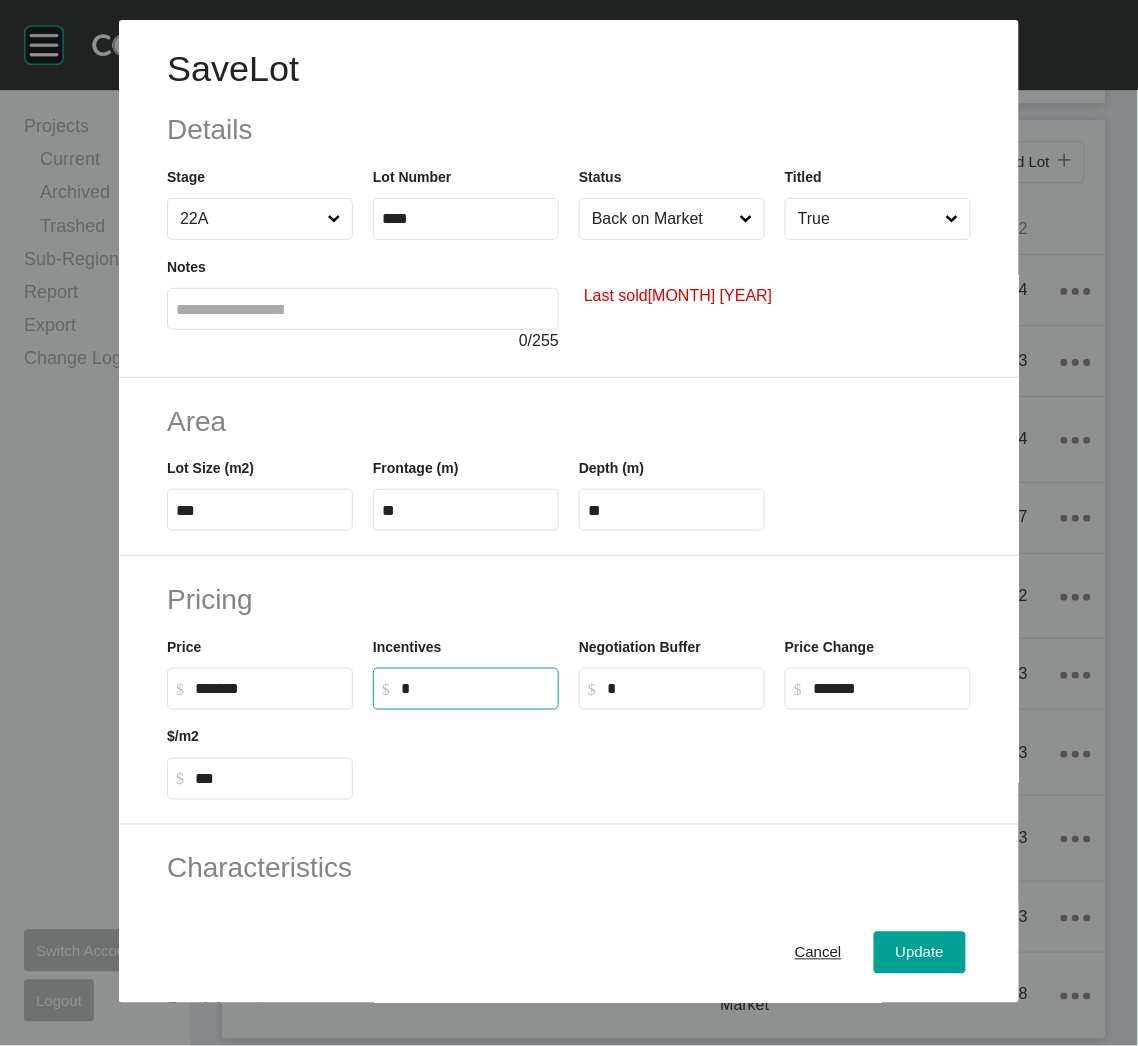 drag, startPoint x: 496, startPoint y: 687, endPoint x: 339, endPoint y: 686, distance: 157.00319 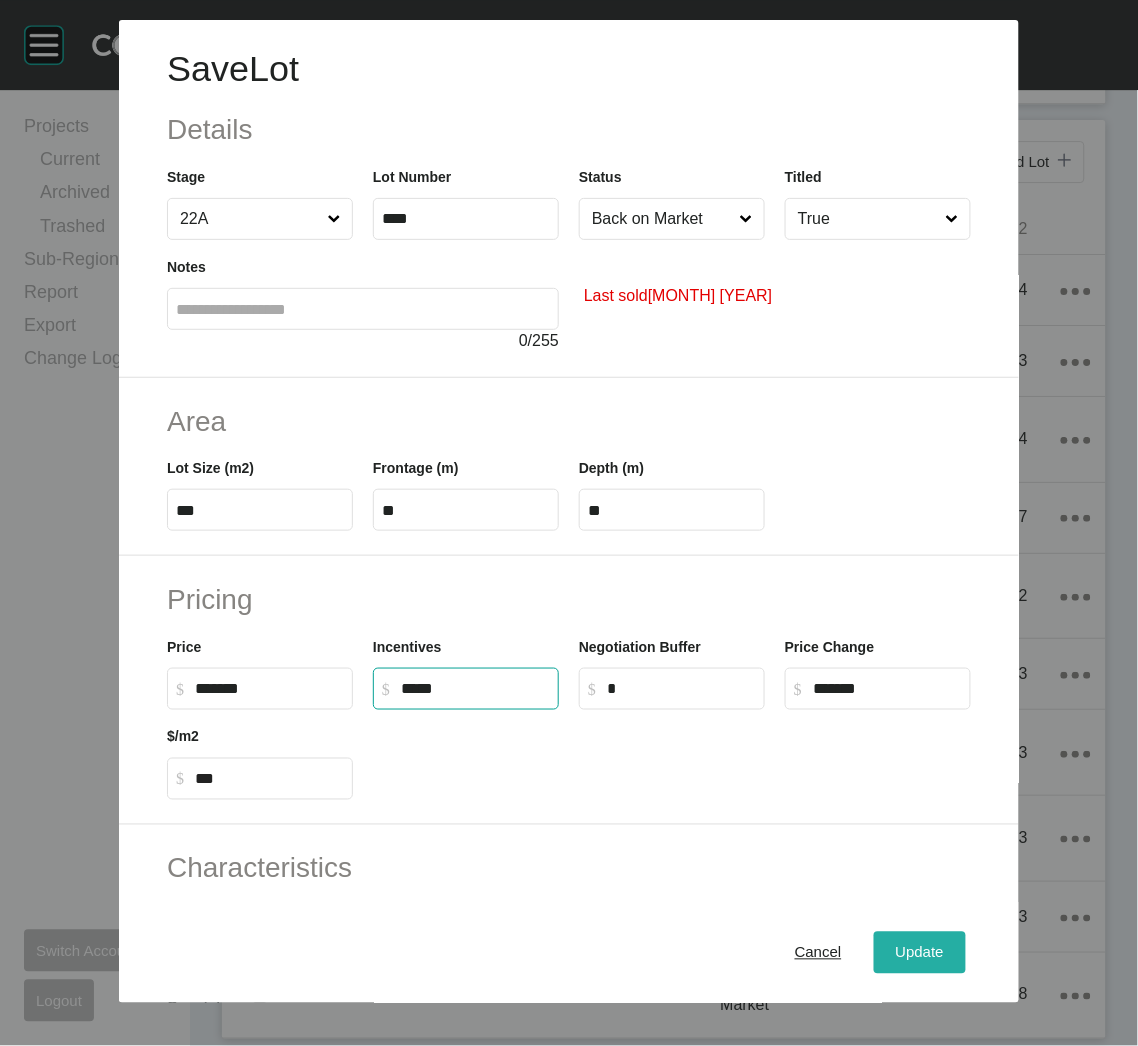type on "******" 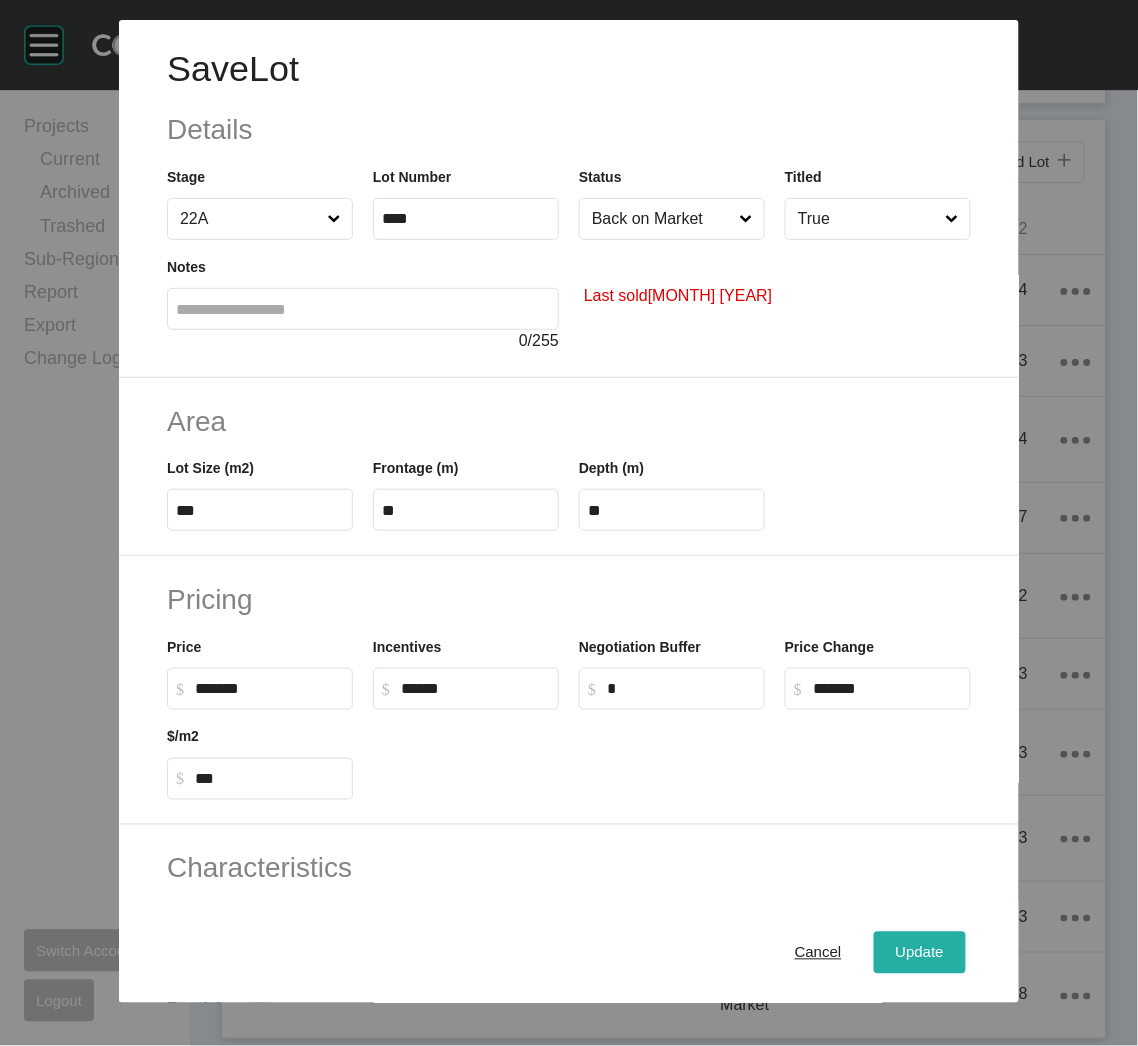 click on "Update" at bounding box center (920, 953) 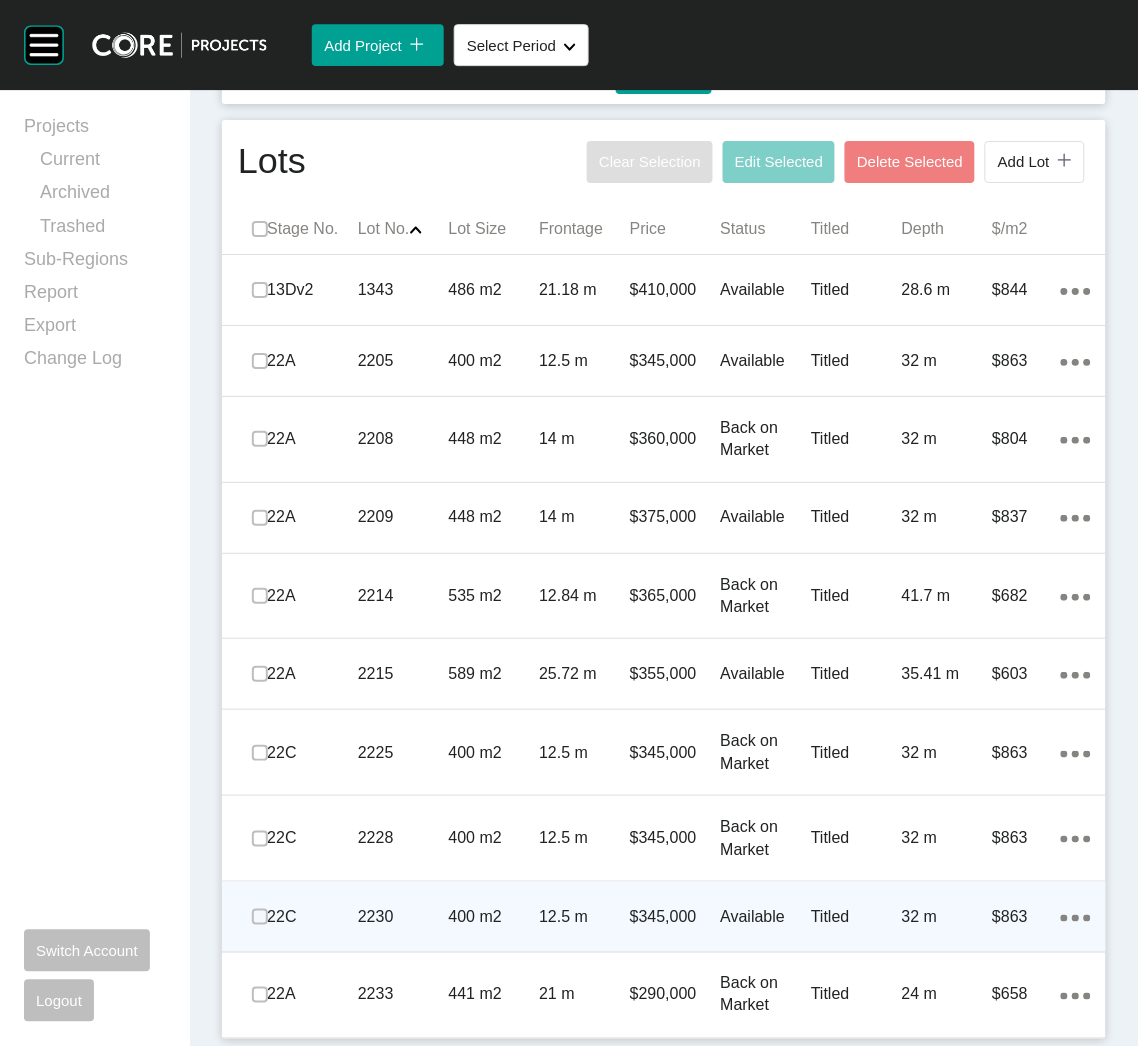 click on "12.5 m" at bounding box center [584, 917] 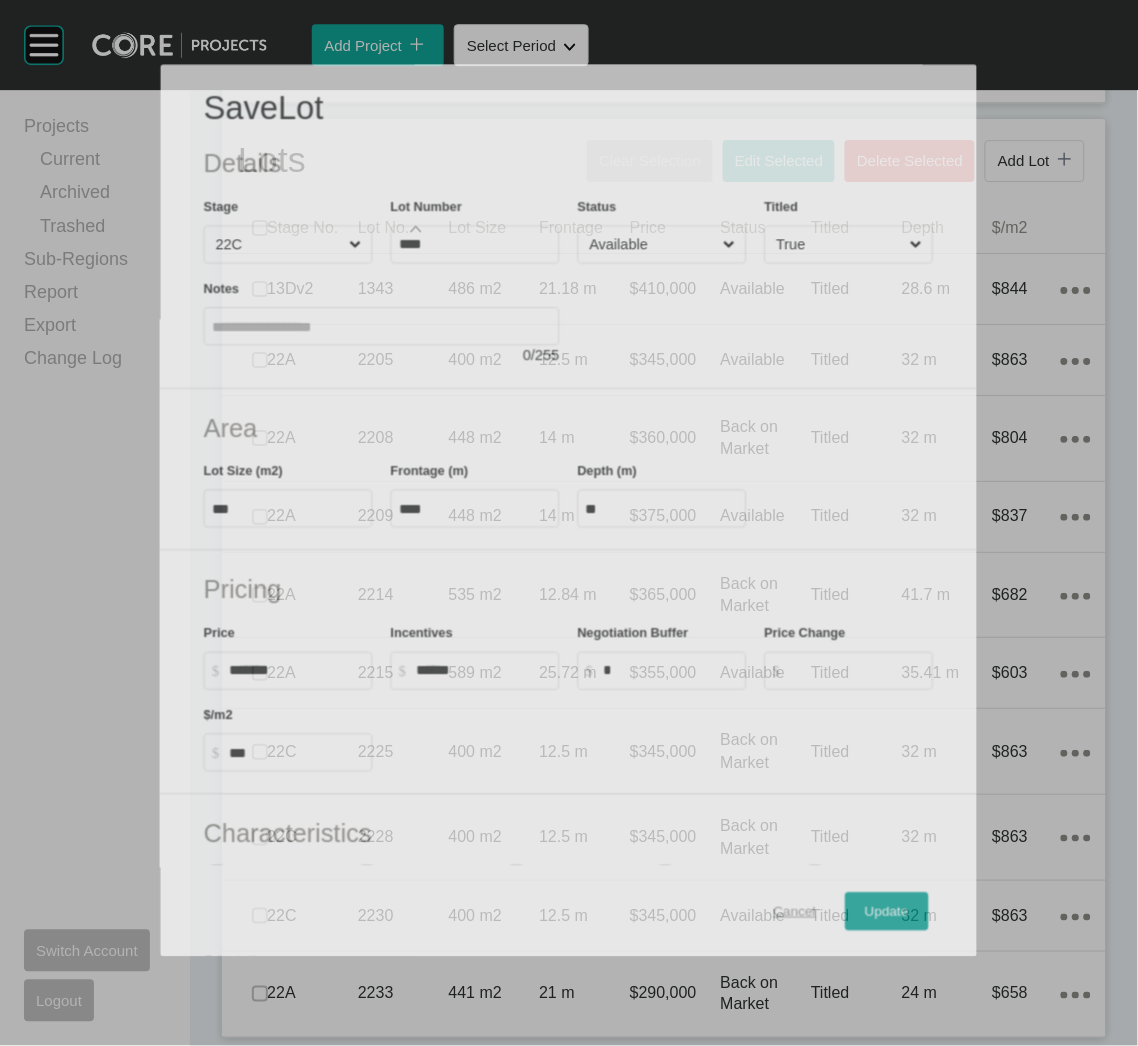 scroll, scrollTop: 1136, scrollLeft: 0, axis: vertical 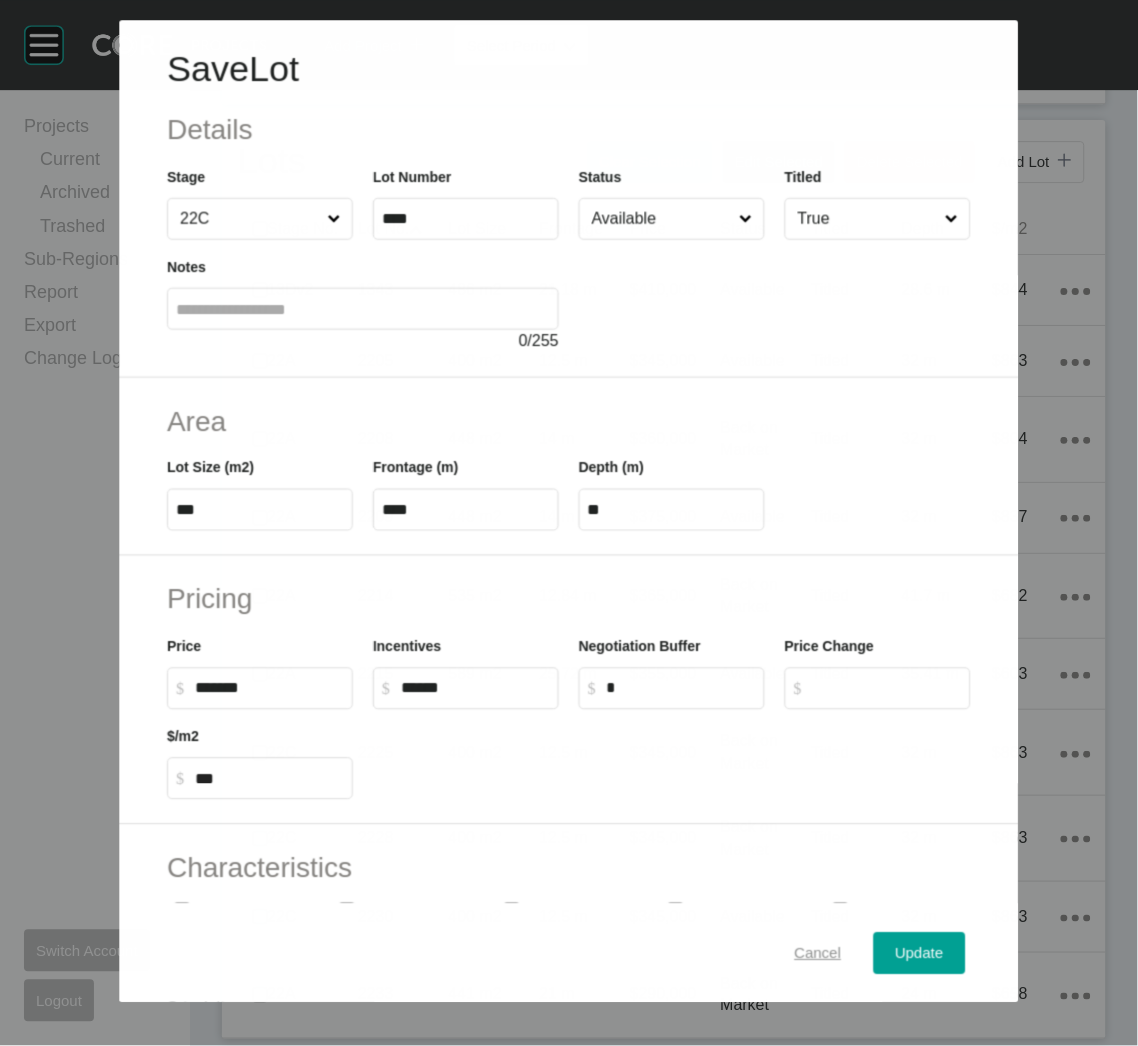 click on "Cancel" at bounding box center (818, 953) 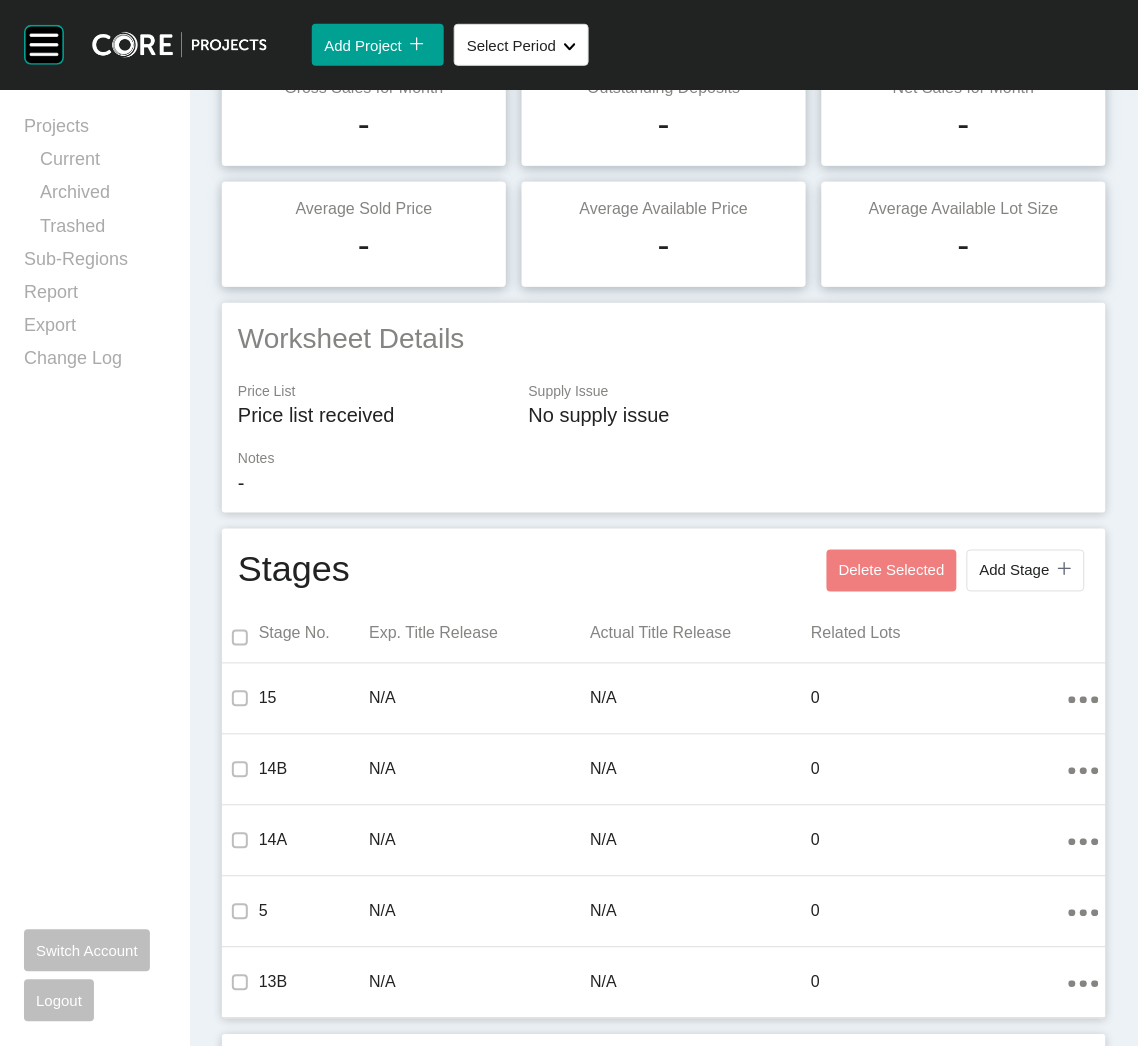 scroll, scrollTop: 0, scrollLeft: 0, axis: both 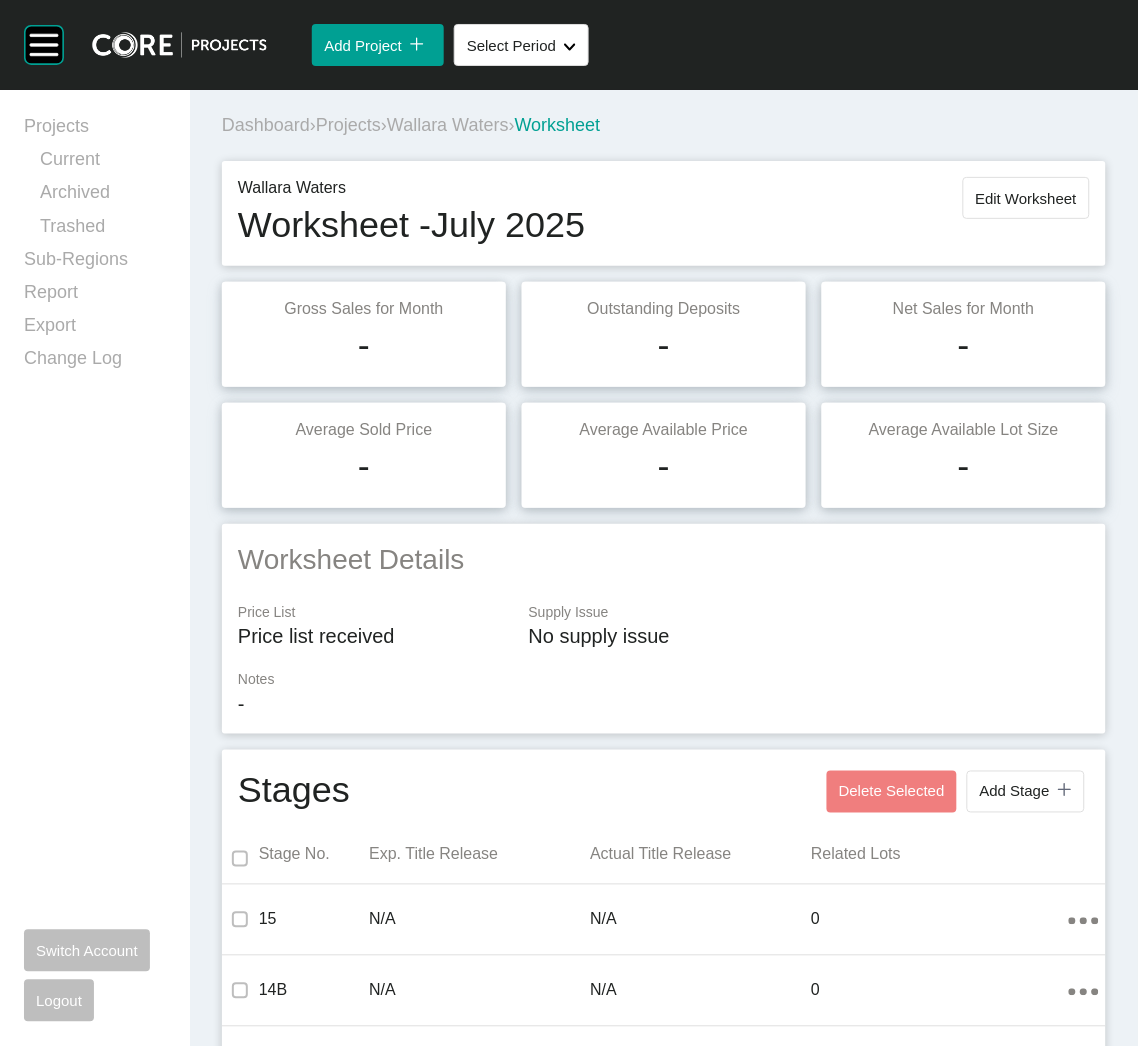 click on "Projects" at bounding box center [348, 125] 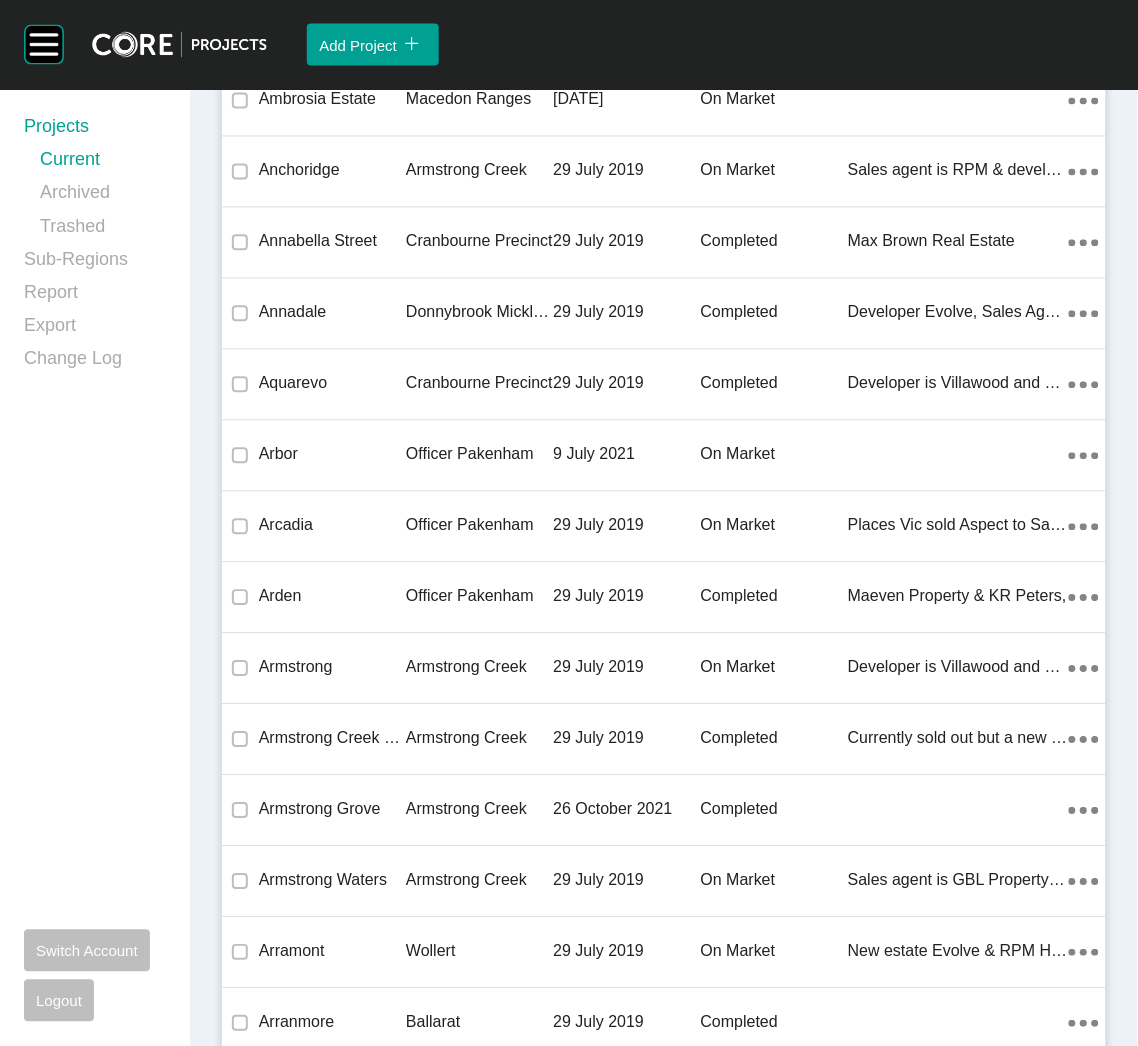scroll, scrollTop: 4284, scrollLeft: 0, axis: vertical 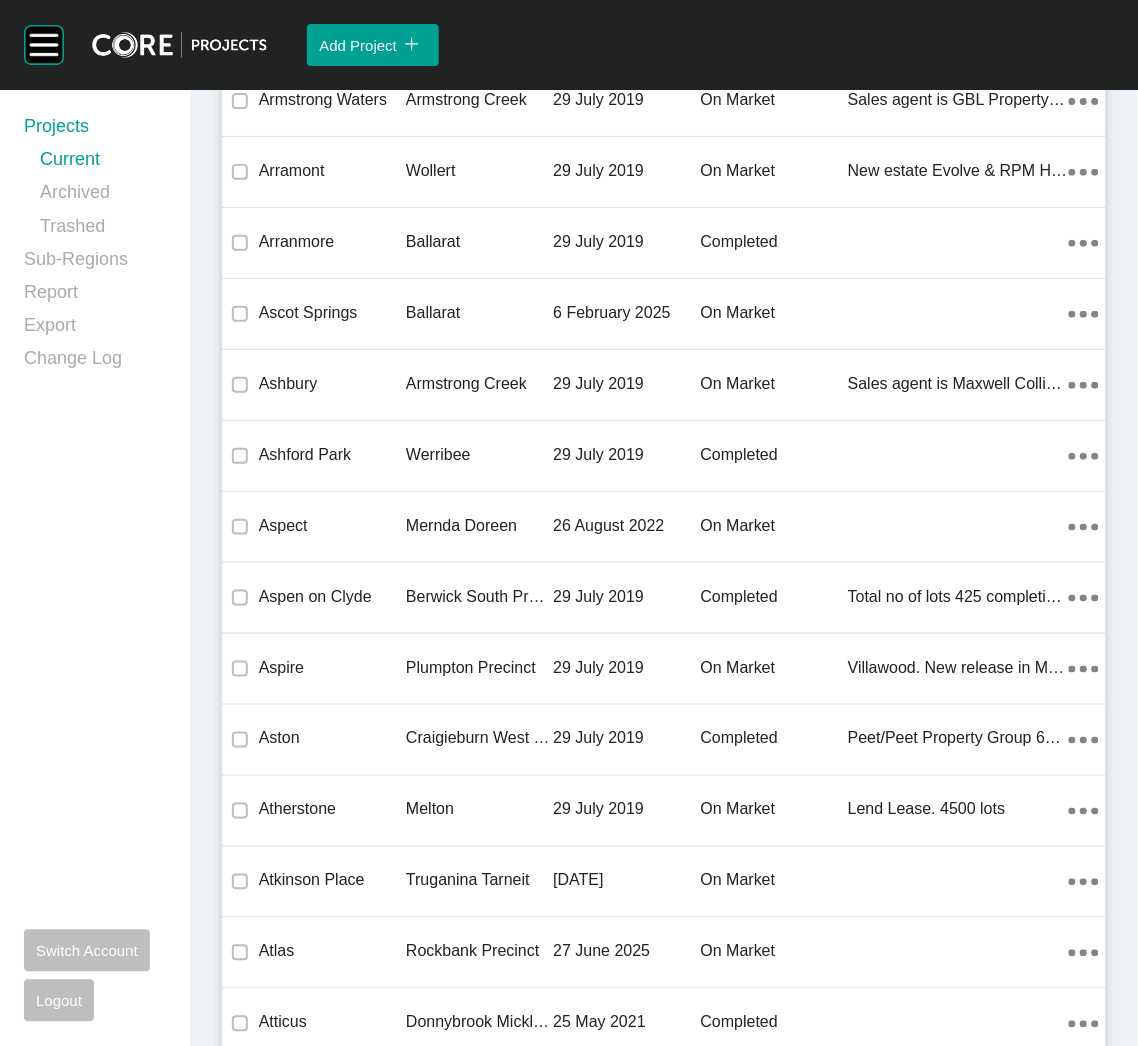drag, startPoint x: 425, startPoint y: 569, endPoint x: 334, endPoint y: 536, distance: 96.79876 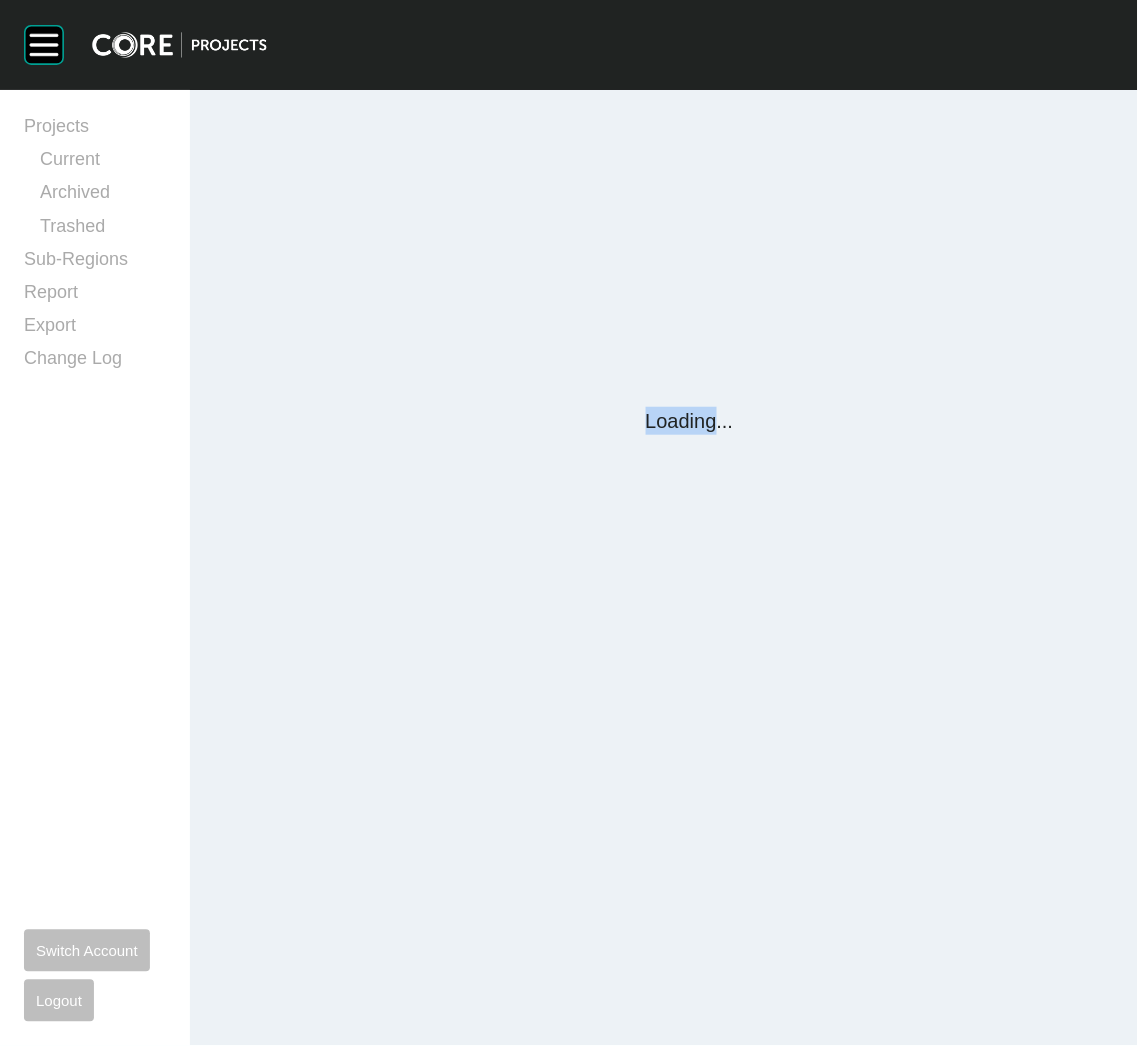 scroll, scrollTop: 0, scrollLeft: 0, axis: both 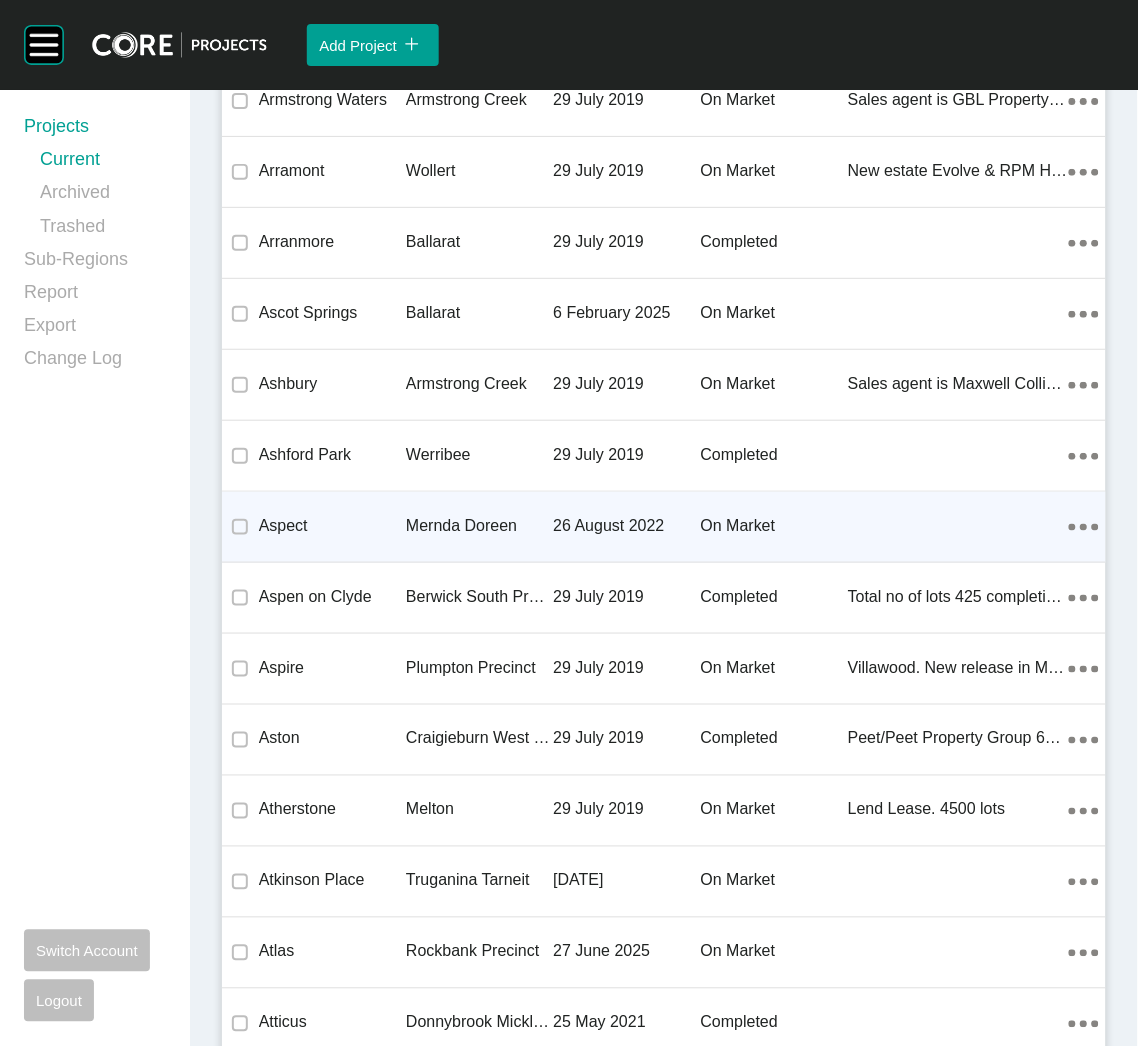 click on "26 August 2022" at bounding box center (626, 526) 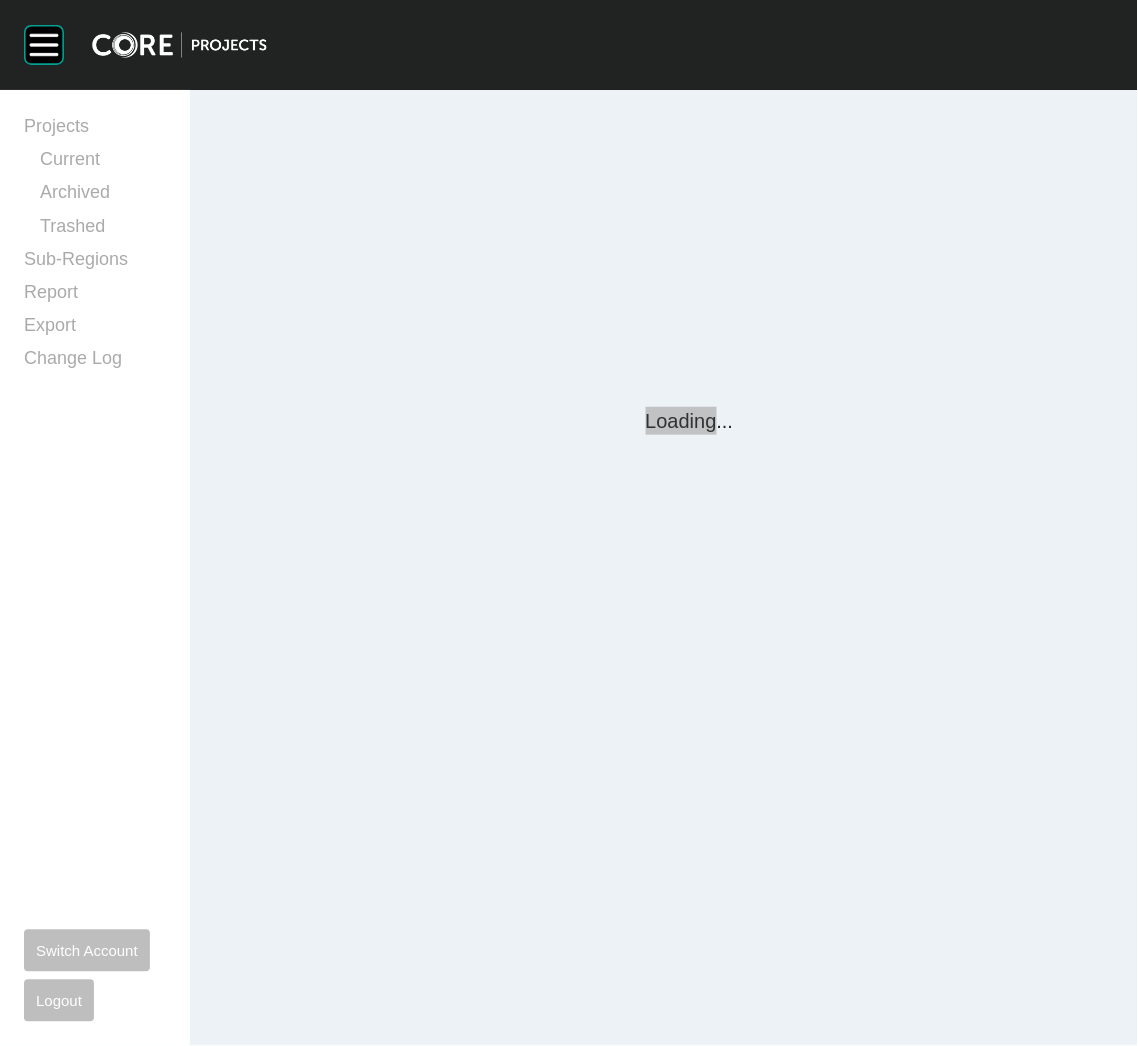 scroll, scrollTop: 0, scrollLeft: 0, axis: both 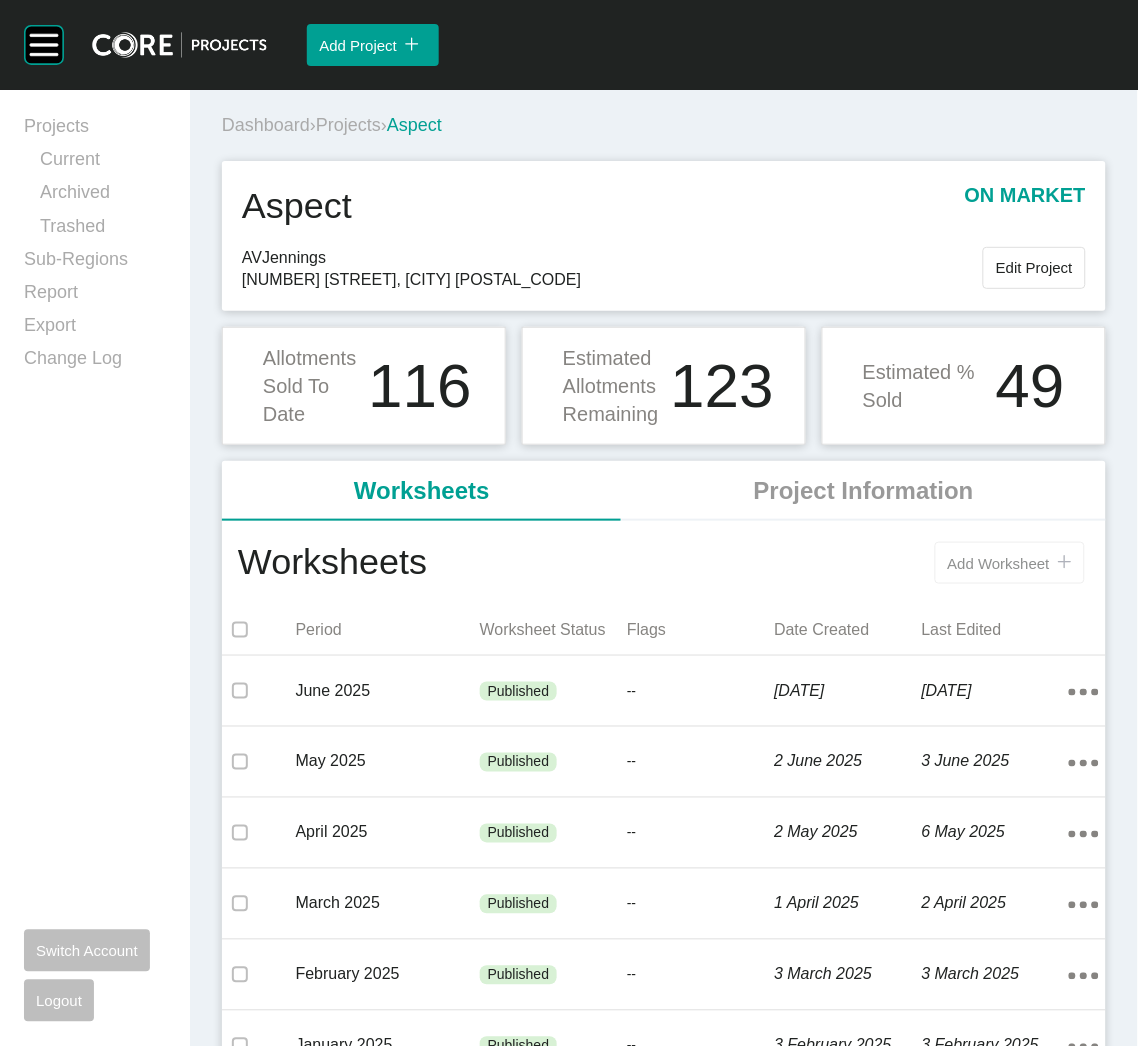 click on "Add Worksheet" at bounding box center [999, 563] 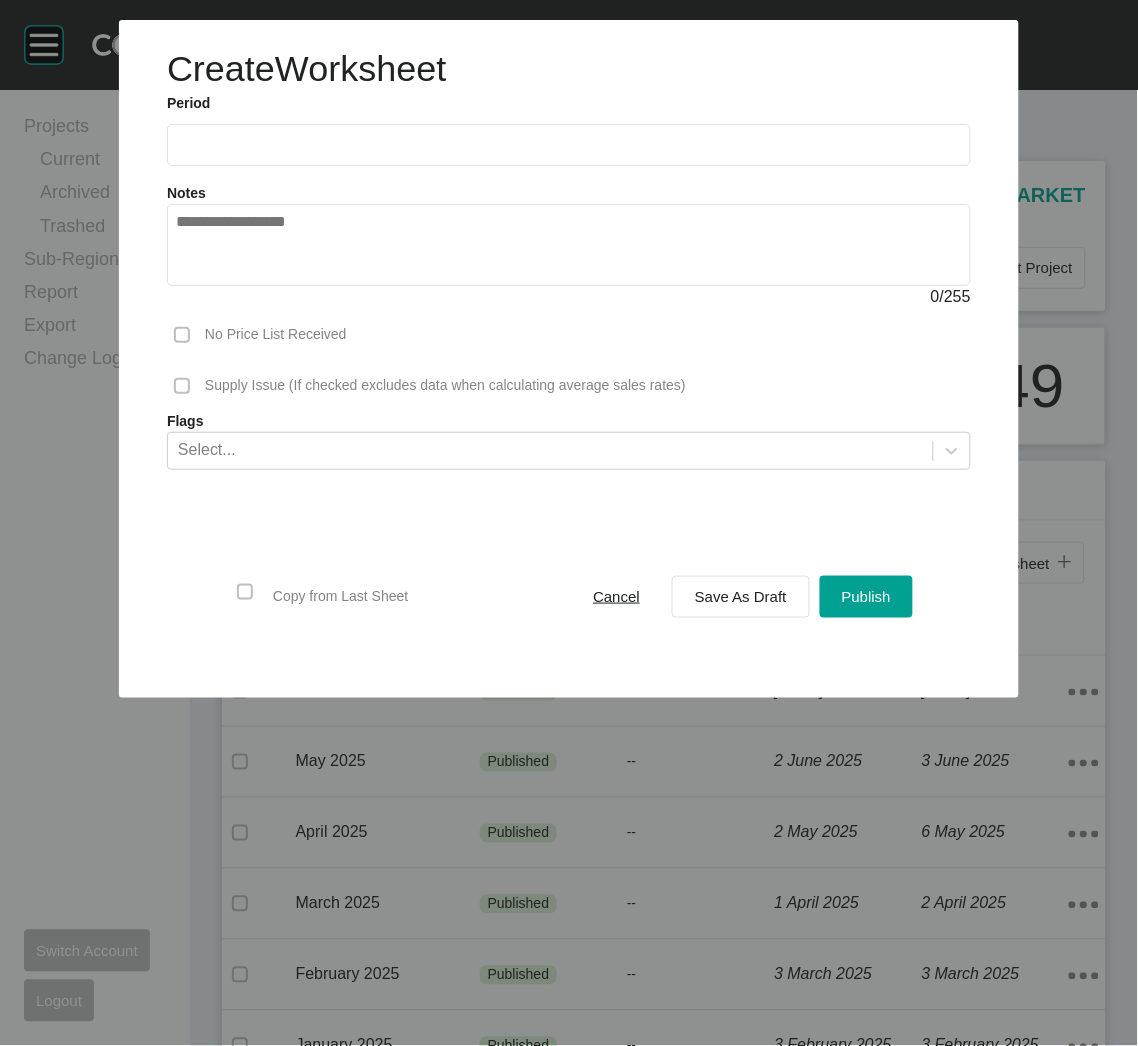 click at bounding box center [569, 144] 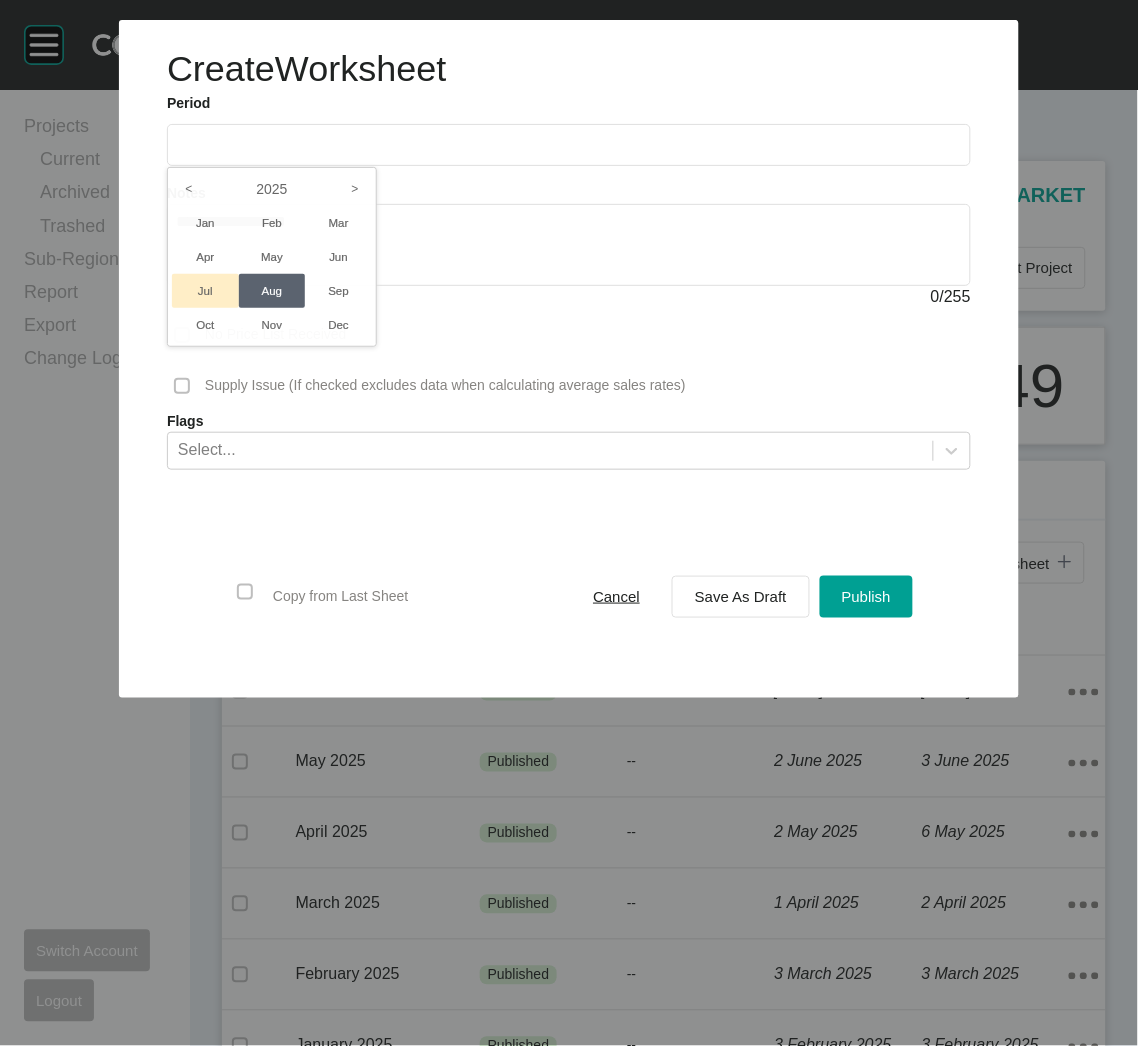 click on "Jul" at bounding box center [205, 291] 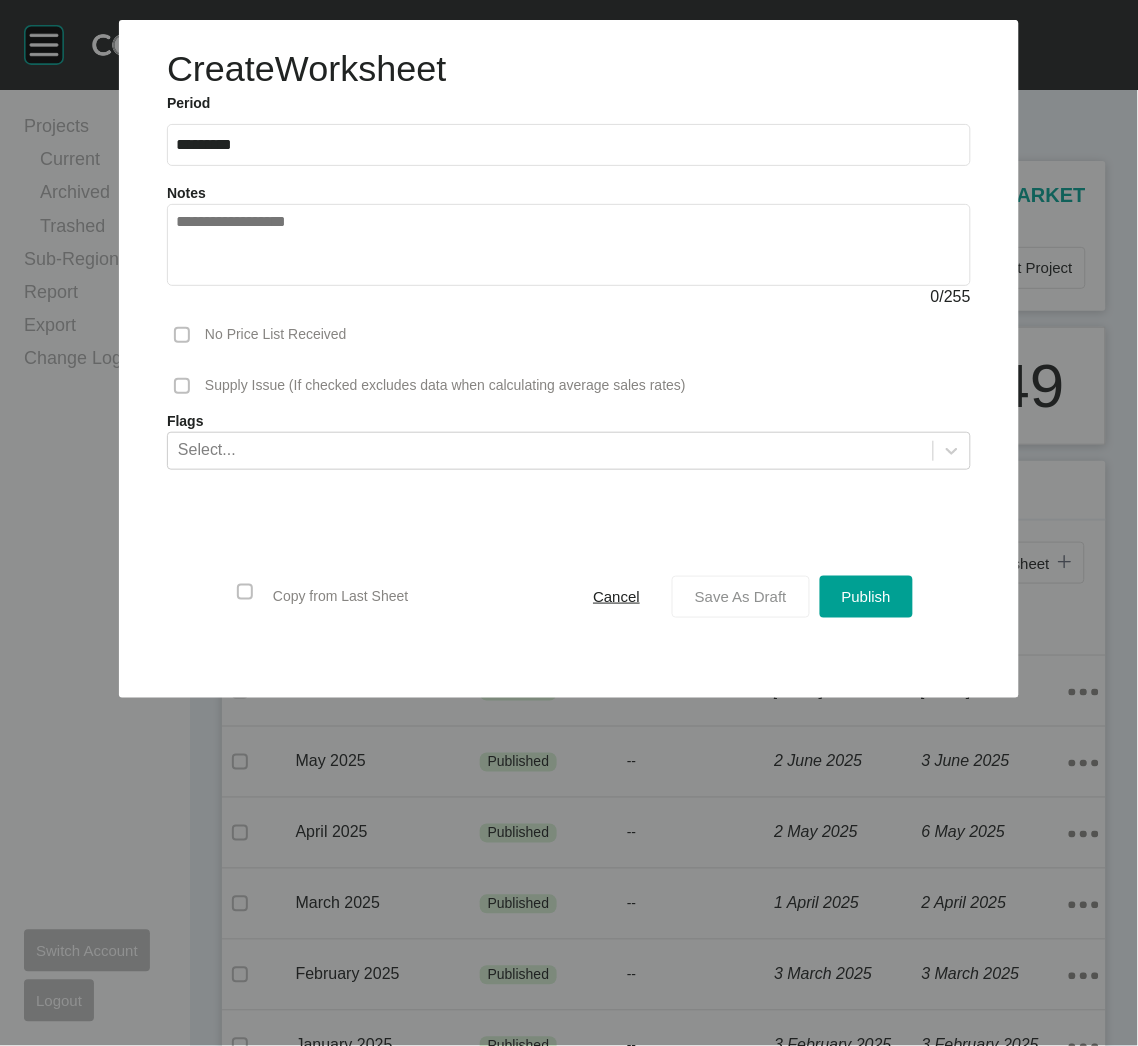 click on "Save As Draft" at bounding box center [741, 597] 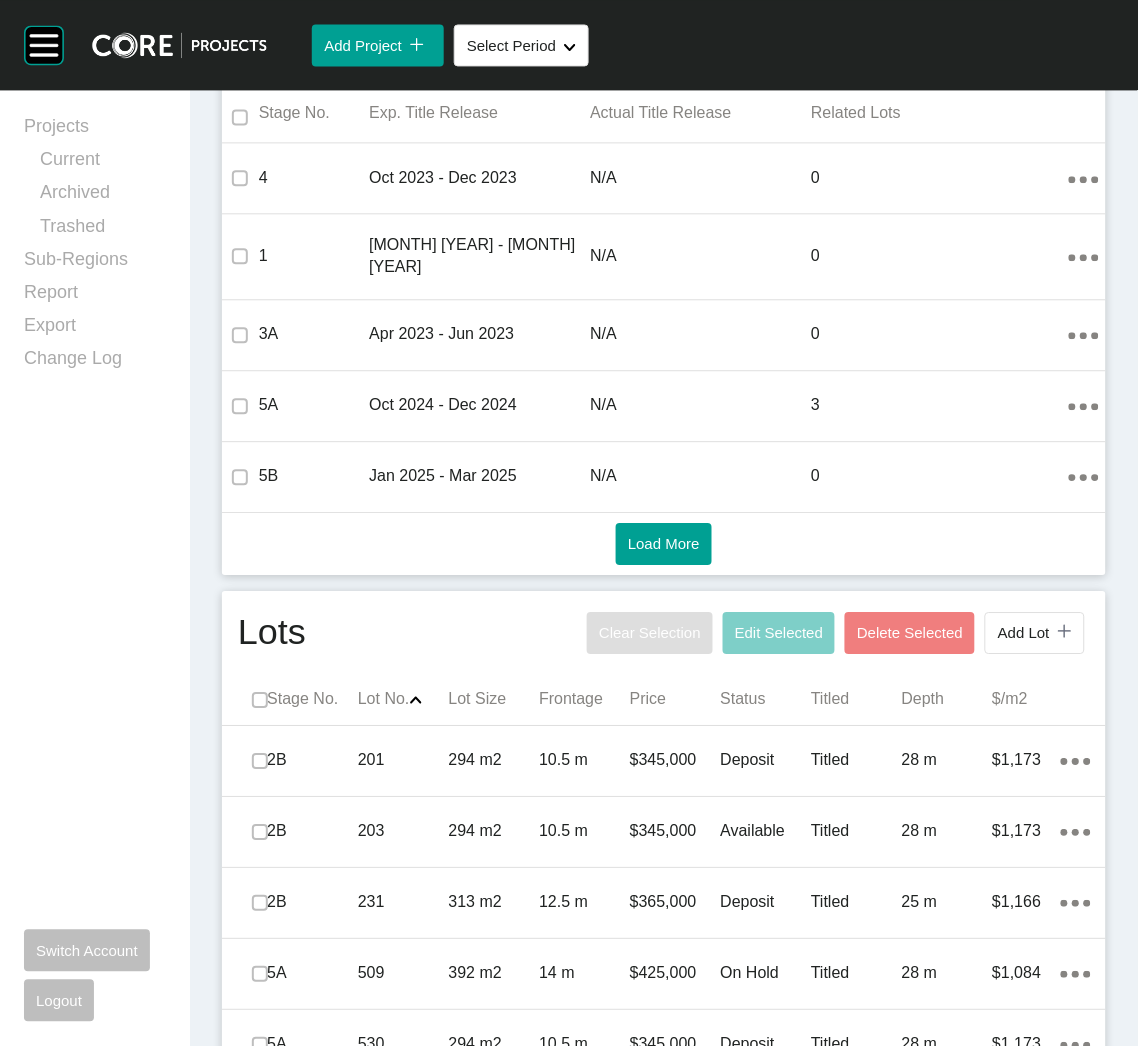 scroll, scrollTop: 841, scrollLeft: 0, axis: vertical 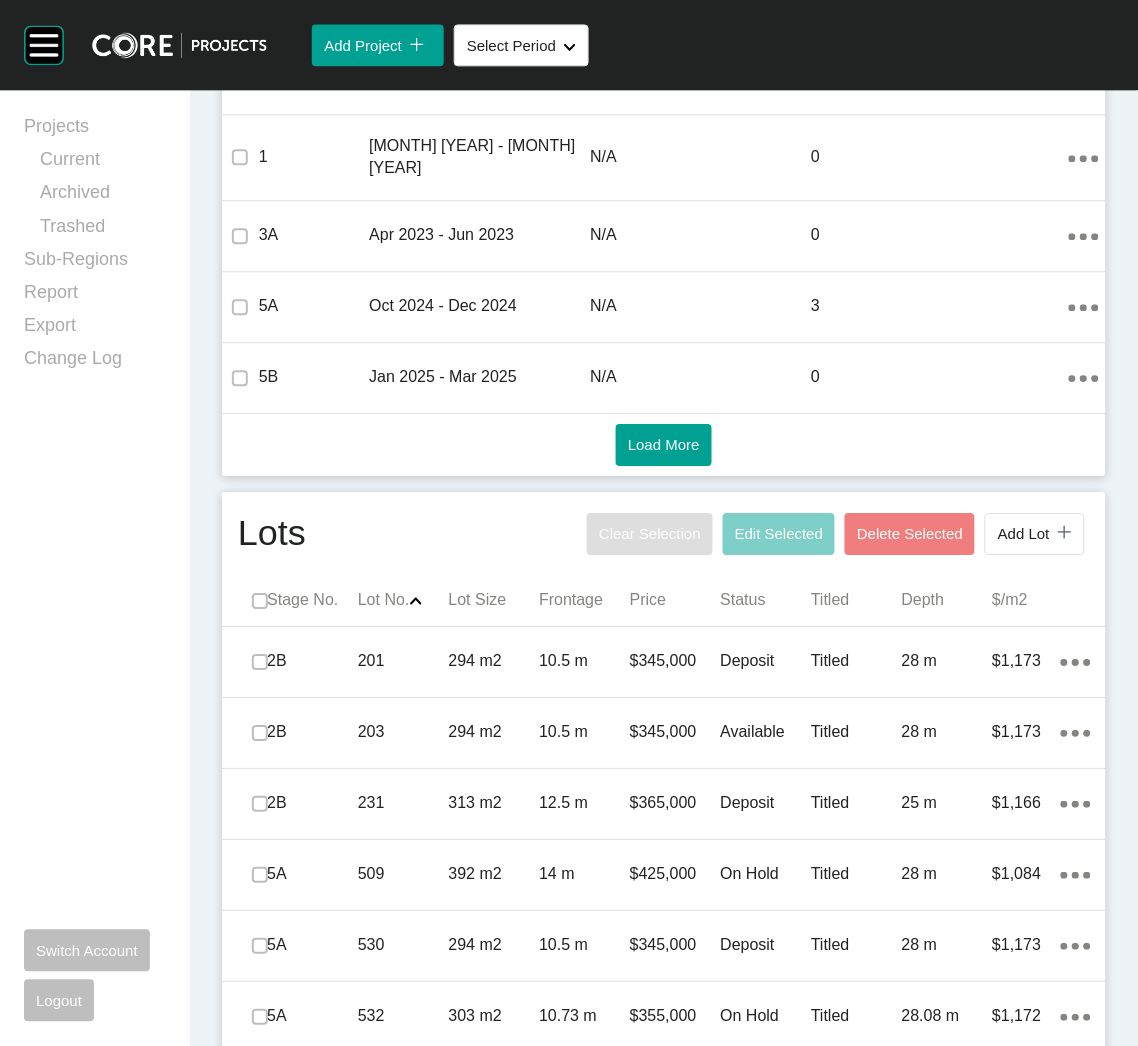click at bounding box center (260, 601) 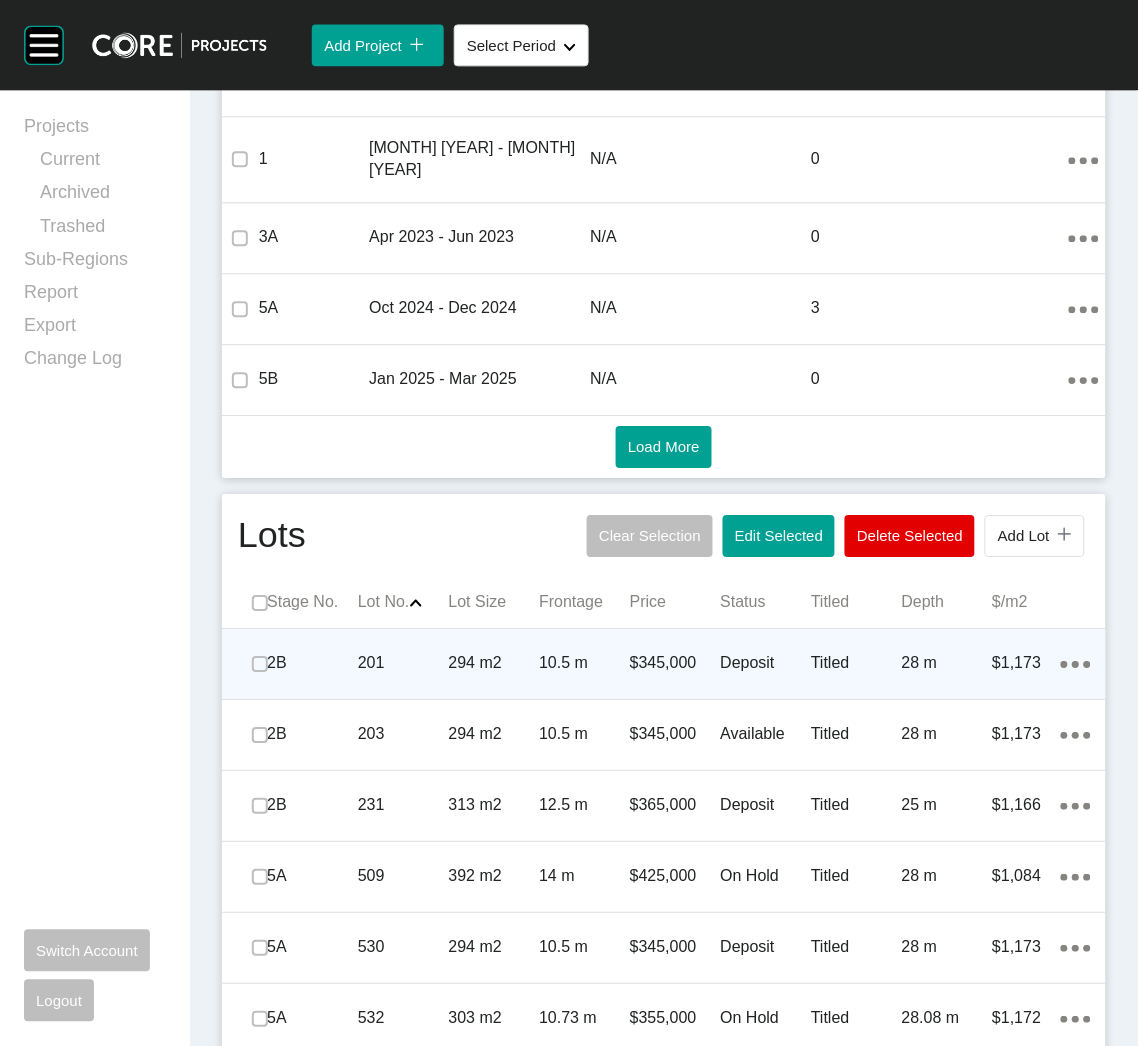 scroll, scrollTop: 841, scrollLeft: 0, axis: vertical 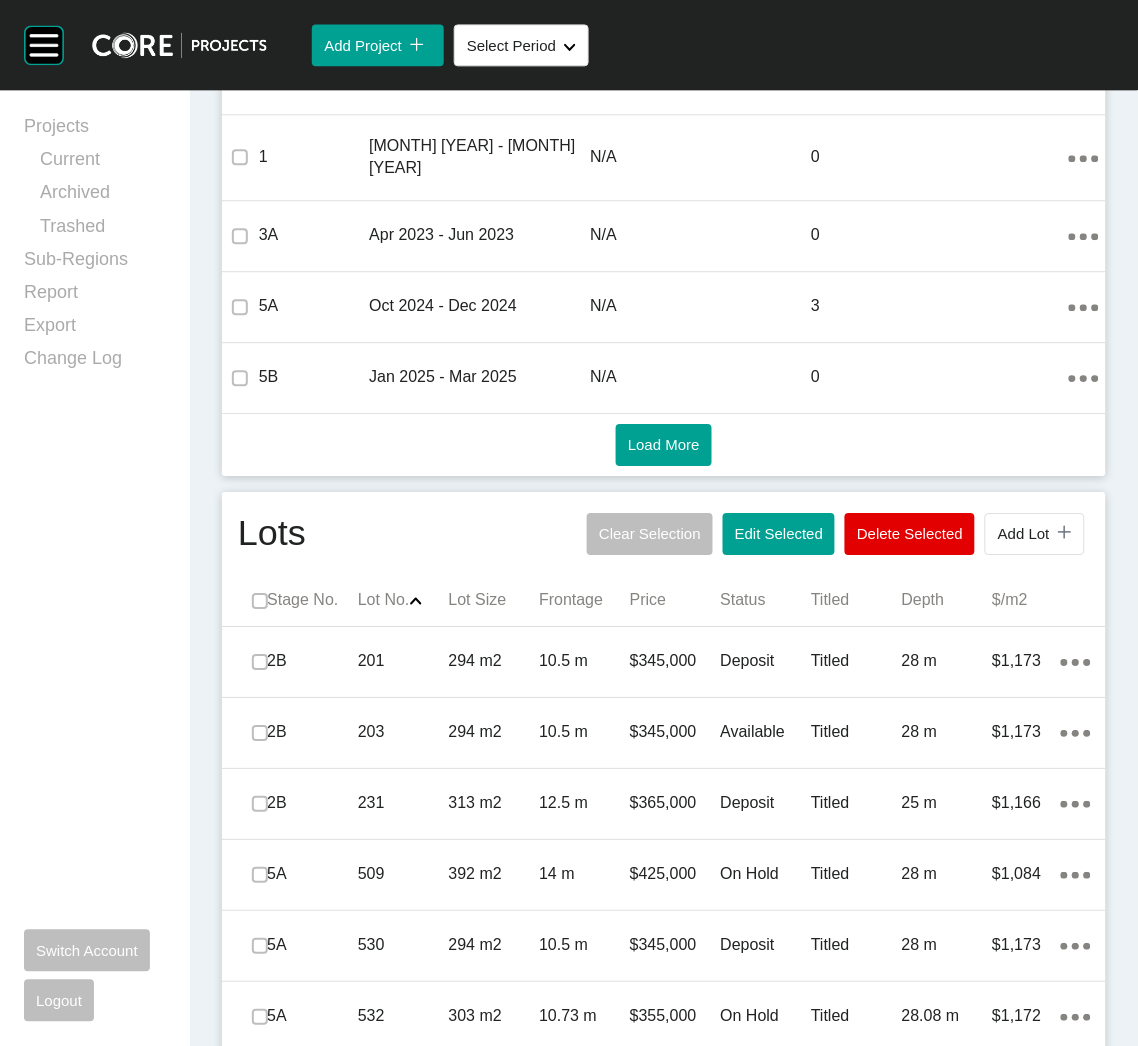 click on "Add Lot icon/tick copy 11 Created with Sketch." at bounding box center [1035, 534] 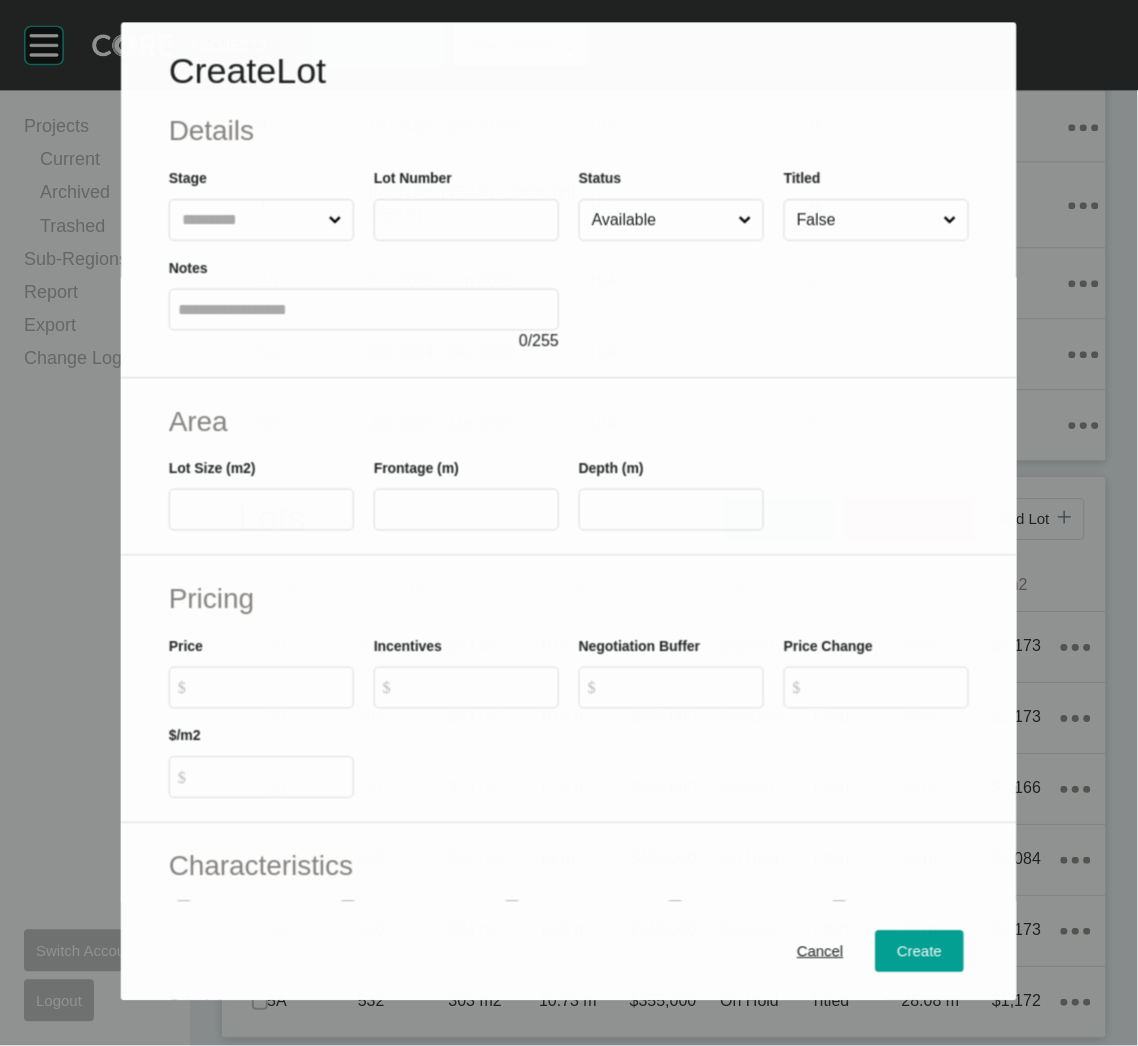 scroll, scrollTop: 778, scrollLeft: 0, axis: vertical 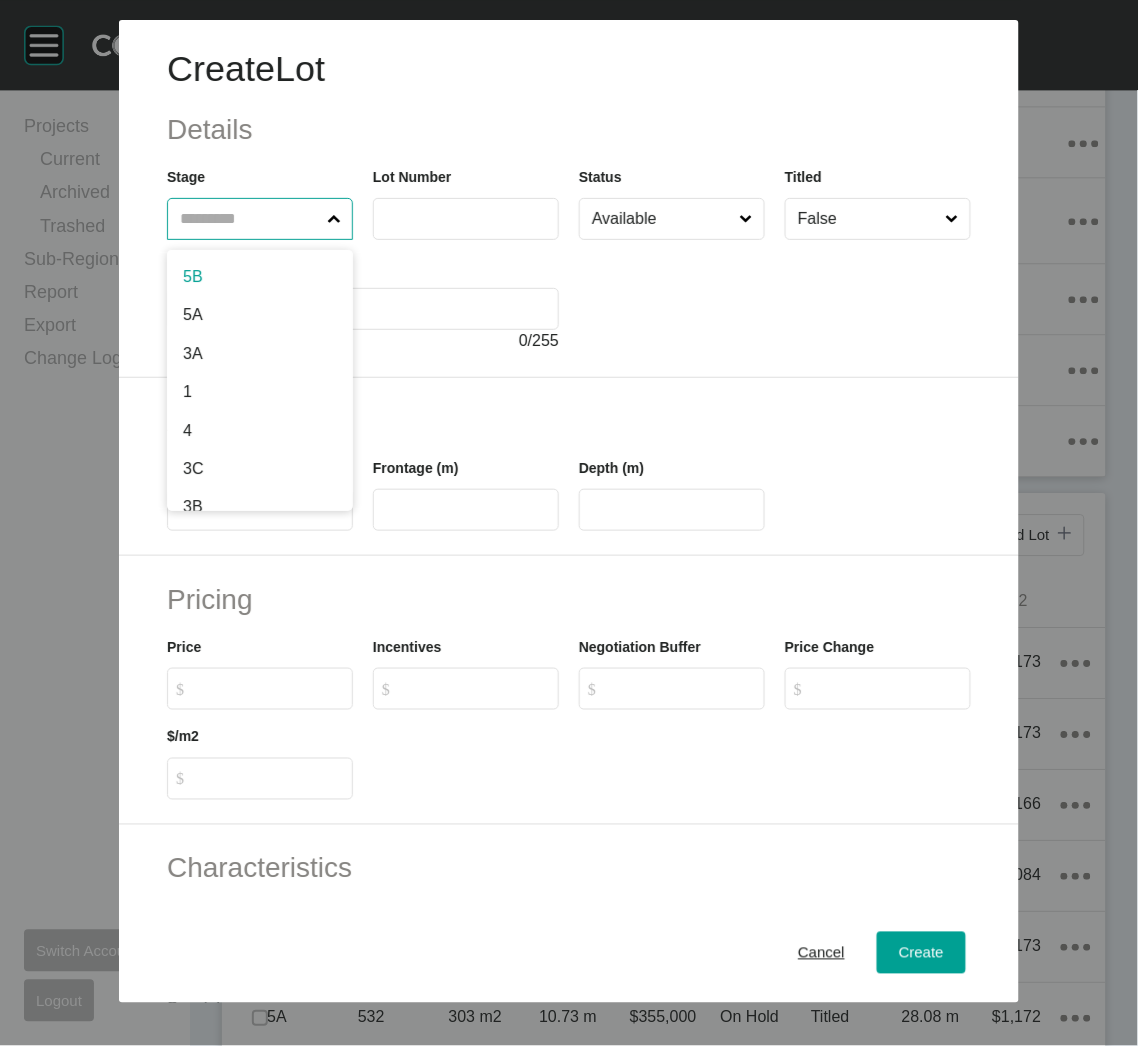 click at bounding box center (250, 219) 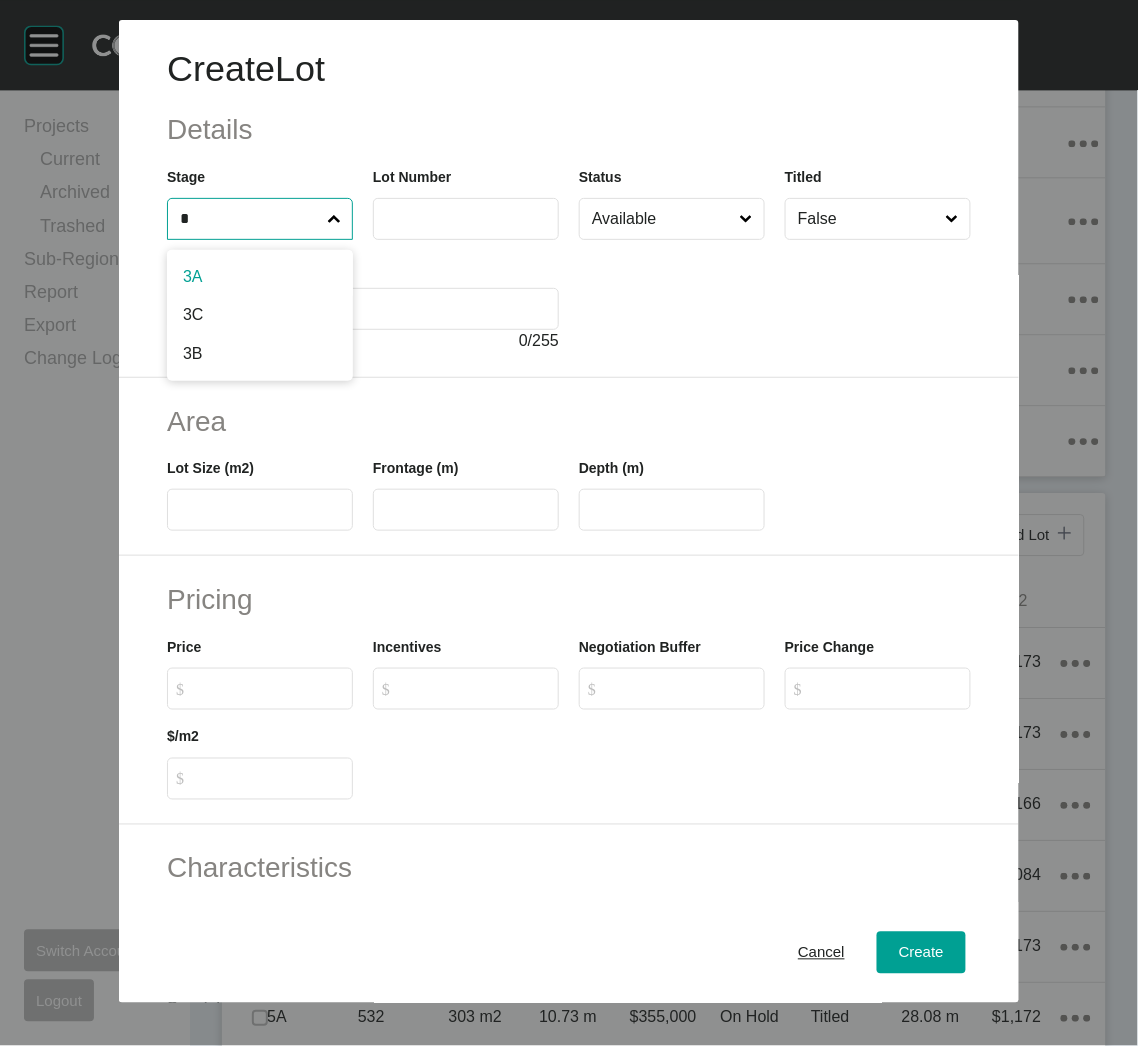 type on "*" 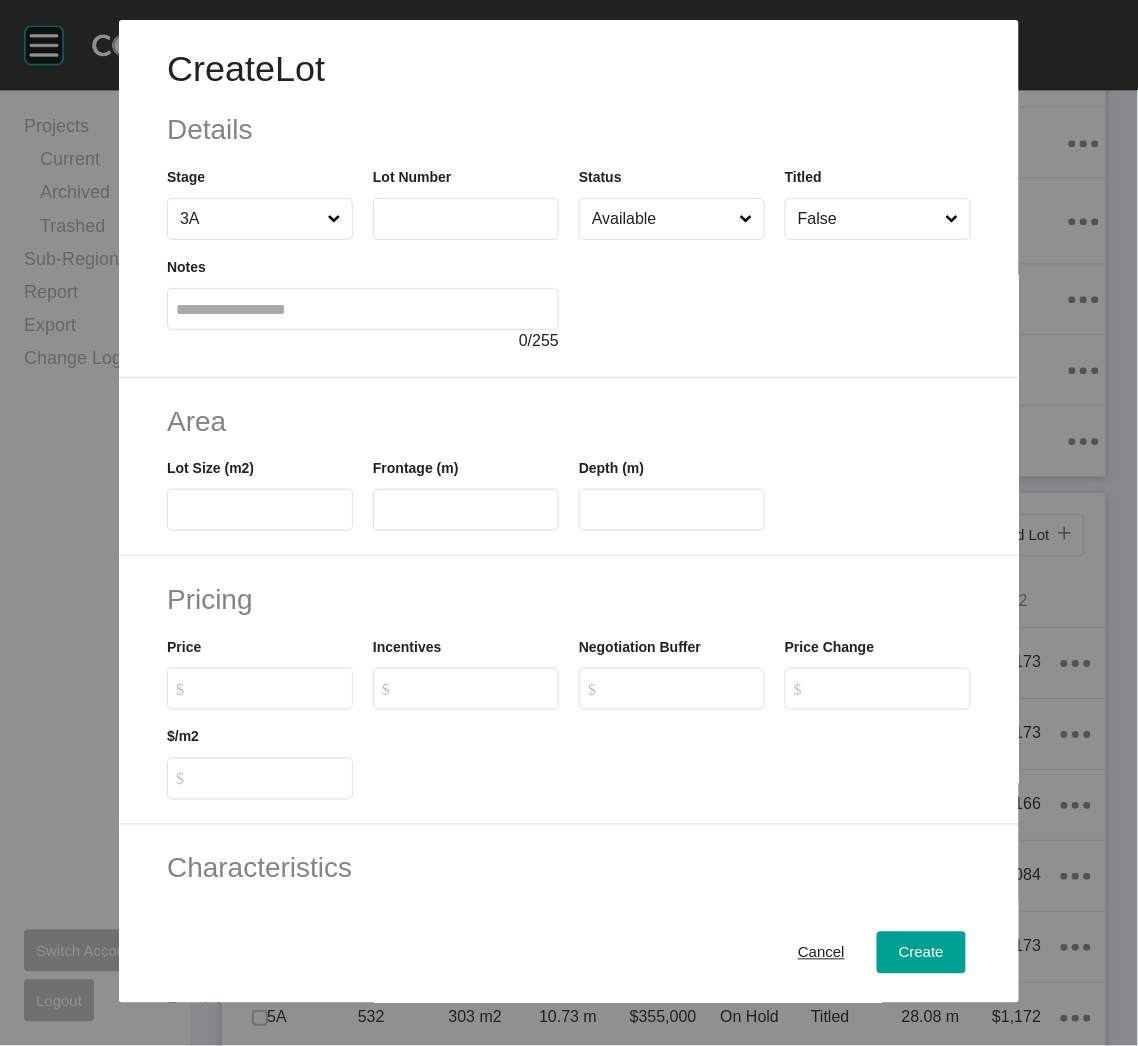 click at bounding box center (466, 219) 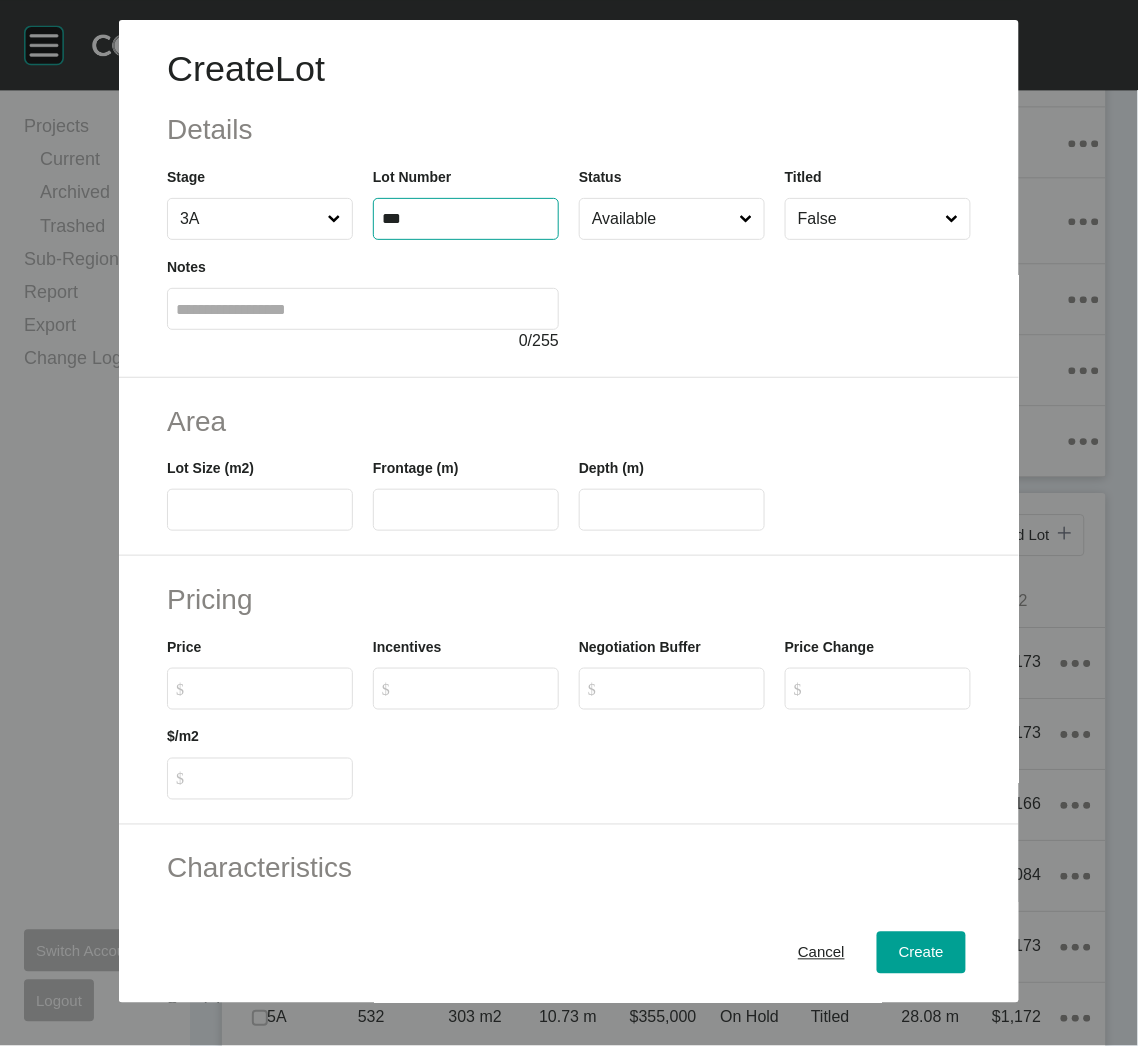 type on "***" 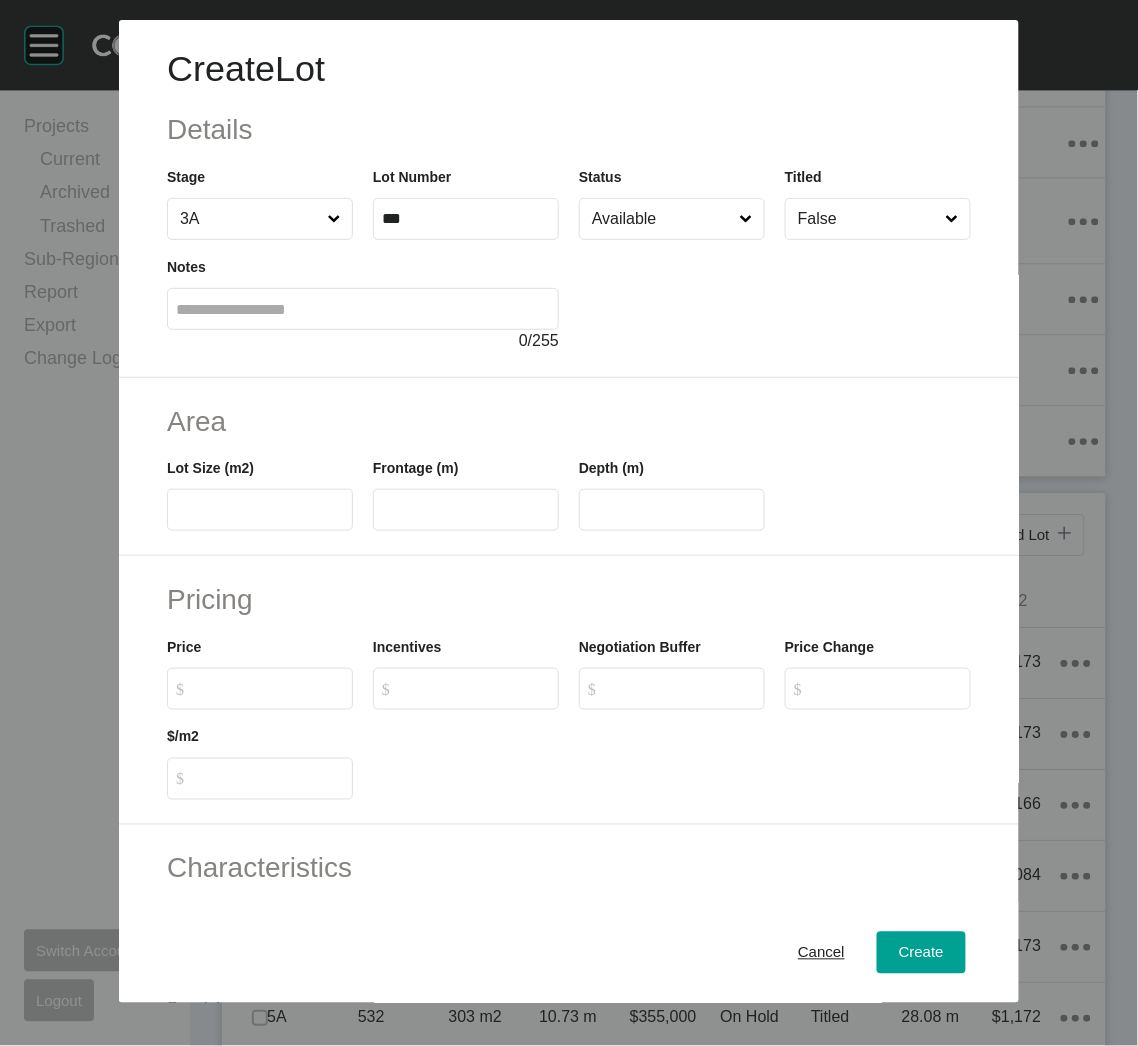 click on "False" at bounding box center [868, 219] 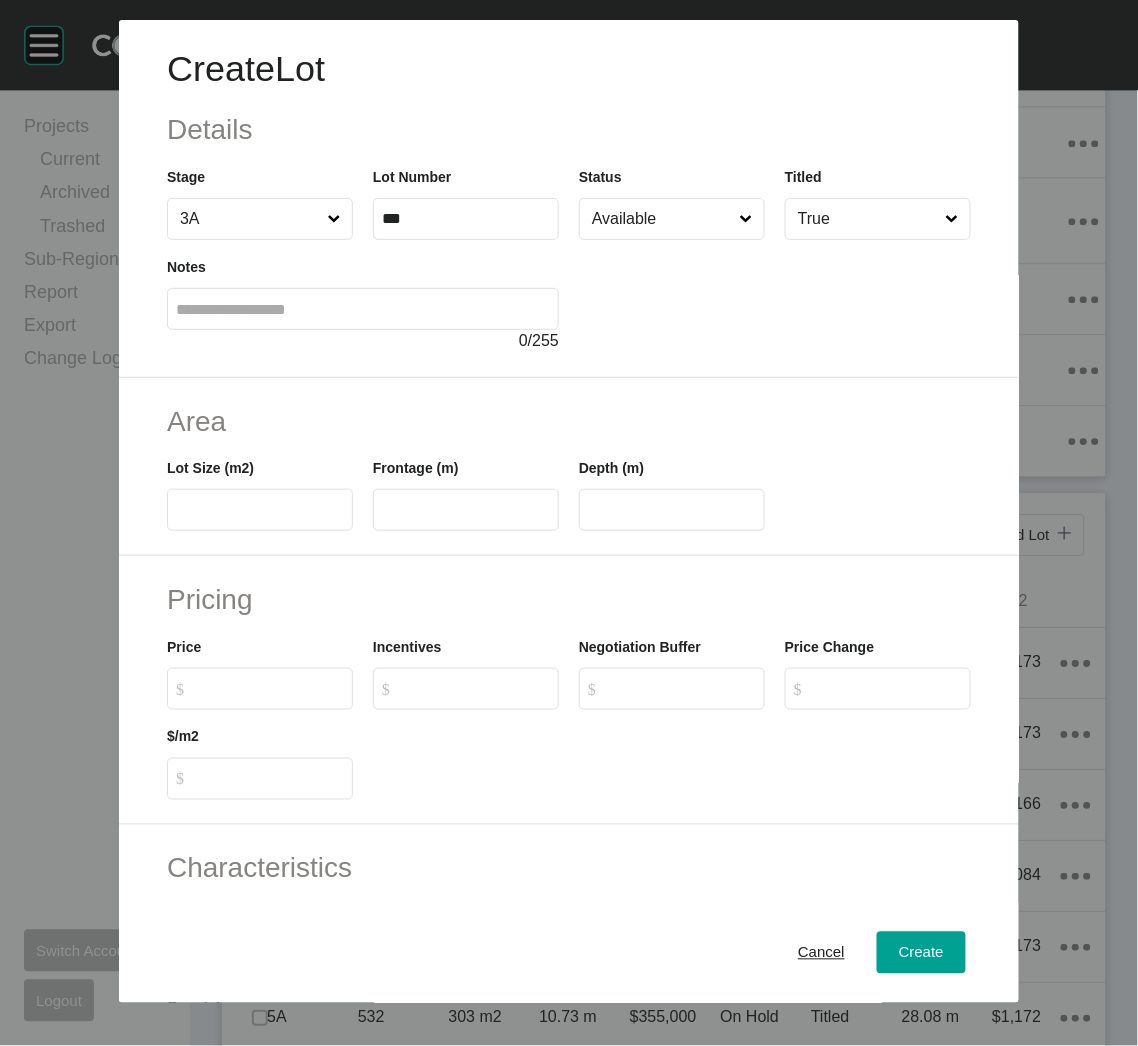 click at bounding box center (775, 296) 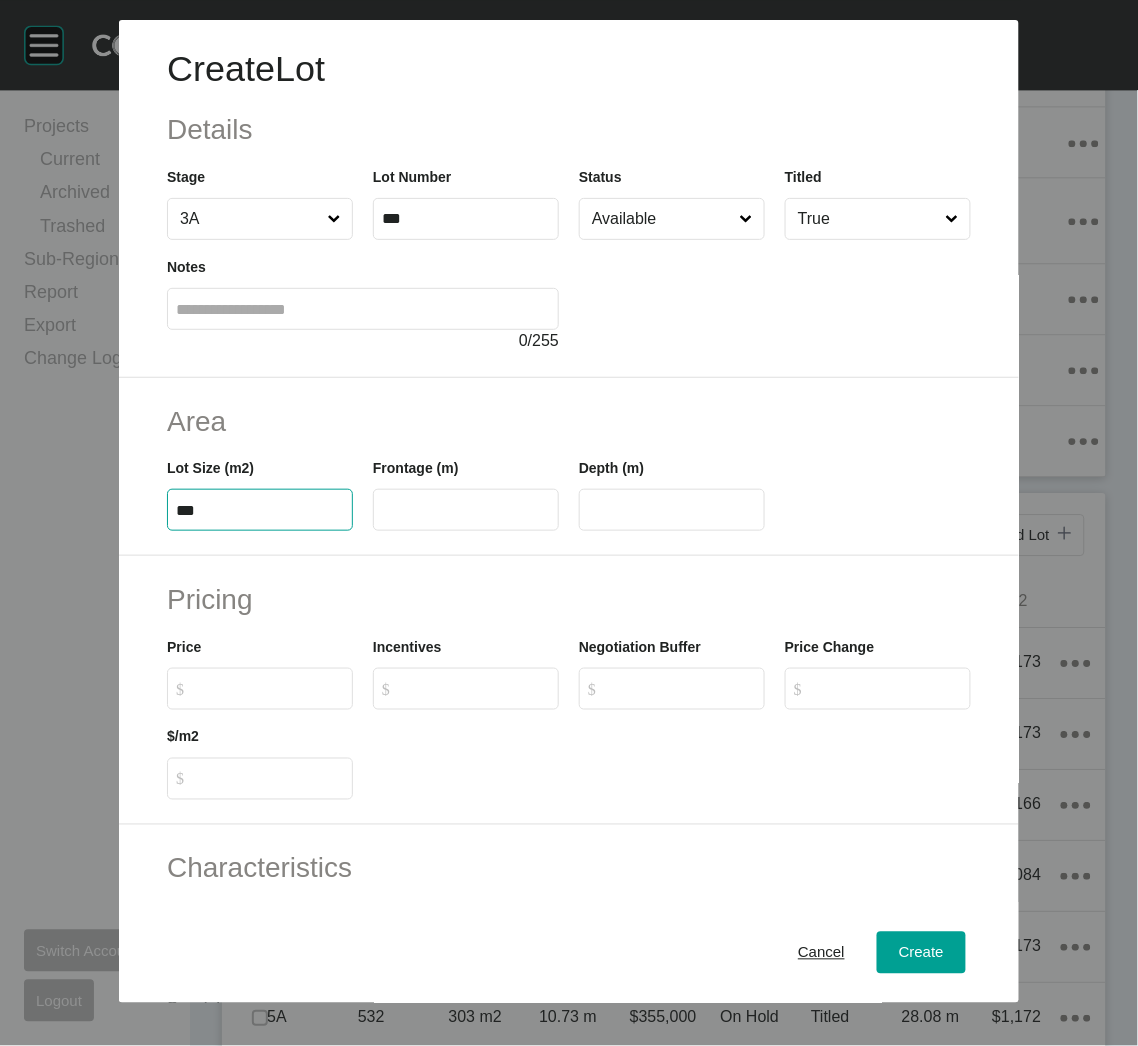 type on "***" 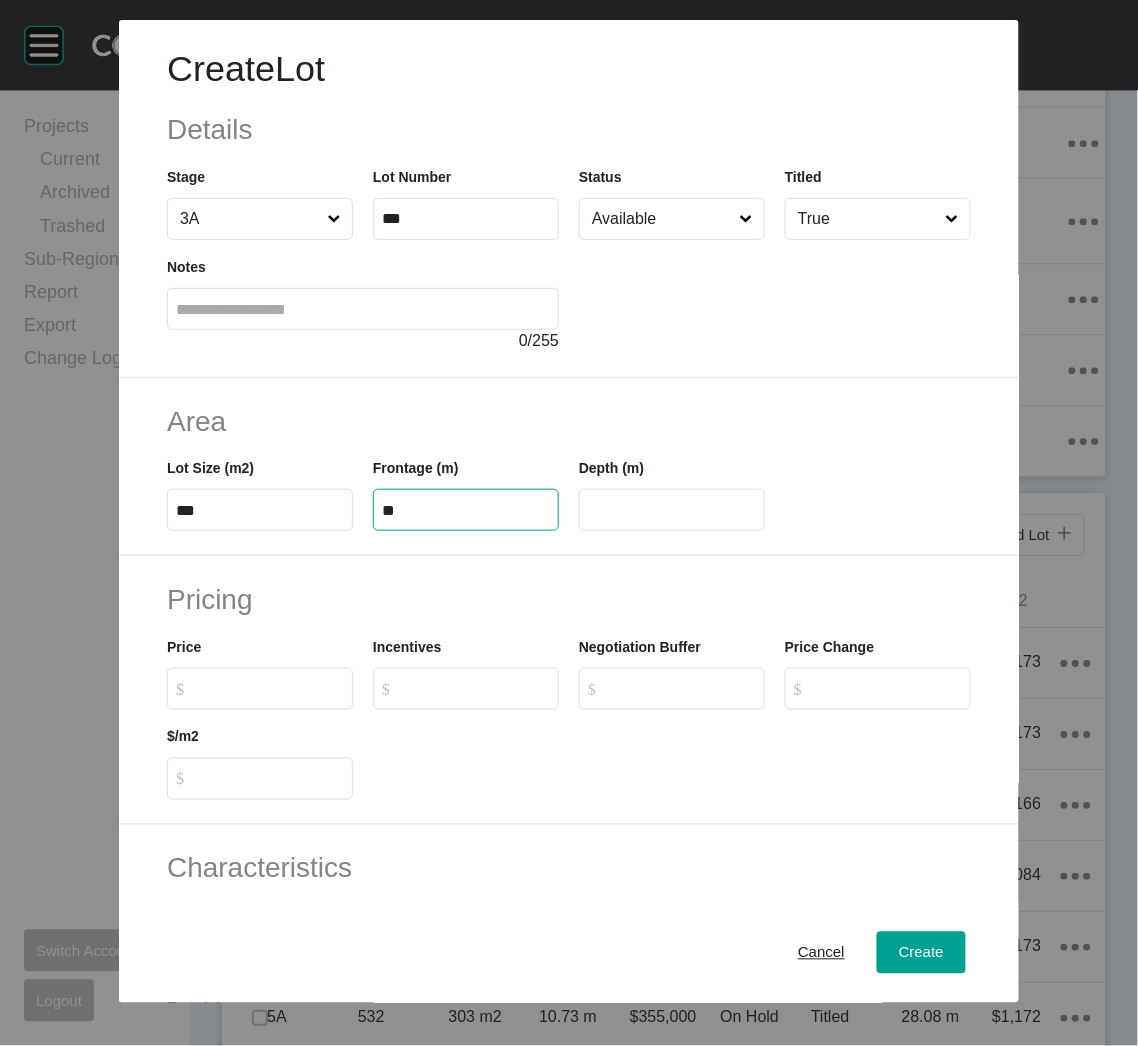 type on "**" 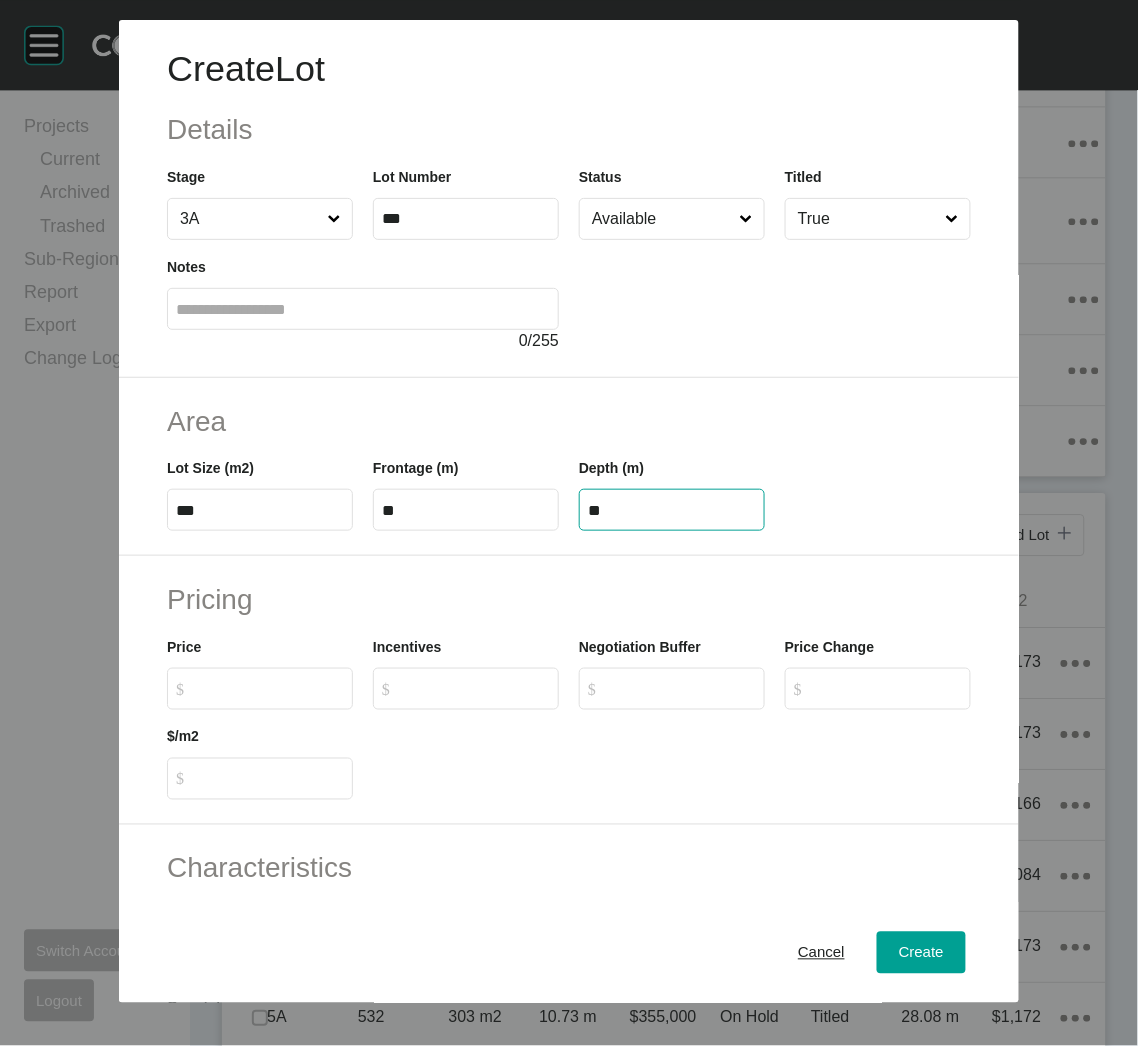 click on "$ Created with Sketch. $" at bounding box center [269, 688] 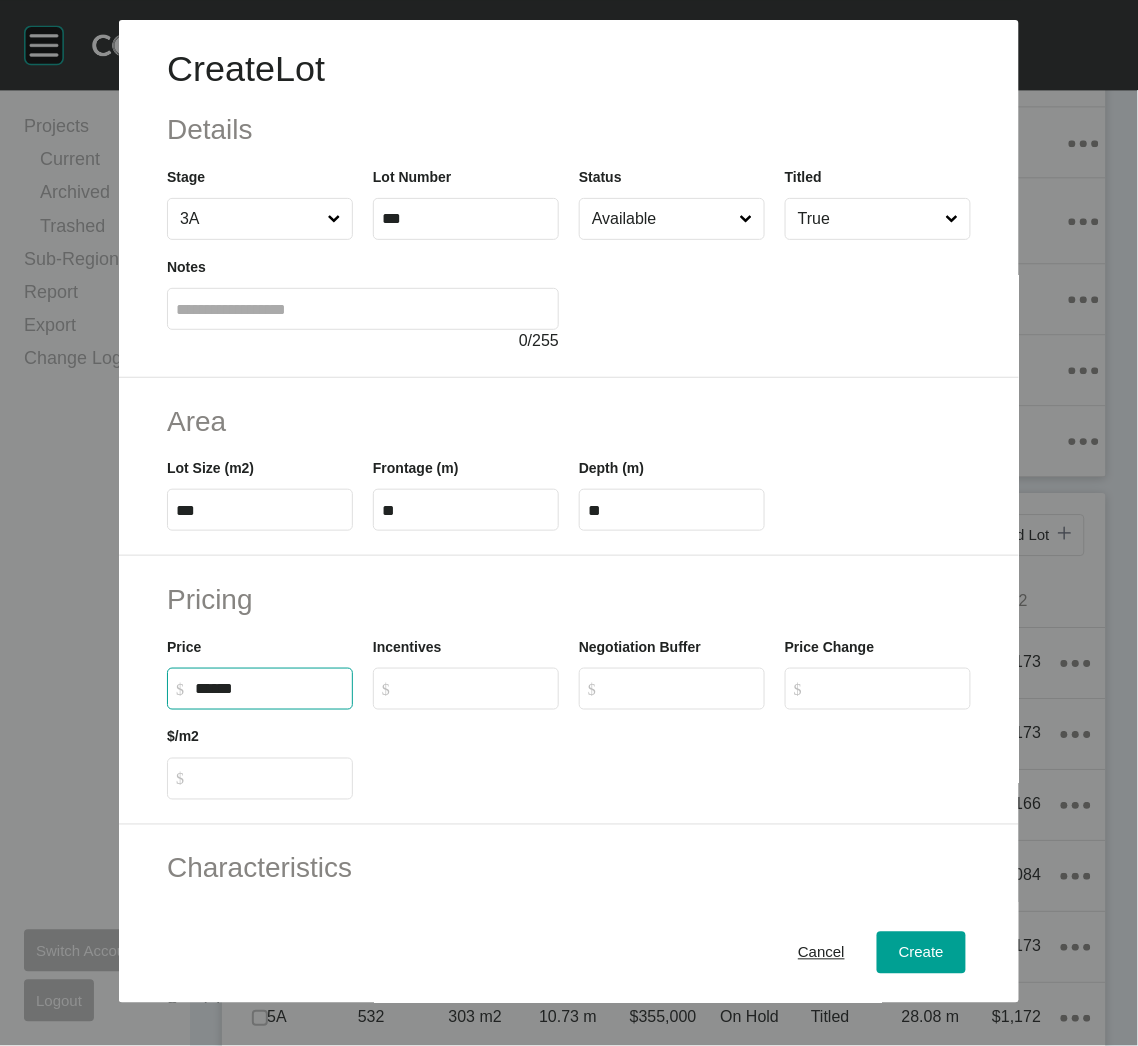 type on "*******" 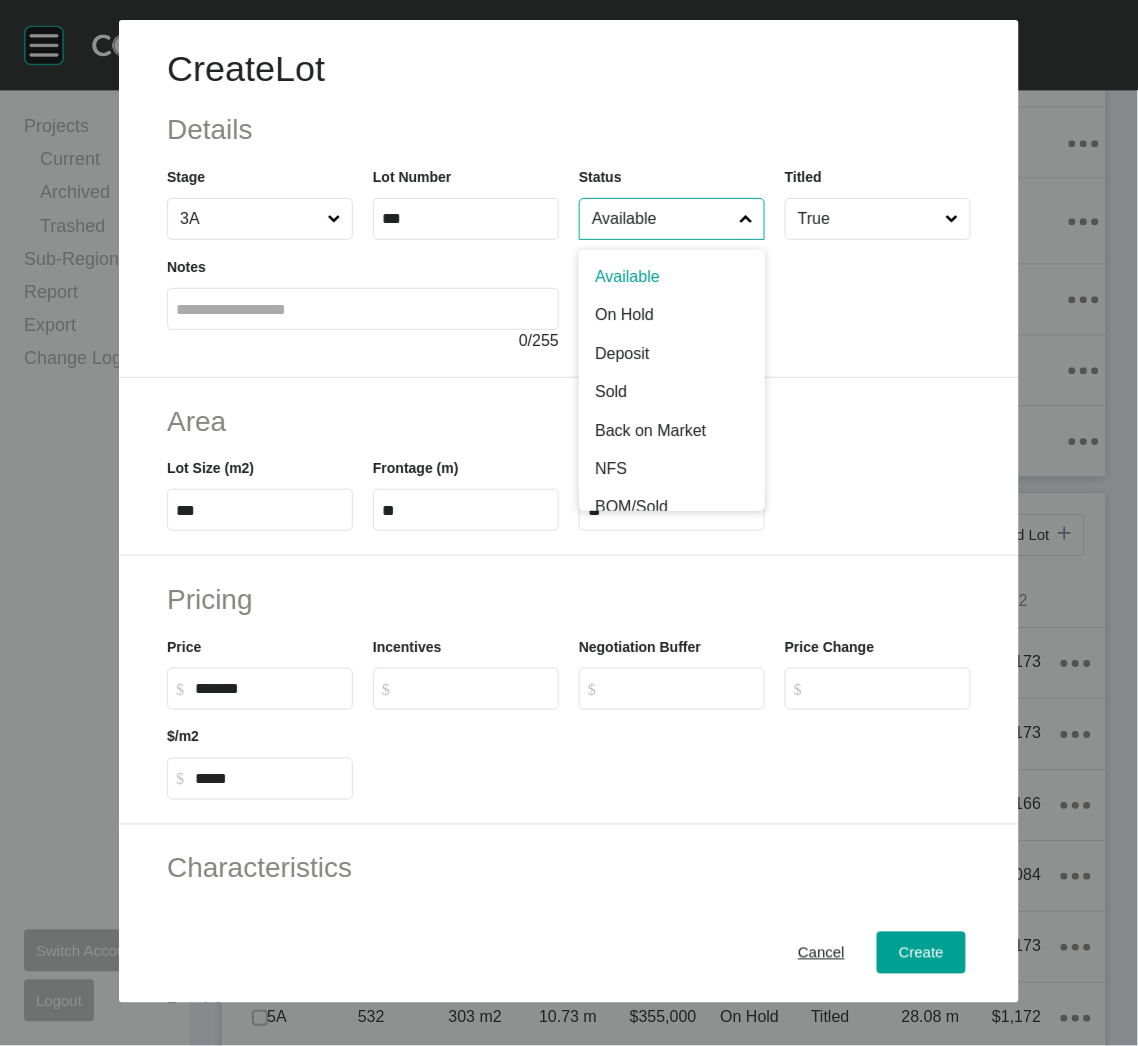 click on "Available" at bounding box center (662, 219) 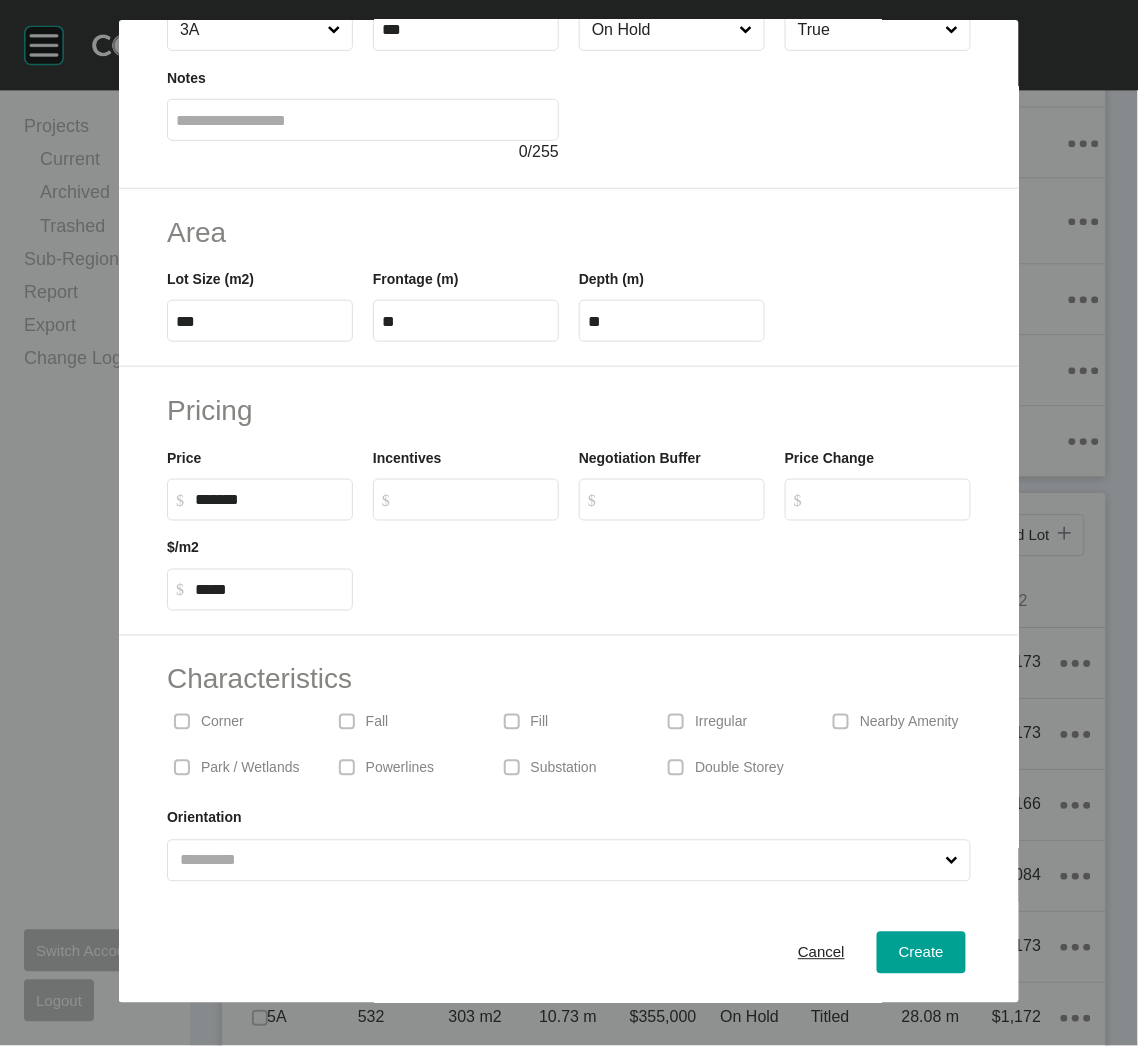 scroll, scrollTop: 191, scrollLeft: 0, axis: vertical 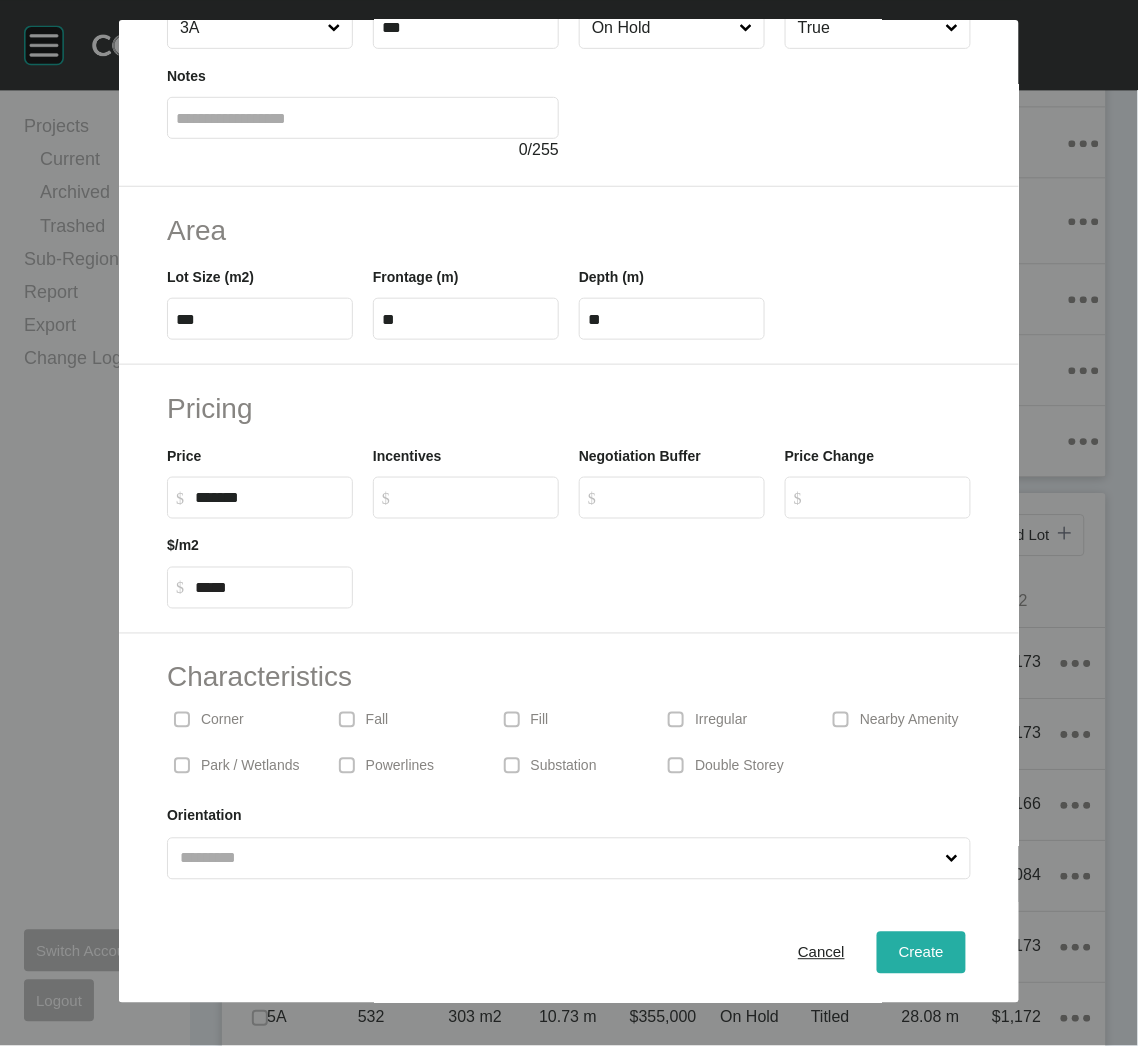 click on "Create" at bounding box center (921, 953) 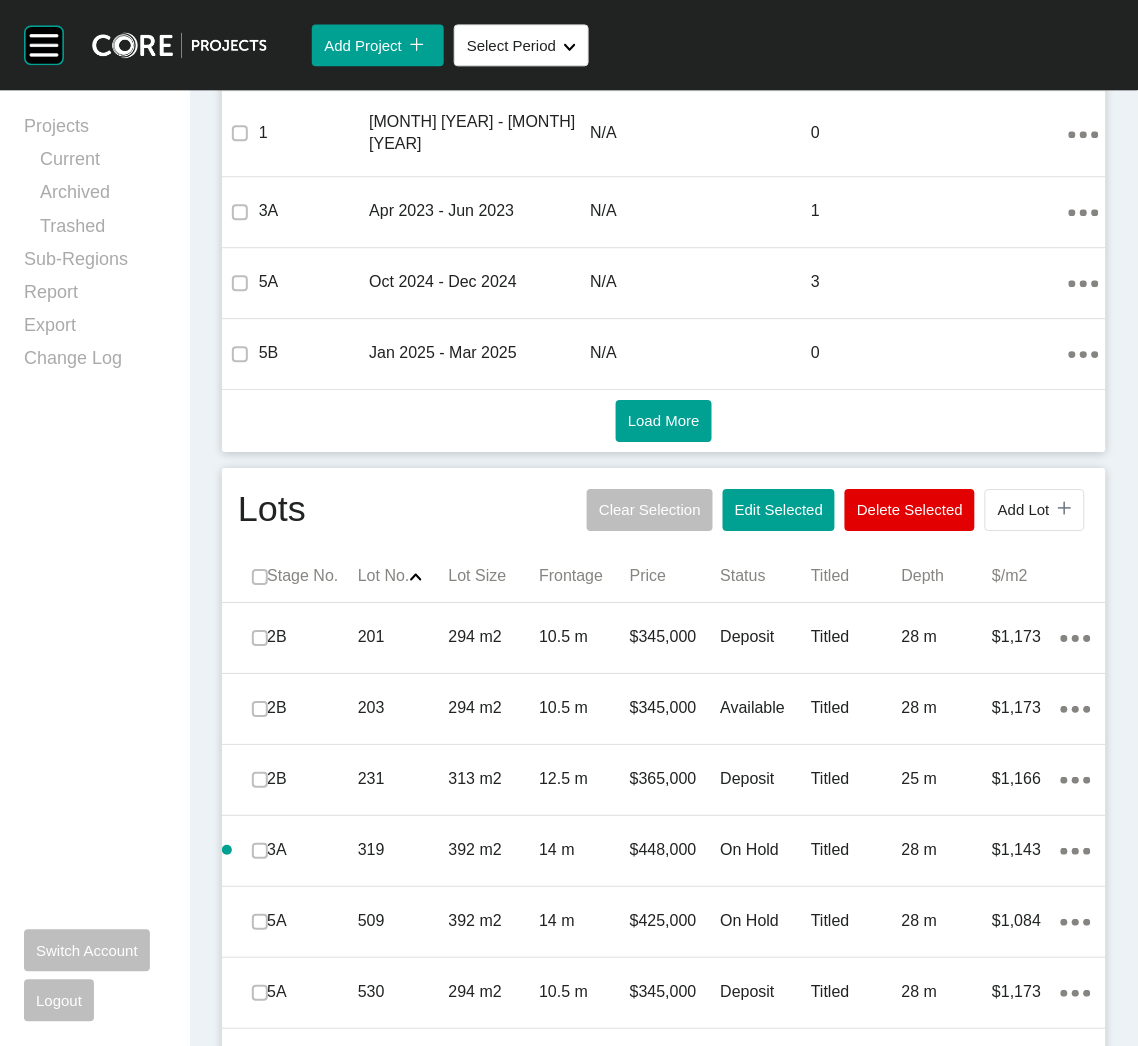 scroll, scrollTop: 911, scrollLeft: 0, axis: vertical 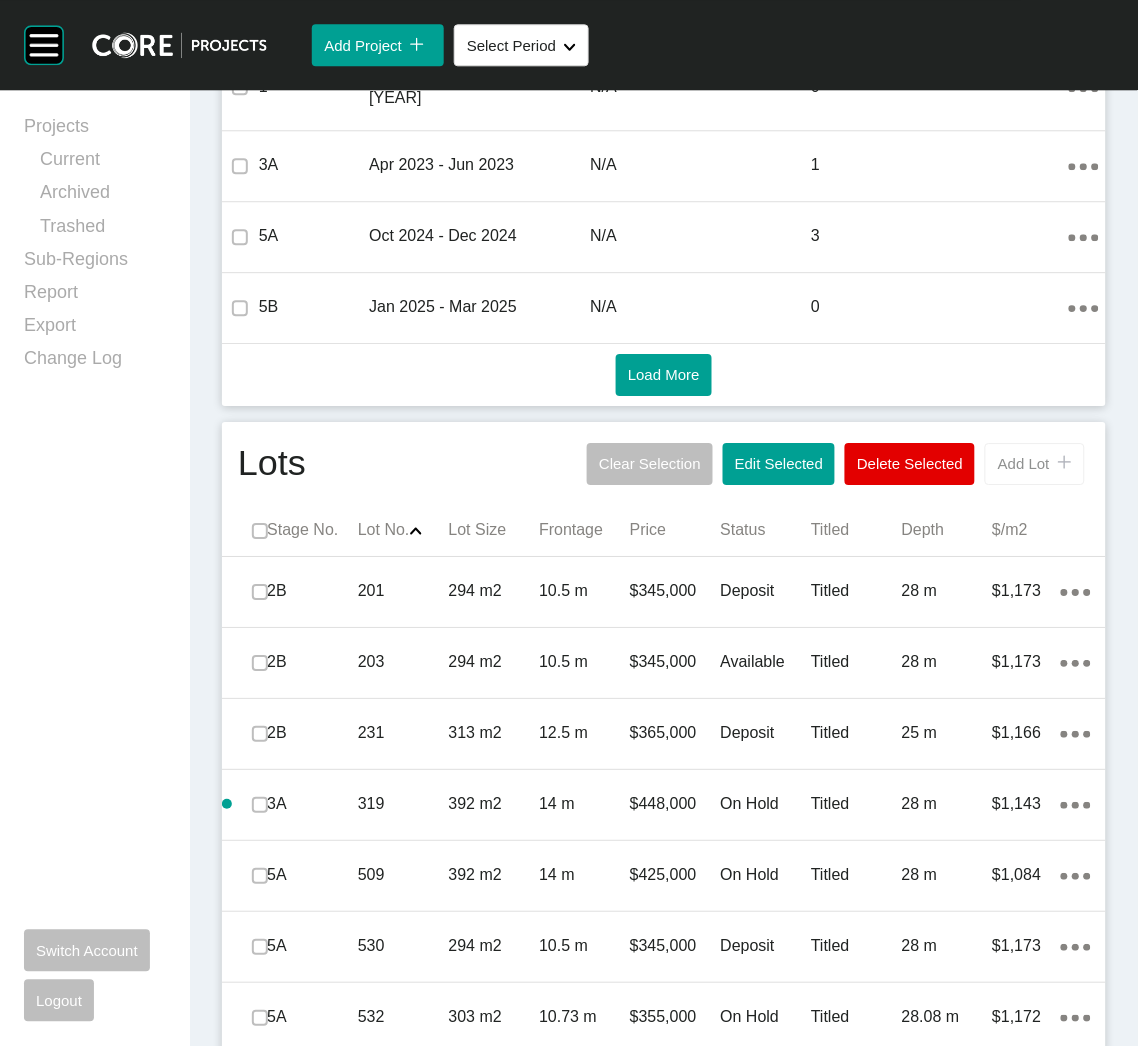 click on "Add Lot" at bounding box center (1024, 463) 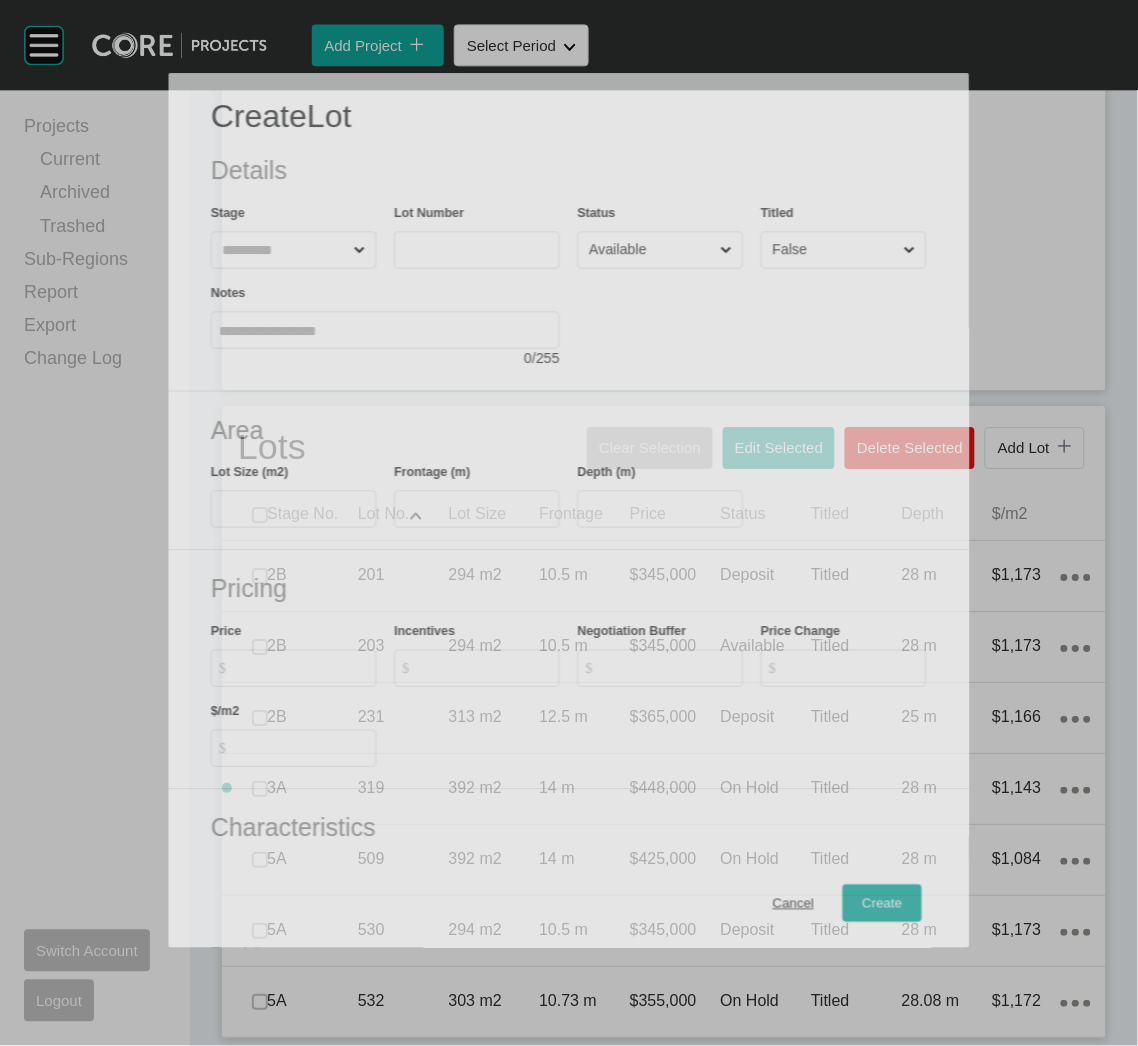 scroll, scrollTop: 849, scrollLeft: 0, axis: vertical 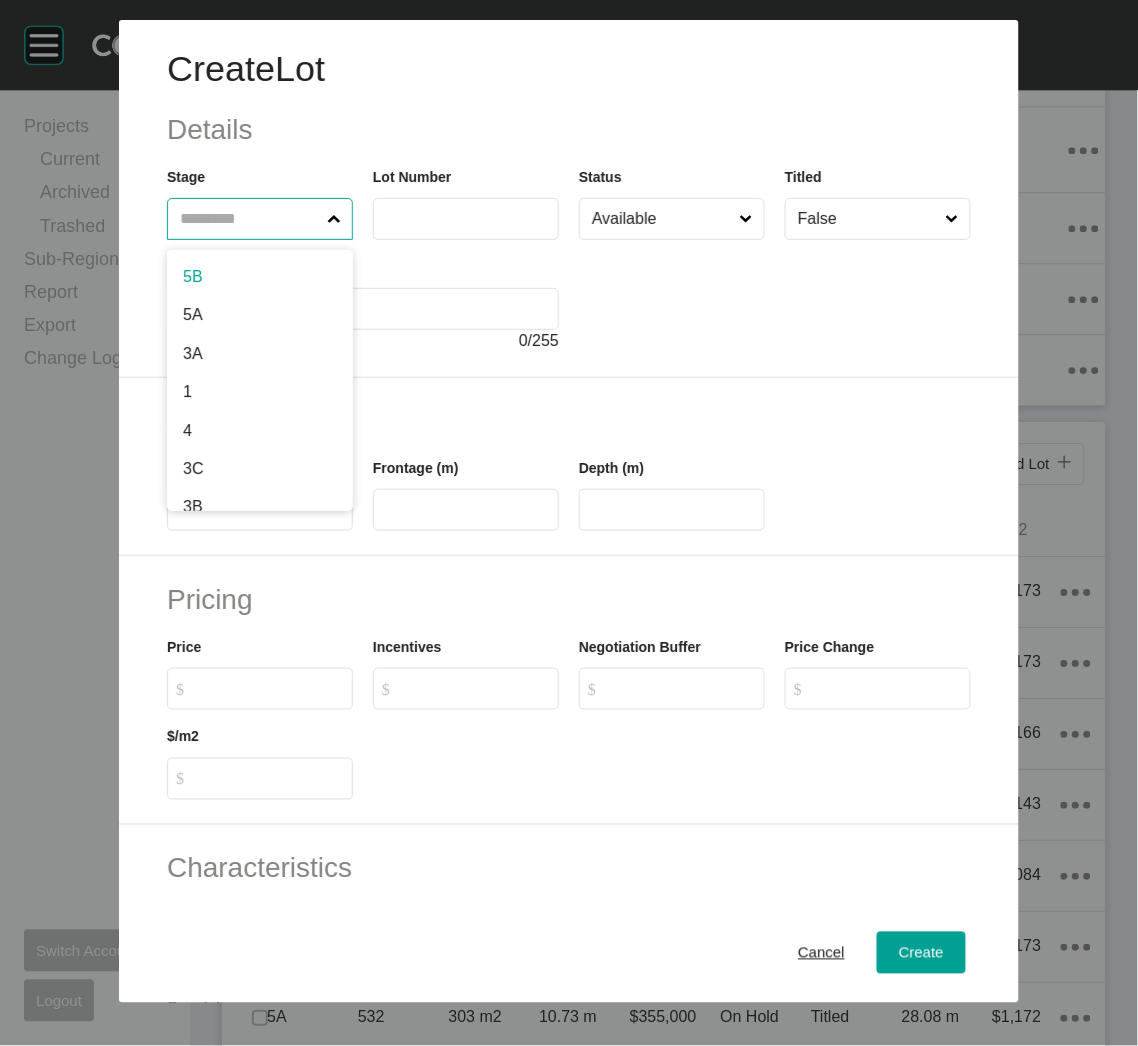 click at bounding box center (250, 219) 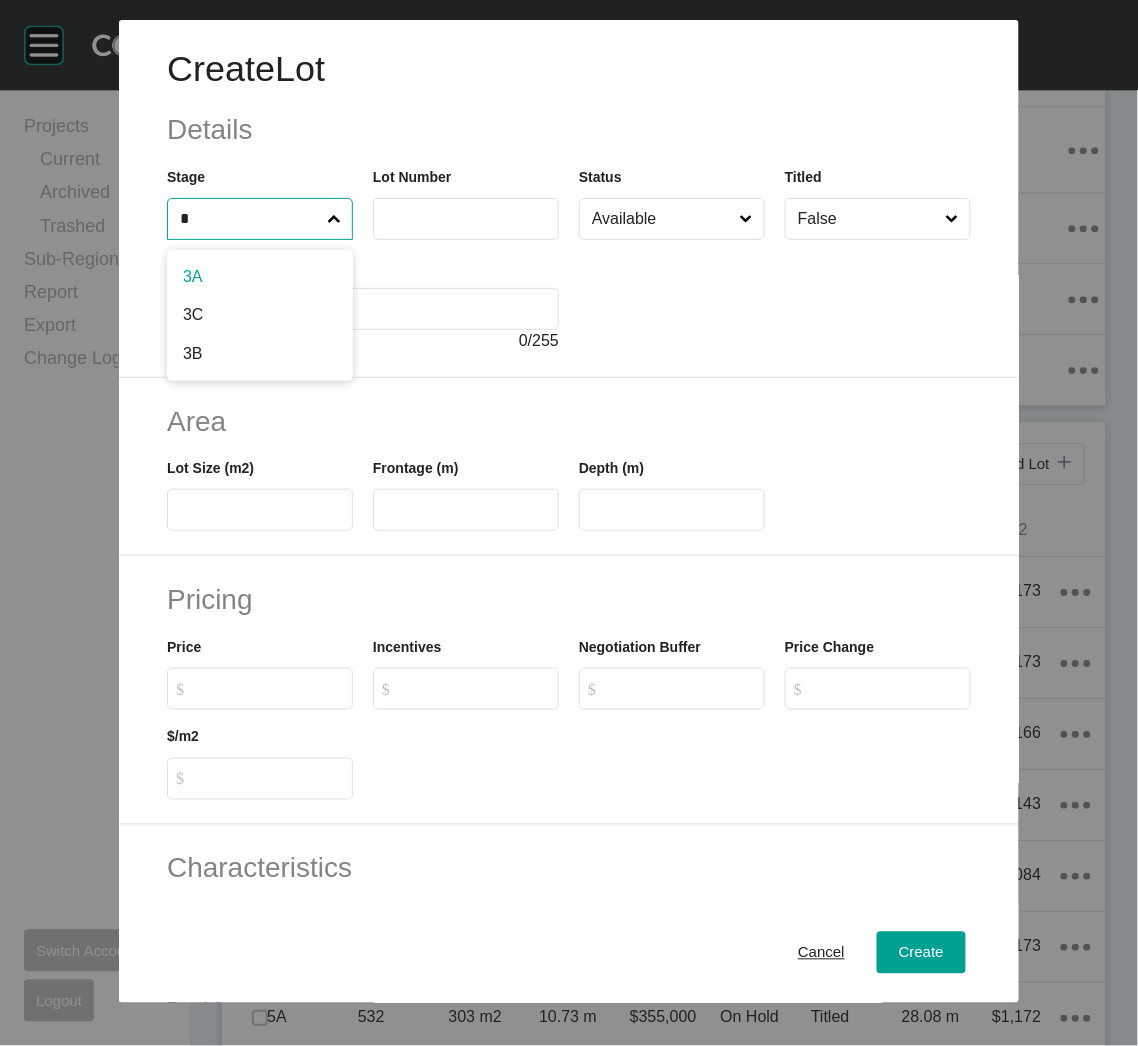 type on "*" 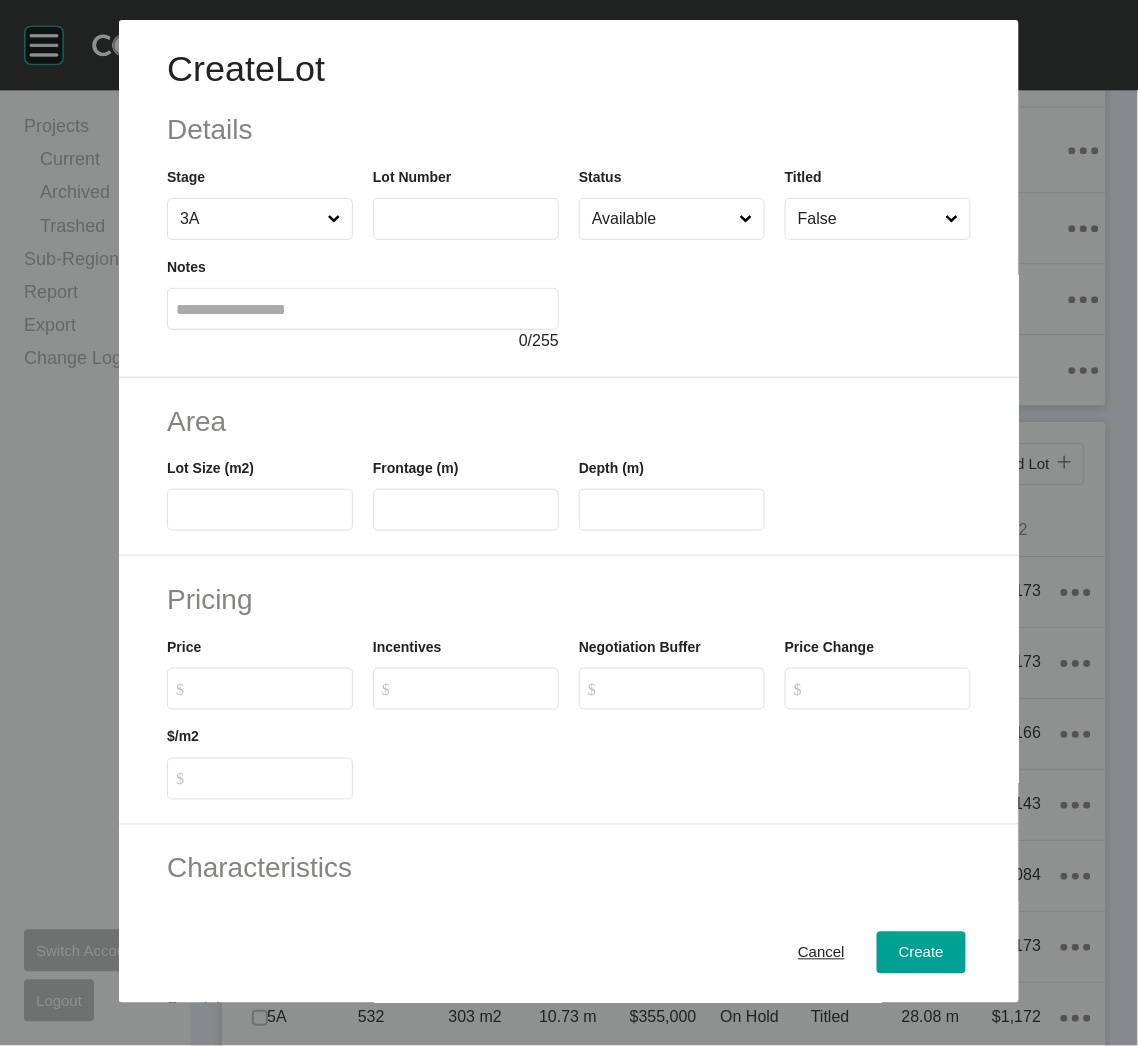 click at bounding box center [466, 218] 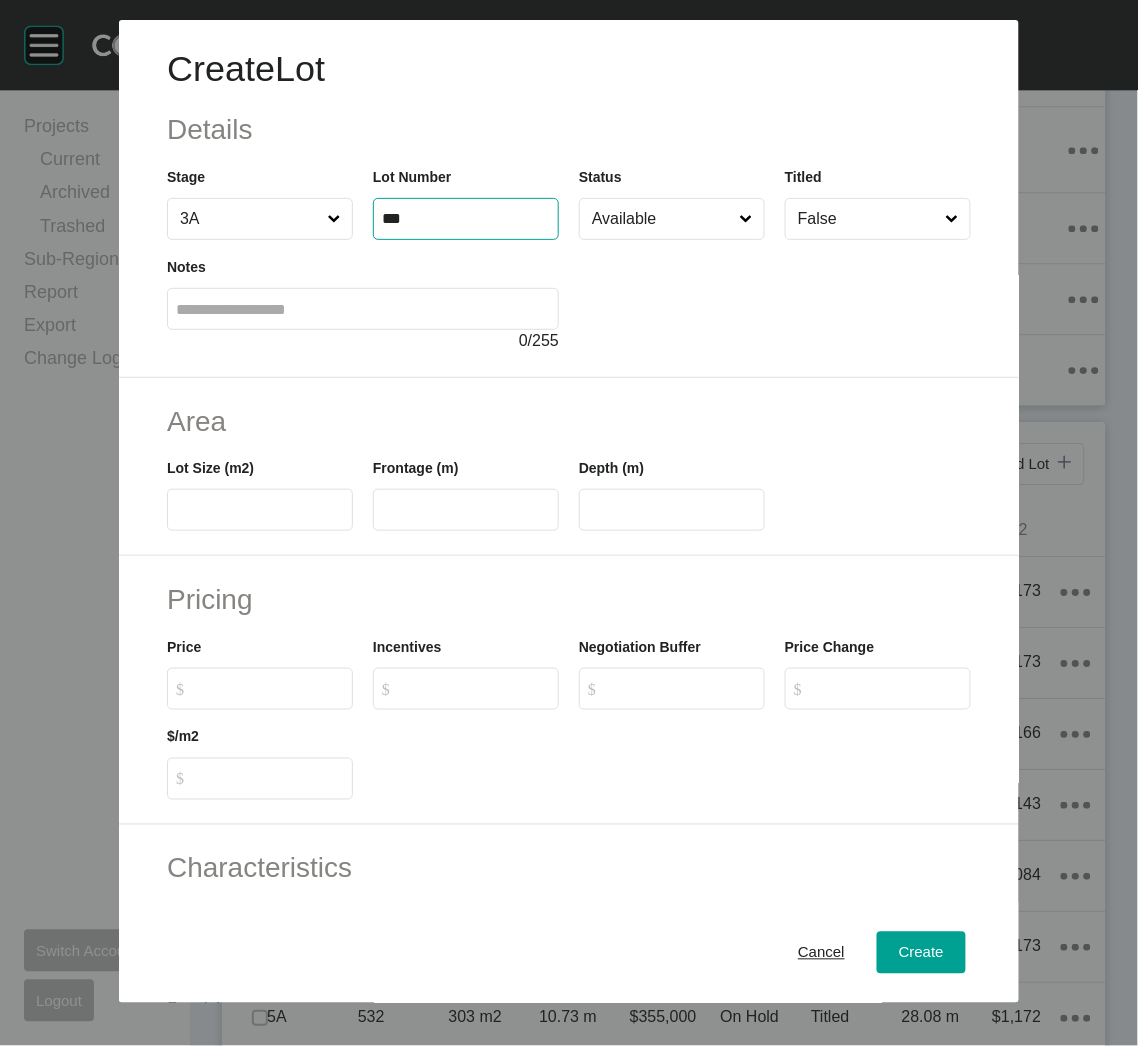 type on "***" 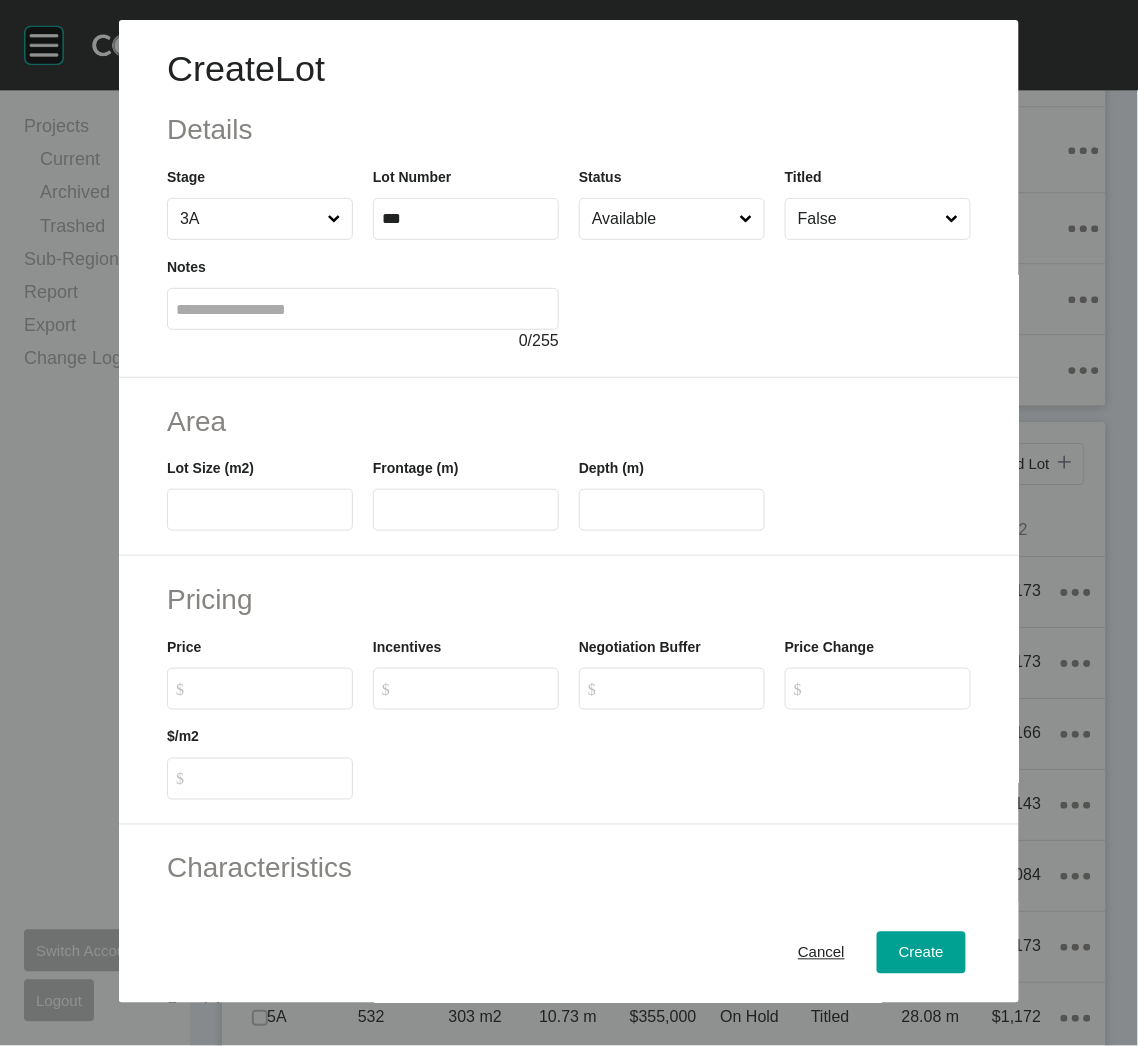 click on "False" at bounding box center (868, 219) 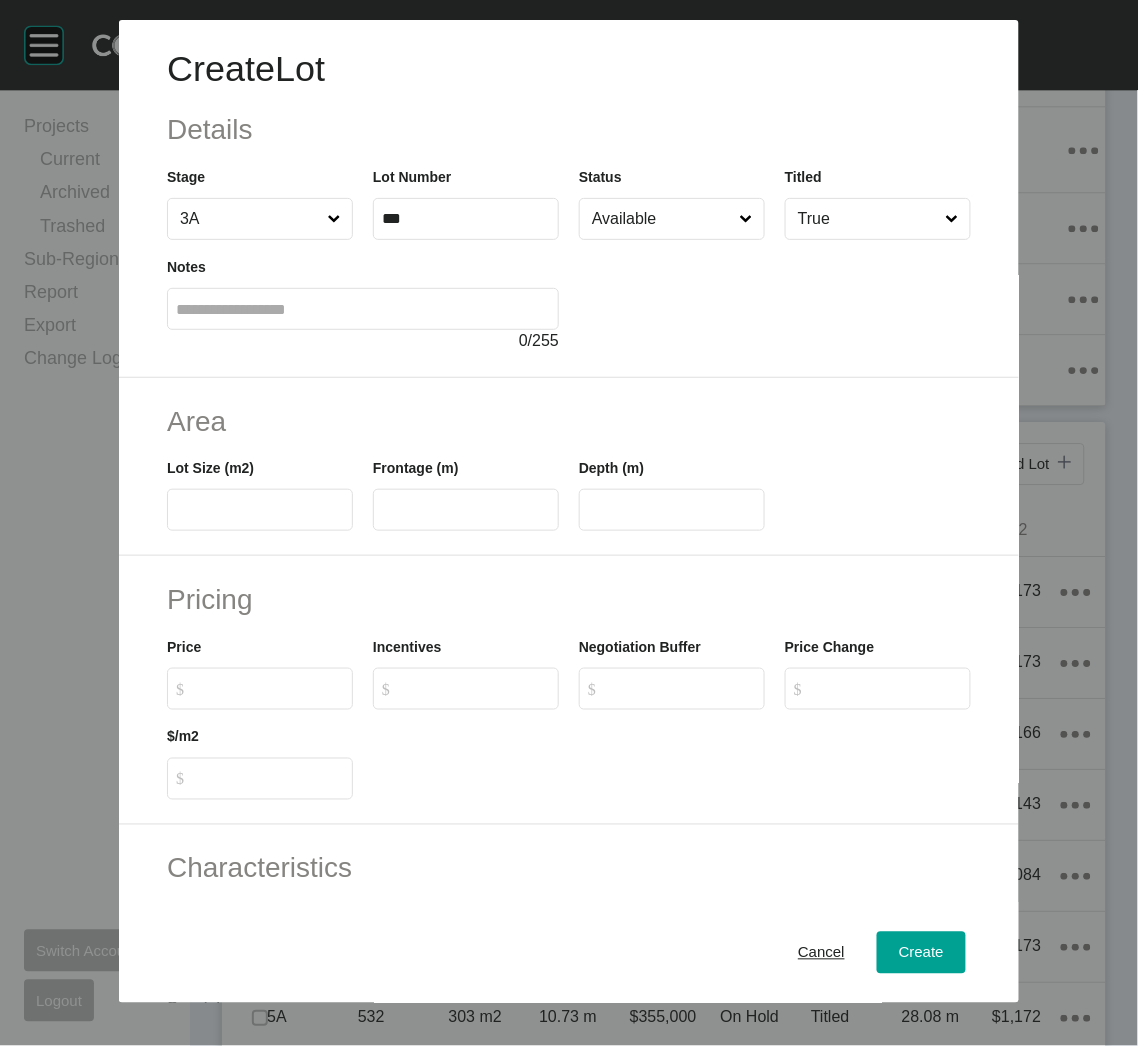 click at bounding box center [260, 510] 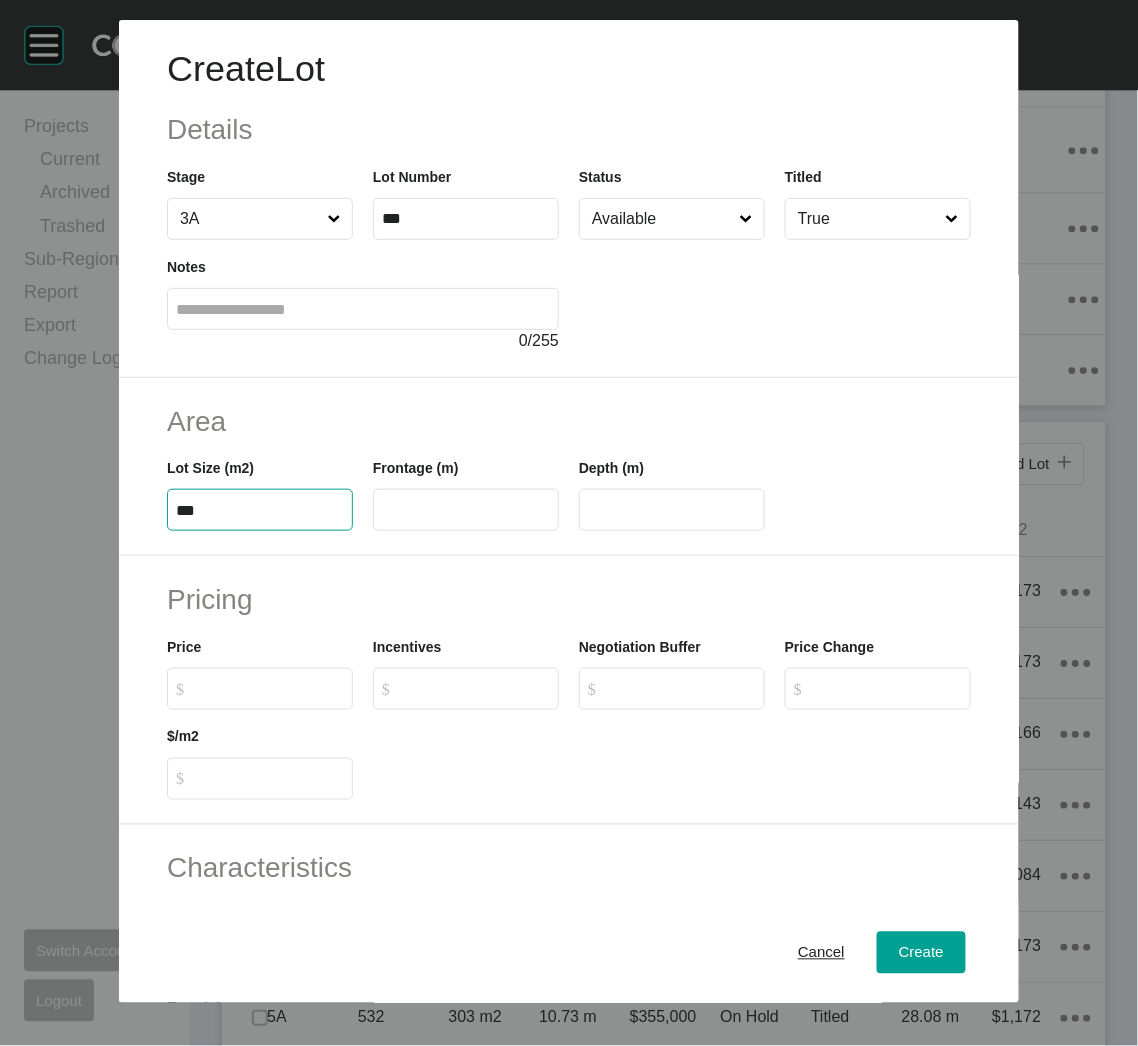 type on "***" 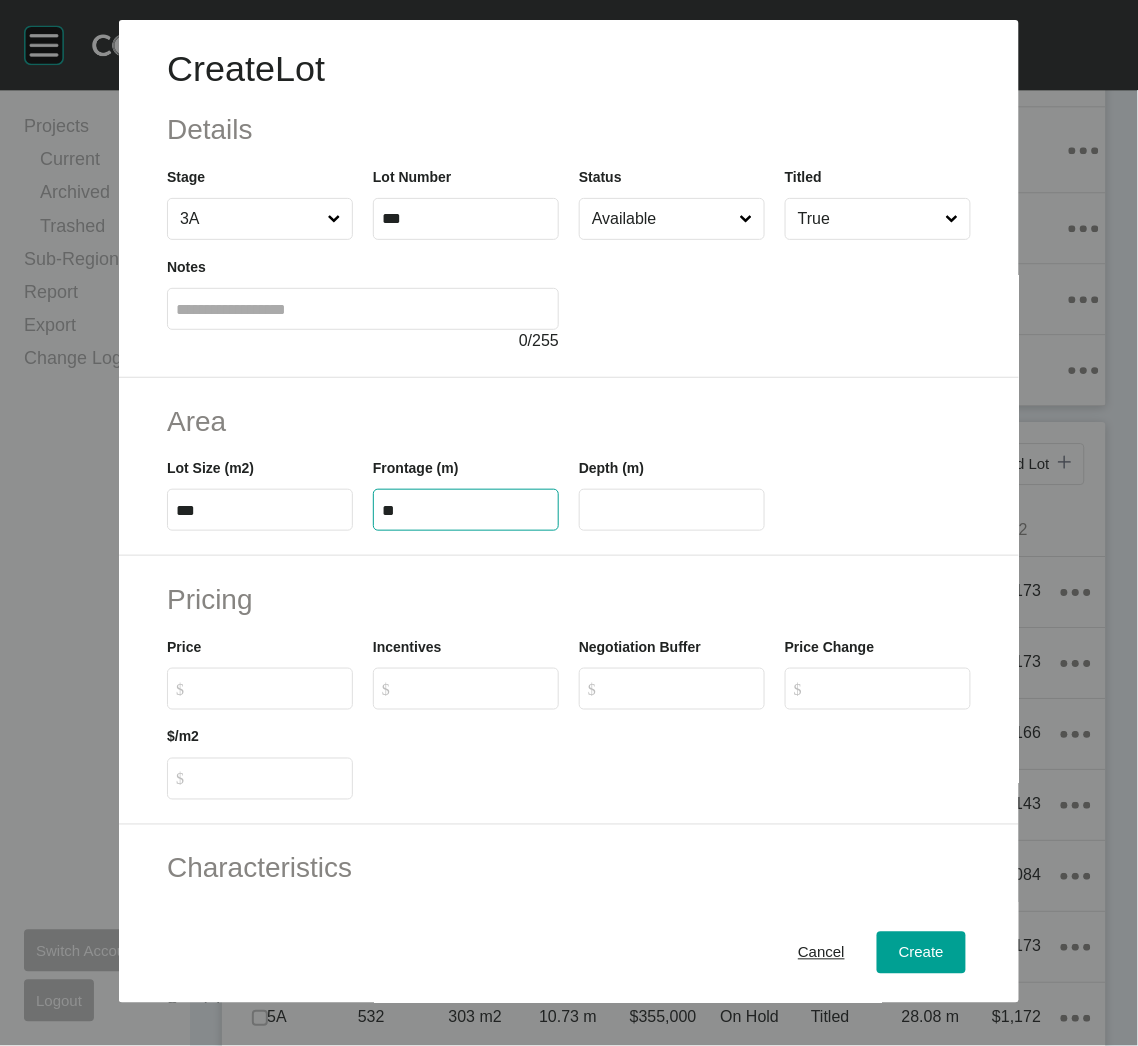 type on "**" 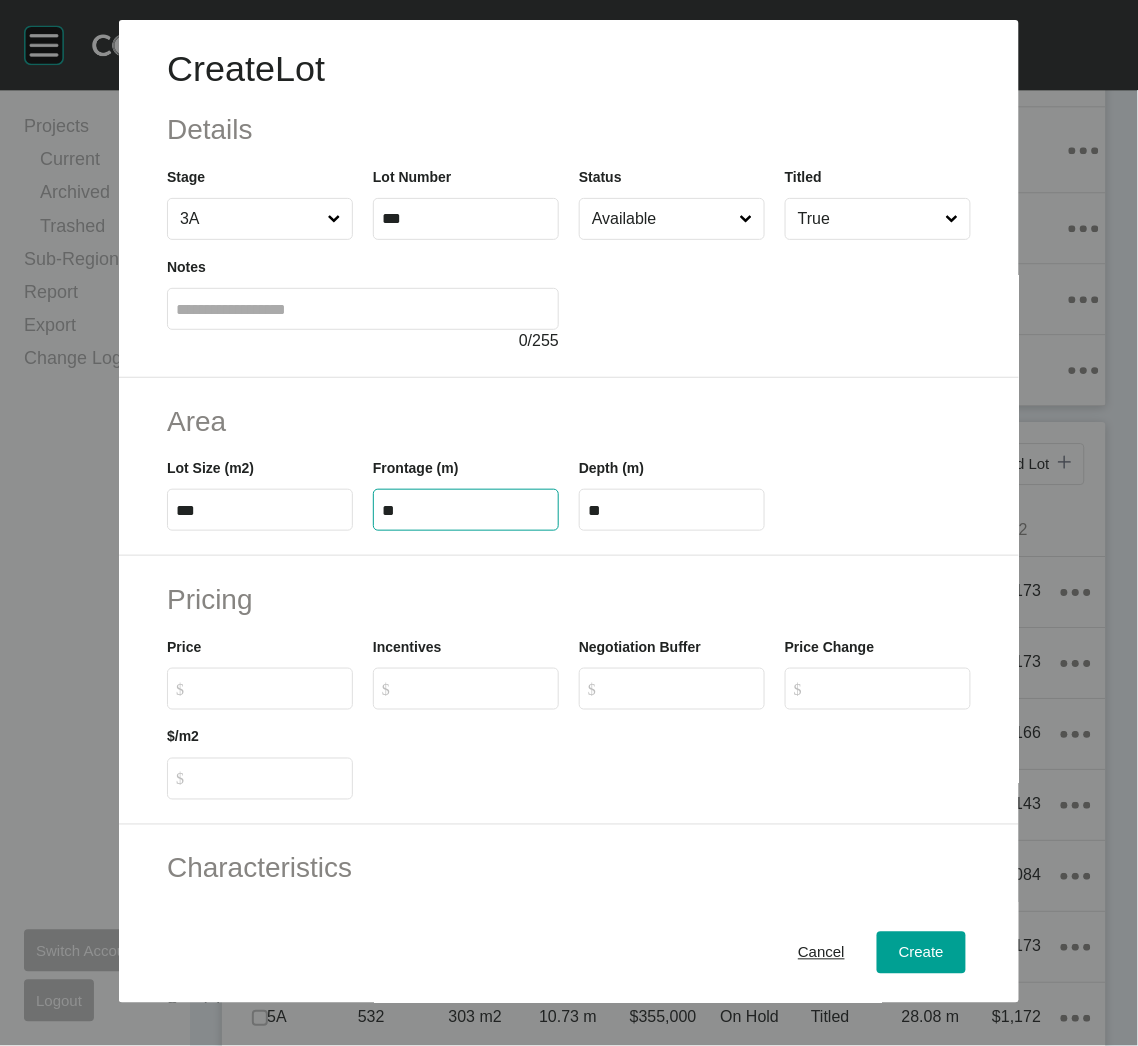 click on "Pricing" at bounding box center [569, 599] 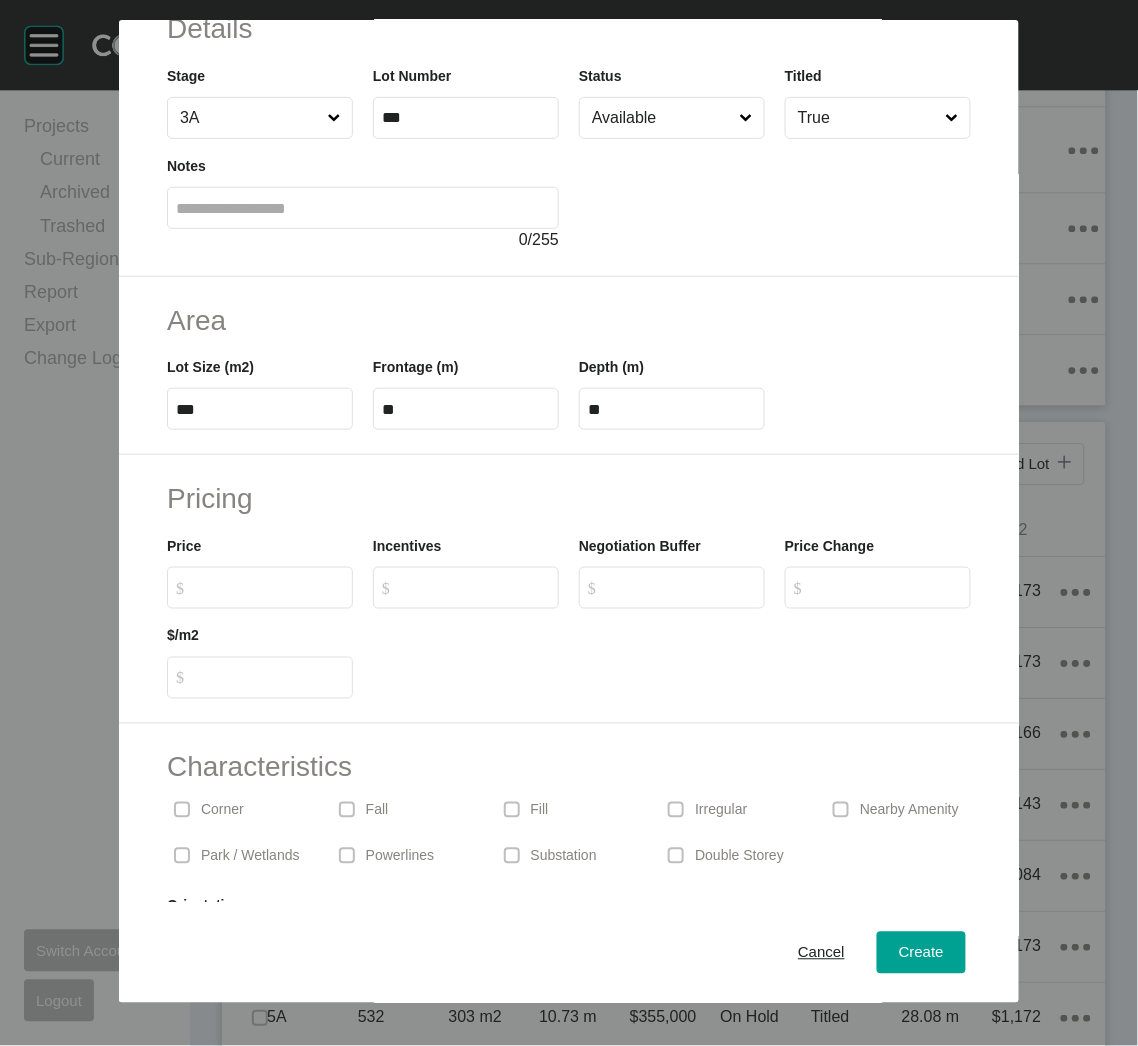 scroll, scrollTop: 191, scrollLeft: 0, axis: vertical 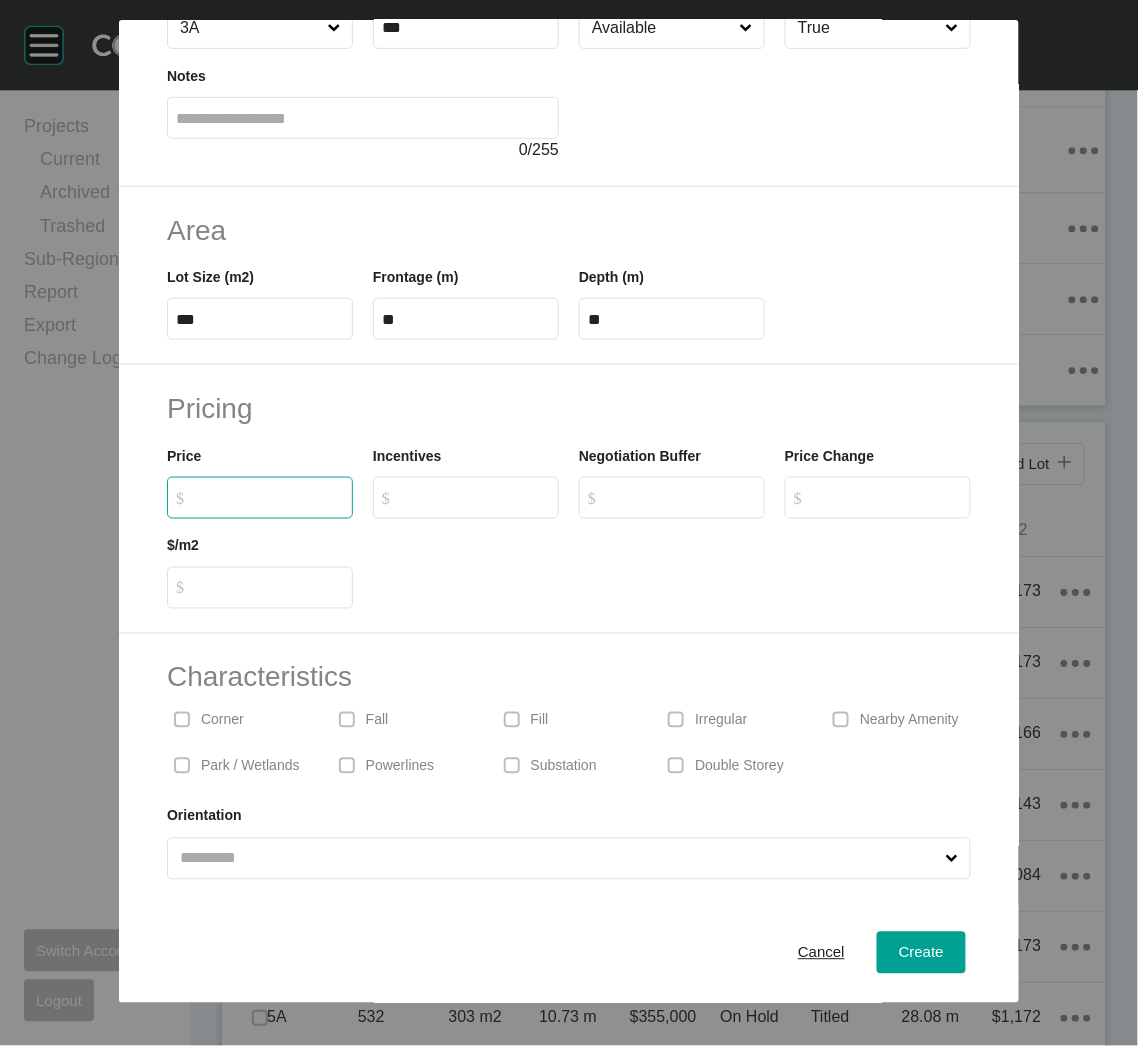 click on "$ Created with Sketch. $" at bounding box center [269, 497] 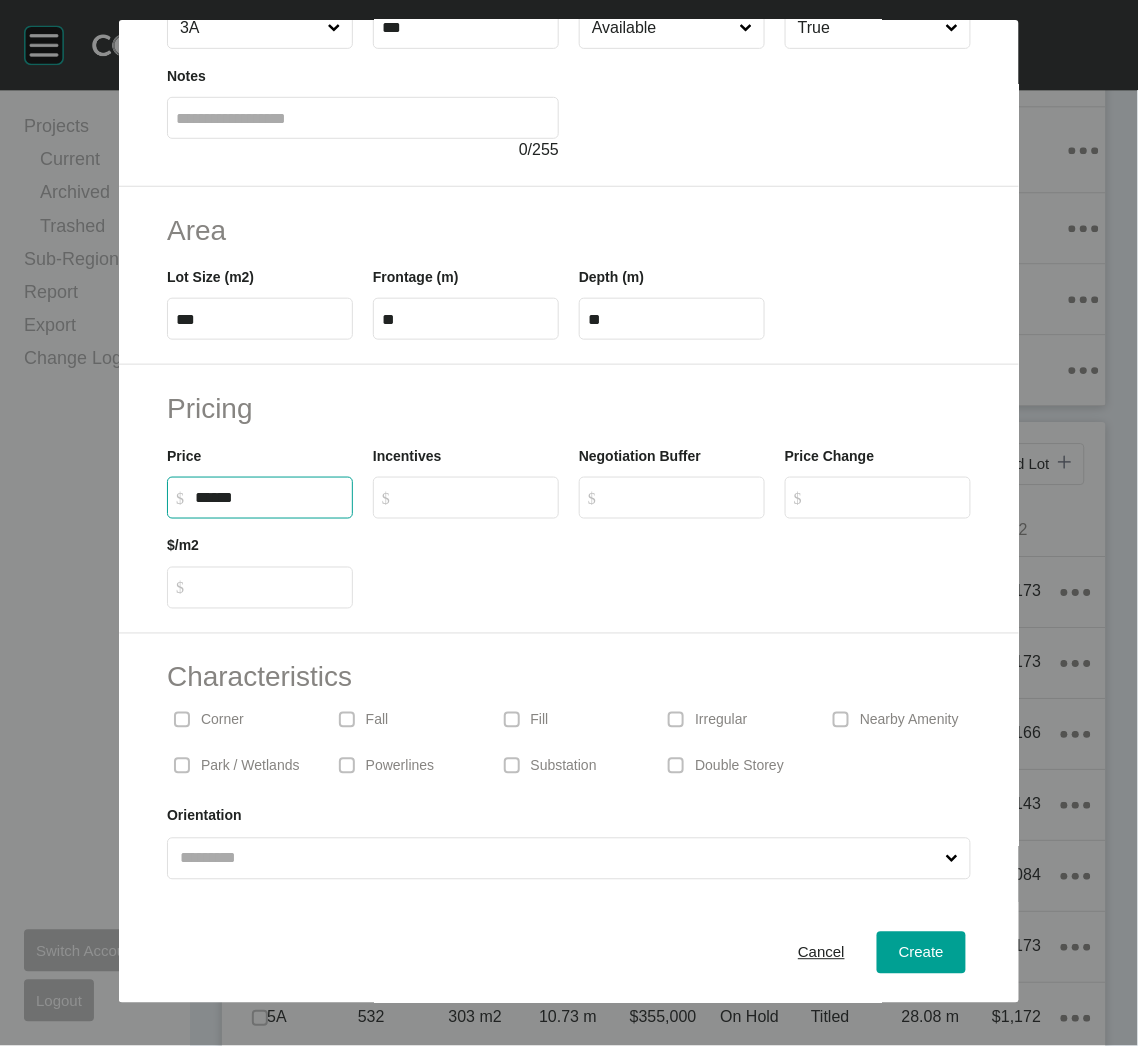 type on "*******" 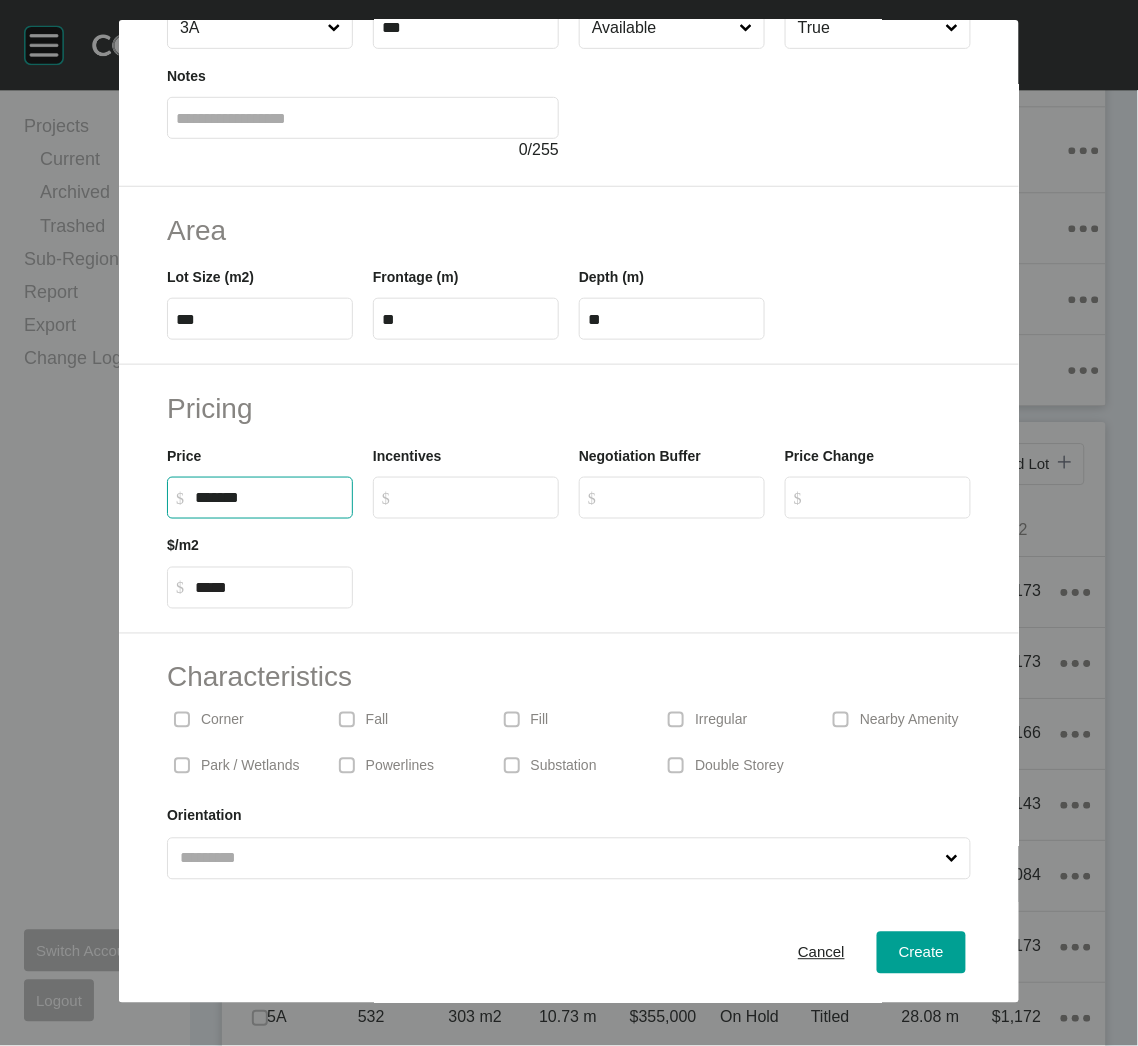 click at bounding box center (672, 564) 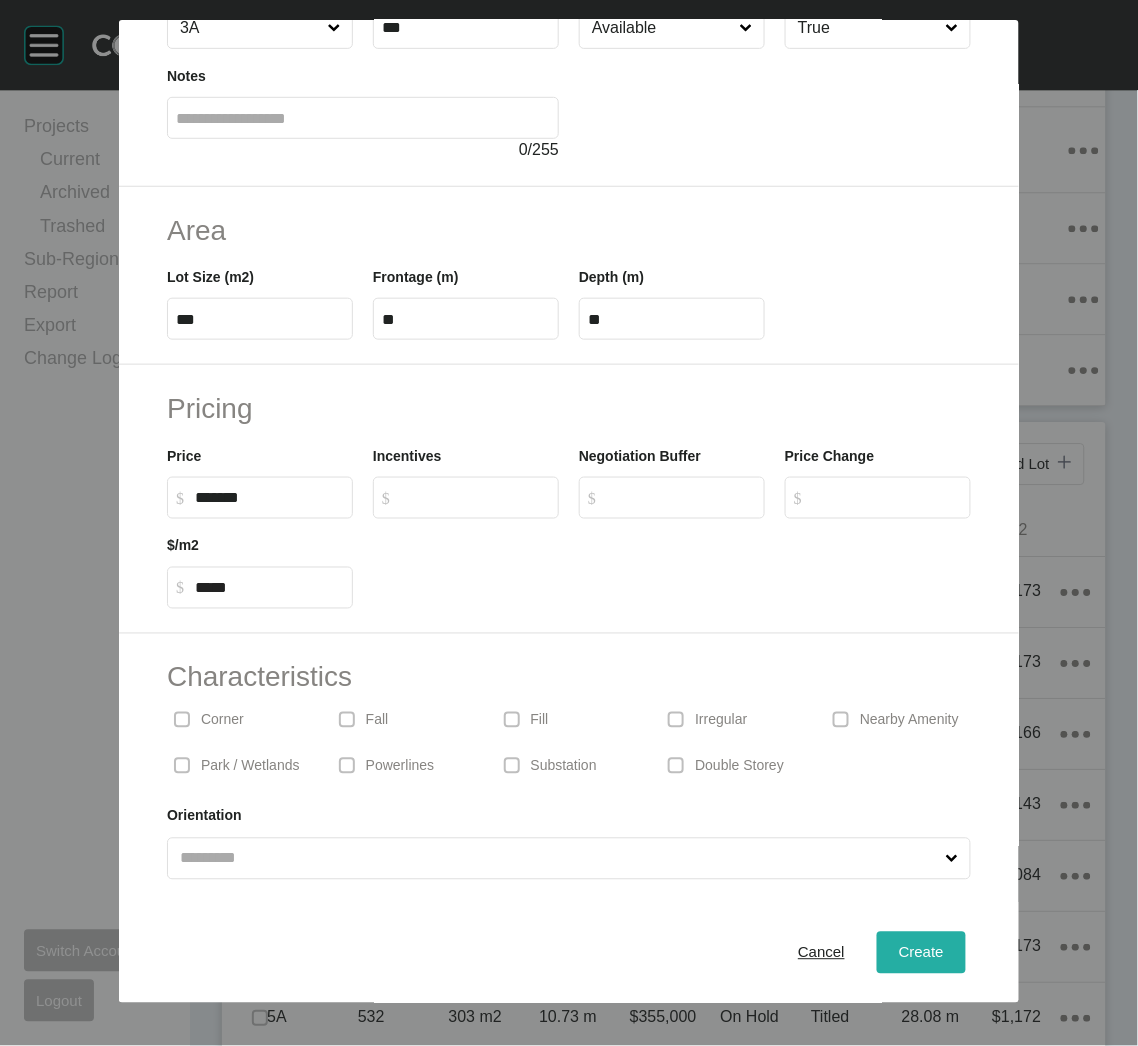 click on "Create" at bounding box center [921, 953] 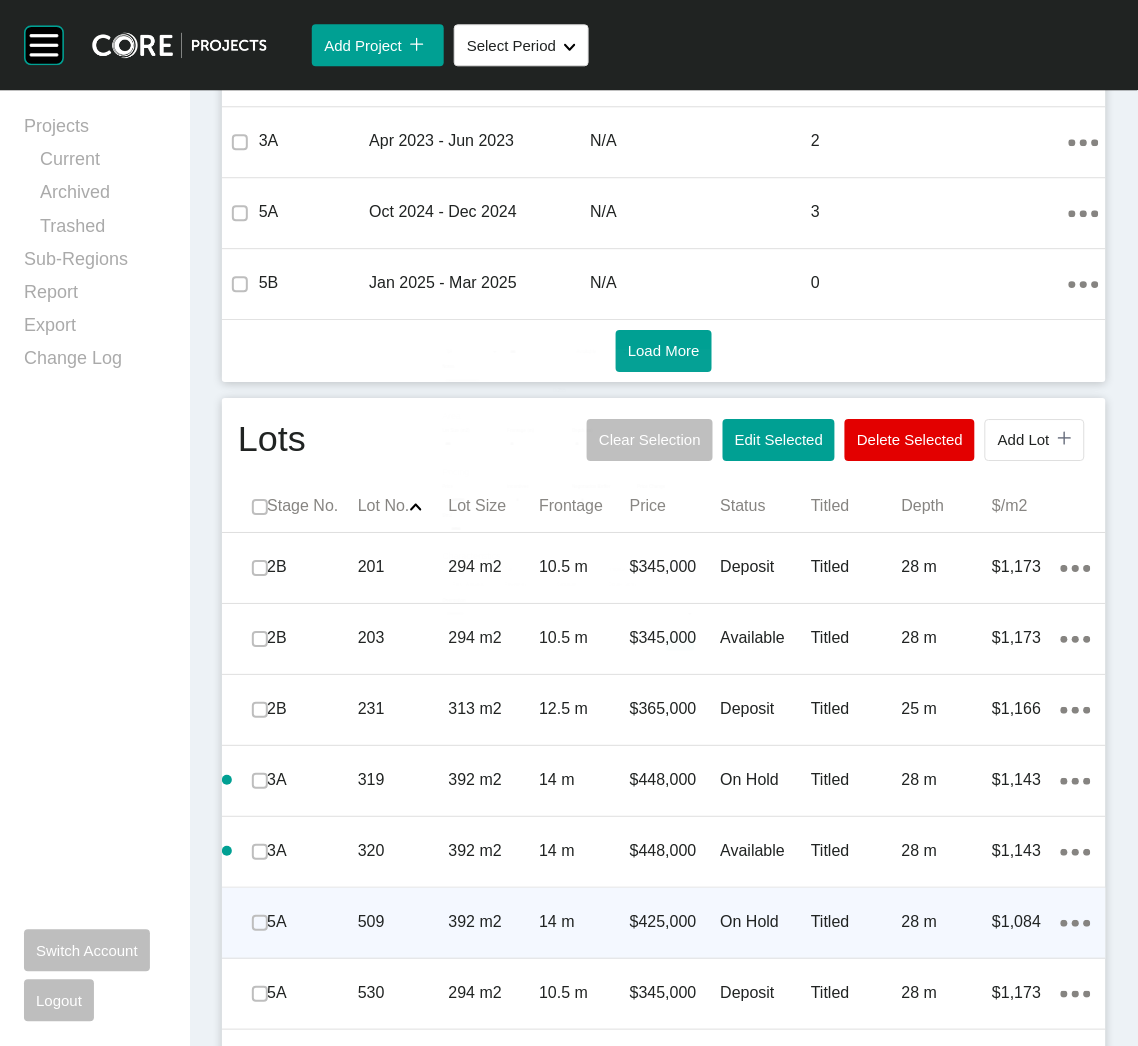 scroll, scrollTop: 982, scrollLeft: 0, axis: vertical 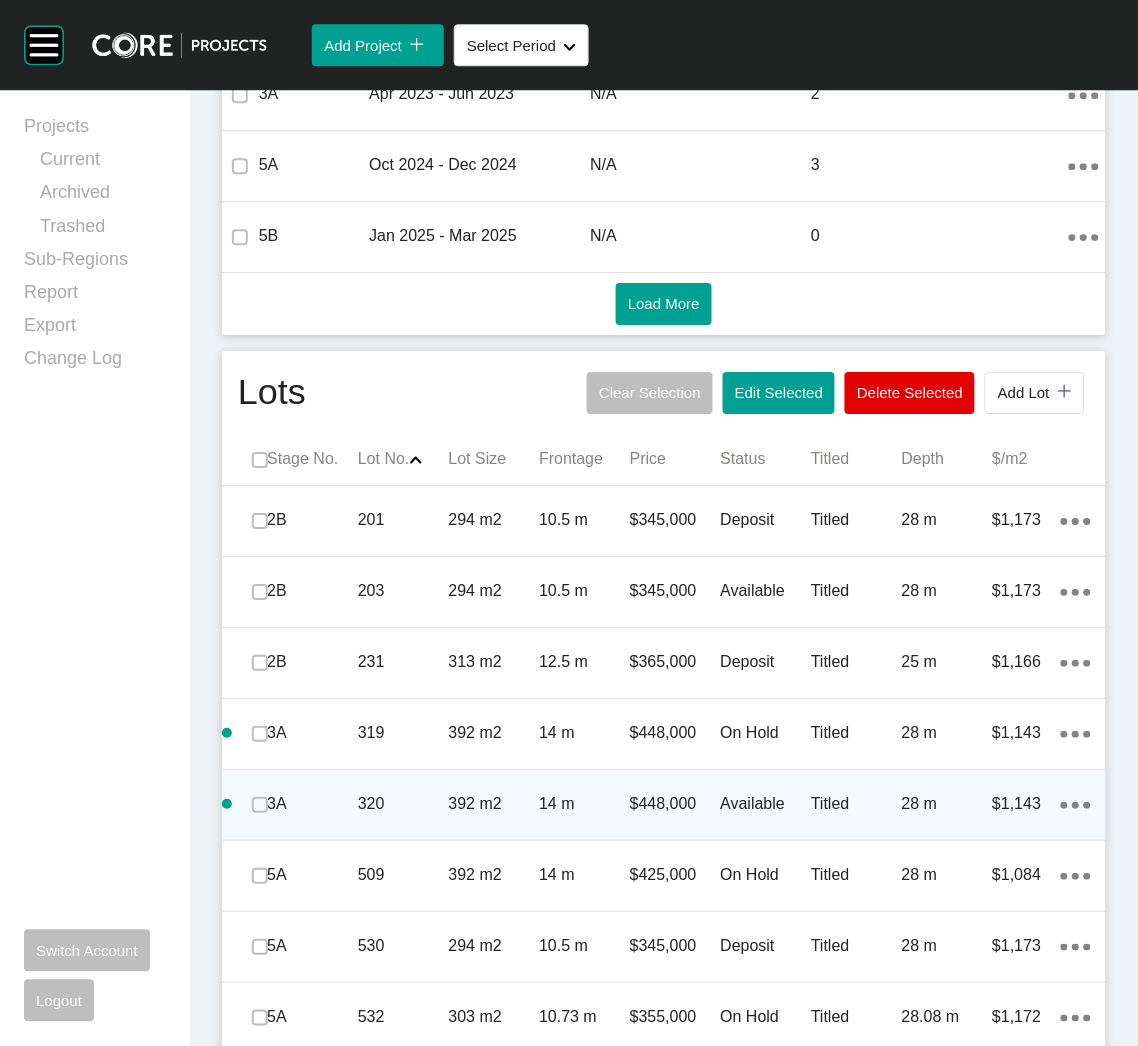 click on "Action Menu Dots Copy 6 Created with Sketch." at bounding box center [1076, 804] 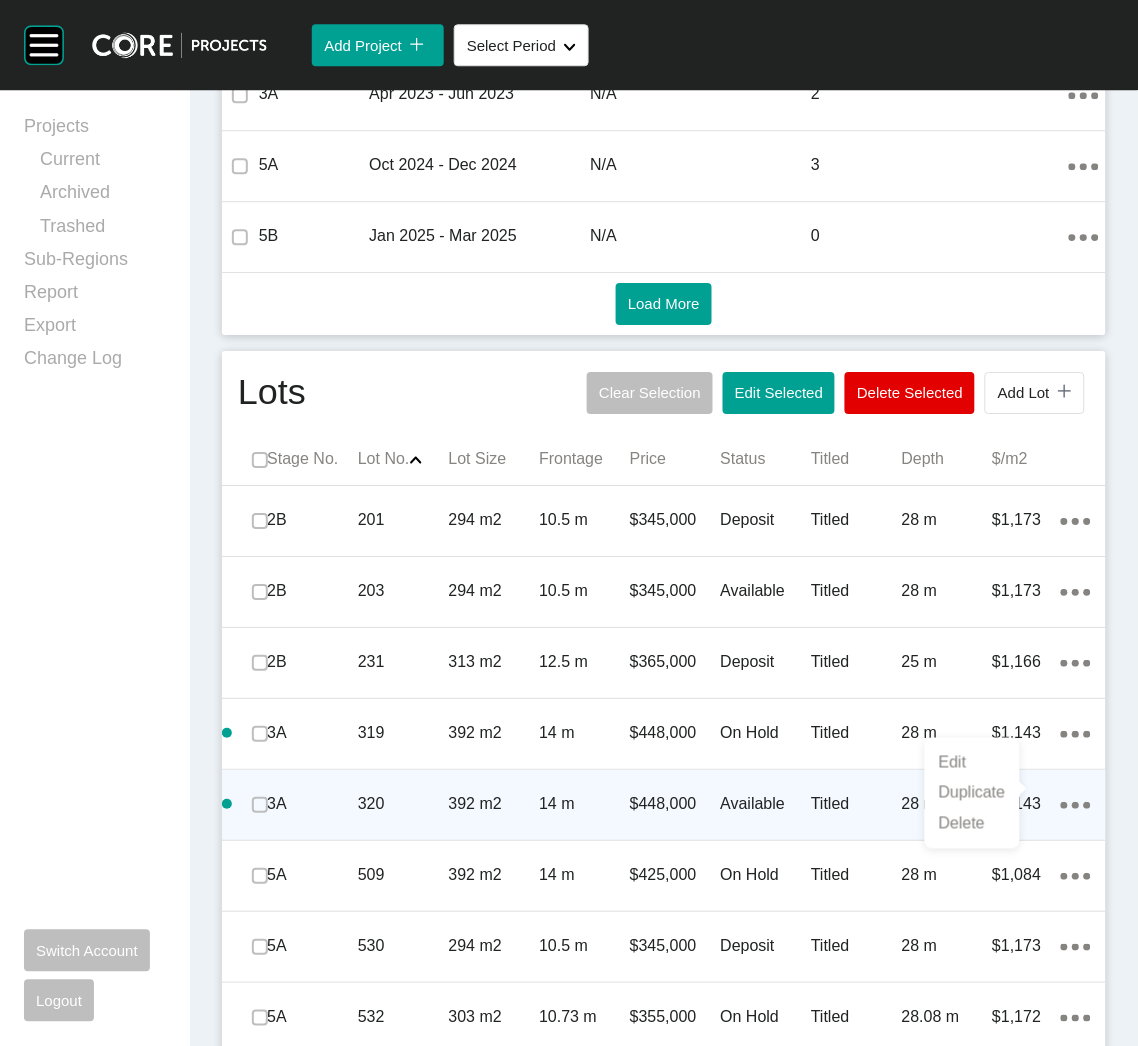 click on "Duplicate" at bounding box center (972, 793) 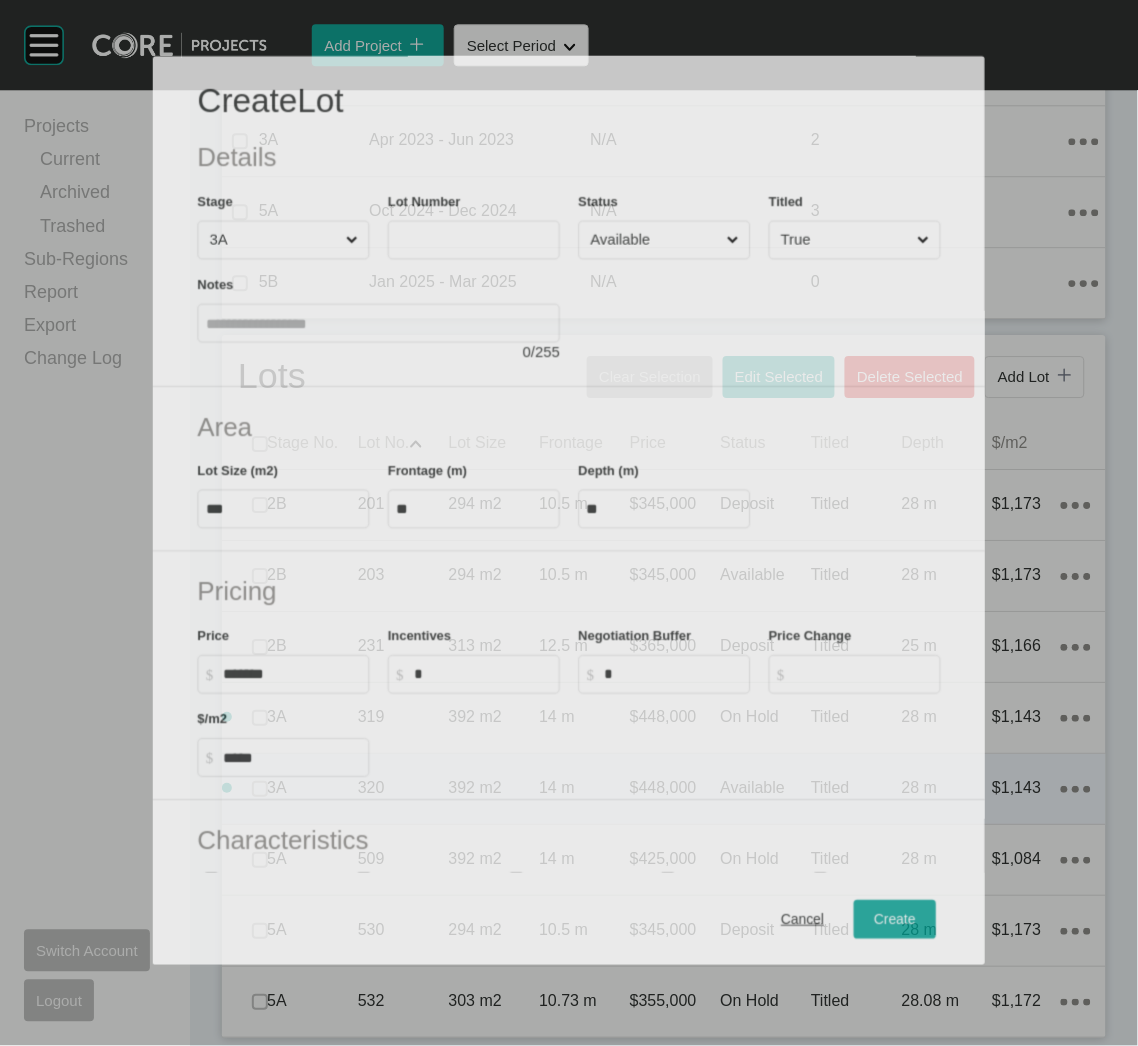 scroll, scrollTop: 920, scrollLeft: 0, axis: vertical 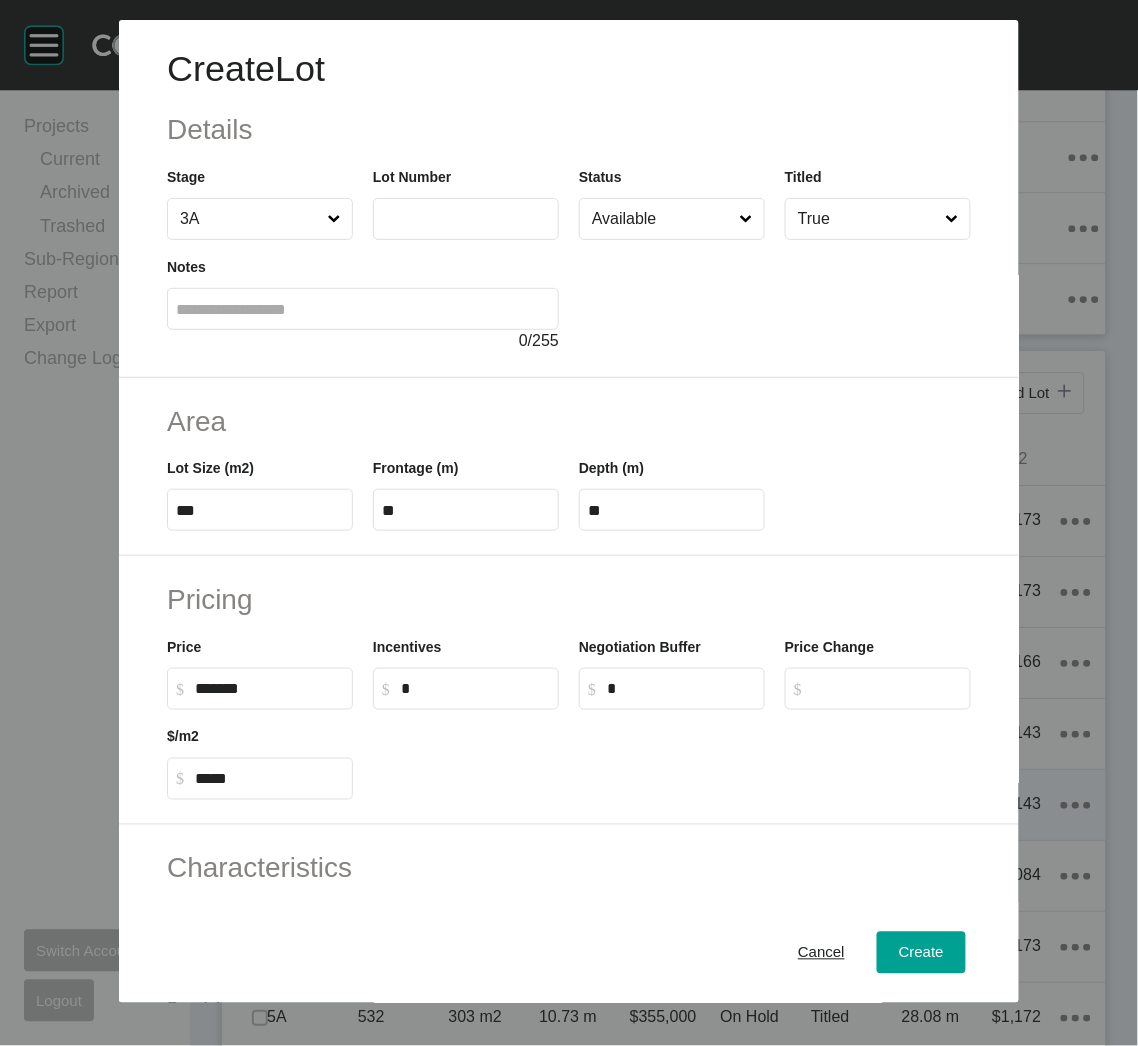 click at bounding box center [466, 218] 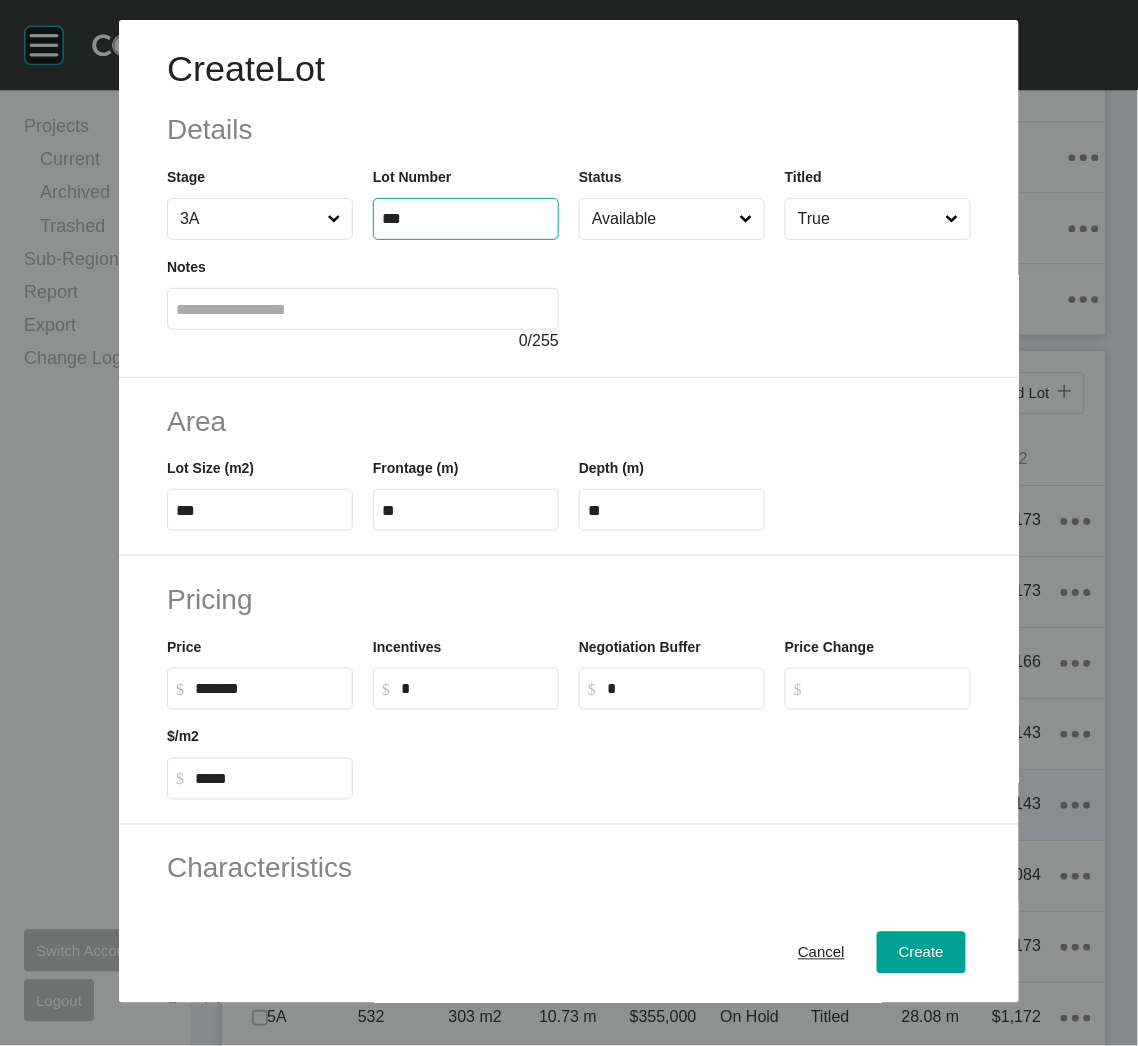 type on "***" 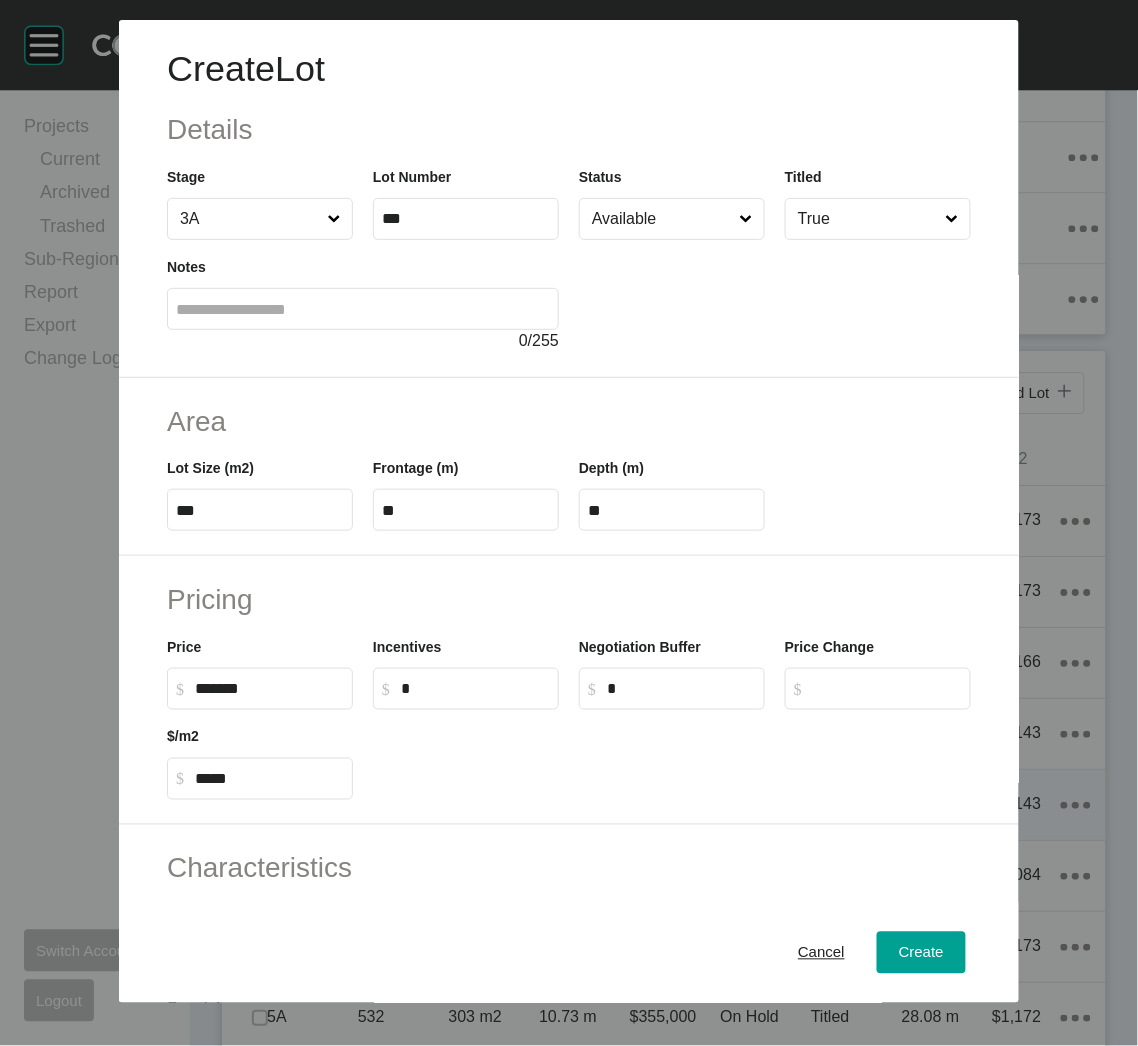 click at bounding box center (775, 296) 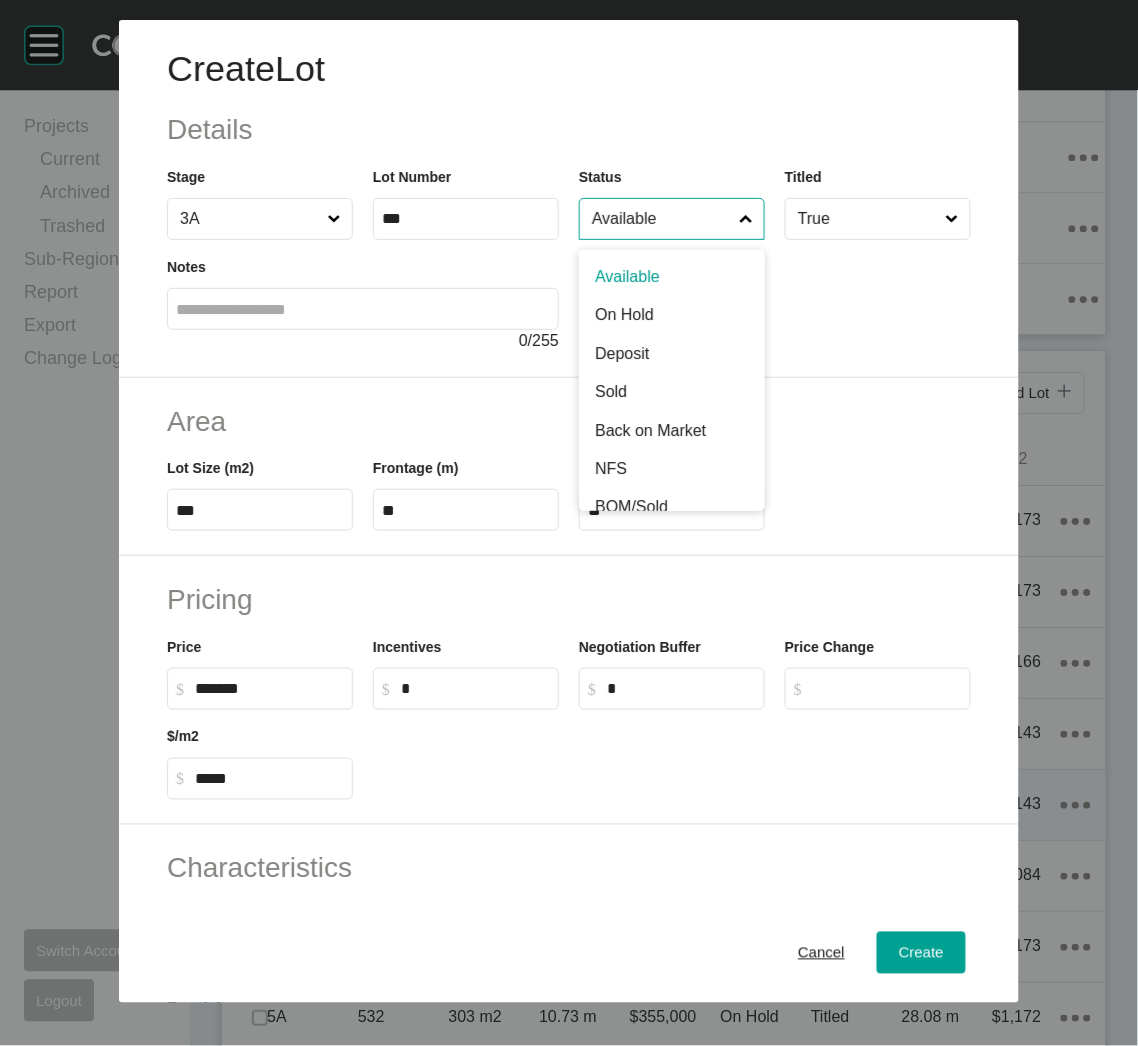 click on "Available" at bounding box center [662, 219] 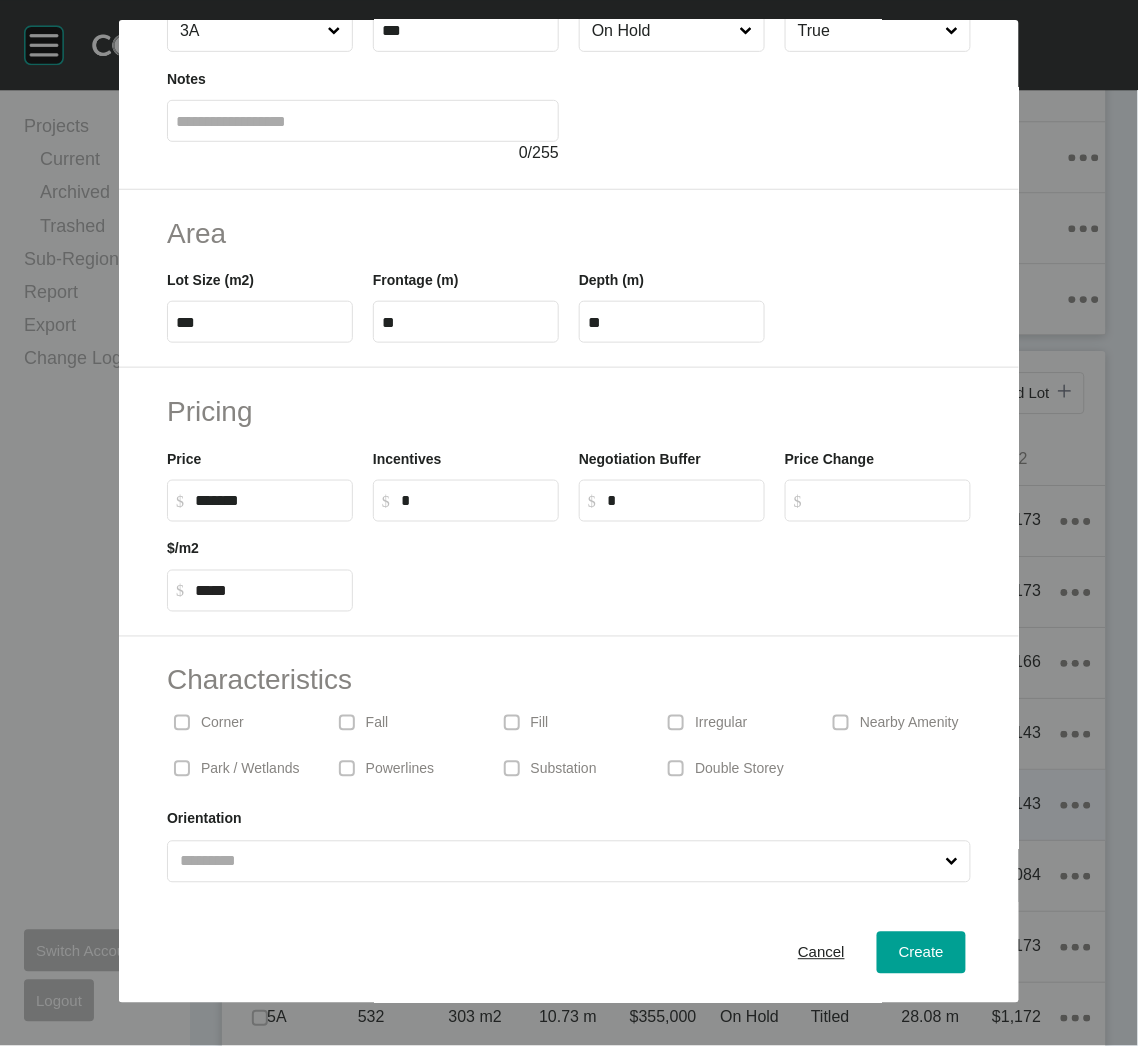 scroll, scrollTop: 191, scrollLeft: 0, axis: vertical 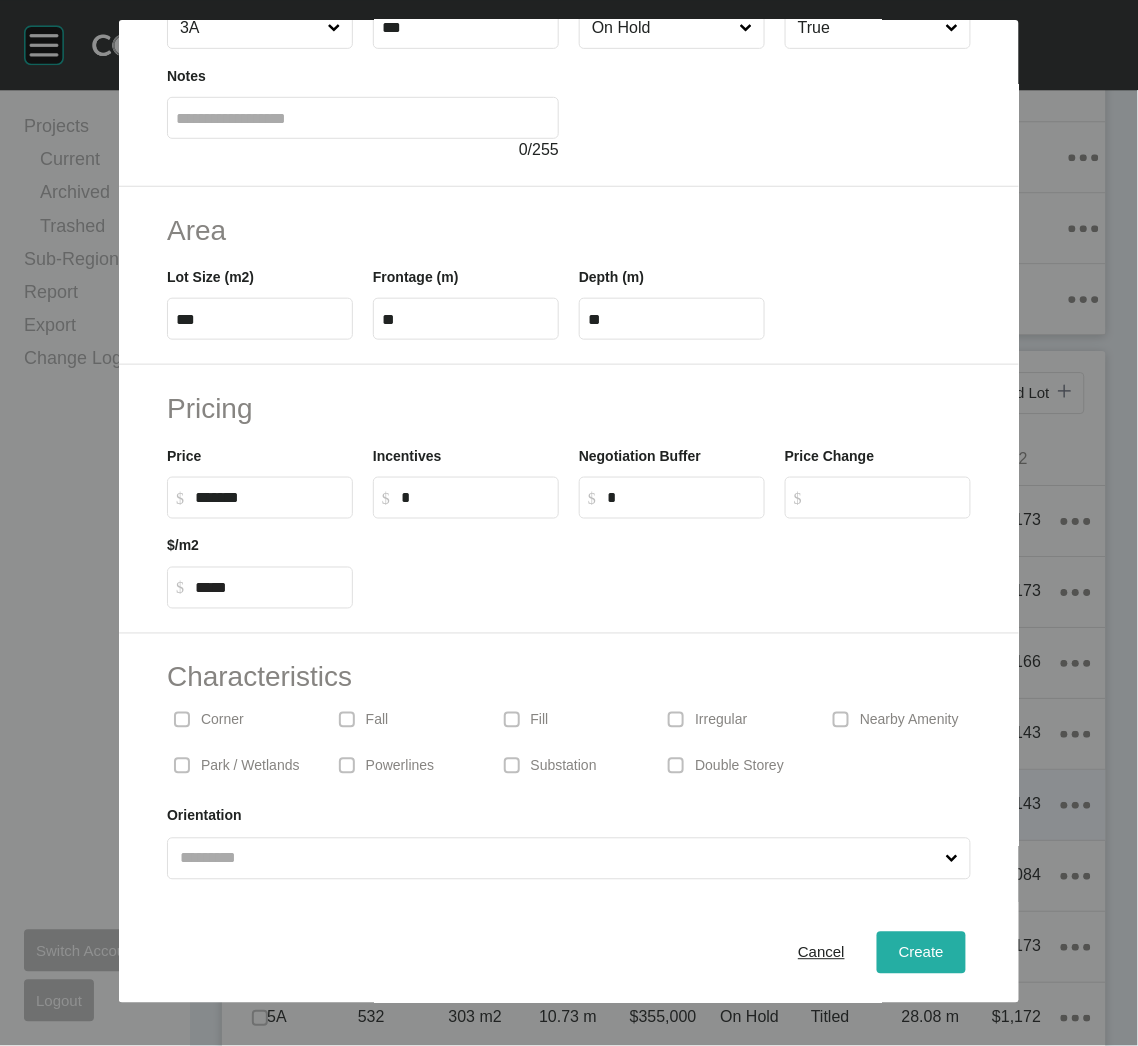 click on "Create" at bounding box center (921, 953) 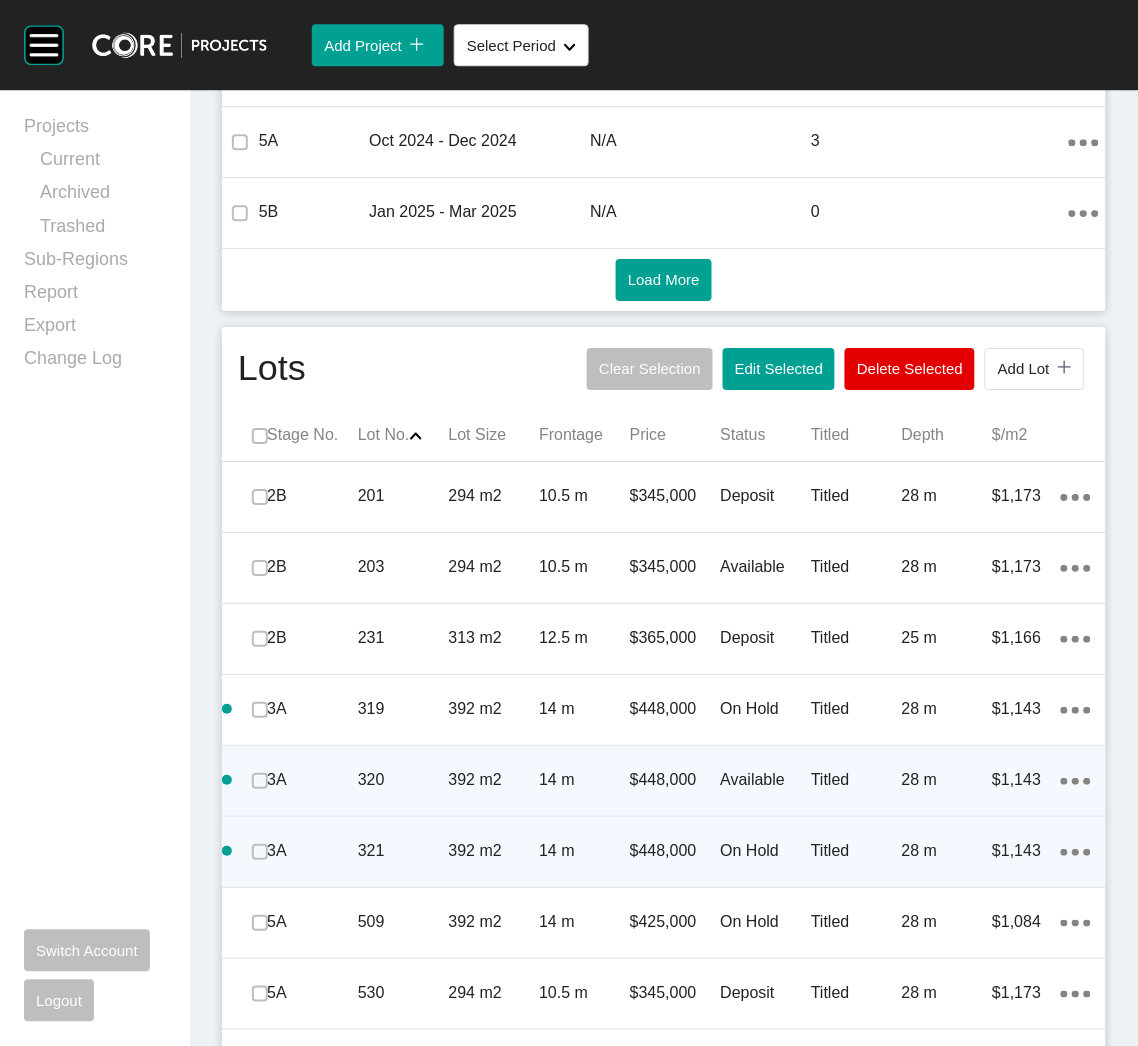 scroll, scrollTop: 1053, scrollLeft: 0, axis: vertical 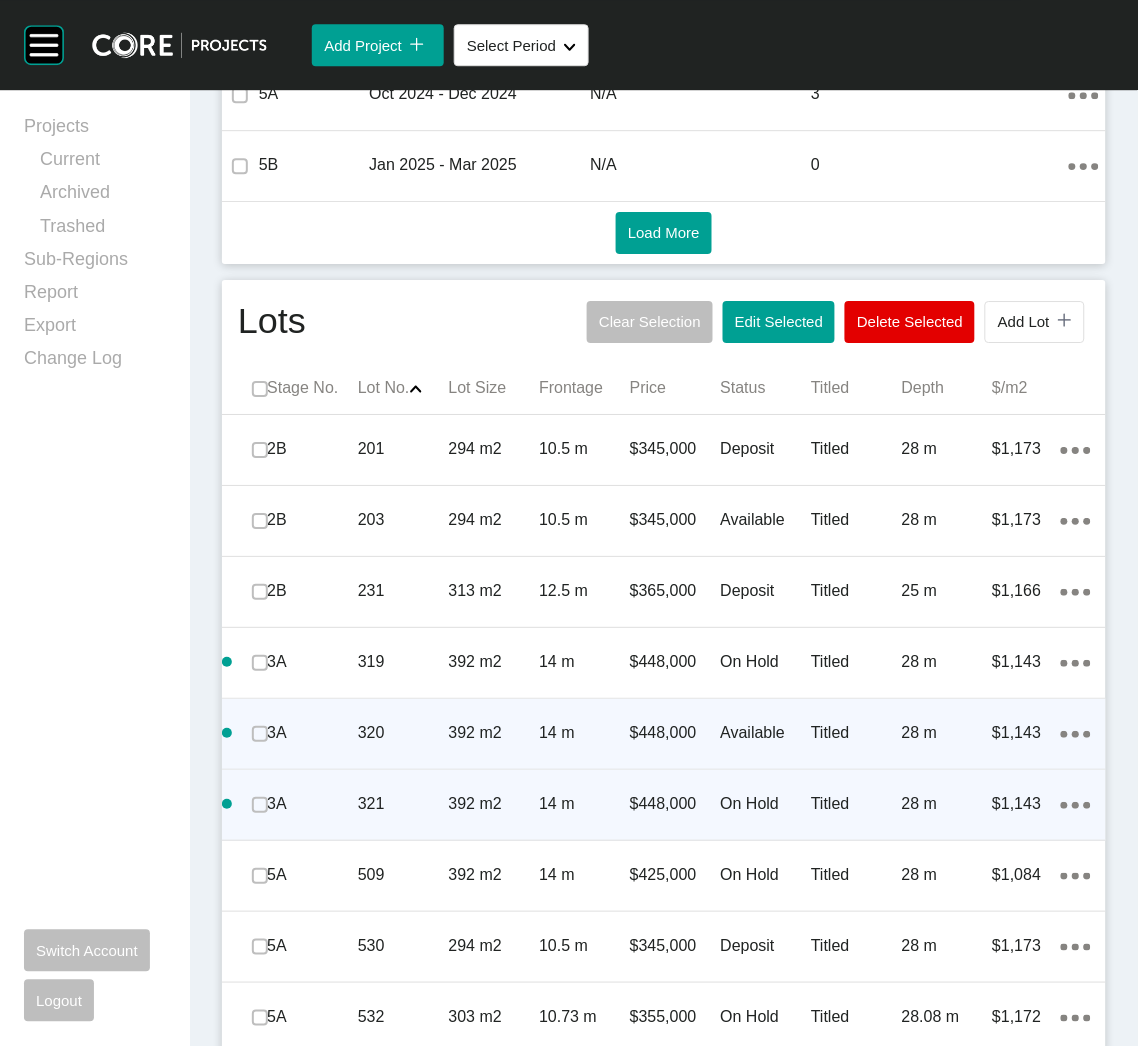 click on "Action Menu Dots Copy 6 Created with Sketch." 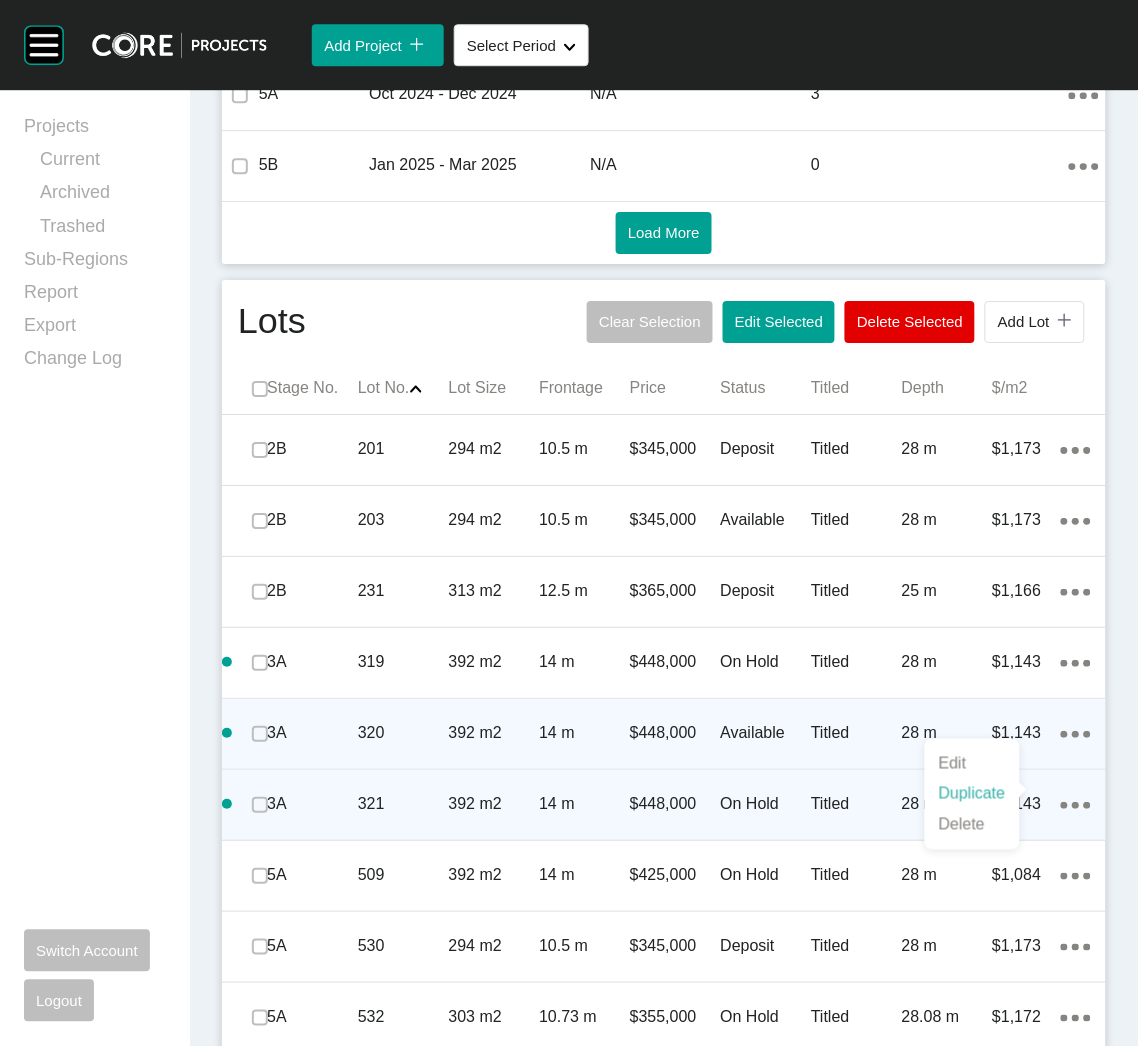 click on "Duplicate" at bounding box center (972, 794) 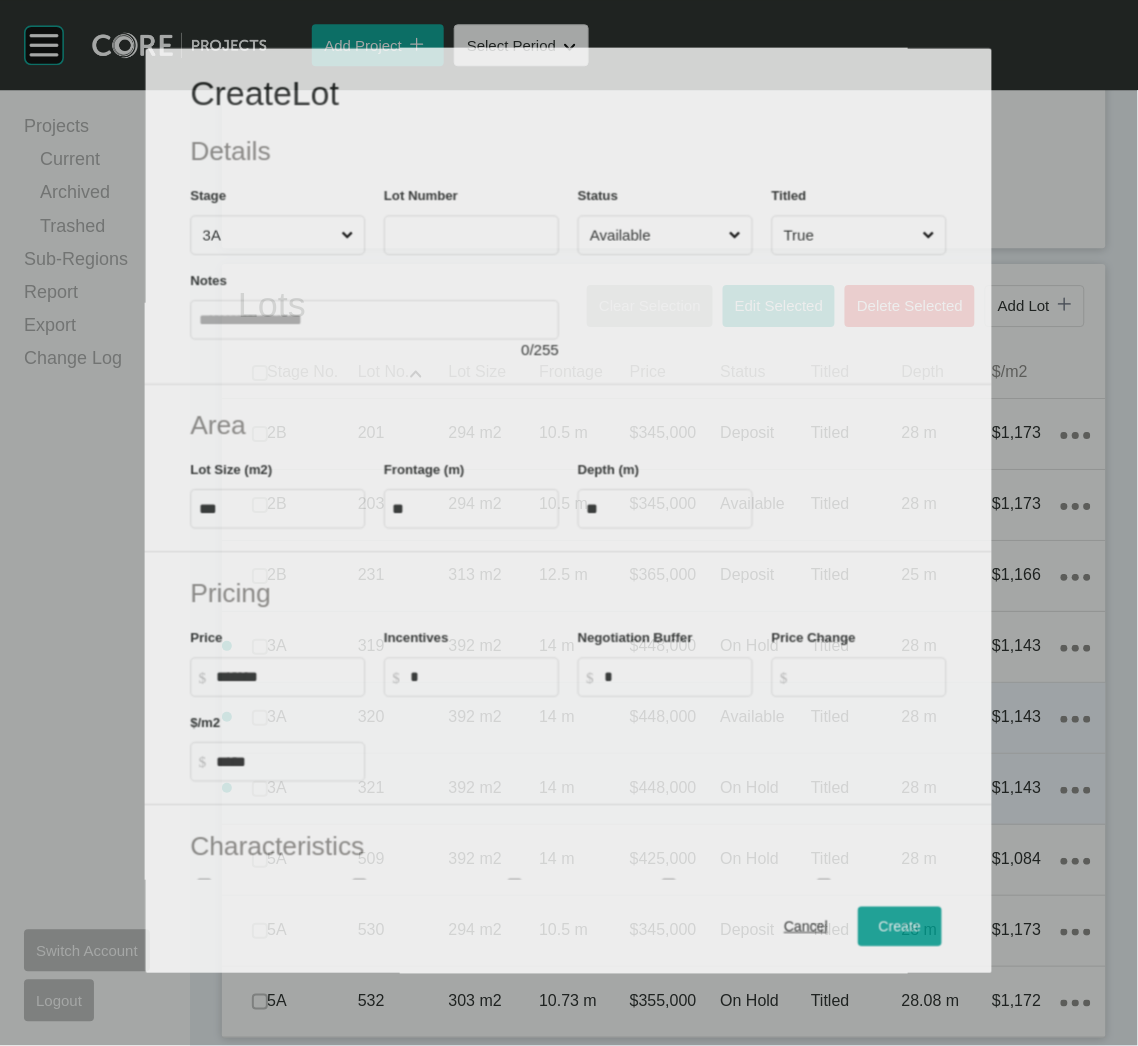 scroll, scrollTop: 992, scrollLeft: 0, axis: vertical 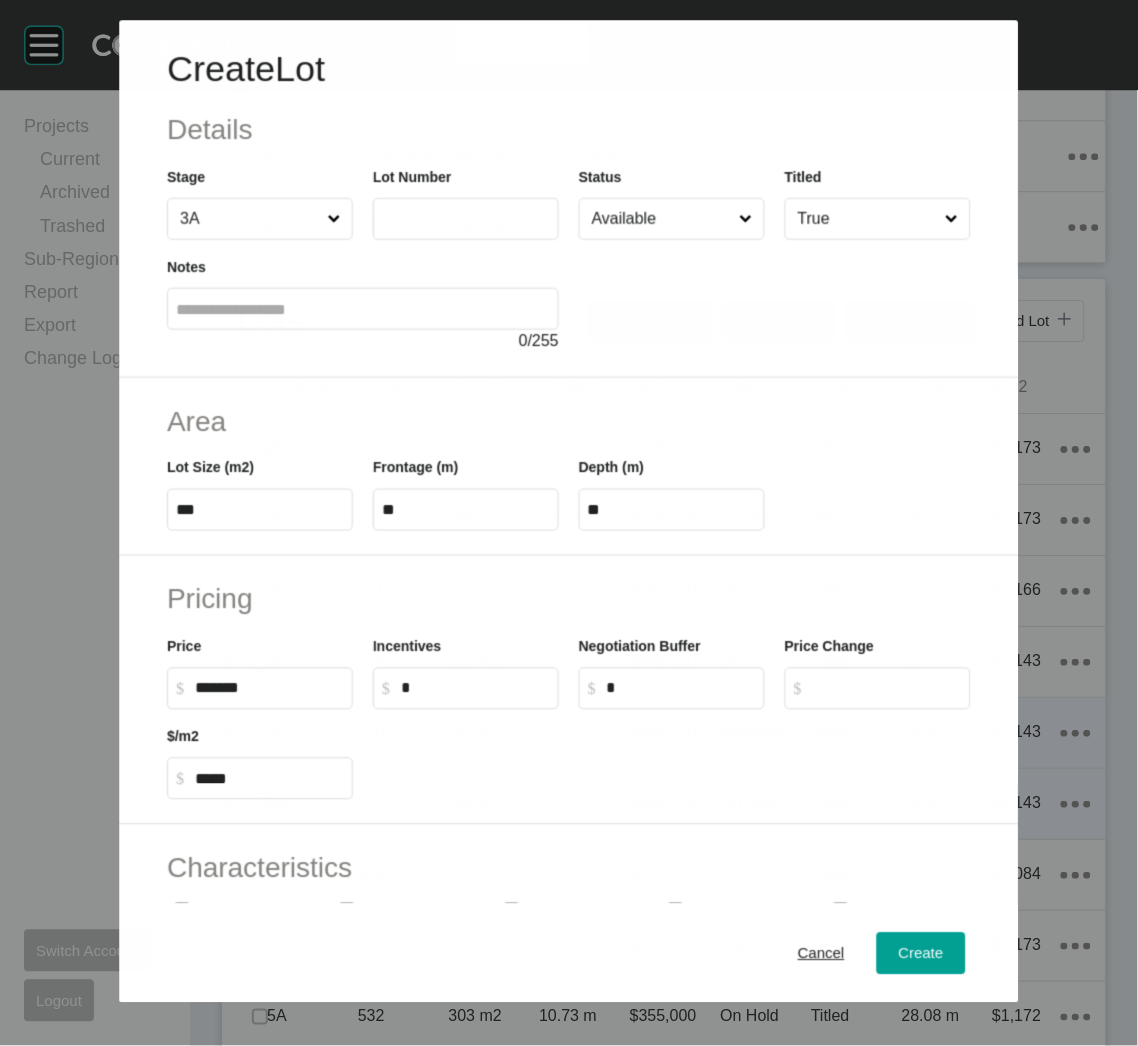 click on "Lot Number" at bounding box center (412, 177) 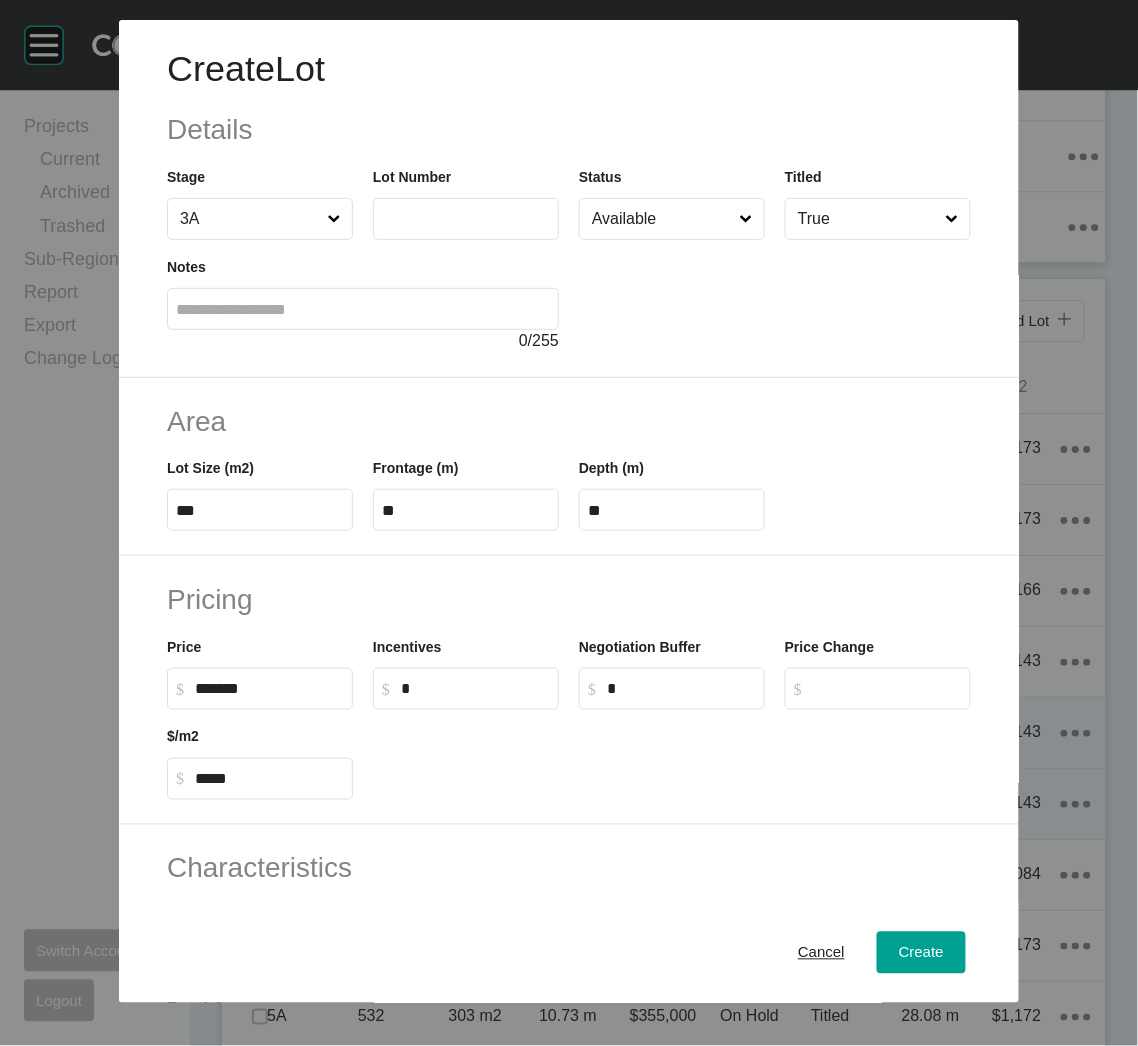 click at bounding box center [466, 219] 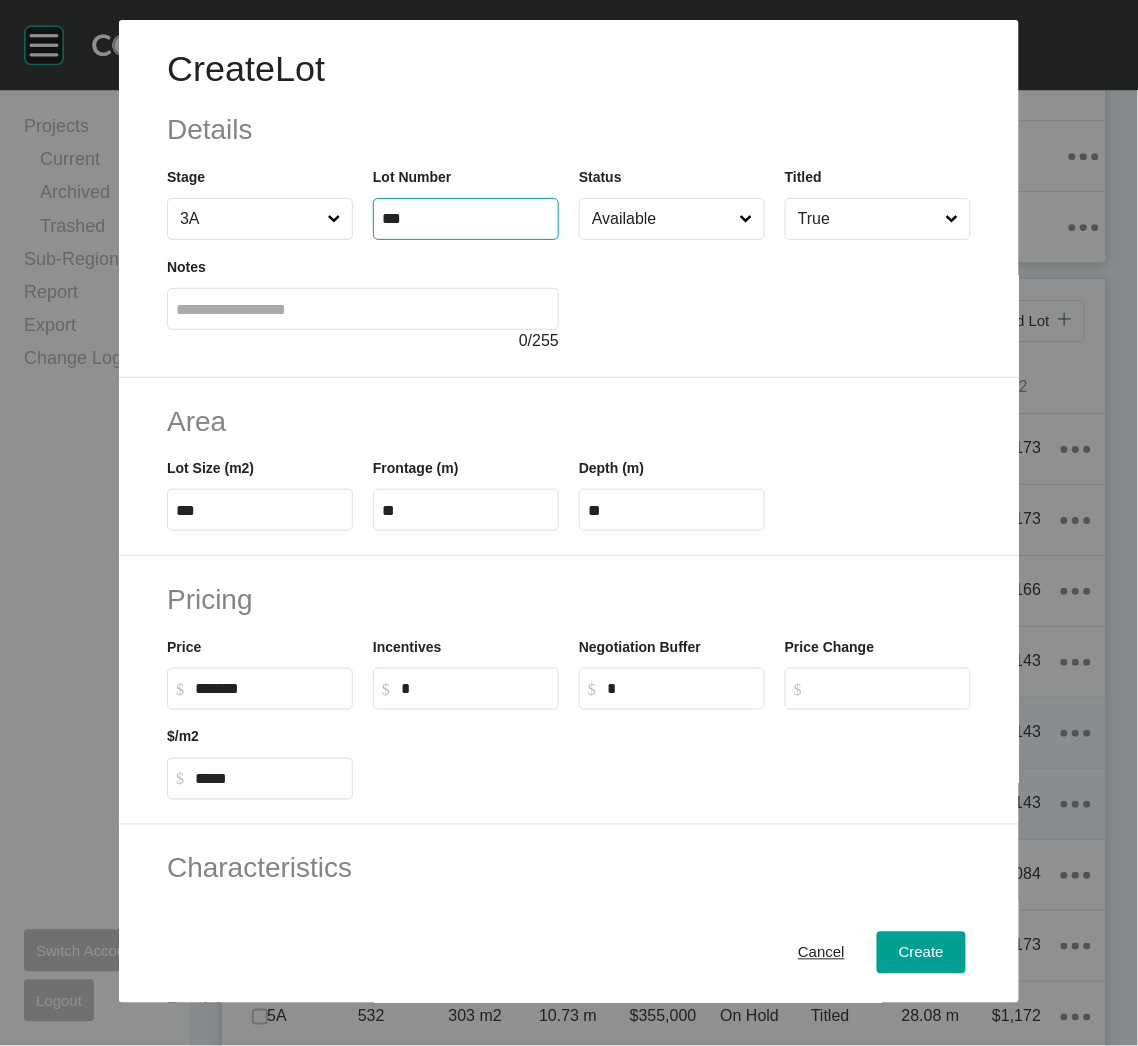 type on "***" 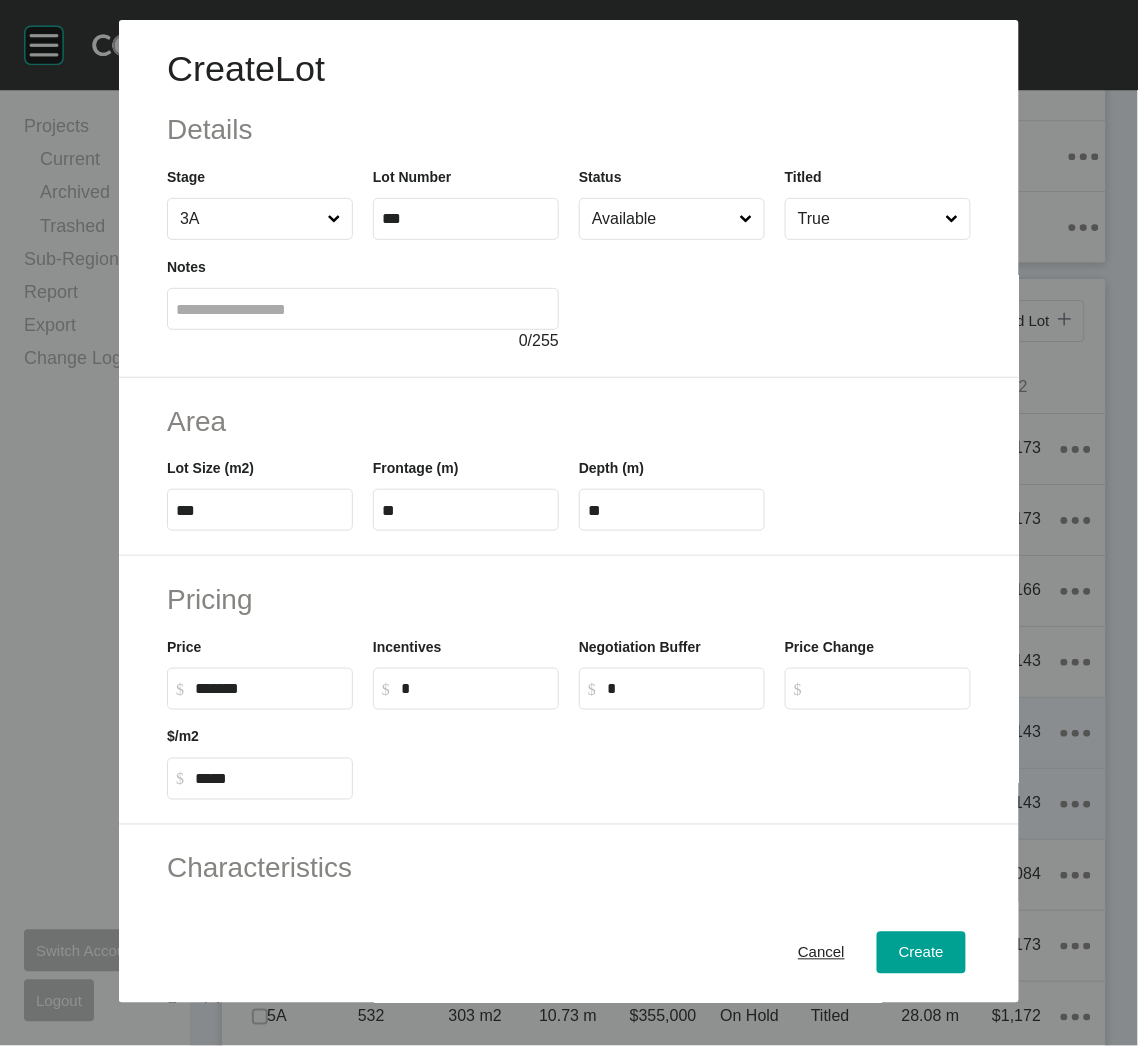 click at bounding box center [775, 296] 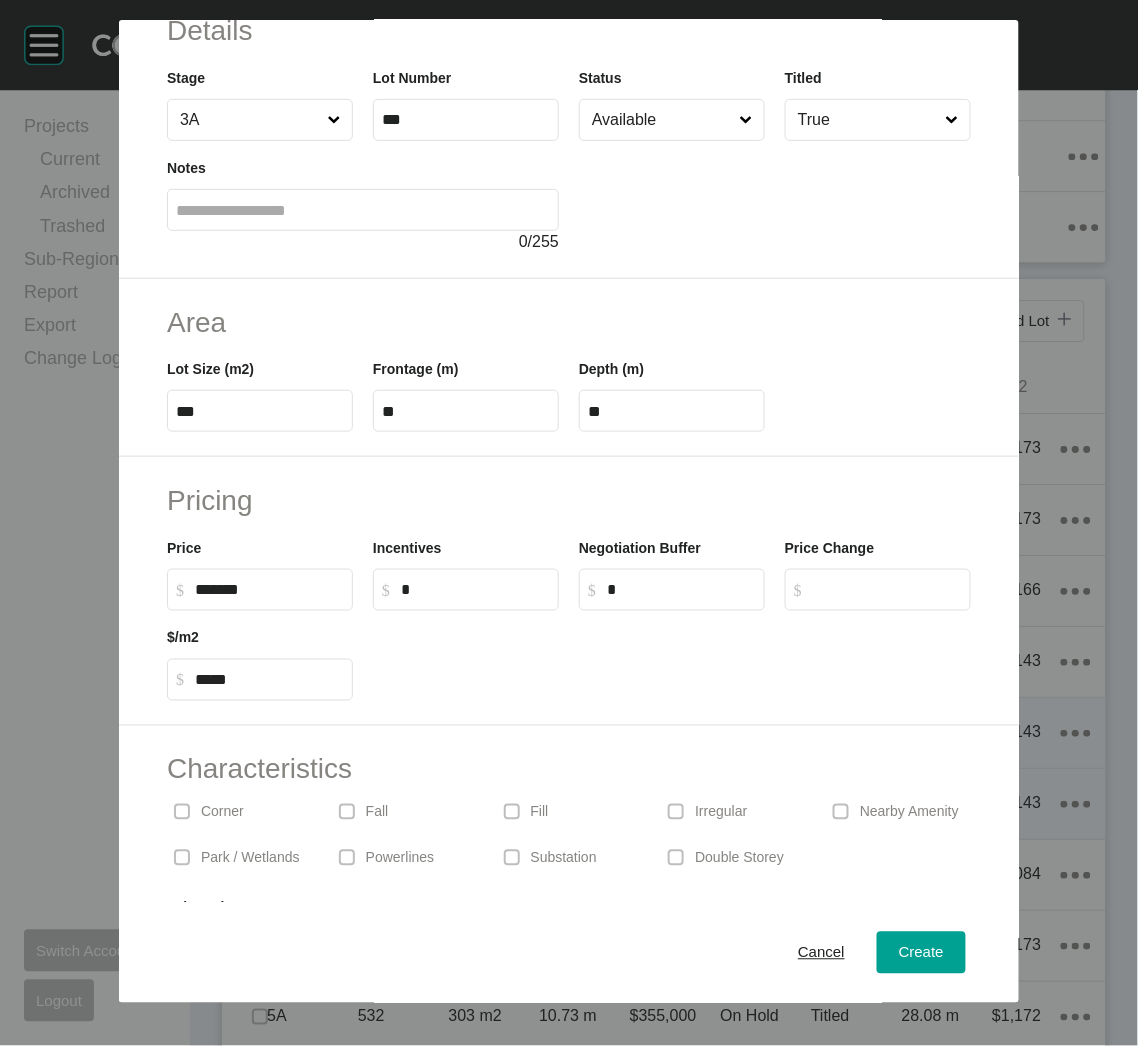 scroll, scrollTop: 150, scrollLeft: 0, axis: vertical 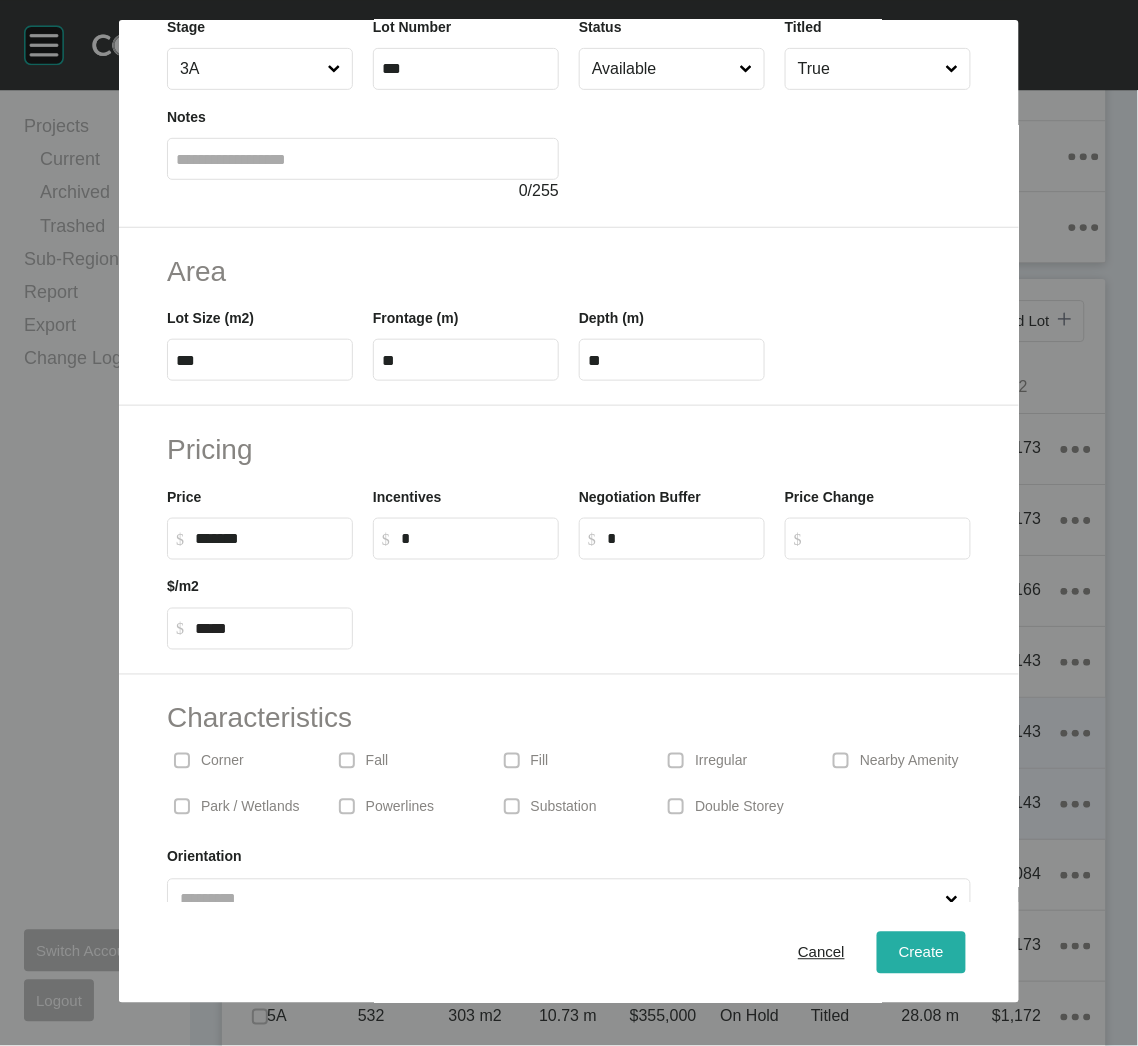 click on "Create" at bounding box center (921, 953) 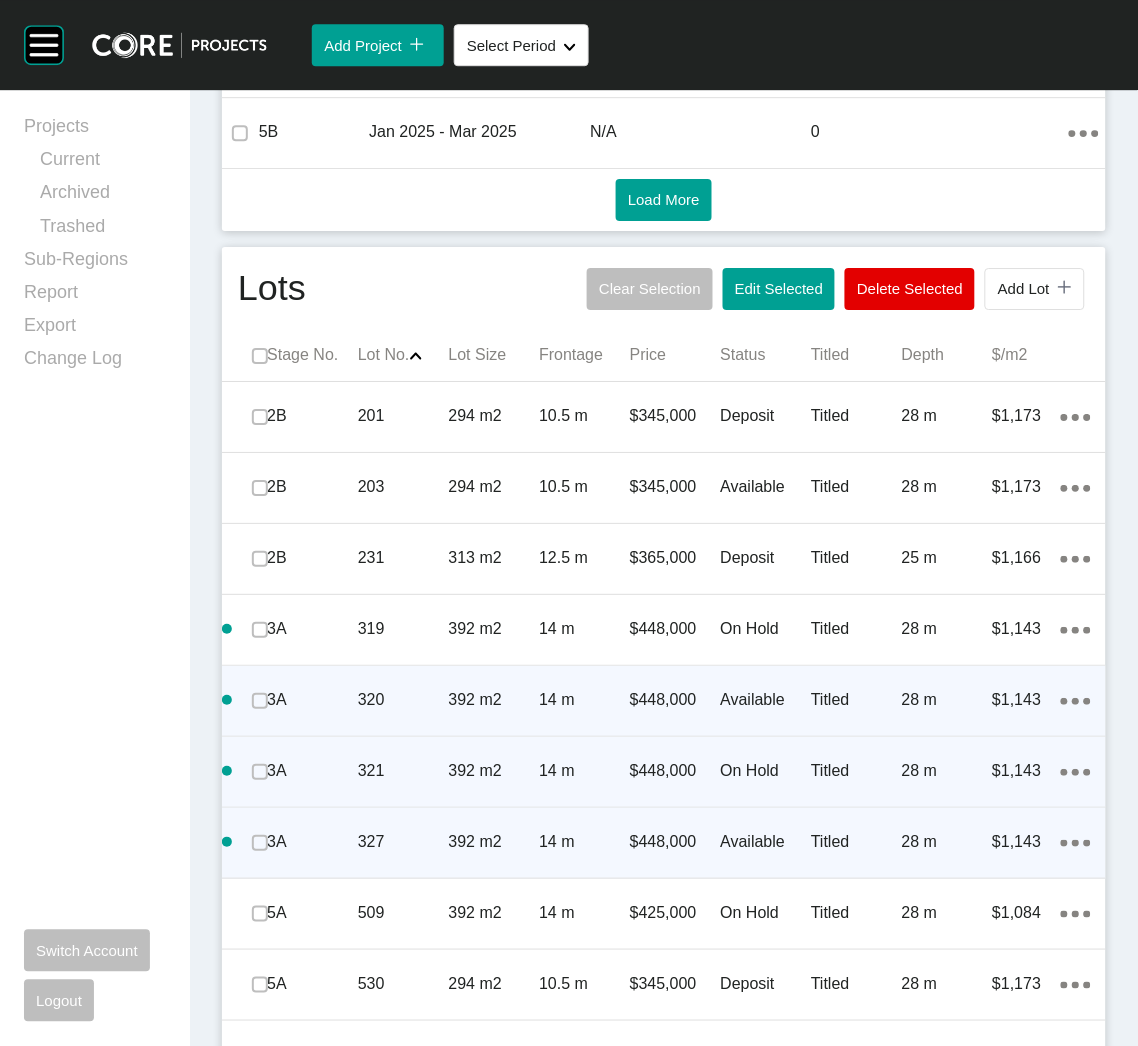 scroll, scrollTop: 1125, scrollLeft: 0, axis: vertical 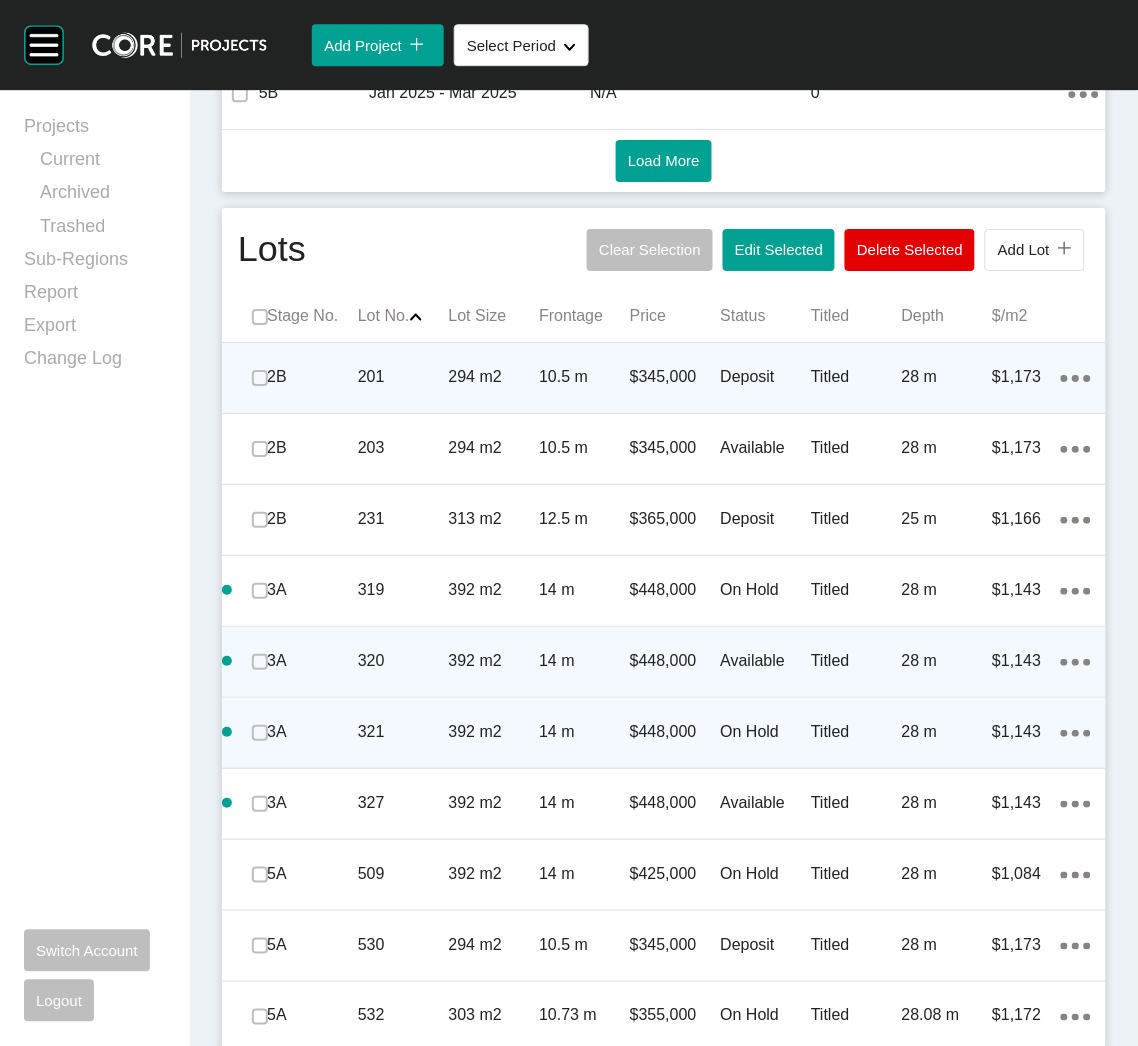 click on "Deposit" at bounding box center (766, 377) 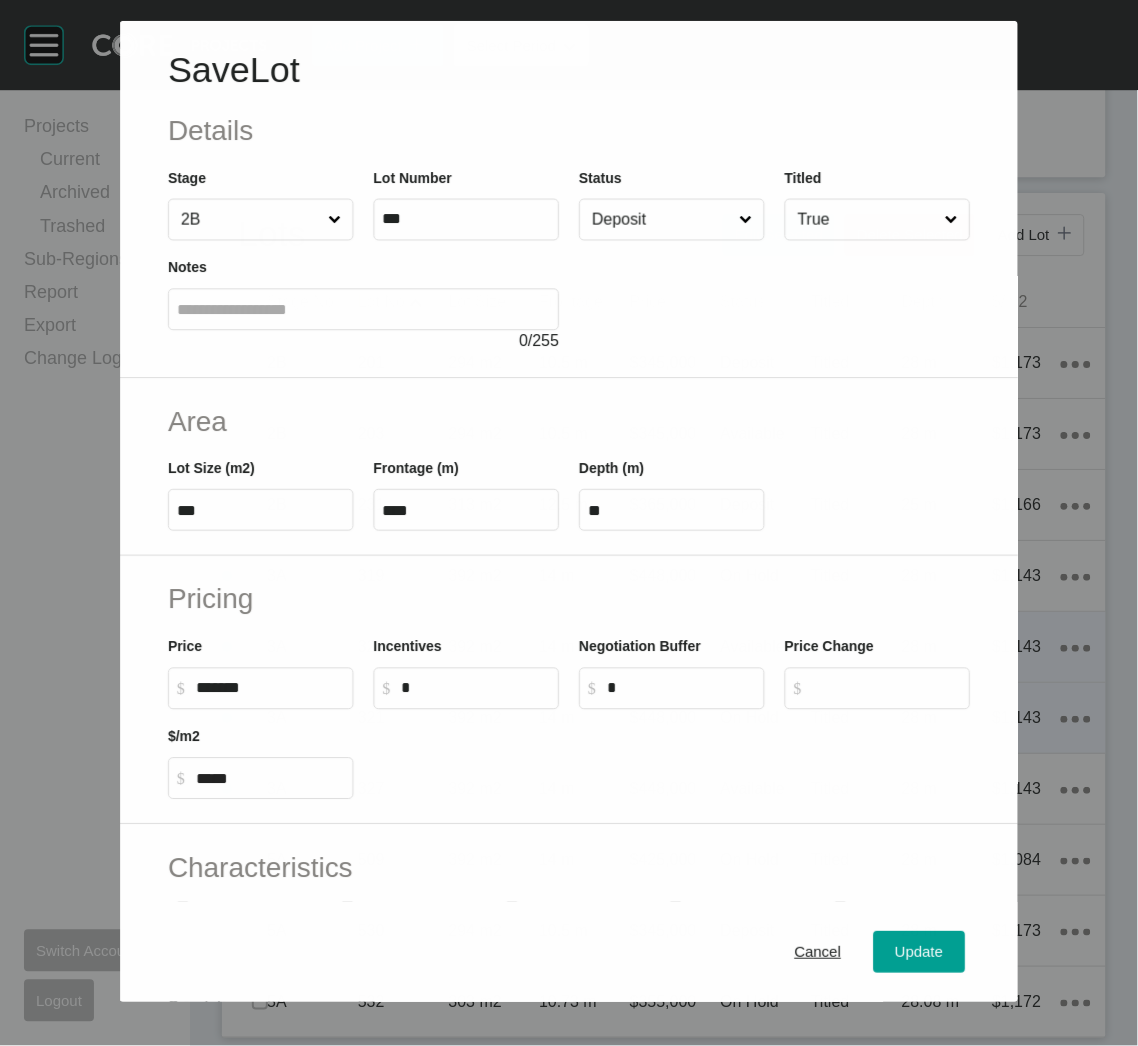 scroll, scrollTop: 1063, scrollLeft: 0, axis: vertical 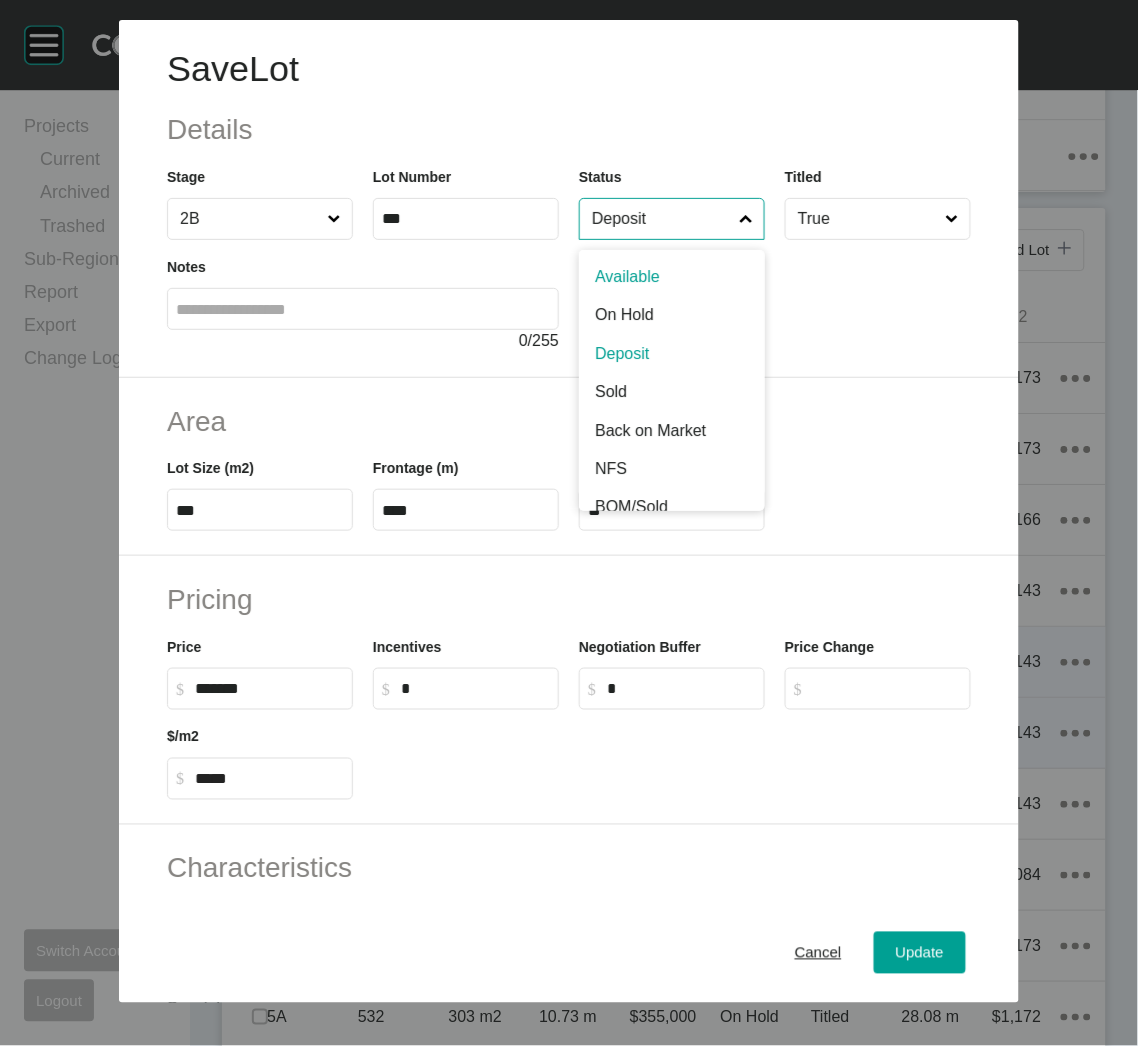 click on "Deposit" at bounding box center [662, 219] 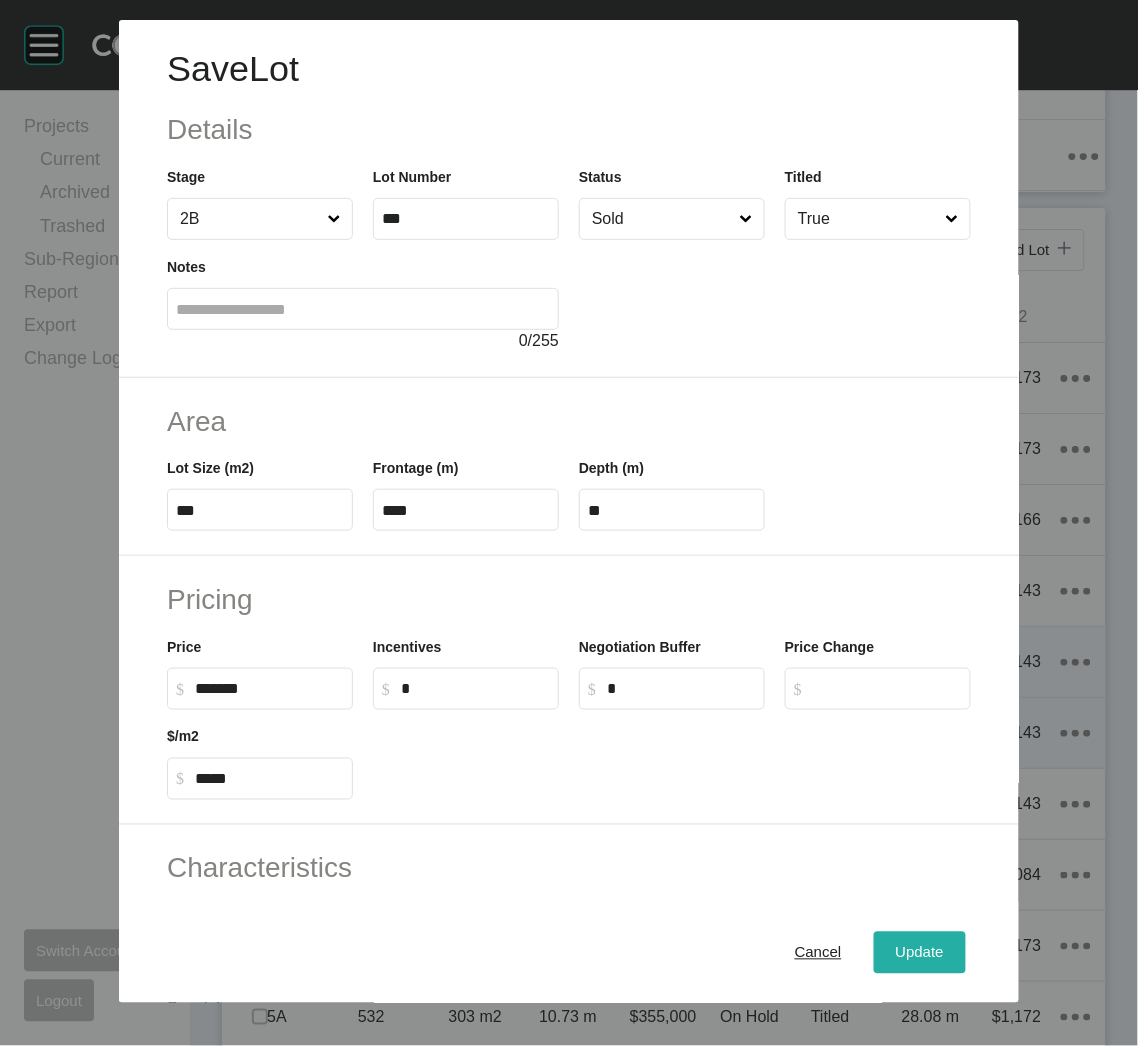 click on "Update" at bounding box center (920, 953) 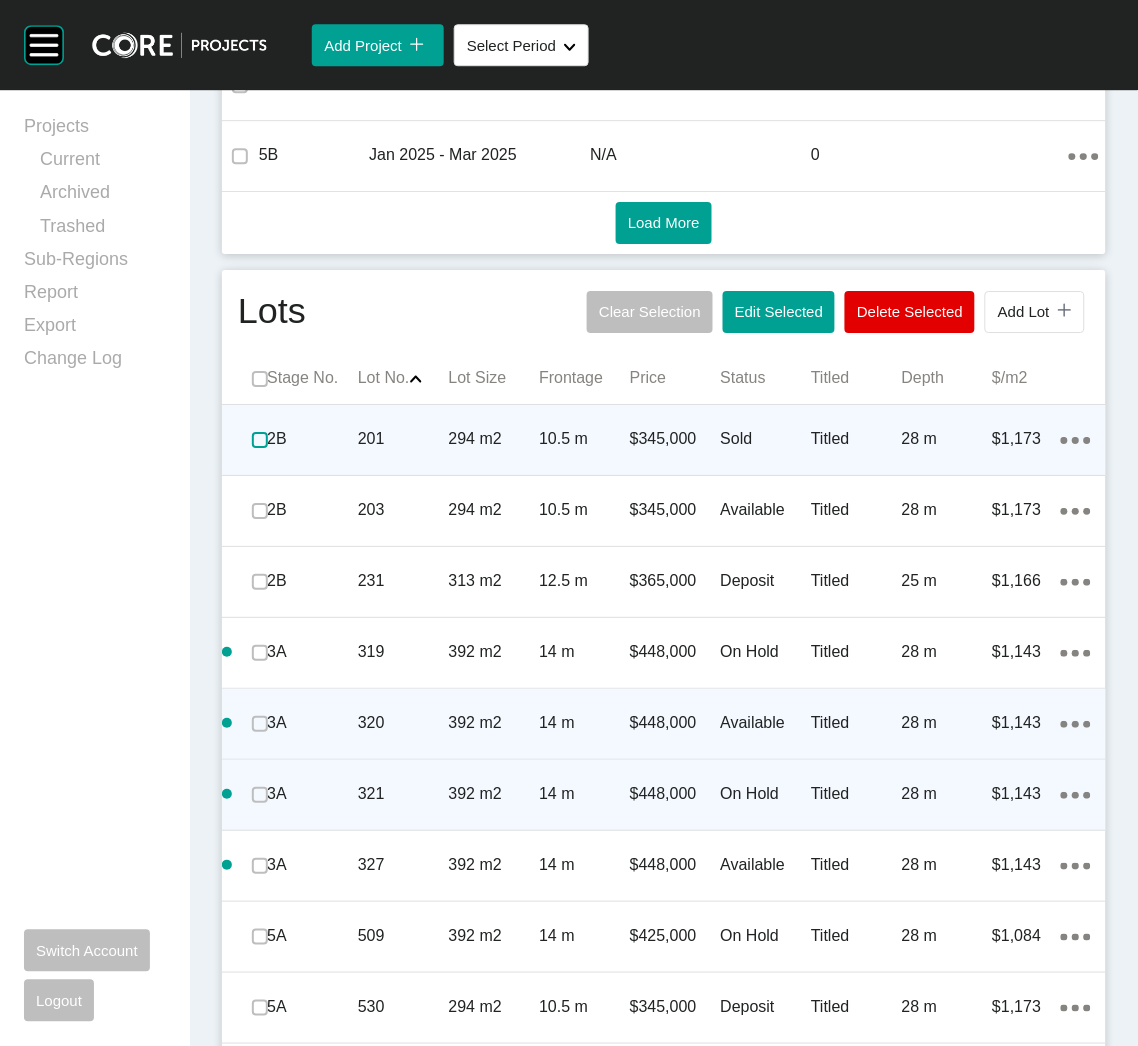 click at bounding box center [260, 440] 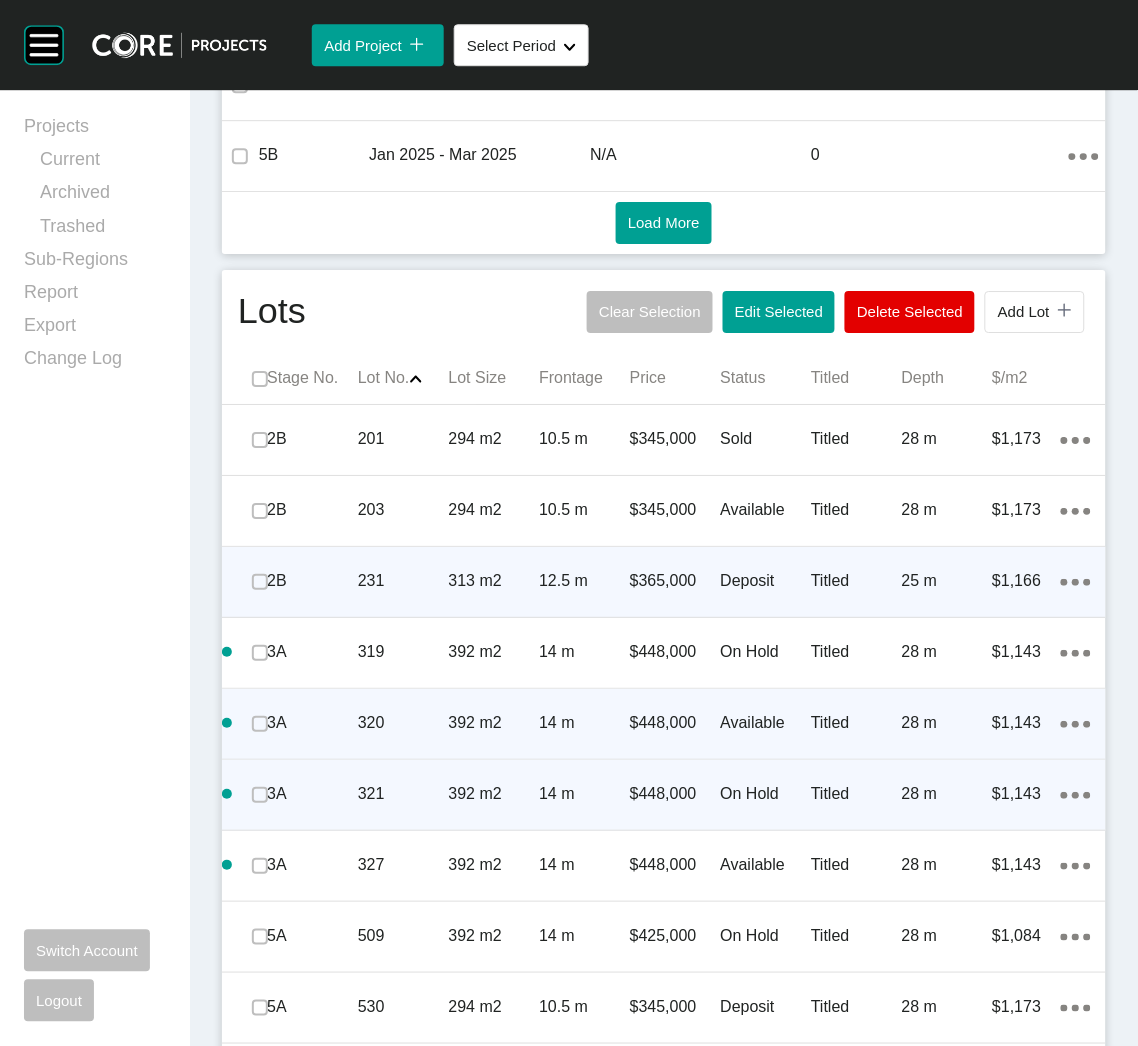 click on "12.5 m" at bounding box center (584, 581) 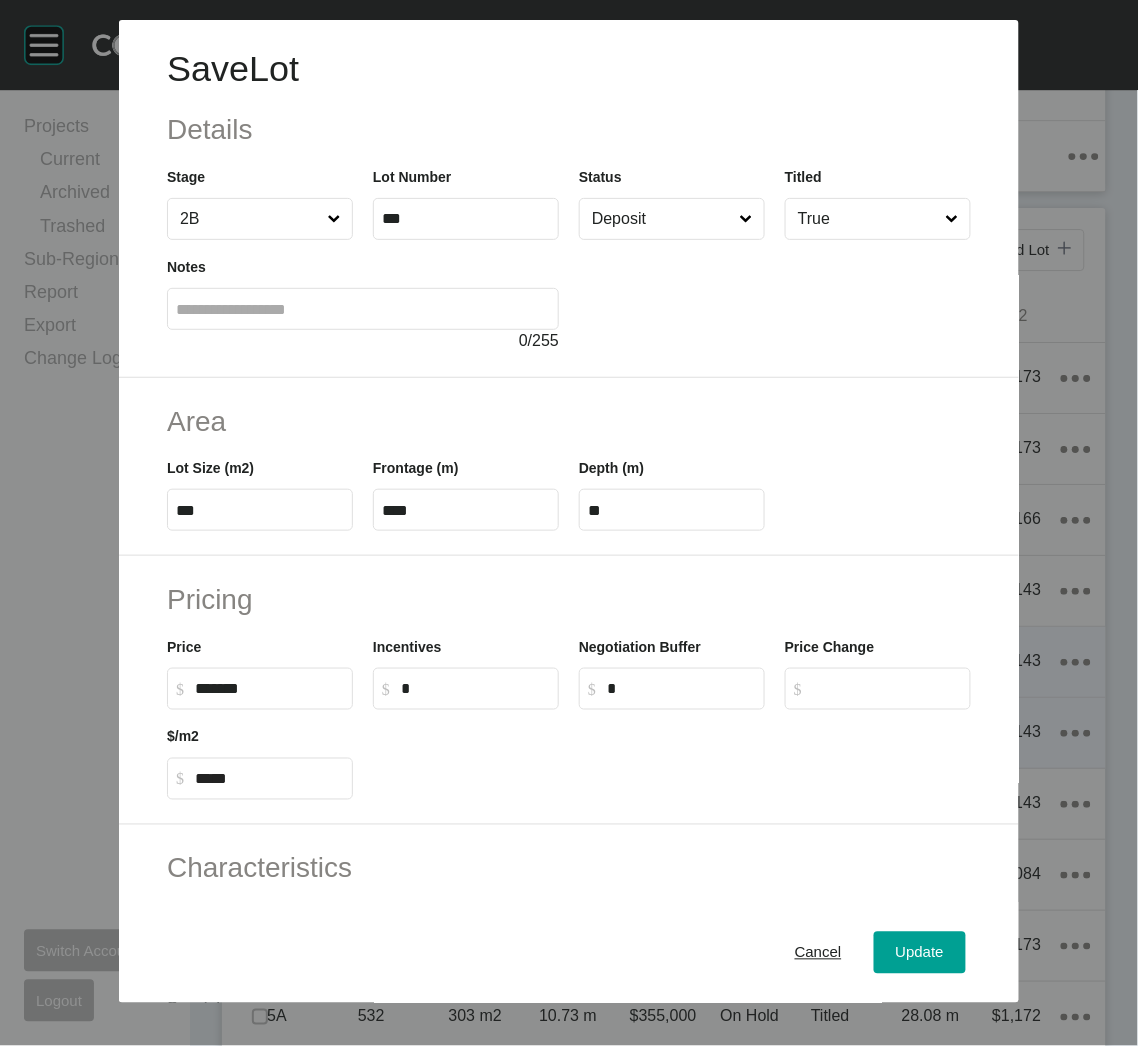 click on "Deposit" at bounding box center [662, 219] 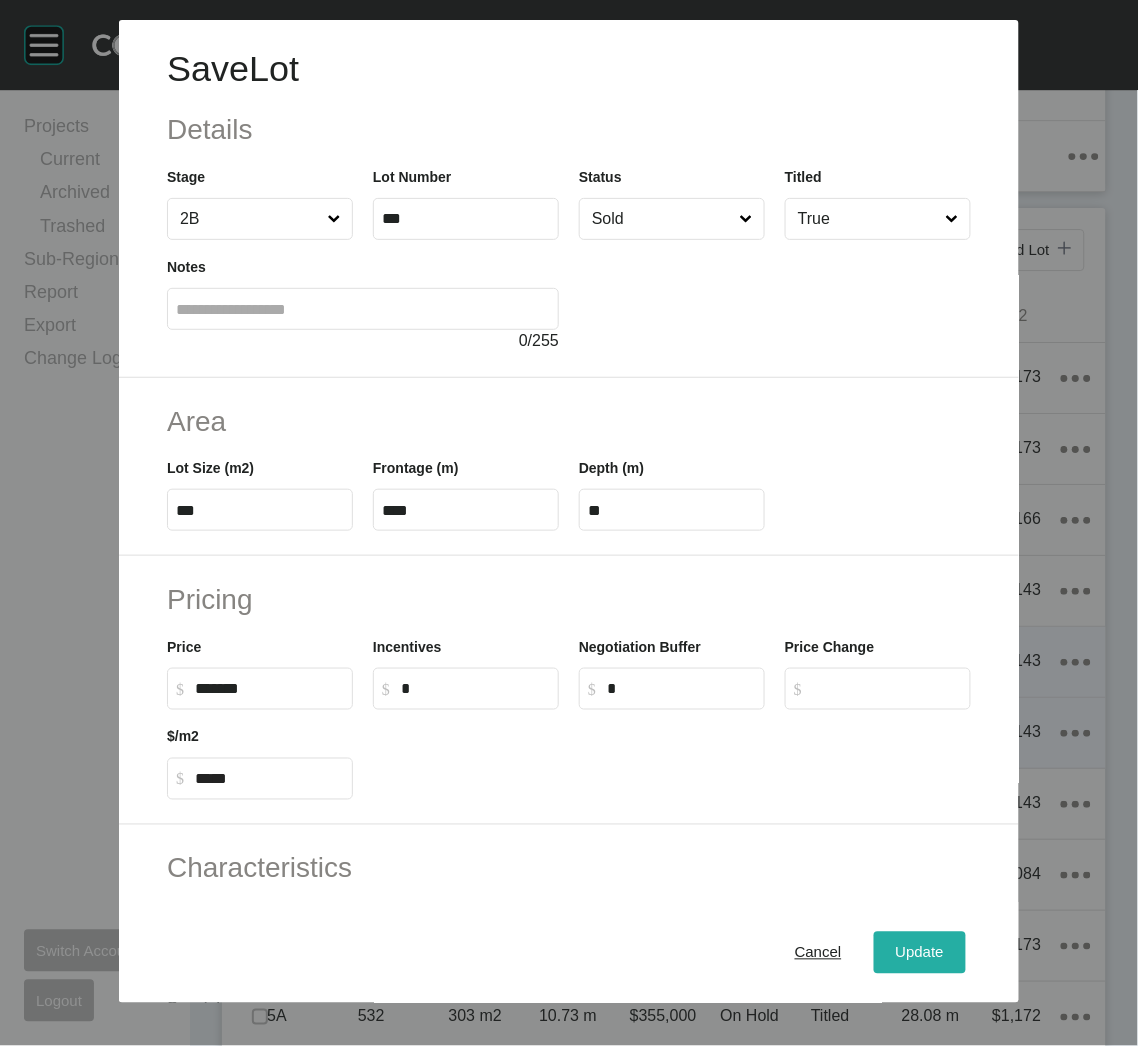 click on "Update" at bounding box center (920, 953) 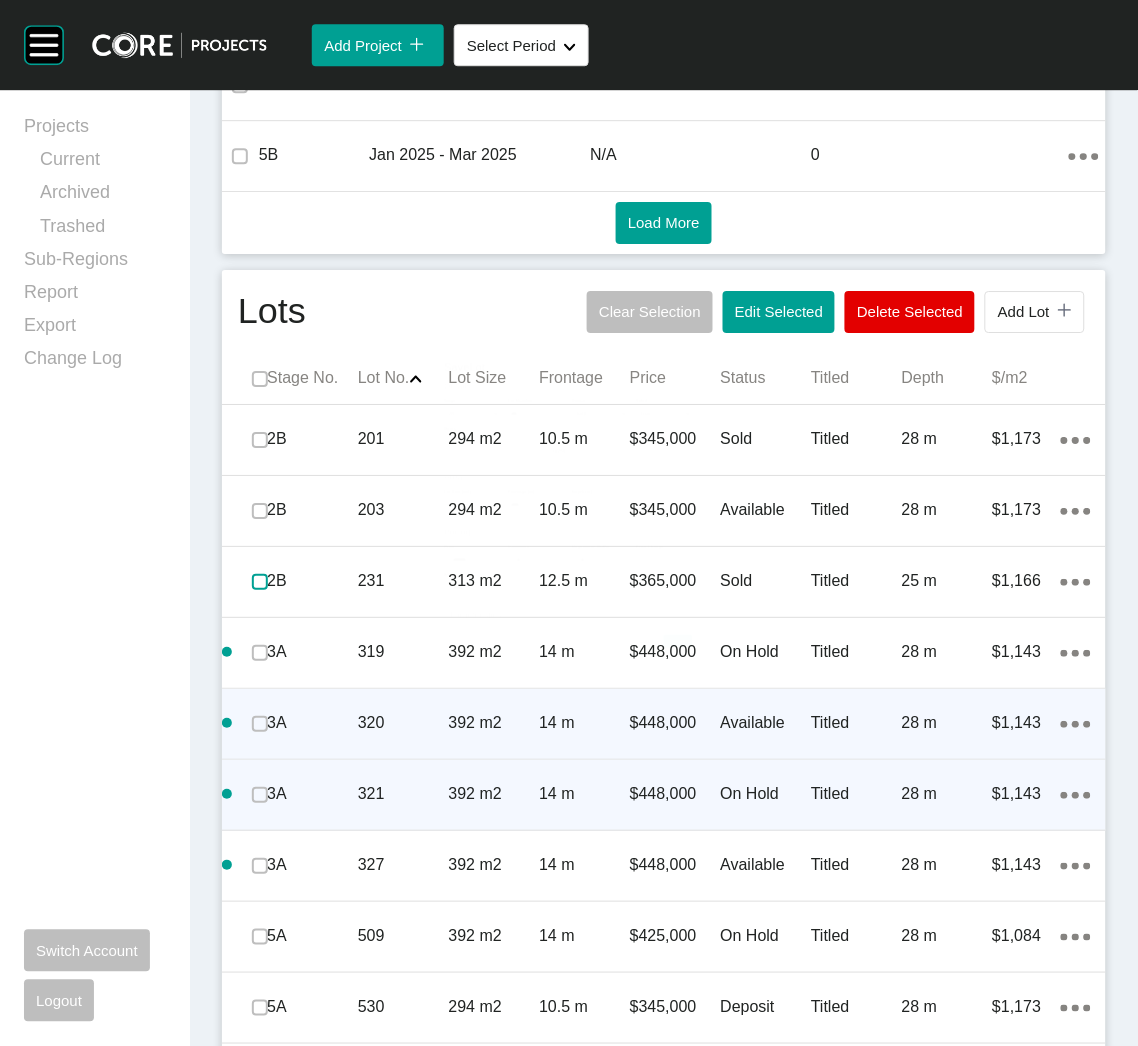 click at bounding box center (260, 582) 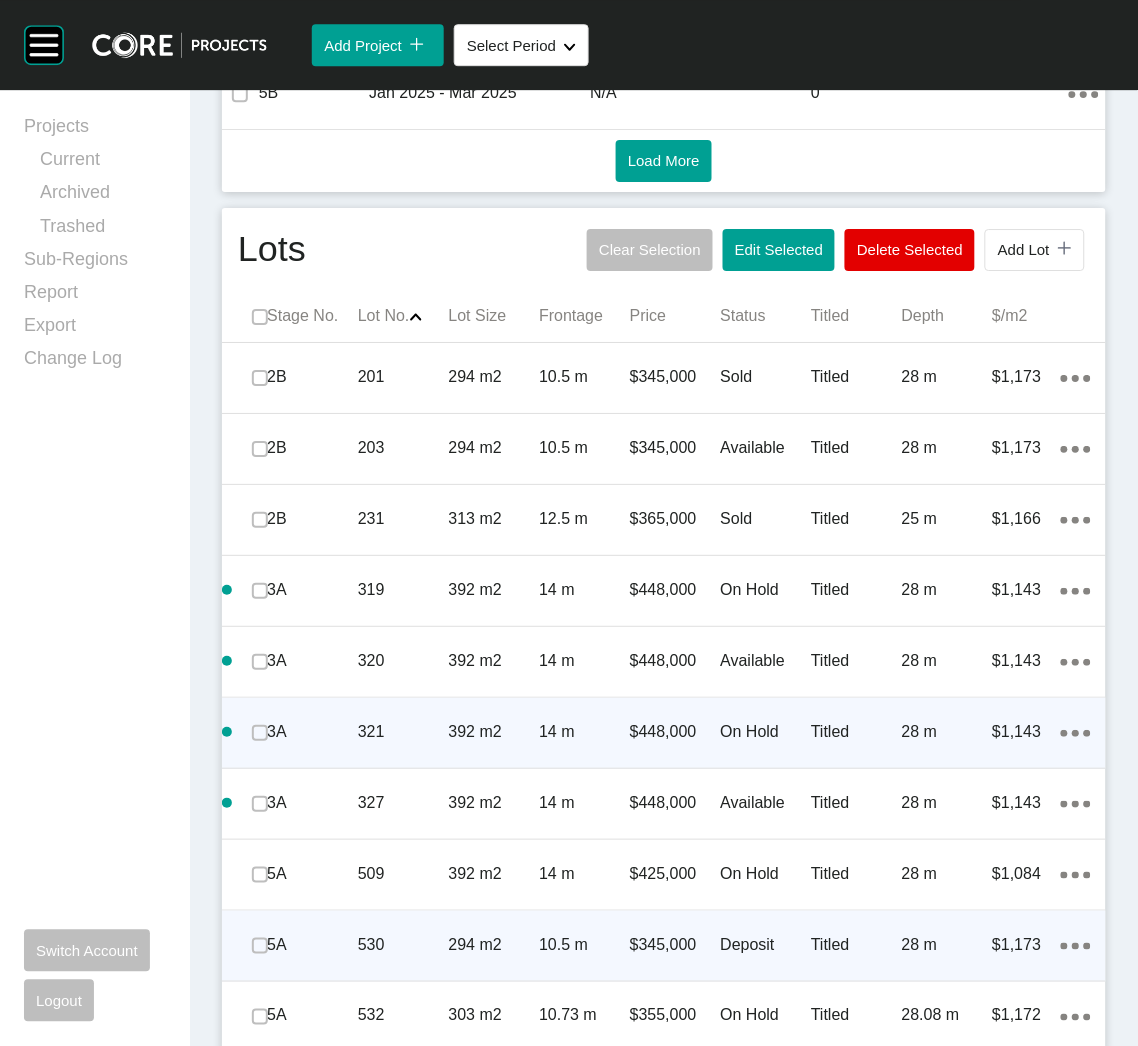 click on "$345,000" at bounding box center [675, 945] 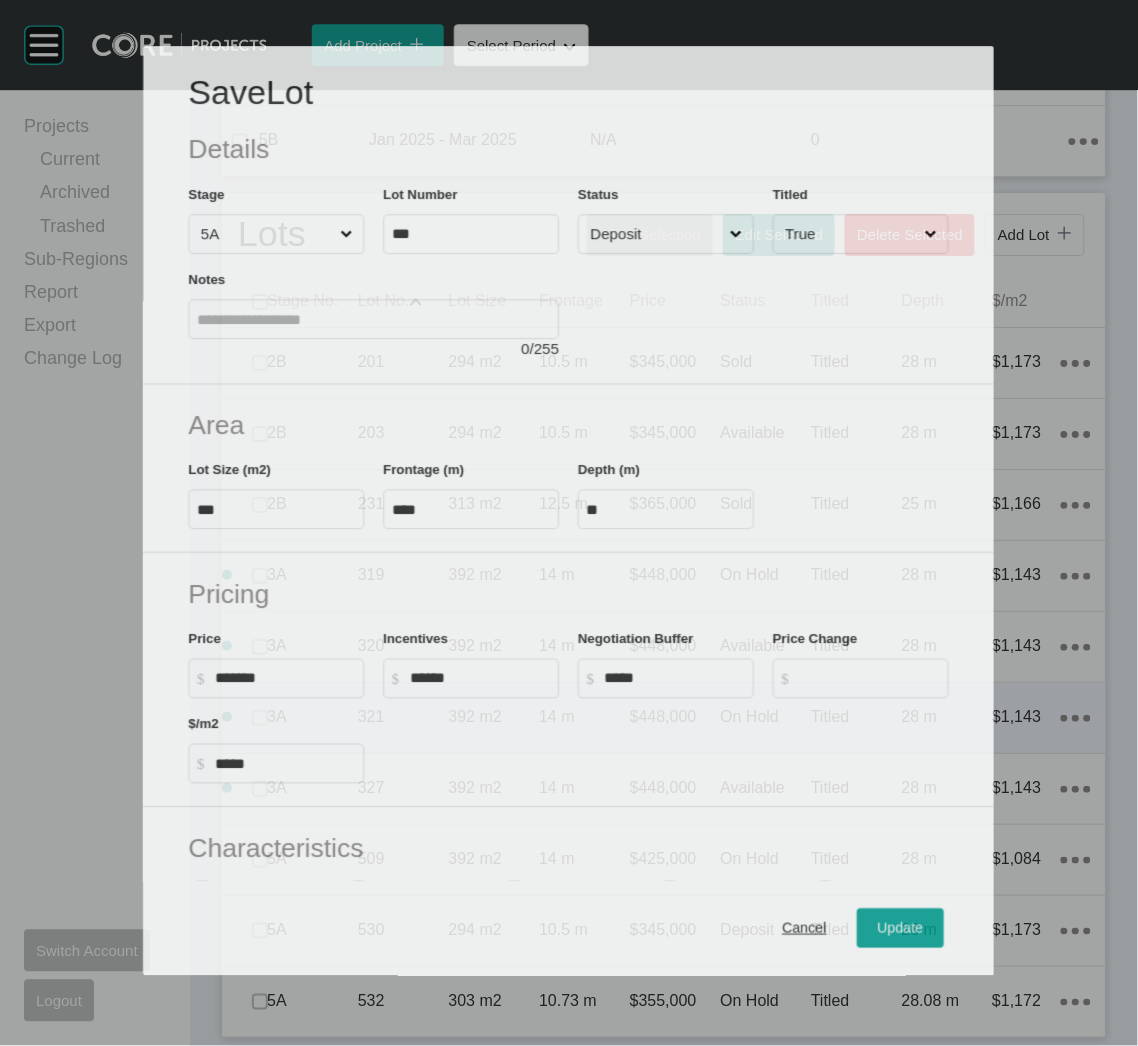 scroll, scrollTop: 1063, scrollLeft: 0, axis: vertical 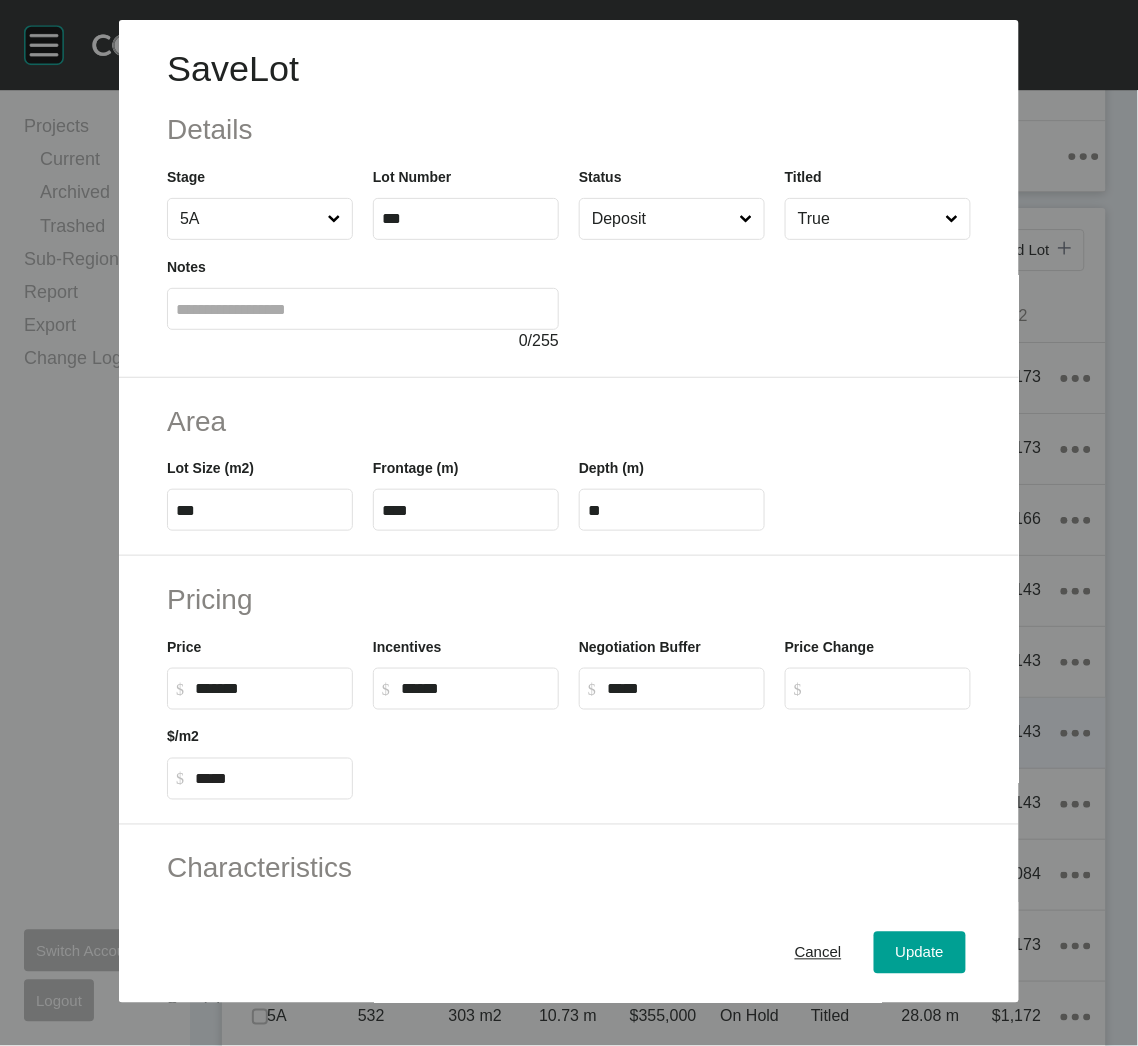 click on "Deposit" at bounding box center (662, 219) 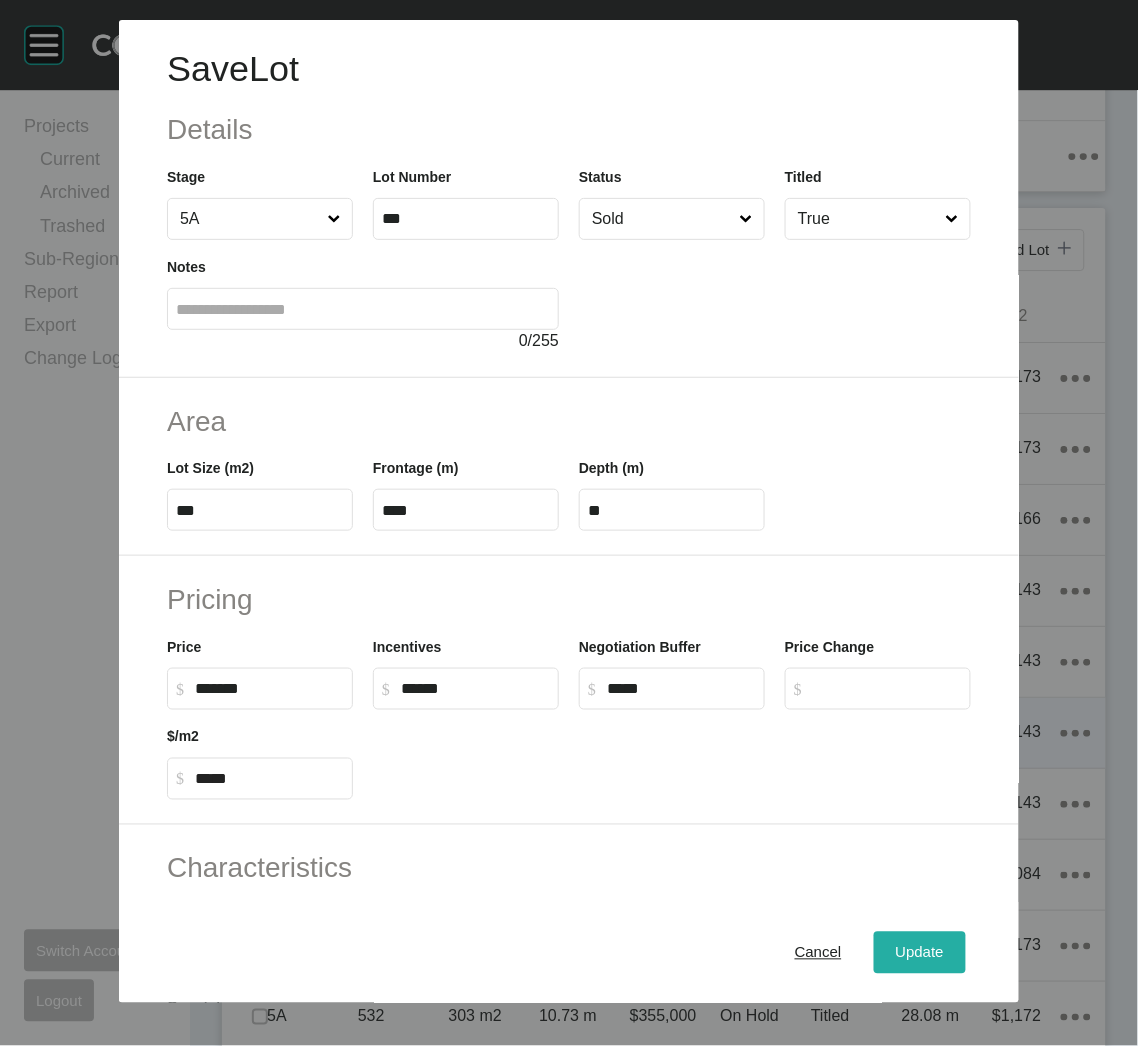 click on "Update" at bounding box center [920, 953] 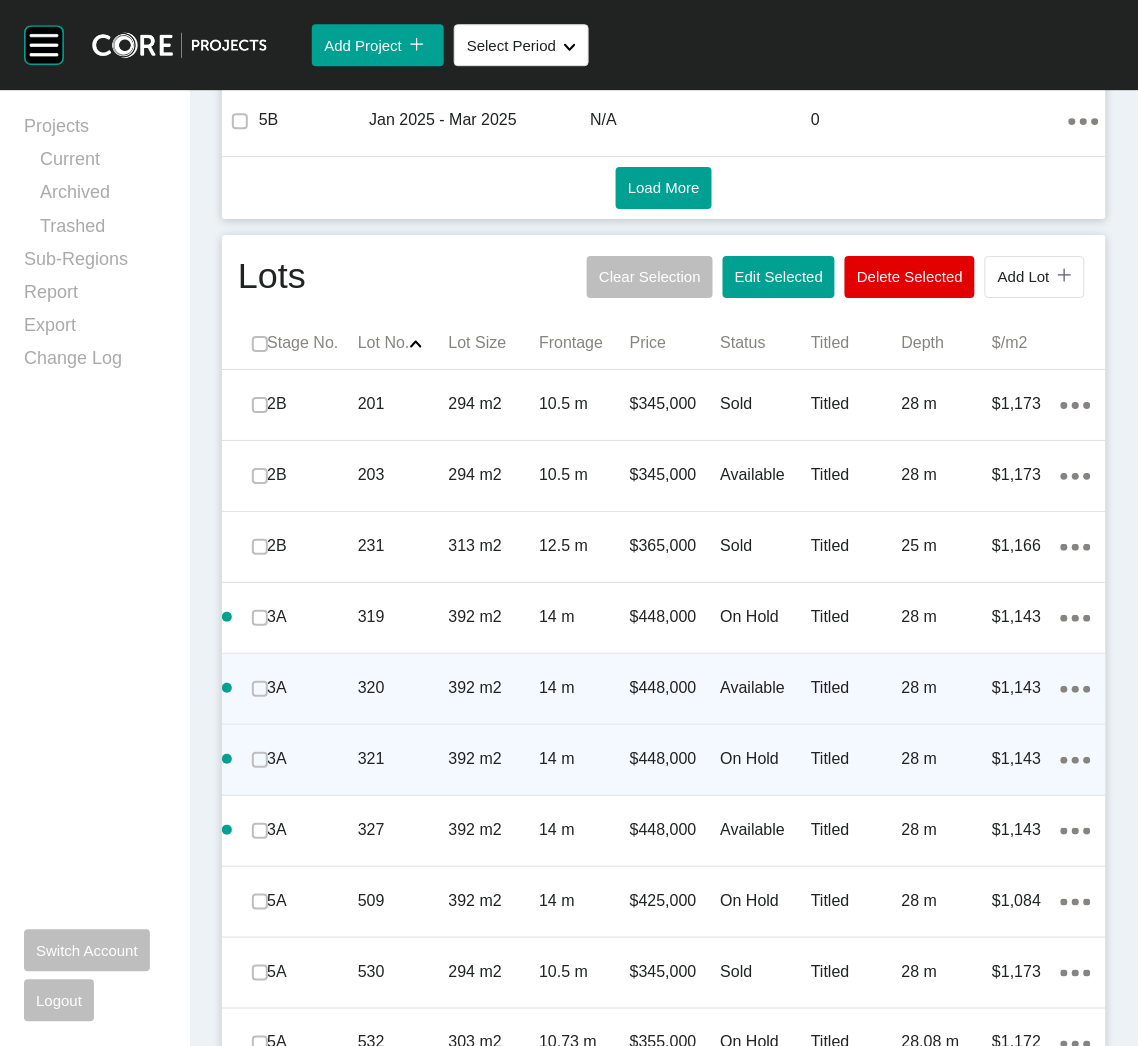 scroll, scrollTop: 1125, scrollLeft: 0, axis: vertical 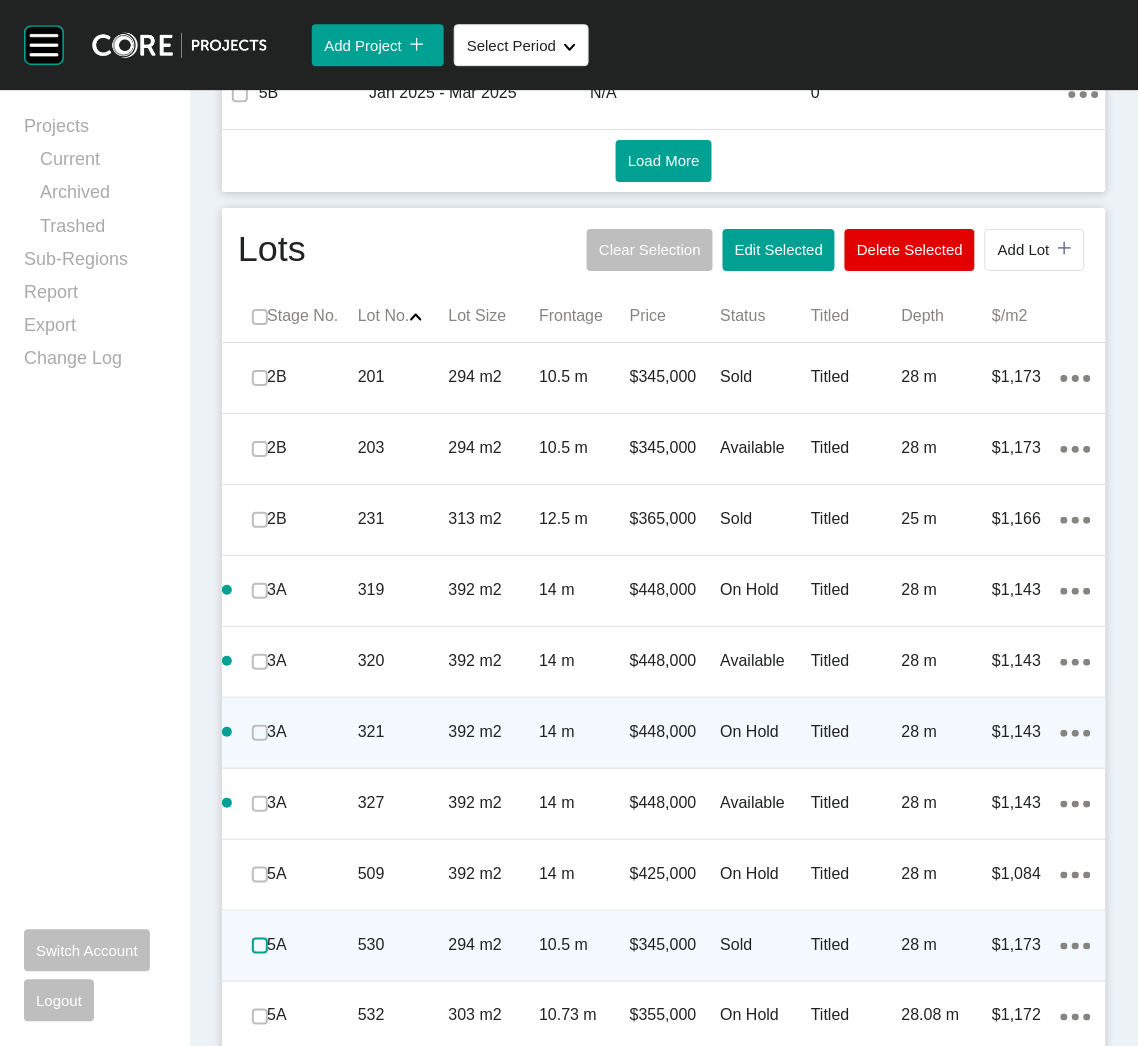 click at bounding box center (260, 946) 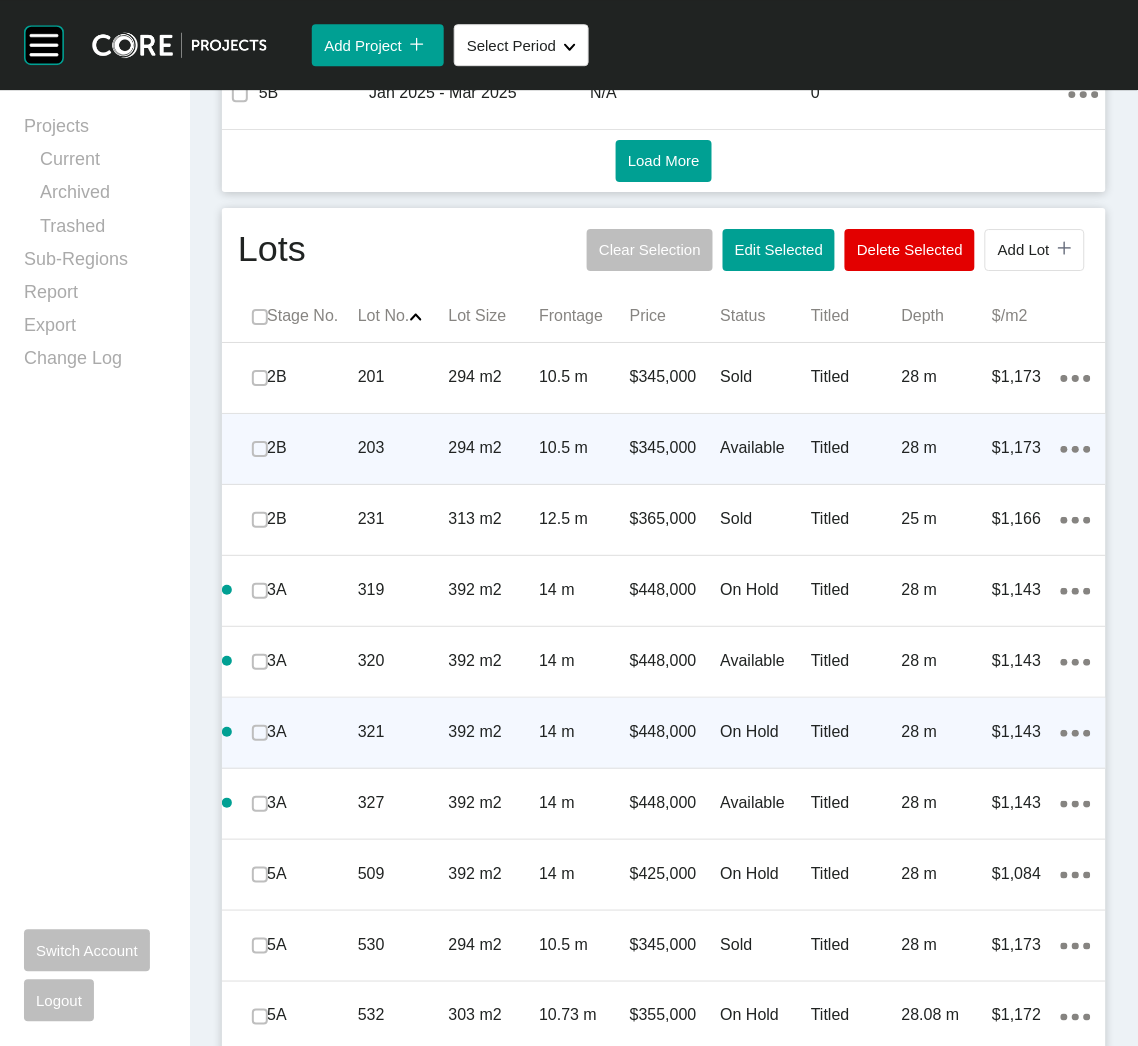 click on "10.5 m" at bounding box center [584, 448] 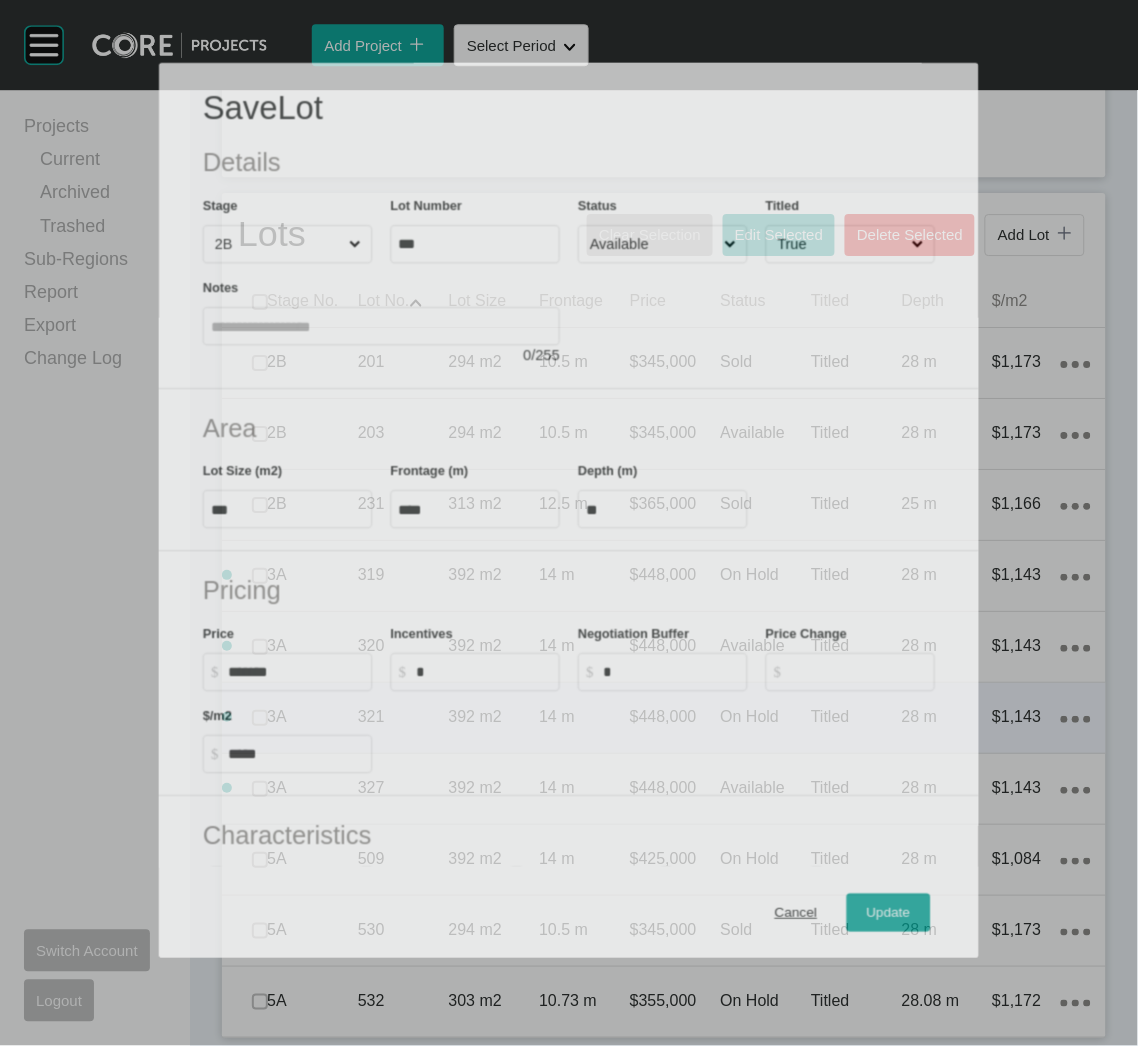 scroll, scrollTop: 1063, scrollLeft: 0, axis: vertical 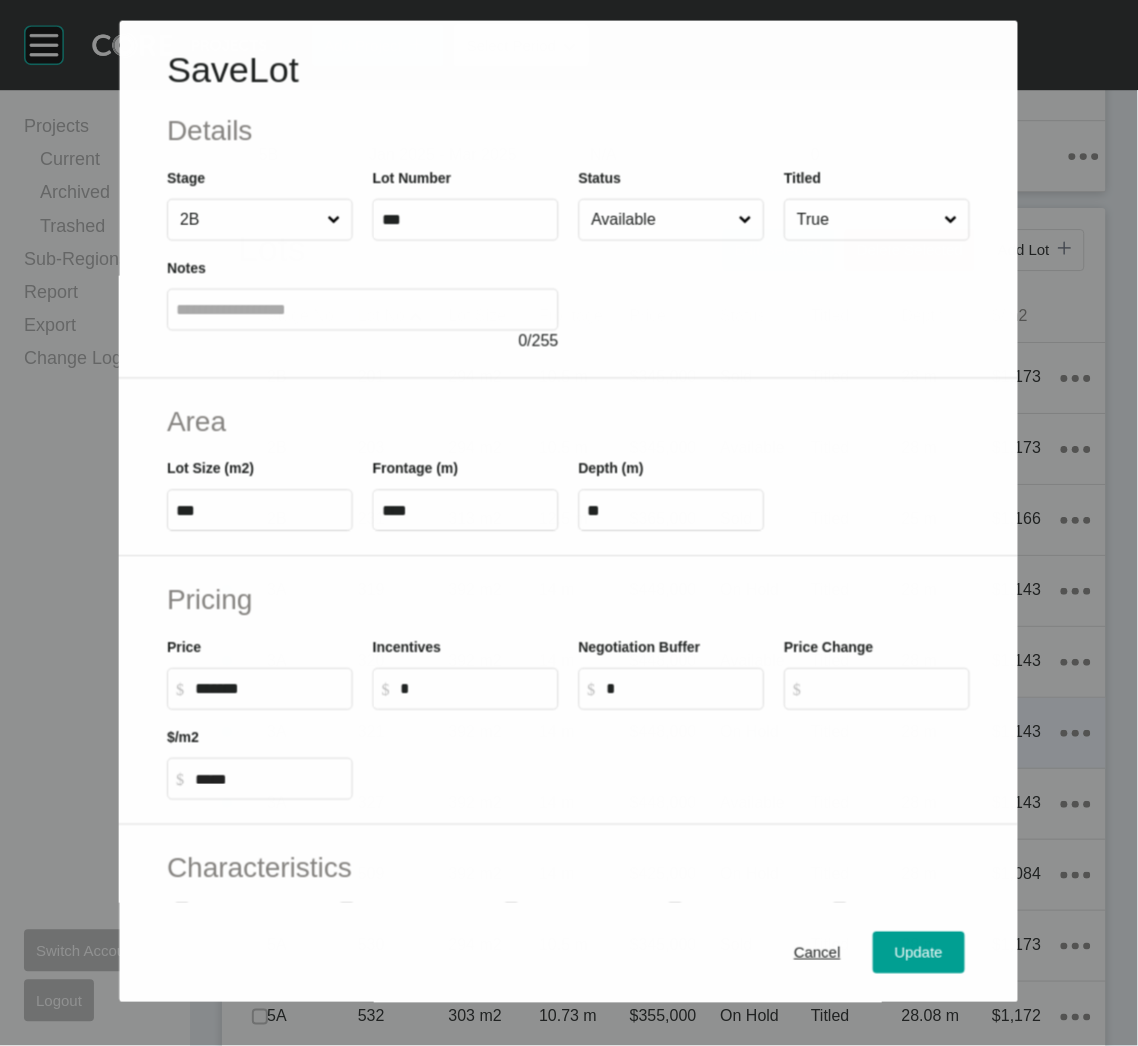 click at bounding box center (775, 296) 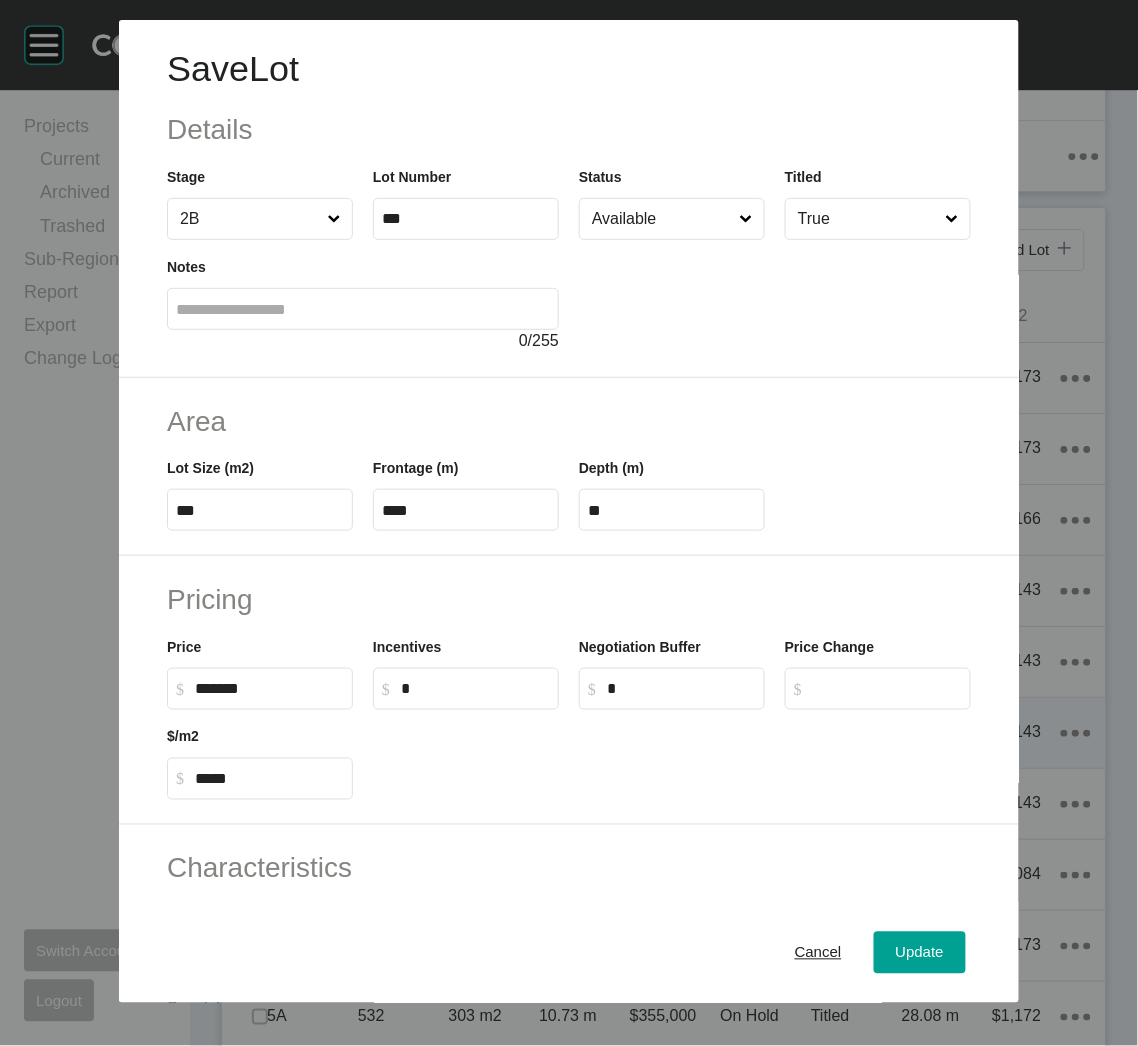 click on "Available" at bounding box center [662, 219] 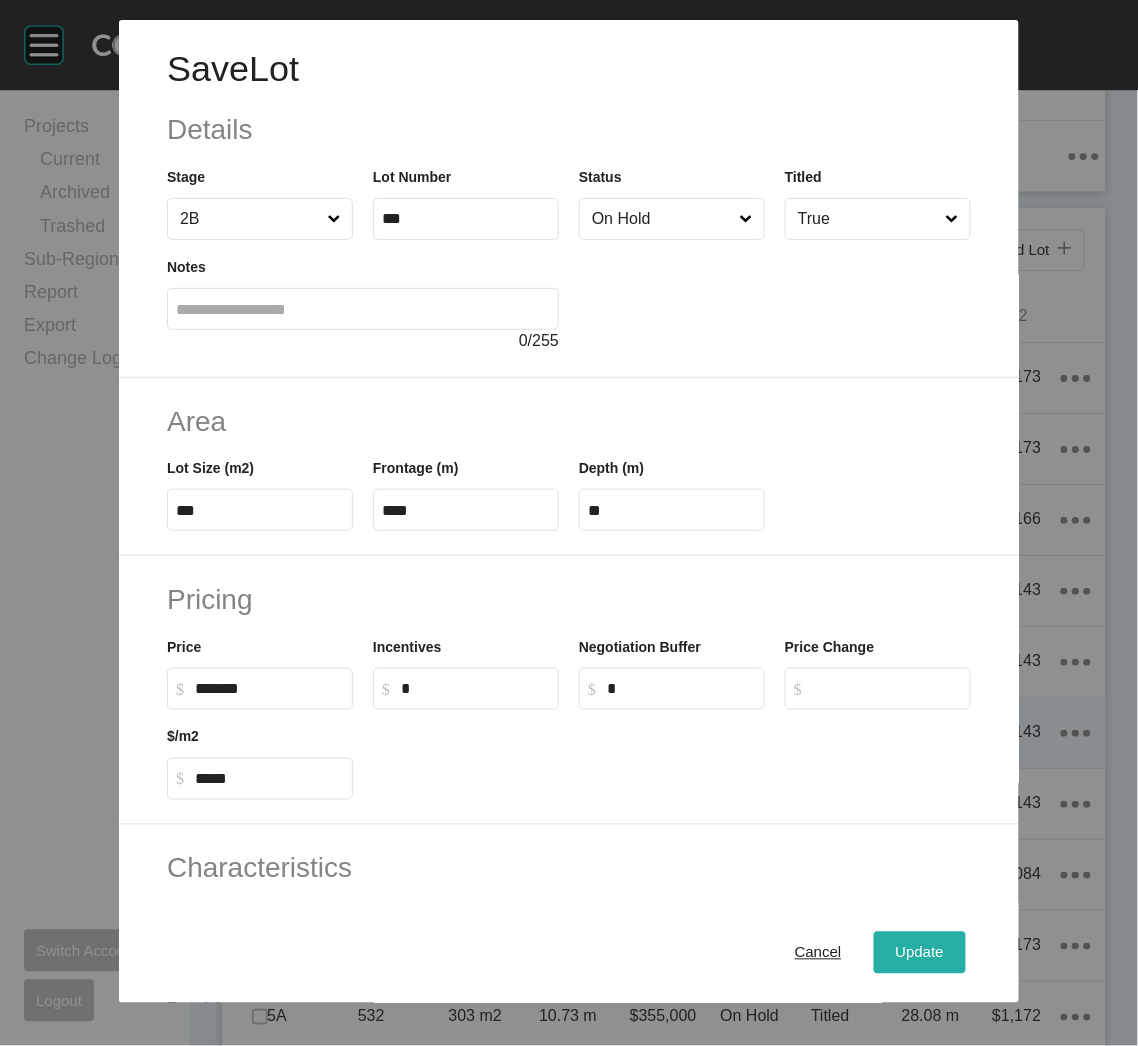 click on "Update" at bounding box center (920, 953) 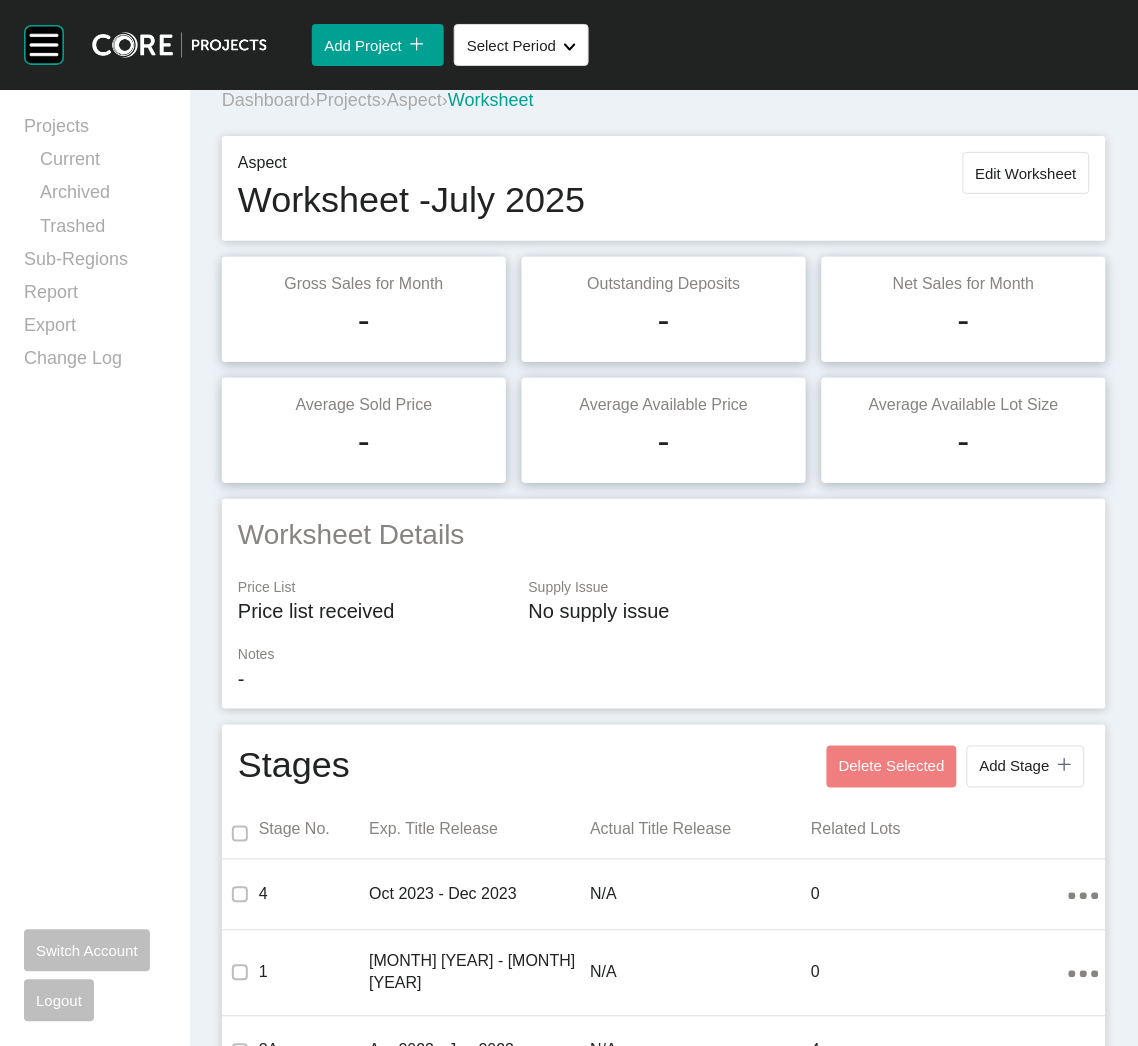 scroll, scrollTop: 0, scrollLeft: 0, axis: both 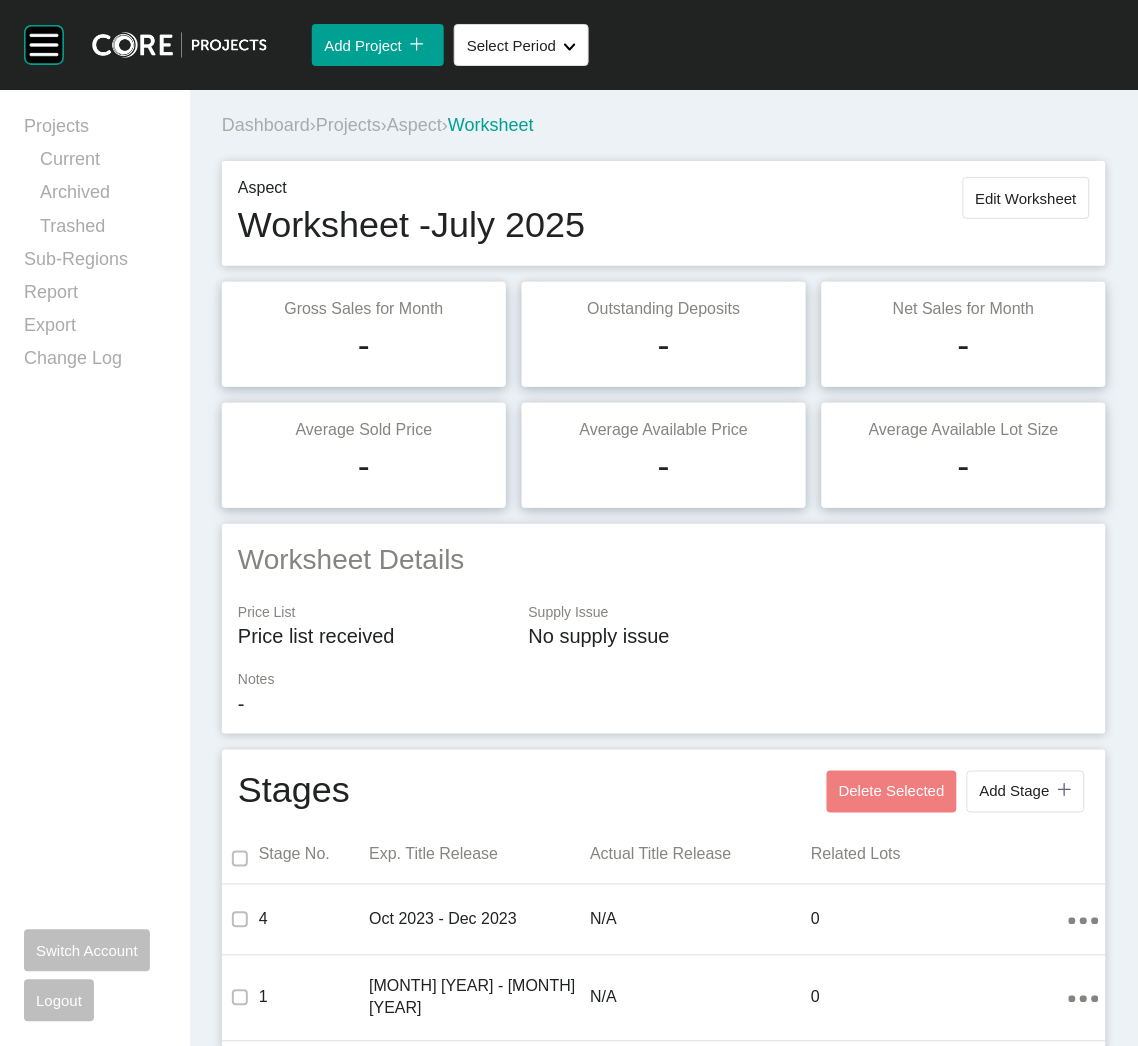 click on "Aspect" at bounding box center (414, 125) 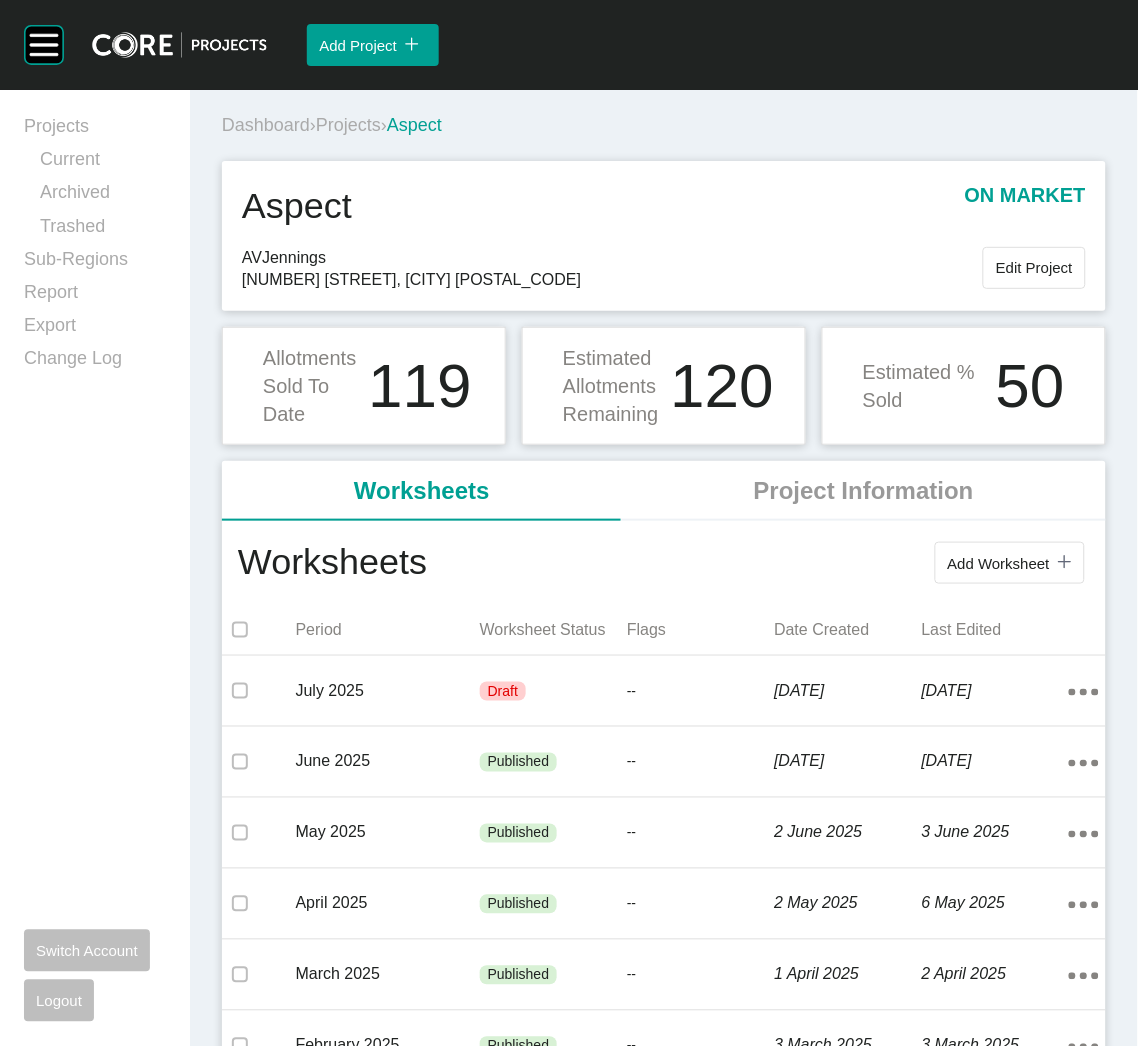 click on "Dashboard  ›  Projects  ›  Aspect" at bounding box center (668, 125) 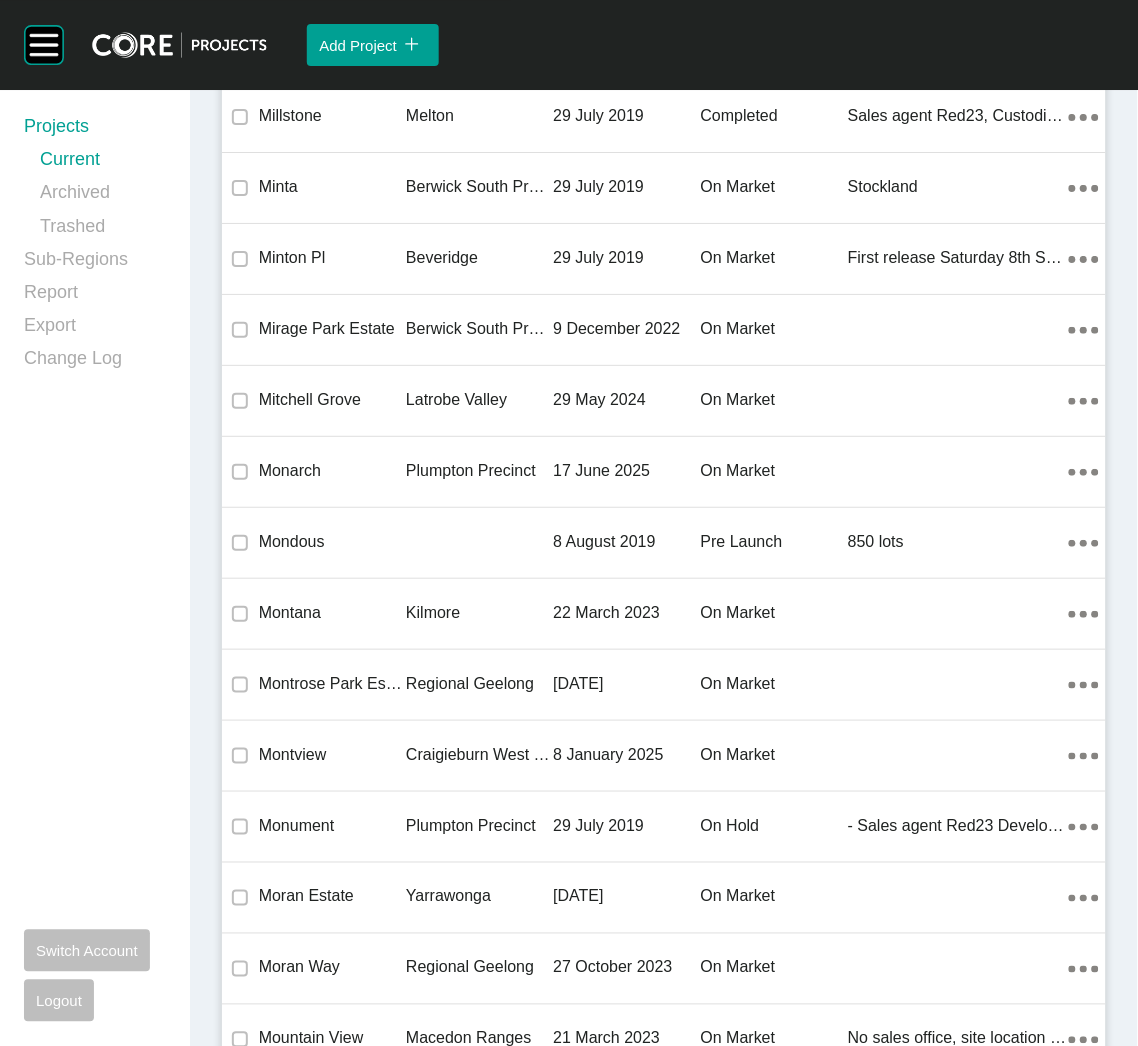 scroll, scrollTop: 807, scrollLeft: 0, axis: vertical 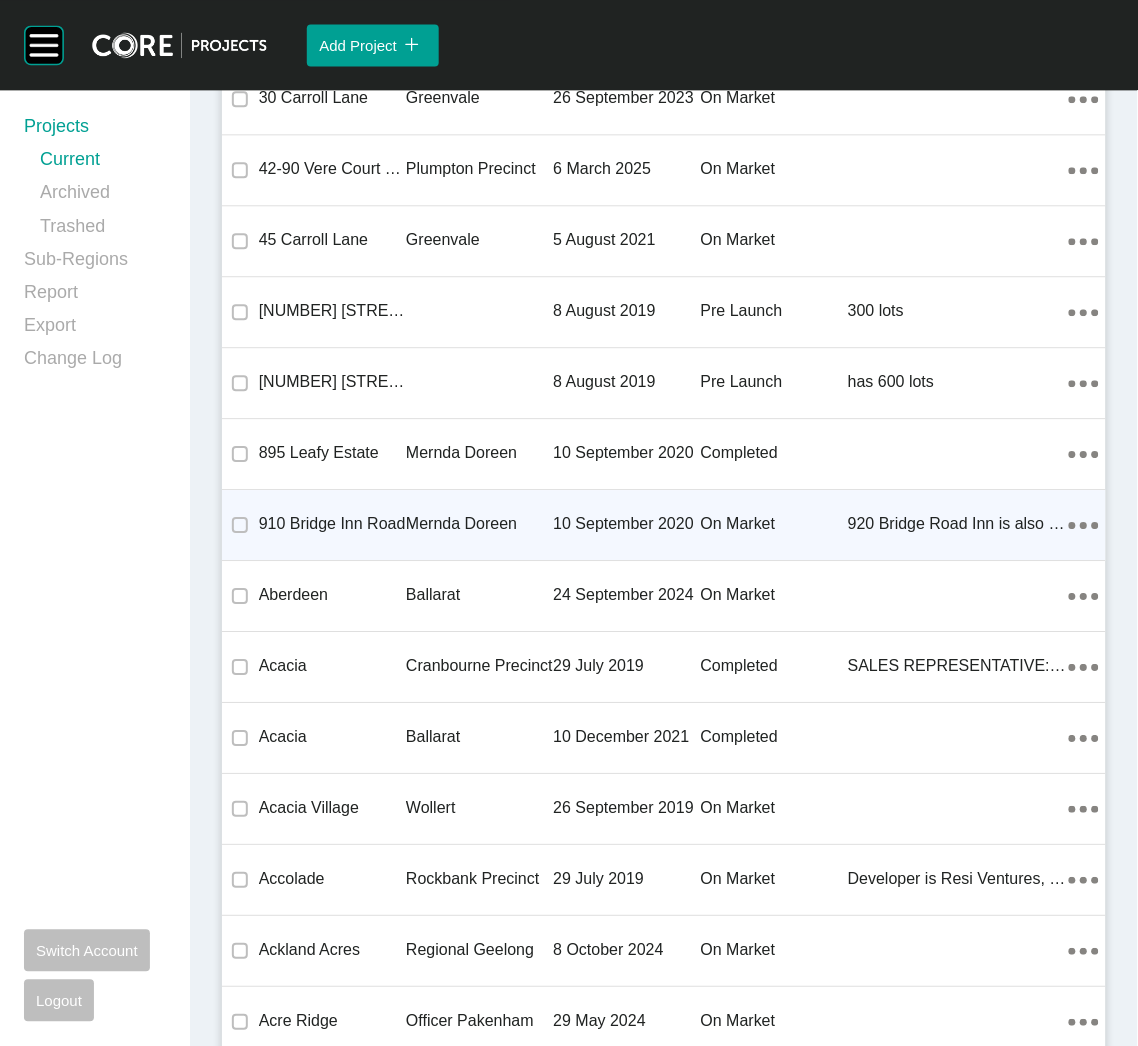 click on "Mernda Doreen" at bounding box center (479, 524) 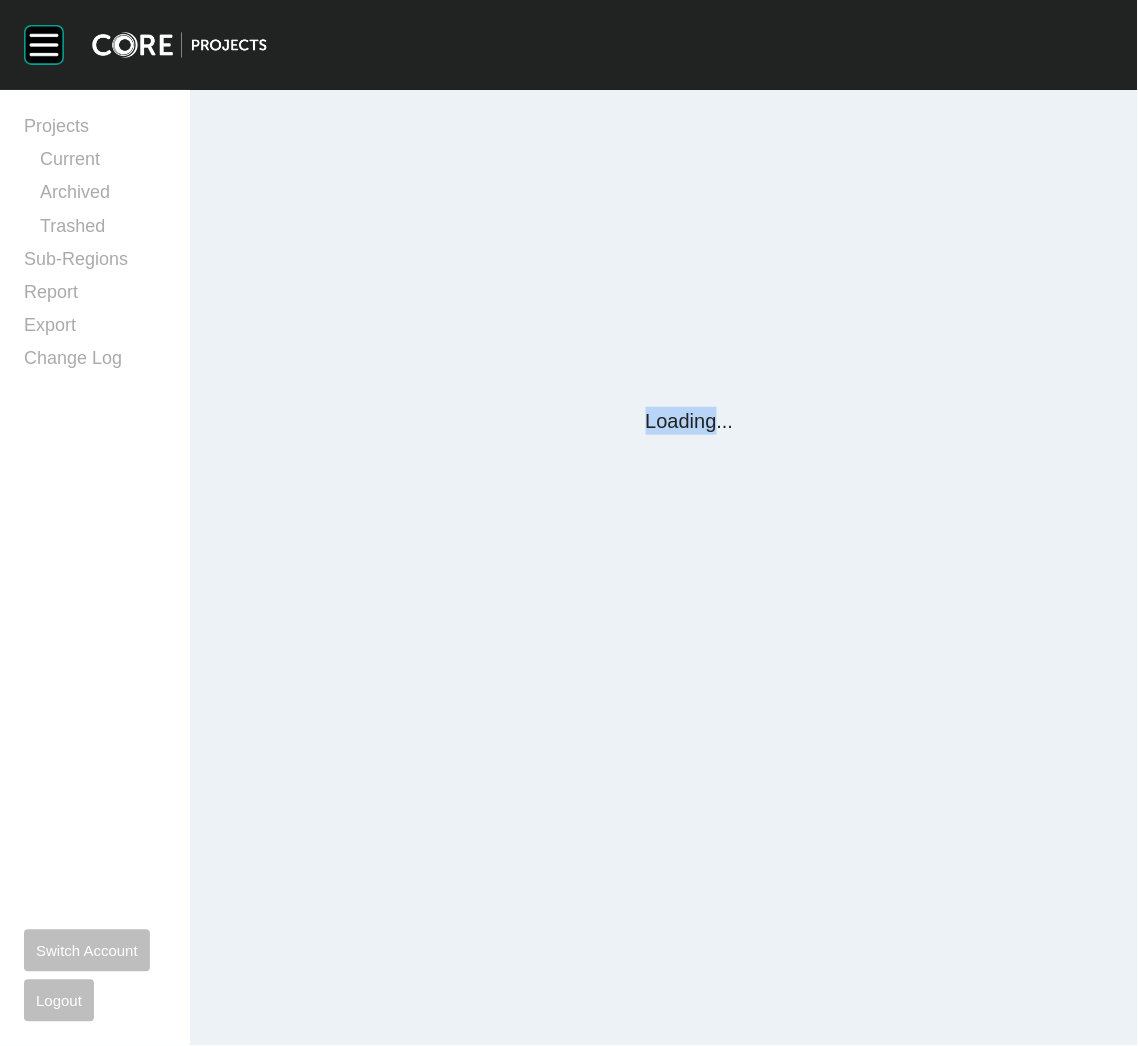 scroll, scrollTop: 0, scrollLeft: 0, axis: both 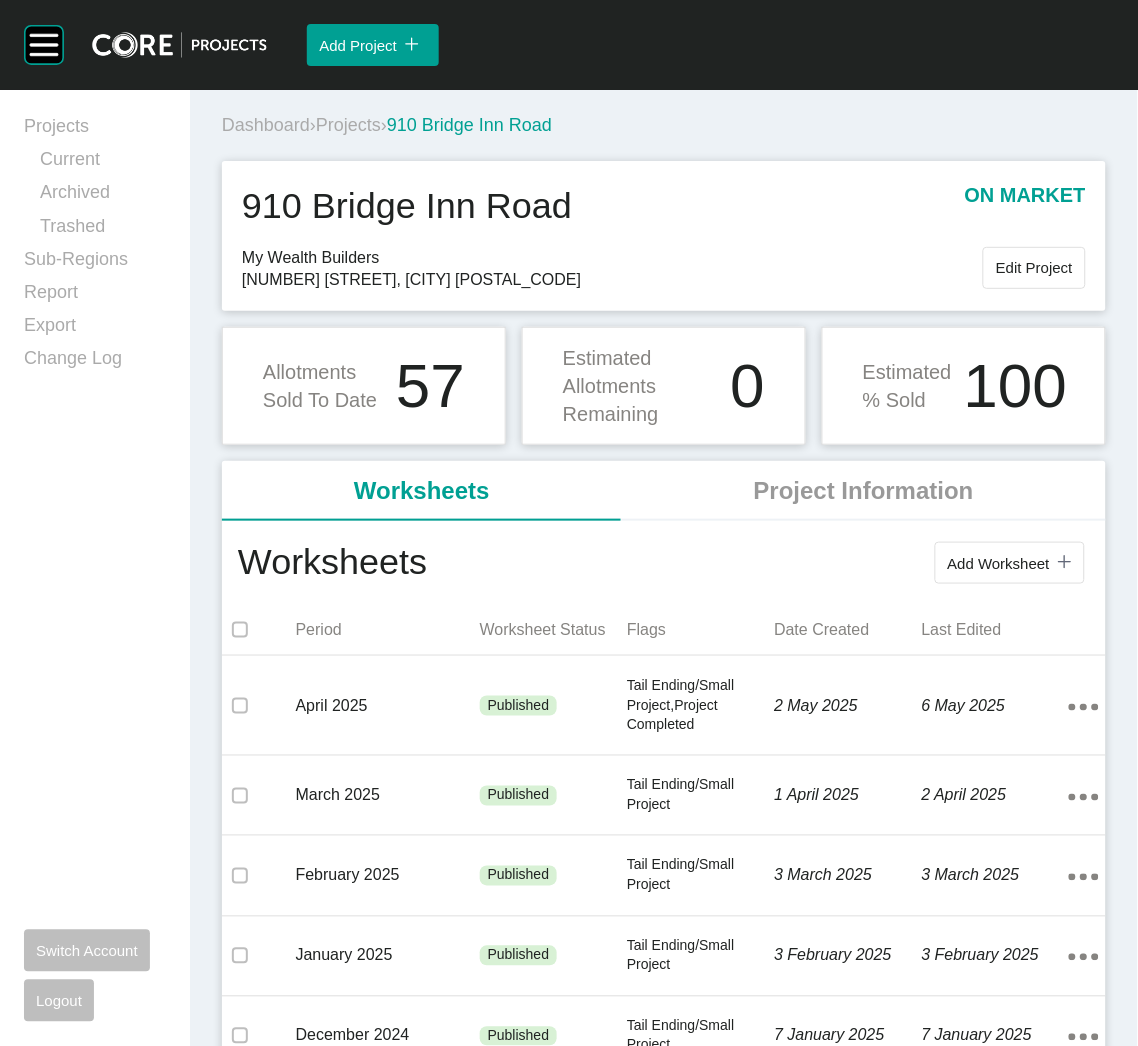 click on "Projects" at bounding box center (348, 125) 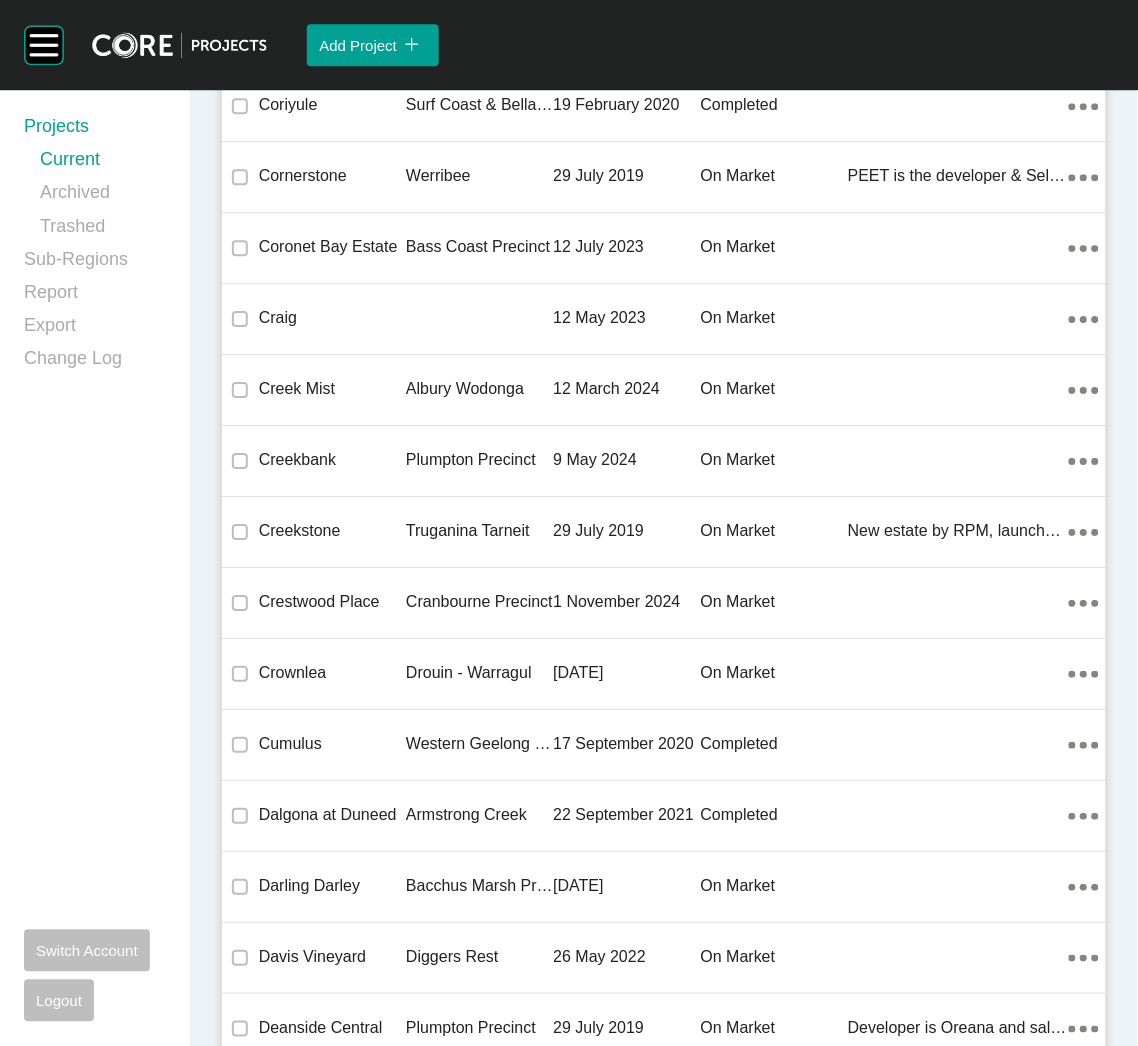 scroll, scrollTop: 20035, scrollLeft: 0, axis: vertical 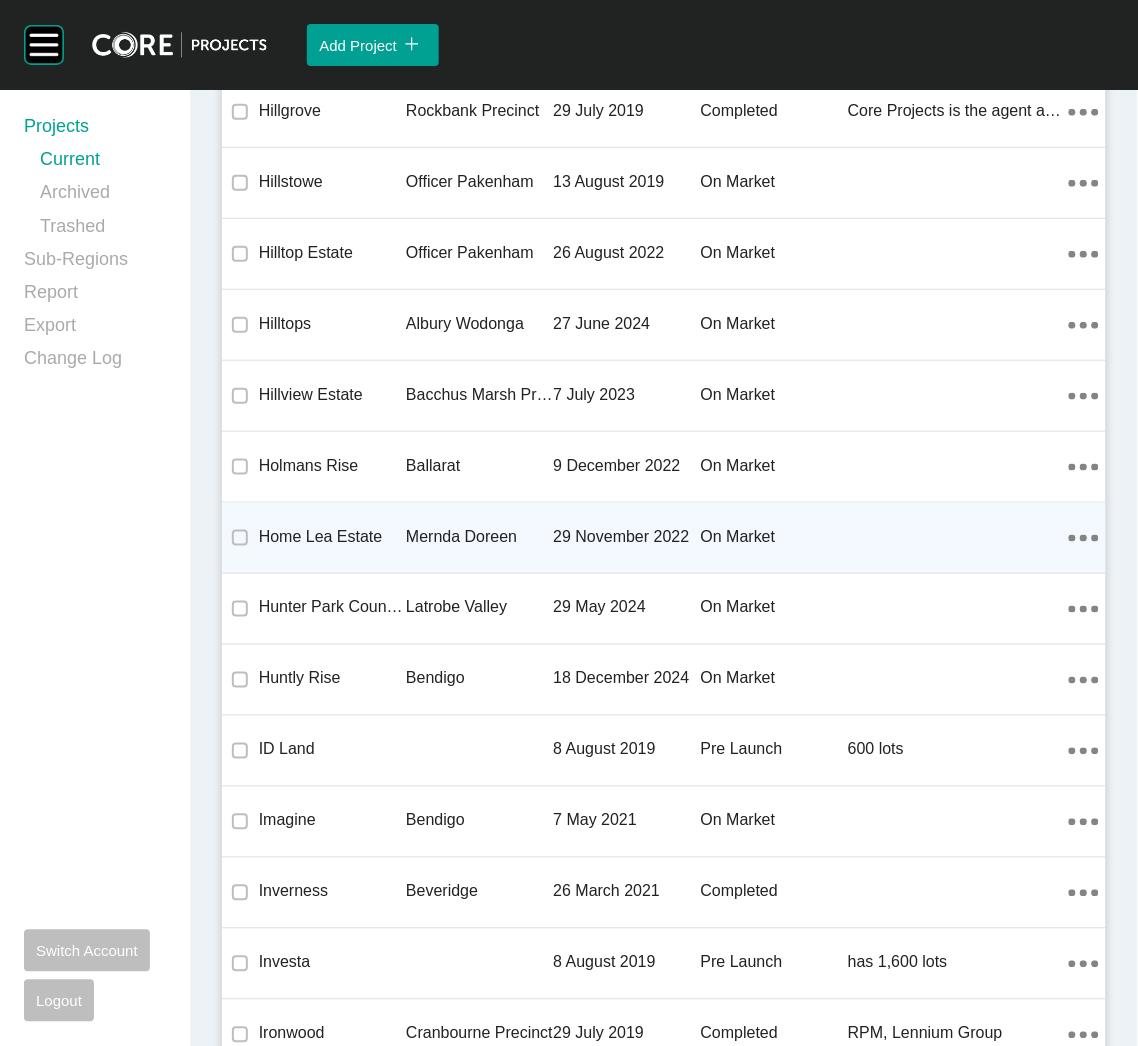 click on "Mernda Doreen" at bounding box center [479, 537] 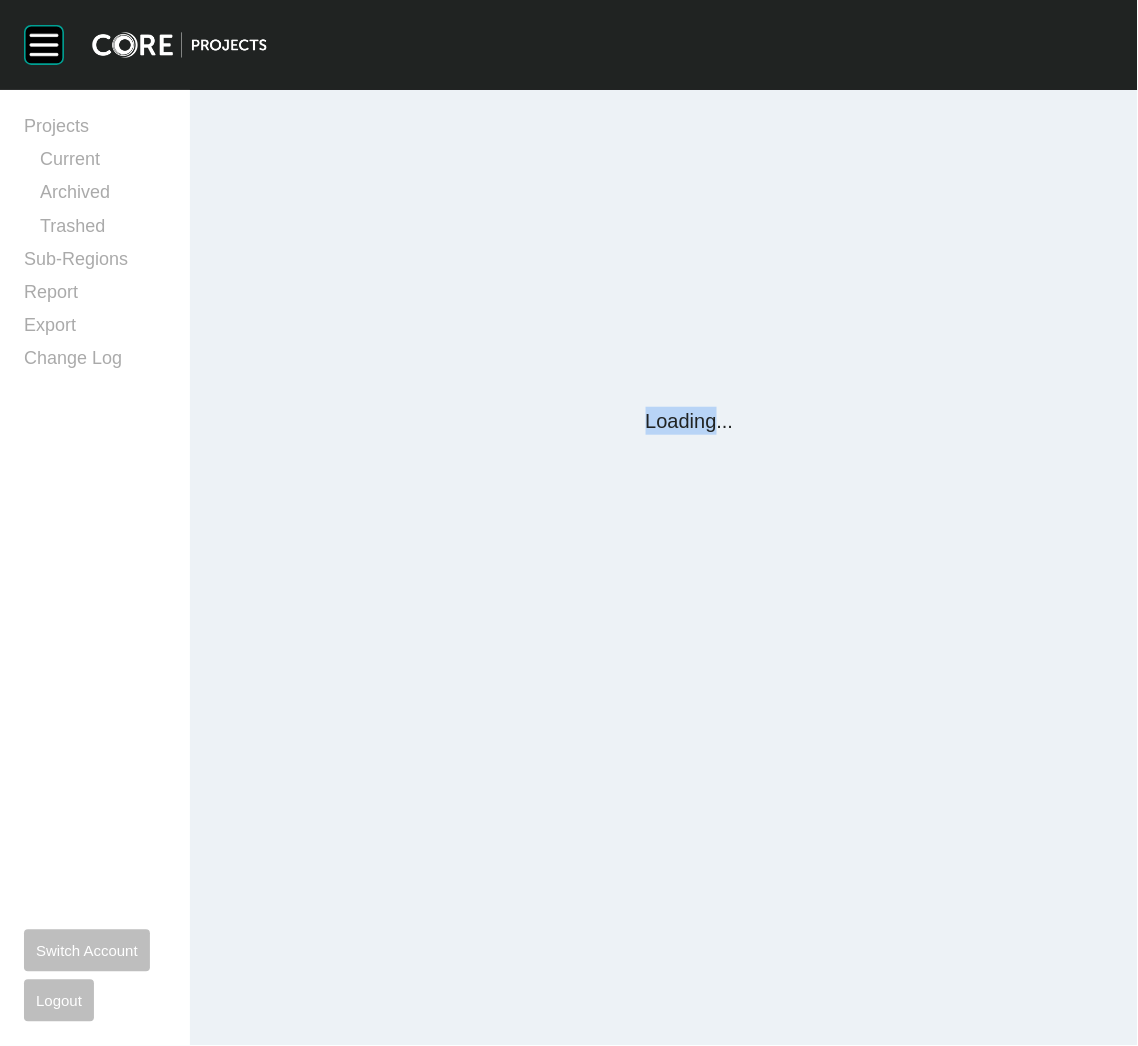 scroll, scrollTop: 0, scrollLeft: 0, axis: both 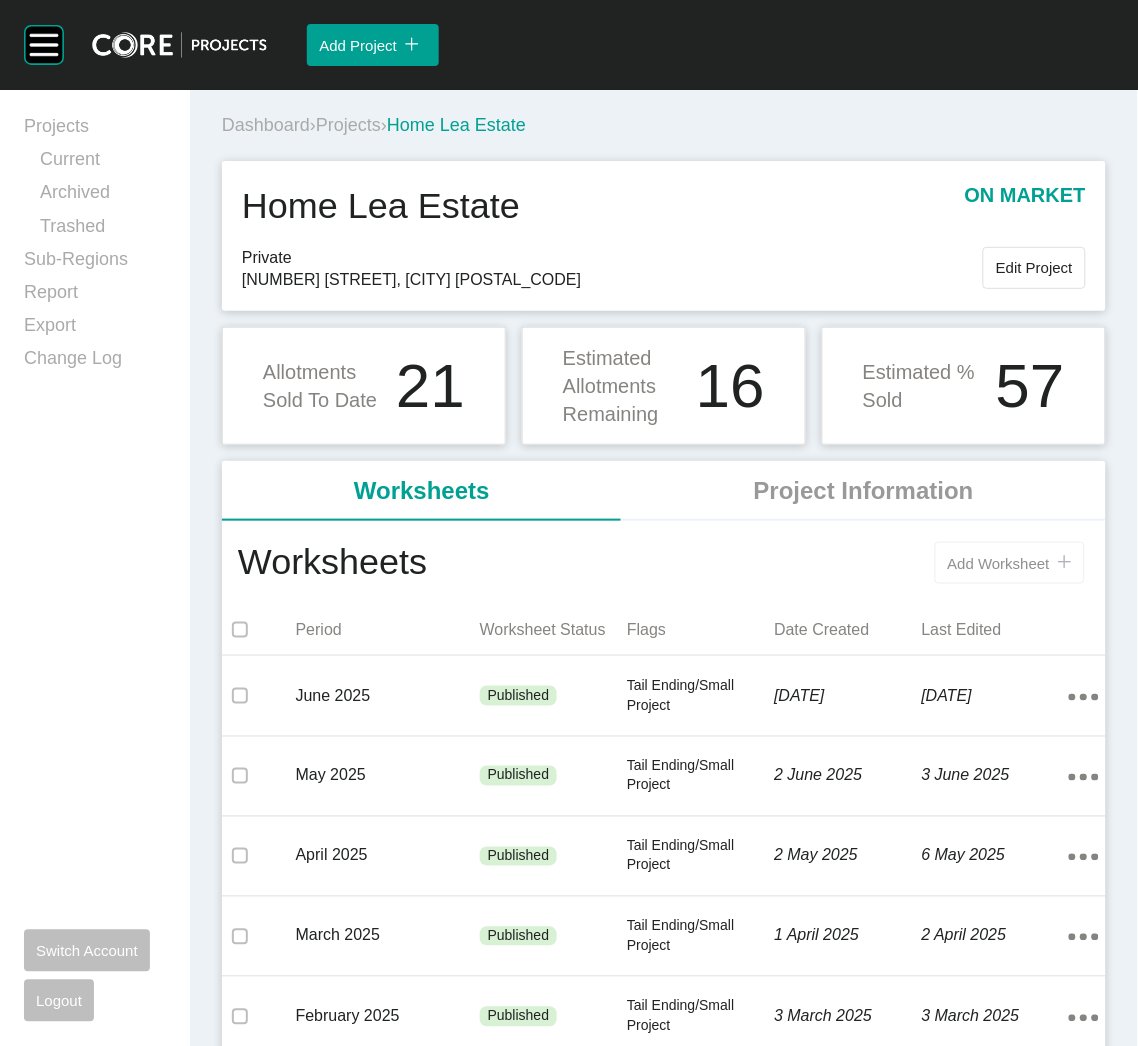 click on "Add Worksheet" at bounding box center [999, 563] 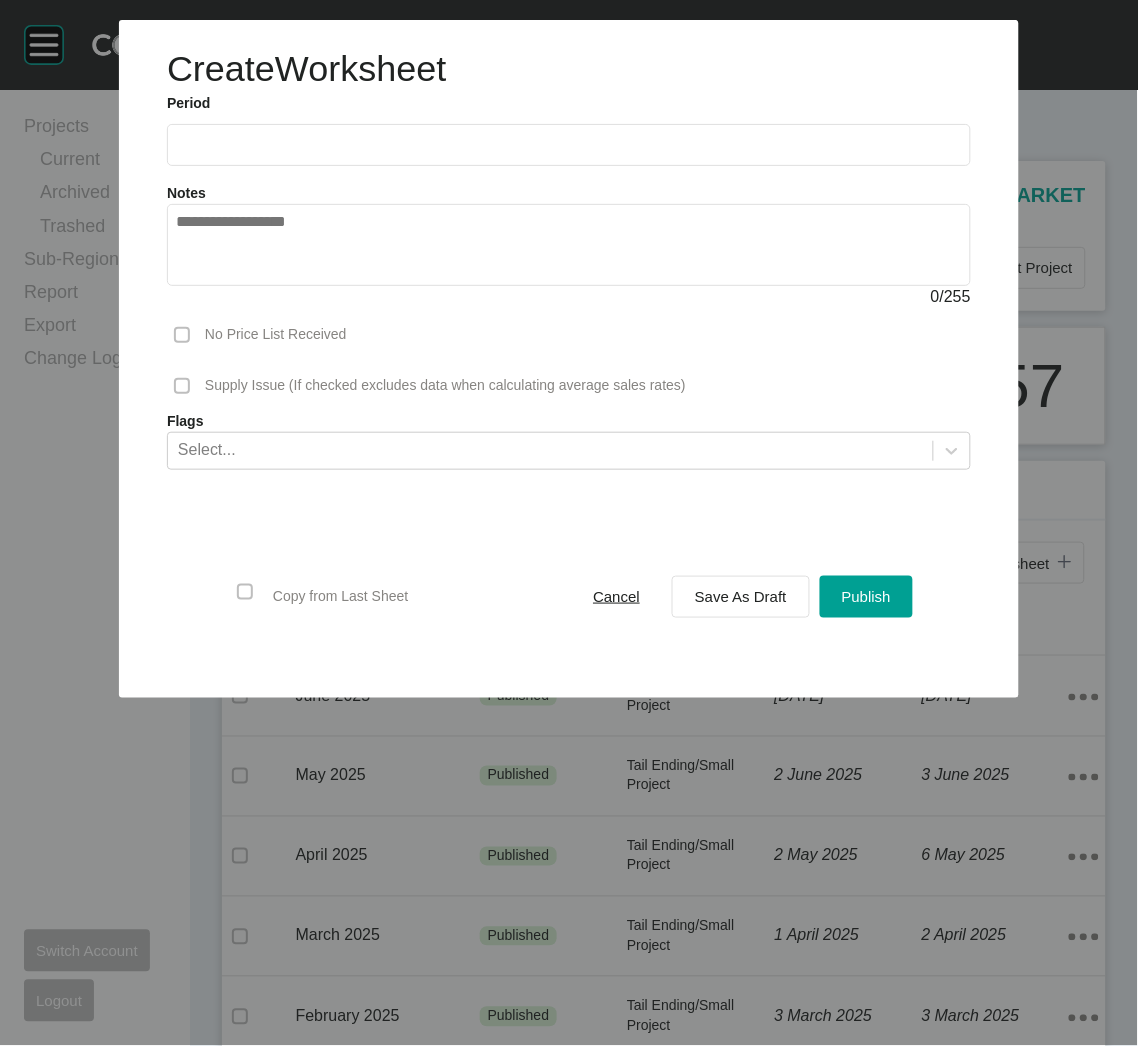 click at bounding box center (569, 145) 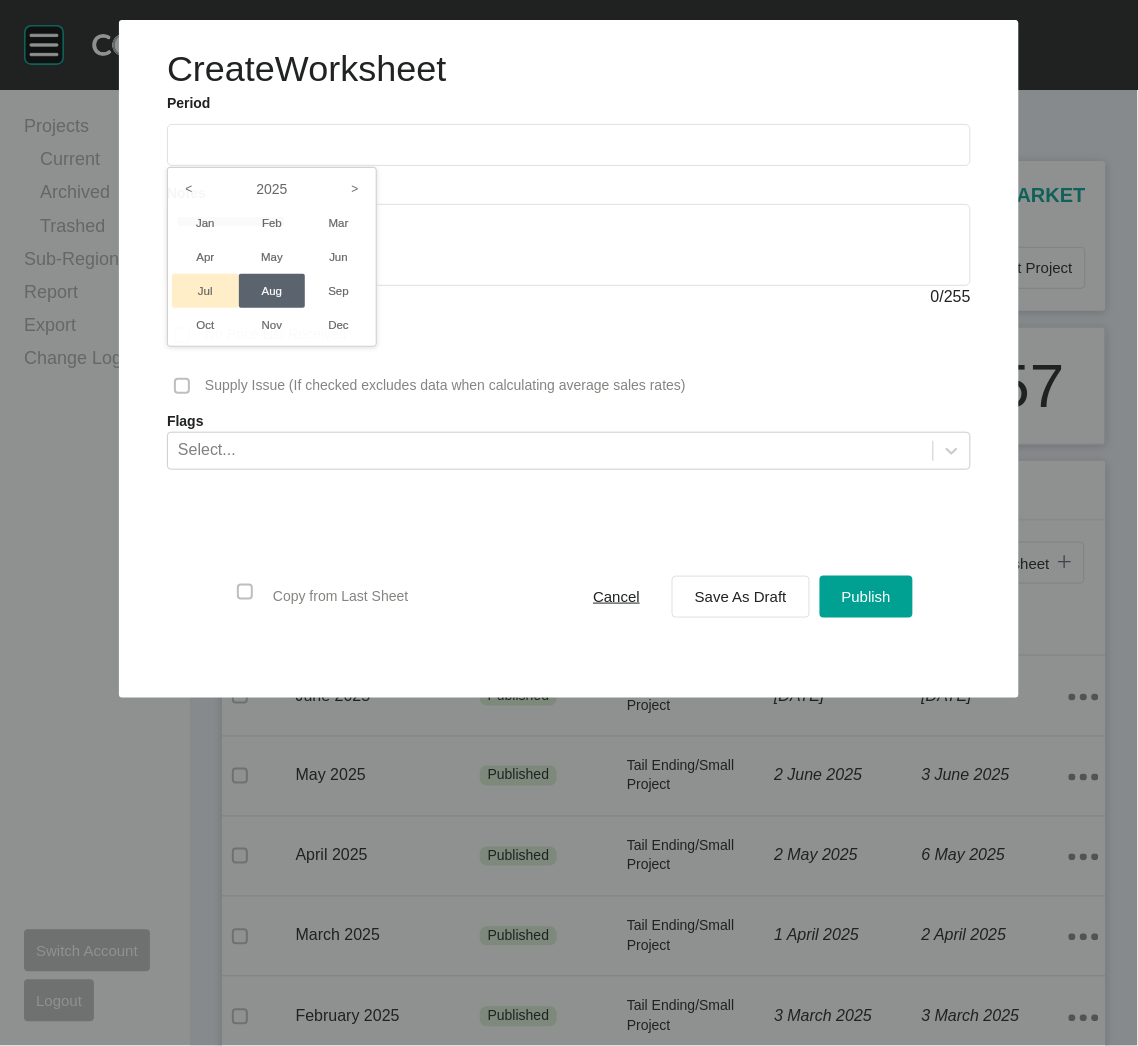 click on "Jul" at bounding box center [205, 291] 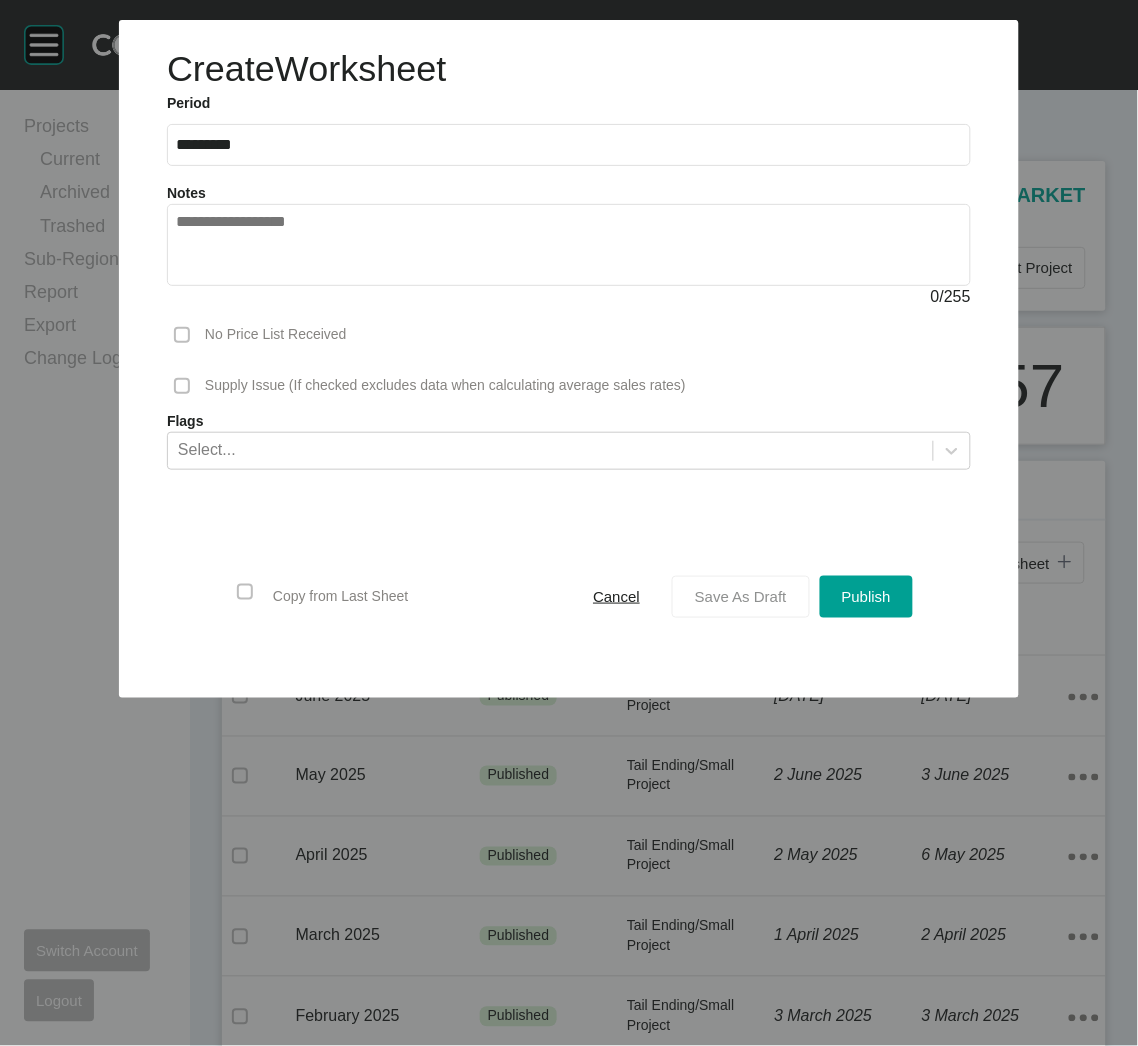 click on "Save As Draft" at bounding box center [741, 596] 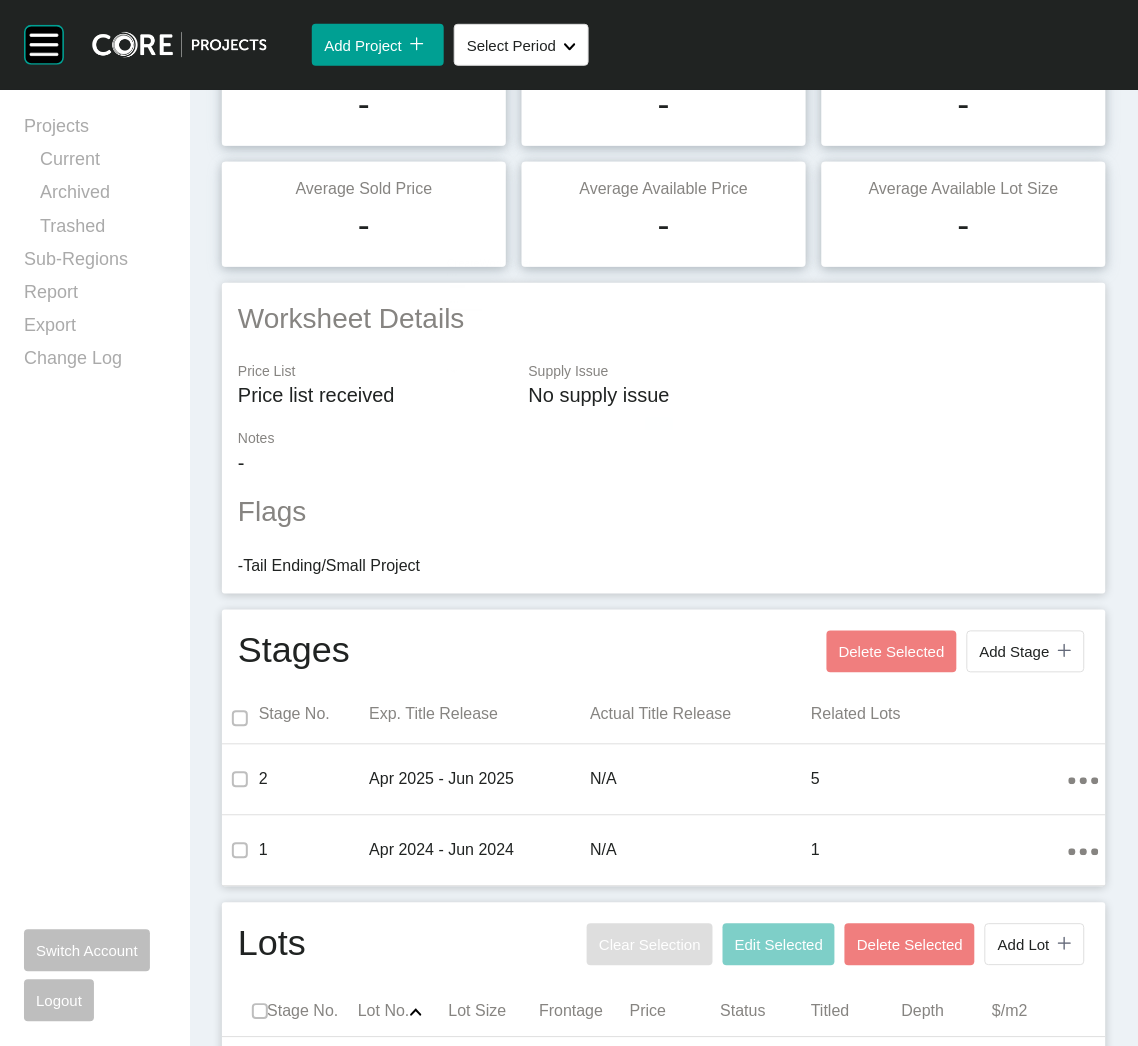 scroll, scrollTop: 668, scrollLeft: 0, axis: vertical 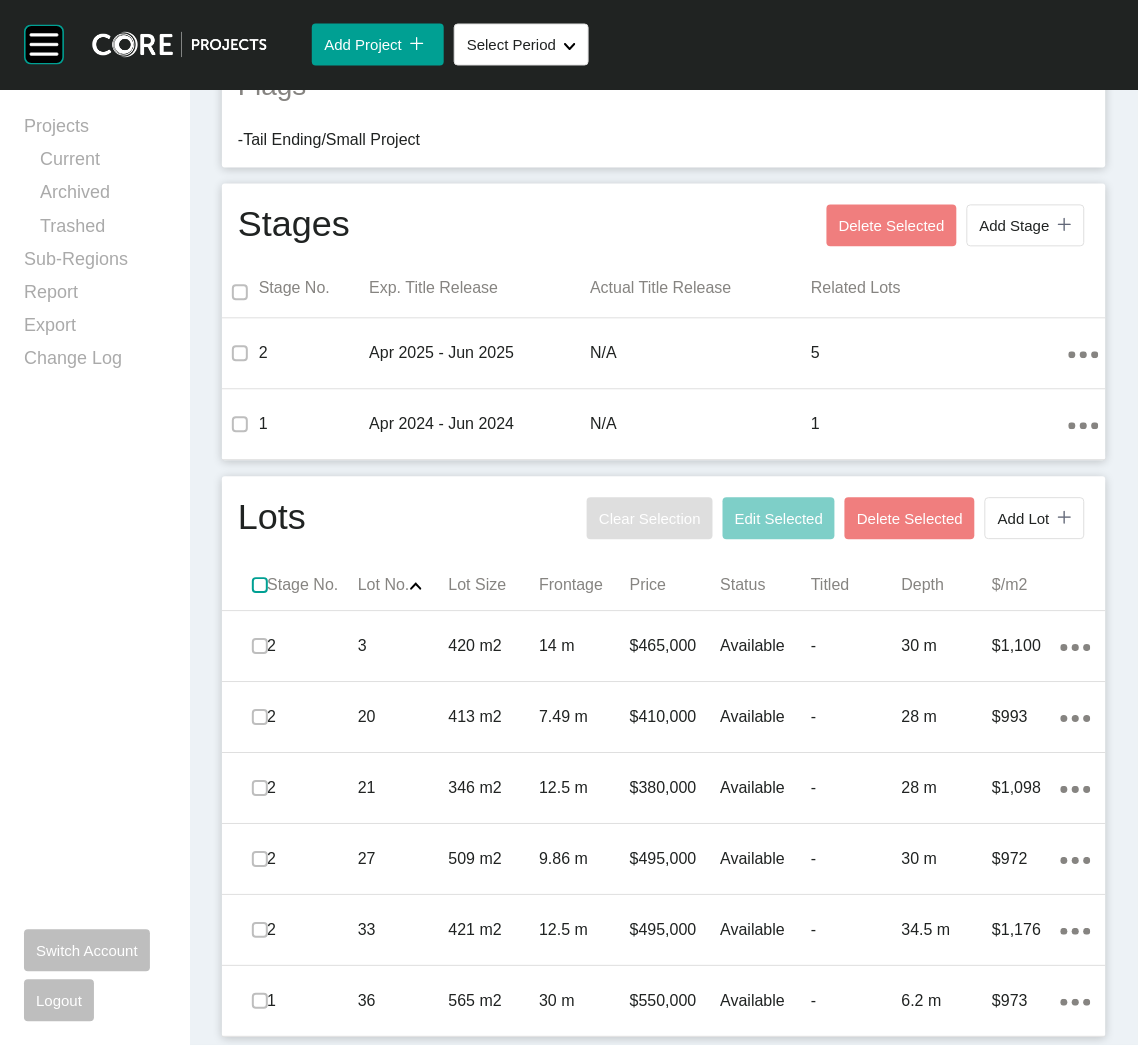 click at bounding box center [260, 586] 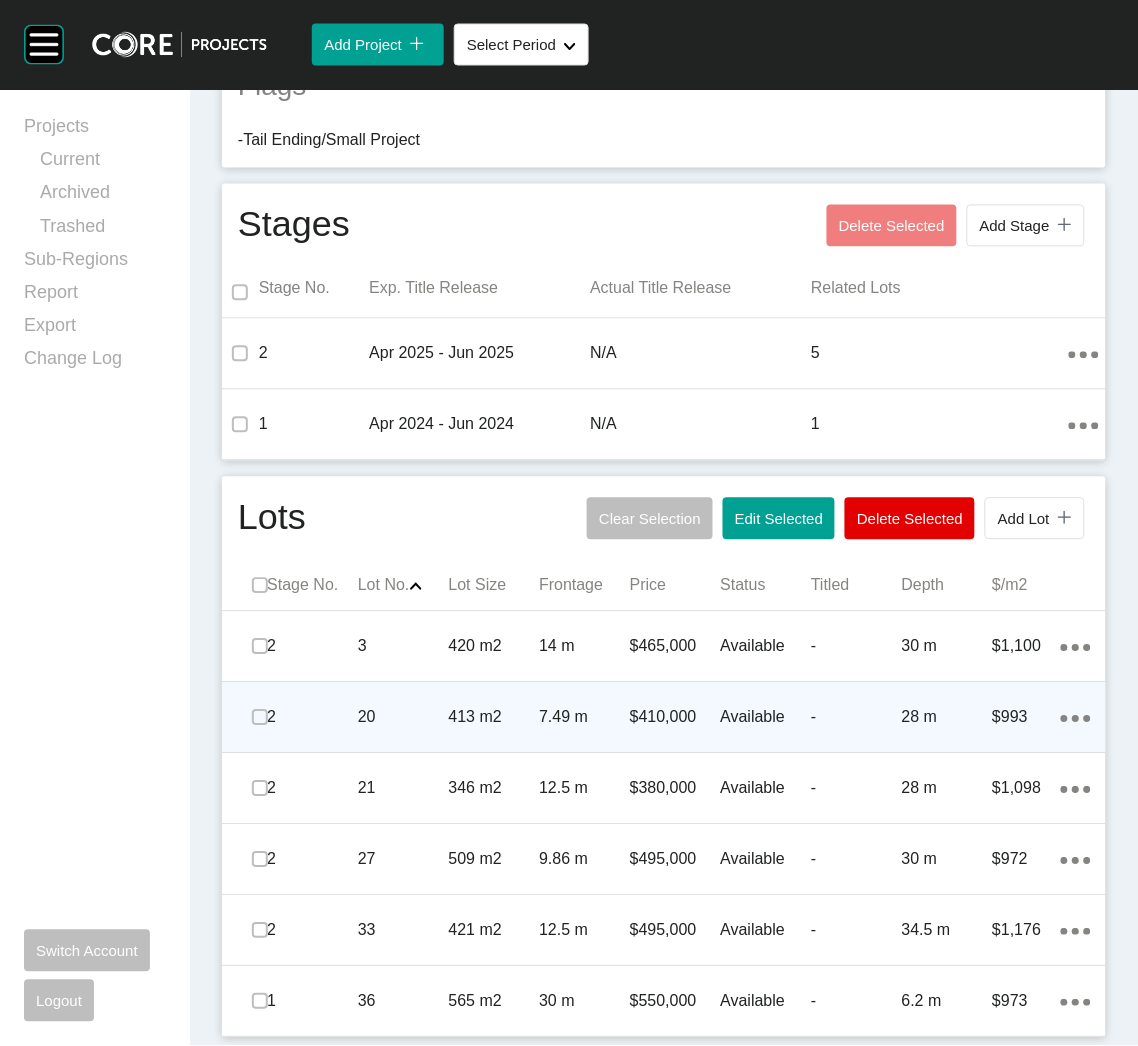 click on "20" at bounding box center [403, 718] 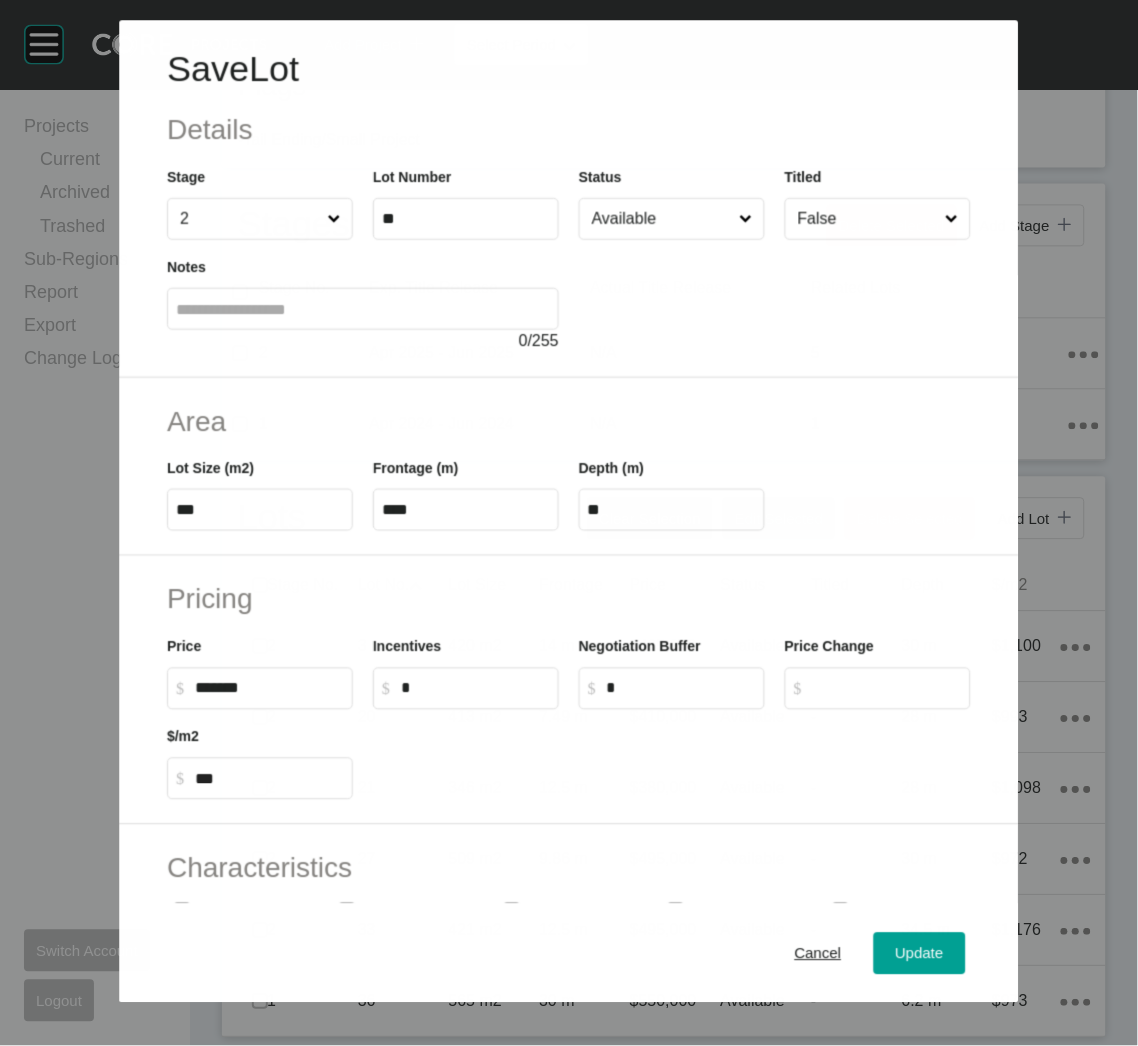 scroll, scrollTop: 668, scrollLeft: 0, axis: vertical 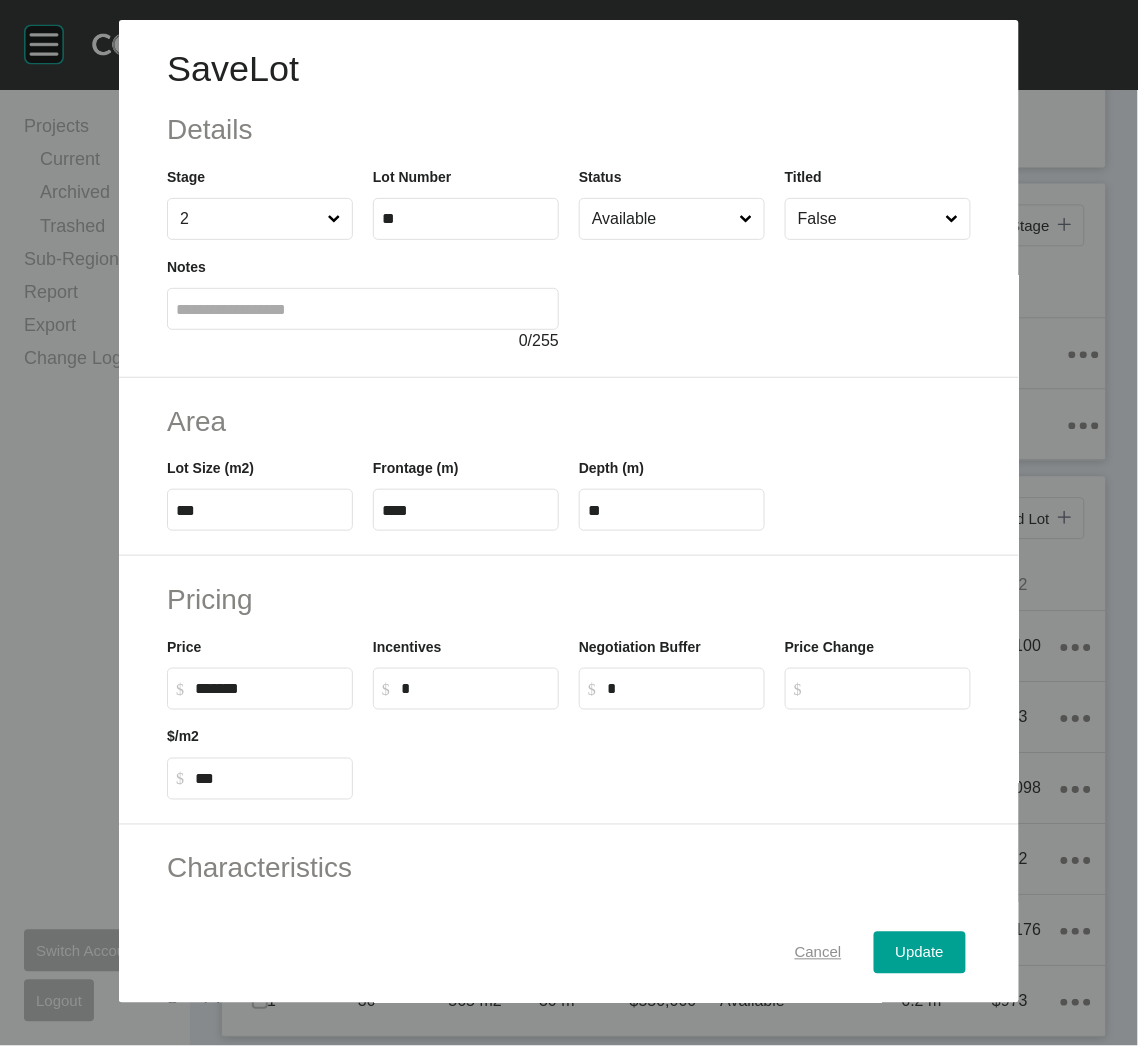 click on "Cancel" at bounding box center [818, 953] 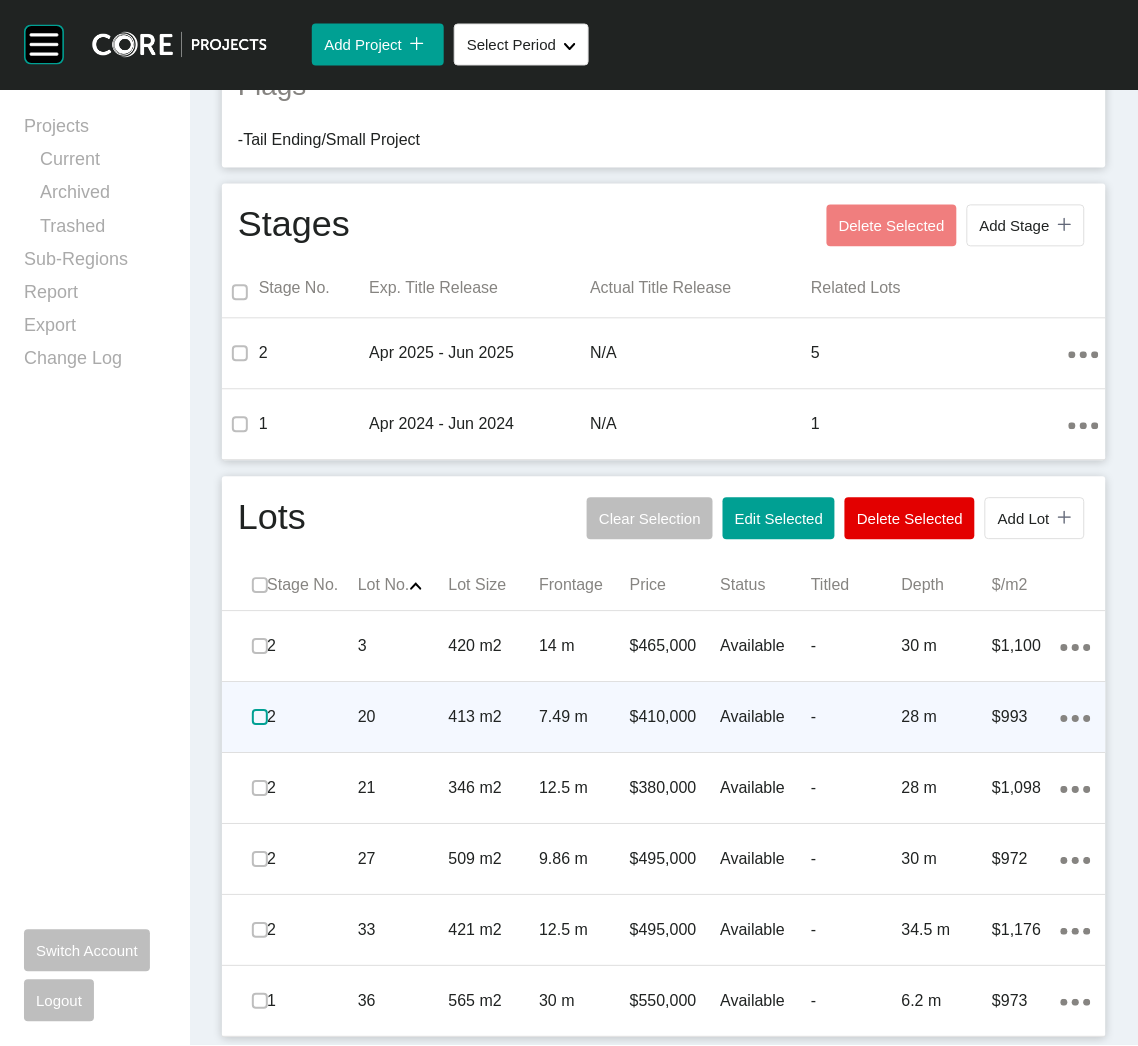 click at bounding box center [260, 718] 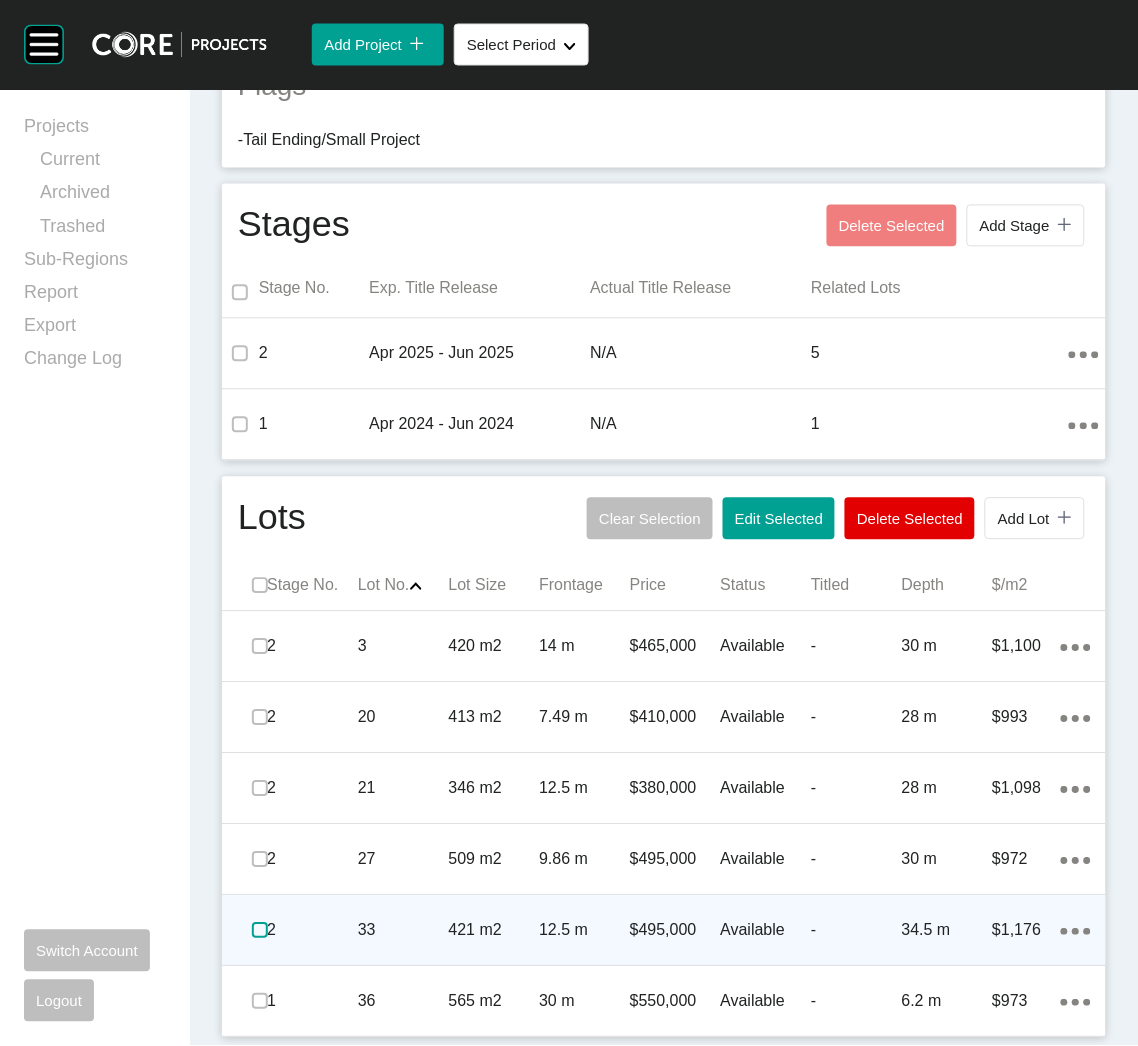 click at bounding box center [260, 931] 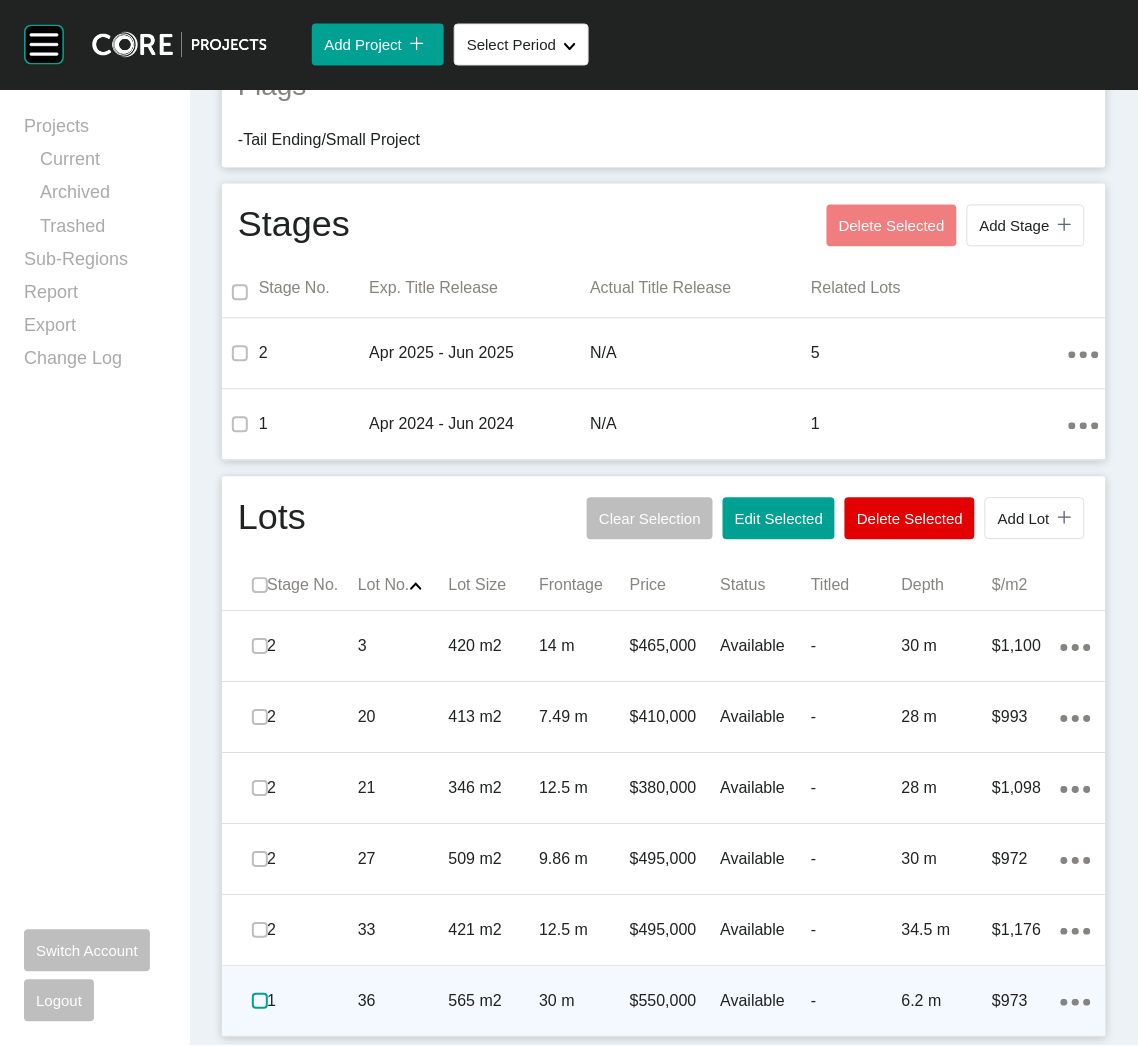 click at bounding box center (260, 1002) 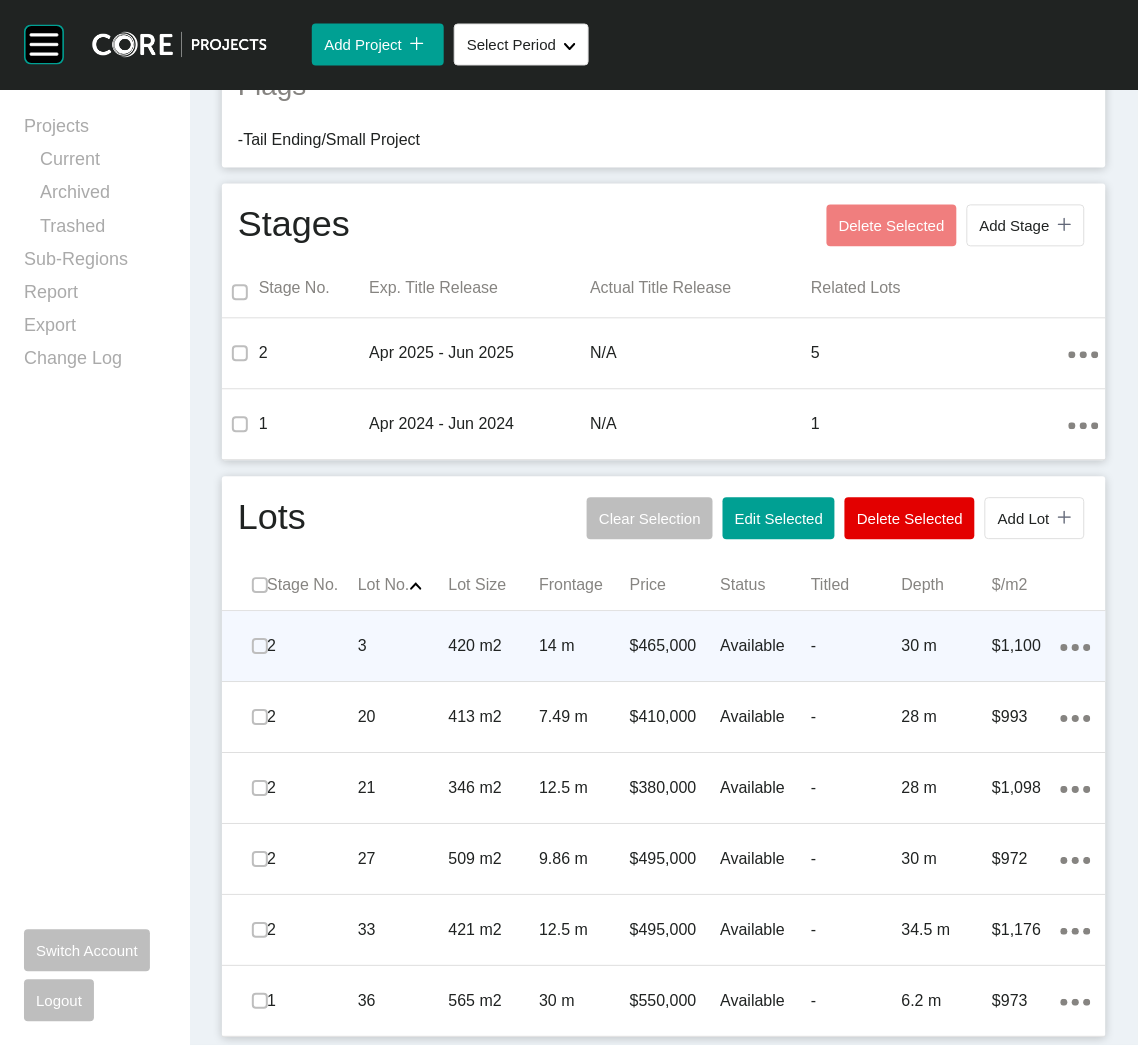 click on "14 m" at bounding box center (584, 647) 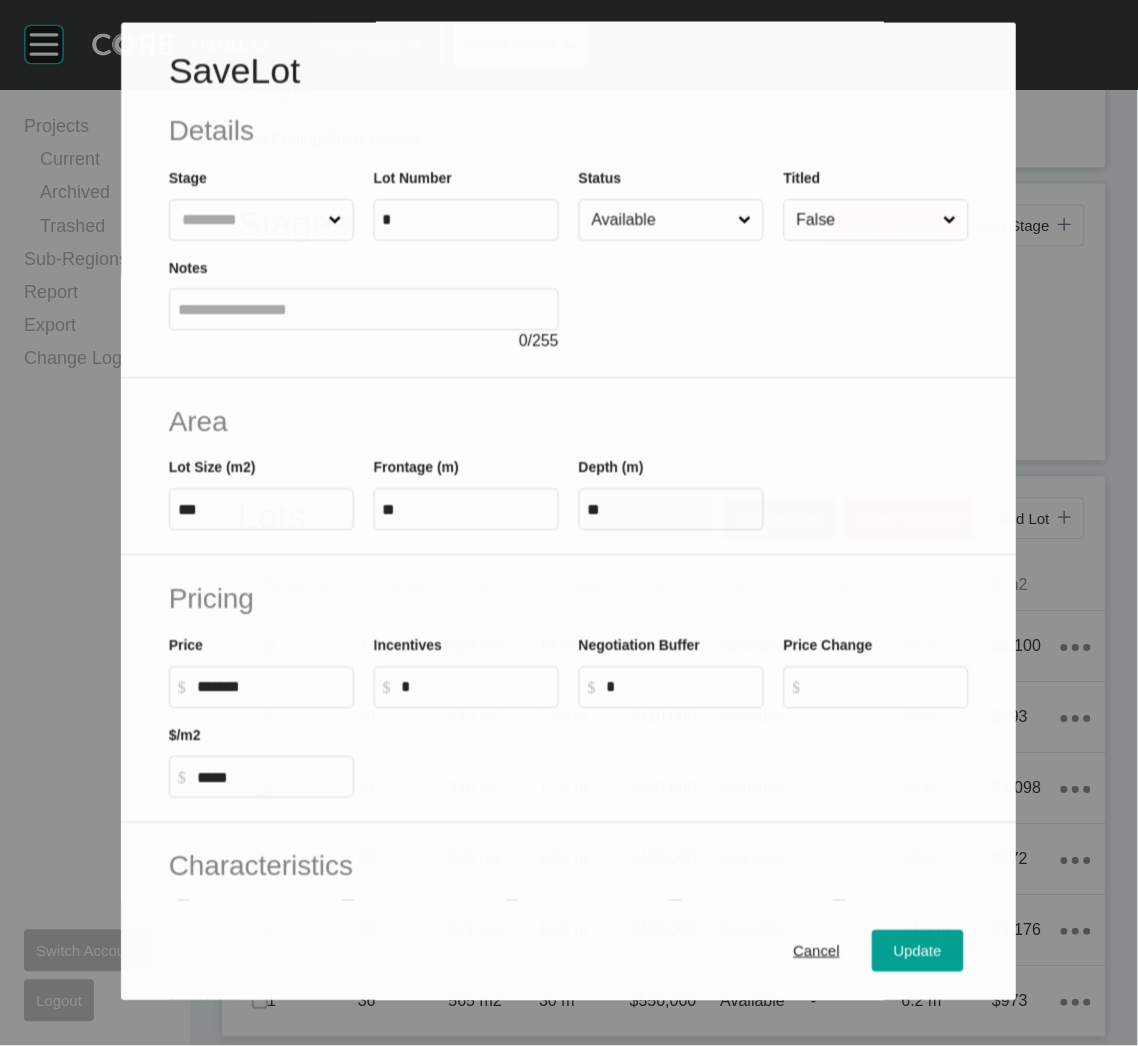 scroll, scrollTop: 668, scrollLeft: 0, axis: vertical 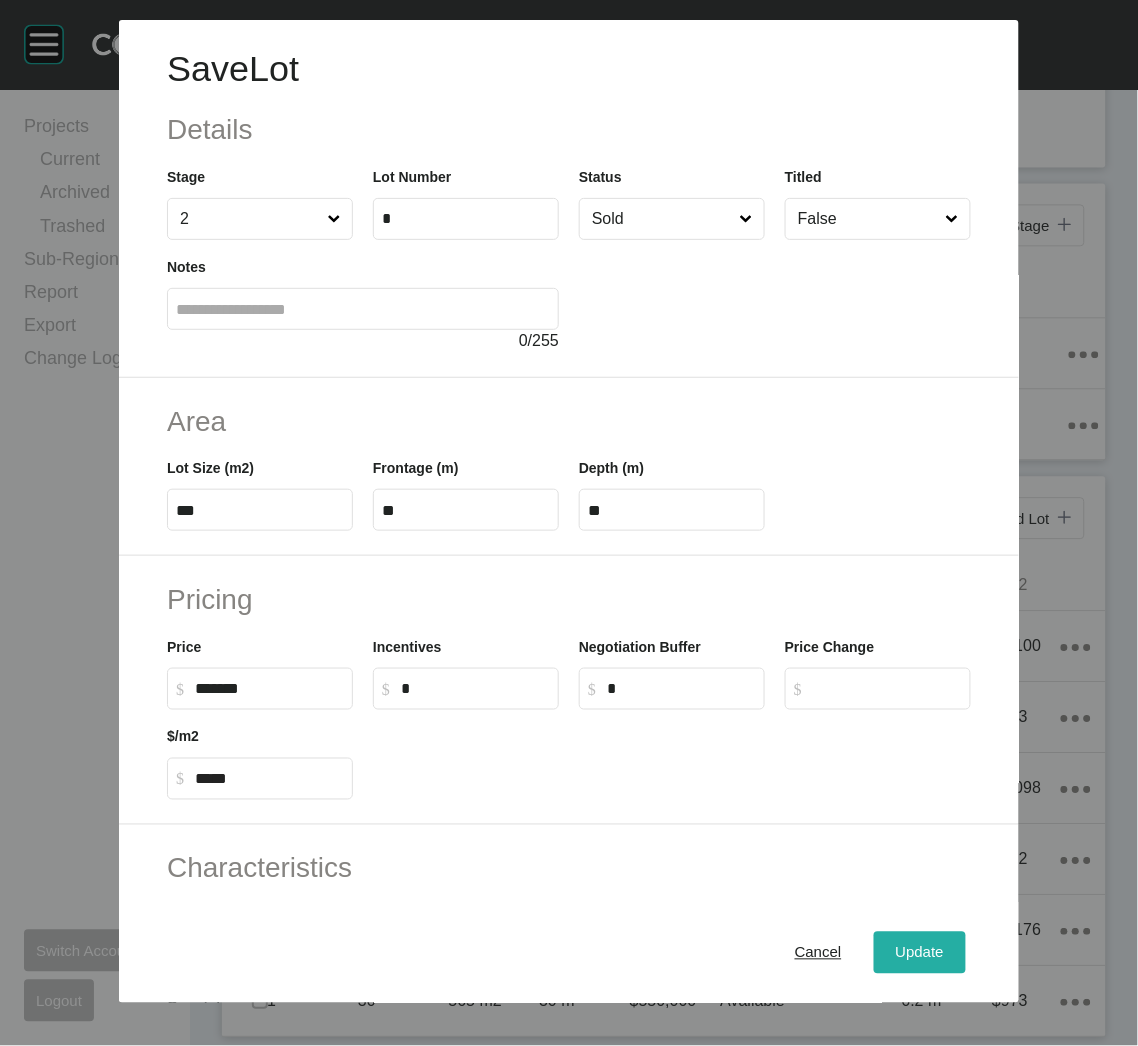 click on "Update" at bounding box center [920, 953] 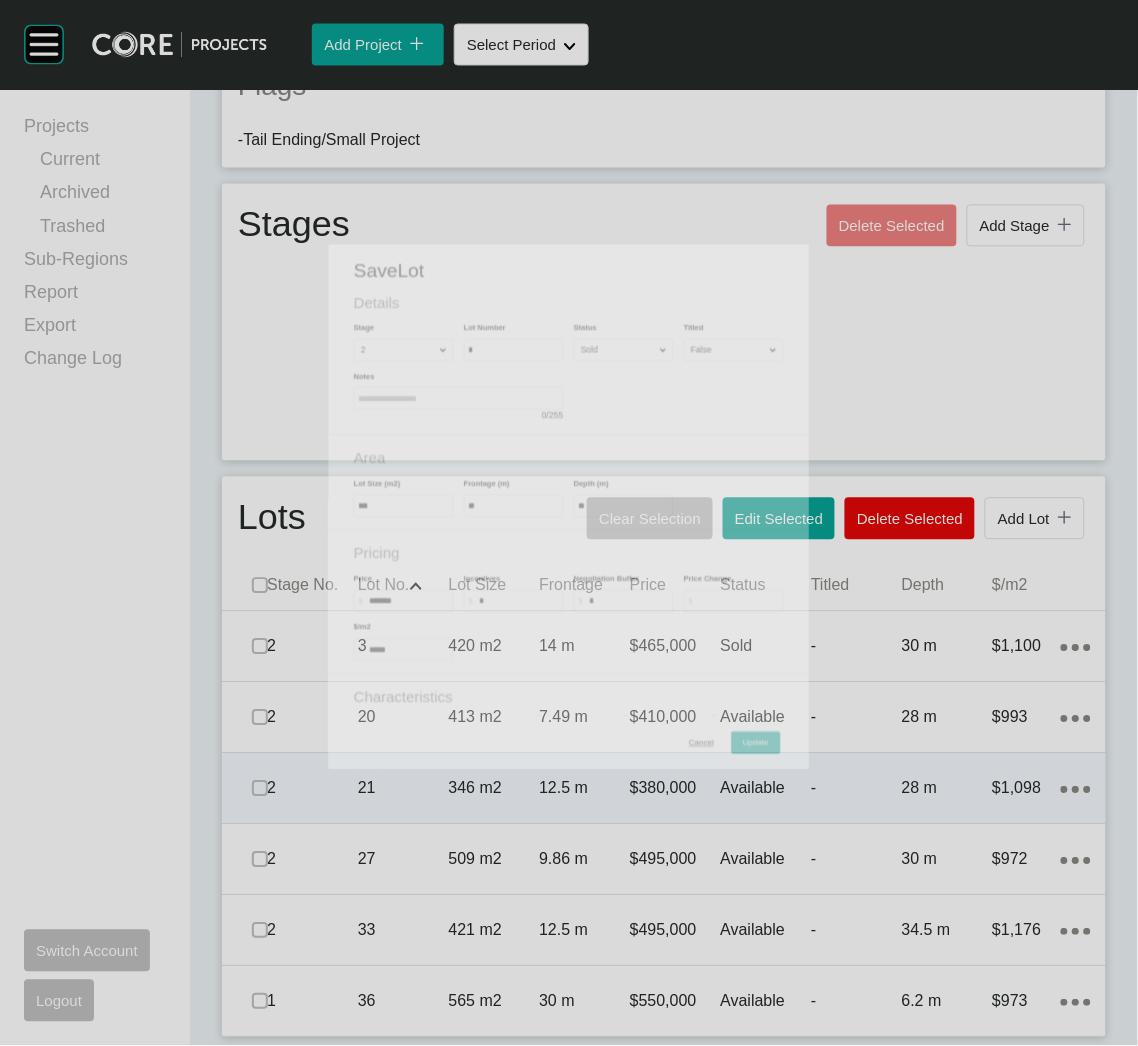 scroll, scrollTop: 668, scrollLeft: 0, axis: vertical 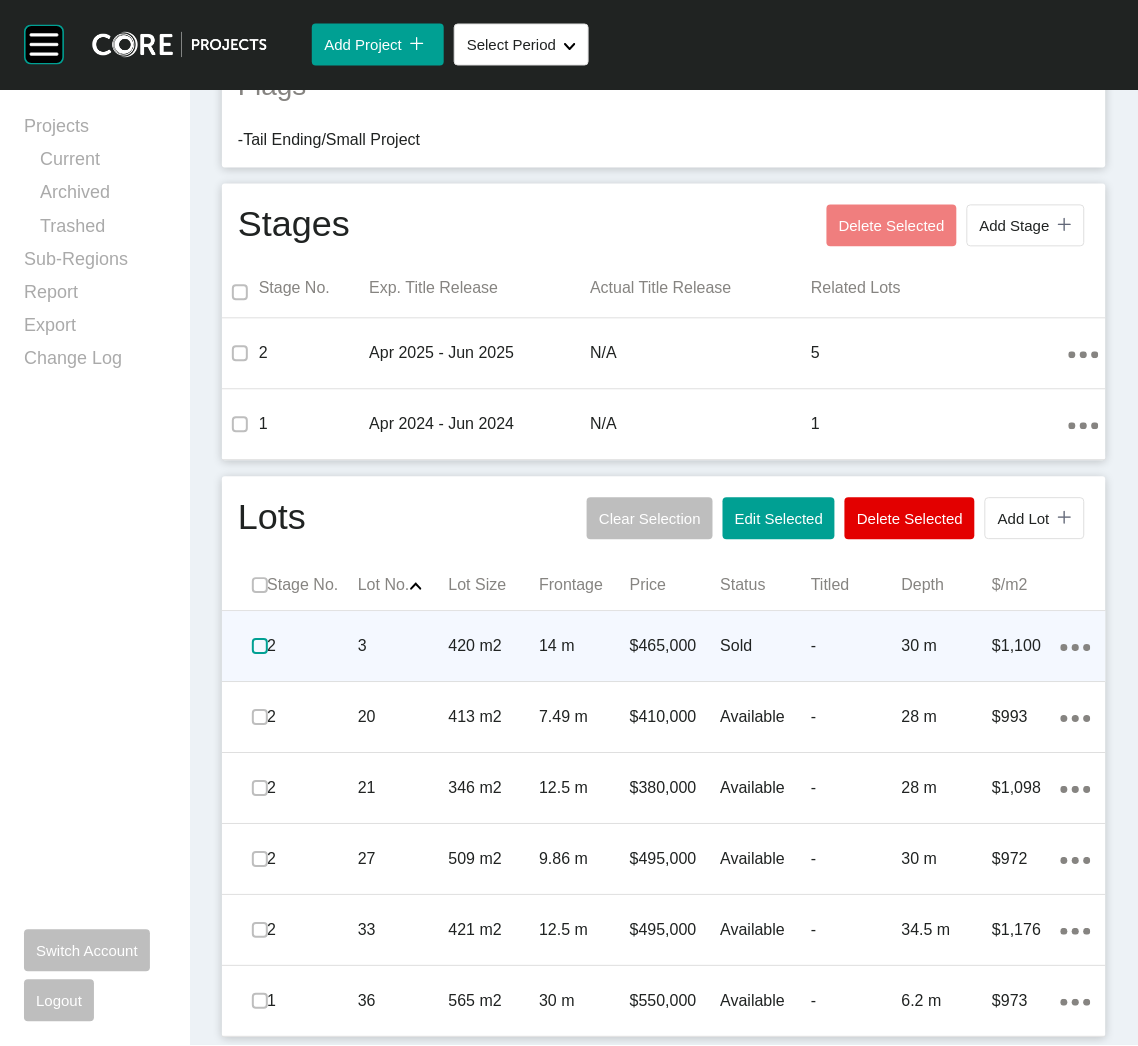 click at bounding box center (260, 647) 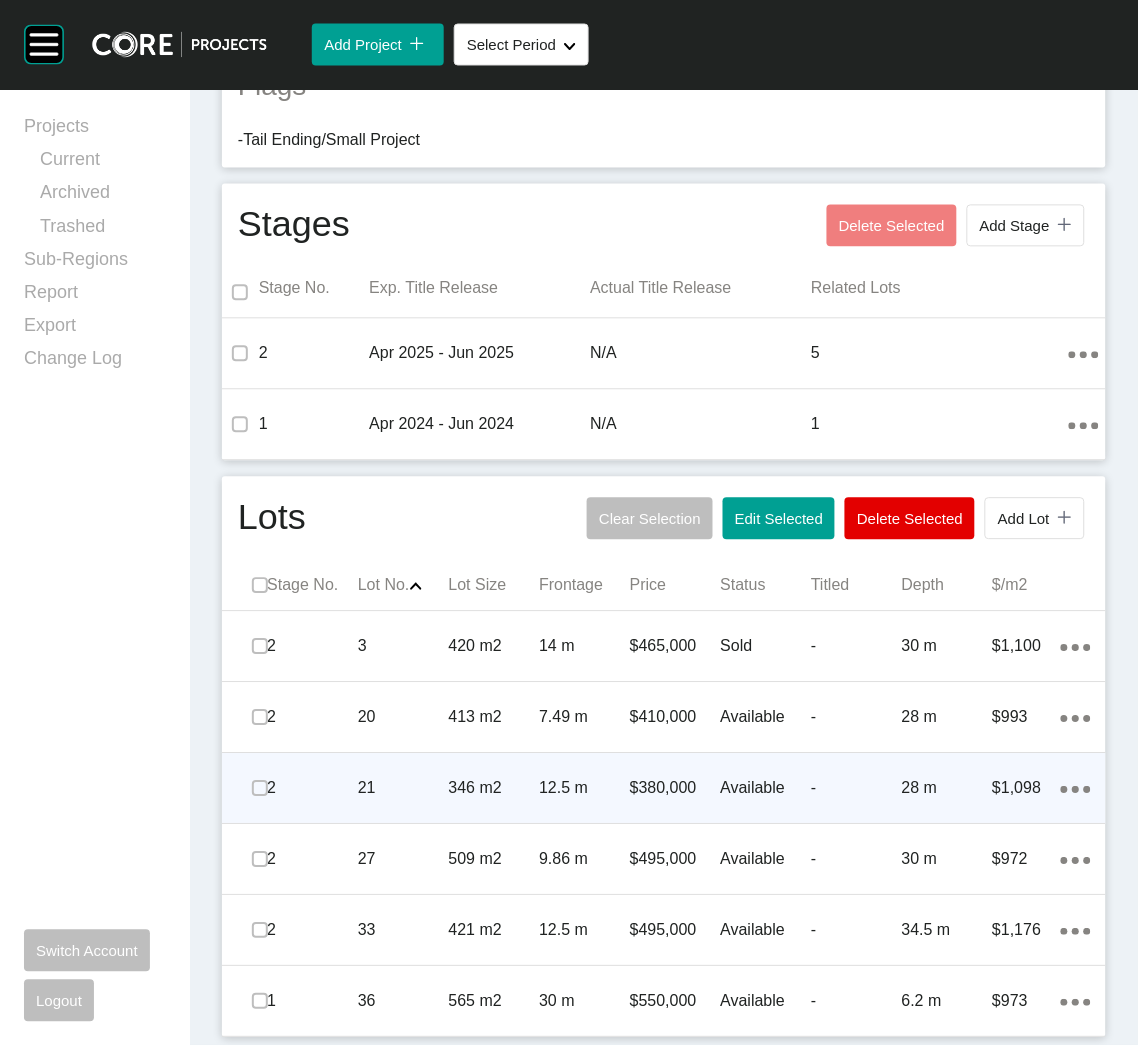 click on "12.5 m" at bounding box center (584, 789) 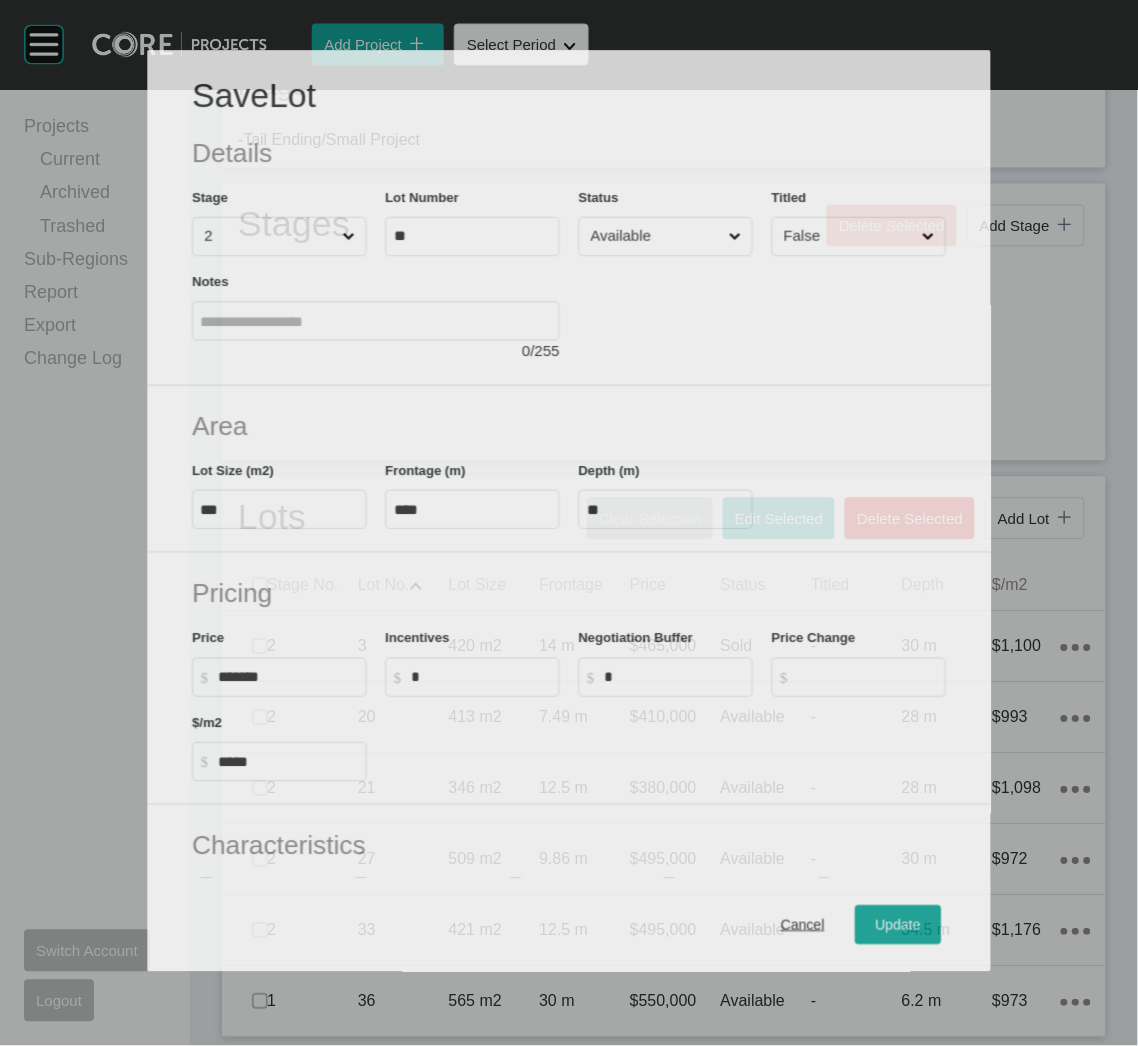 scroll, scrollTop: 668, scrollLeft: 0, axis: vertical 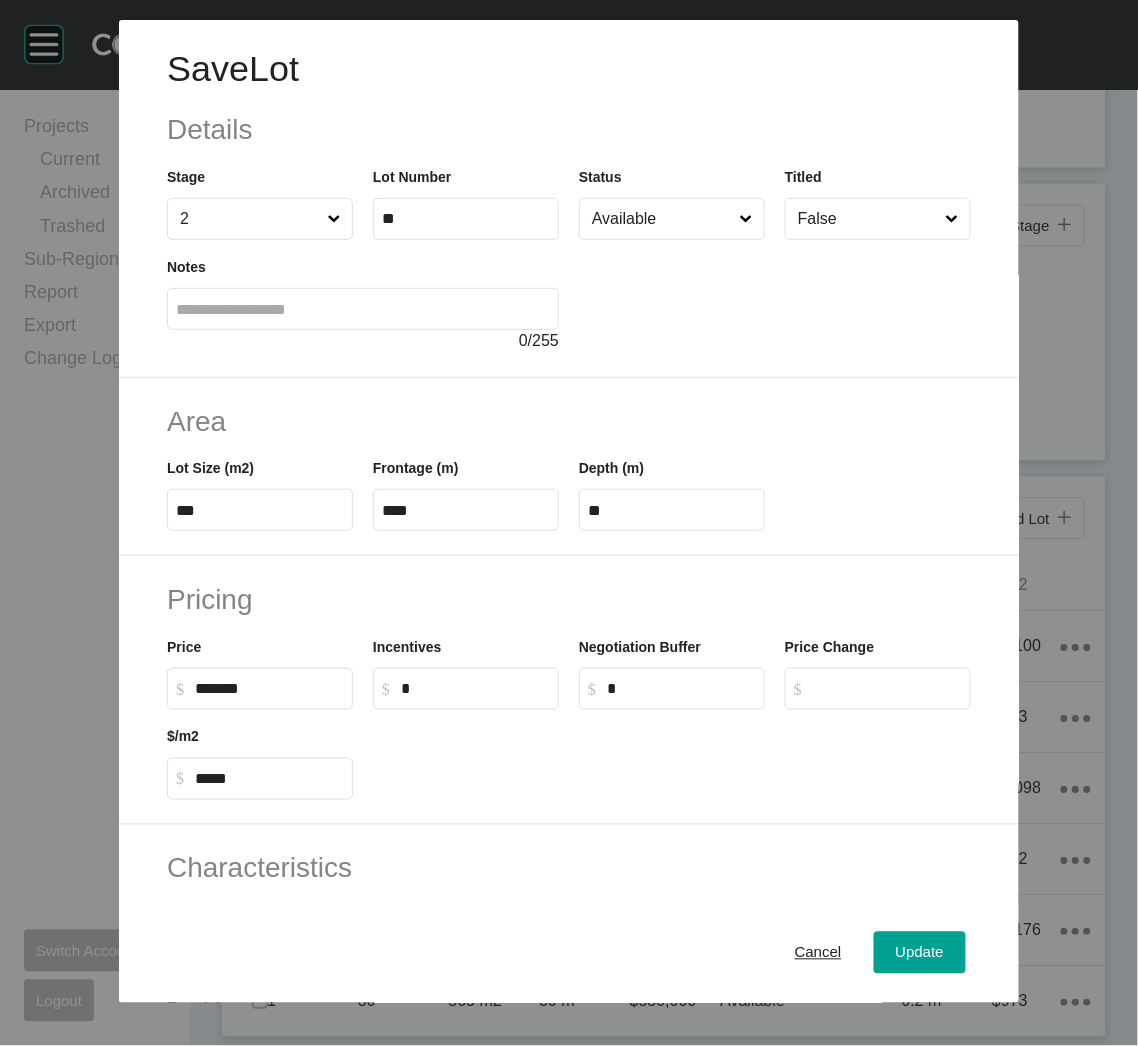 click on "Available" at bounding box center (662, 219) 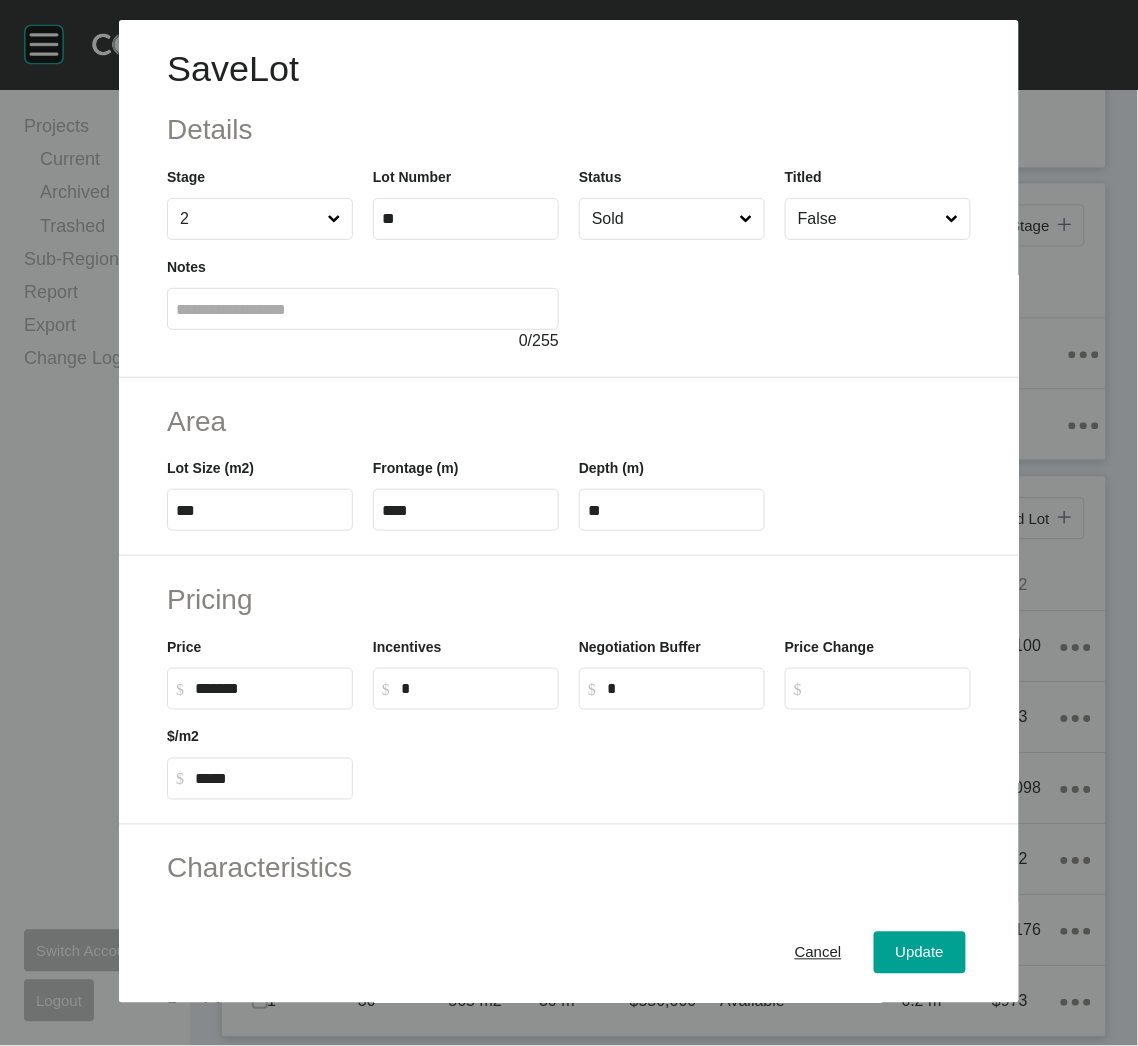 click on "Cancel Update" at bounding box center (569, 953) 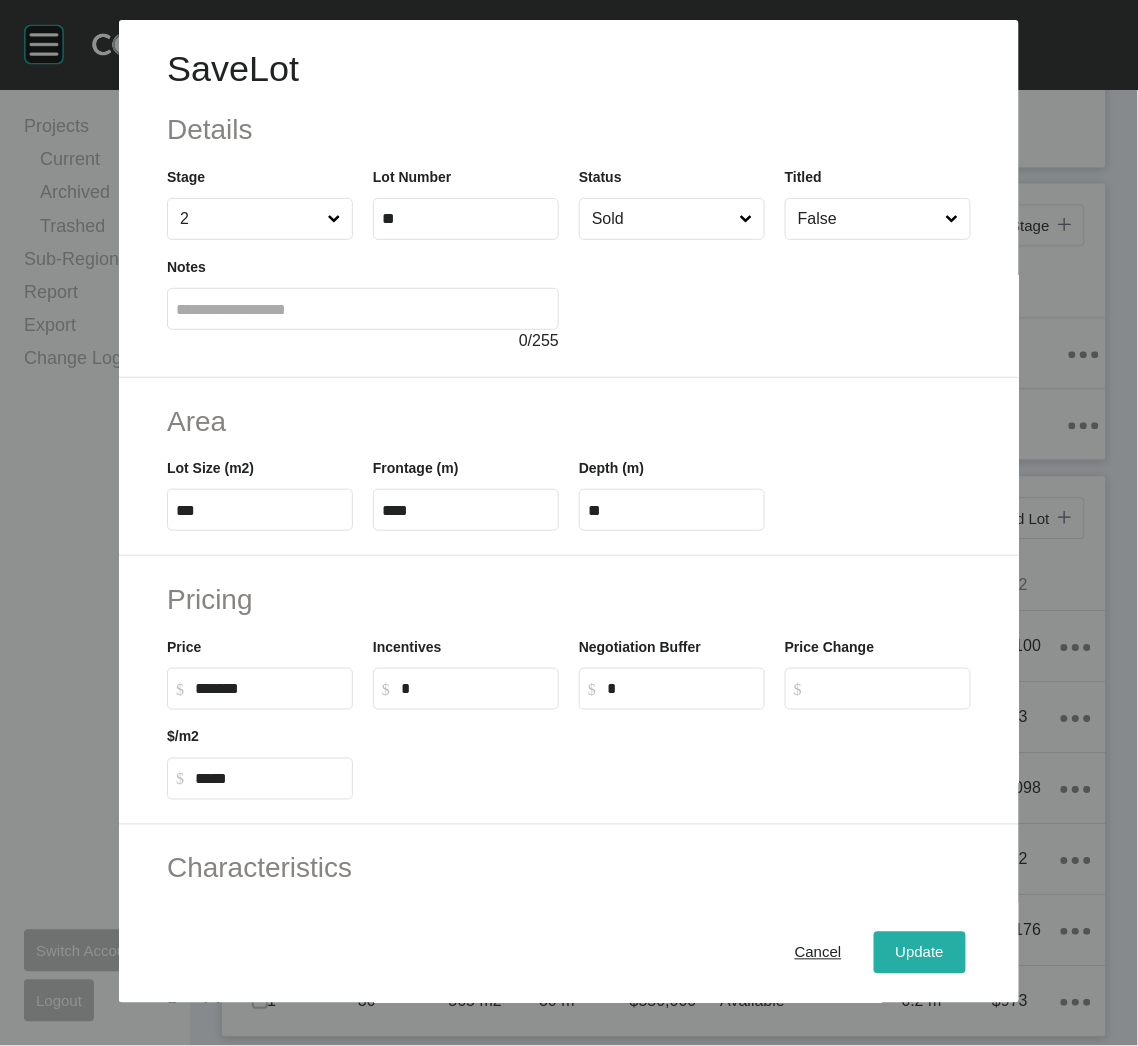 click on "Update" at bounding box center (920, 953) 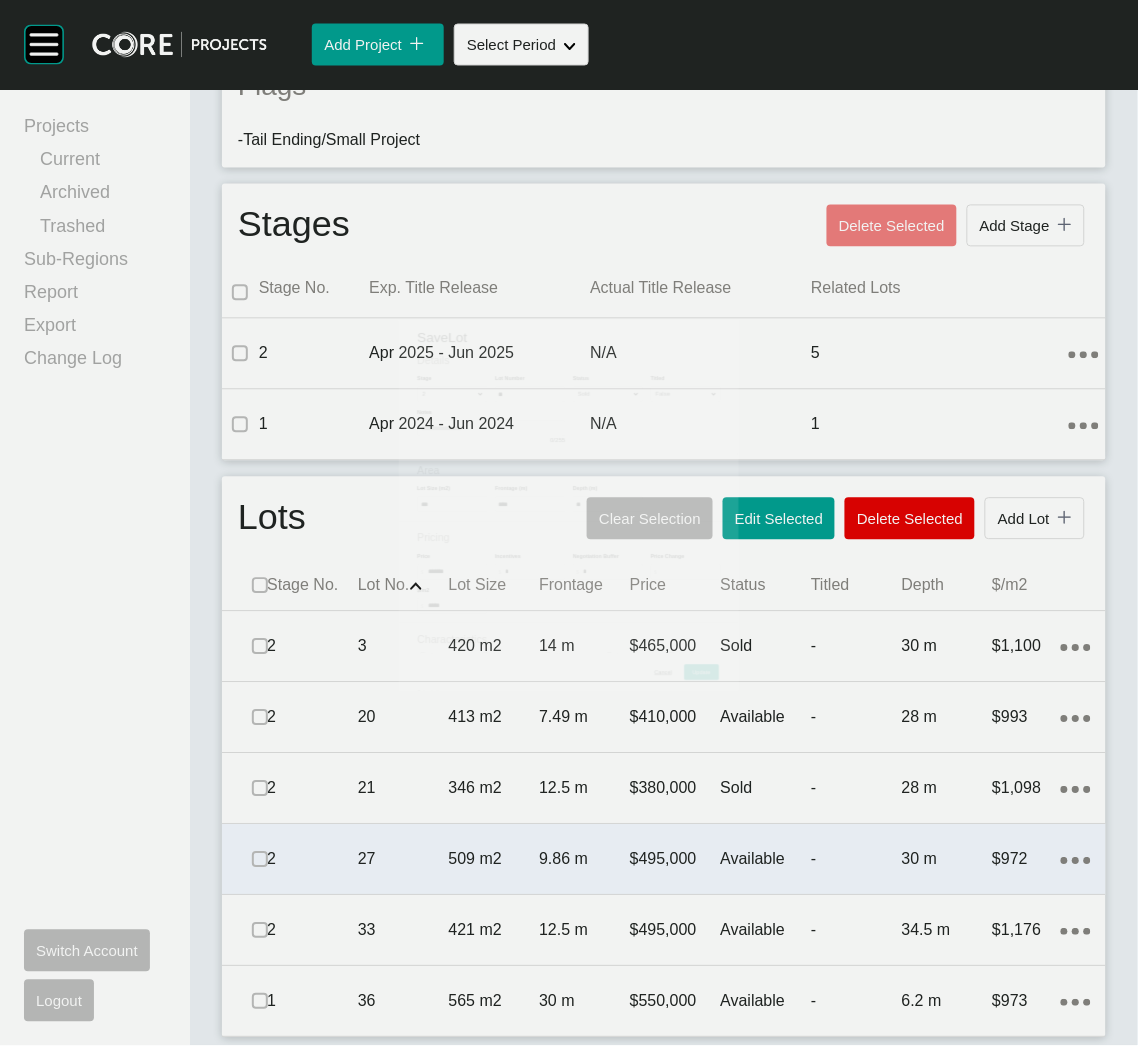 scroll, scrollTop: 668, scrollLeft: 0, axis: vertical 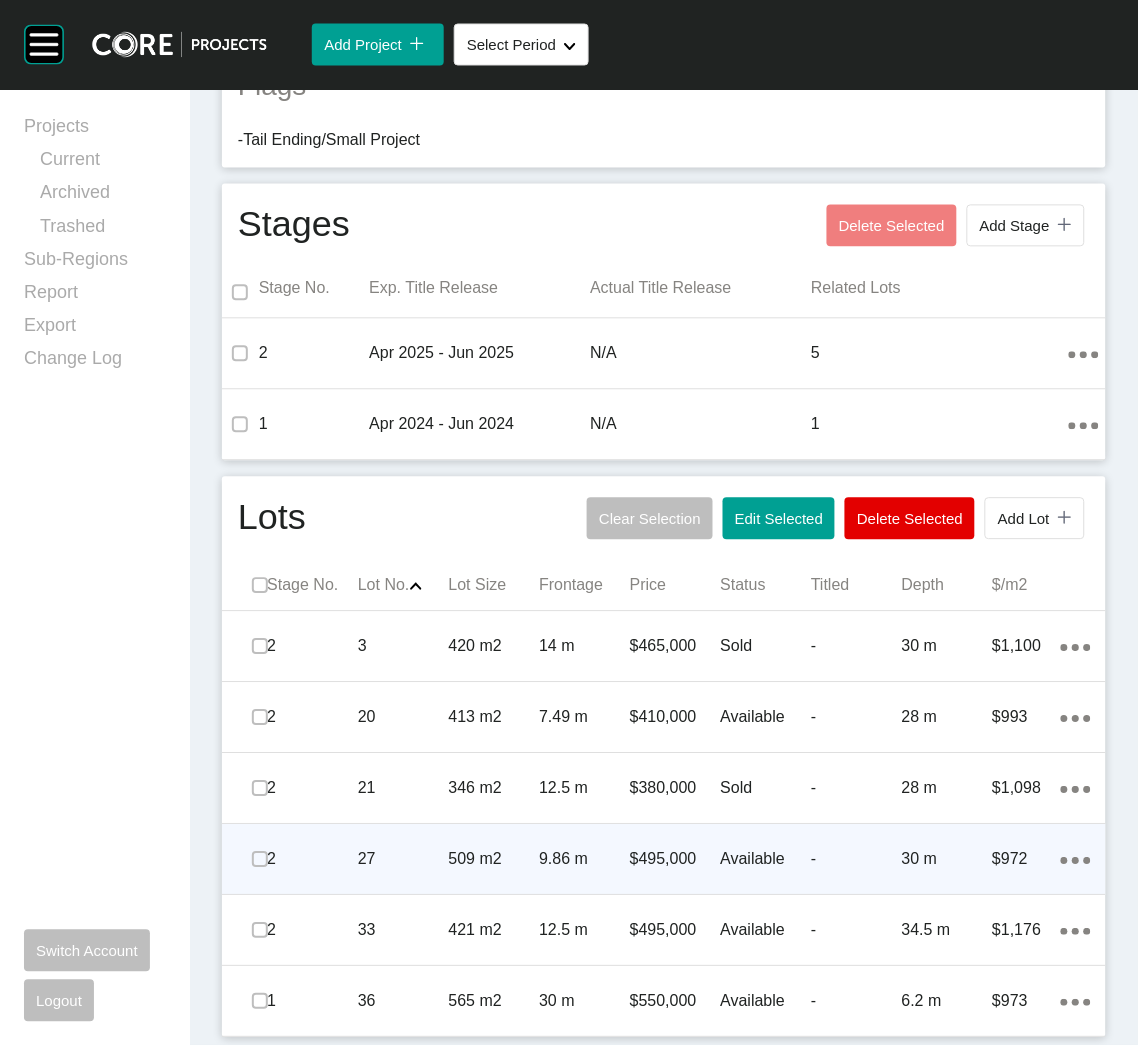 click on "9.86 m" at bounding box center [584, 860] 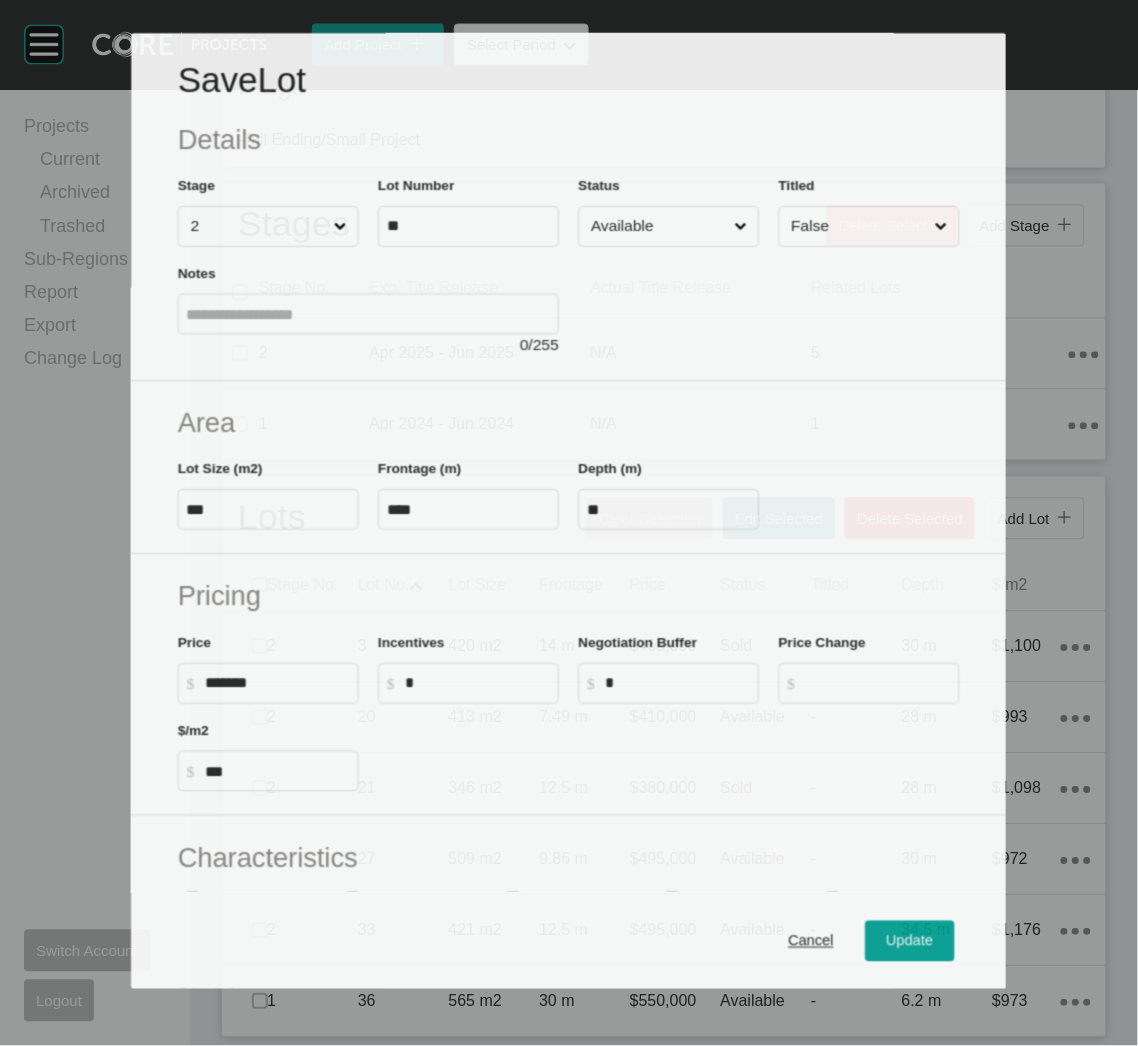 scroll, scrollTop: 668, scrollLeft: 0, axis: vertical 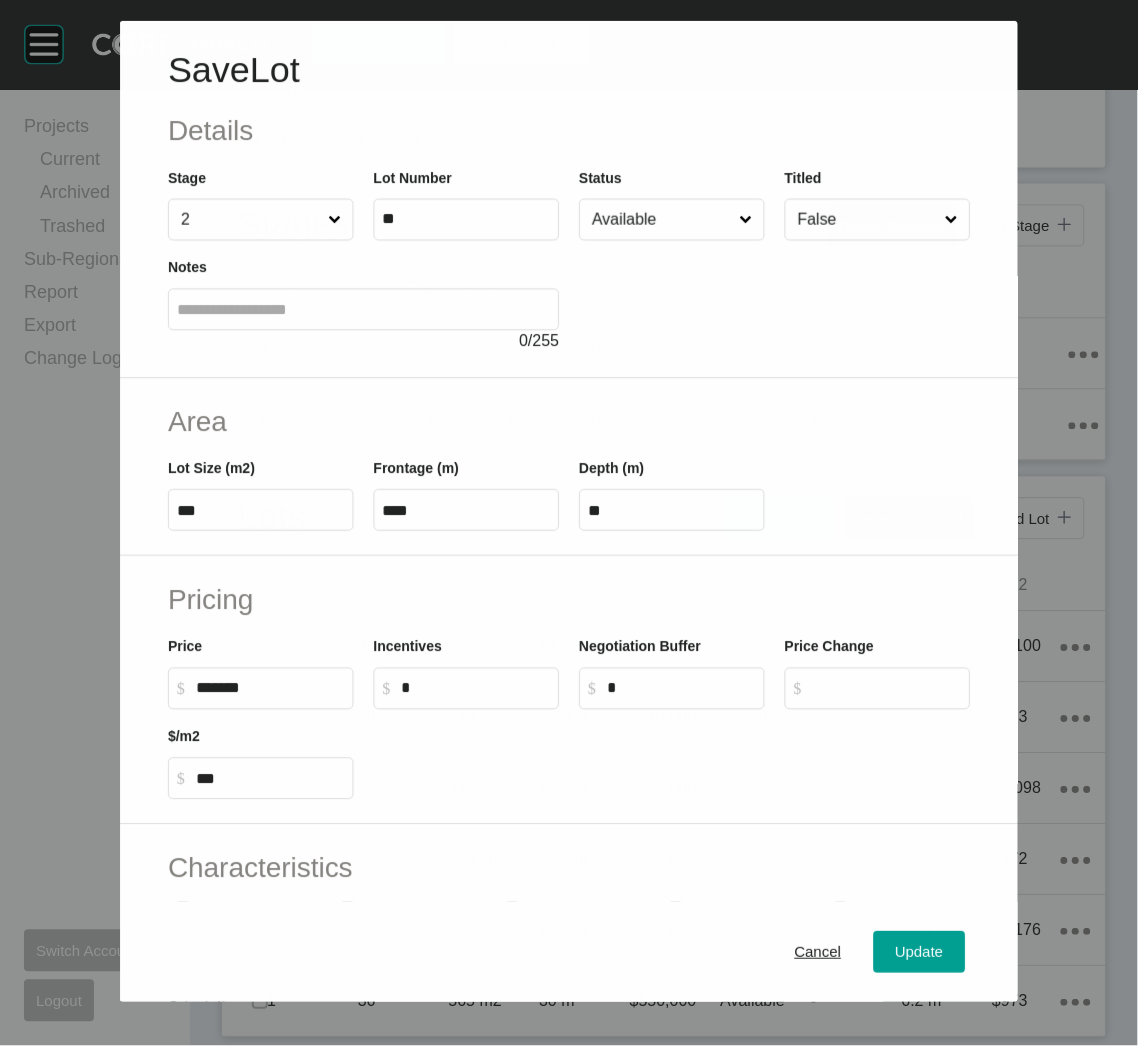 click on "Available" at bounding box center [661, 220] 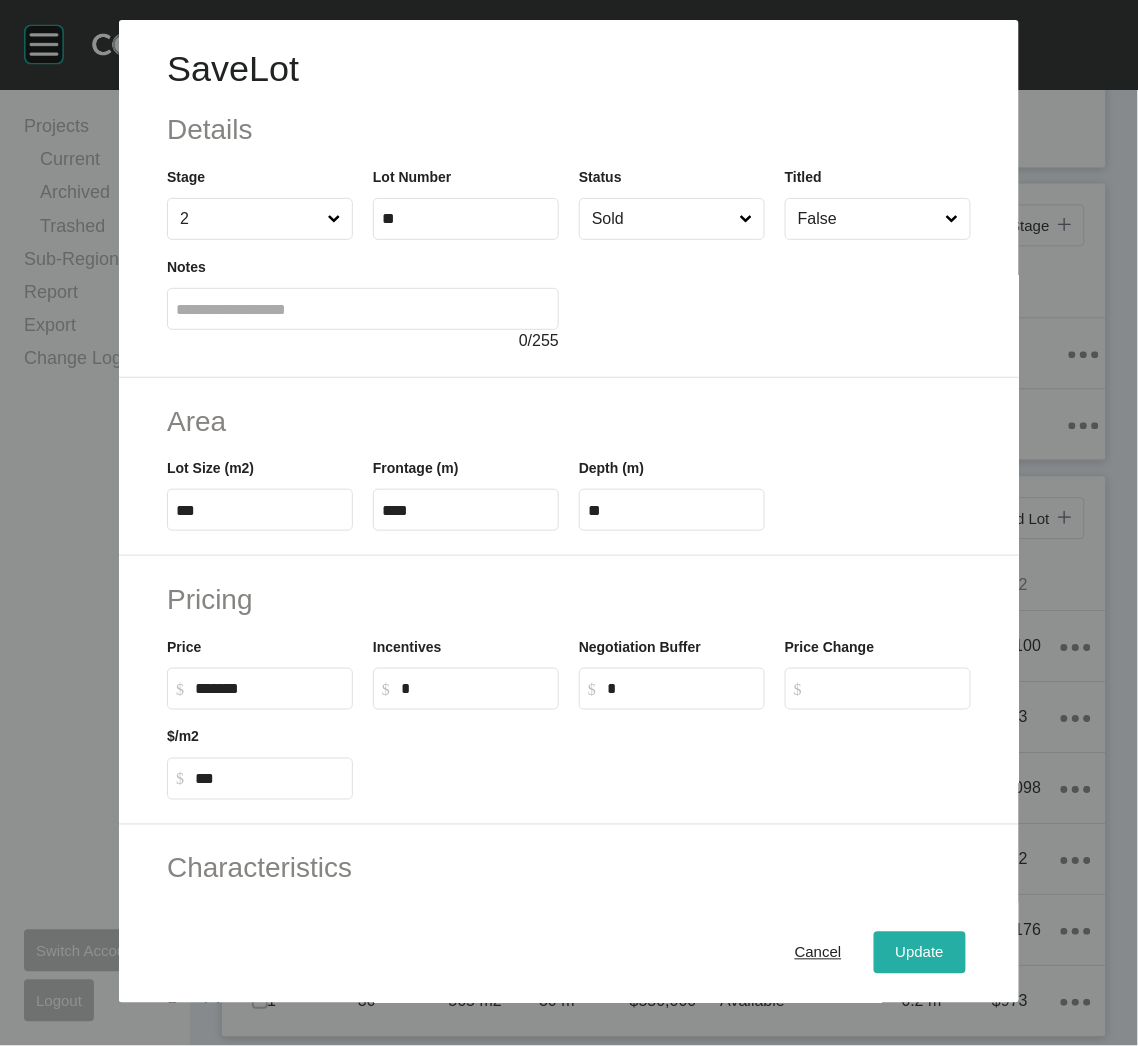 click on "Update" at bounding box center [920, 953] 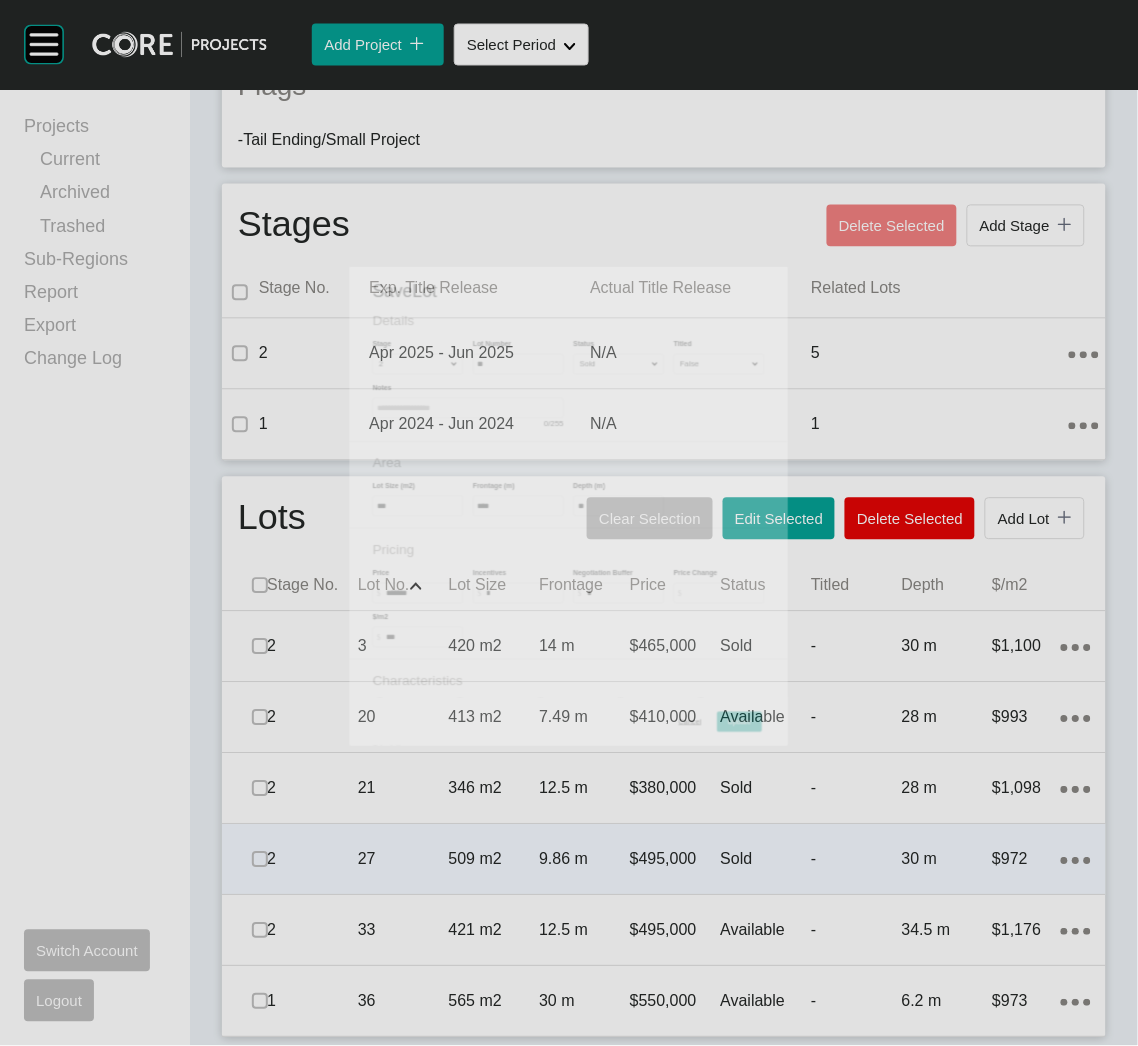 scroll, scrollTop: 668, scrollLeft: 0, axis: vertical 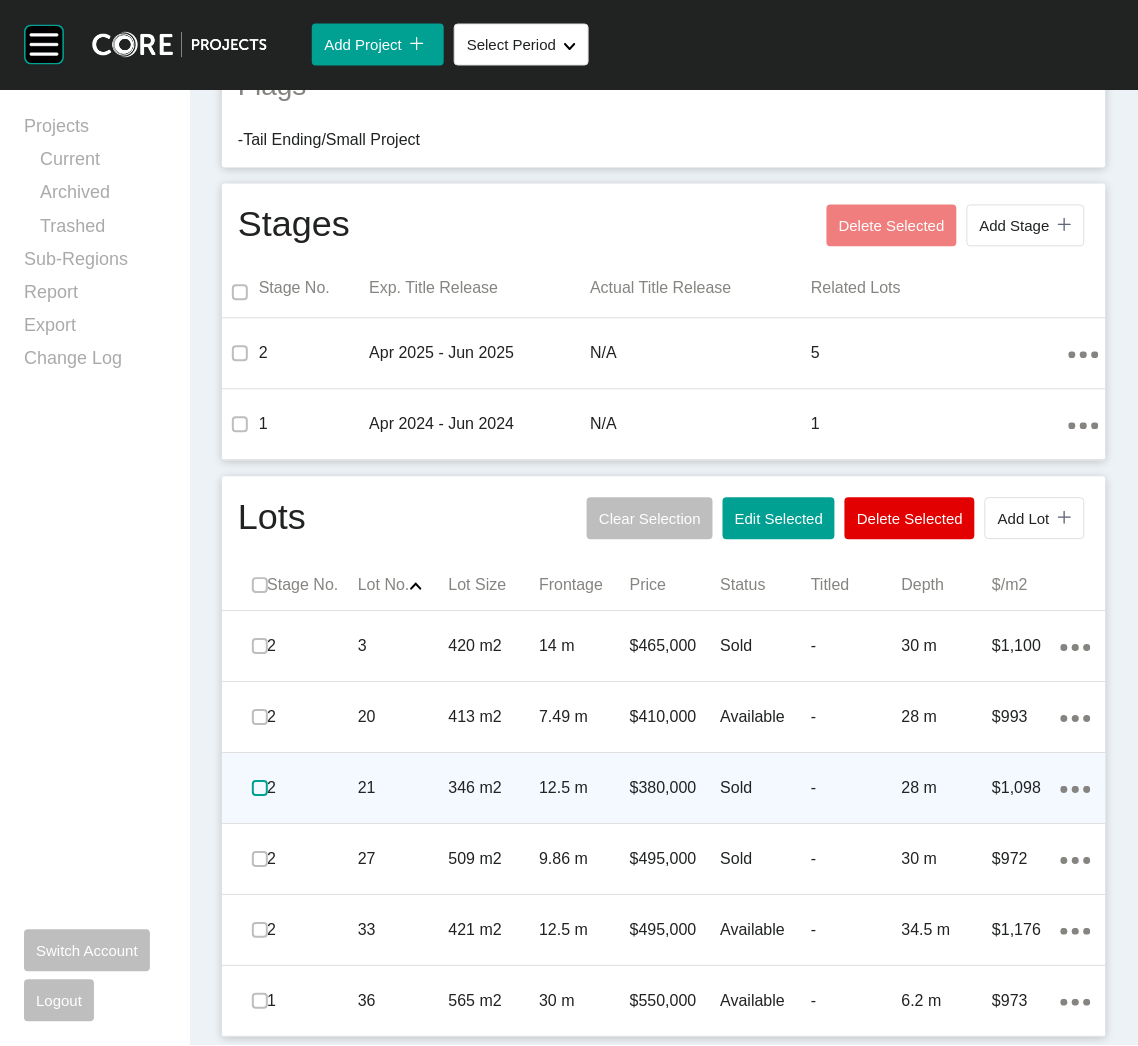 click at bounding box center [260, 789] 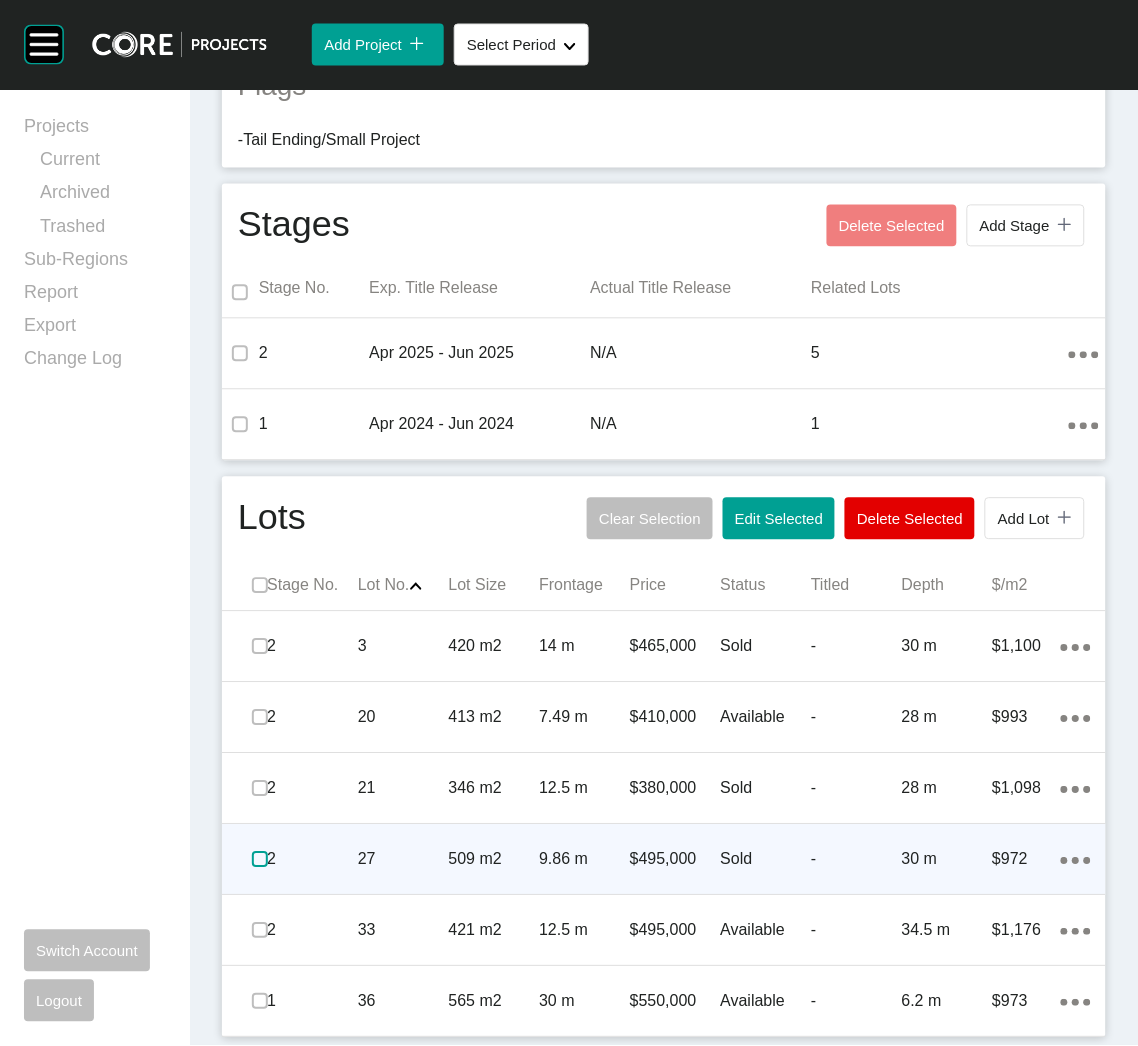 click at bounding box center [260, 860] 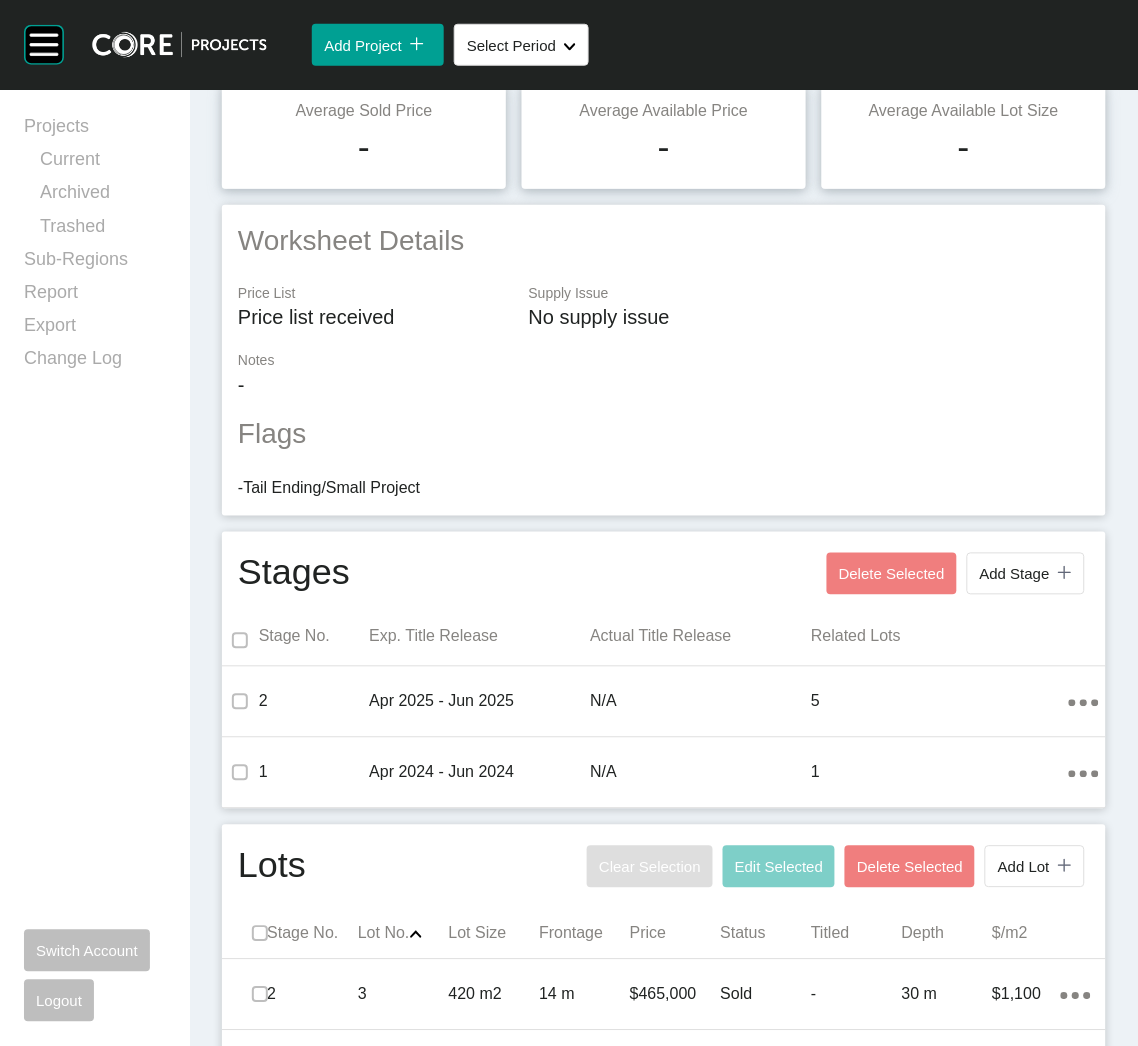 scroll, scrollTop: 0, scrollLeft: 0, axis: both 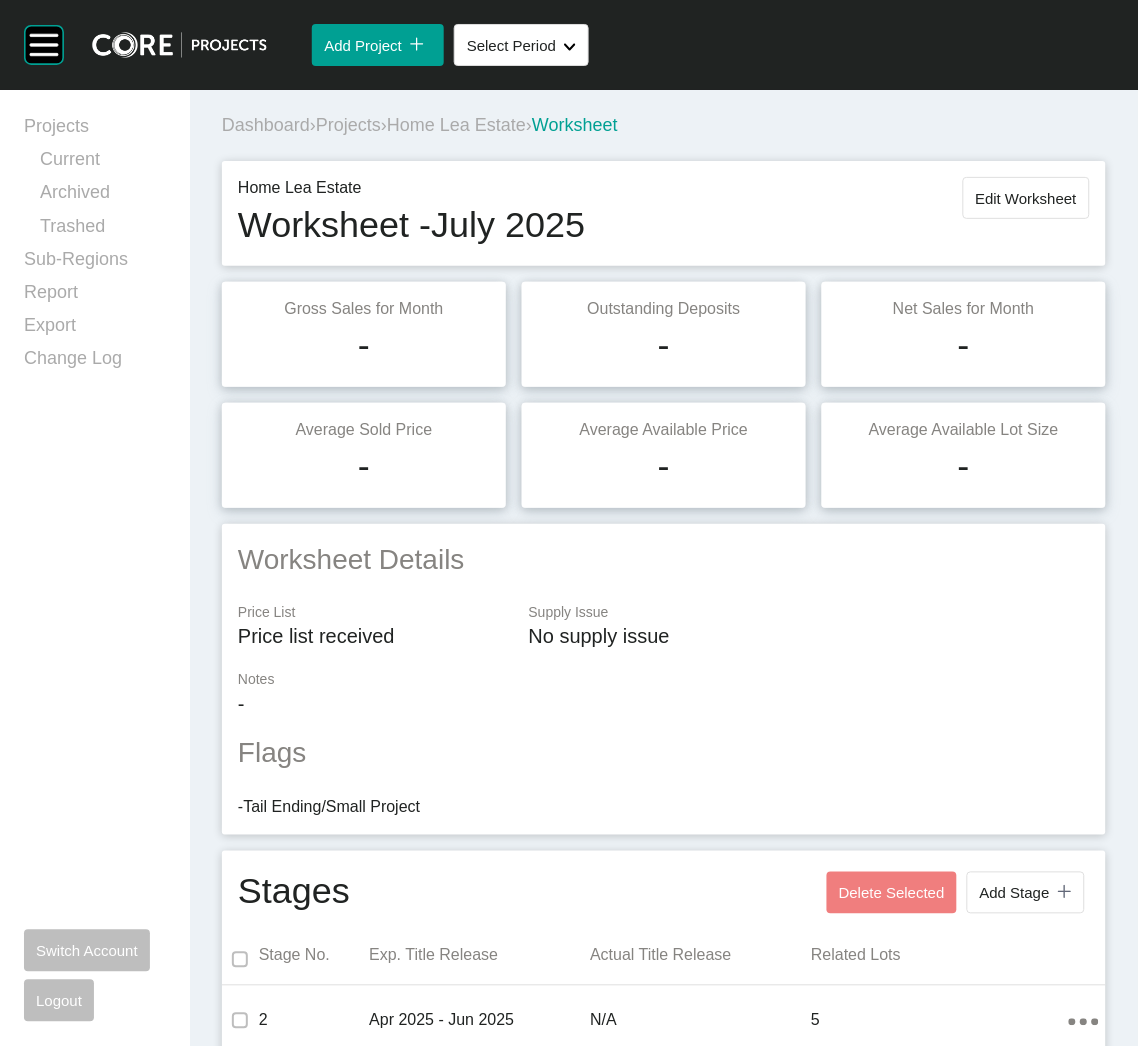 click on "Projects" at bounding box center (348, 125) 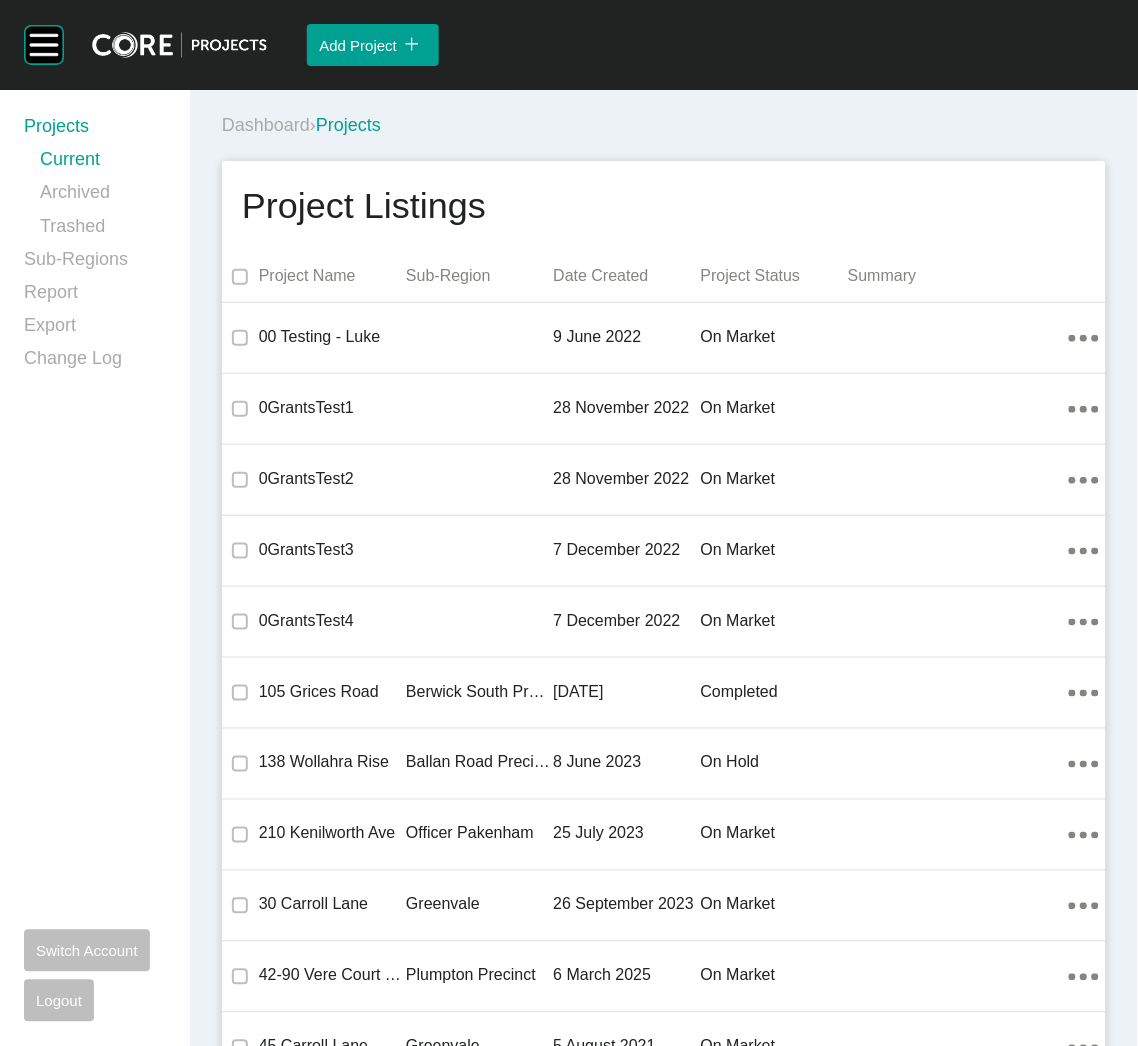 scroll, scrollTop: 18261, scrollLeft: 0, axis: vertical 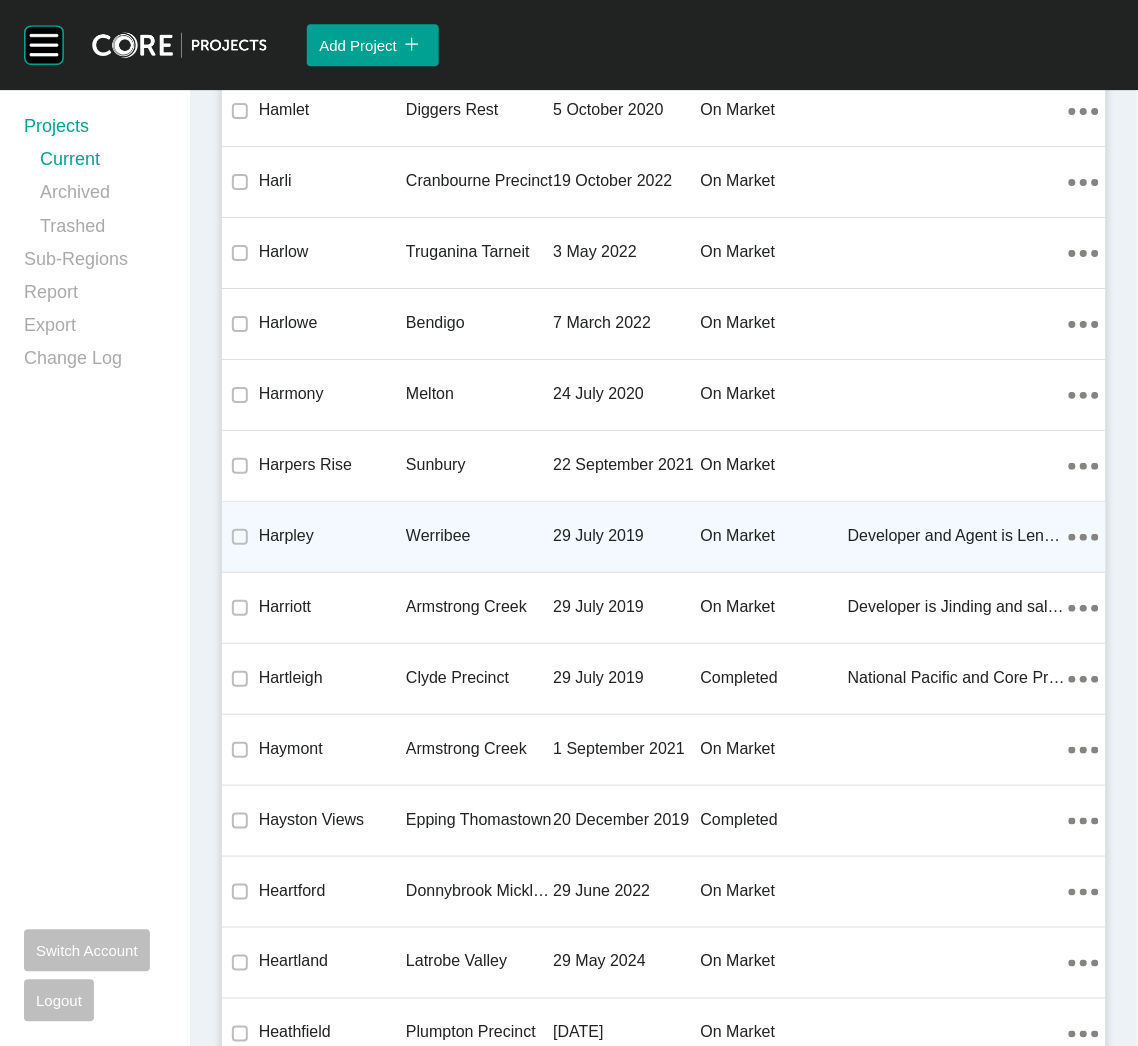 click on "Werribee" at bounding box center (479, 536) 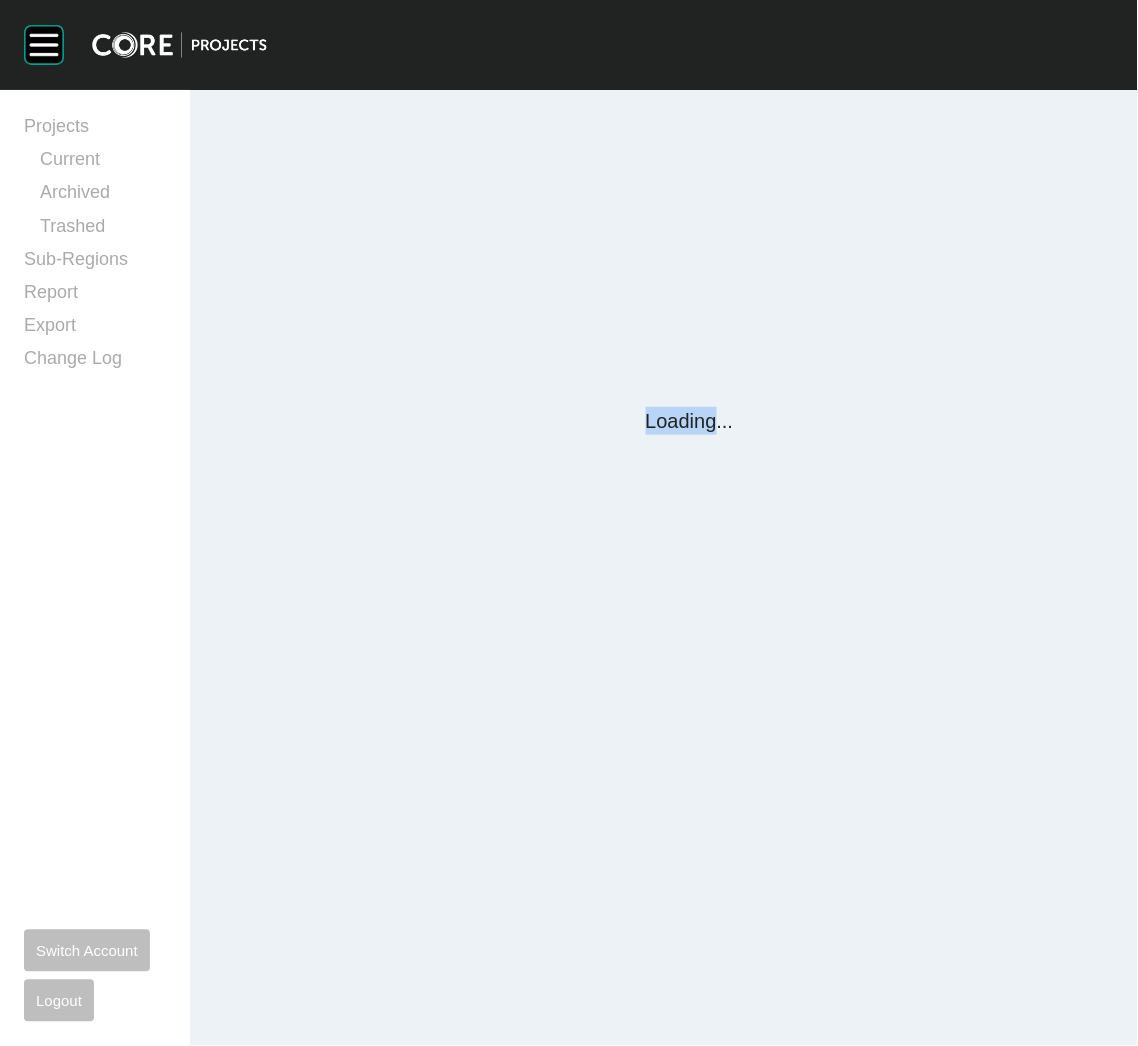 scroll, scrollTop: 0, scrollLeft: 0, axis: both 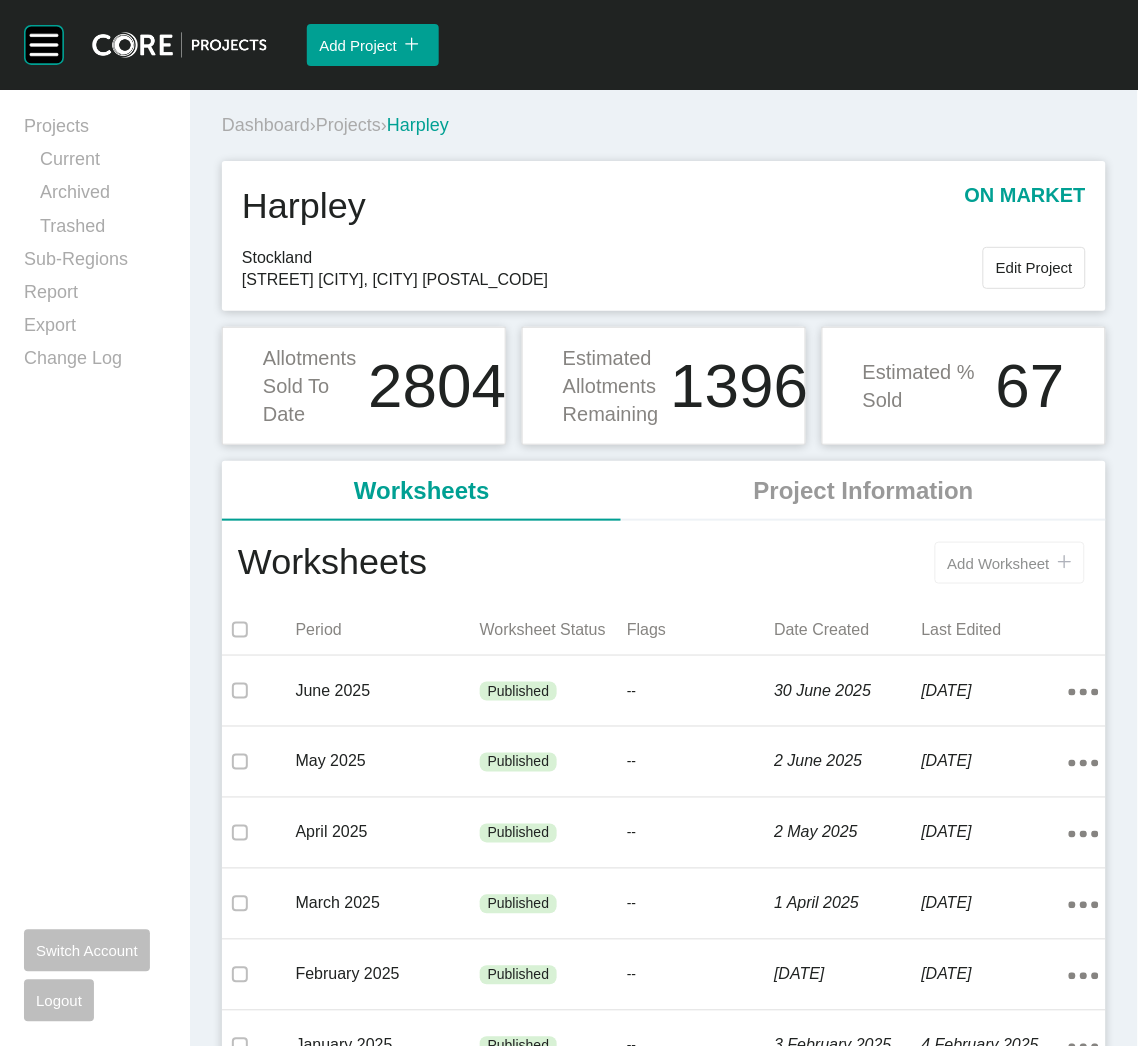 click on "Add Worksheet" at bounding box center (999, 563) 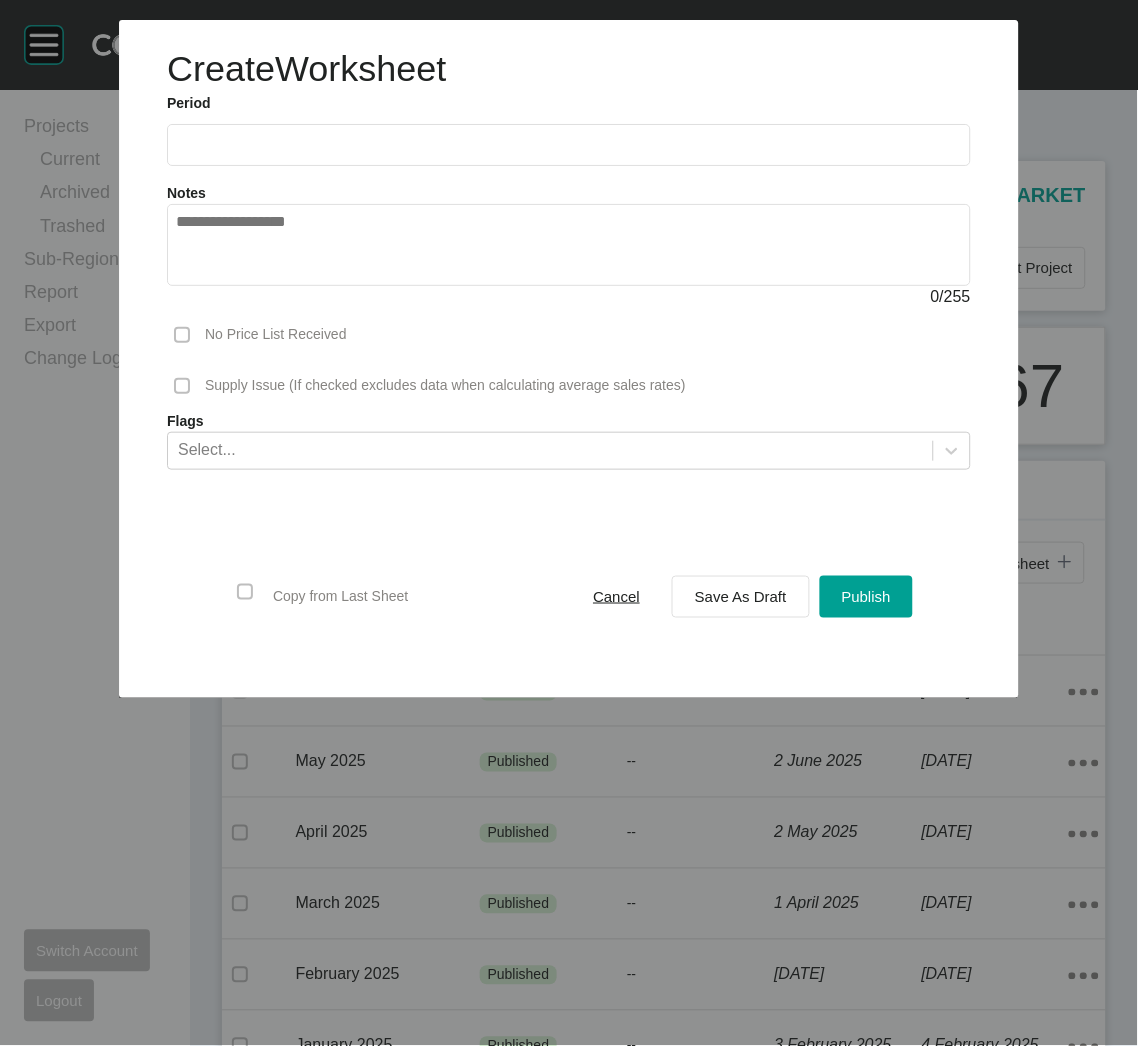 click at bounding box center [569, 145] 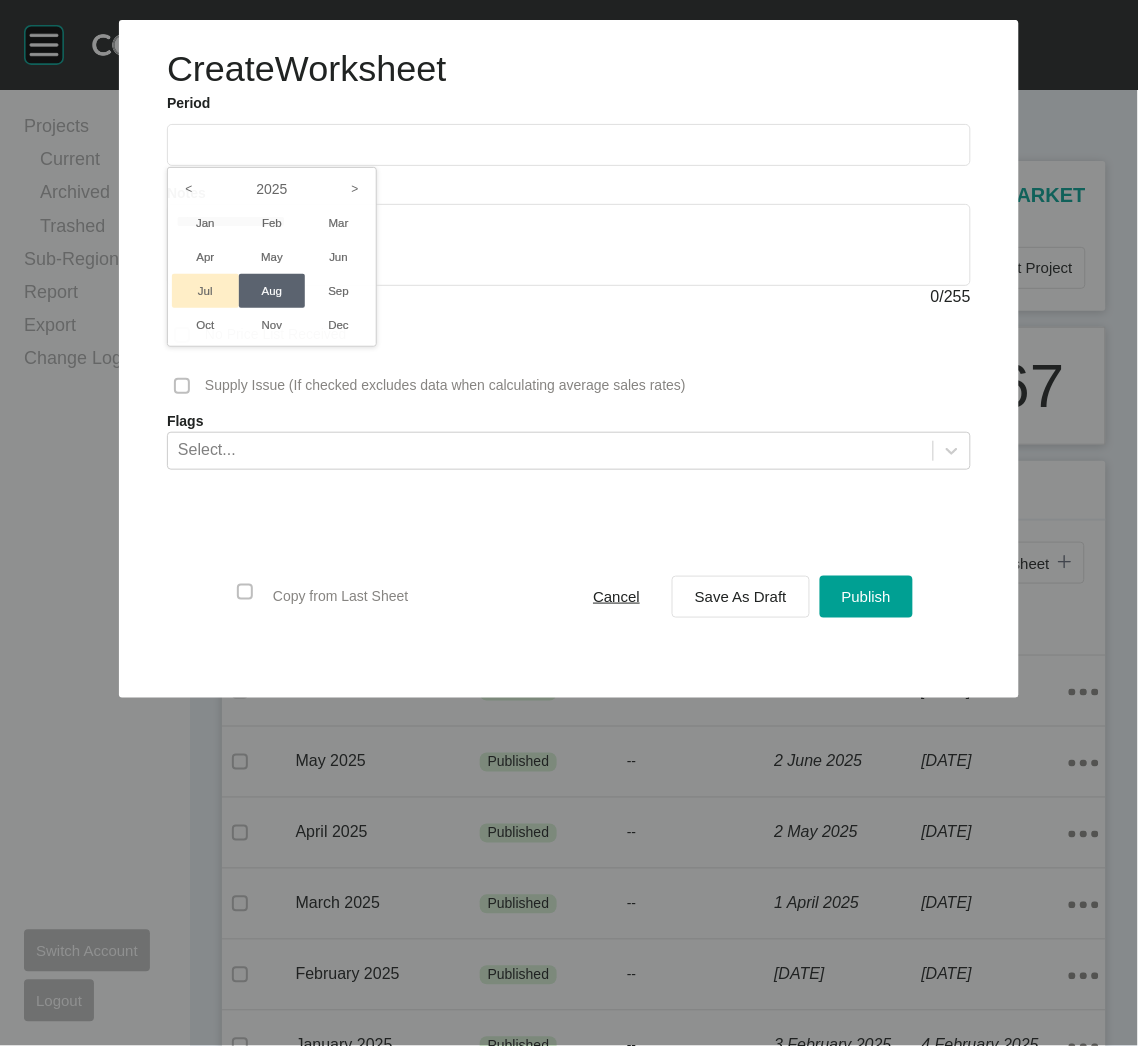 click on "Jul" at bounding box center [205, 291] 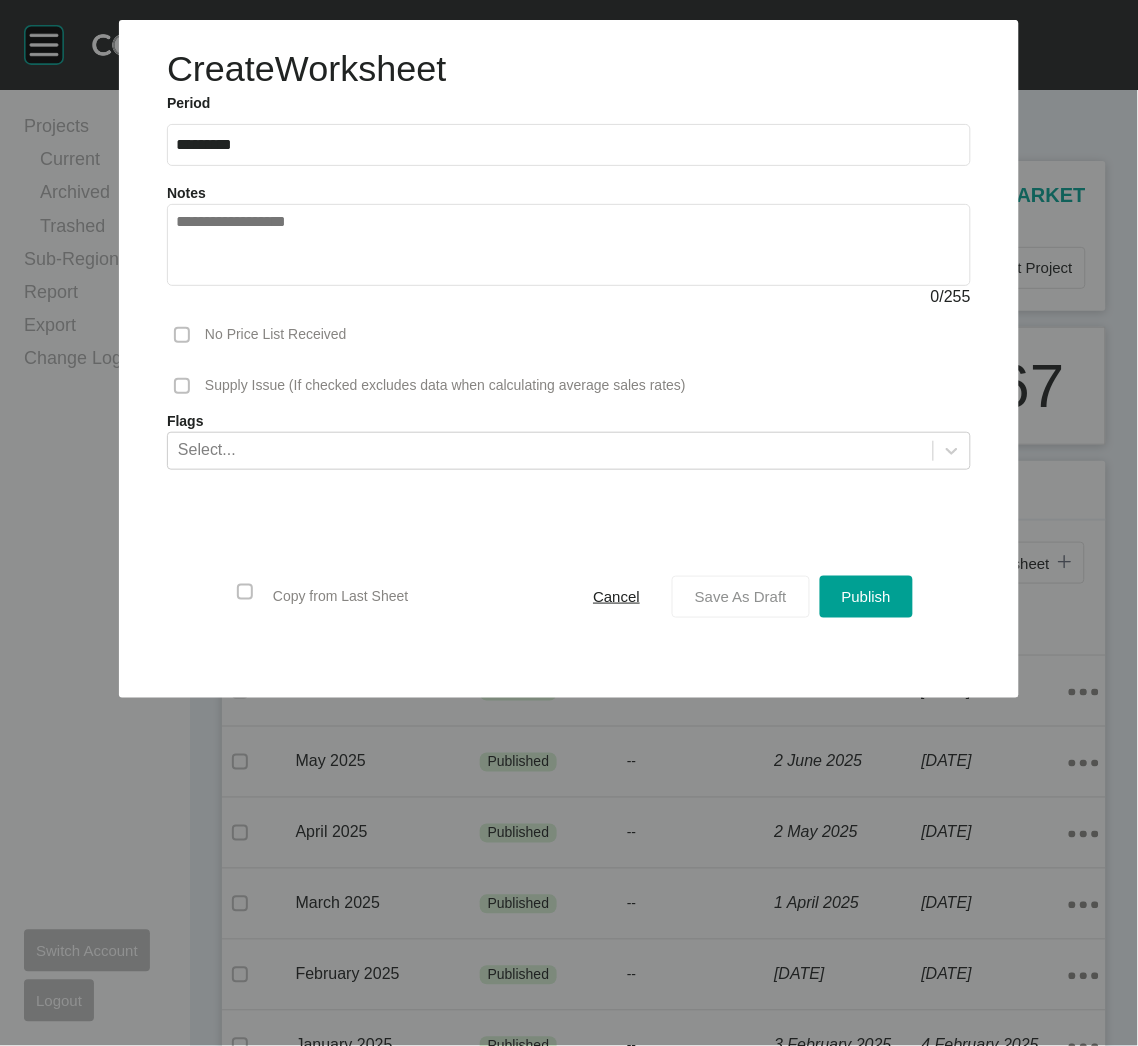 click on "Save As Draft" at bounding box center (741, 596) 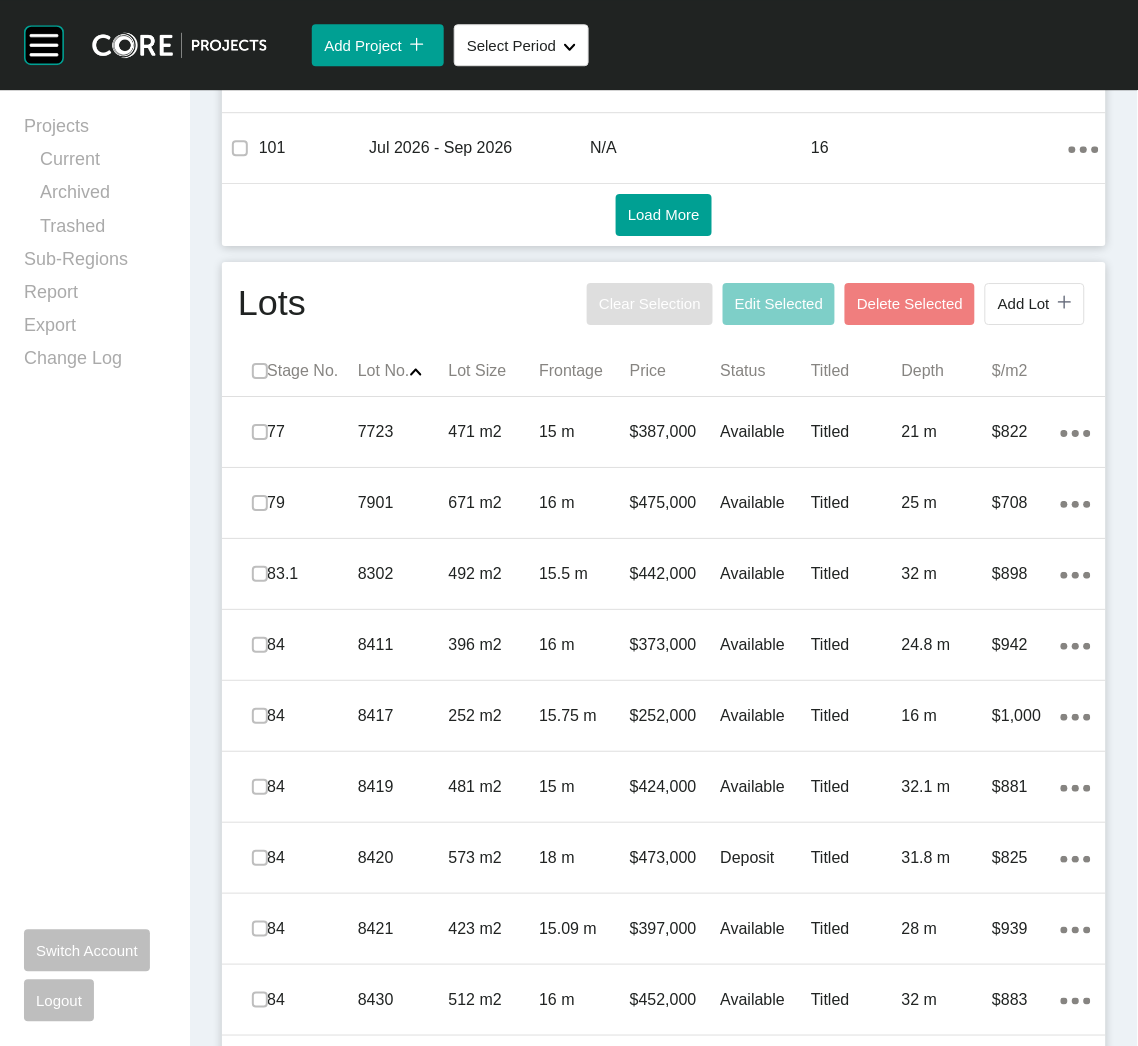 scroll, scrollTop: 1050, scrollLeft: 0, axis: vertical 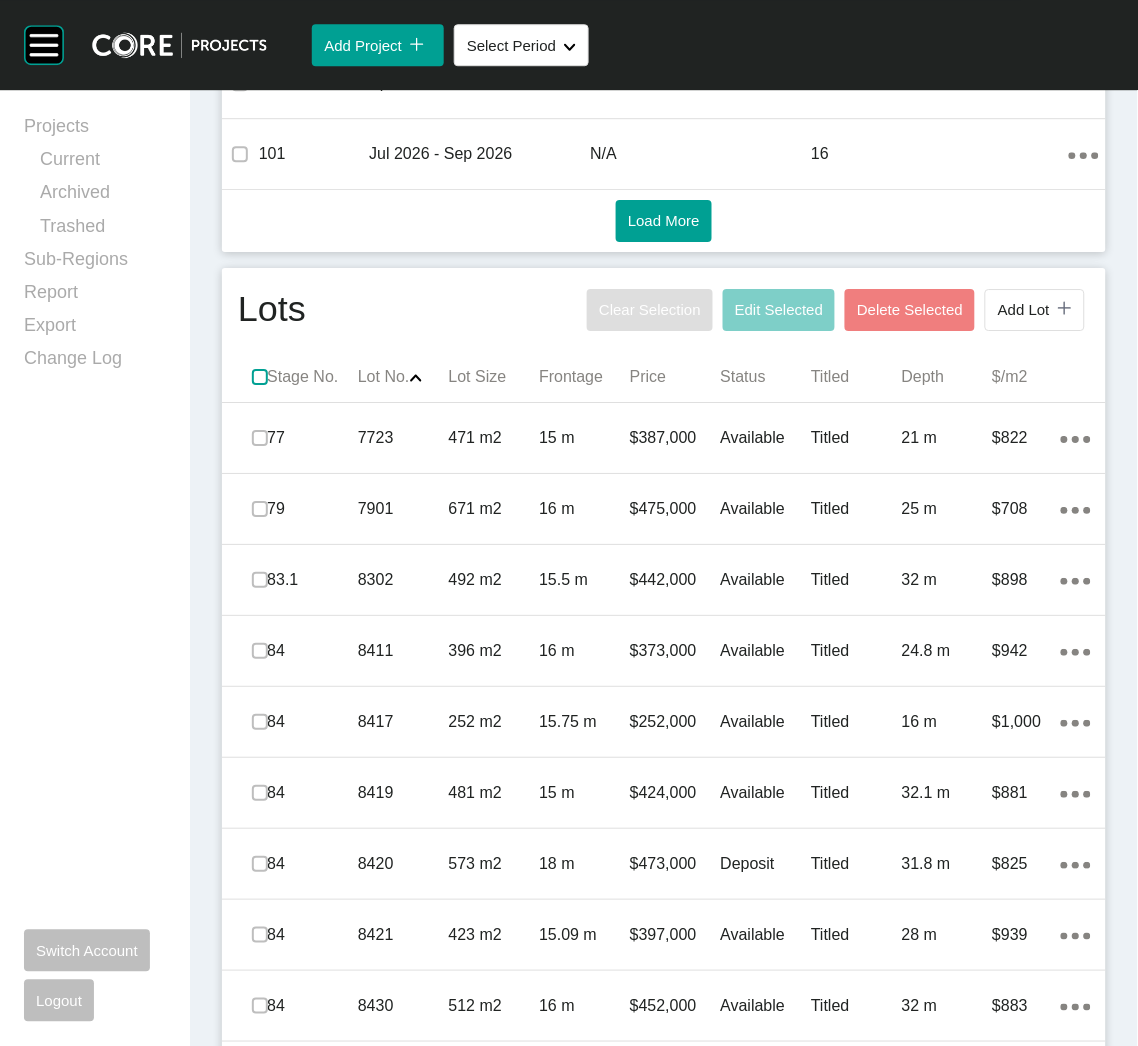 click at bounding box center (260, 377) 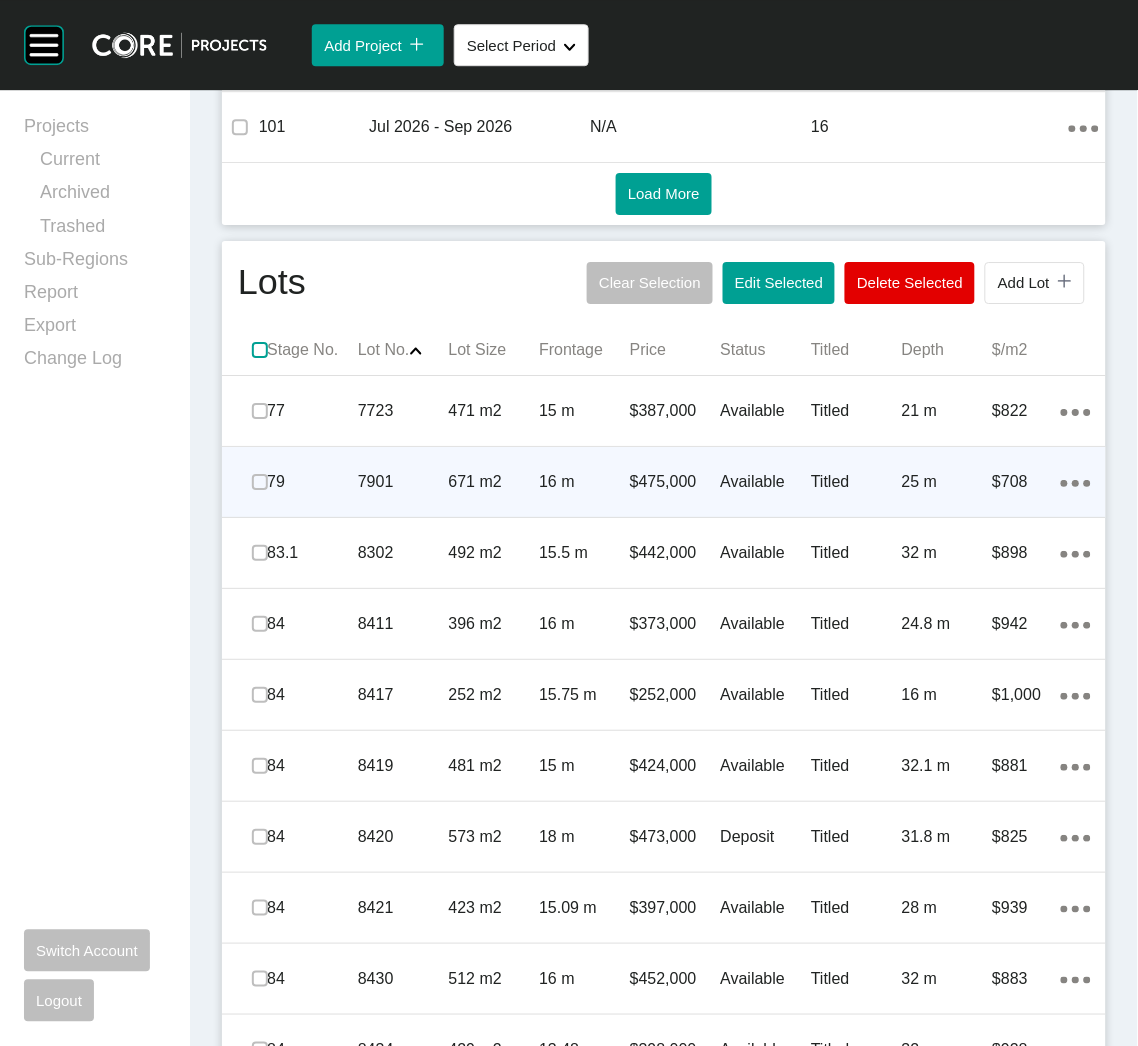 scroll, scrollTop: 885, scrollLeft: 0, axis: vertical 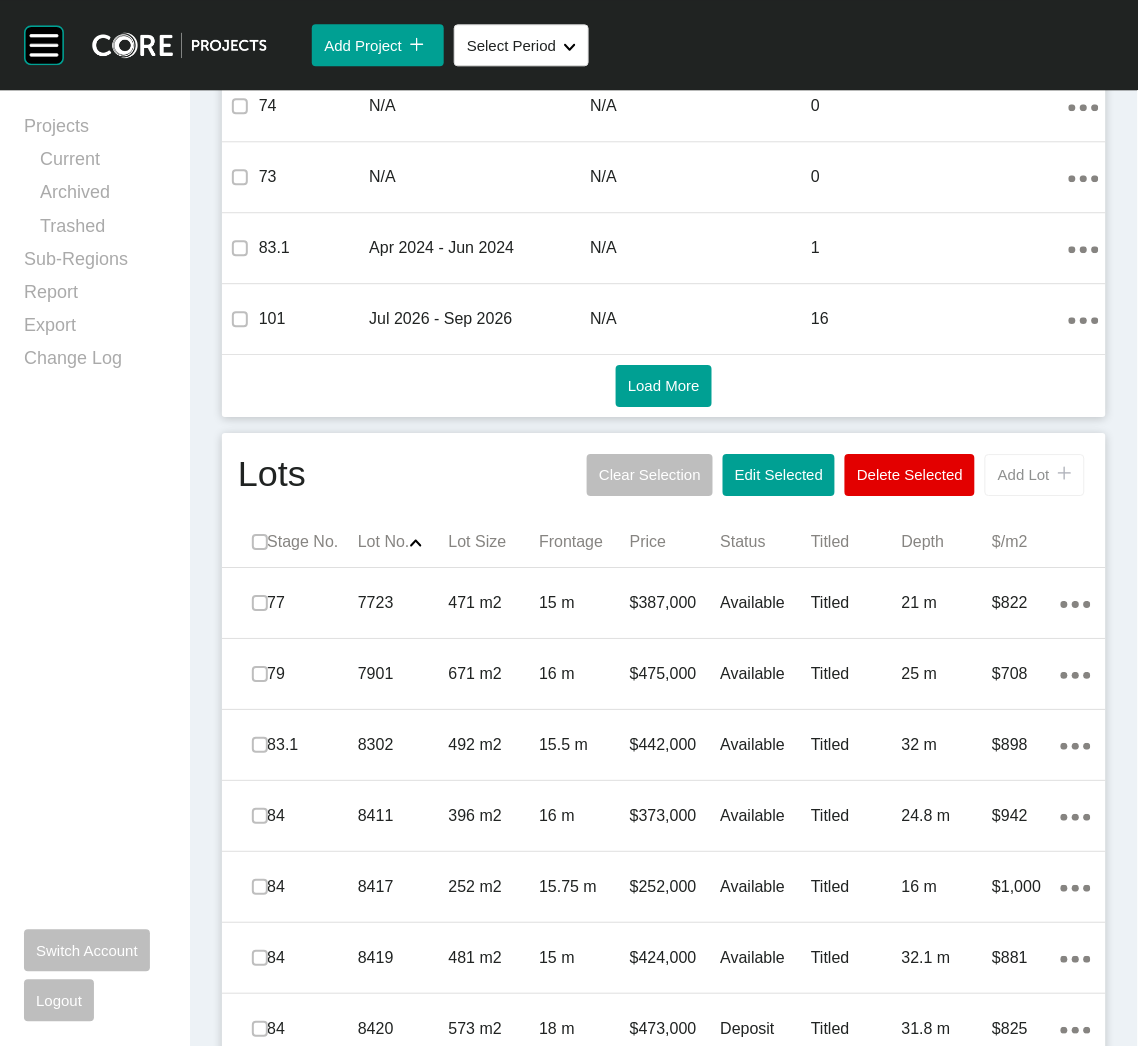 click on "Add Lot" at bounding box center (1024, 474) 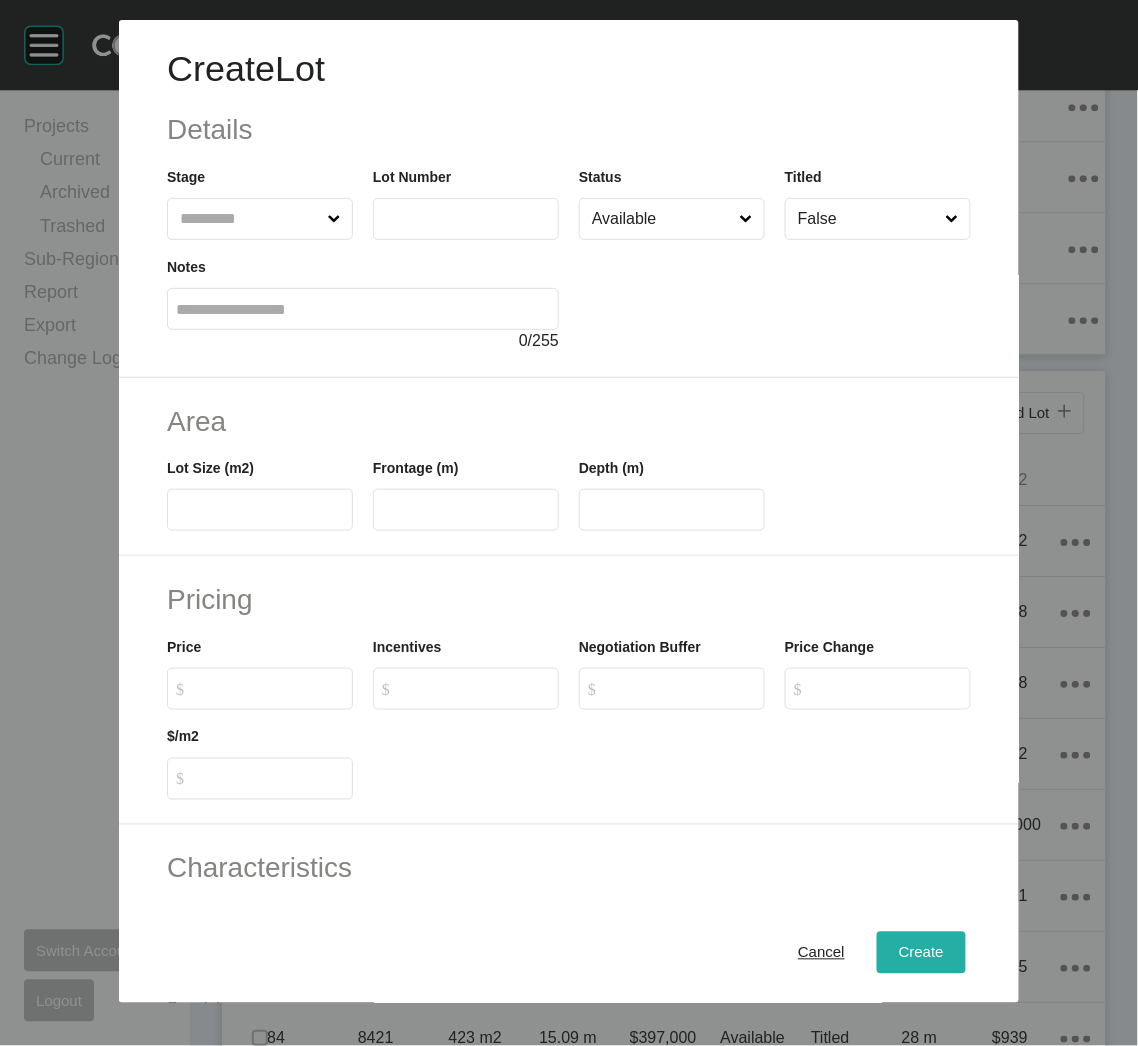 click on "Create" at bounding box center (921, 953) 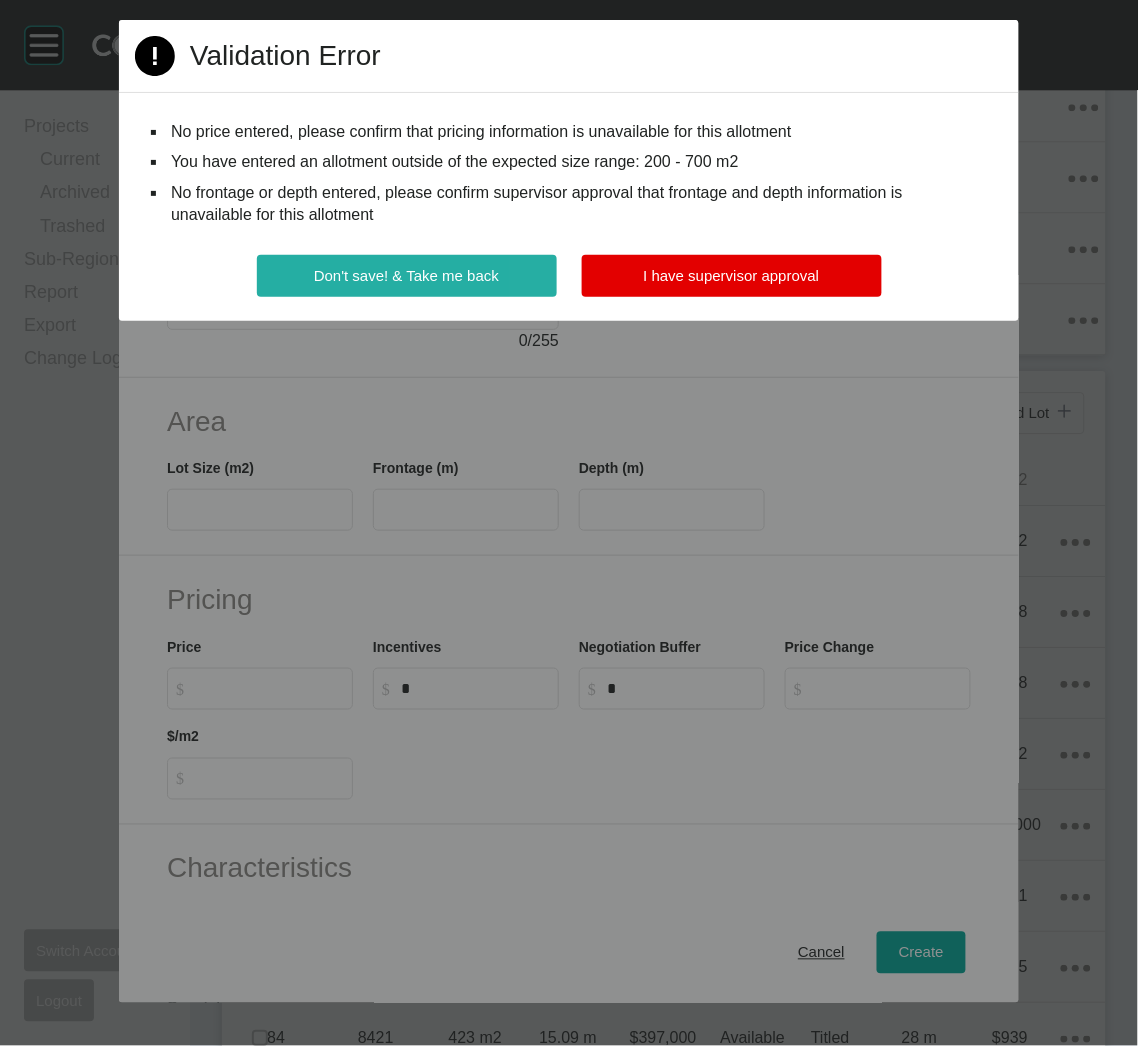click on "Don't save! & Take me back" at bounding box center (406, 275) 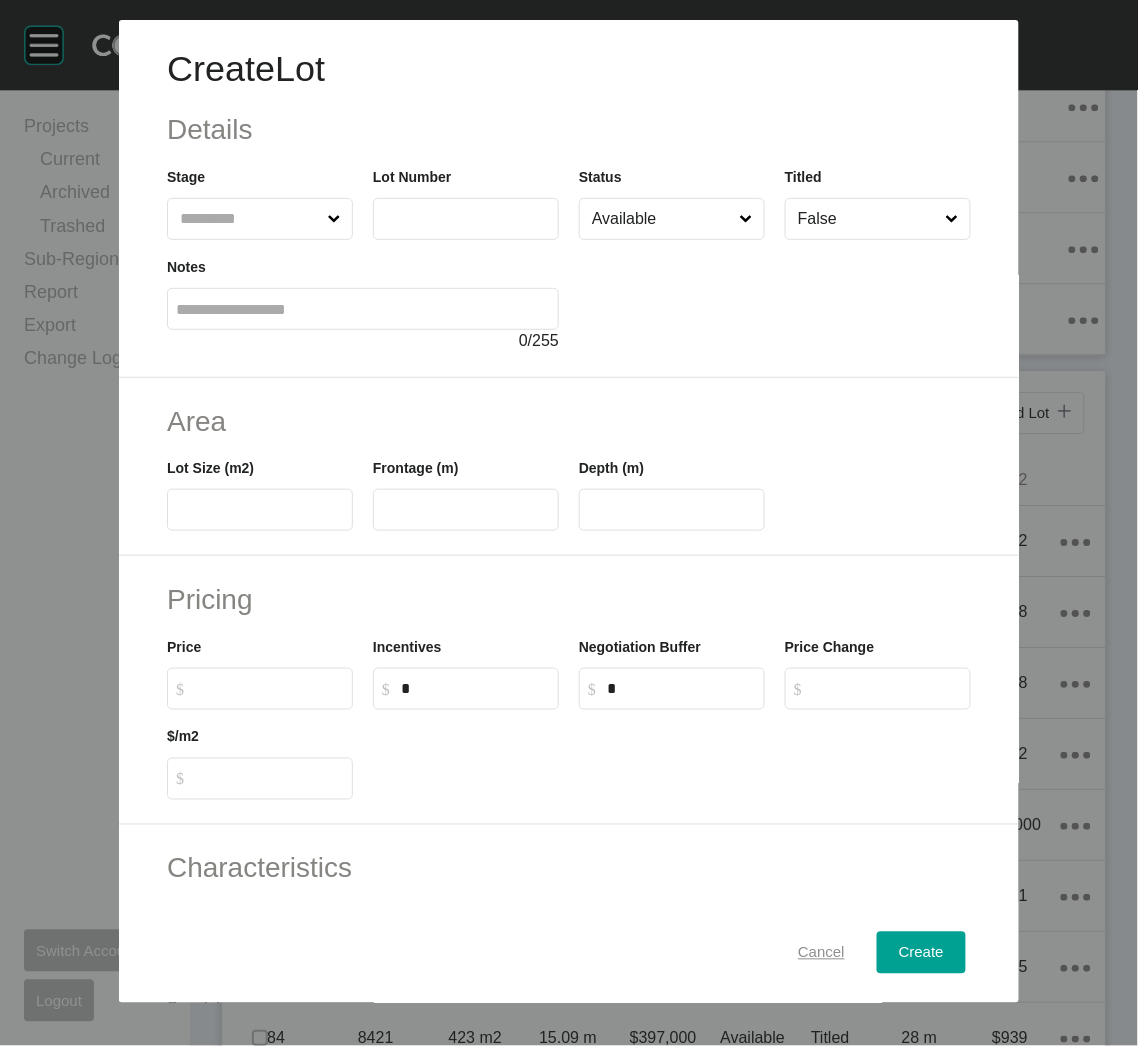 click on "Cancel" at bounding box center [821, 953] 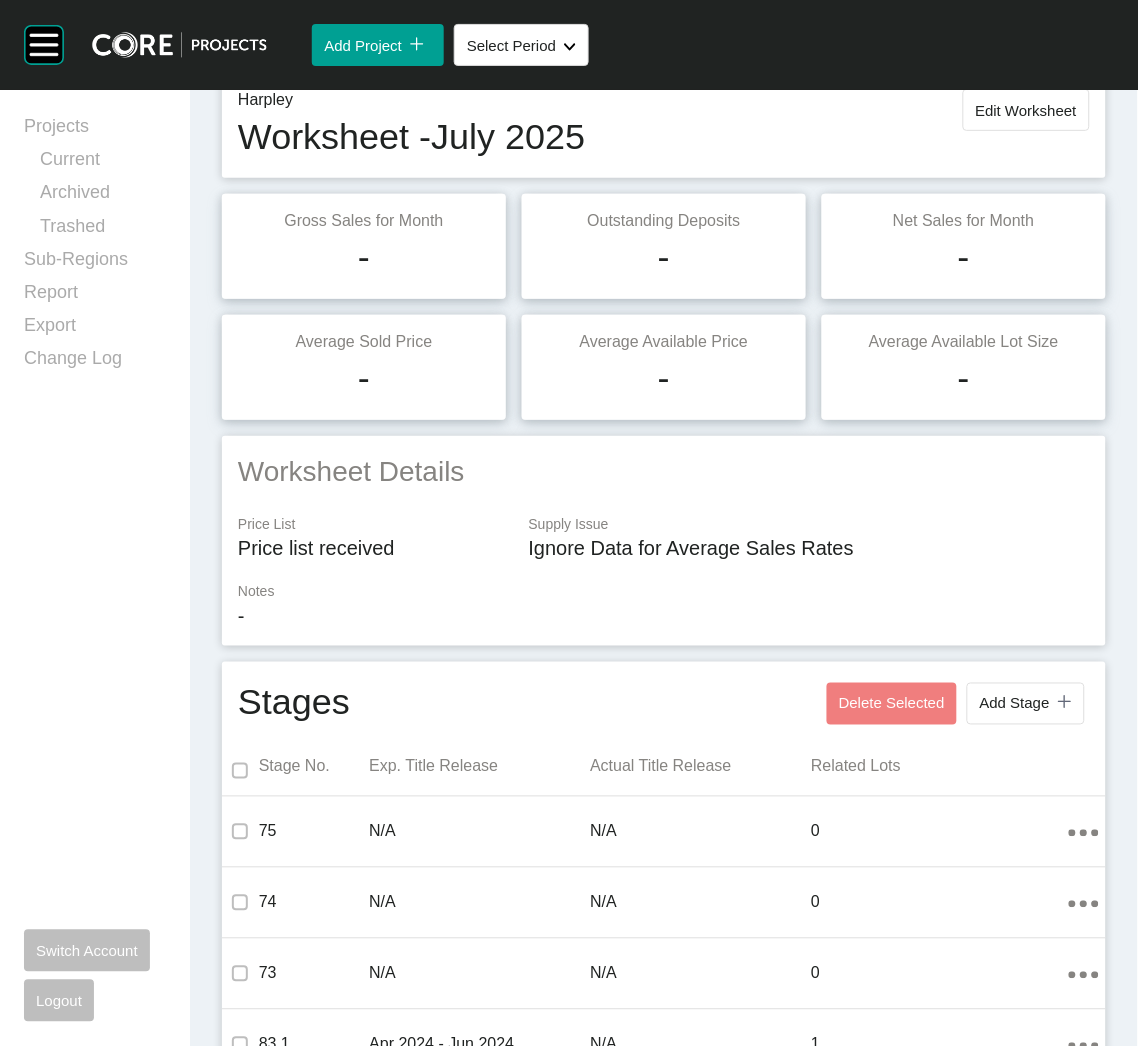 scroll, scrollTop: 0, scrollLeft: 0, axis: both 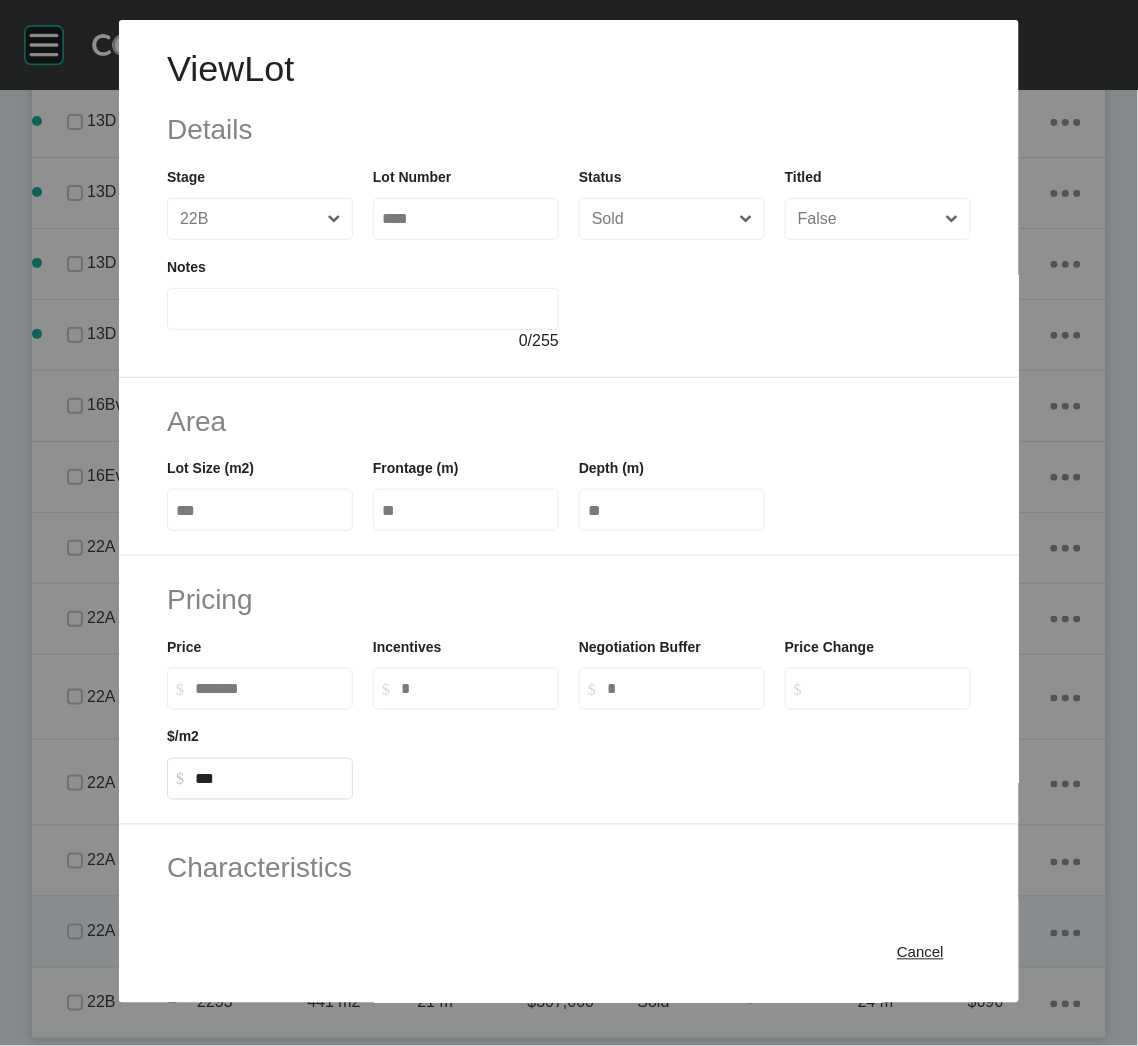 drag, startPoint x: 903, startPoint y: 954, endPoint x: 884, endPoint y: 936, distance: 26.172504 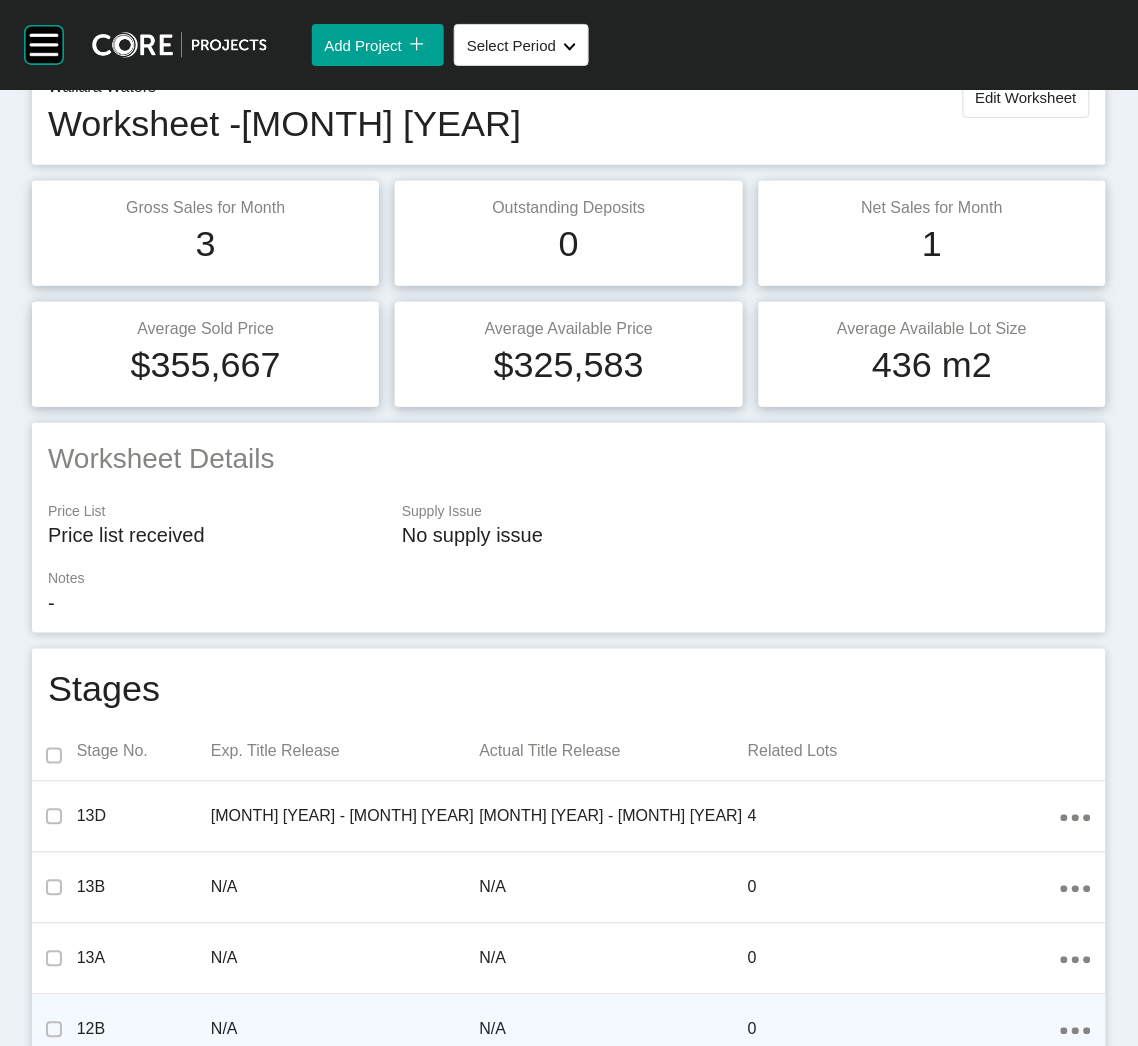 scroll, scrollTop: 552, scrollLeft: 0, axis: vertical 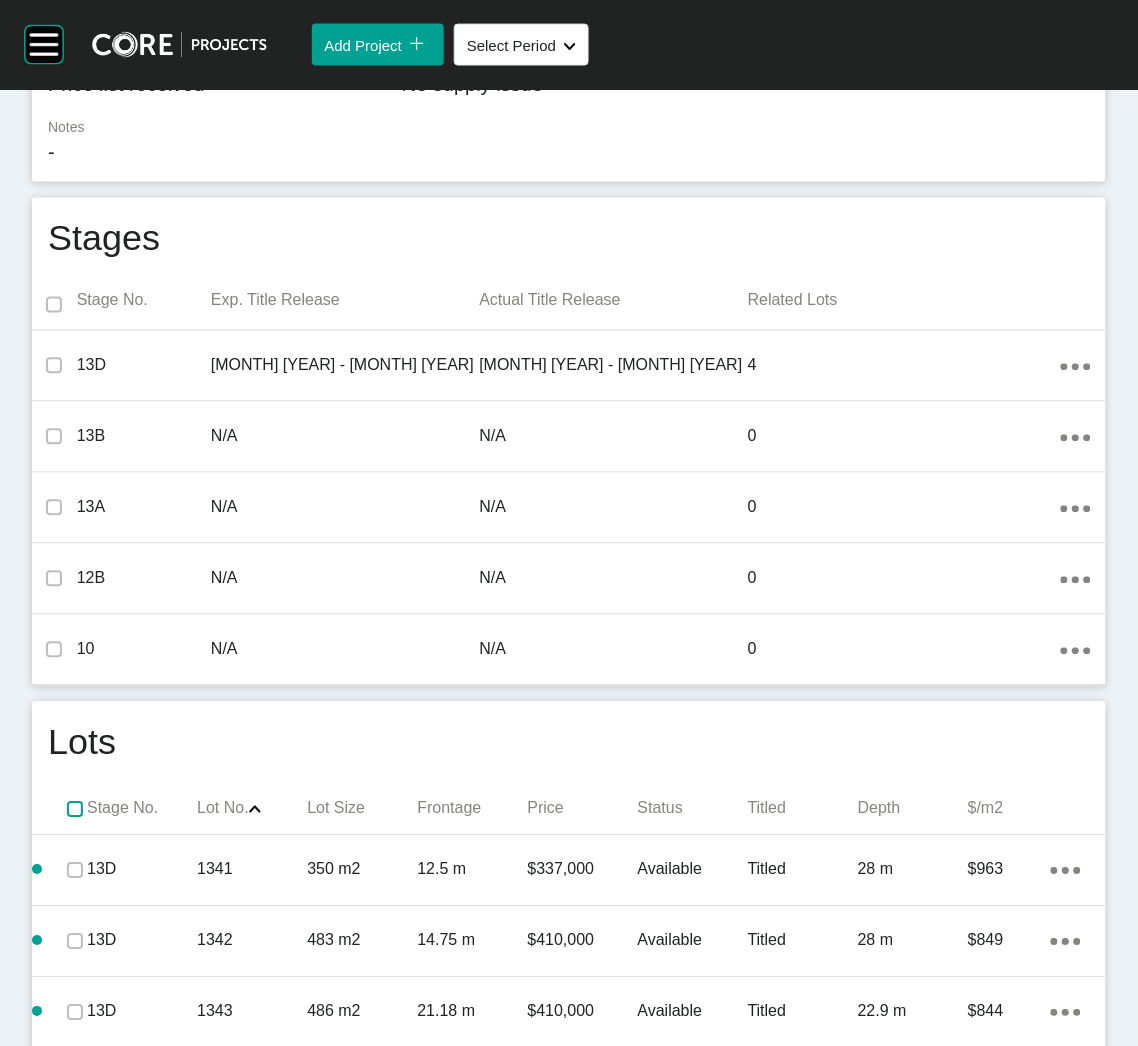 click at bounding box center [75, 810] 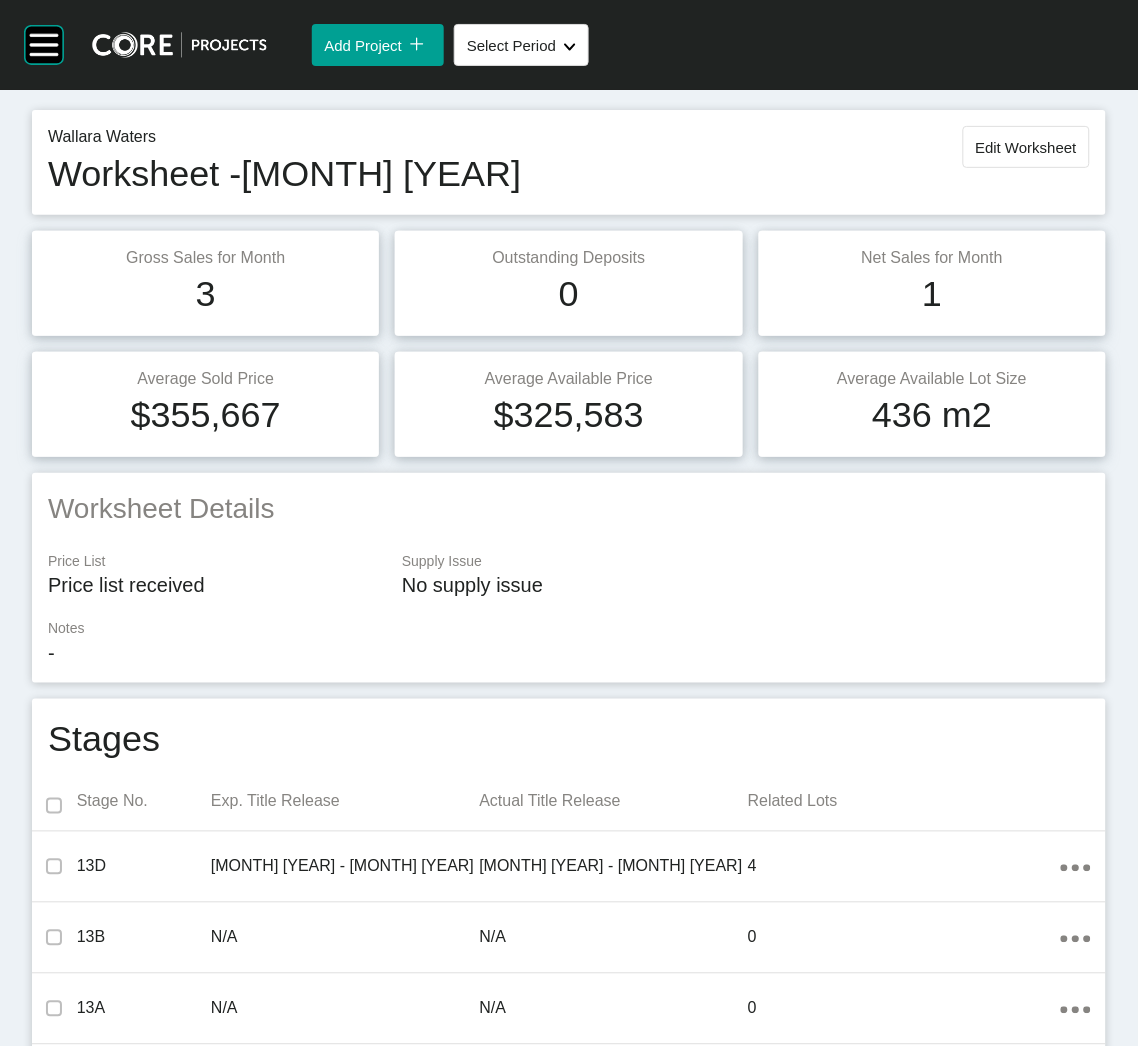 scroll, scrollTop: 0, scrollLeft: 0, axis: both 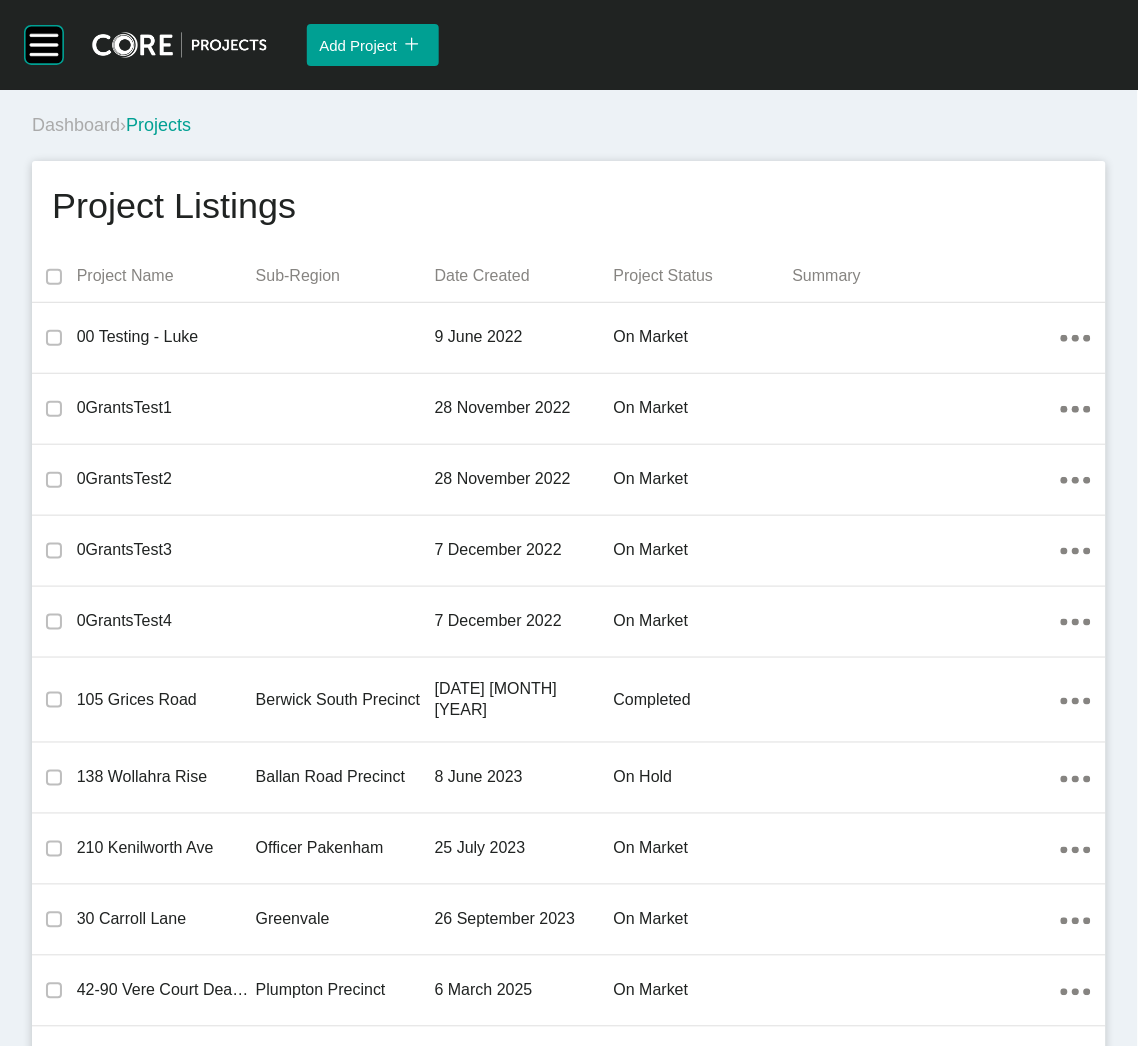 click on "Project Listings Project Name Sub-Region Date Created Project Status Summary 00 Testing - Luke 9 June 2022 on market Action Menu Dots Copy 6 Created with Sketch. 0GrantsTest1 28 November 2022 on market Action Menu Dots Copy 6 Created with Sketch. 0GrantsTest2 28 November 2022 on market Action Menu Dots Copy 6 Created with Sketch. 0GrantsTest3 7 December 2022 on market Action Menu Dots Copy 6 Created with Sketch. 0GrantsTest4 7 December 2022 on market Action Menu Dots Copy 6 Created with Sketch. 105 Grices Road Berwick South Precinct 16 August 2021 completed Action Menu Dots Copy 6 Created with Sketch. 138 Wollahra Rise Ballan Road Precinct 8 June 2023 on hold Action Menu Dots Copy 6 Created with Sketch. 210 Kenilworth Ave Officer Pakenham 25 July 2023 on market Action Menu Dots Copy 6 Created with Sketch. 30 Carroll Lane Greenvale 26 September 2023 on market Action Menu Dots Copy 6 Created with Sketch. 42-90 Vere Court Deanside Plumpton Precinct 6 March 2025 on market Action Menu Dots Copy 6 45 Carroll Lane" at bounding box center [569, 24948] 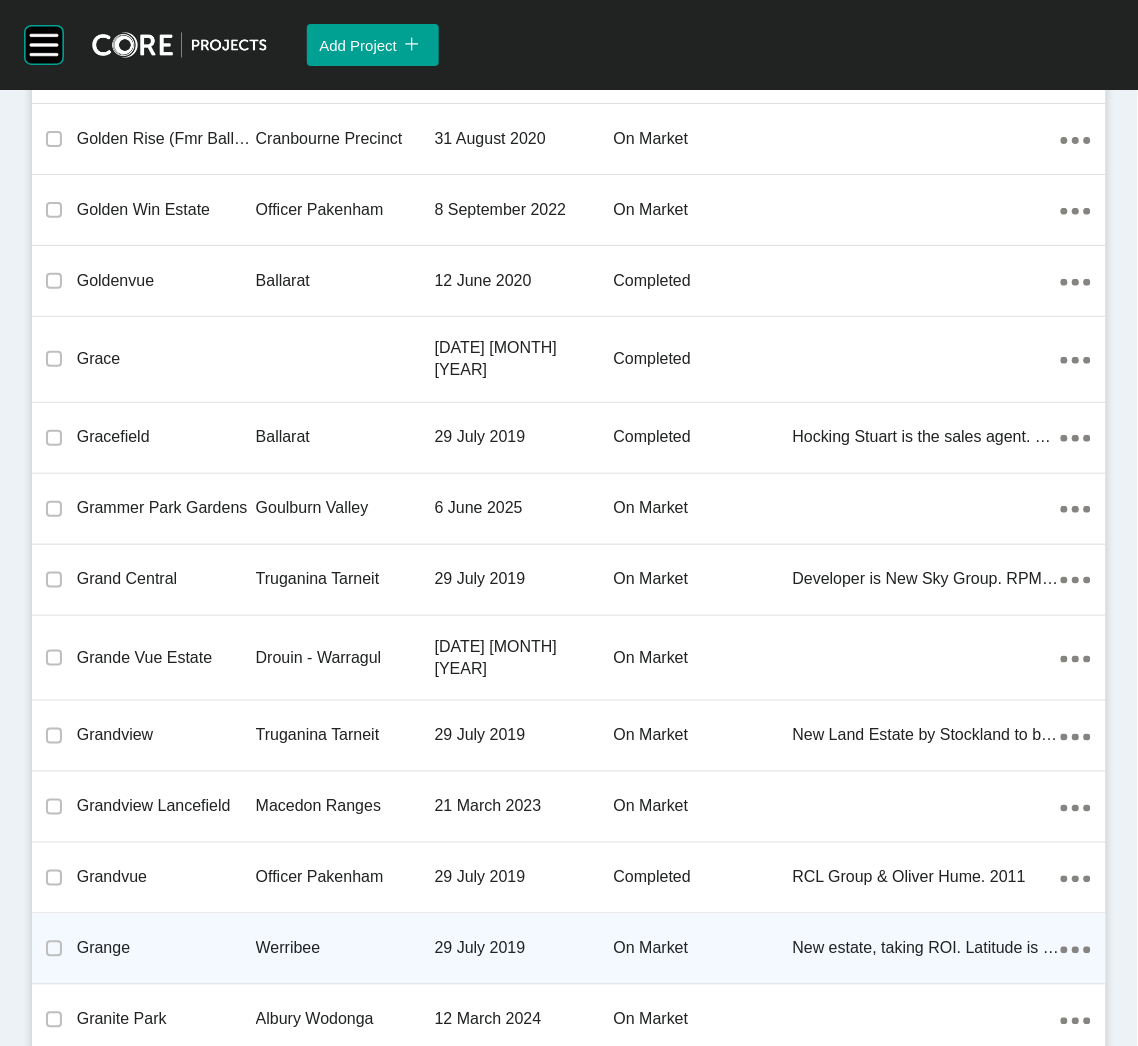 click on "29 July 2019" at bounding box center (524, 949) 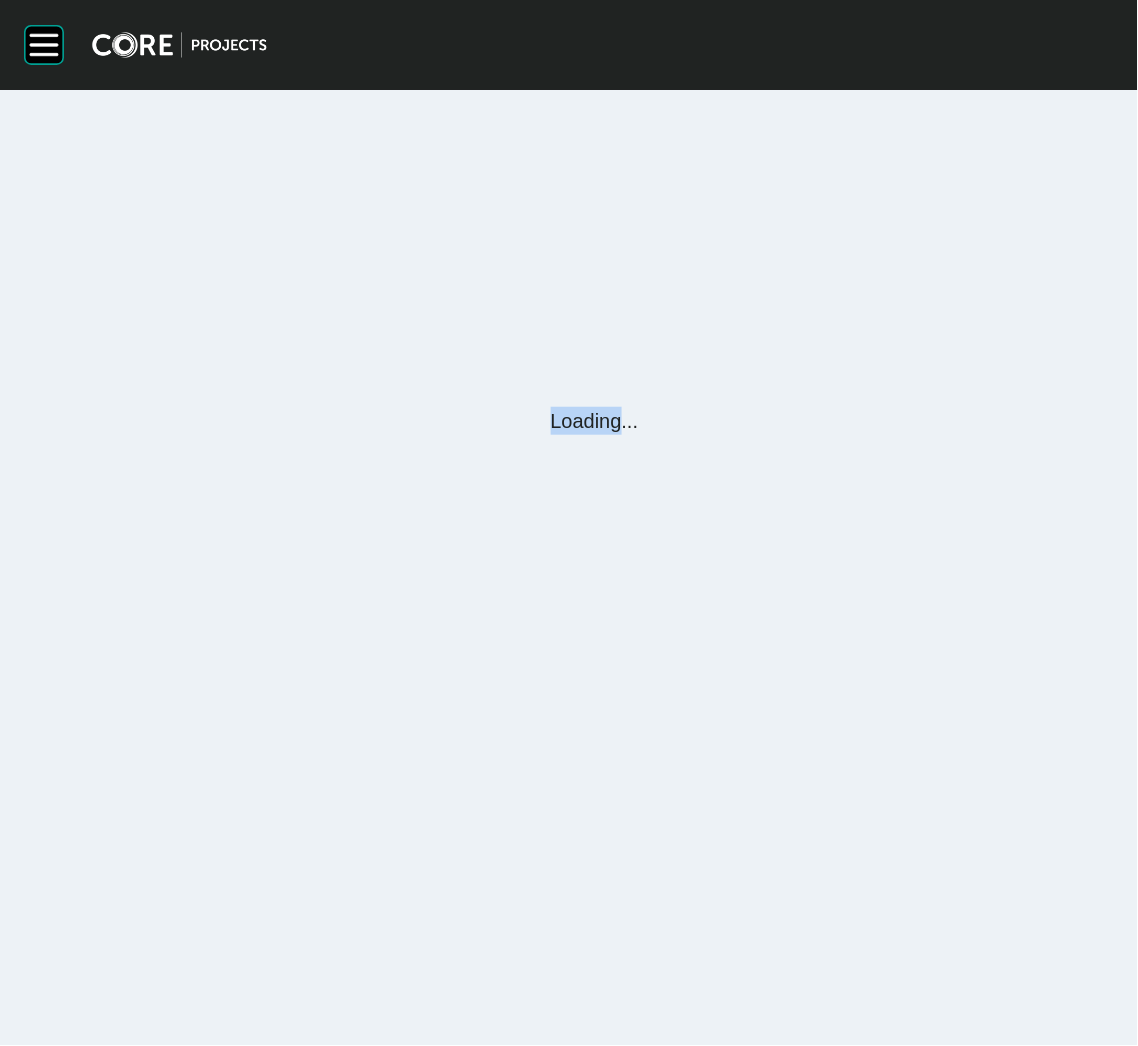 scroll, scrollTop: 0, scrollLeft: 0, axis: both 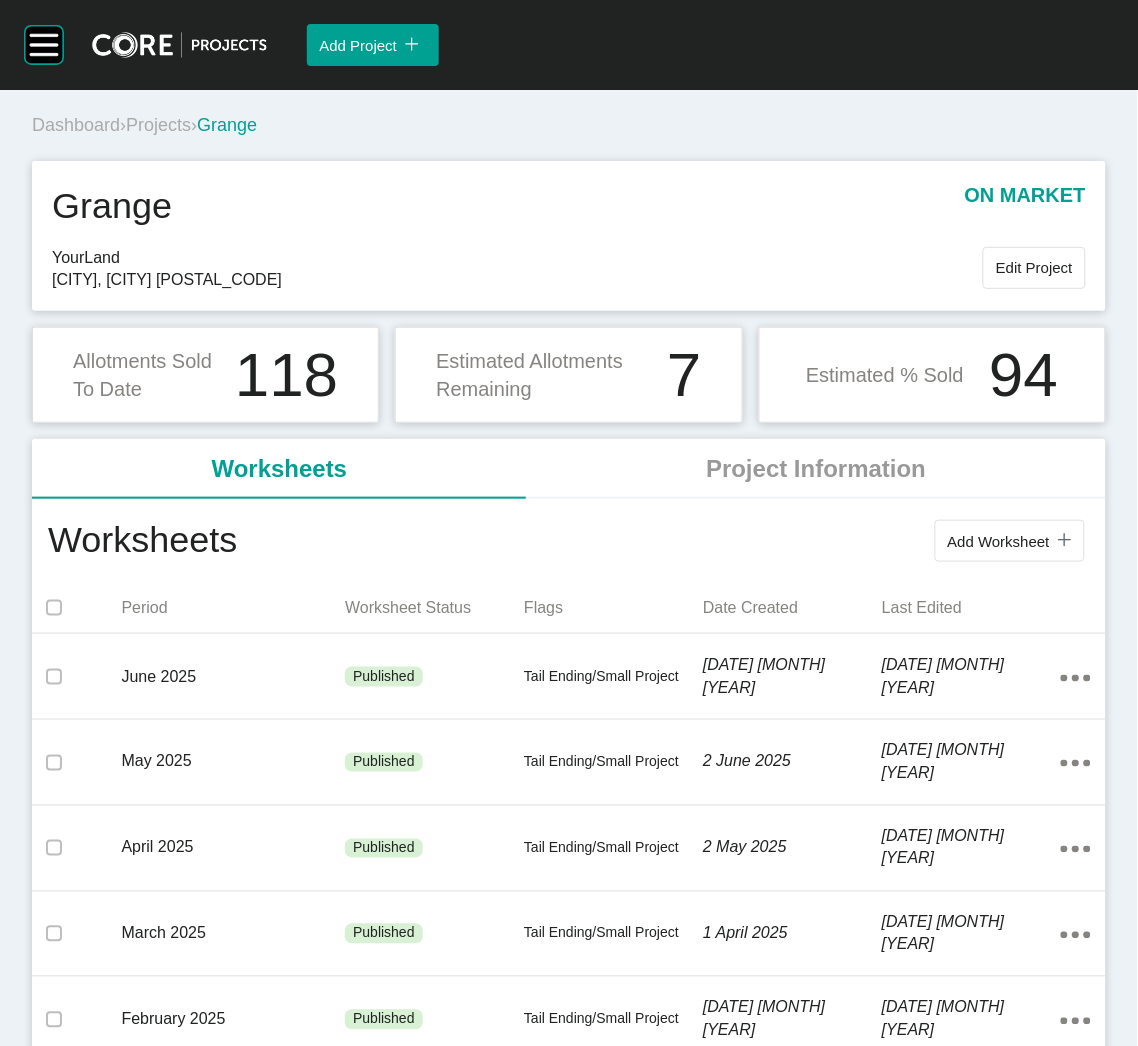 click on "Add Worksheet" at bounding box center (999, 541) 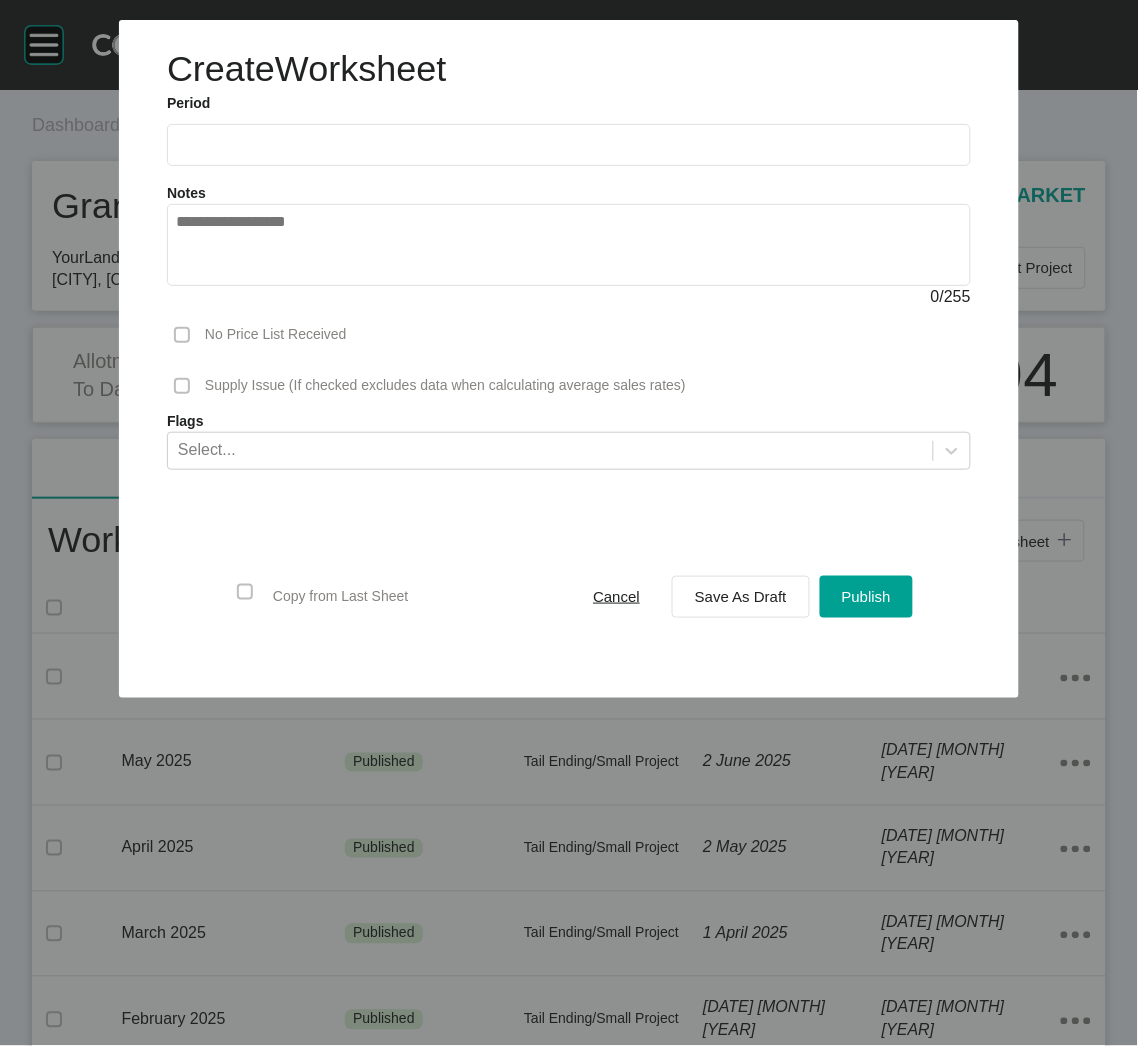 click at bounding box center (569, 144) 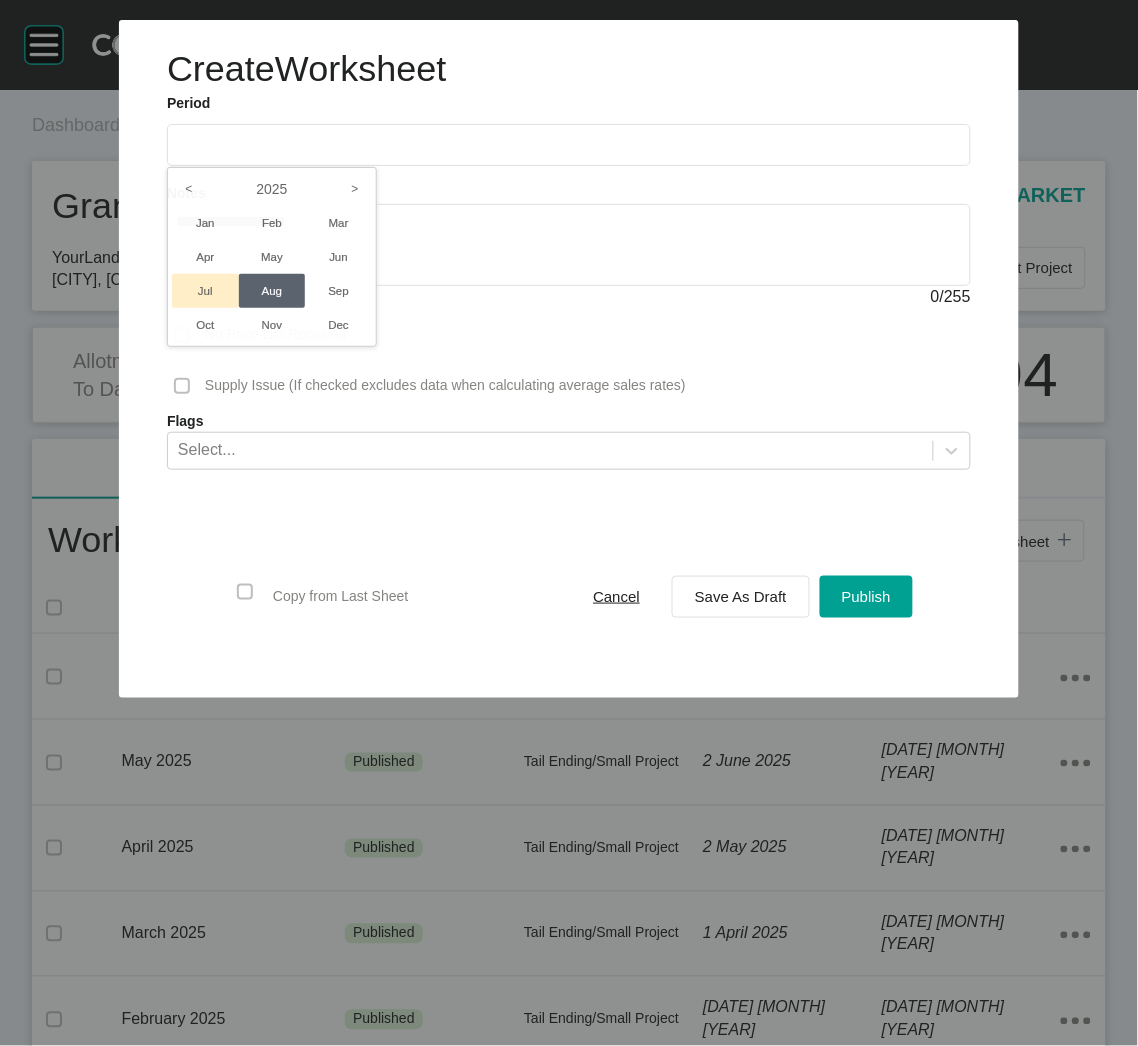 click on "Jul" at bounding box center [205, 291] 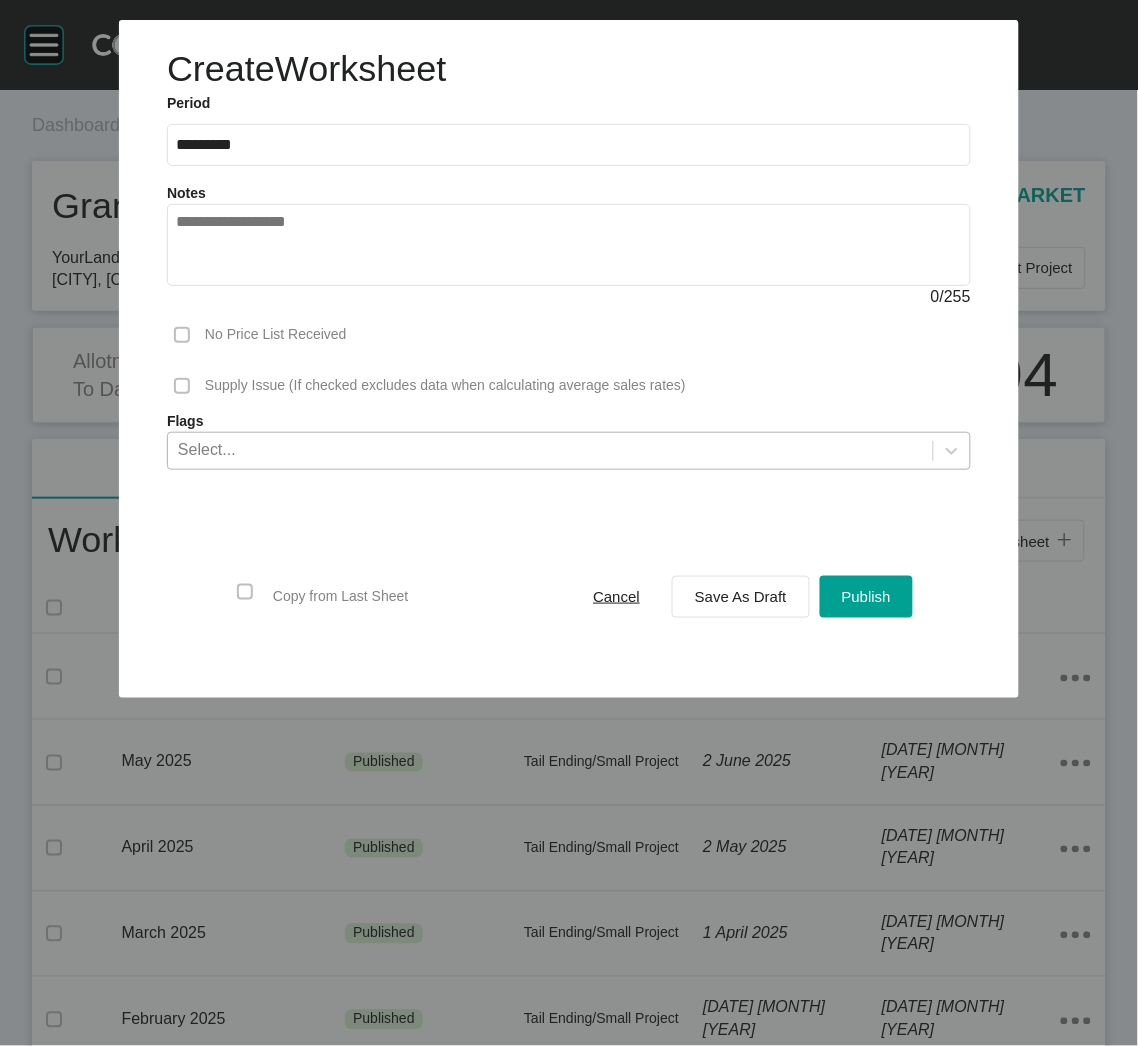 click on "Select..." at bounding box center (550, 450) 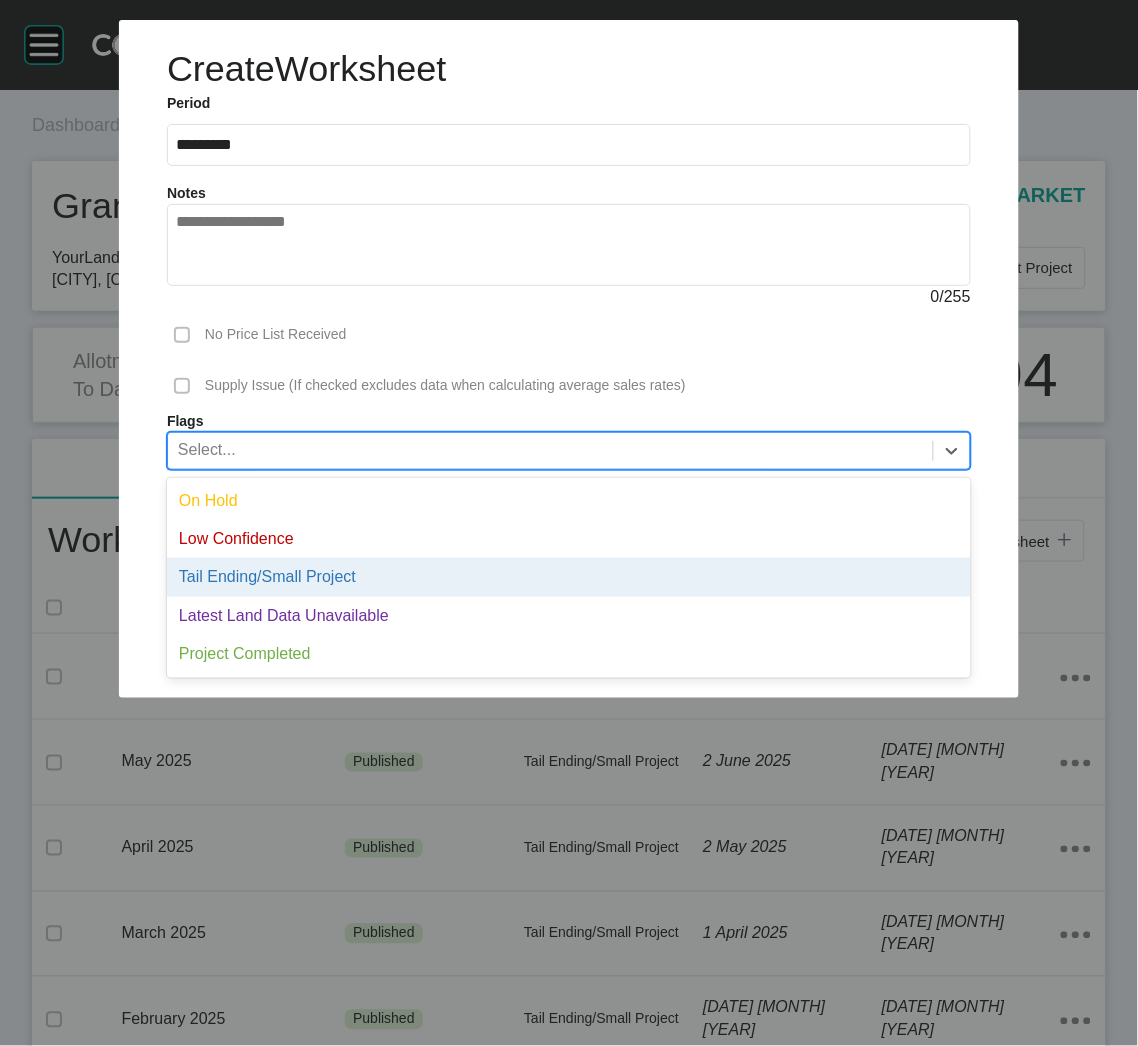 click on "Tail Ending/Small Project" at bounding box center (569, 577) 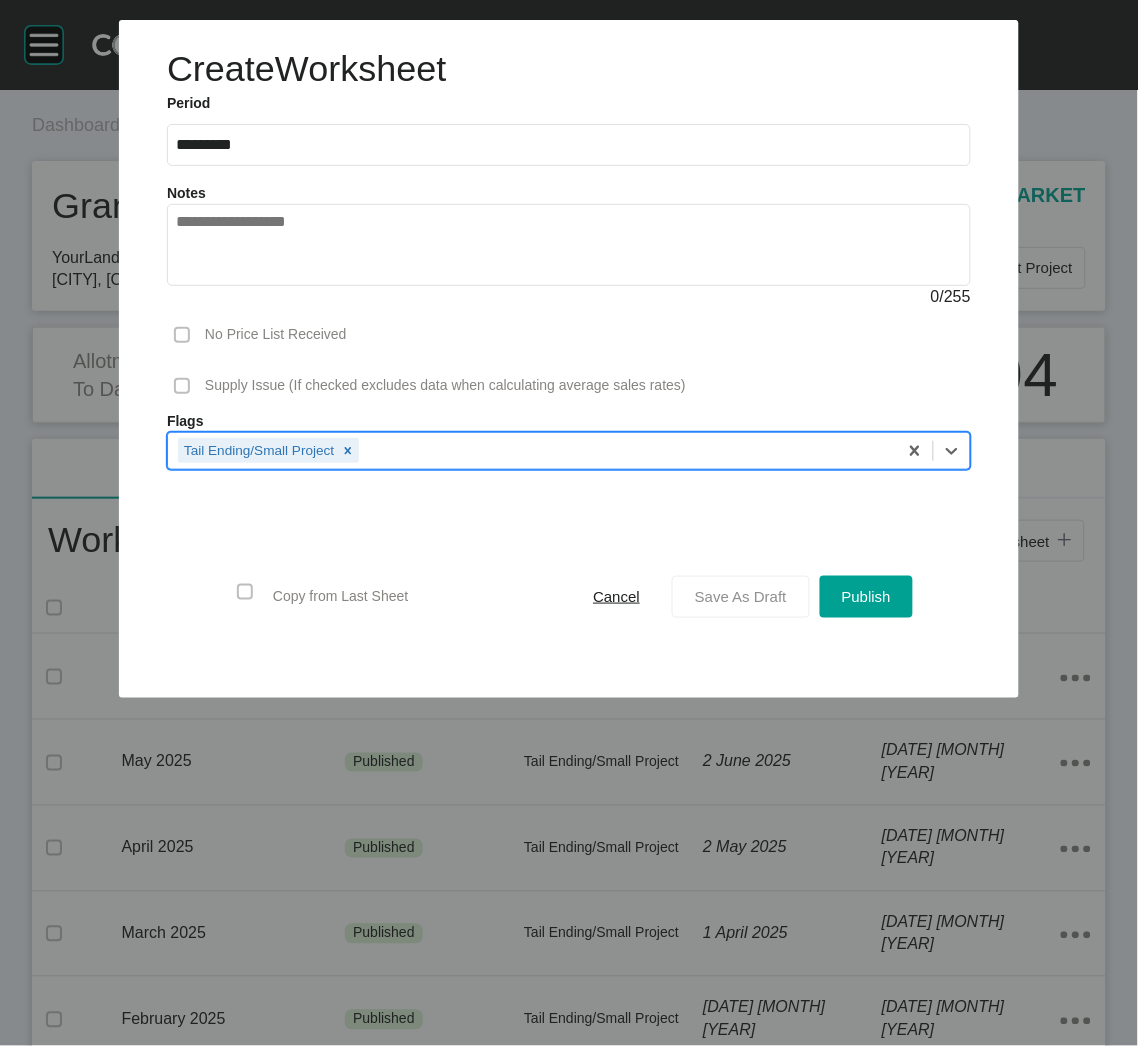 click on "Save As Draft" at bounding box center [741, 596] 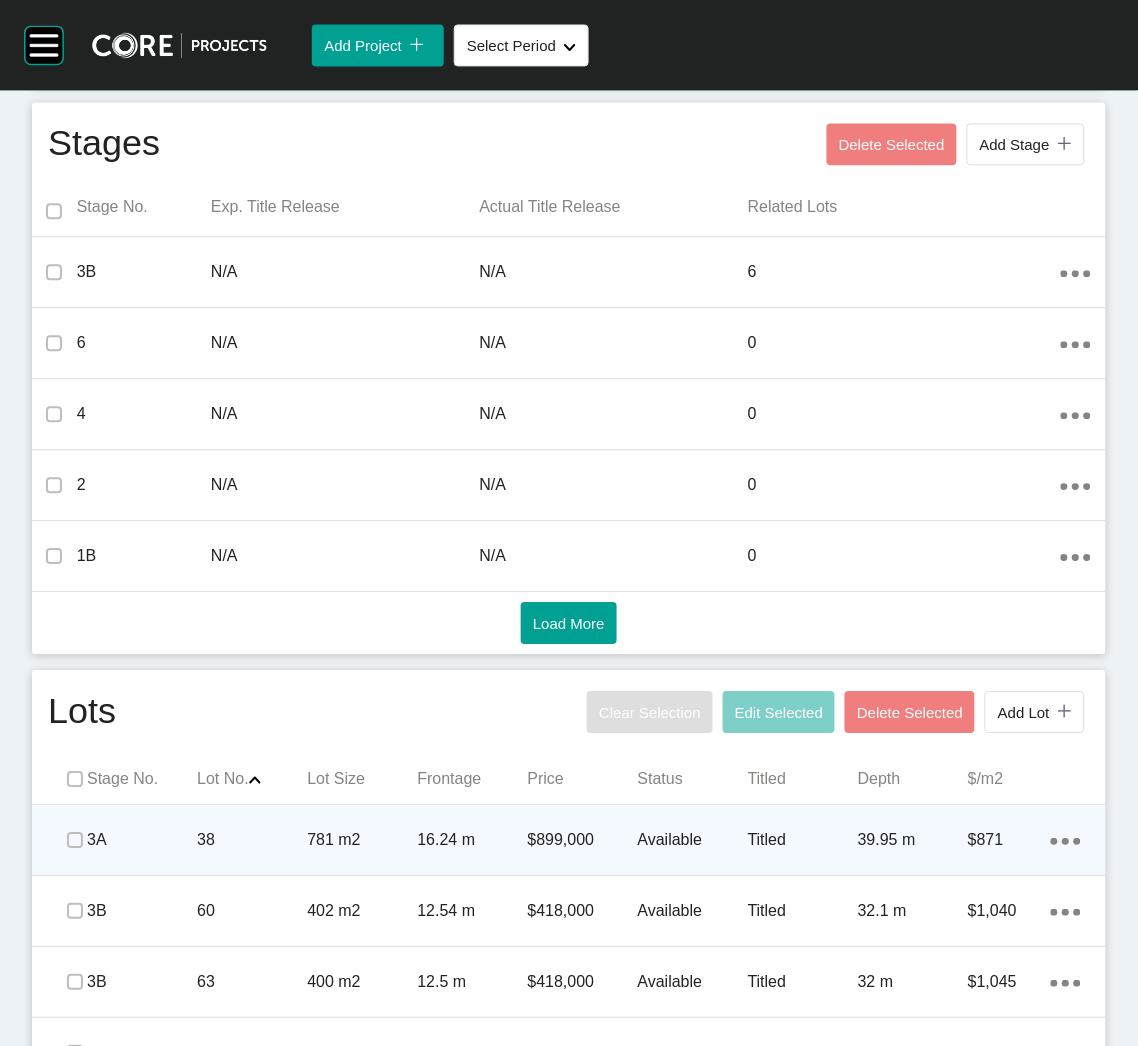 scroll, scrollTop: 1013, scrollLeft: 0, axis: vertical 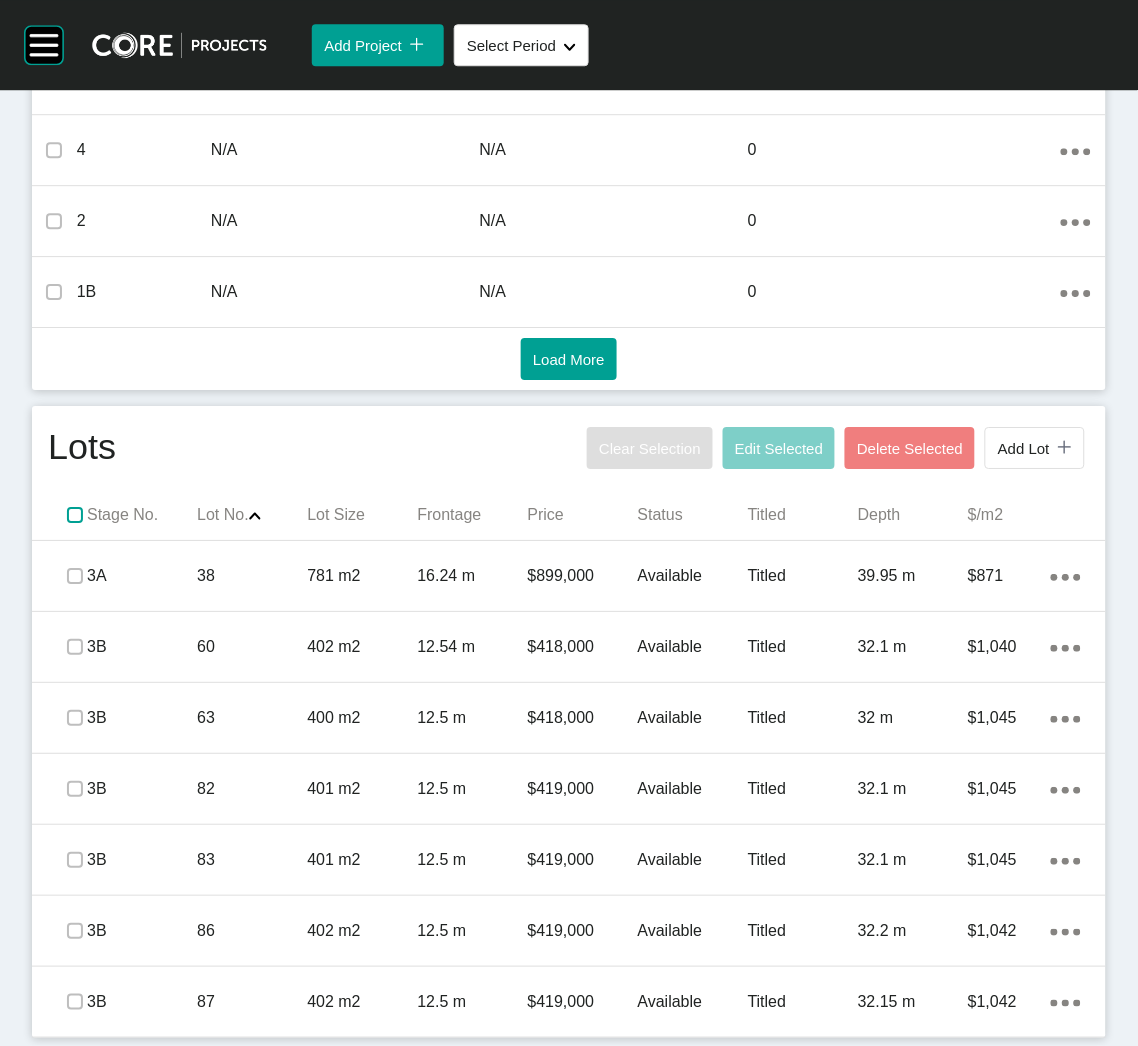 click at bounding box center (75, 515) 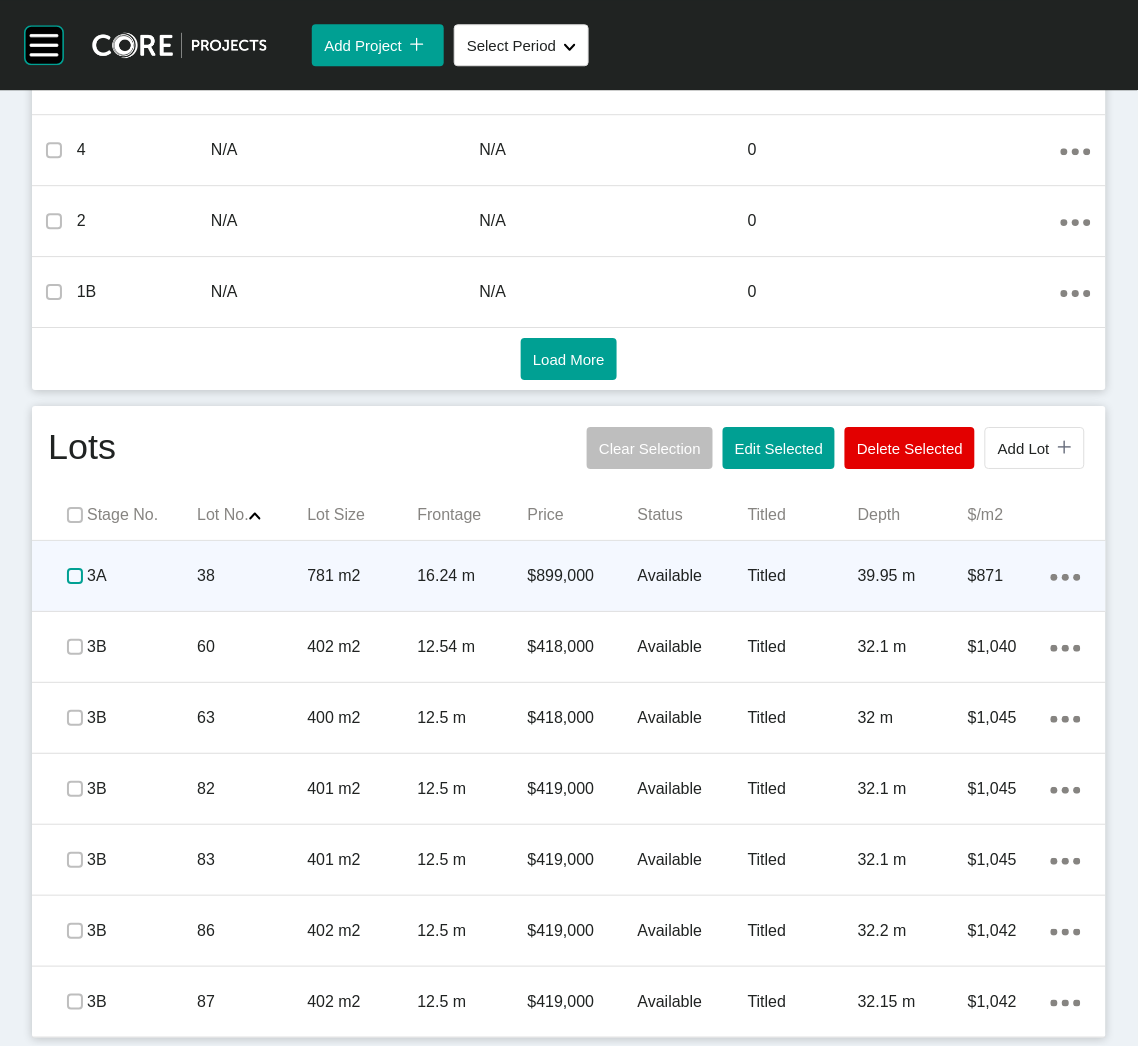 click at bounding box center (75, 576) 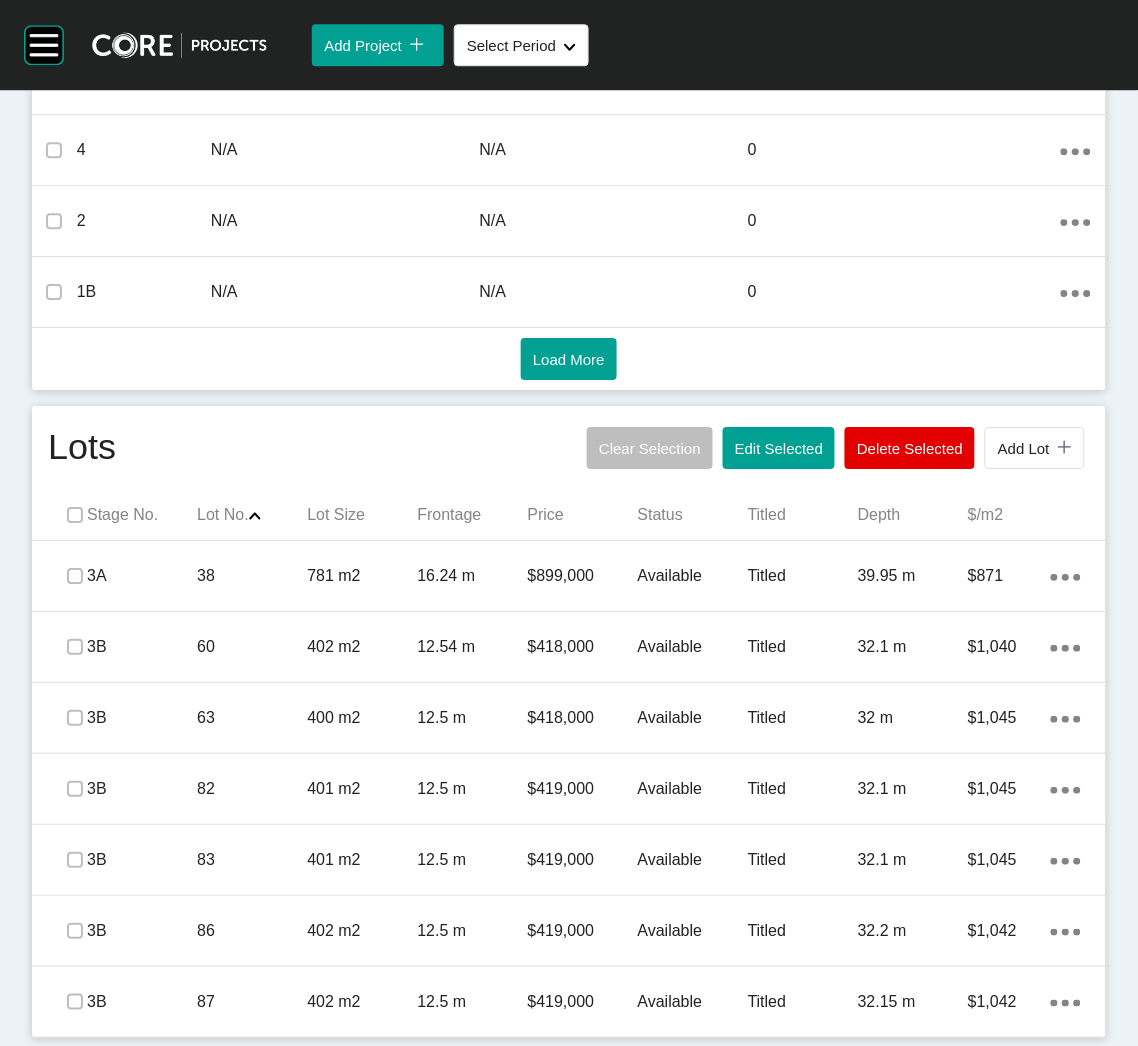 click on "Edit Selected" at bounding box center [779, 448] 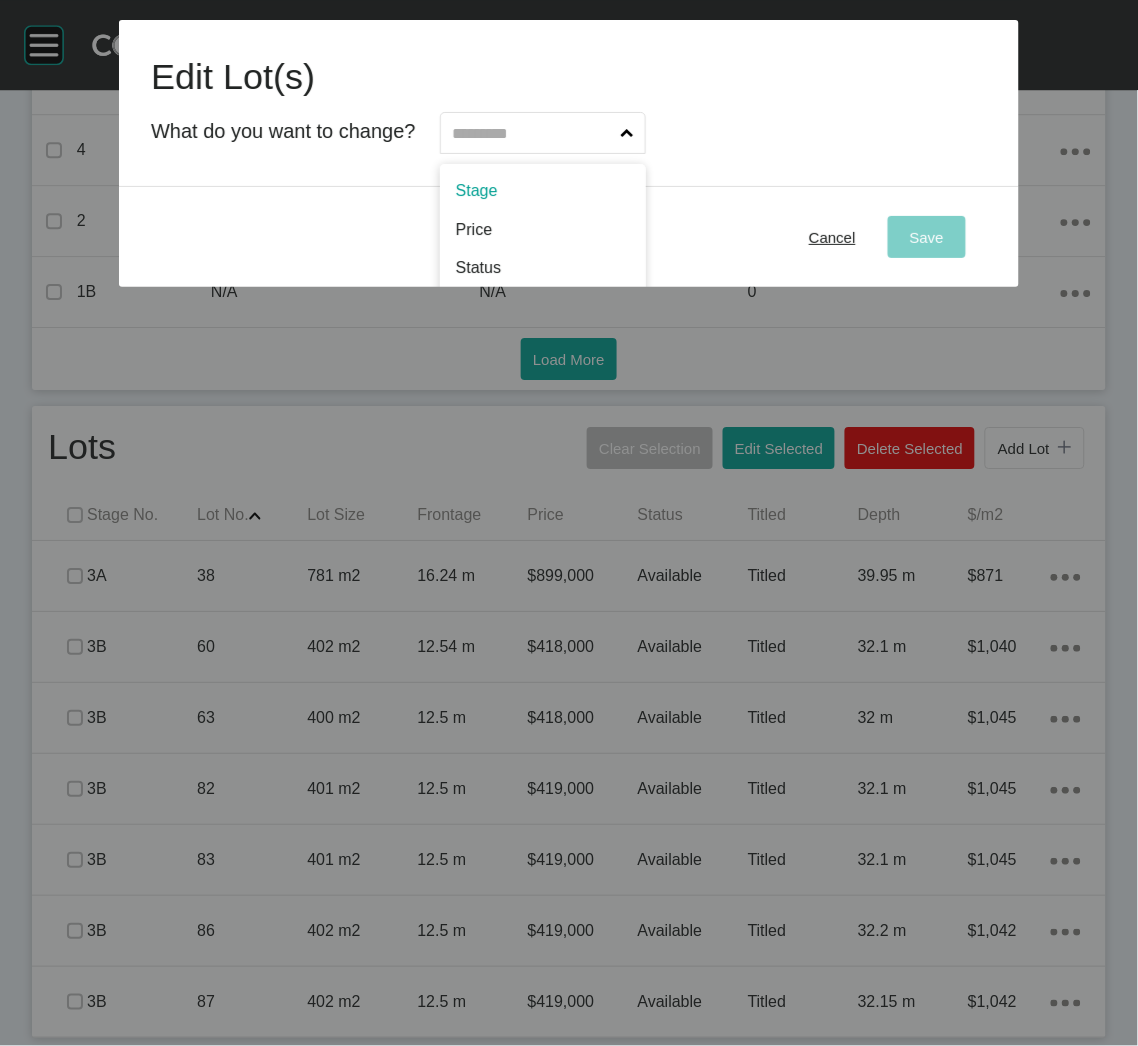 click at bounding box center [533, 133] 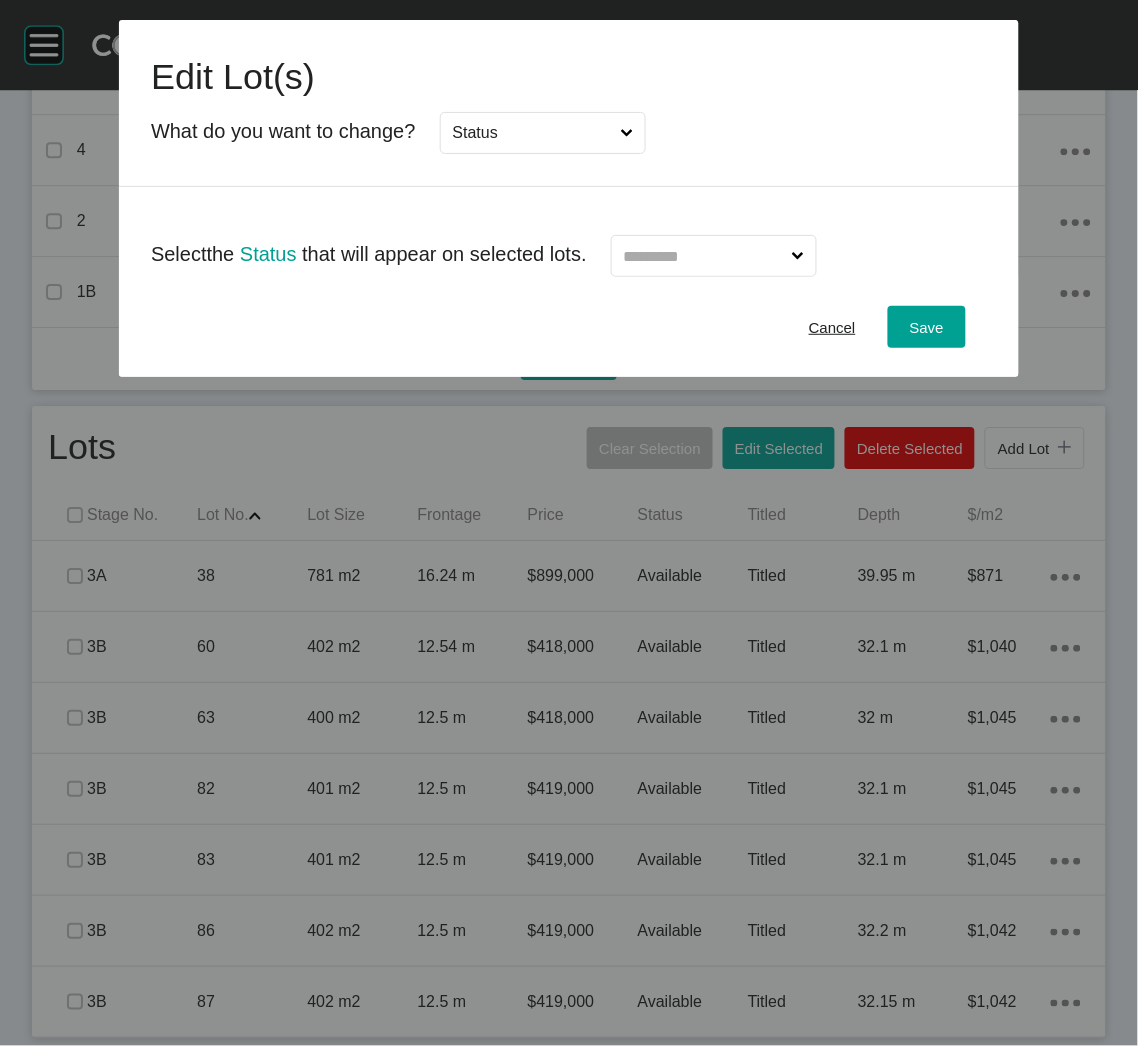 click at bounding box center (704, 256) 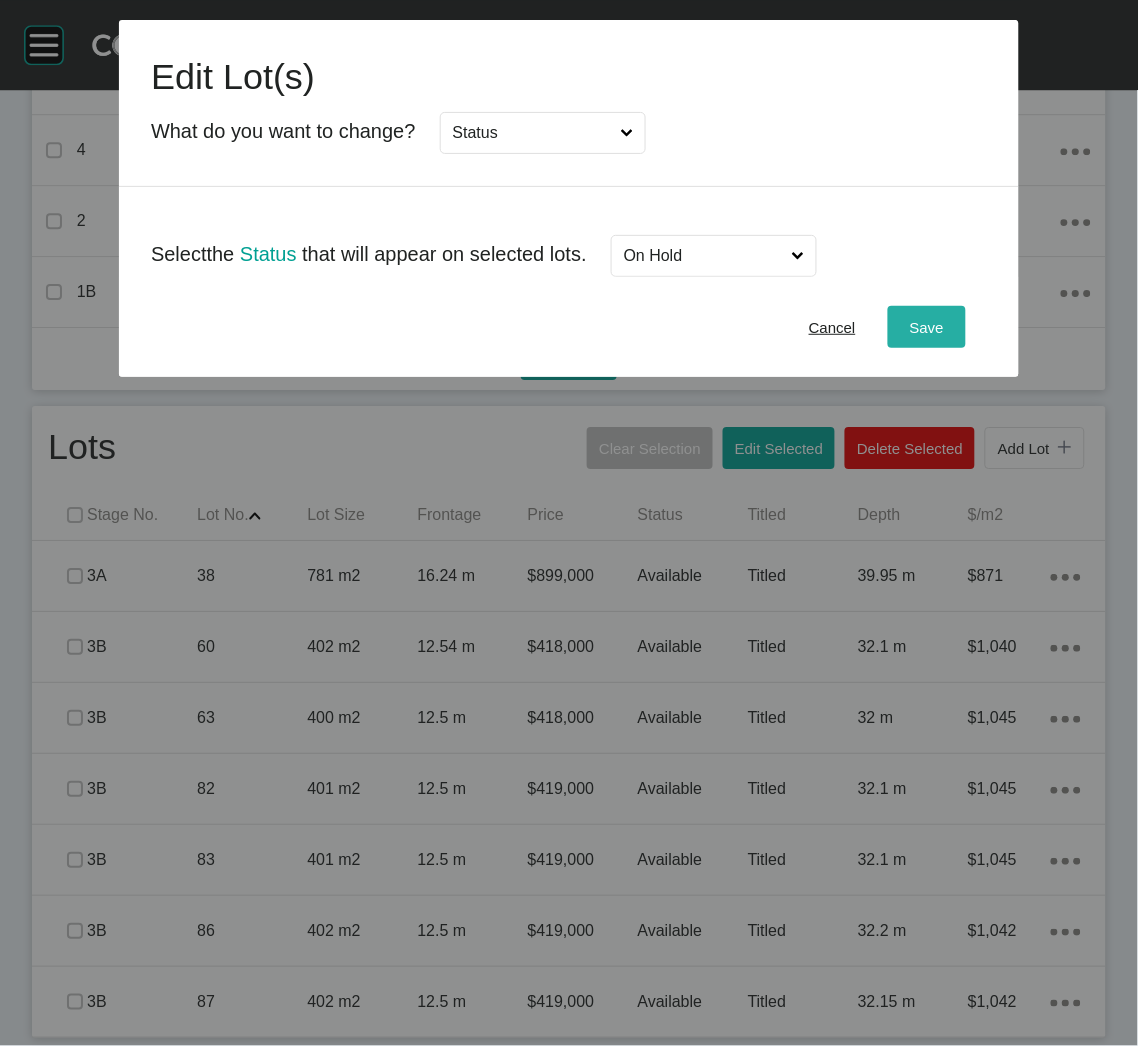 click on "Save" at bounding box center (927, 327) 